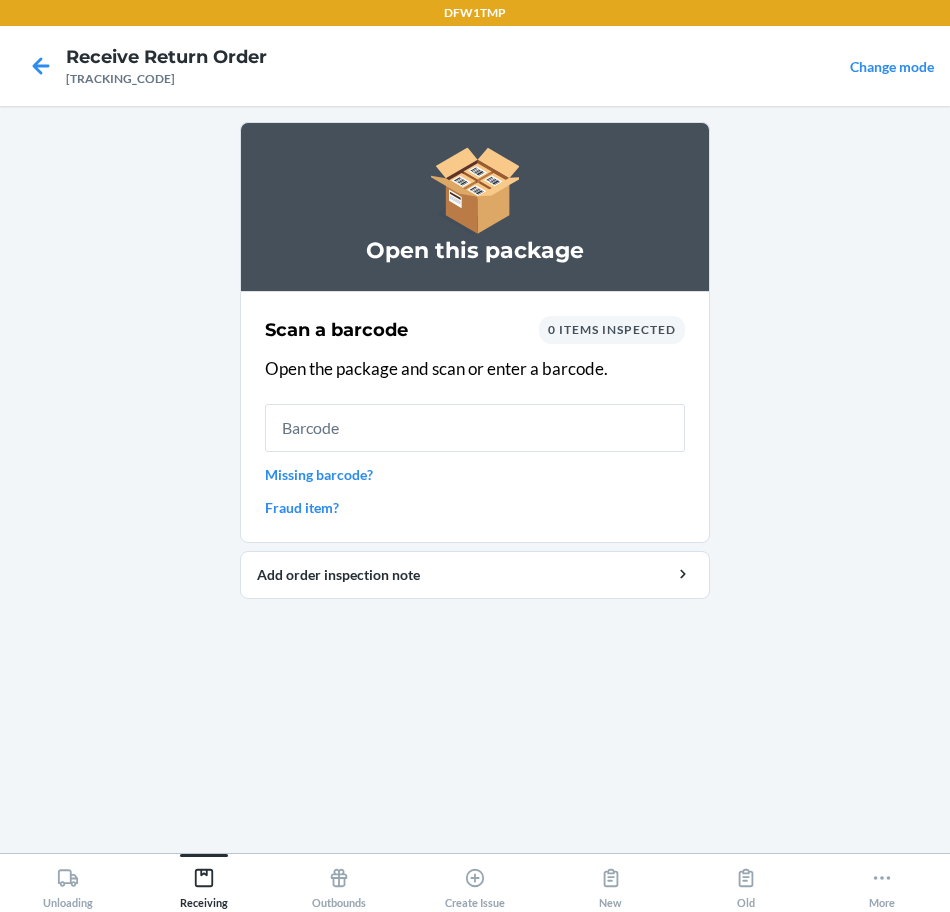 scroll, scrollTop: 0, scrollLeft: 0, axis: both 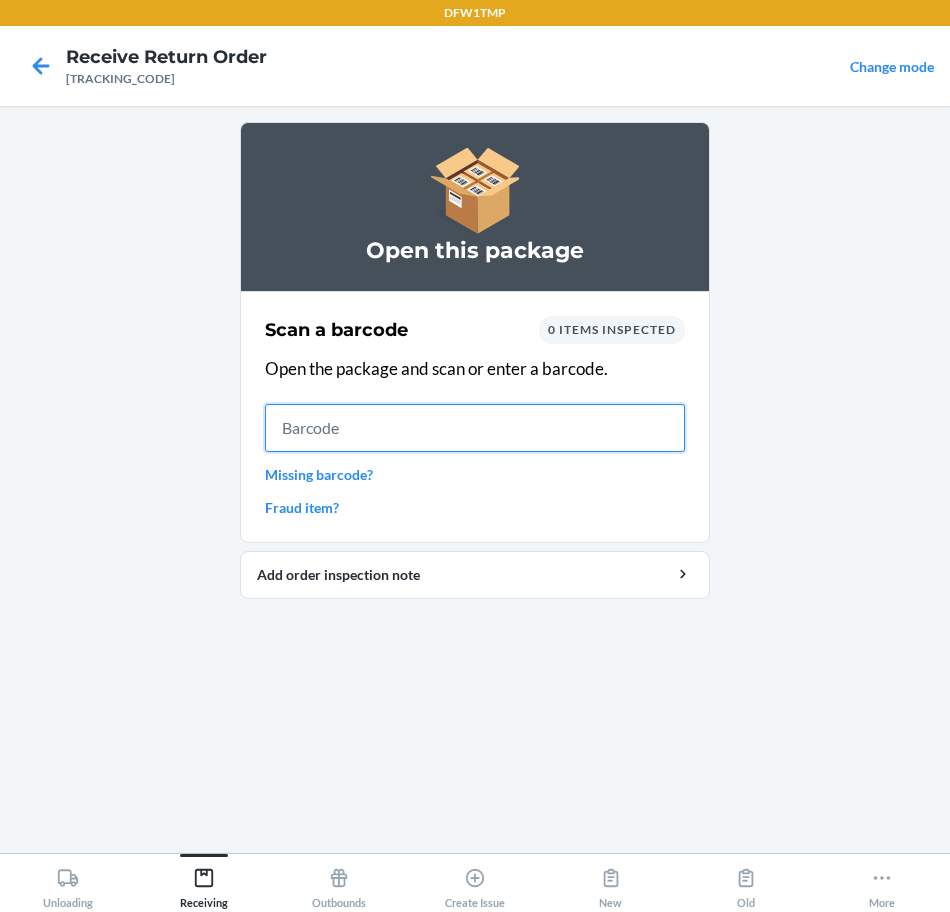 click at bounding box center [475, 428] 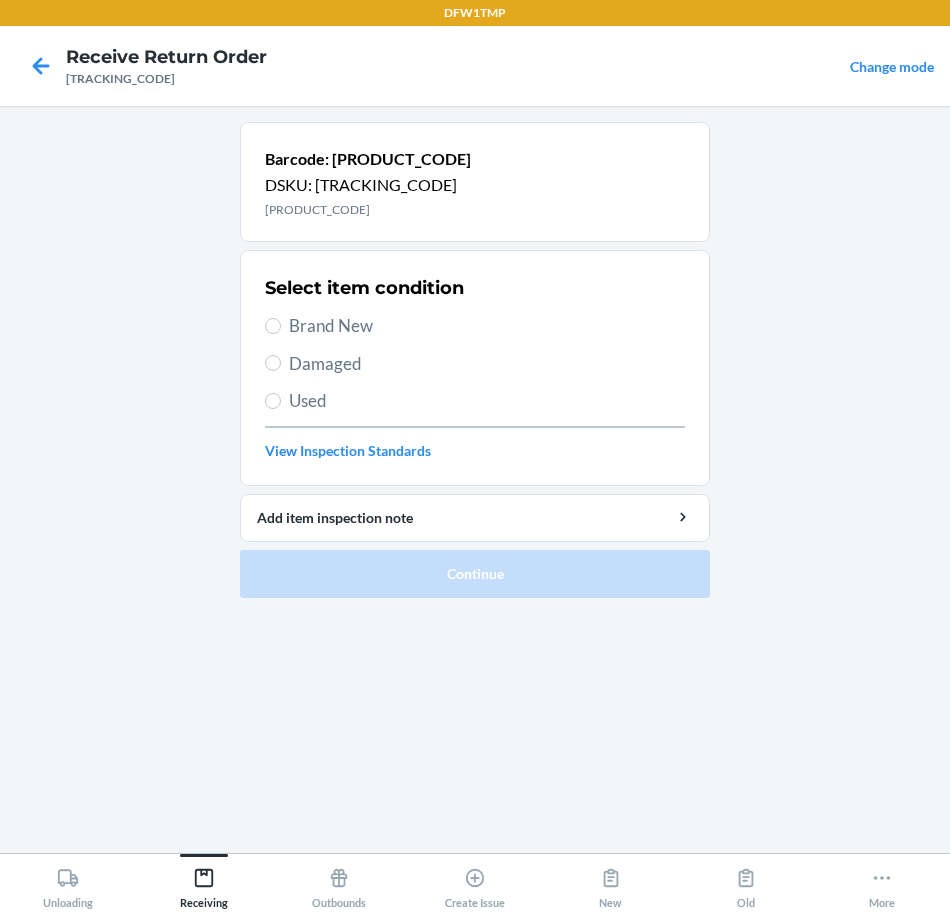 click on "Brand New" at bounding box center (487, 326) 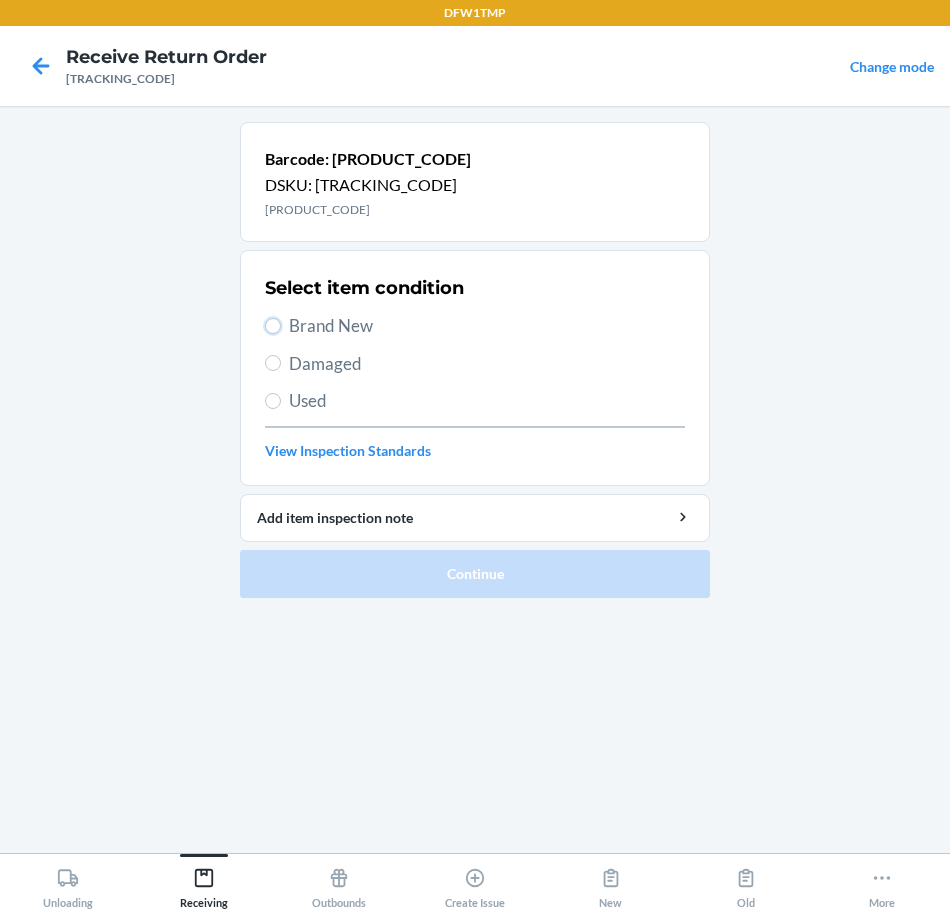 click on "Brand New" at bounding box center [273, 326] 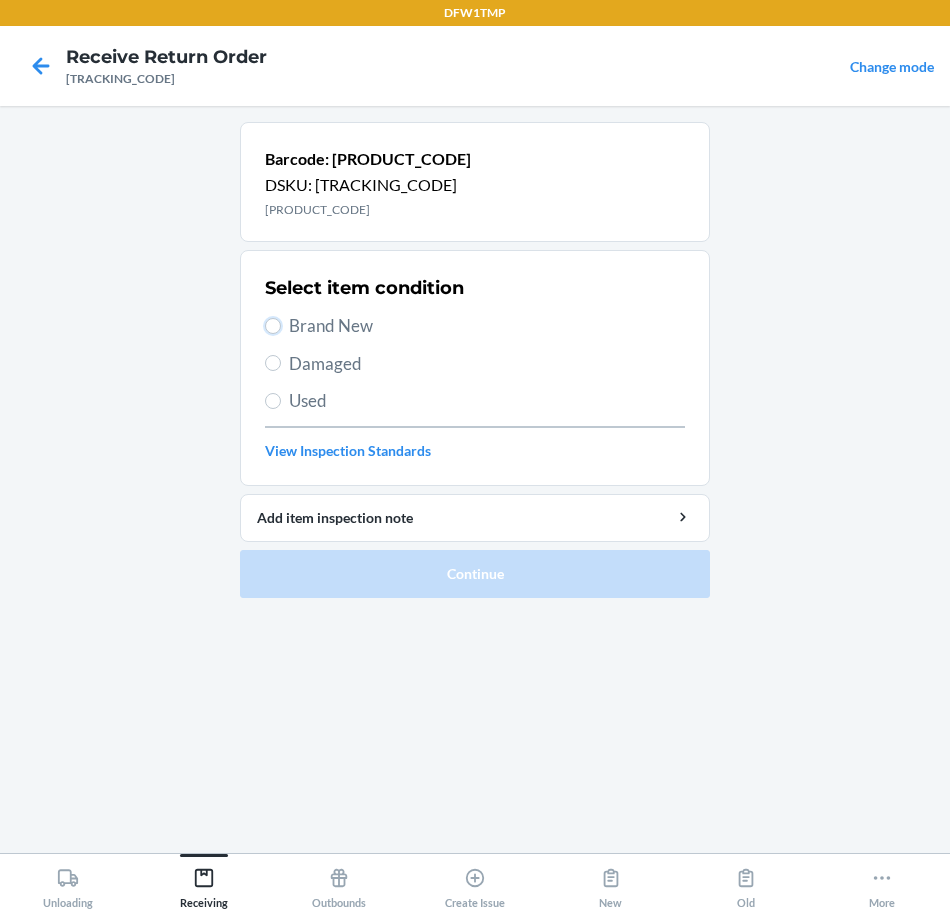 radio on "true" 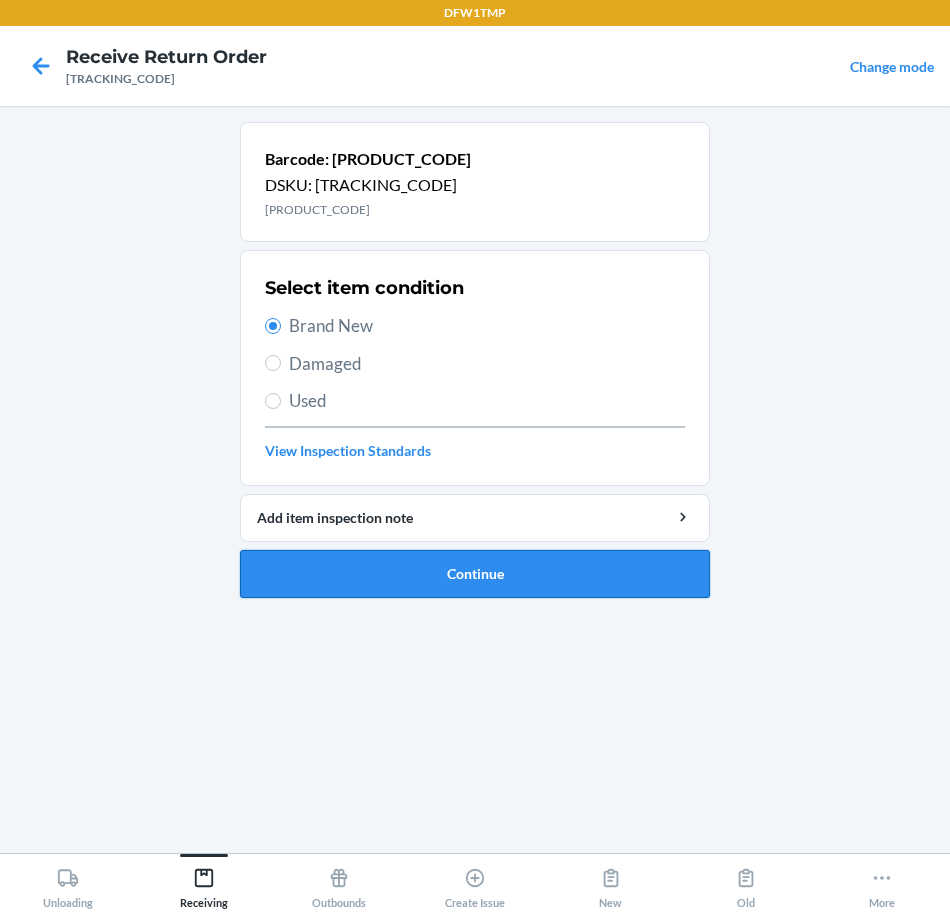 click on "Continue" at bounding box center [475, 574] 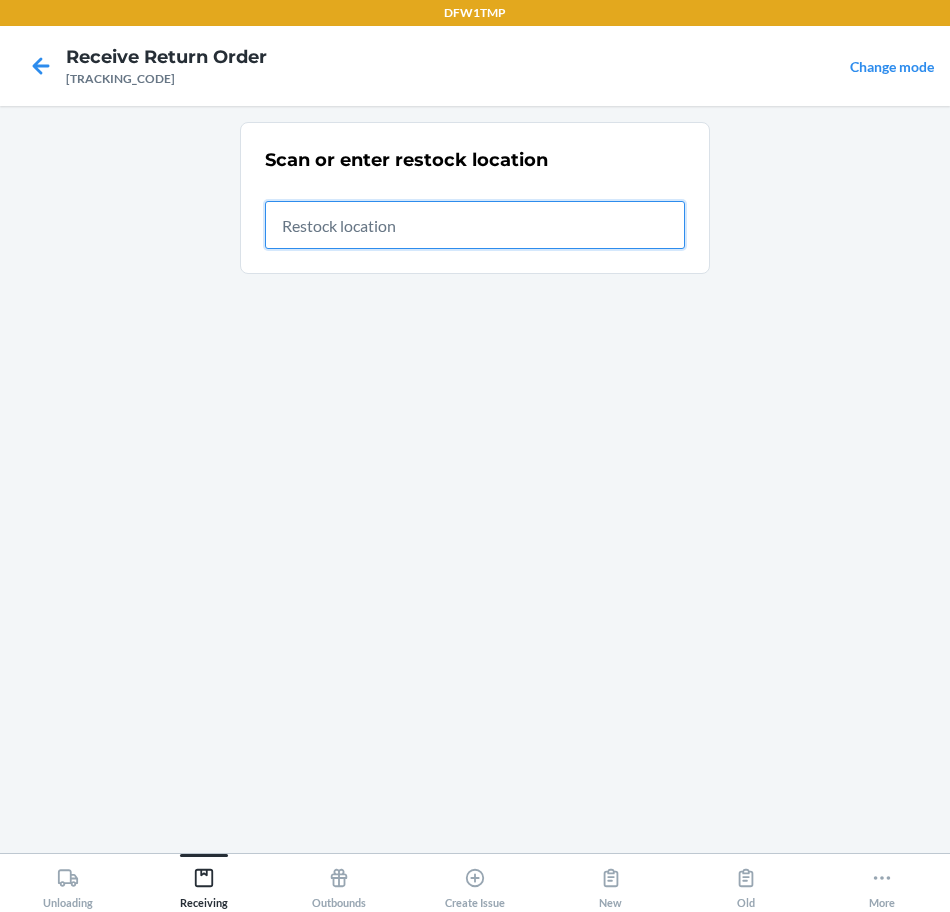 click at bounding box center (475, 225) 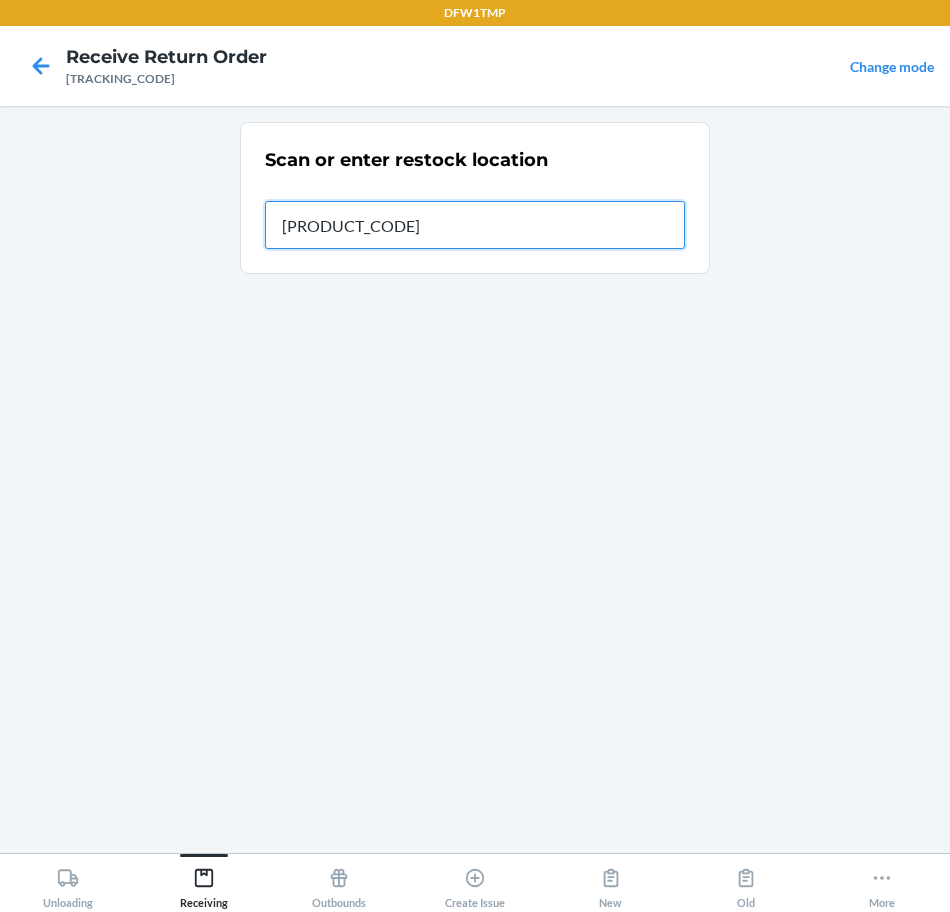 type on "[PRODUCT_CODE]" 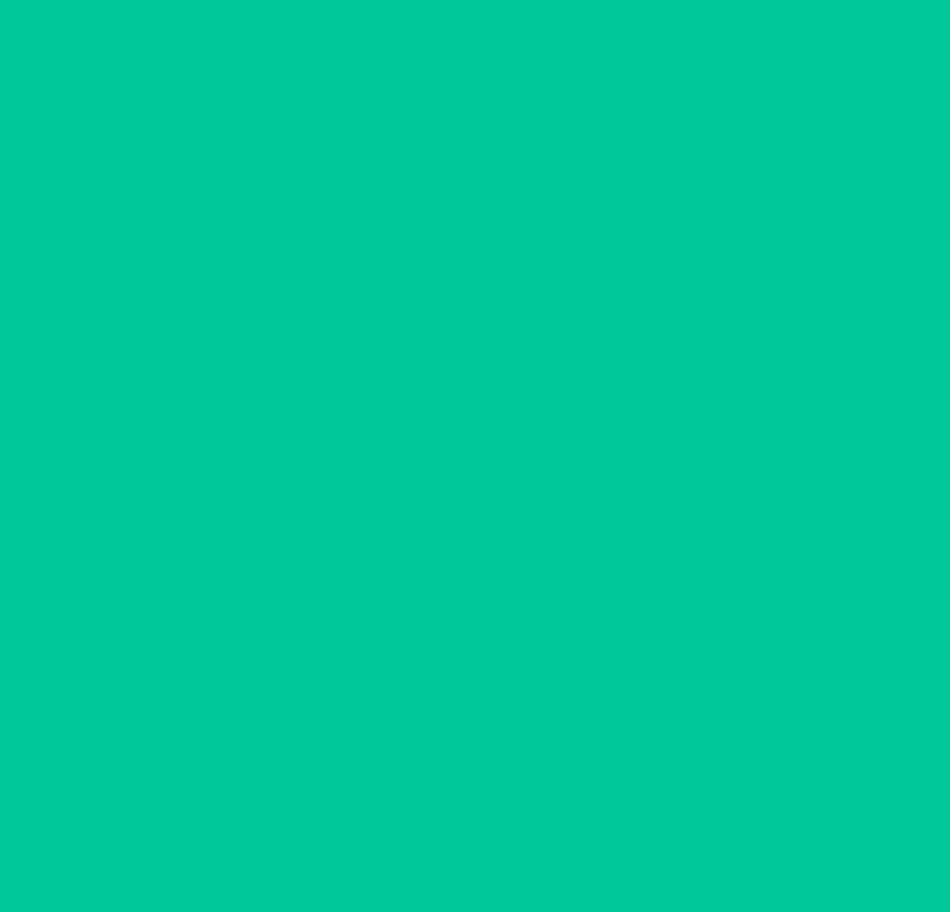 type 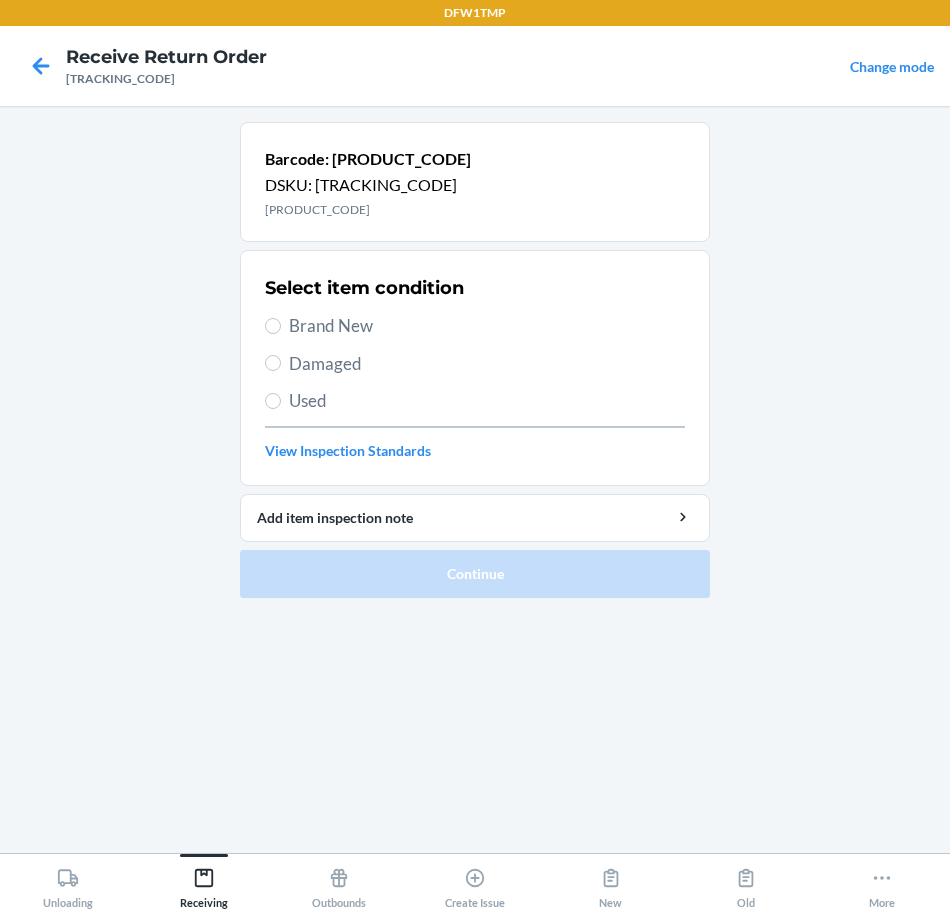 click on "Brand New" at bounding box center (487, 326) 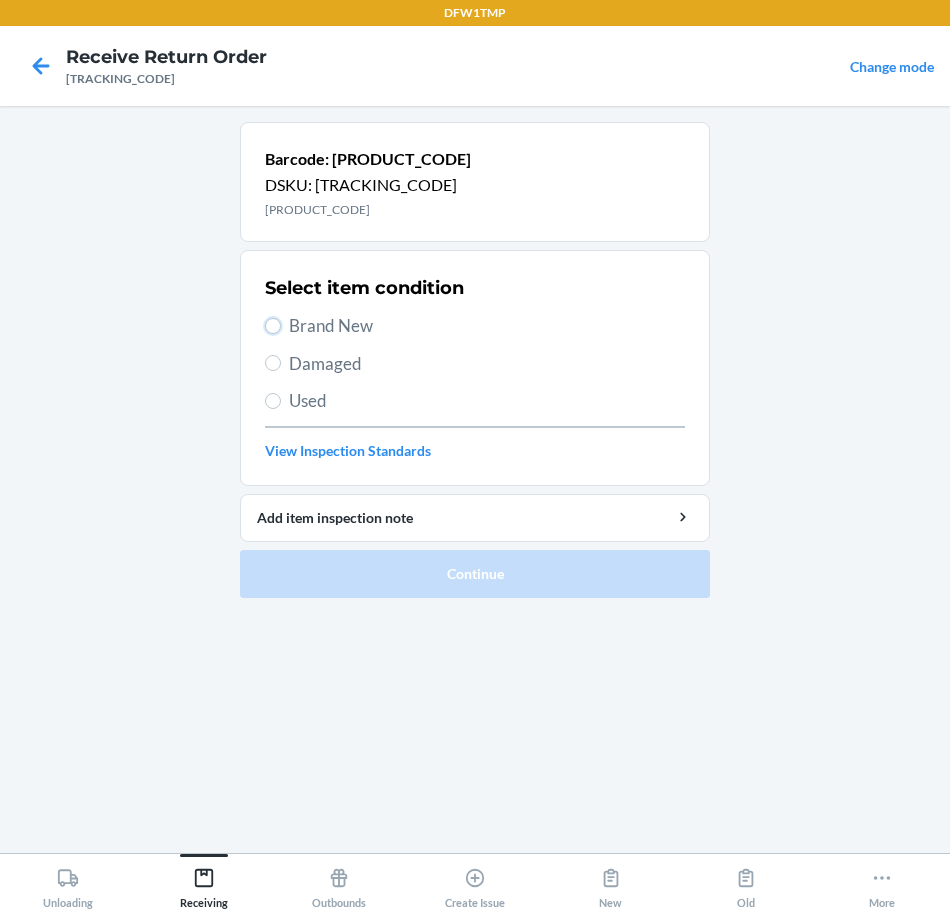 click on "Brand New" at bounding box center [273, 326] 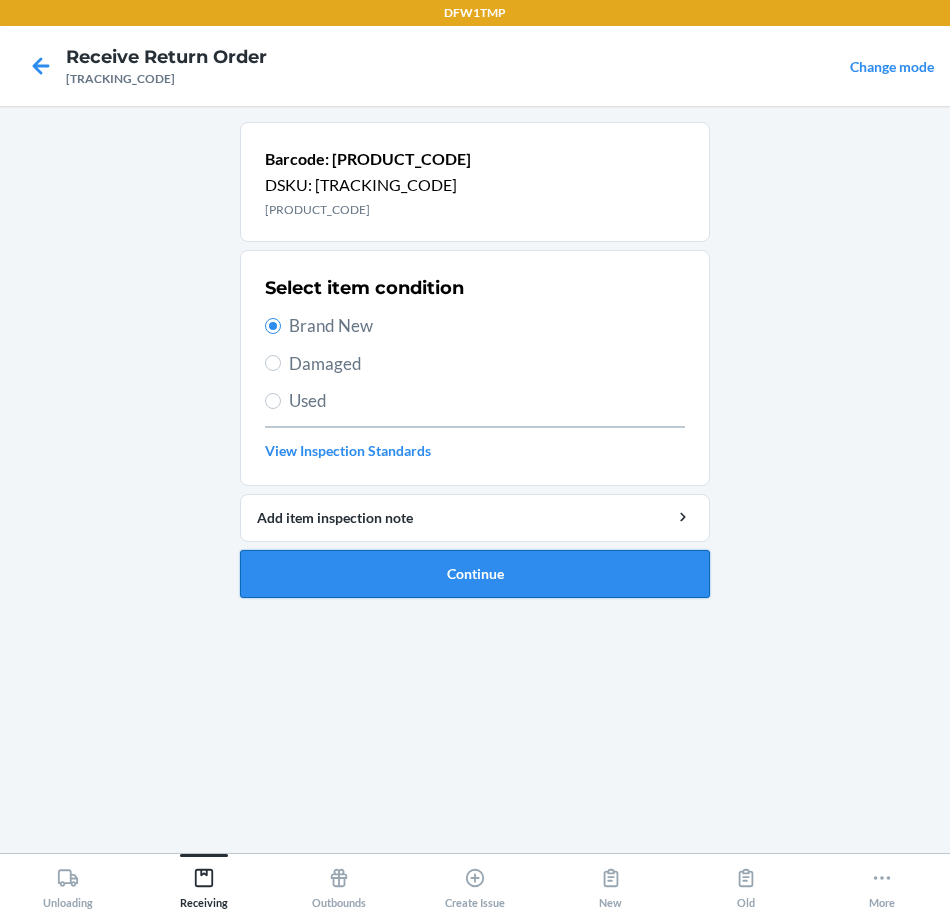 click on "Continue" at bounding box center [475, 574] 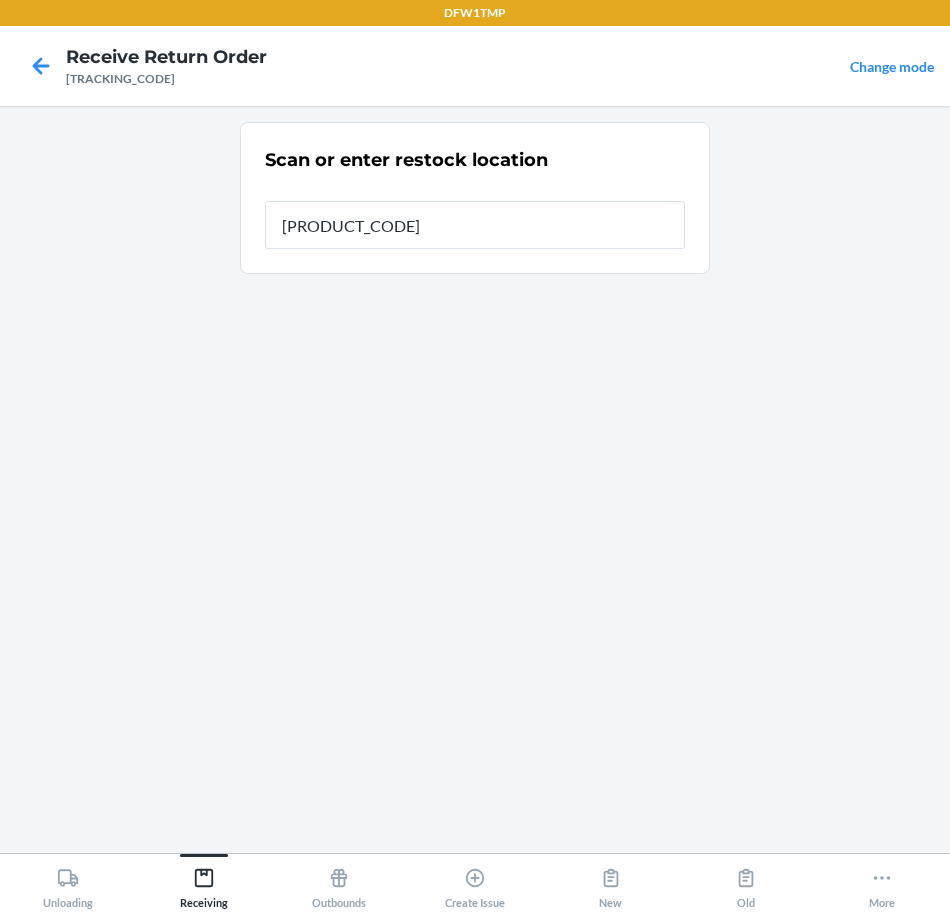 type on "[PRODUCT_CODE]" 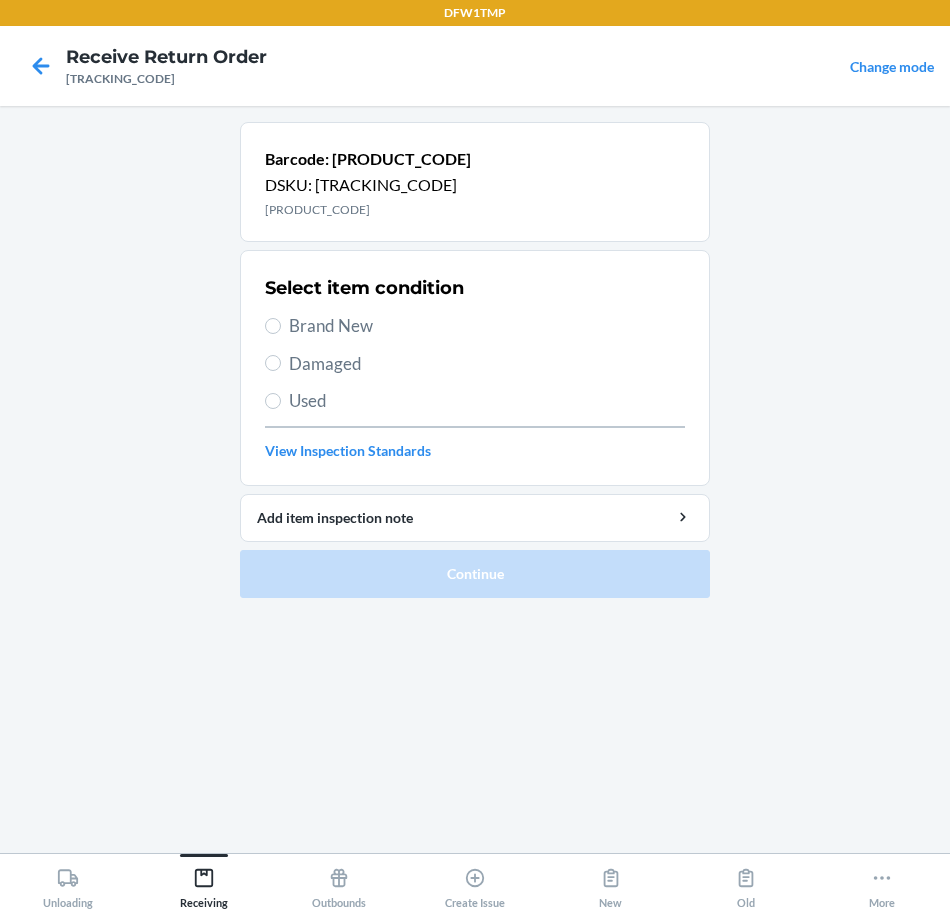 click on "Brand New" at bounding box center (487, 326) 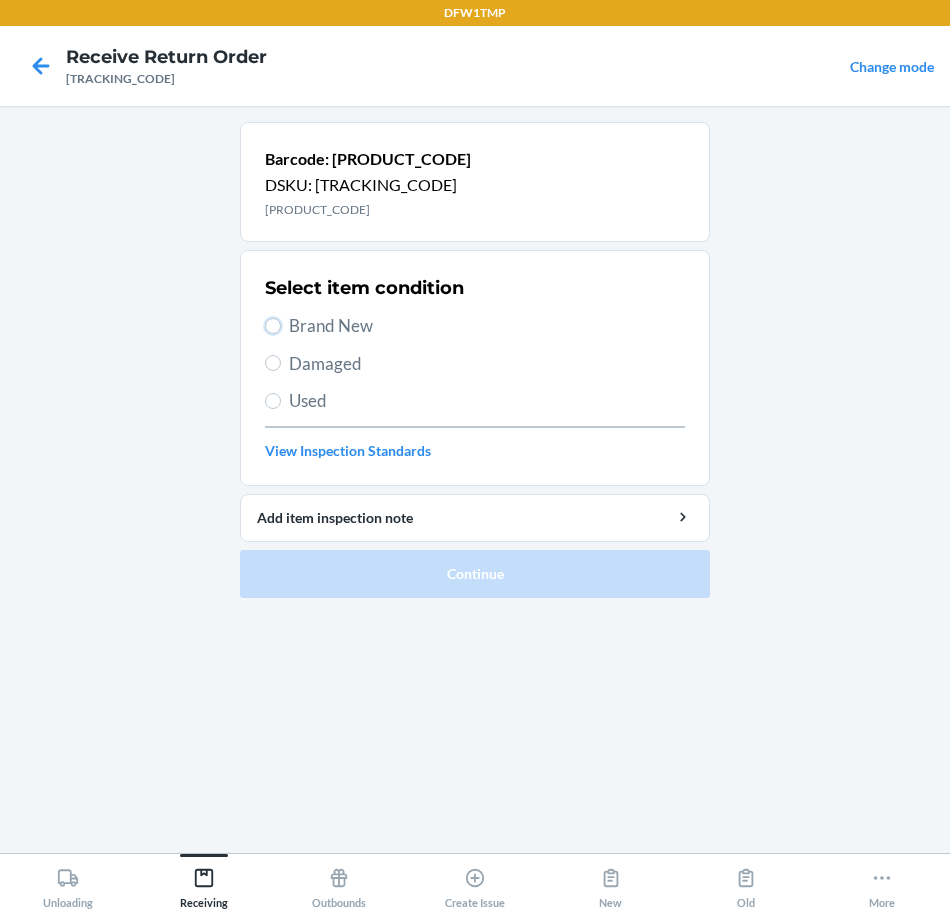 click on "Brand New" at bounding box center [273, 326] 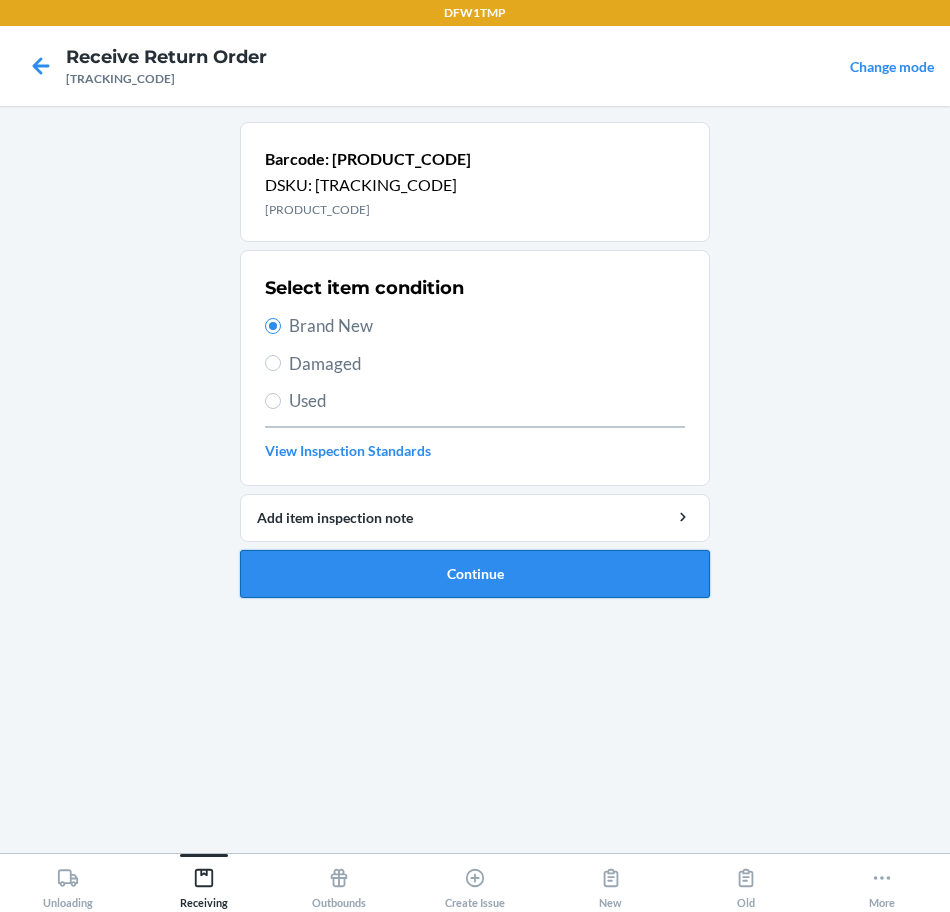 click on "Continue" at bounding box center [475, 574] 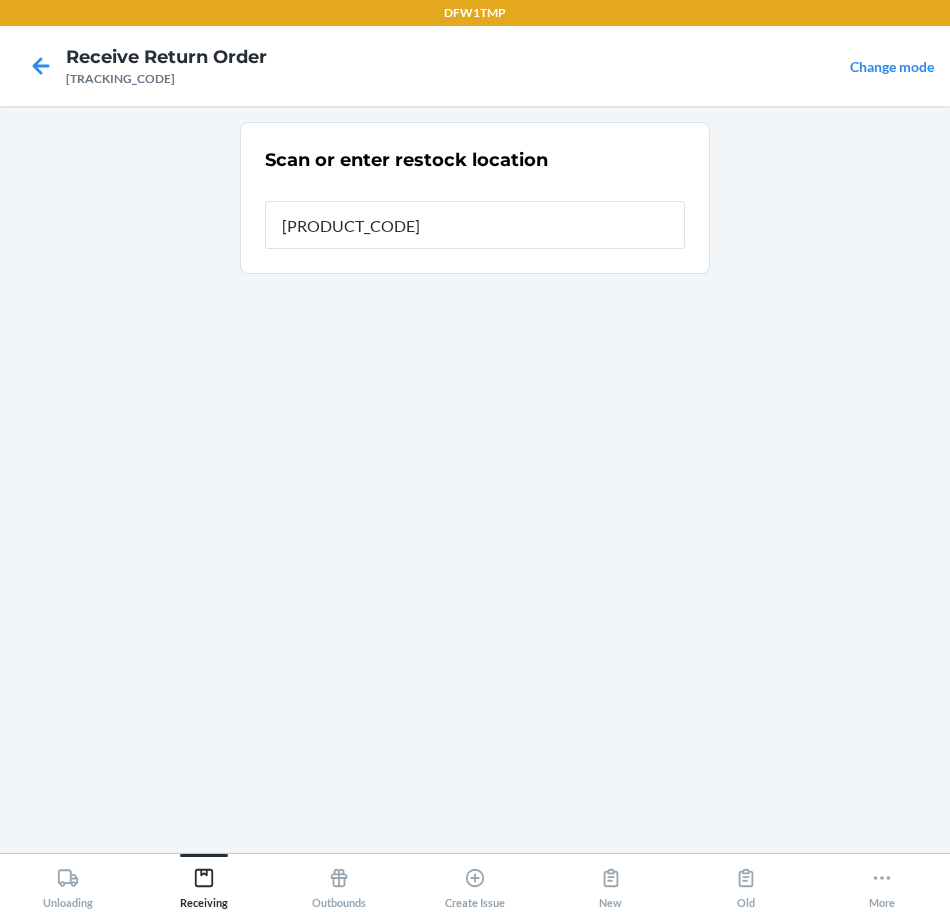 type on "[PRODUCT_CODE]" 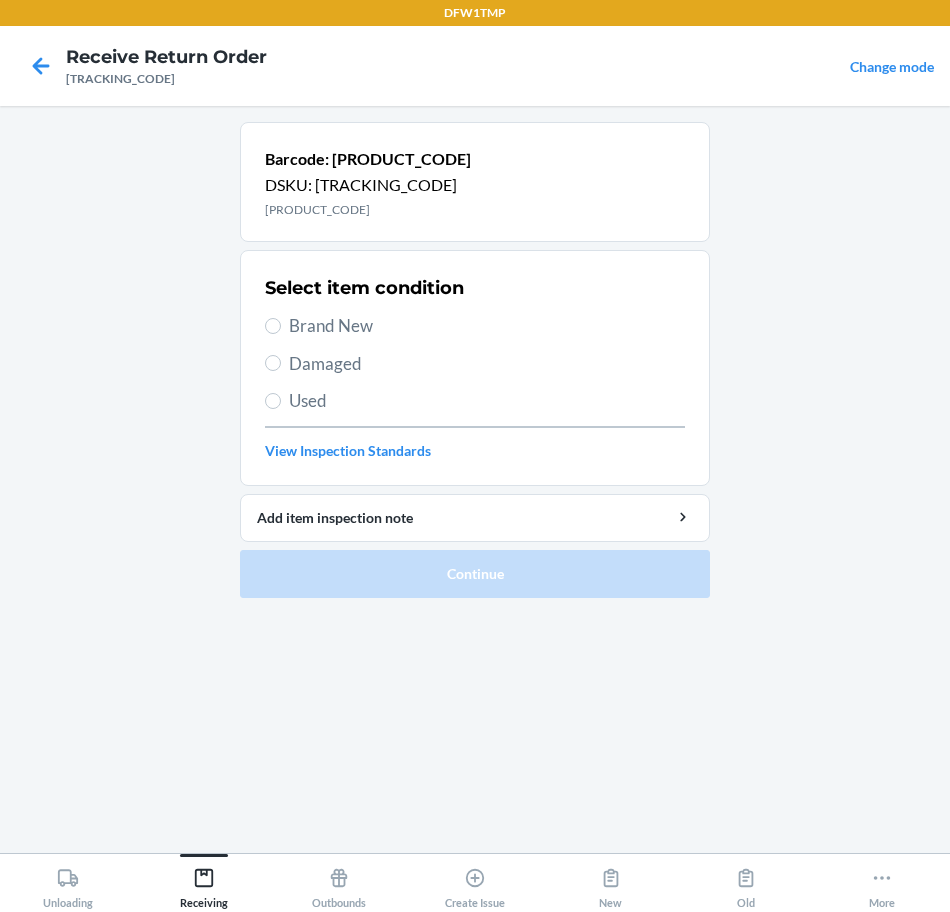 click on "Brand New" at bounding box center [487, 326] 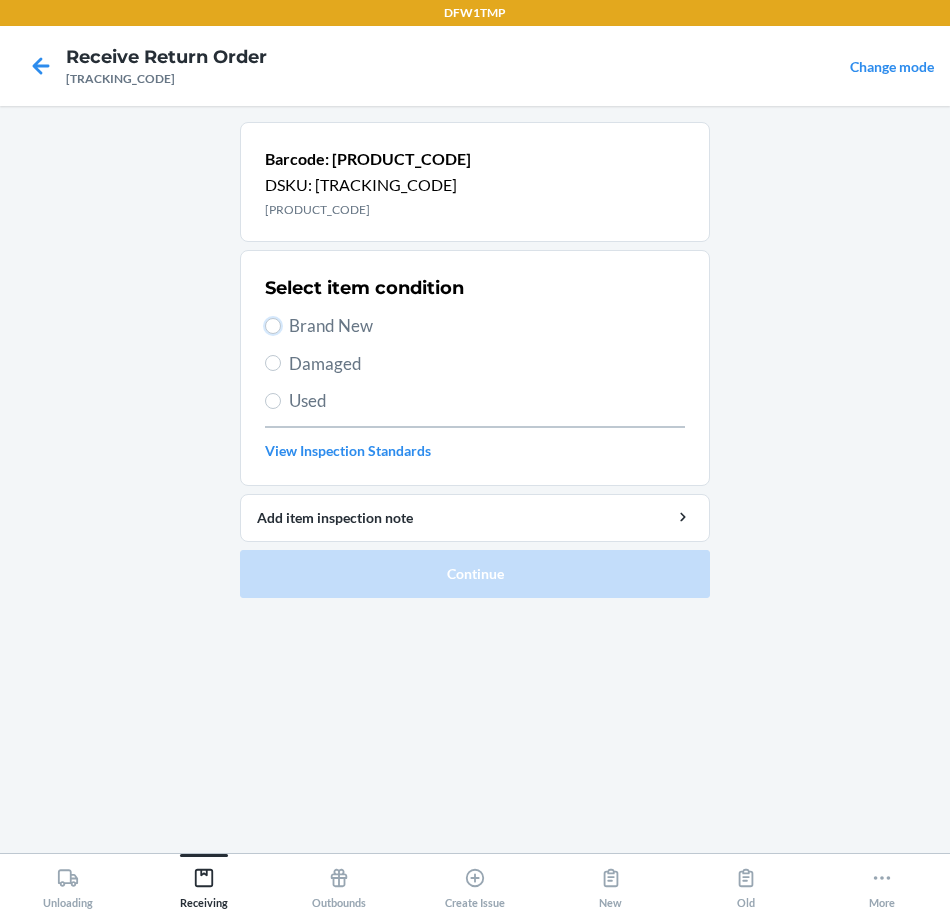 click on "Brand New" at bounding box center [273, 326] 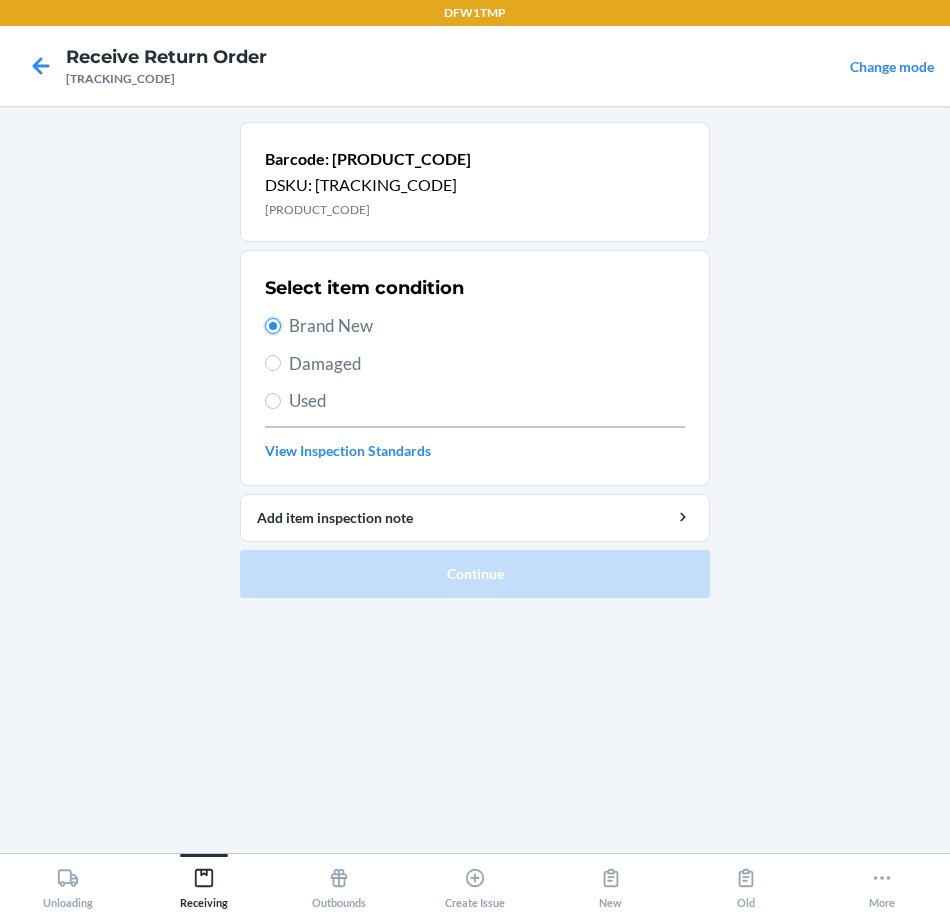 radio on "true" 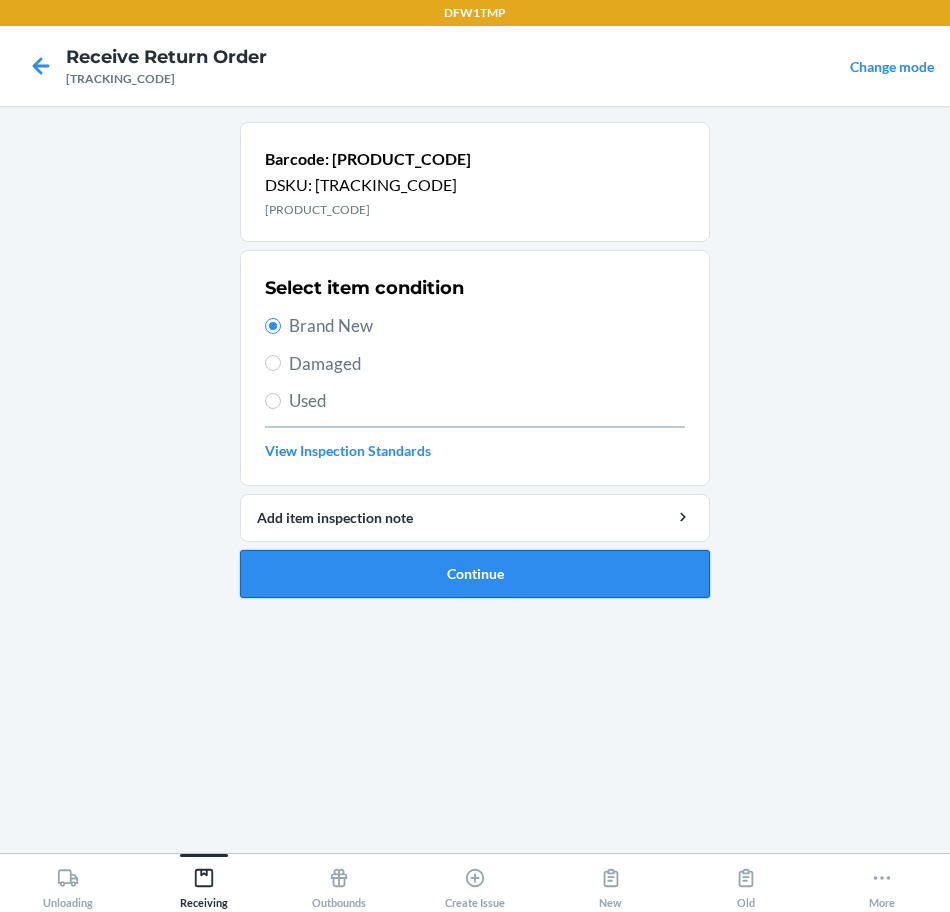 drag, startPoint x: 431, startPoint y: 603, endPoint x: 422, endPoint y: 597, distance: 10.816654 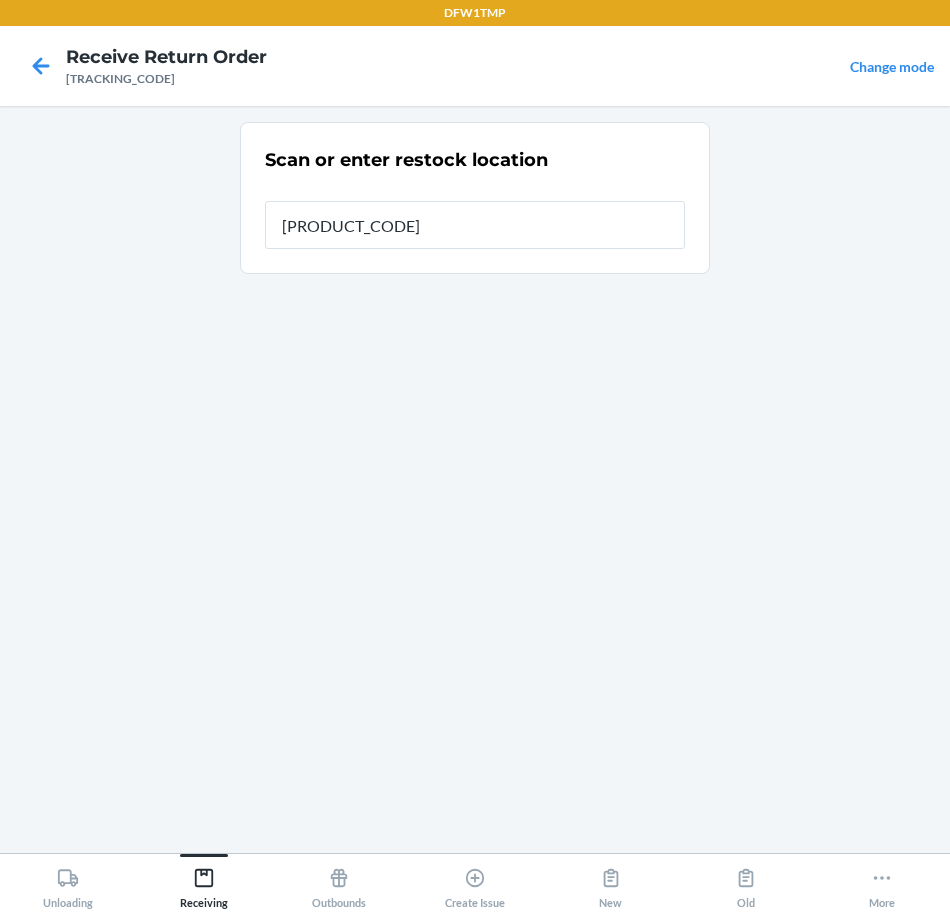 type on "[PRODUCT_CODE]" 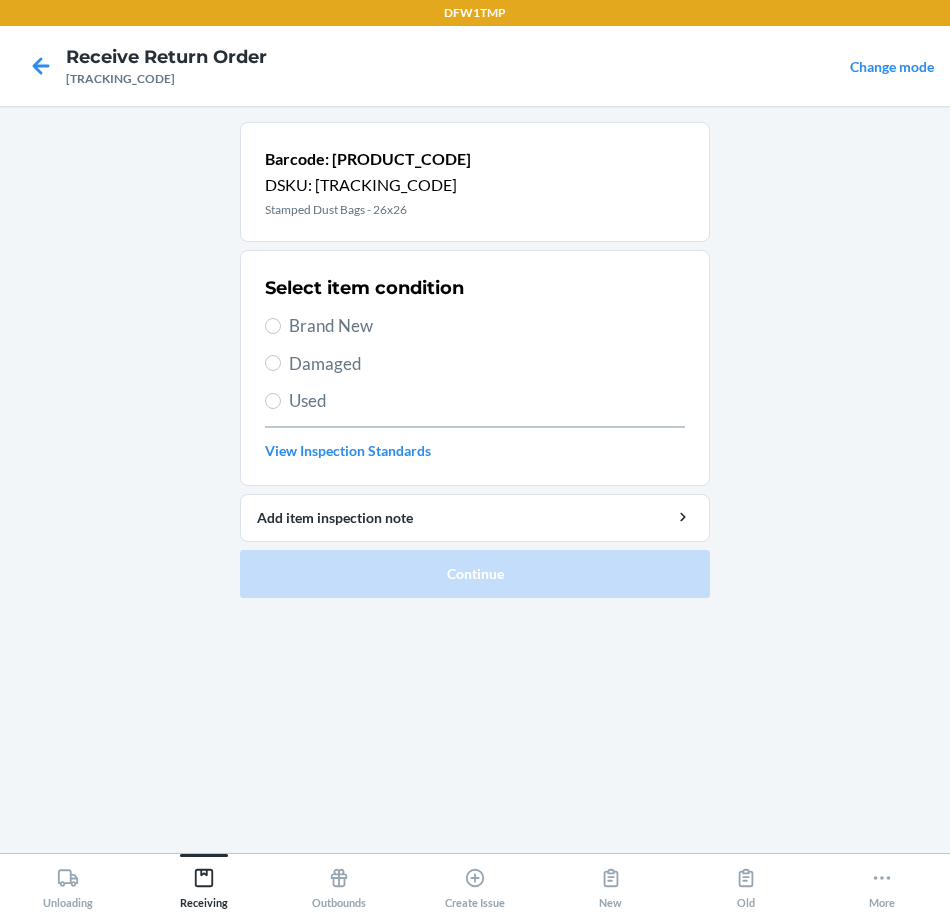 click on "Brand New" at bounding box center (487, 326) 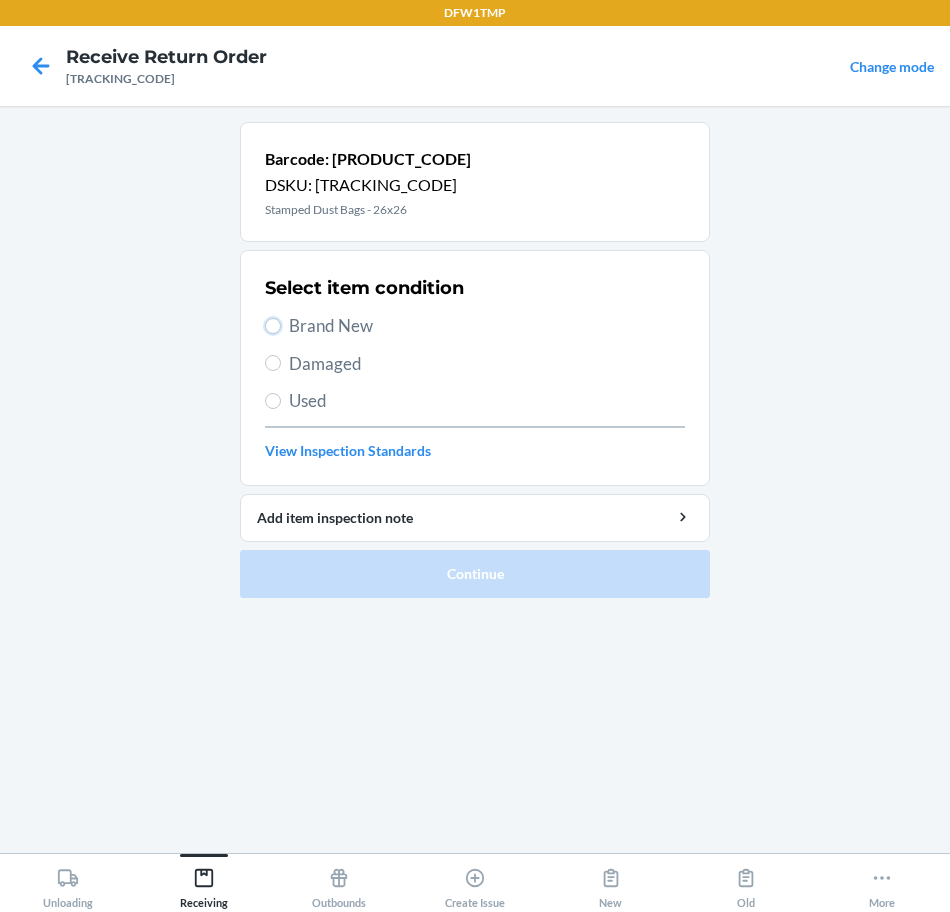 click on "Brand New" at bounding box center [273, 326] 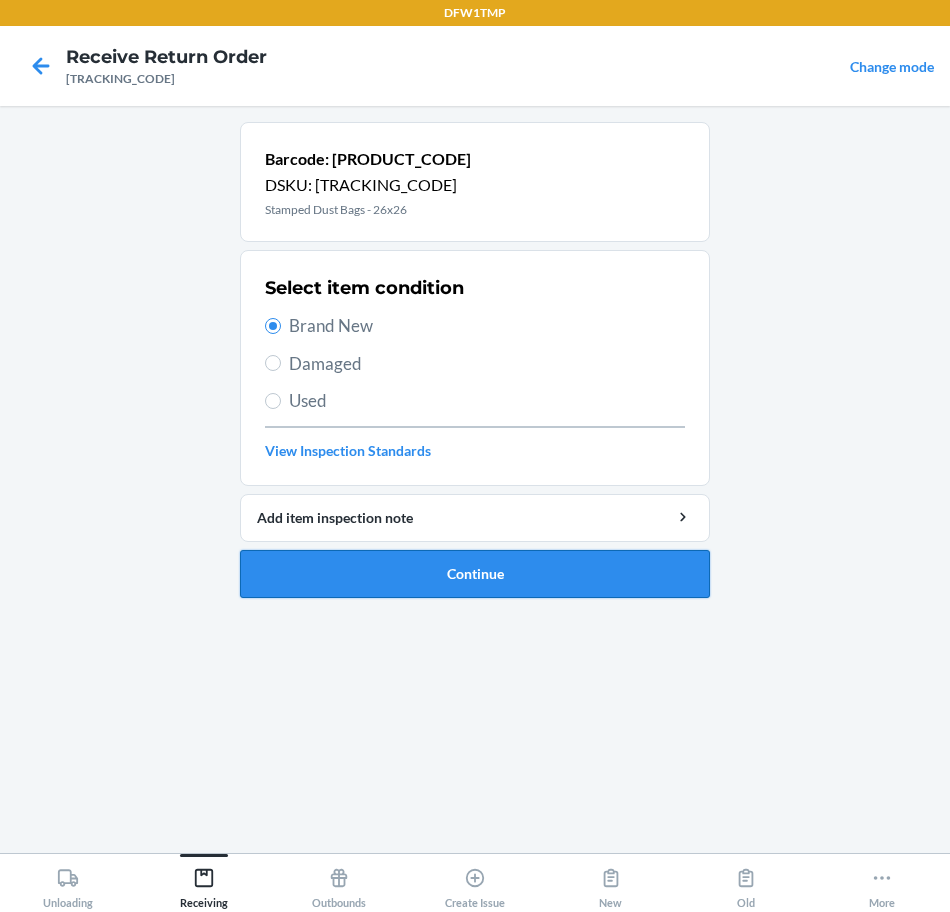 click on "Continue" at bounding box center [475, 574] 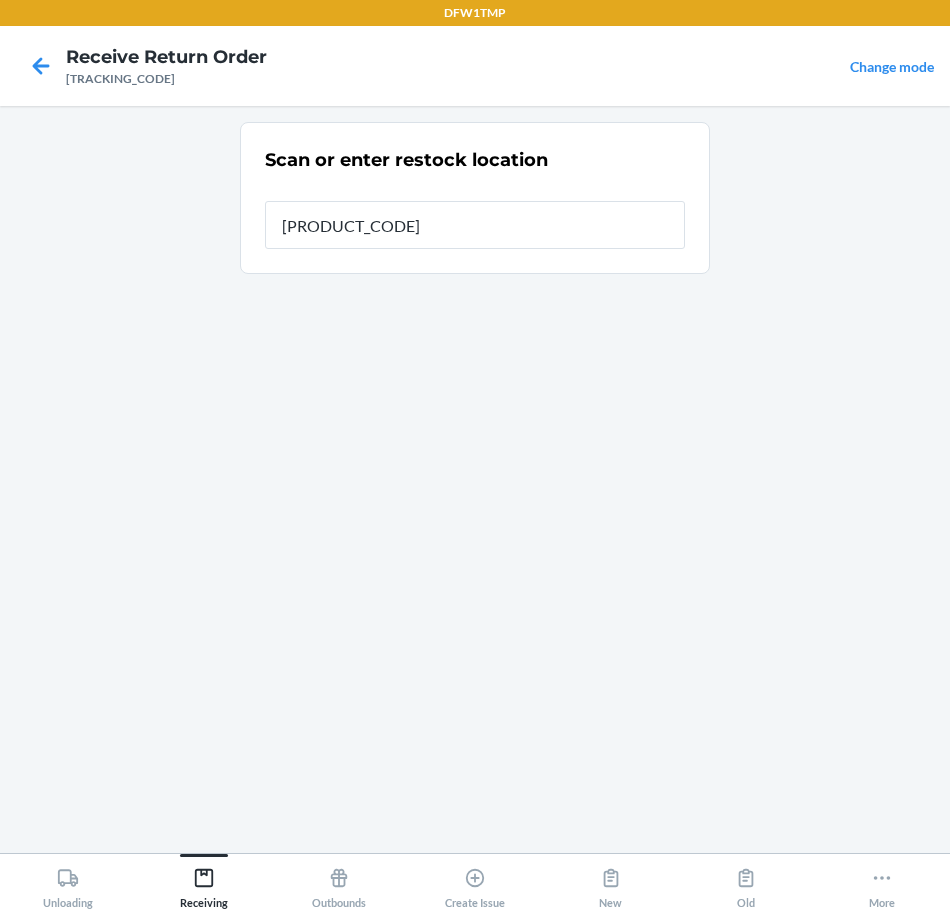 type on "[PRODUCT_CODE]" 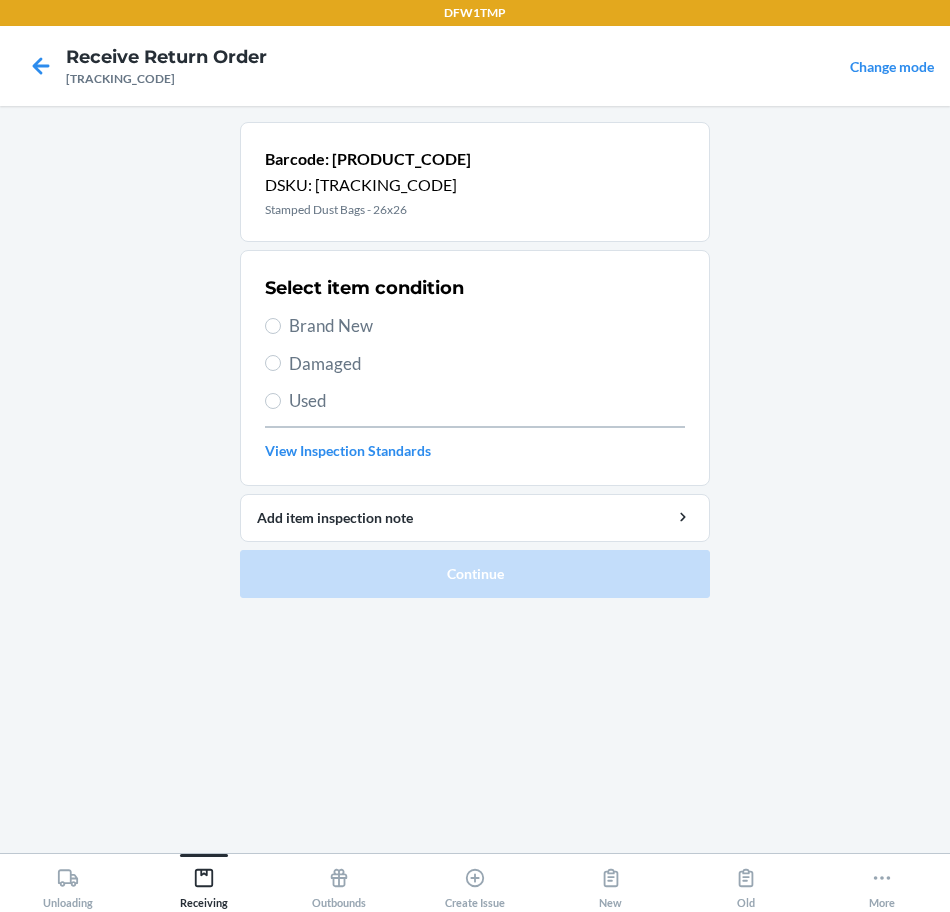 click on "Brand New" at bounding box center [487, 326] 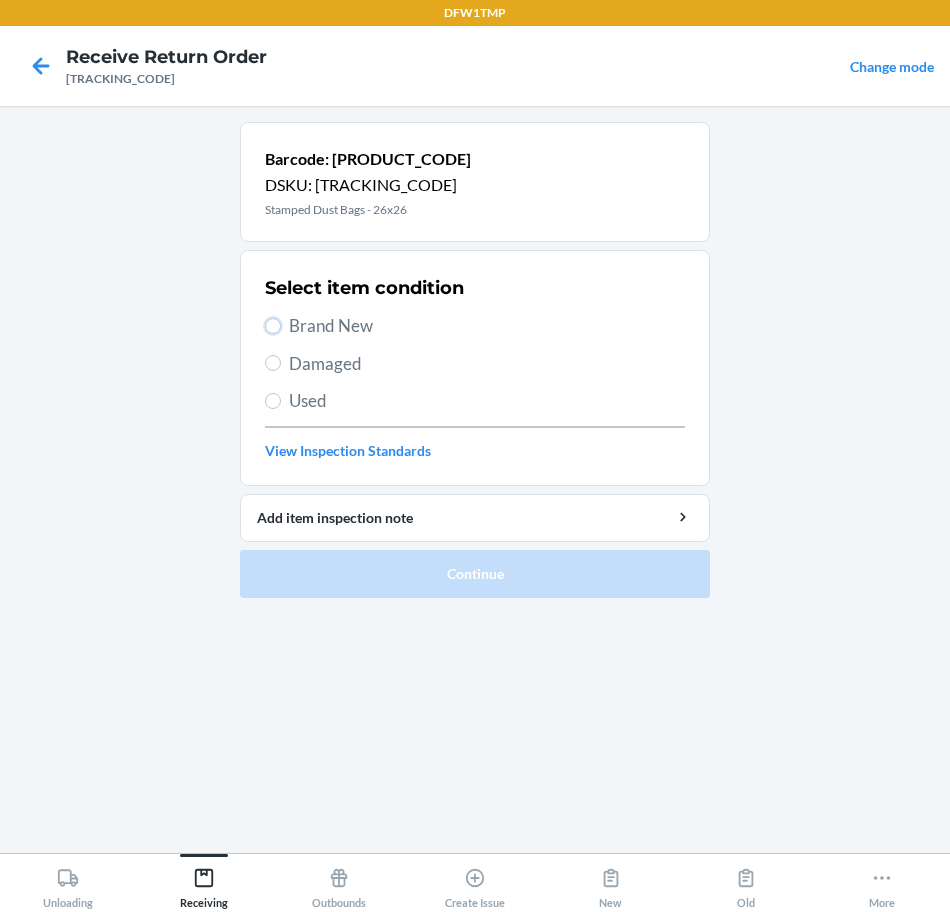 click on "Brand New" at bounding box center [273, 326] 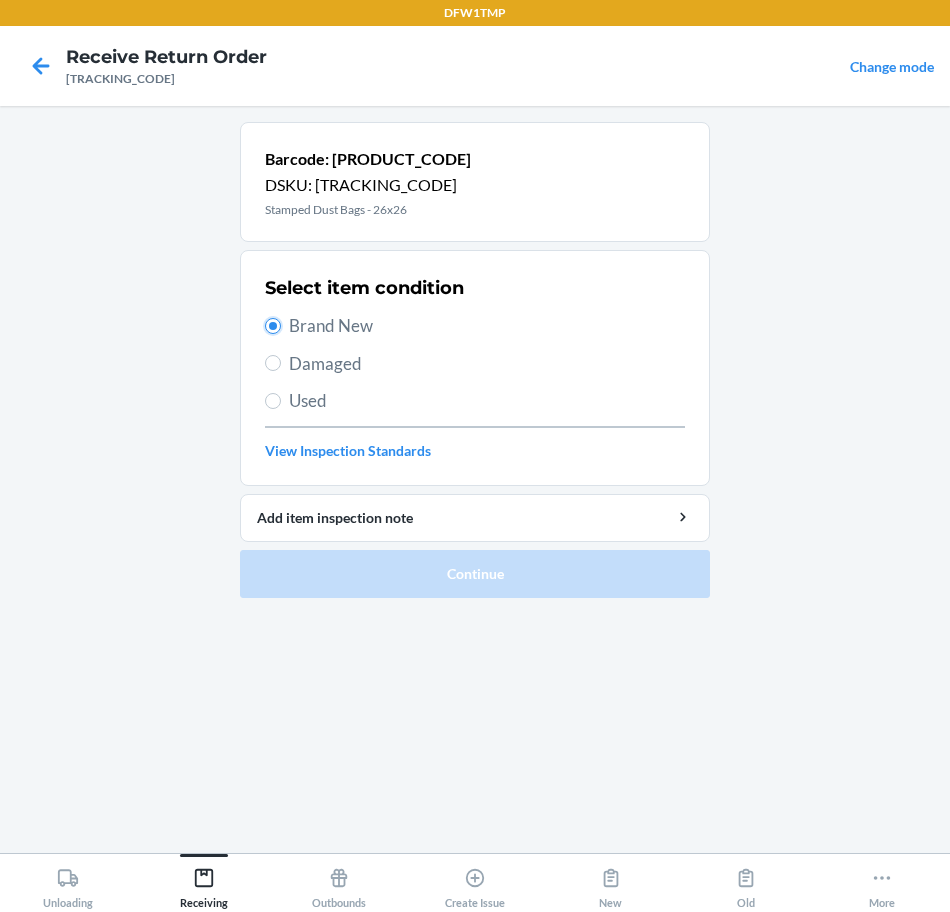 radio on "true" 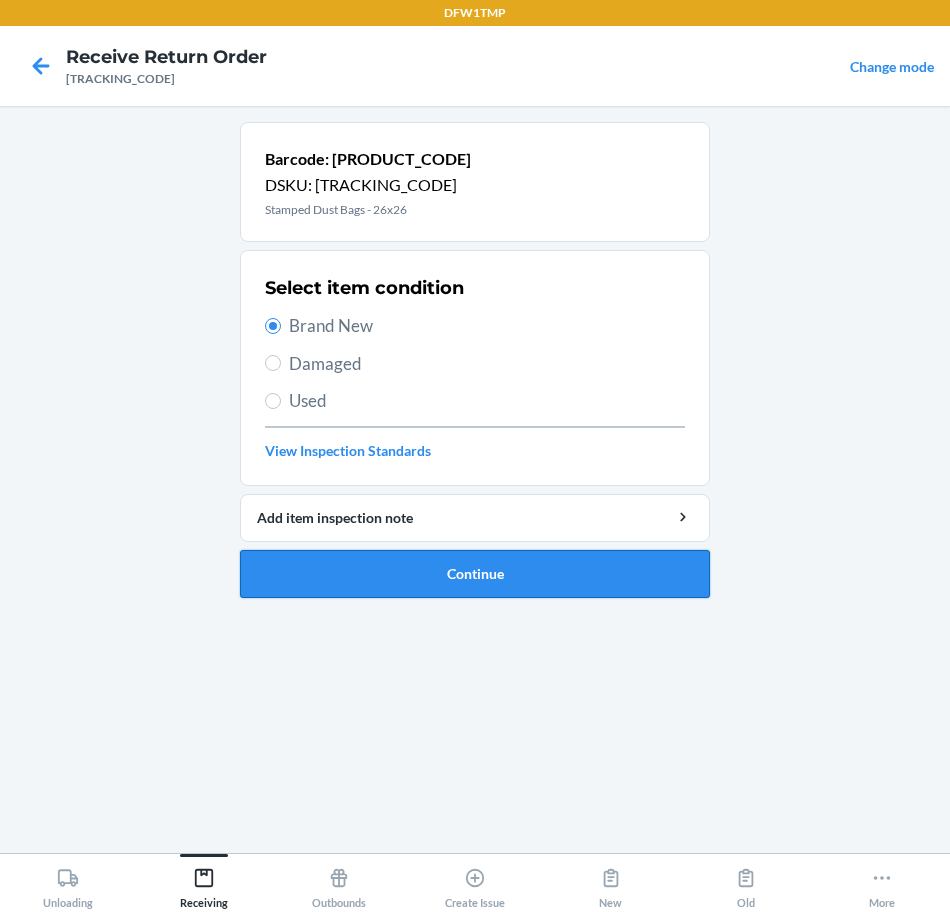 click on "Continue" at bounding box center (475, 574) 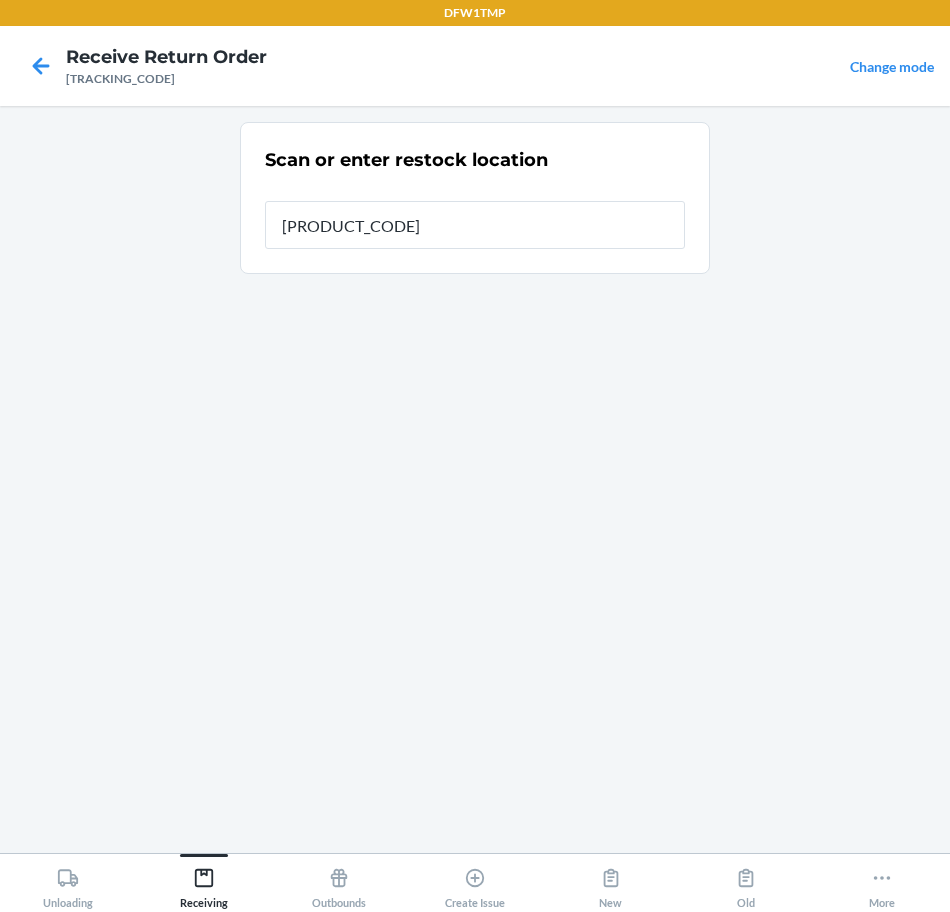 type on "[PRODUCT_CODE]" 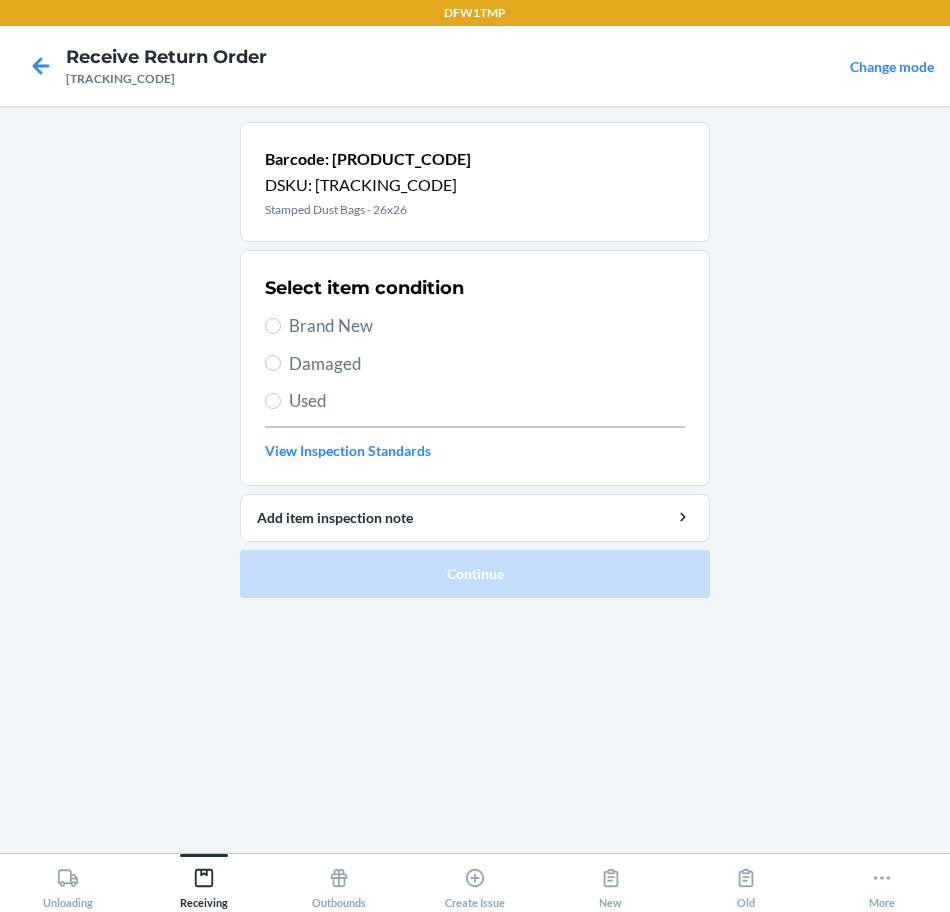 click on "Brand New" at bounding box center [487, 326] 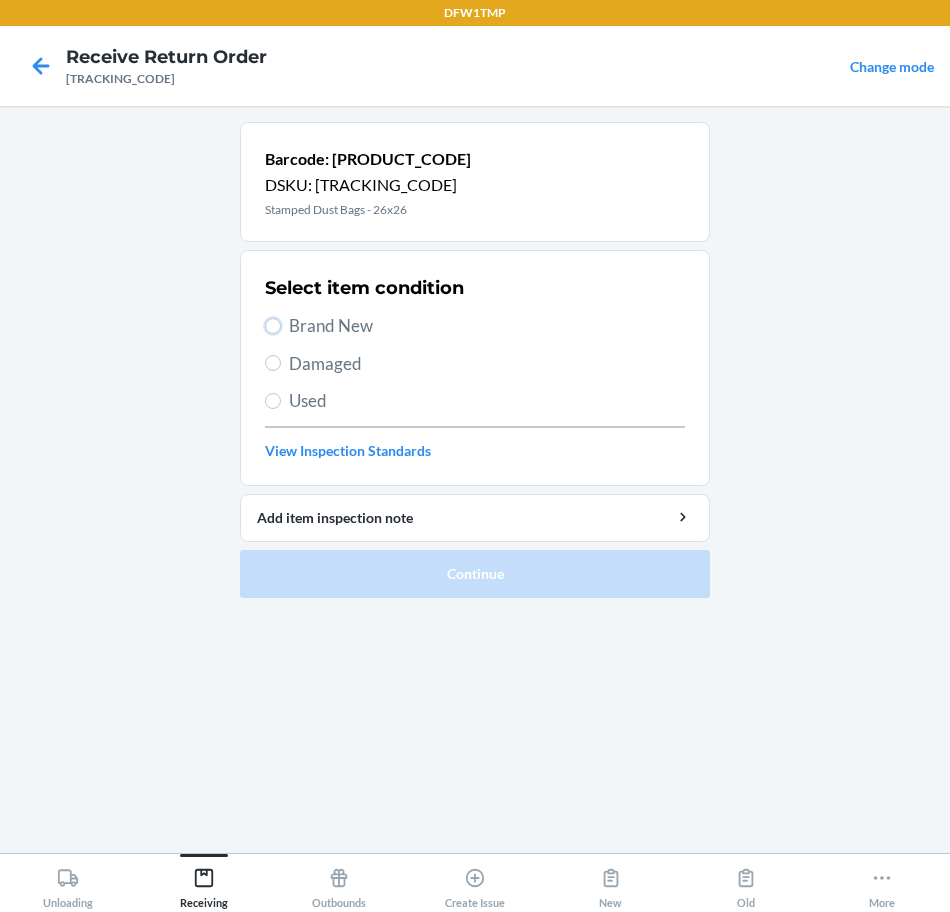 click on "Brand New" at bounding box center [273, 326] 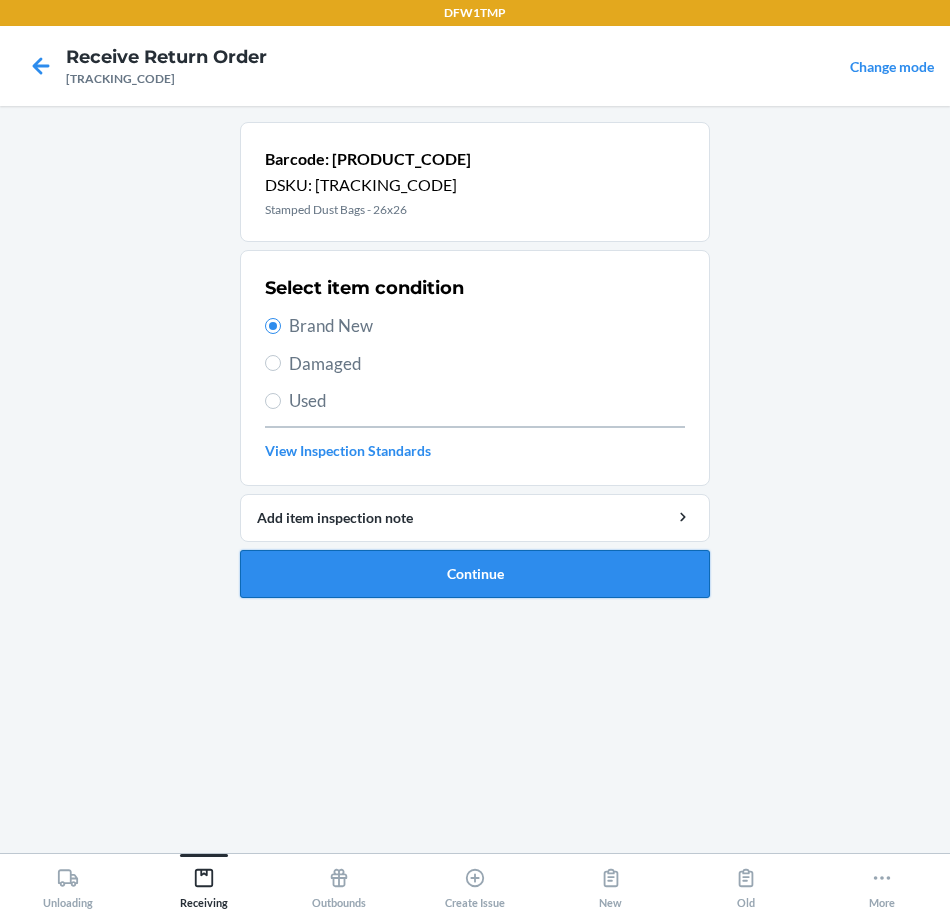click on "Continue" at bounding box center [475, 574] 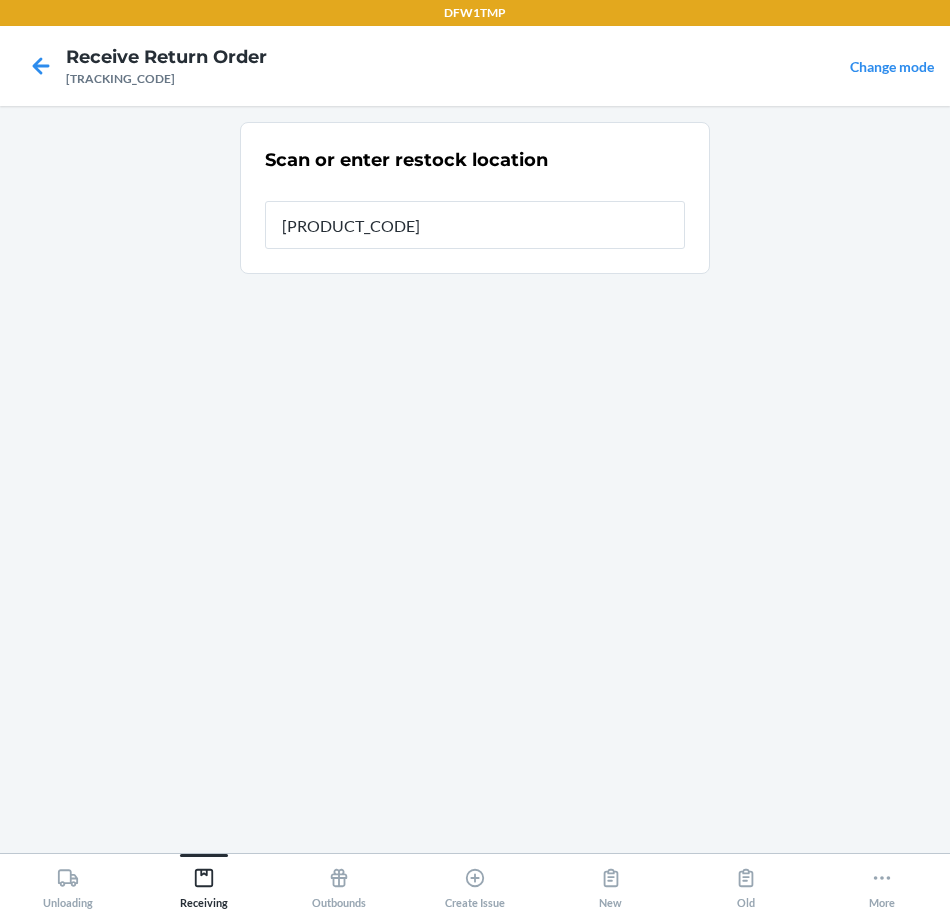 type on "[PRODUCT_CODE]" 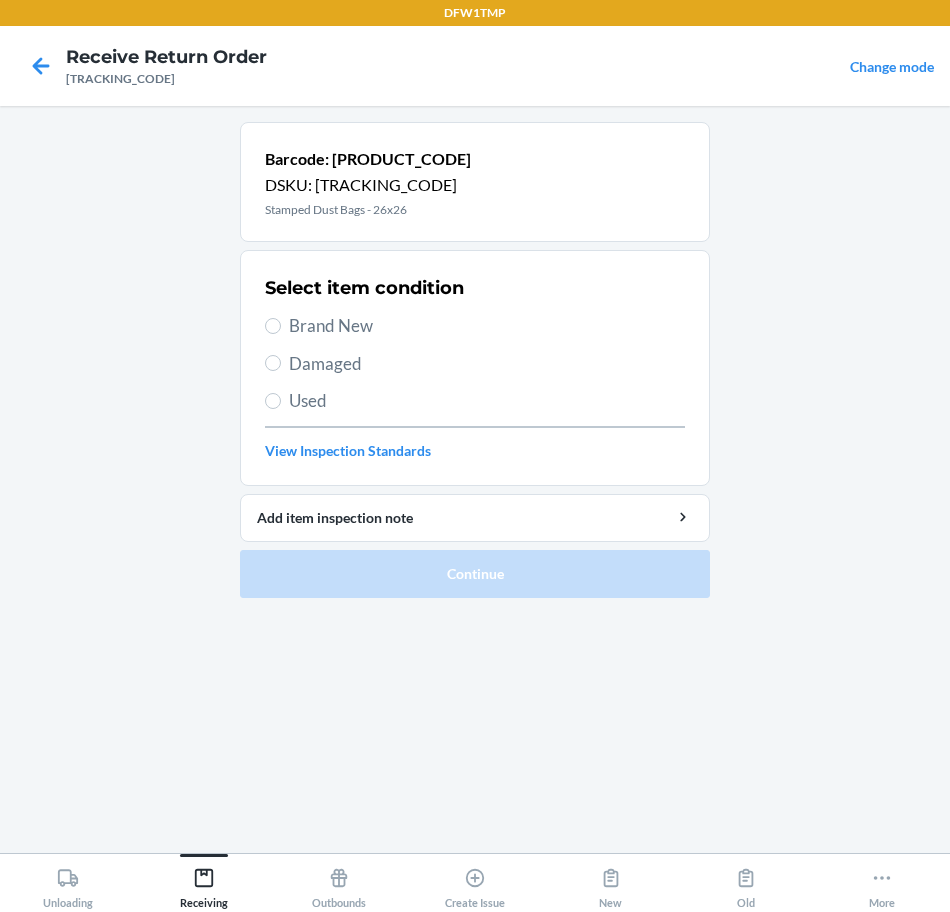 click on "Brand New" at bounding box center (487, 326) 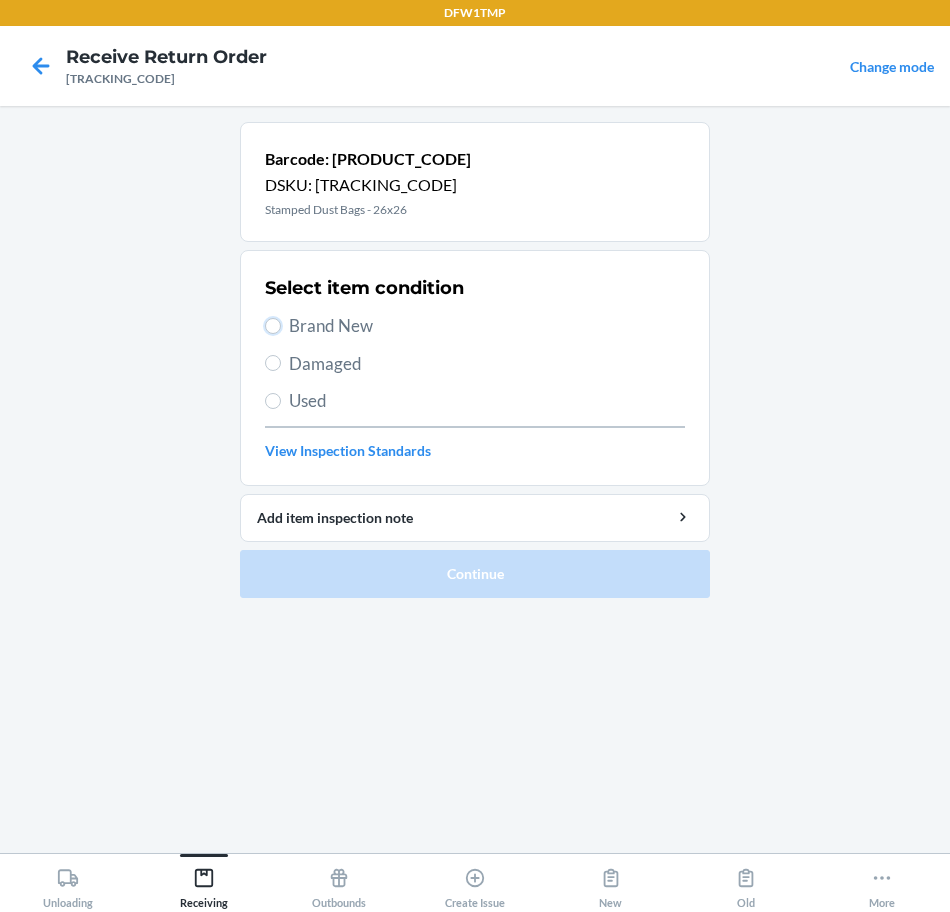 click on "Brand New" at bounding box center [273, 326] 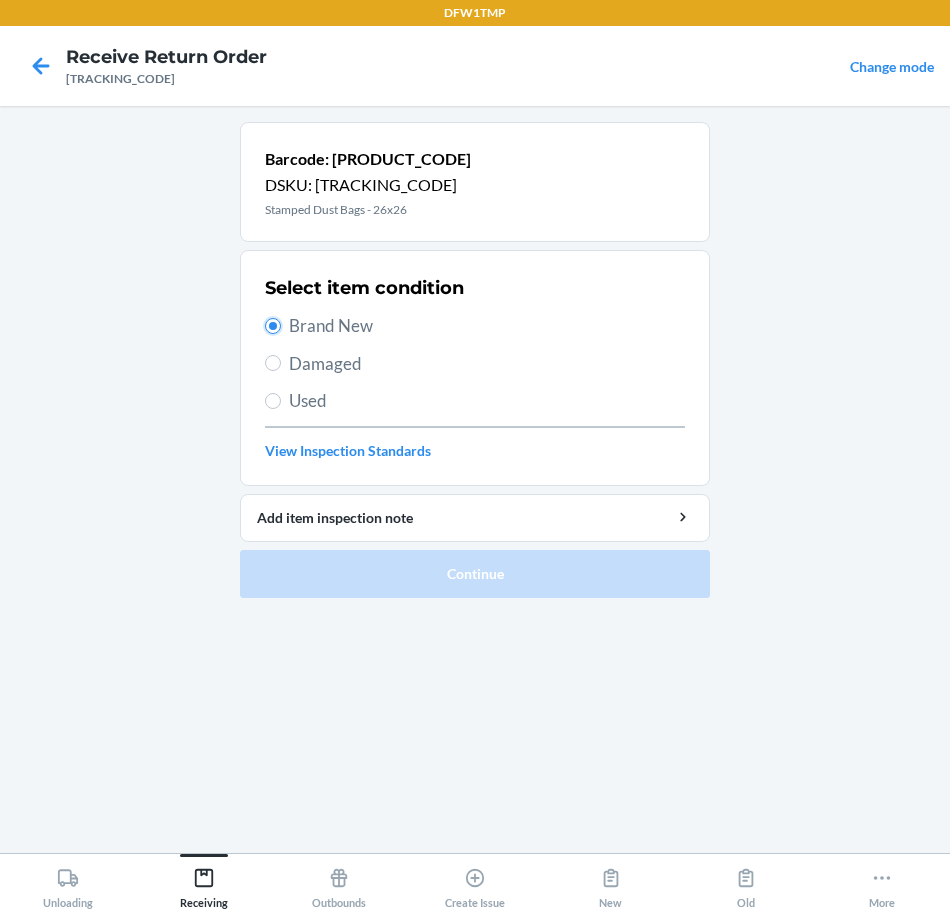 radio on "true" 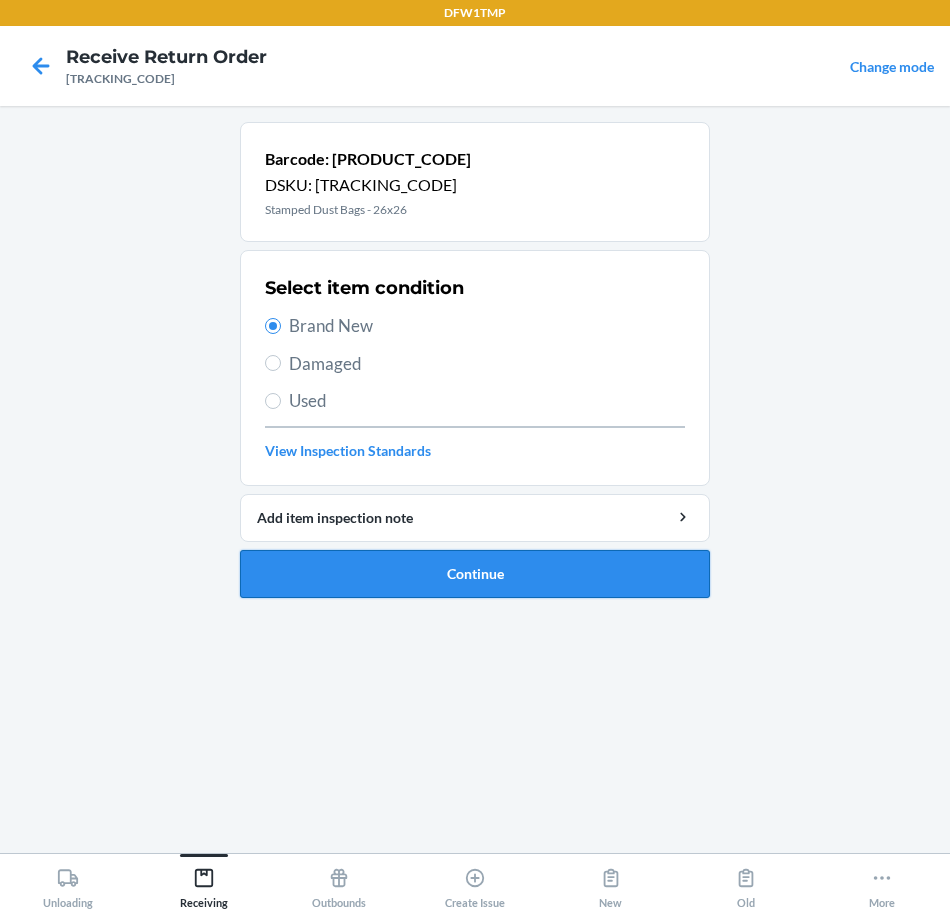 click on "Continue" at bounding box center [475, 574] 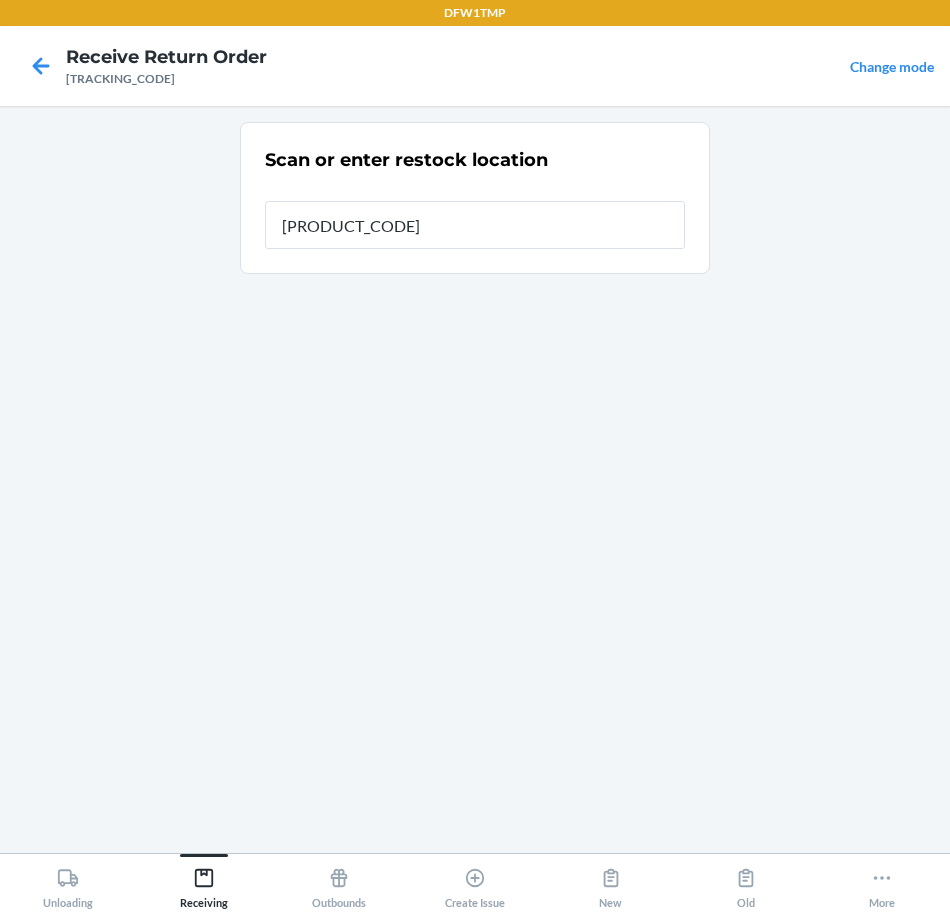 type on "[PRODUCT_CODE]" 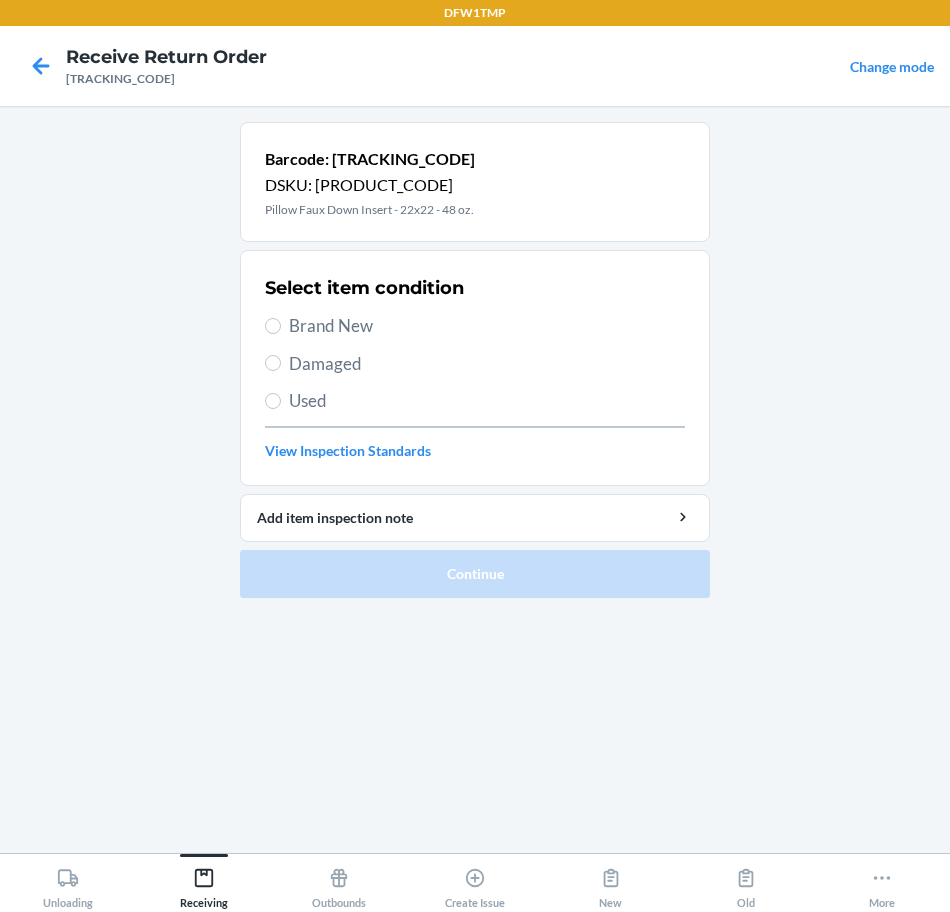 click on "Brand New" at bounding box center [487, 326] 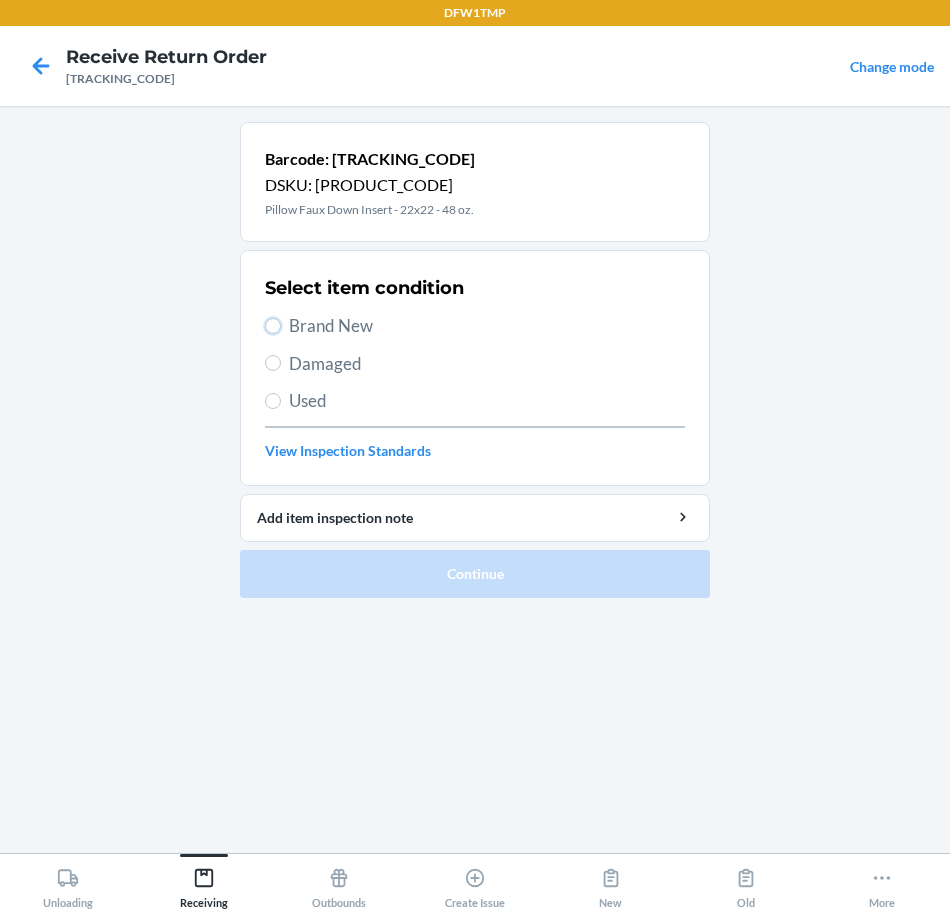 click on "Brand New" at bounding box center (273, 326) 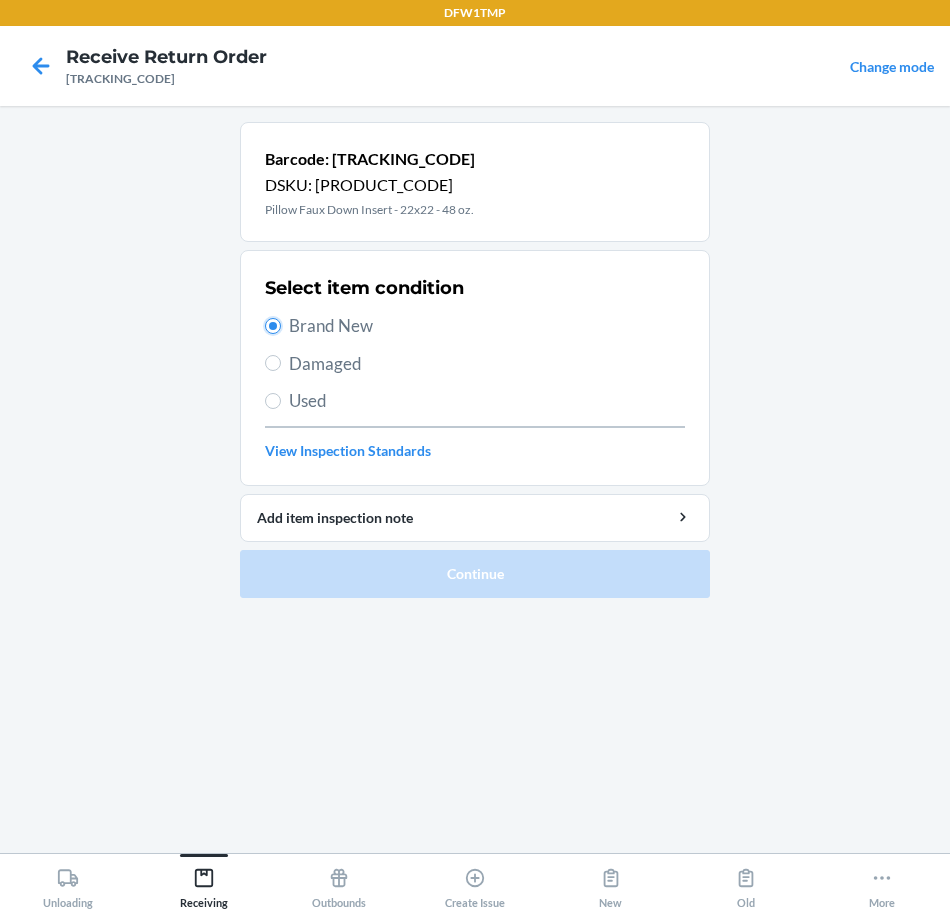 radio on "true" 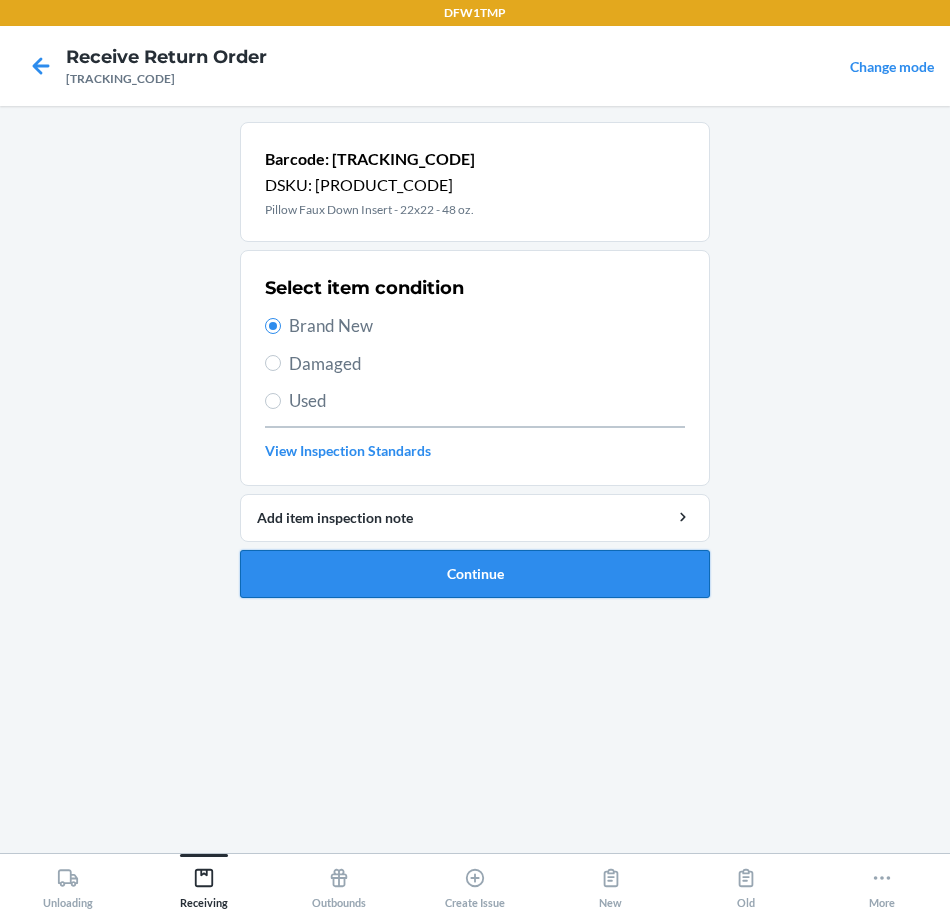 click on "Continue" at bounding box center (475, 574) 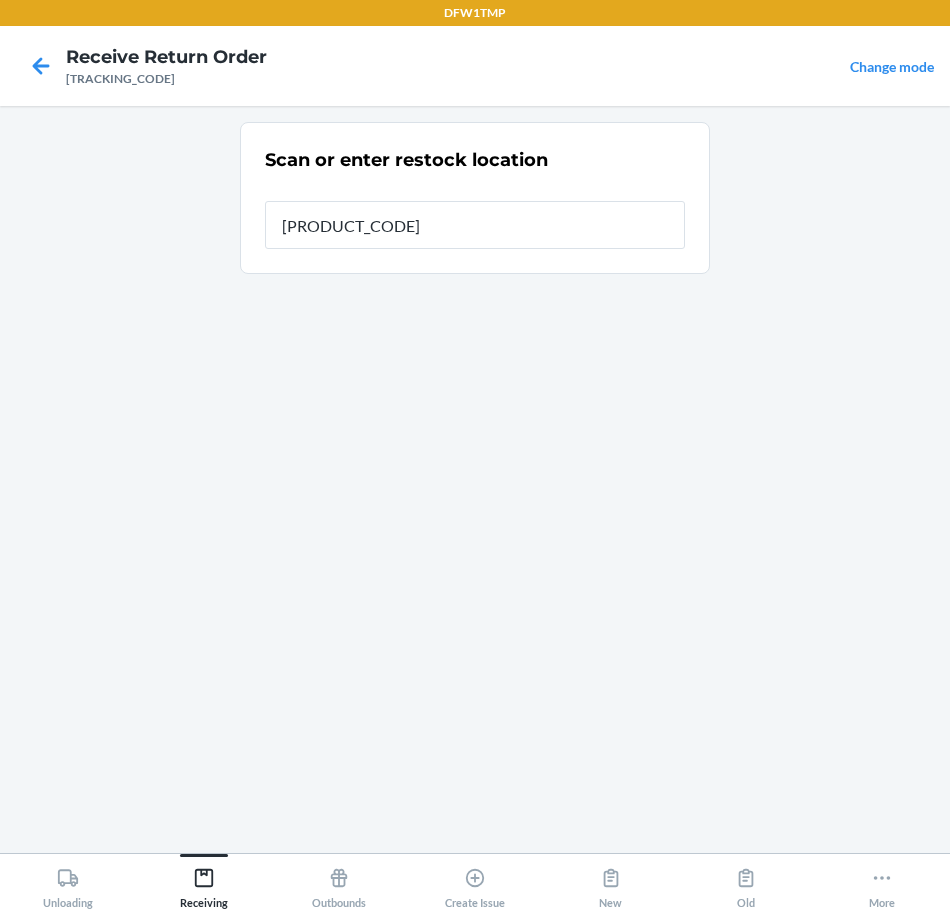 type on "[PRODUCT_CODE]" 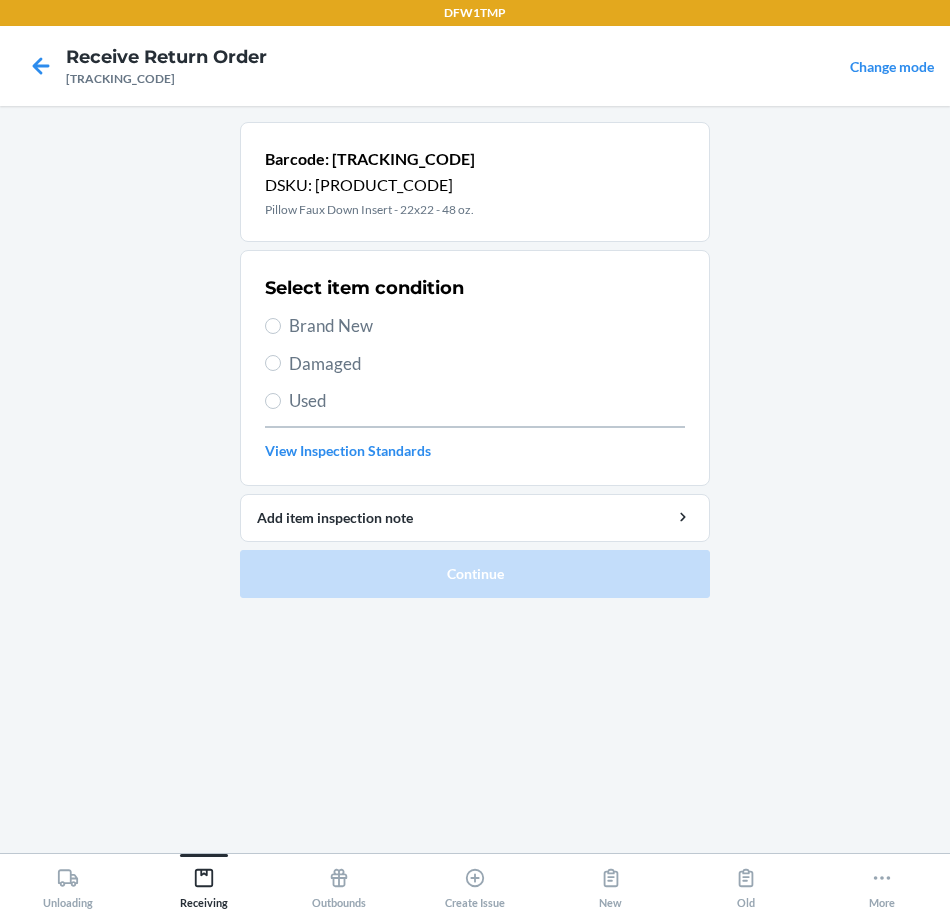 drag, startPoint x: 363, startPoint y: 325, endPoint x: 370, endPoint y: 343, distance: 19.313208 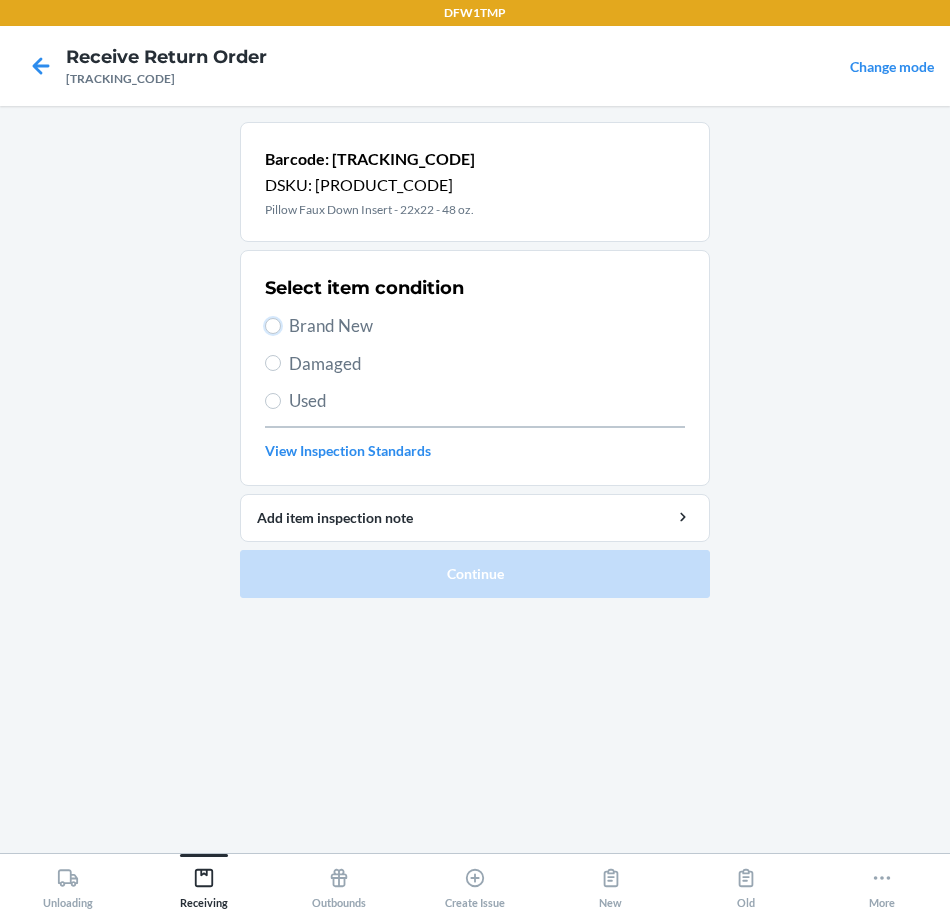 click on "Brand New" at bounding box center (273, 326) 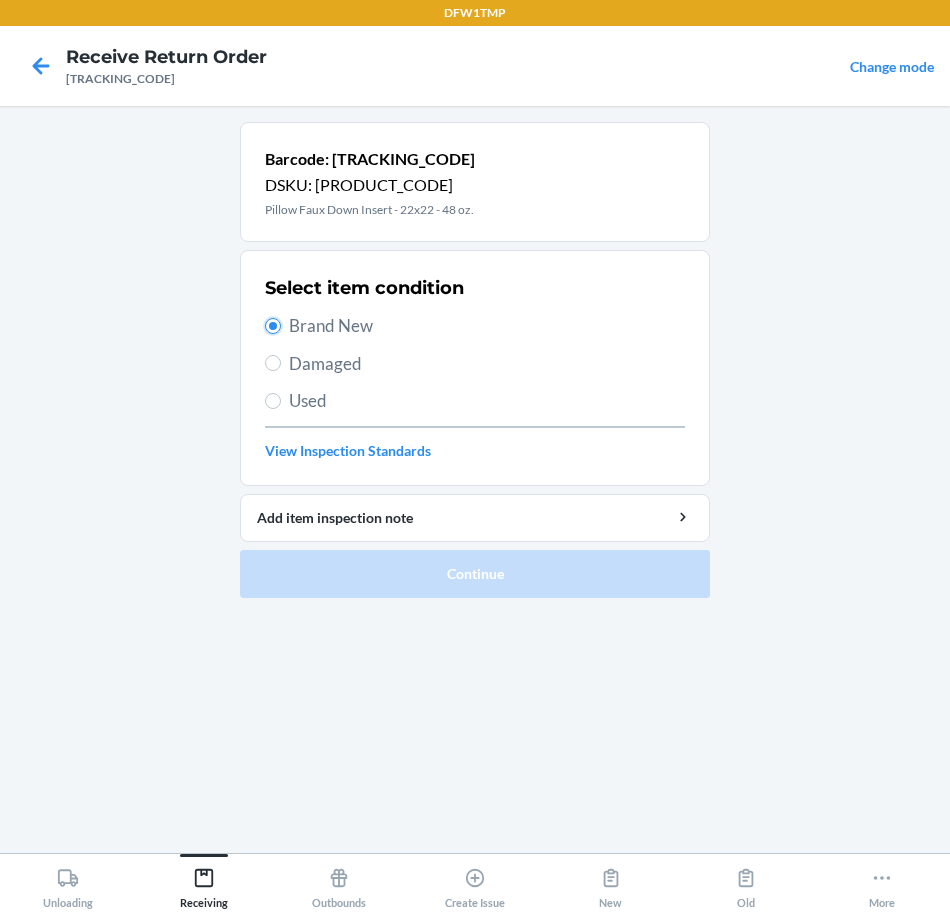 radio on "true" 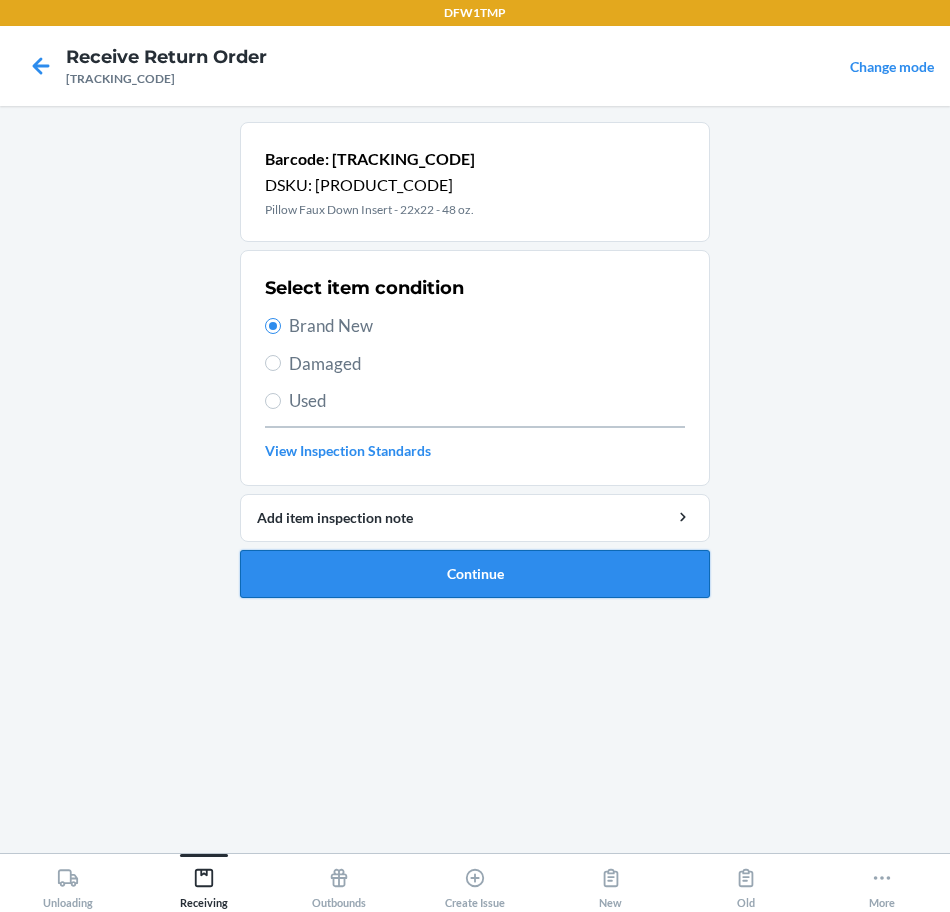 click on "Continue" at bounding box center [475, 574] 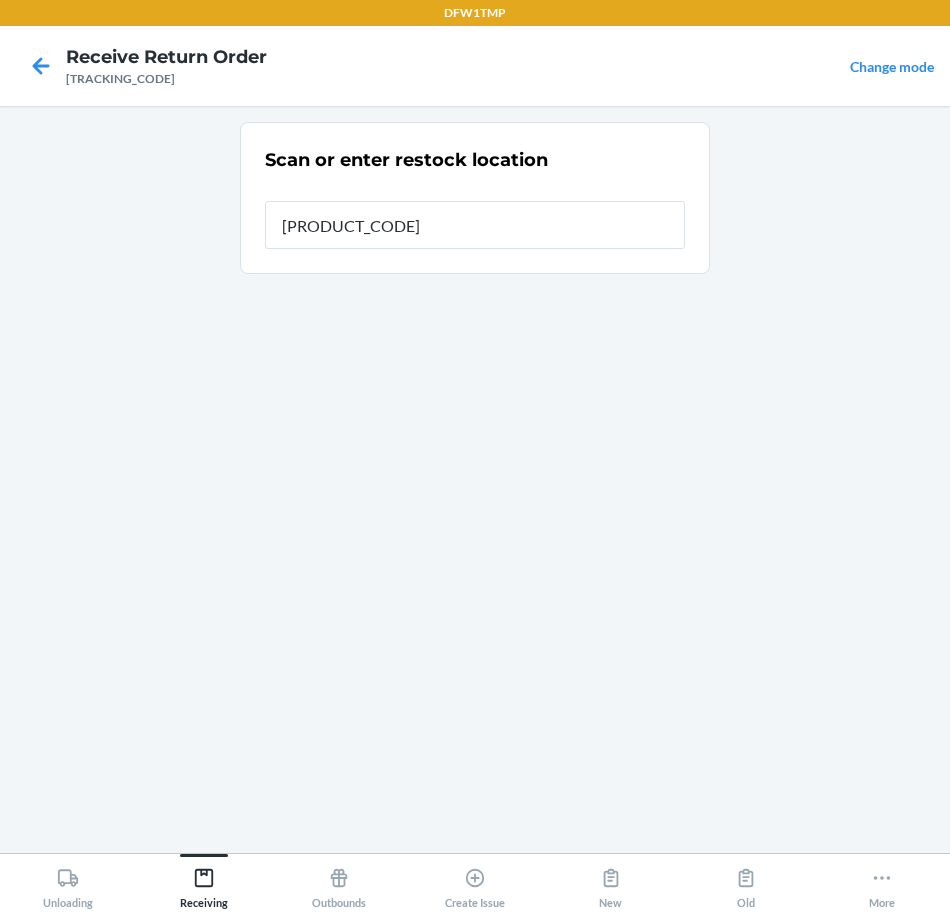 type on "[PRODUCT_CODE]" 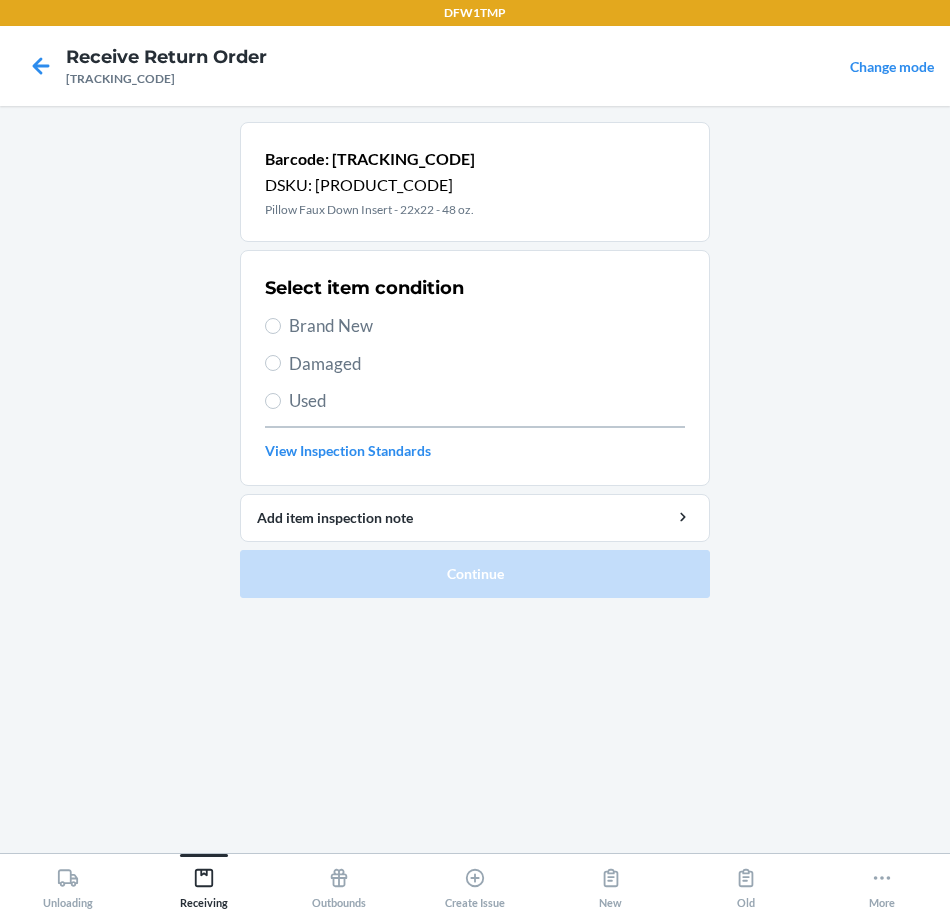 click on "Brand New" at bounding box center [487, 326] 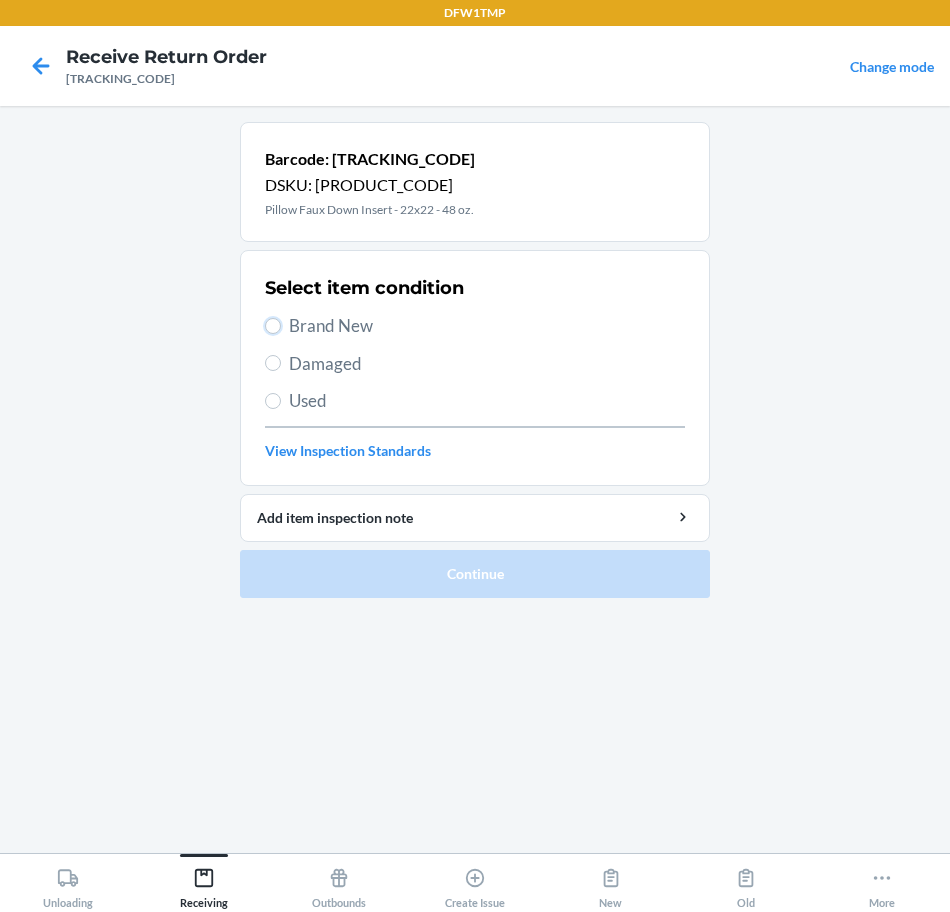 click on "Brand New" at bounding box center [273, 326] 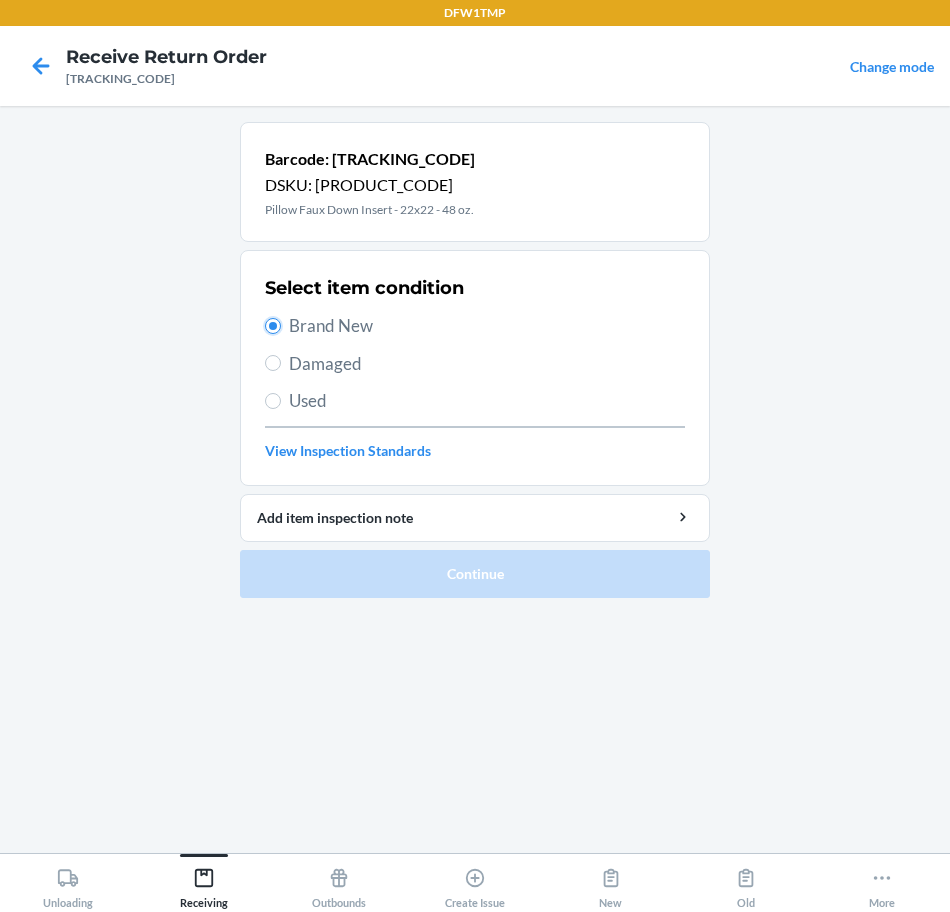 radio on "true" 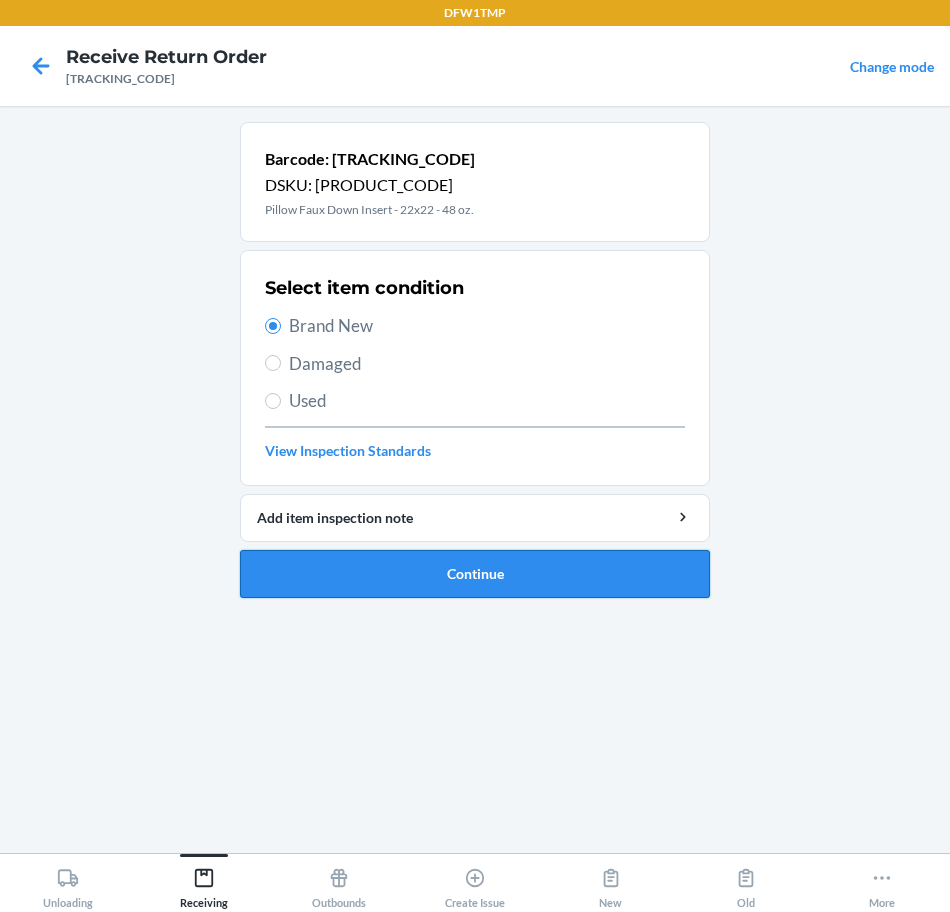 click on "Continue" at bounding box center (475, 574) 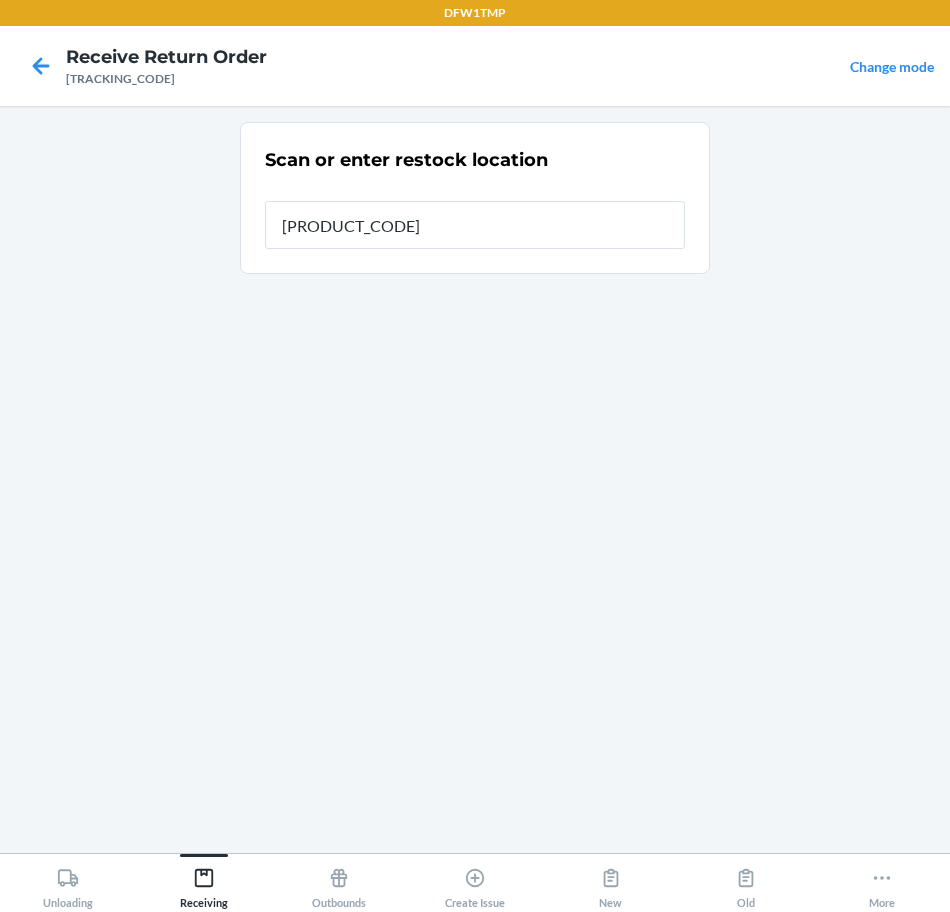 type on "[PRODUCT_CODE]" 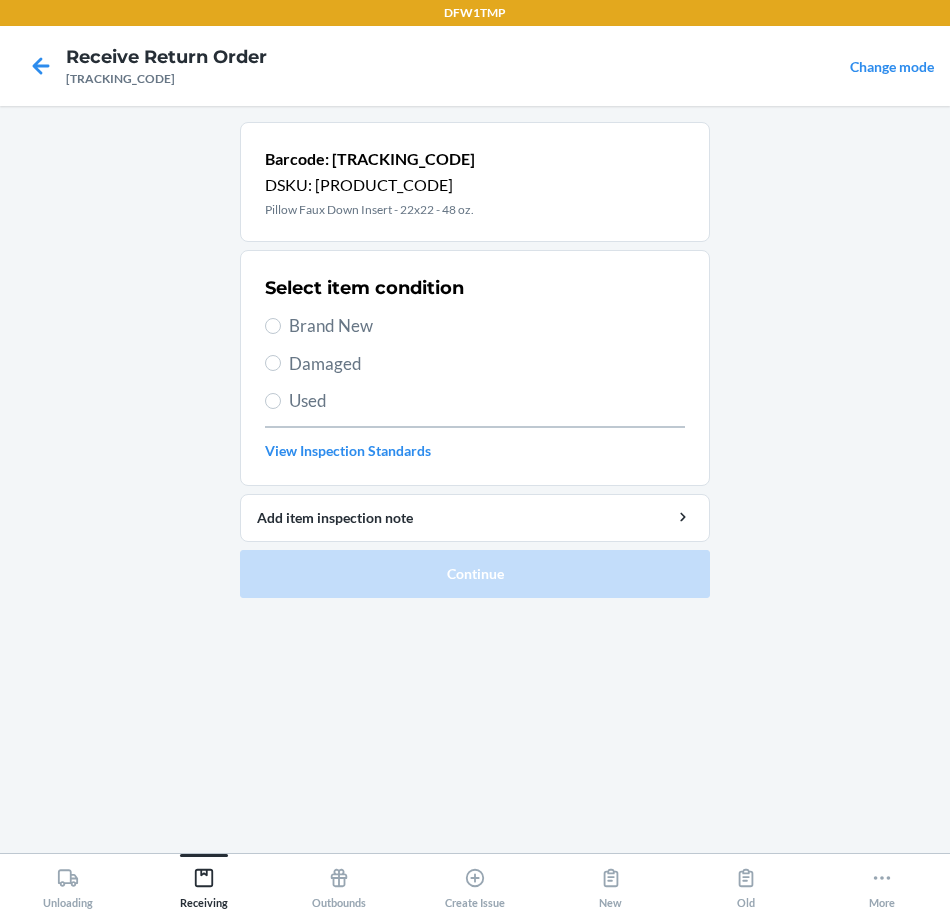 click on "Brand New" at bounding box center (487, 326) 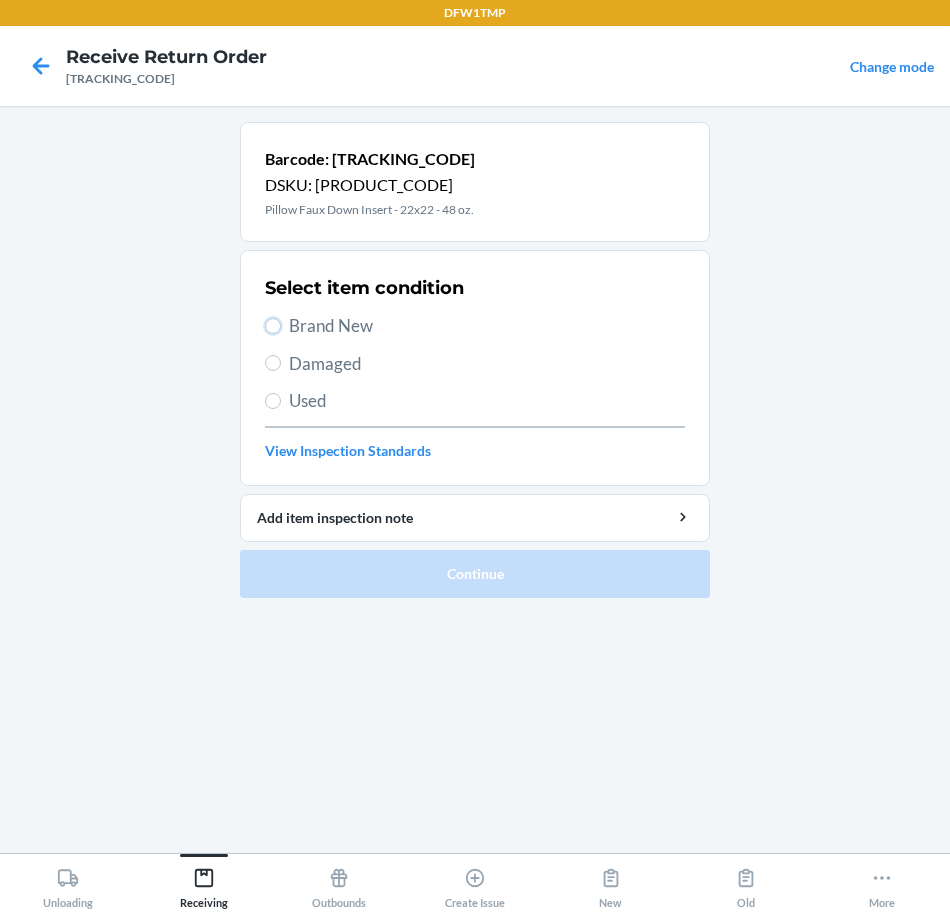 click on "Brand New" at bounding box center (273, 326) 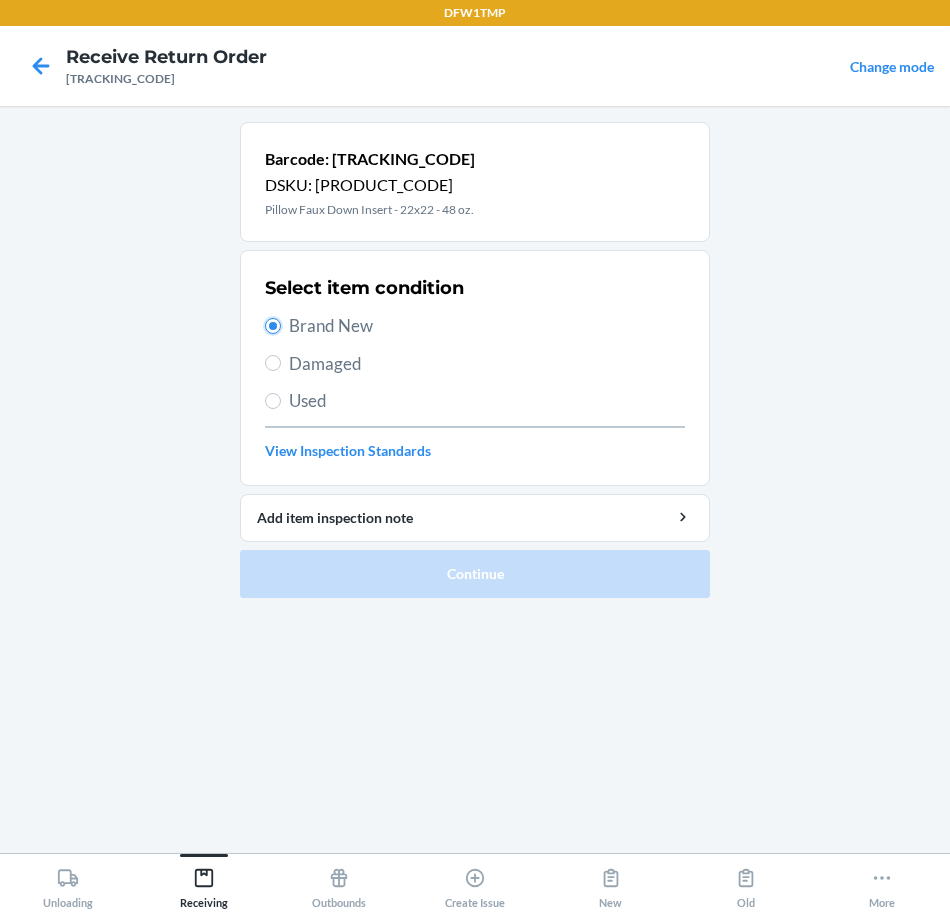 radio on "true" 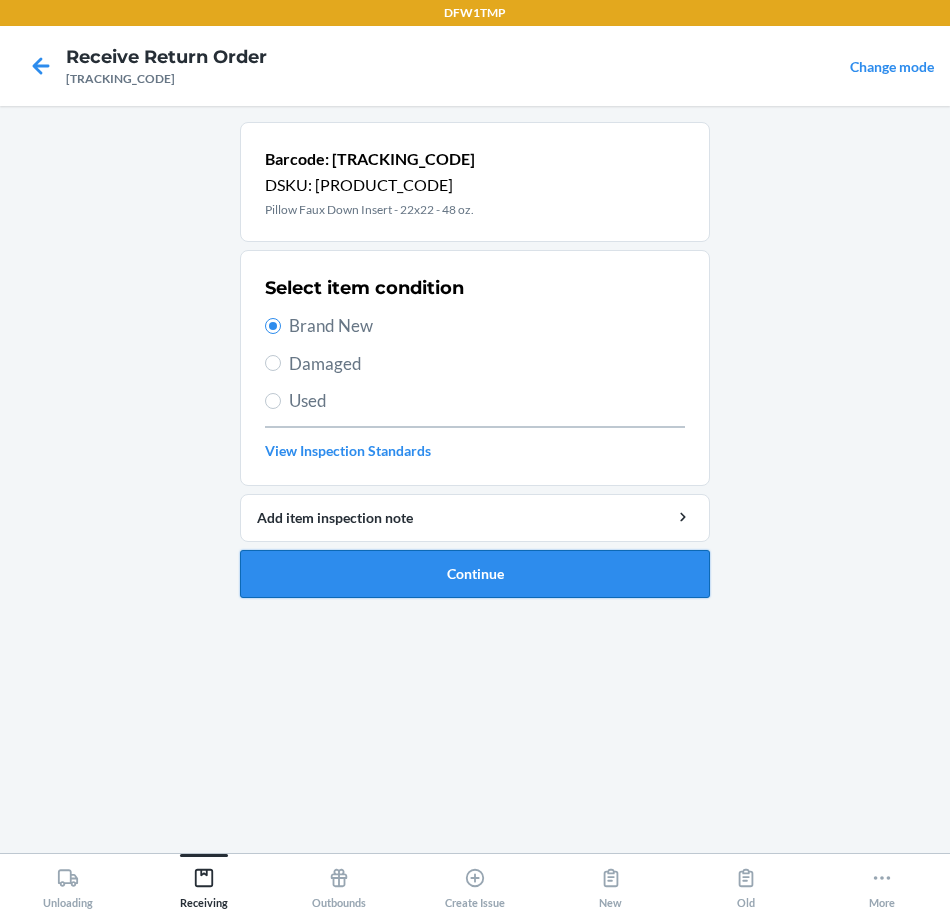click on "Continue" at bounding box center [475, 574] 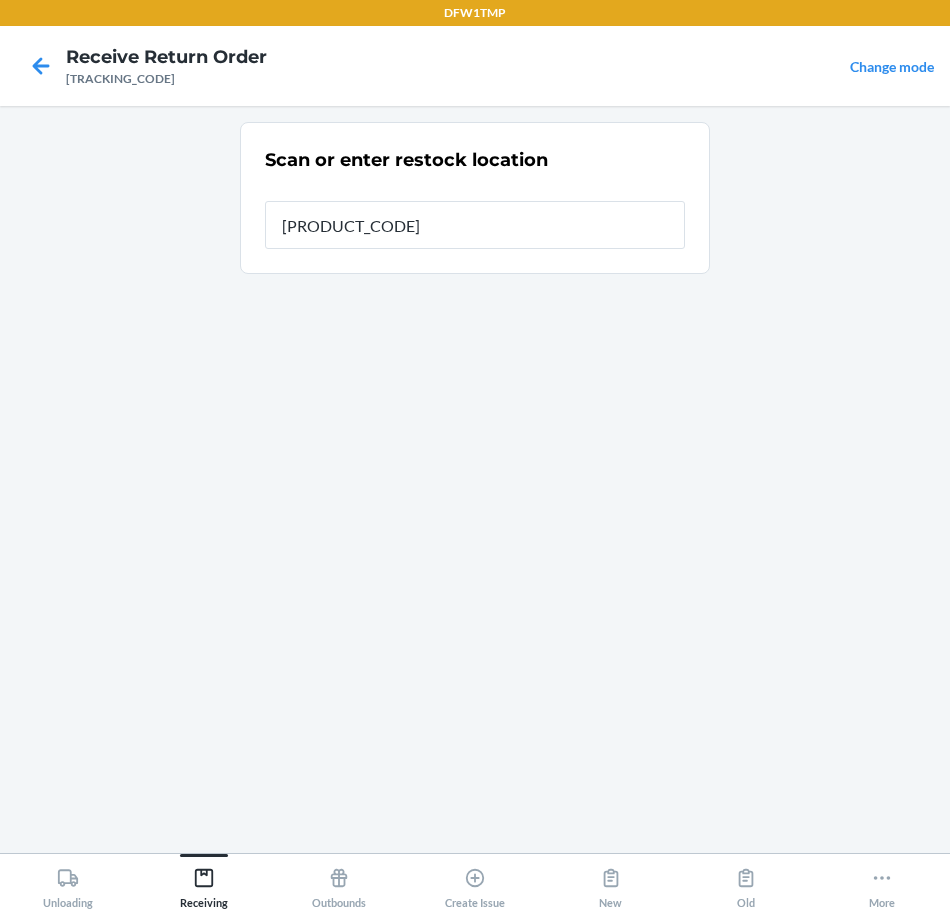 type on "[PRODUCT_CODE]" 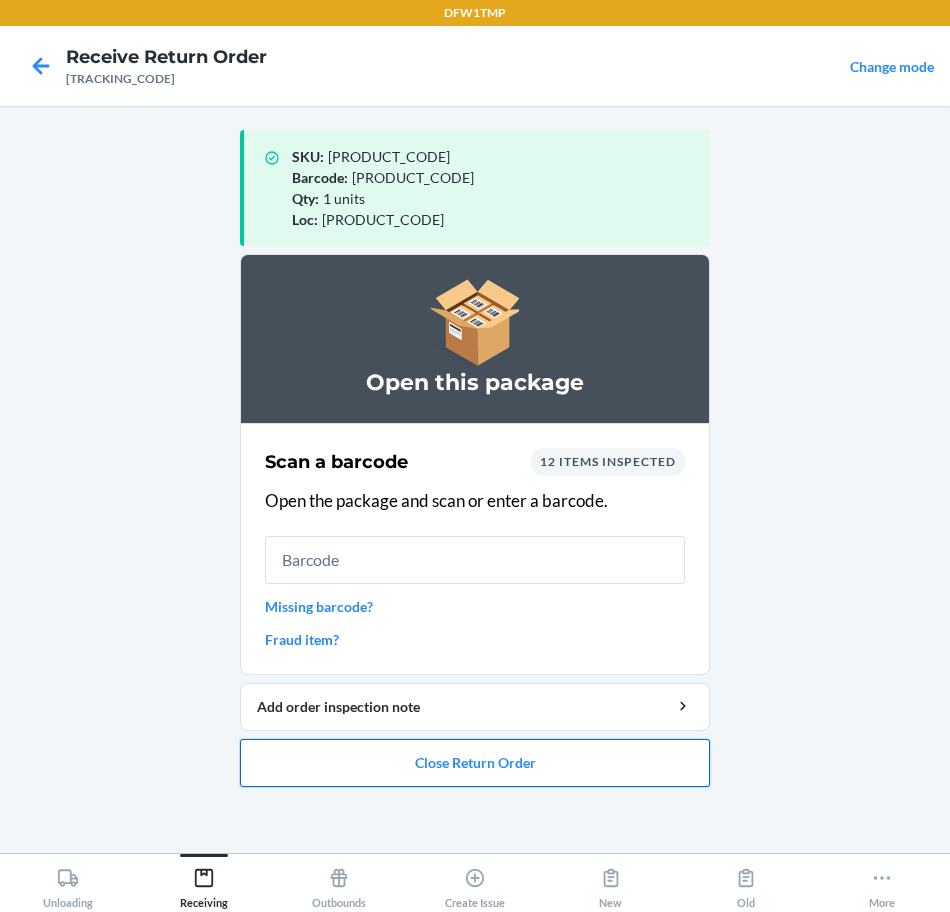 click on "Close Return Order" at bounding box center [475, 763] 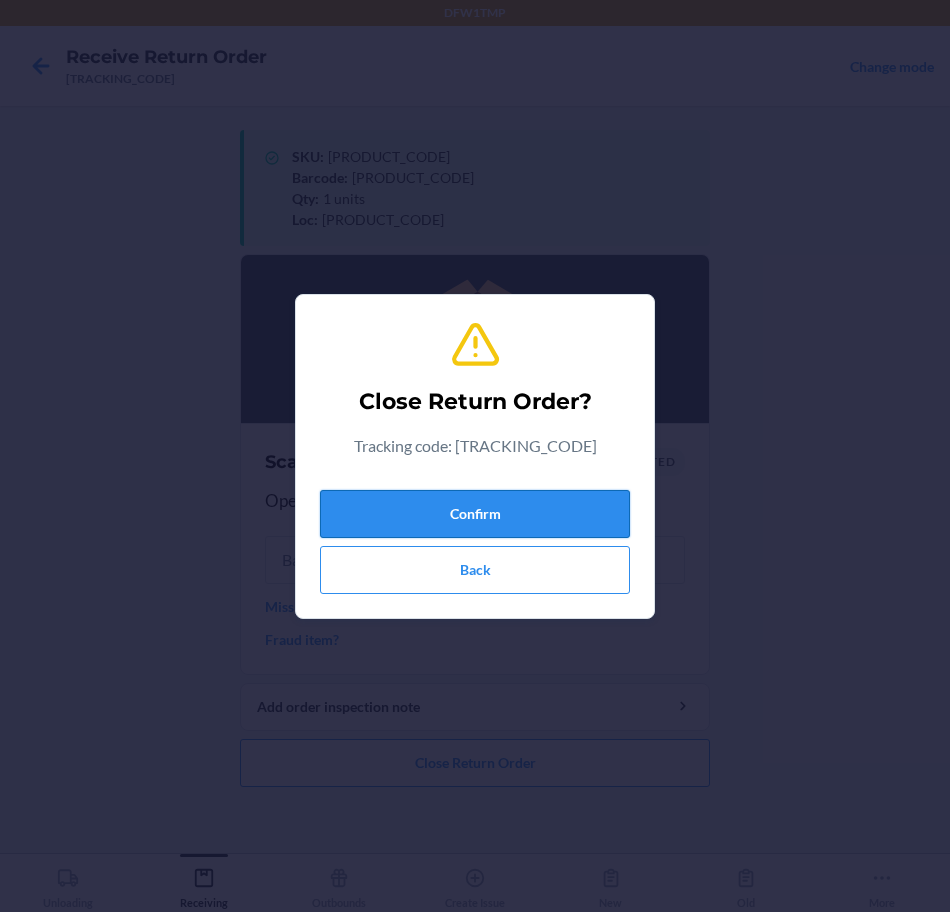 click on "Confirm" at bounding box center [475, 514] 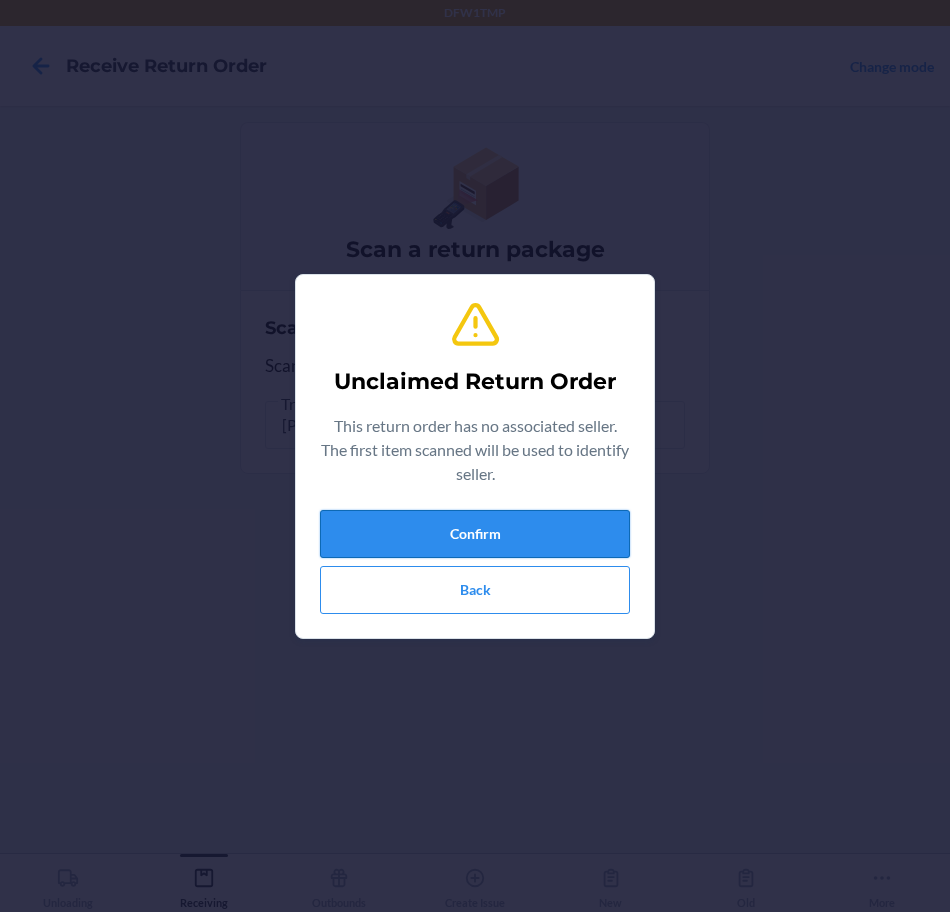 click on "Confirm" at bounding box center [475, 534] 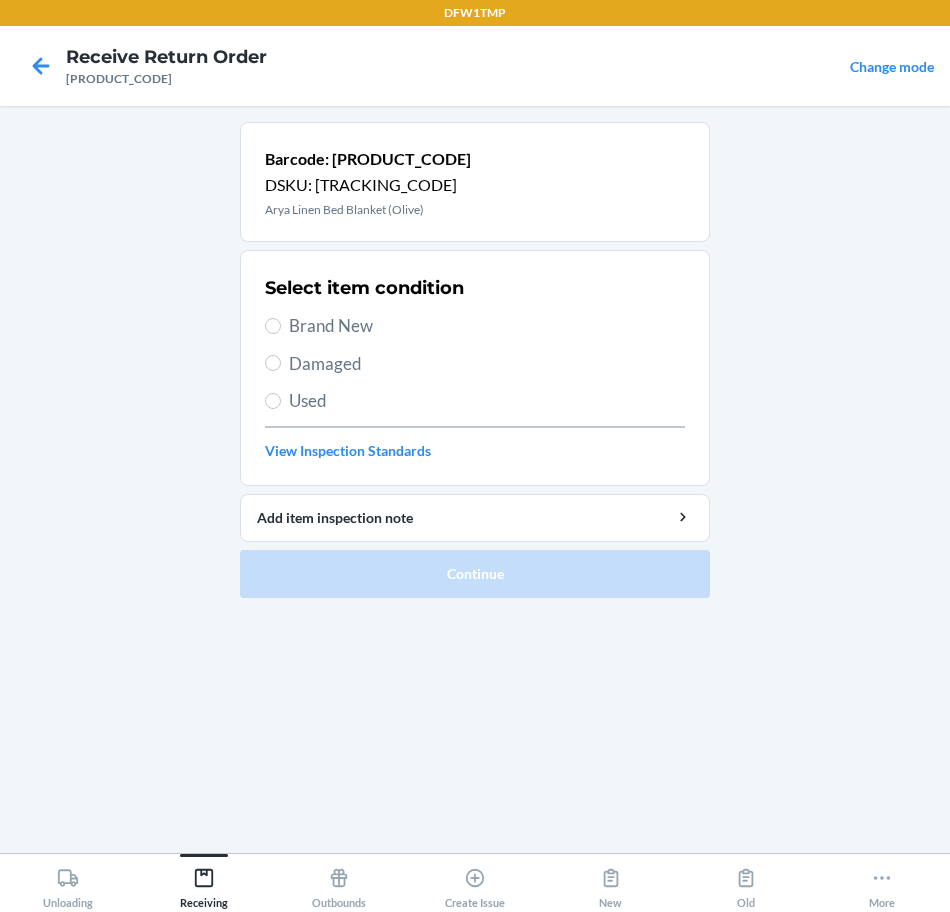 click on "Brand New" at bounding box center (487, 326) 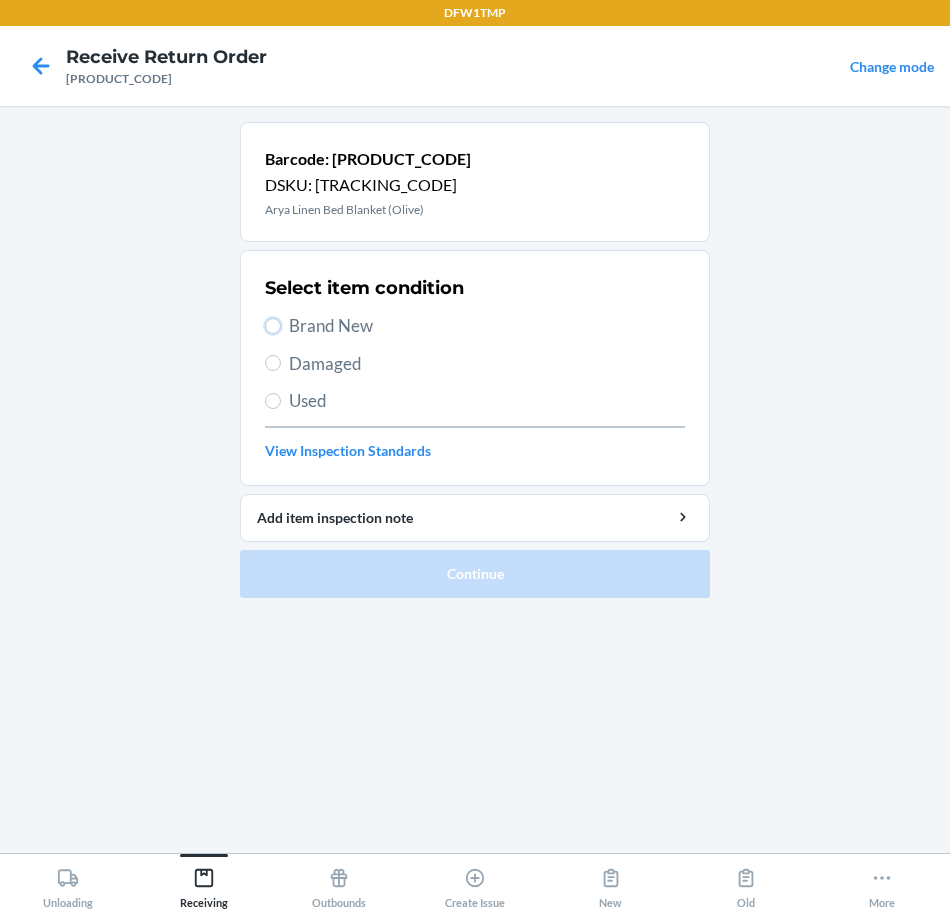 click on "Brand New" at bounding box center (273, 326) 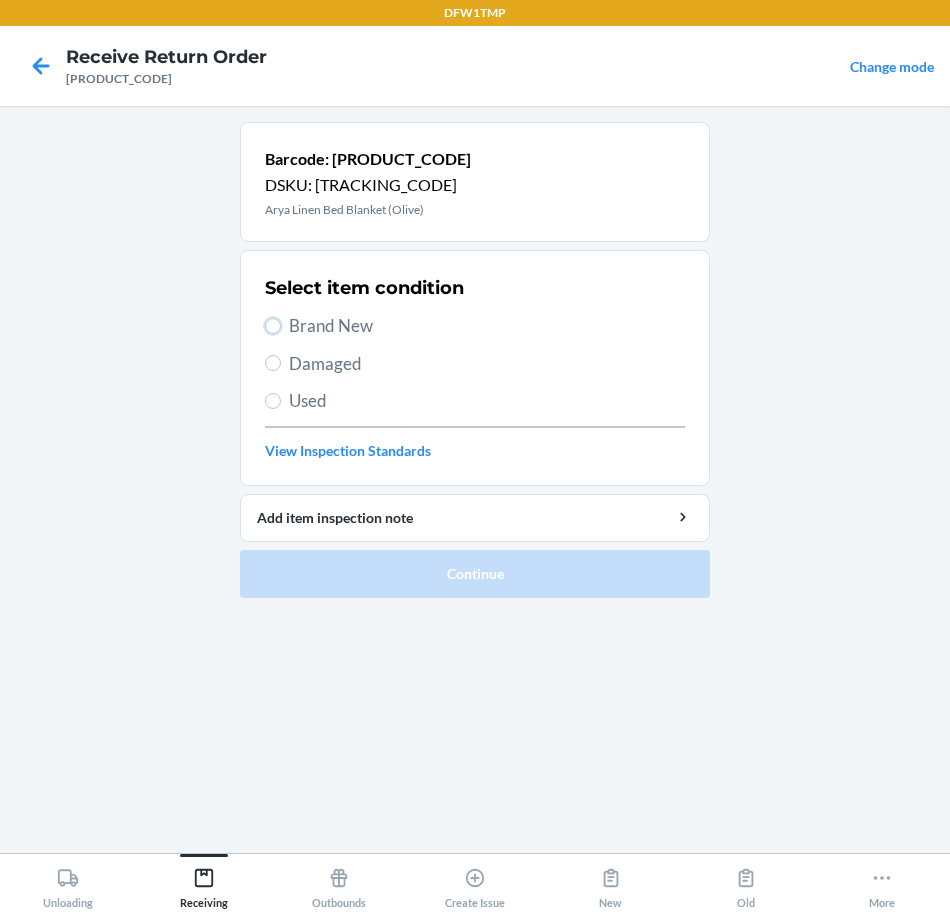 radio on "true" 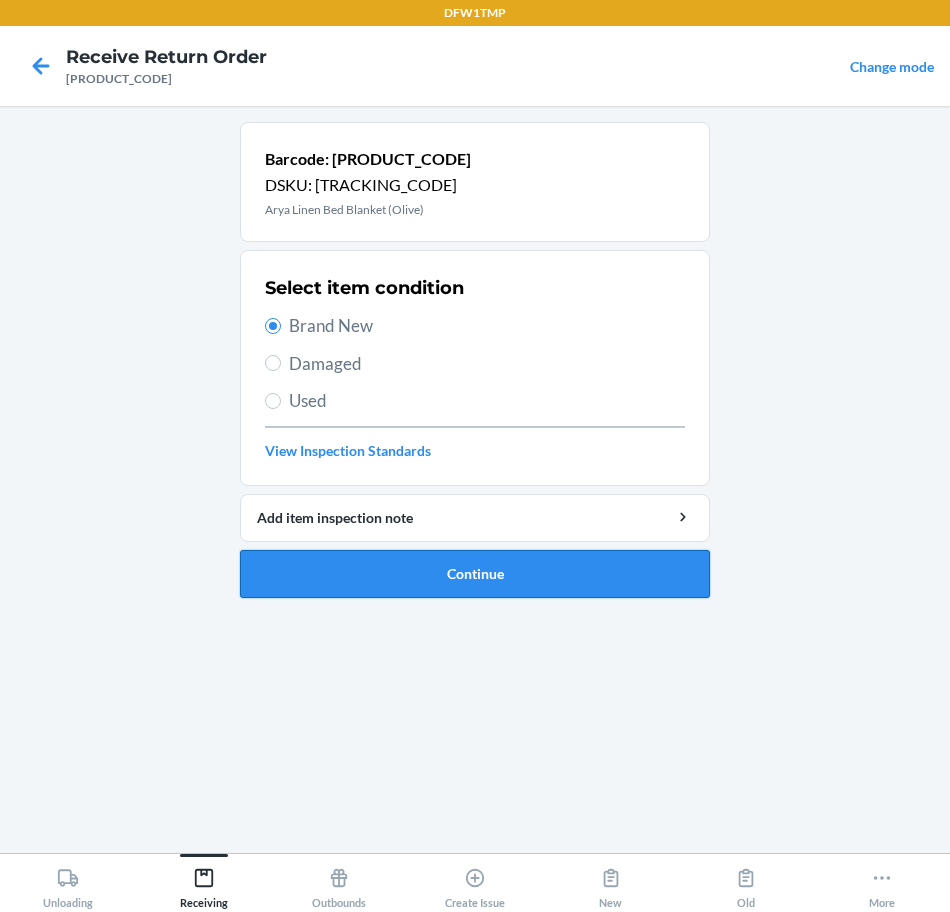 click on "Continue" at bounding box center [475, 574] 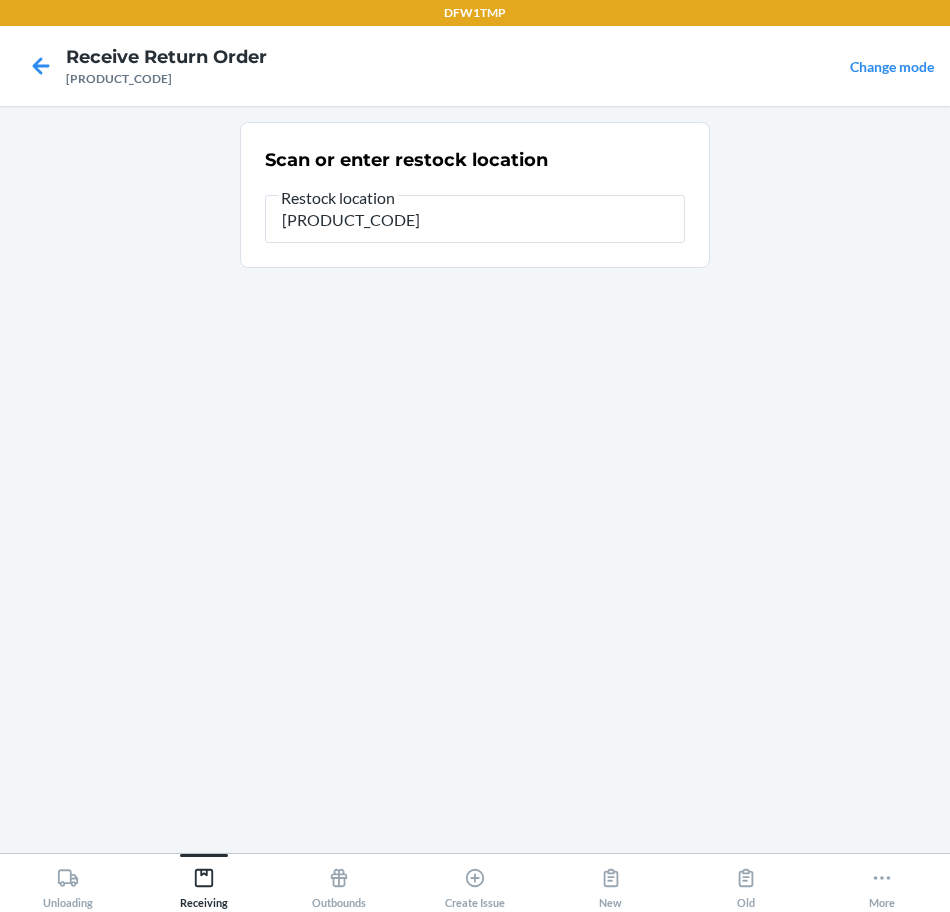 type on "[PRODUCT_CODE]" 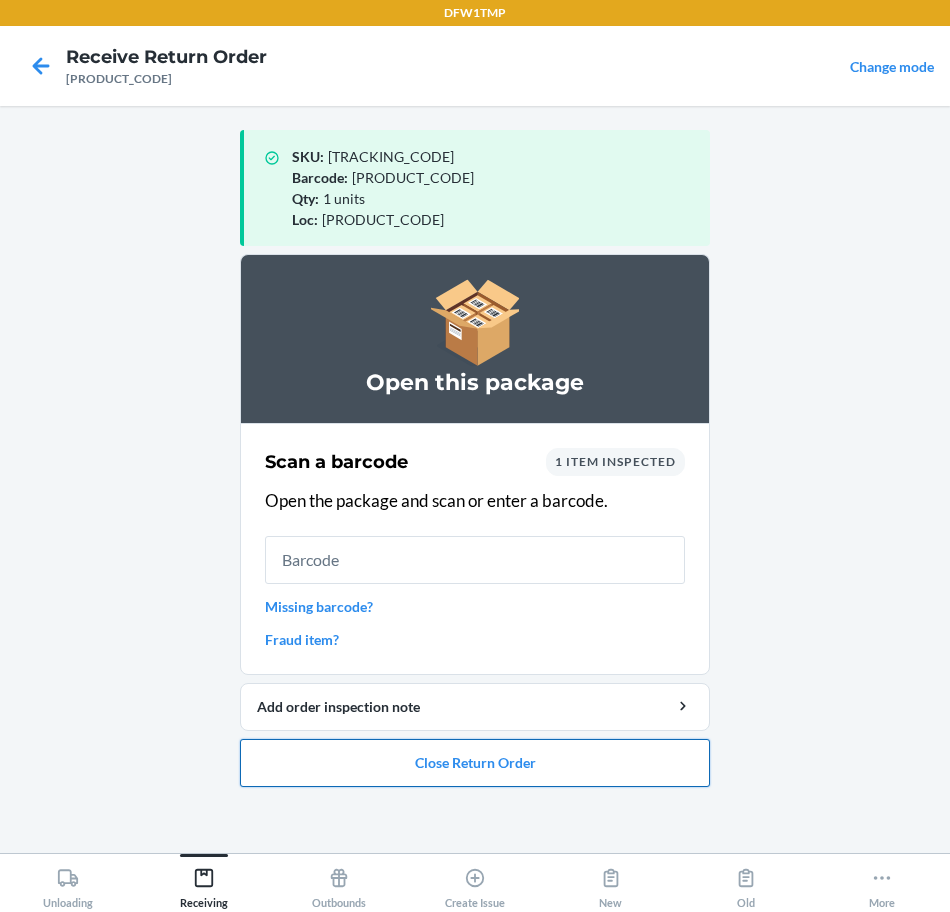 click on "Close Return Order" at bounding box center (475, 763) 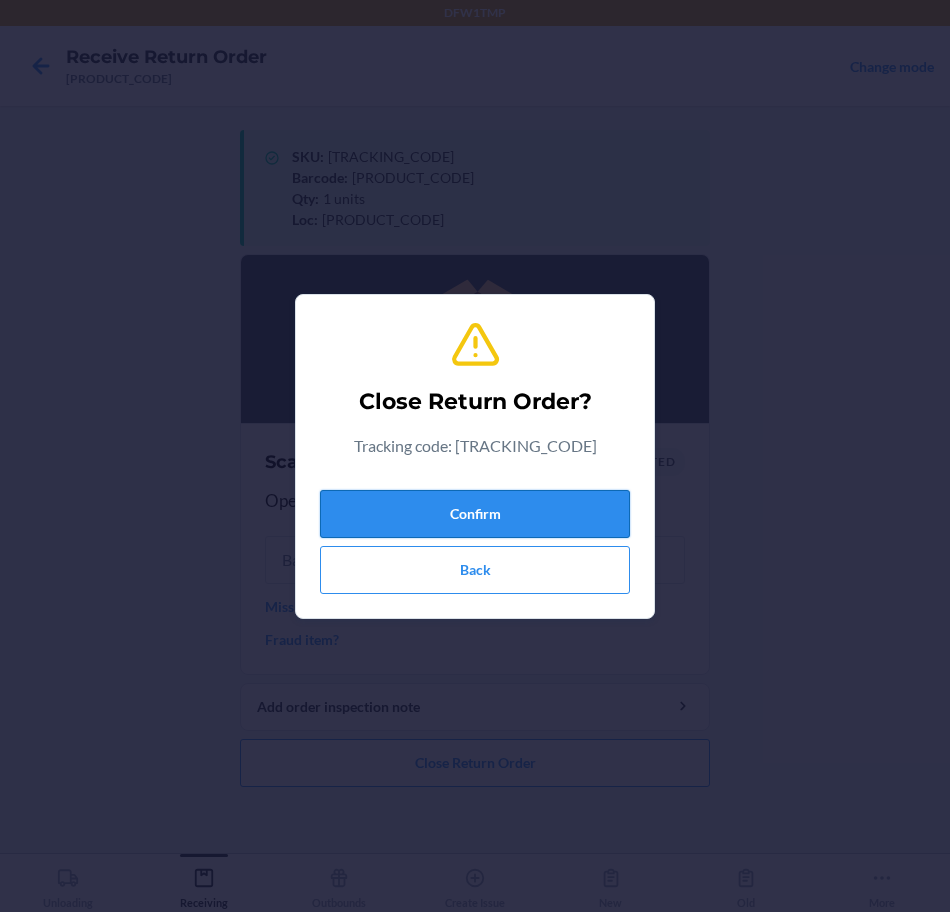 click on "Confirm" at bounding box center [475, 514] 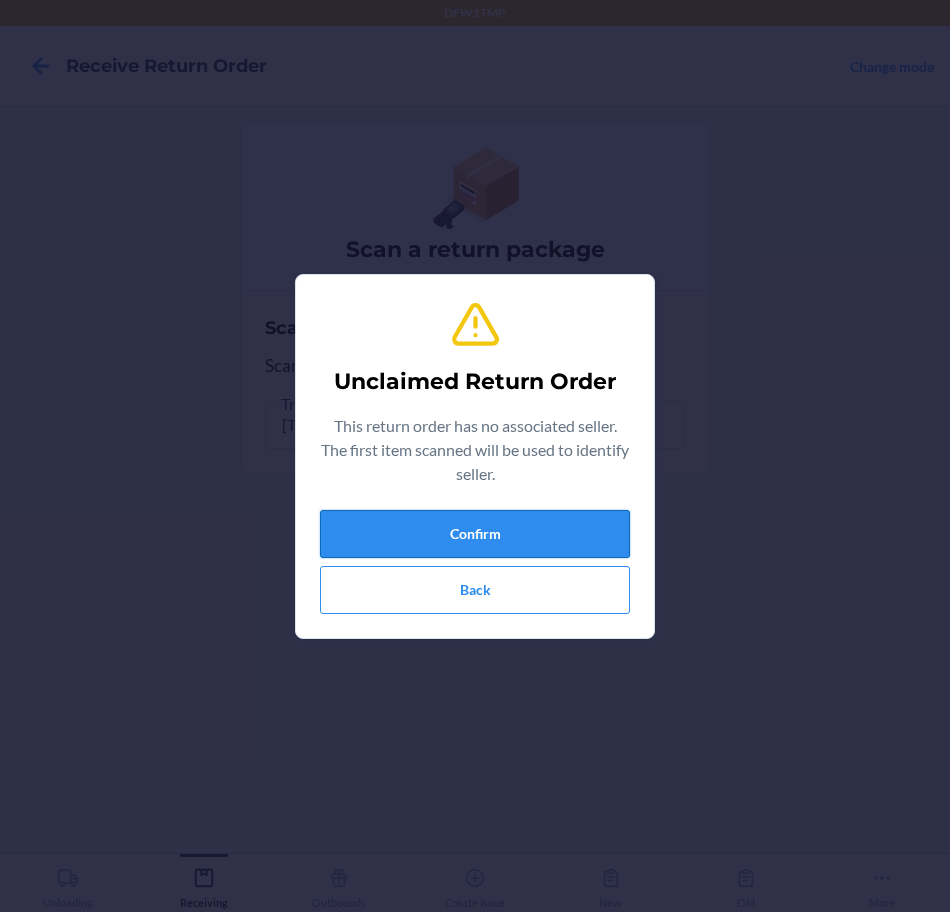 click on "Confirm" at bounding box center (475, 534) 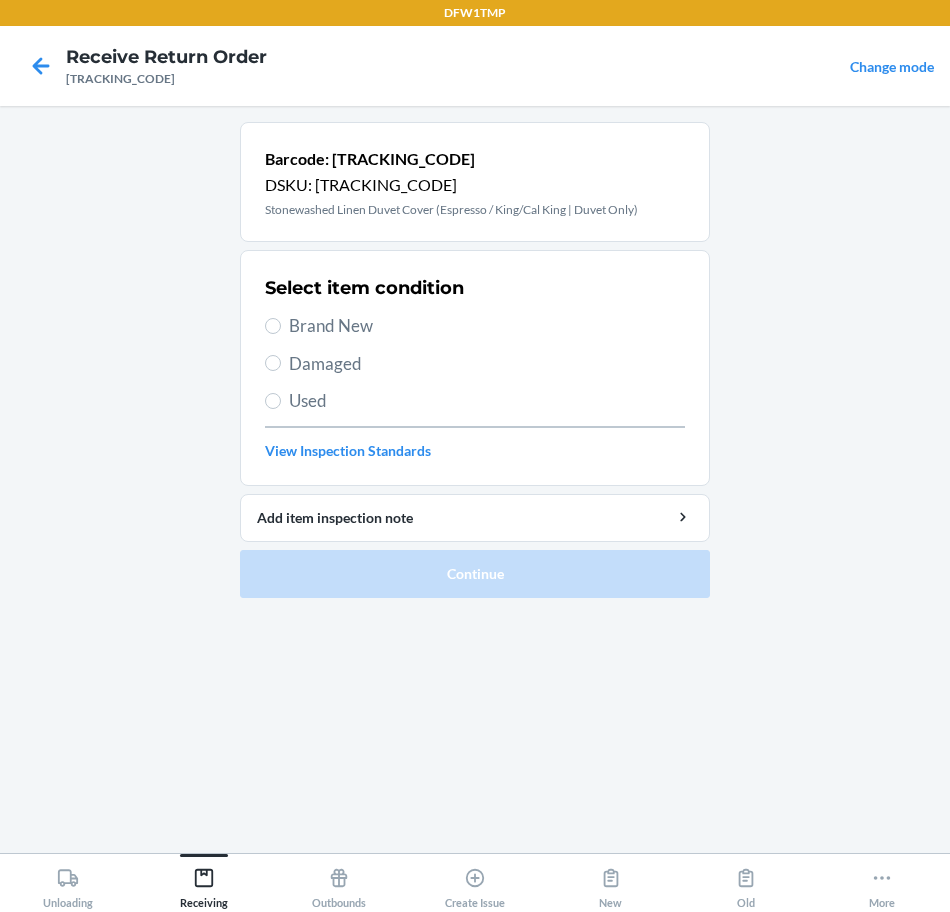 click on "Select item condition Brand New Damaged Used View Inspection Standards" at bounding box center [475, 368] 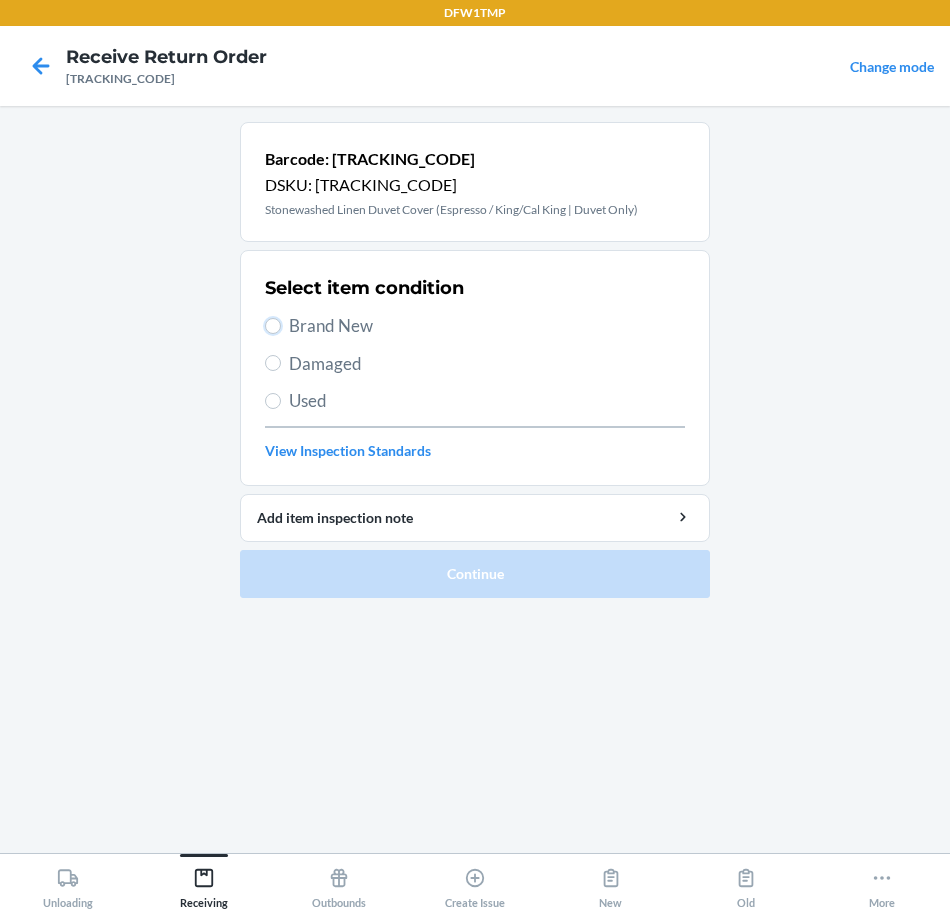 click on "Brand New" at bounding box center (273, 326) 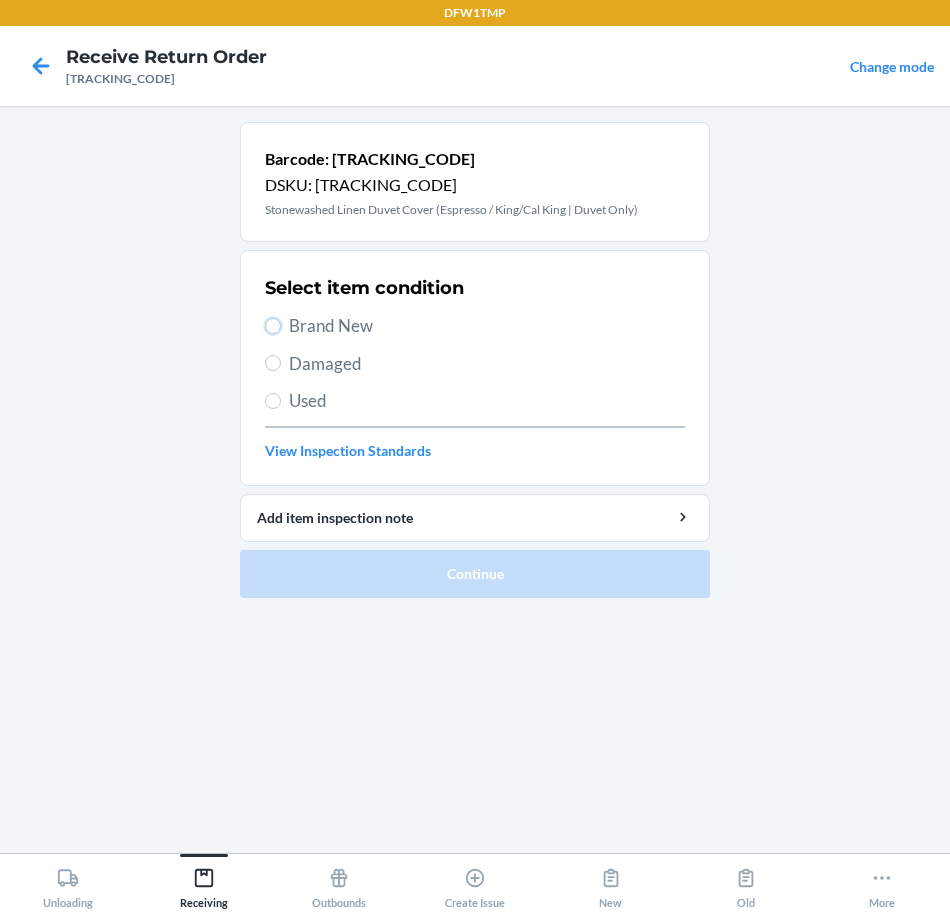 radio on "true" 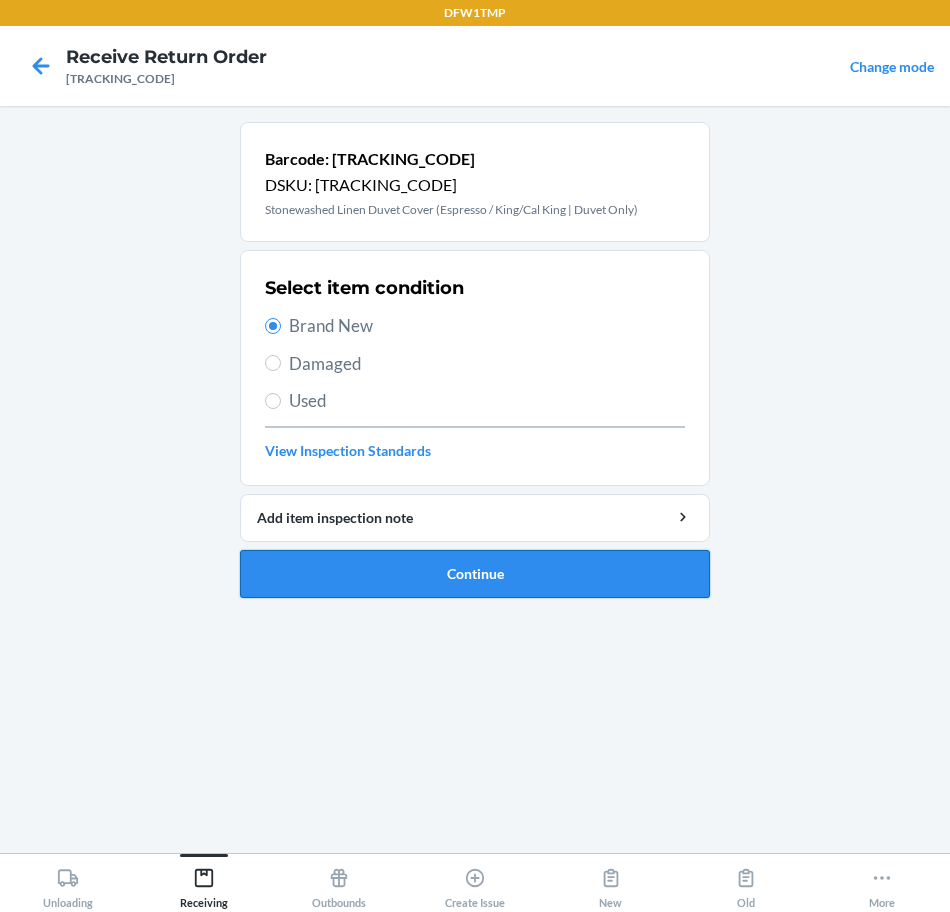 click on "Continue" at bounding box center (475, 574) 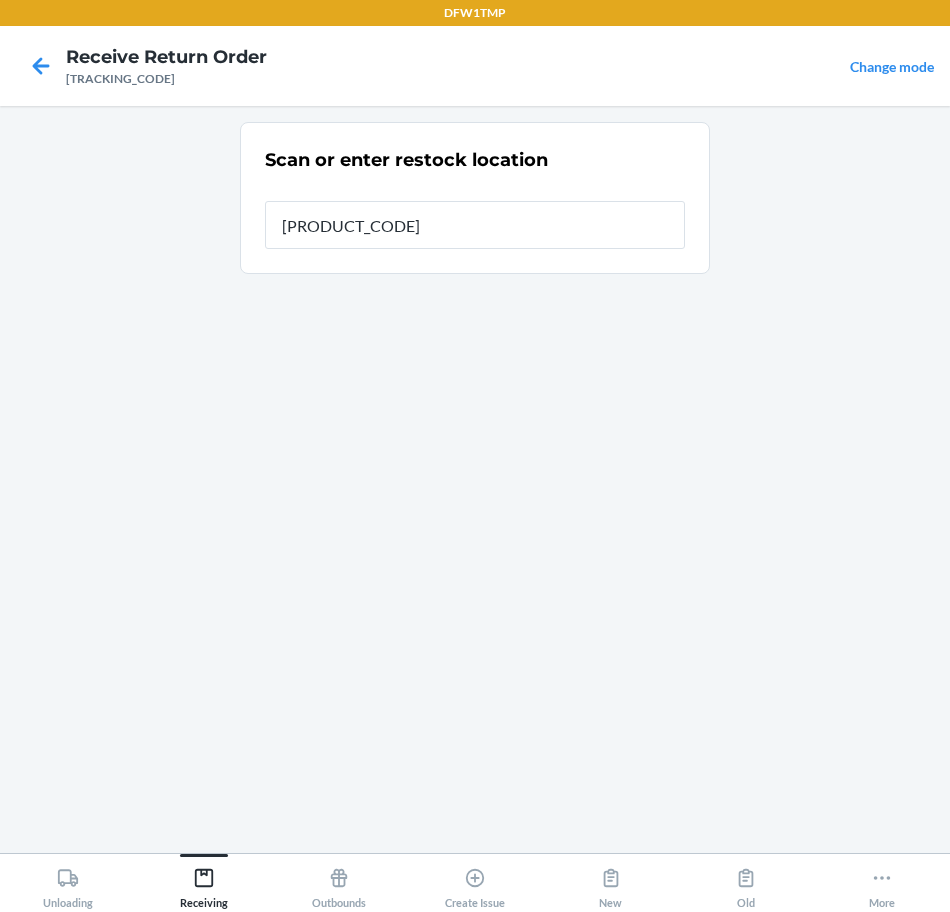 type on "[PRODUCT_CODE]" 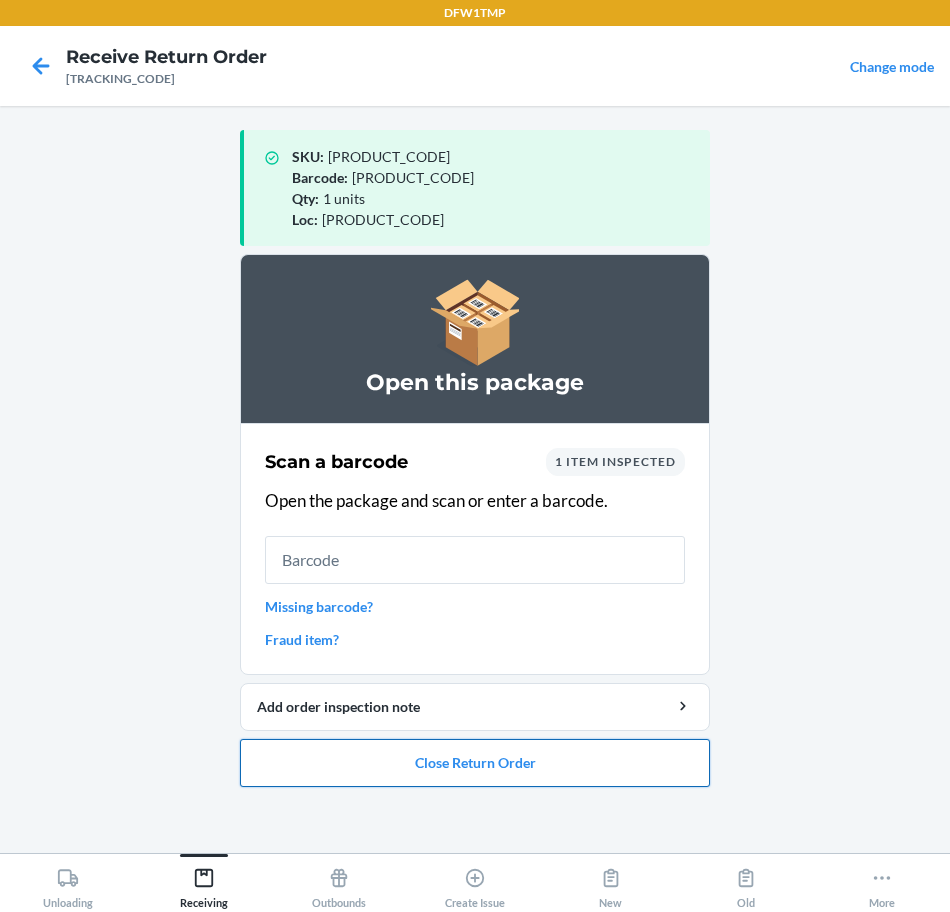 click on "Close Return Order" at bounding box center (475, 763) 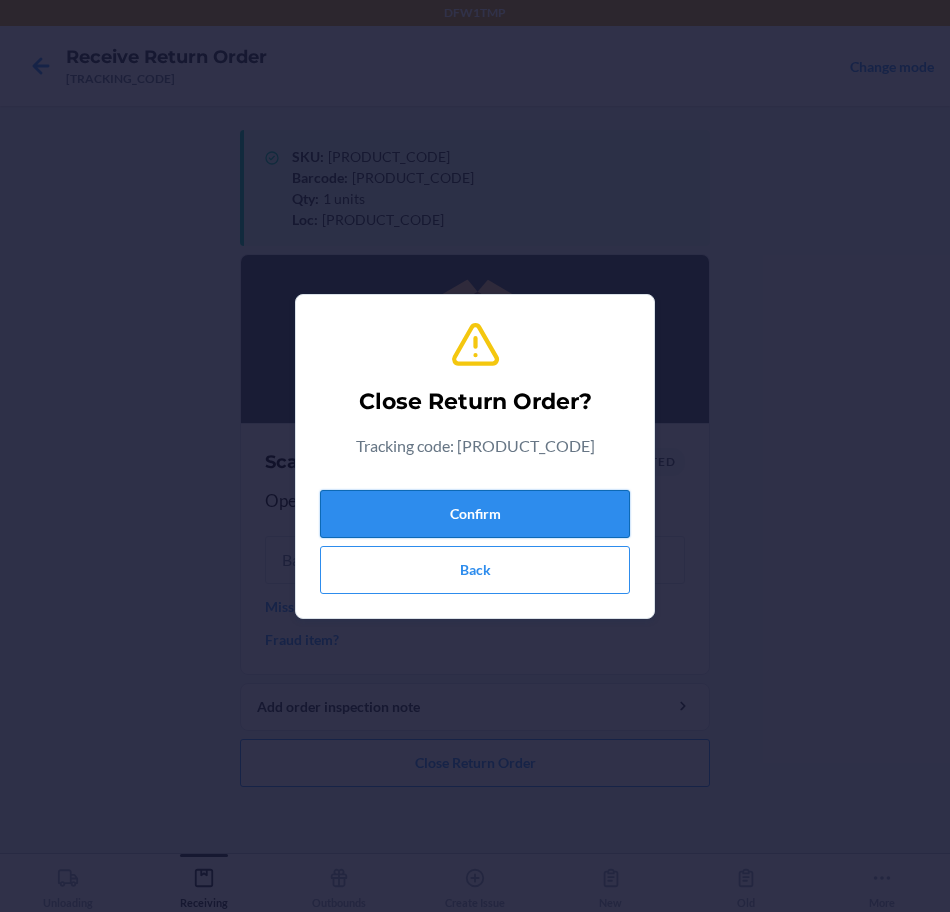 click on "Confirm" at bounding box center (475, 514) 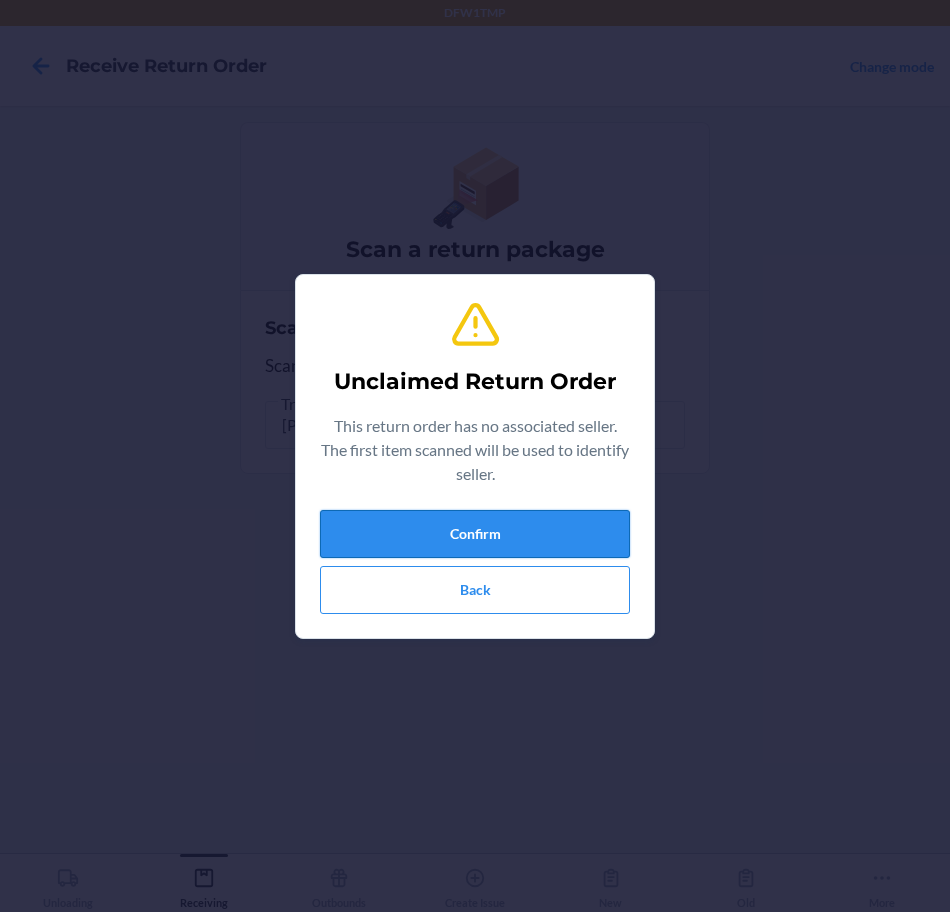 click on "Confirm" at bounding box center [475, 534] 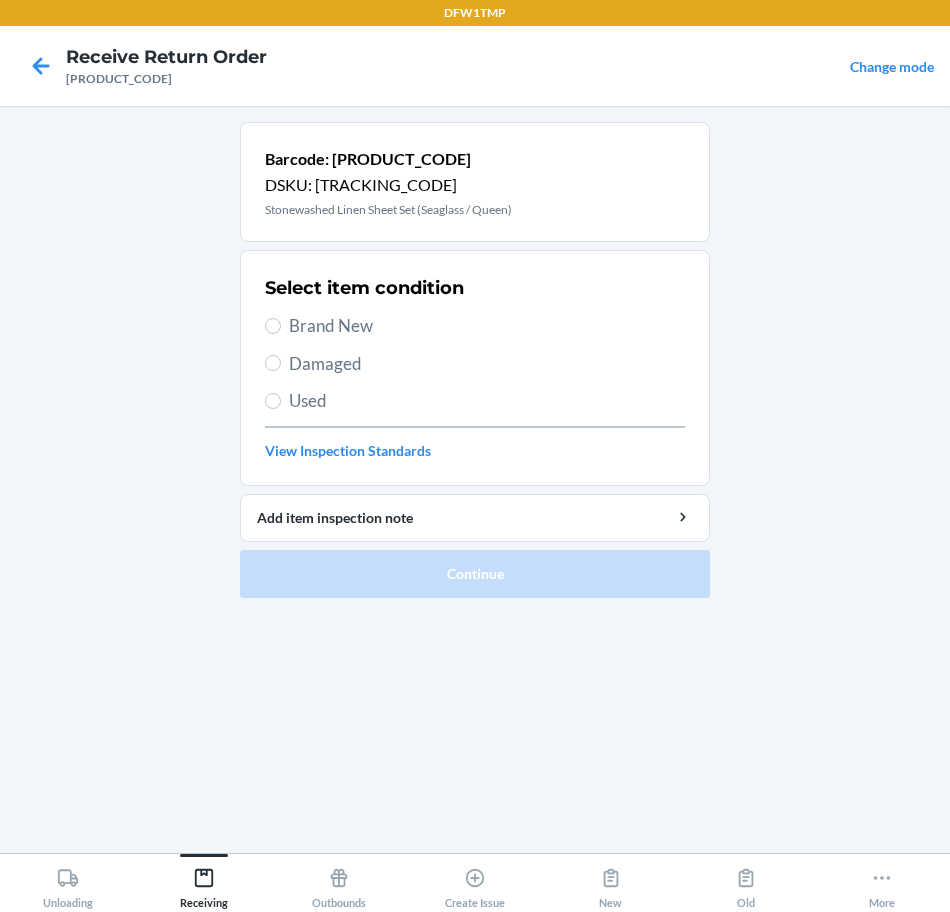 click on "Brand New" at bounding box center (487, 326) 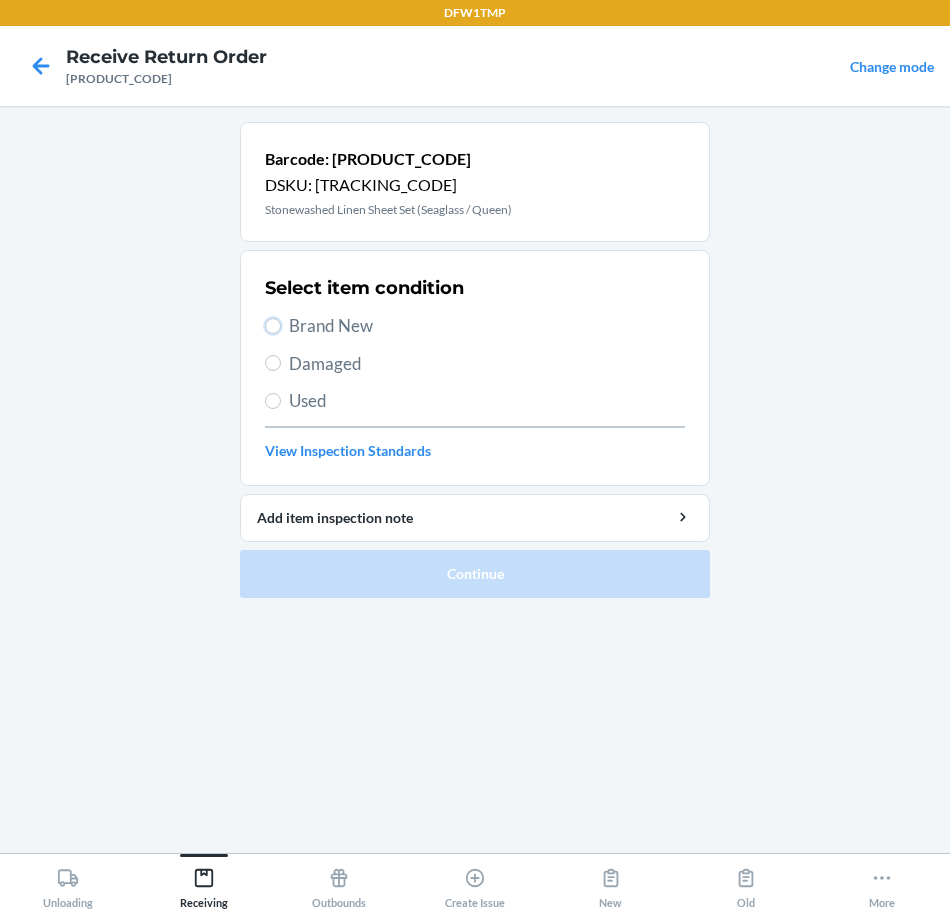 click on "Brand New" at bounding box center [273, 326] 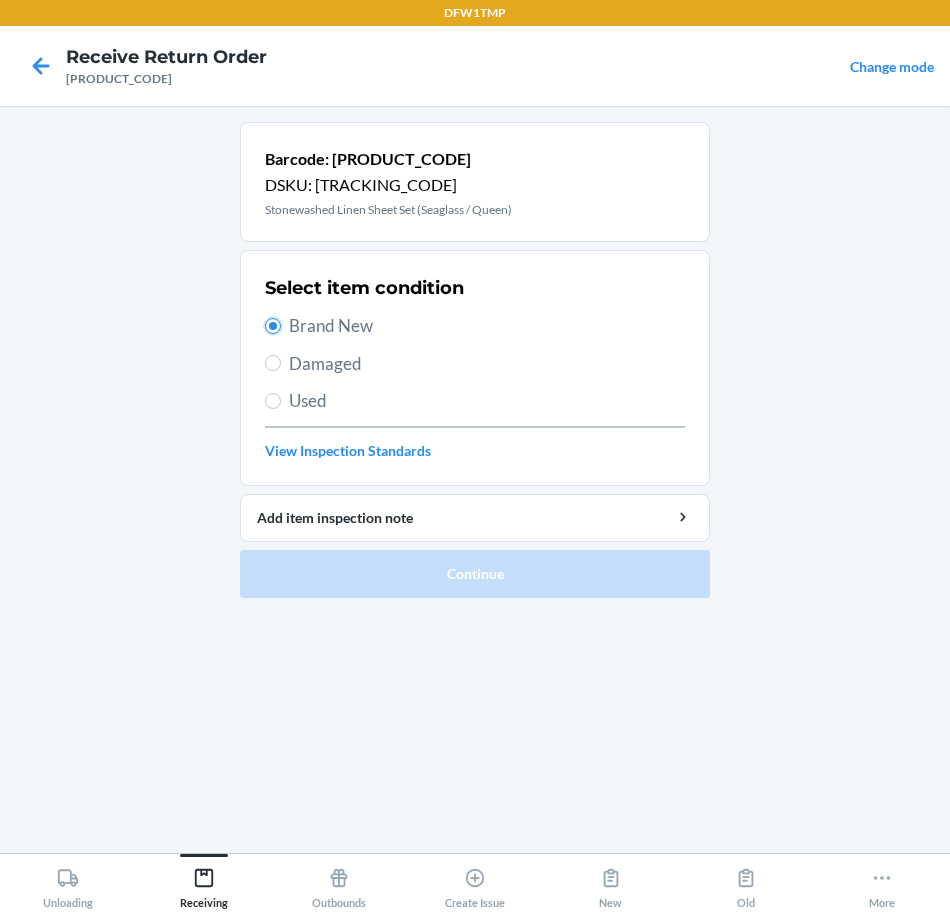 radio on "true" 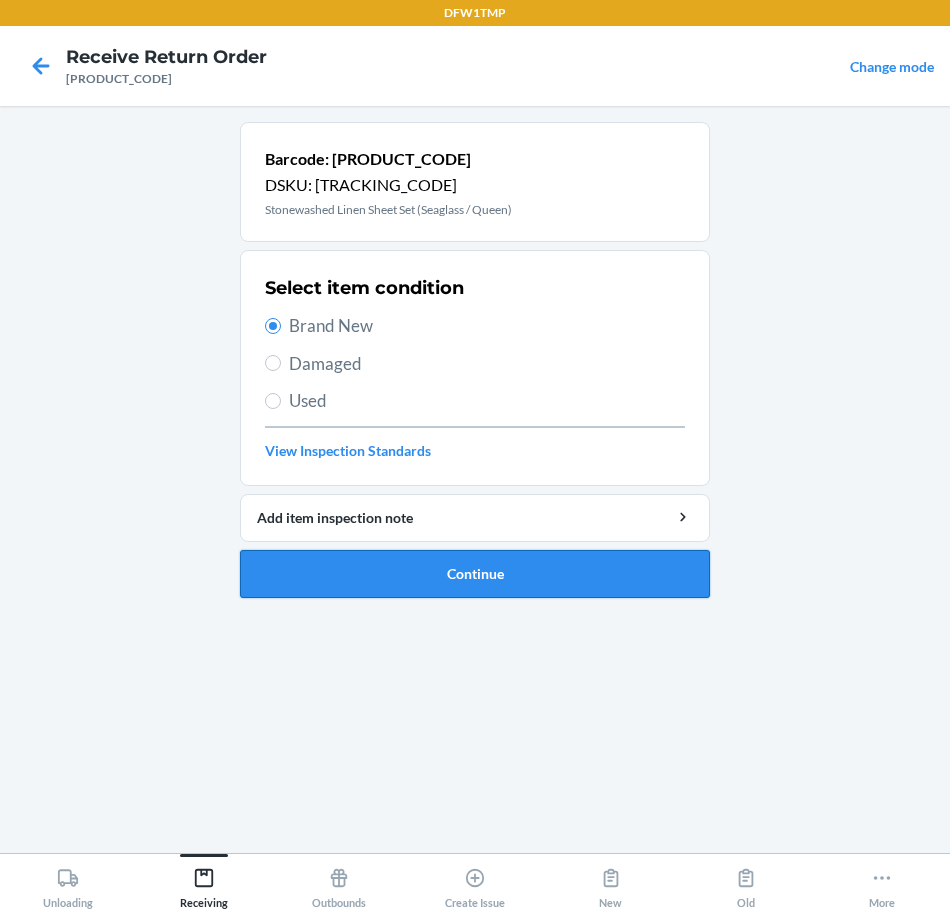 click on "Continue" at bounding box center (475, 574) 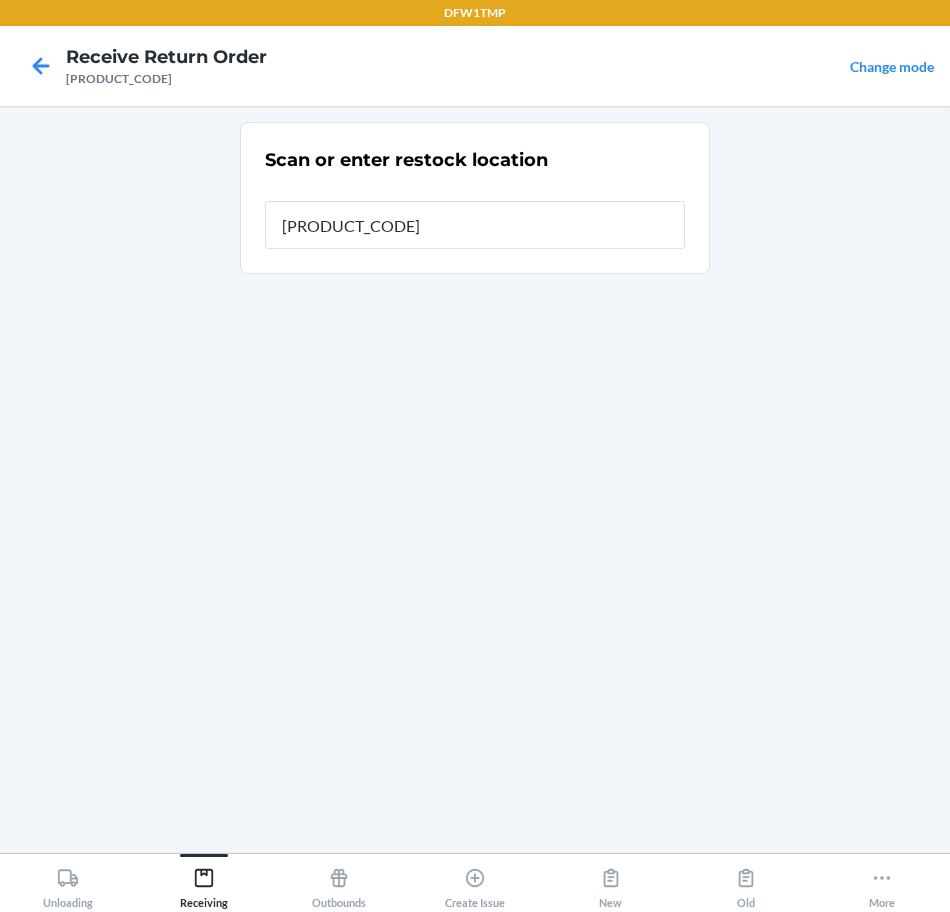 type on "[PRODUCT_CODE]" 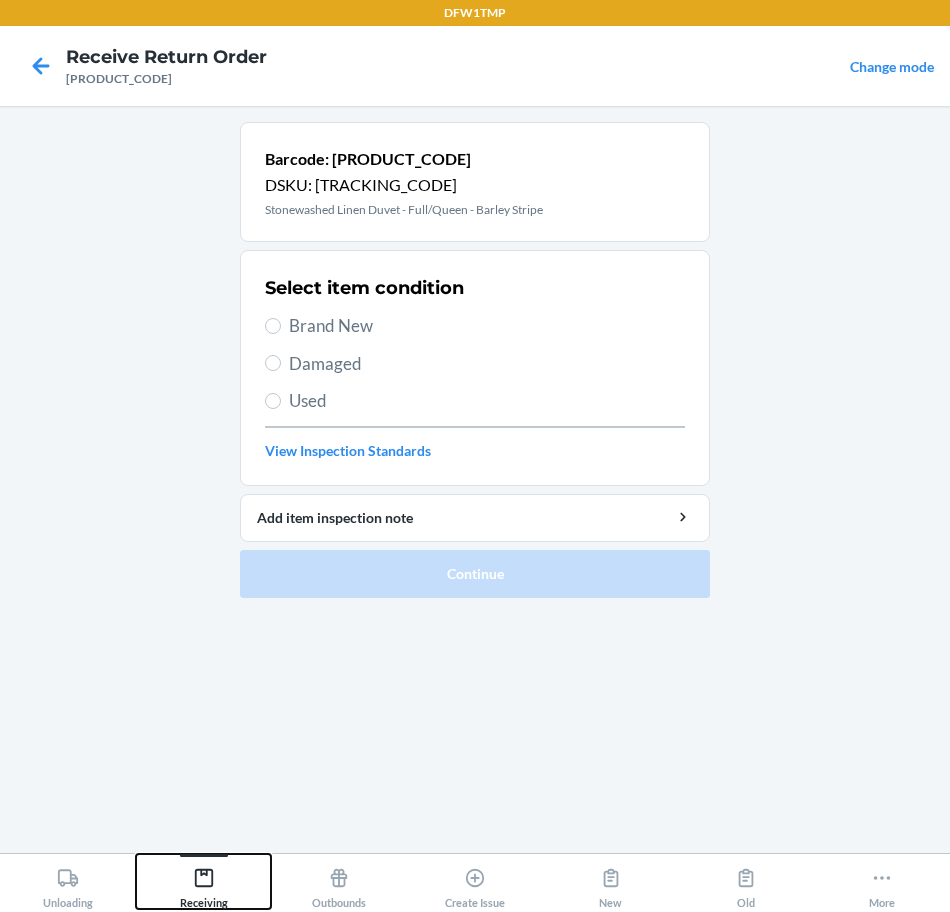 click on "Receiving" at bounding box center [204, 884] 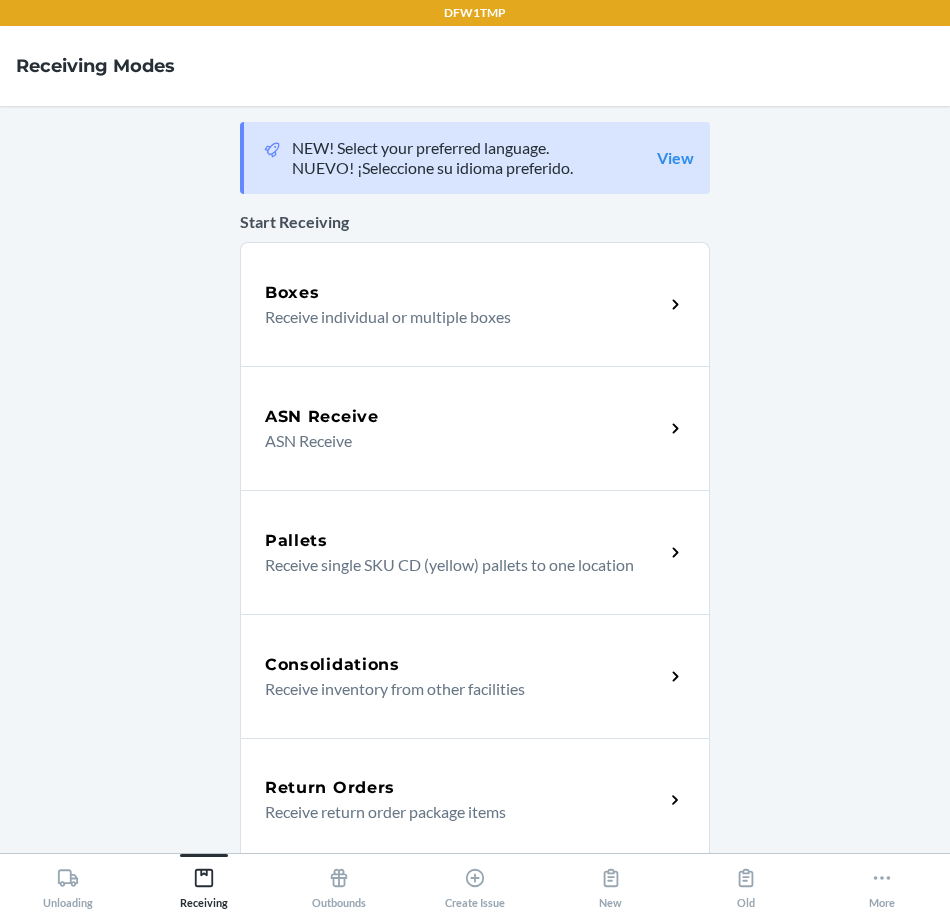 click on "Return Orders Receive return order package items" at bounding box center (475, 800) 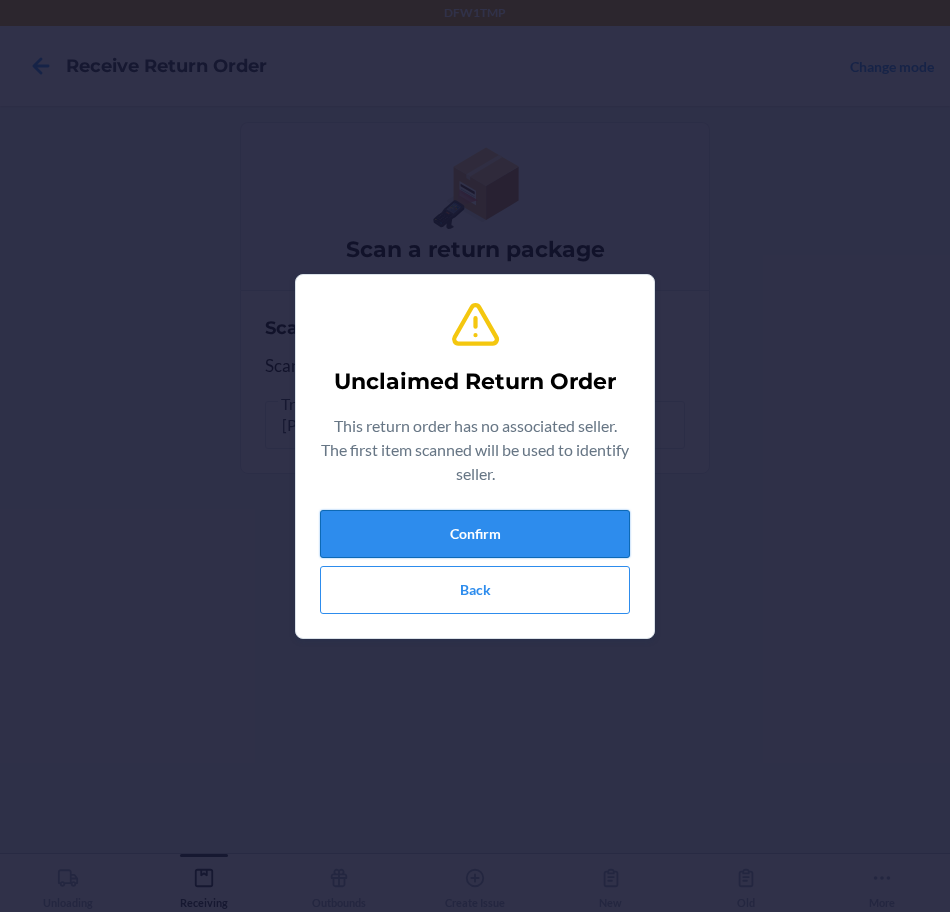 click on "Confirm" at bounding box center [475, 534] 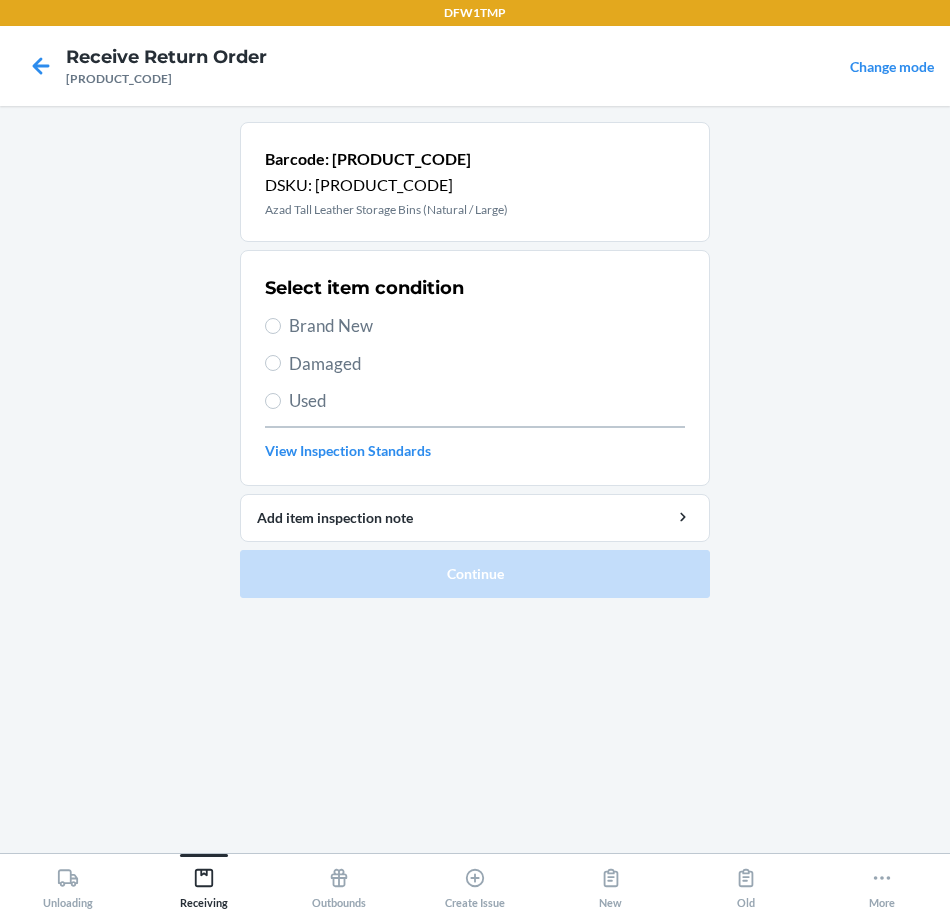 click on "Brand New" at bounding box center [487, 326] 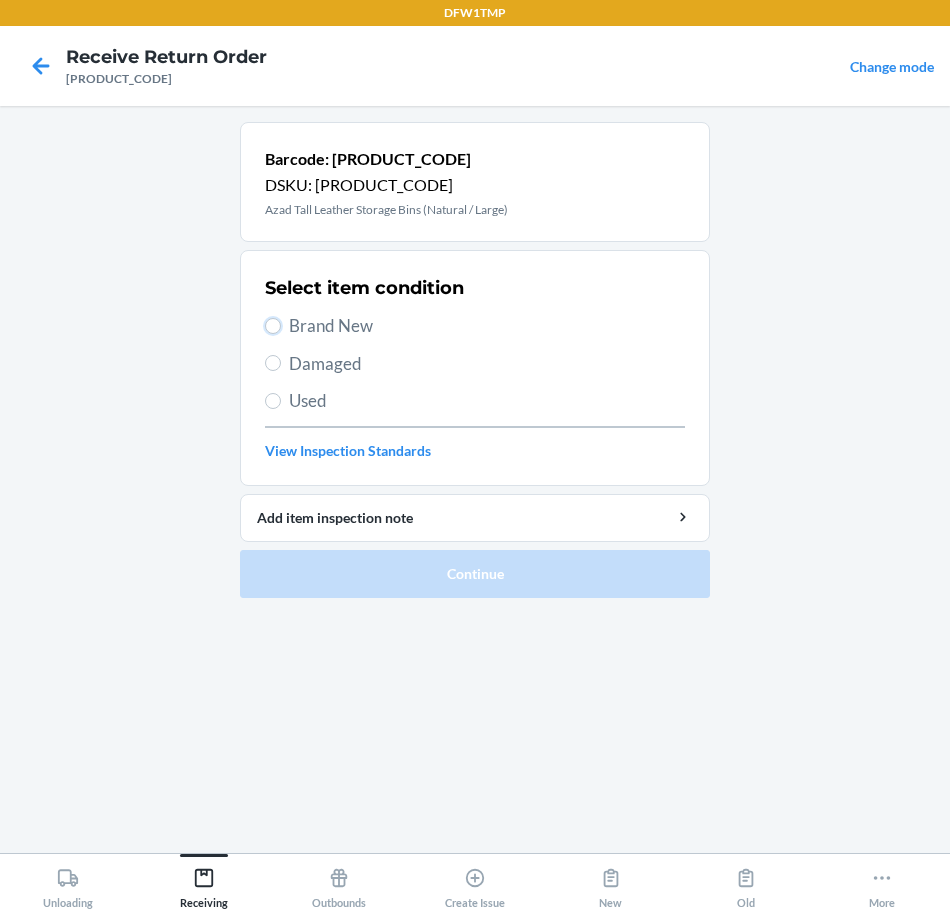 click on "Brand New" at bounding box center (273, 326) 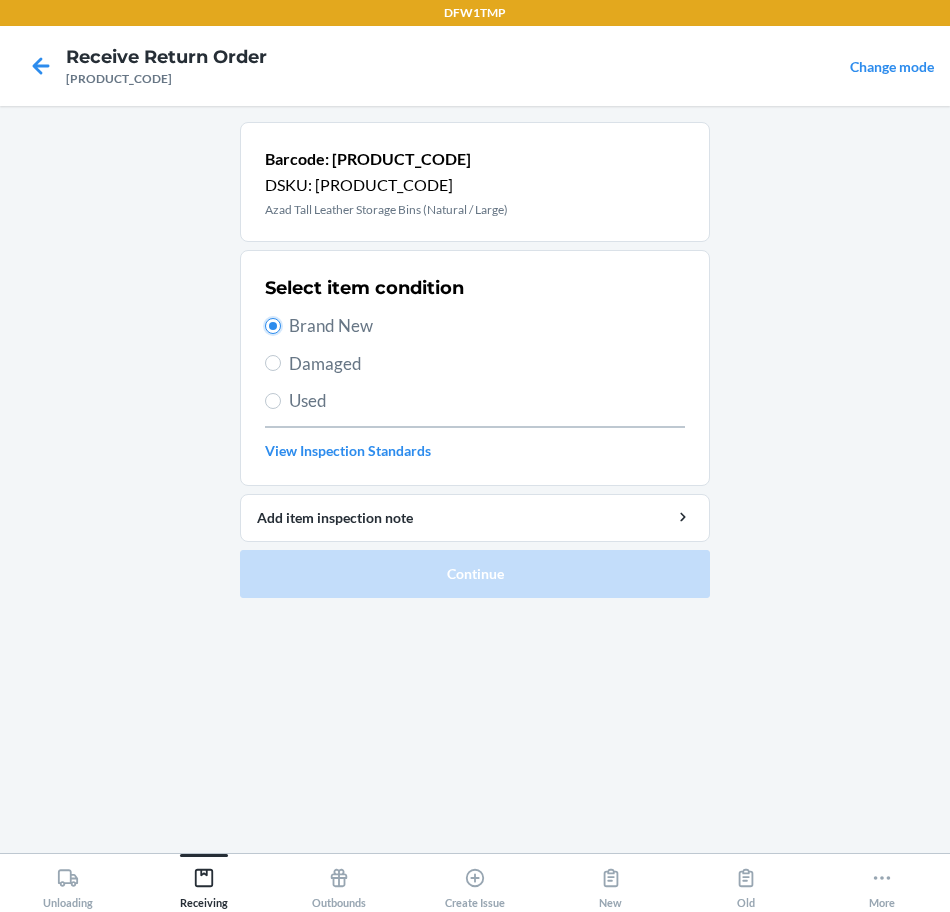 radio on "true" 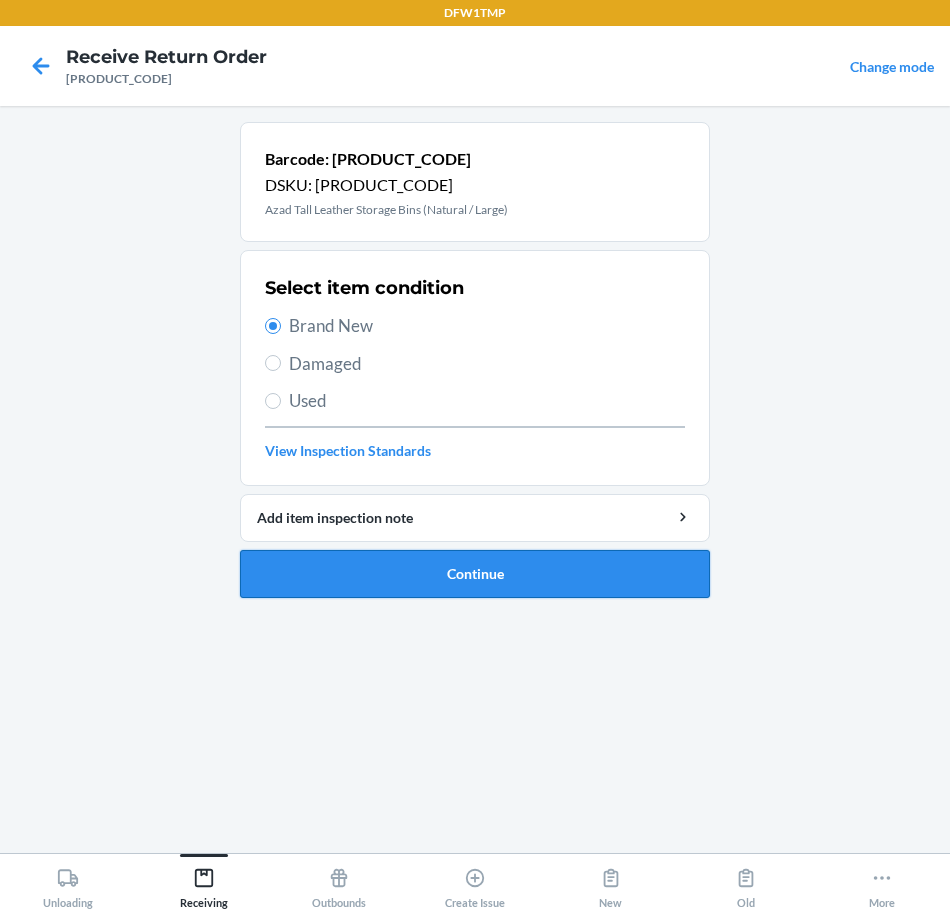 click on "Continue" at bounding box center [475, 574] 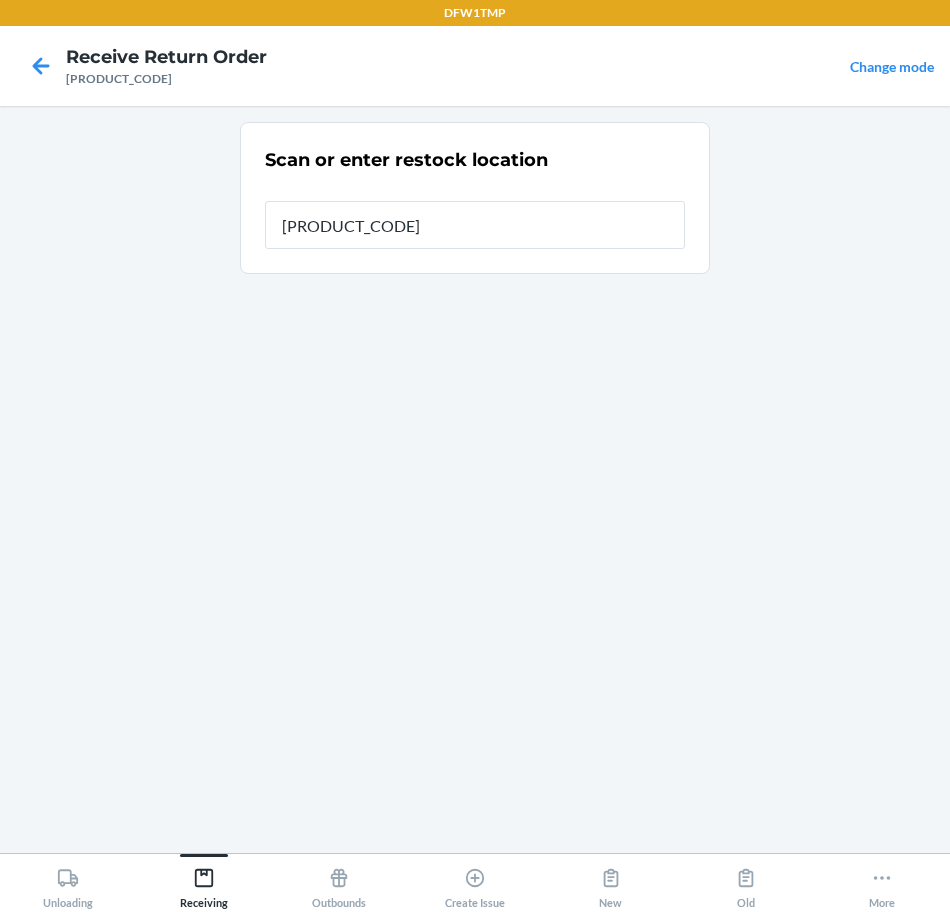 type on "[PRODUCT_CODE]" 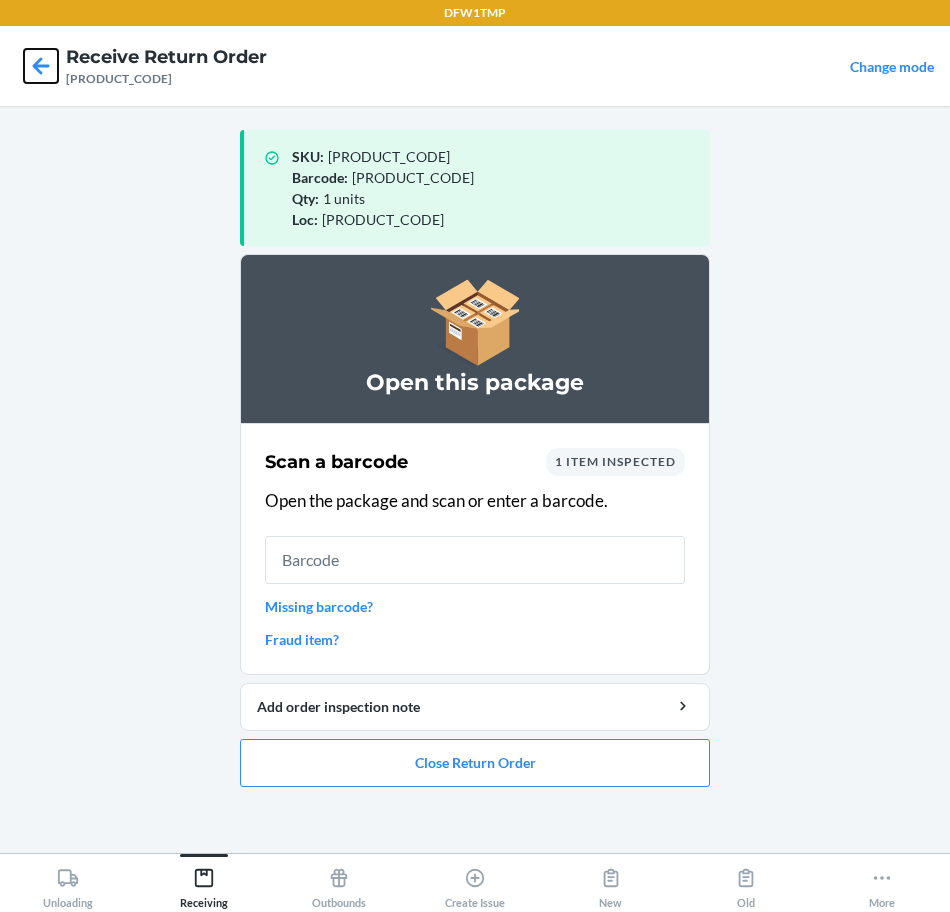 click 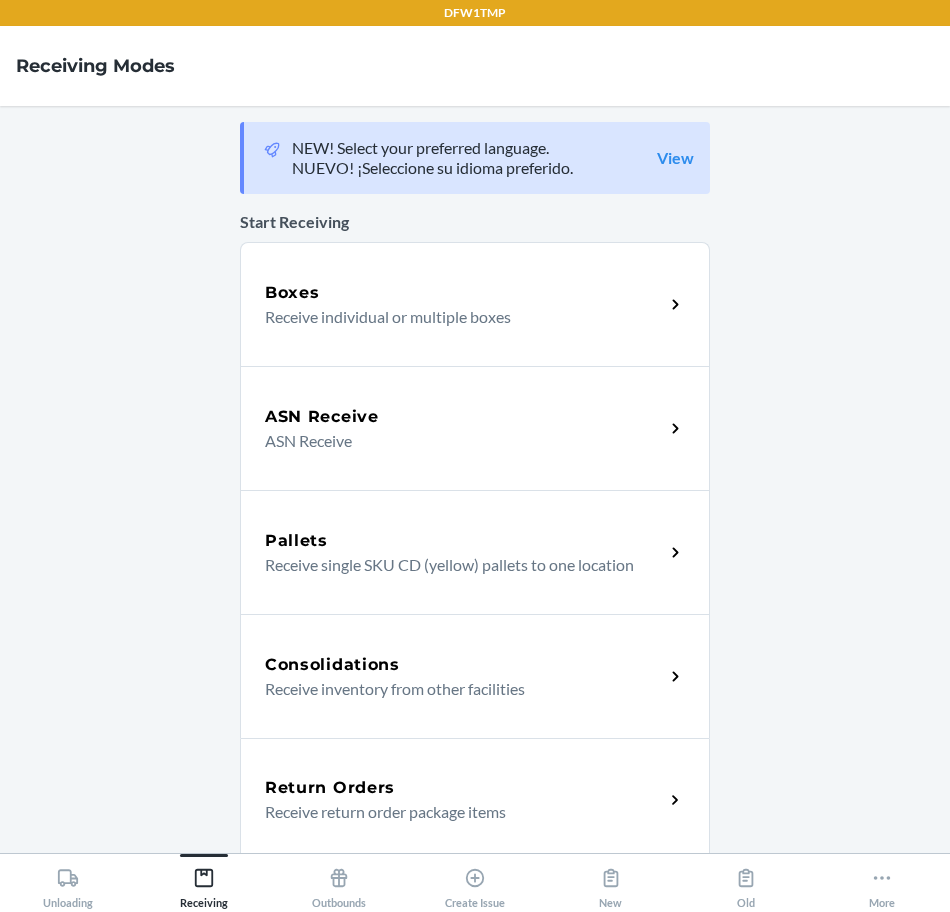 click on "Return Orders" at bounding box center [464, 788] 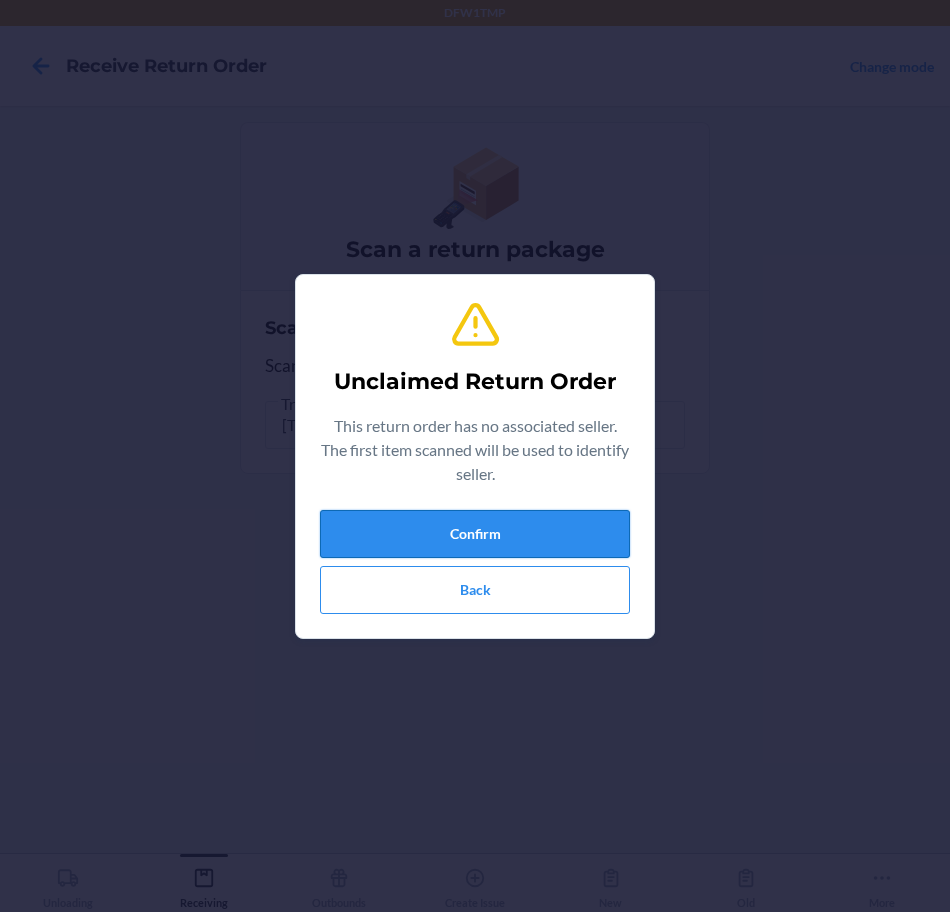 click on "Confirm" at bounding box center (475, 534) 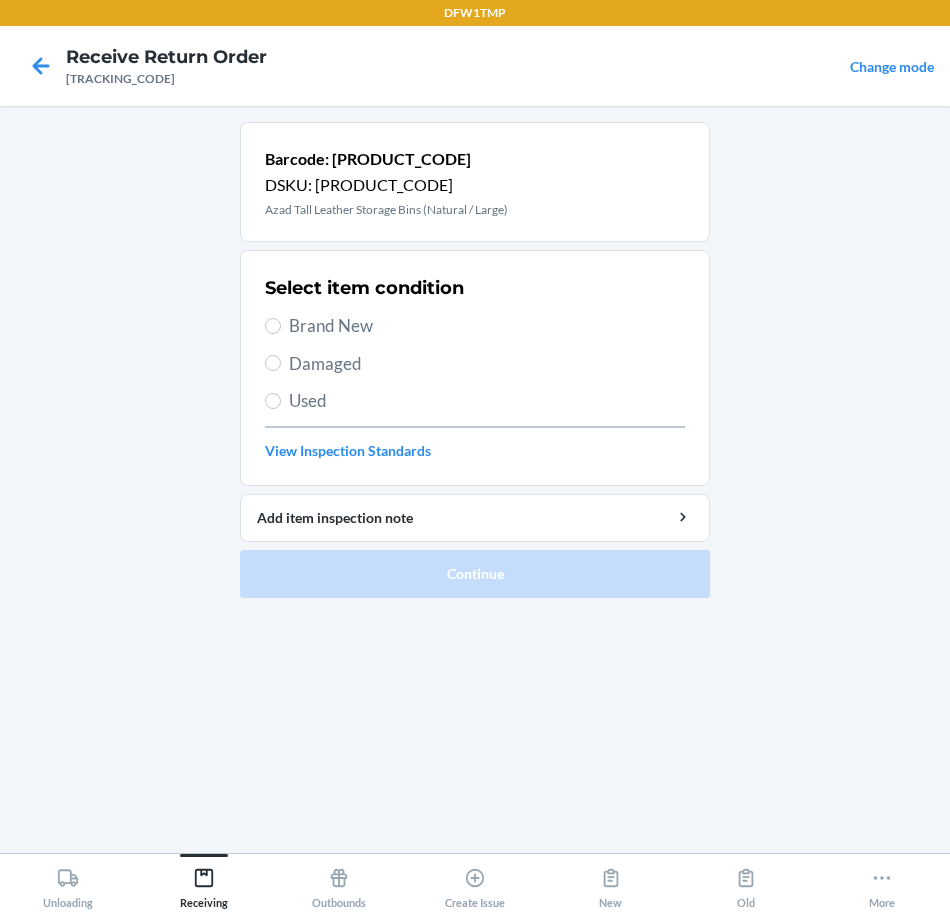 click on "Brand New" at bounding box center [487, 326] 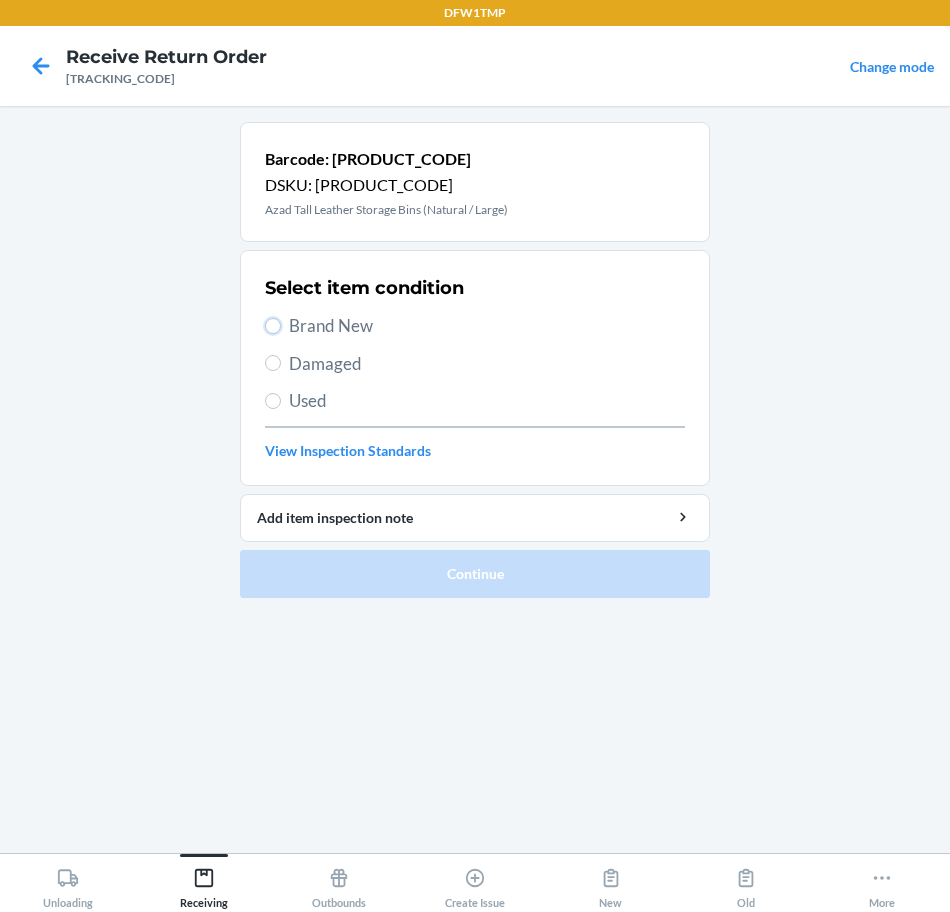 click on "Brand New" at bounding box center (273, 326) 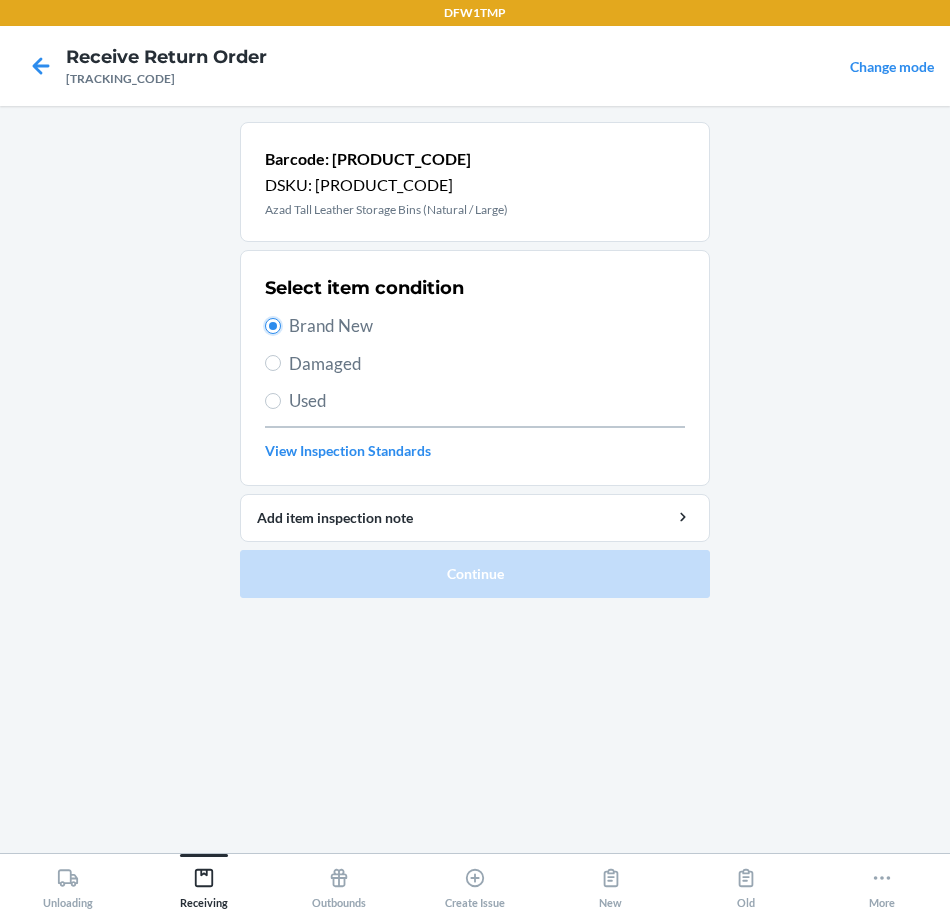 radio on "true" 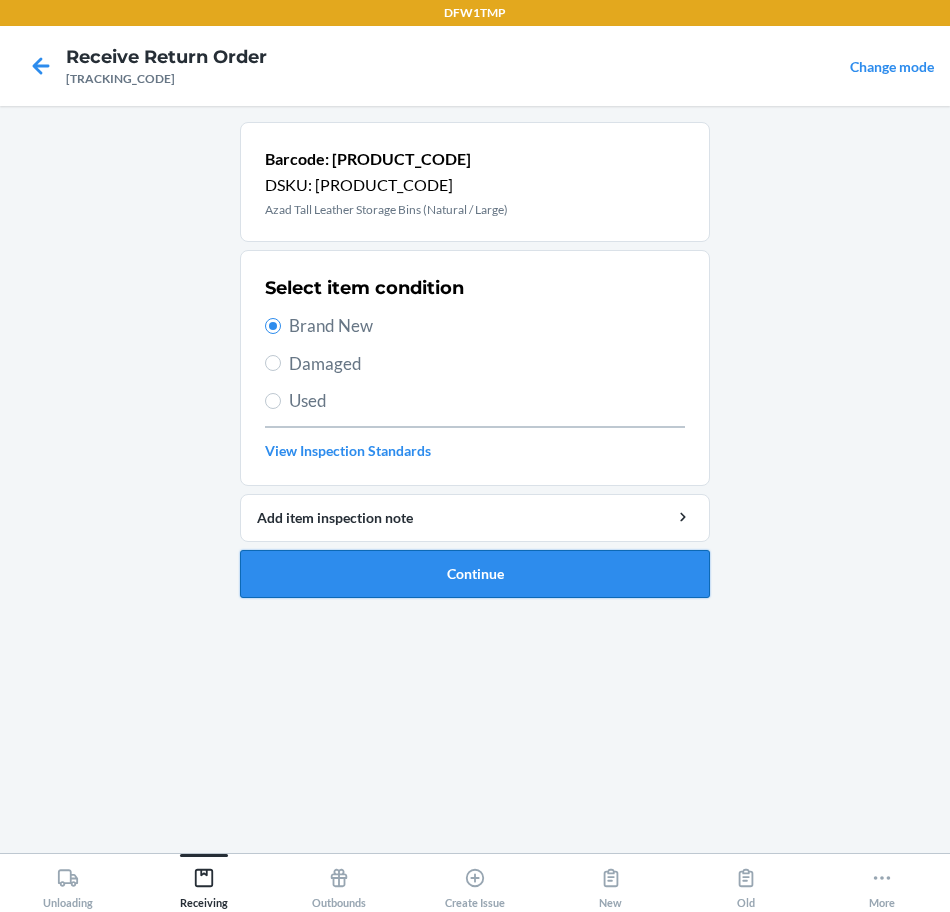 click on "Continue" at bounding box center (475, 574) 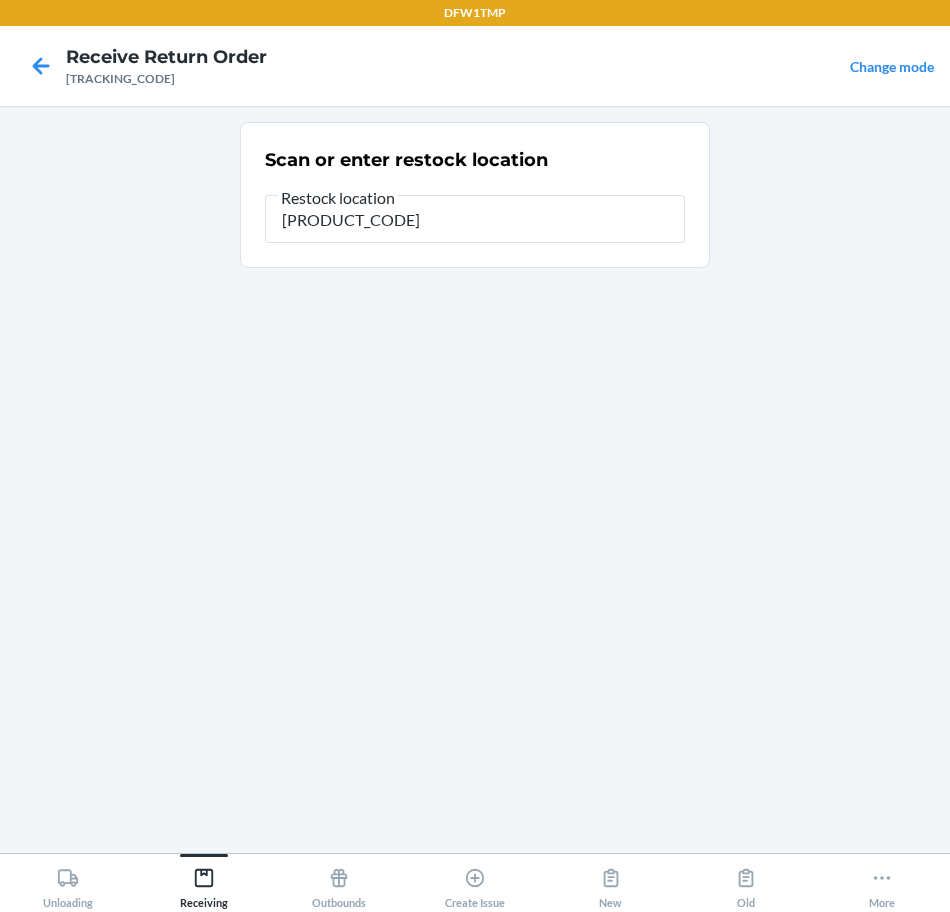 type on "[PRODUCT_CODE]" 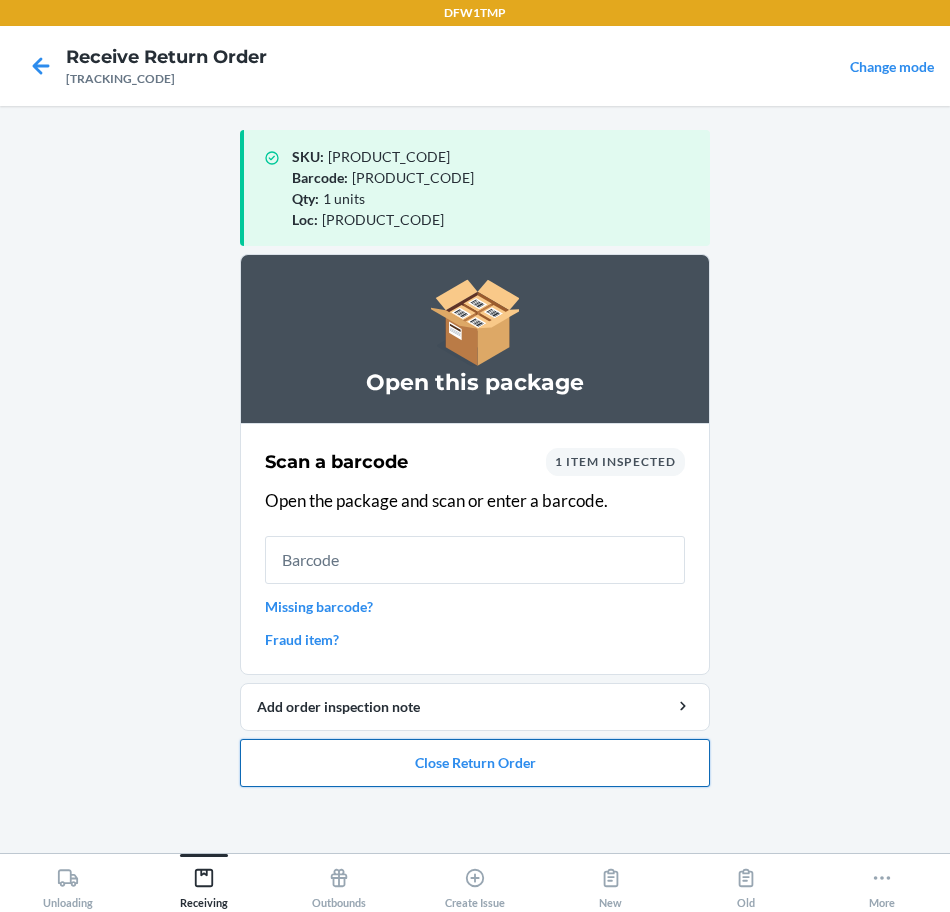 click on "Close Return Order" at bounding box center [475, 763] 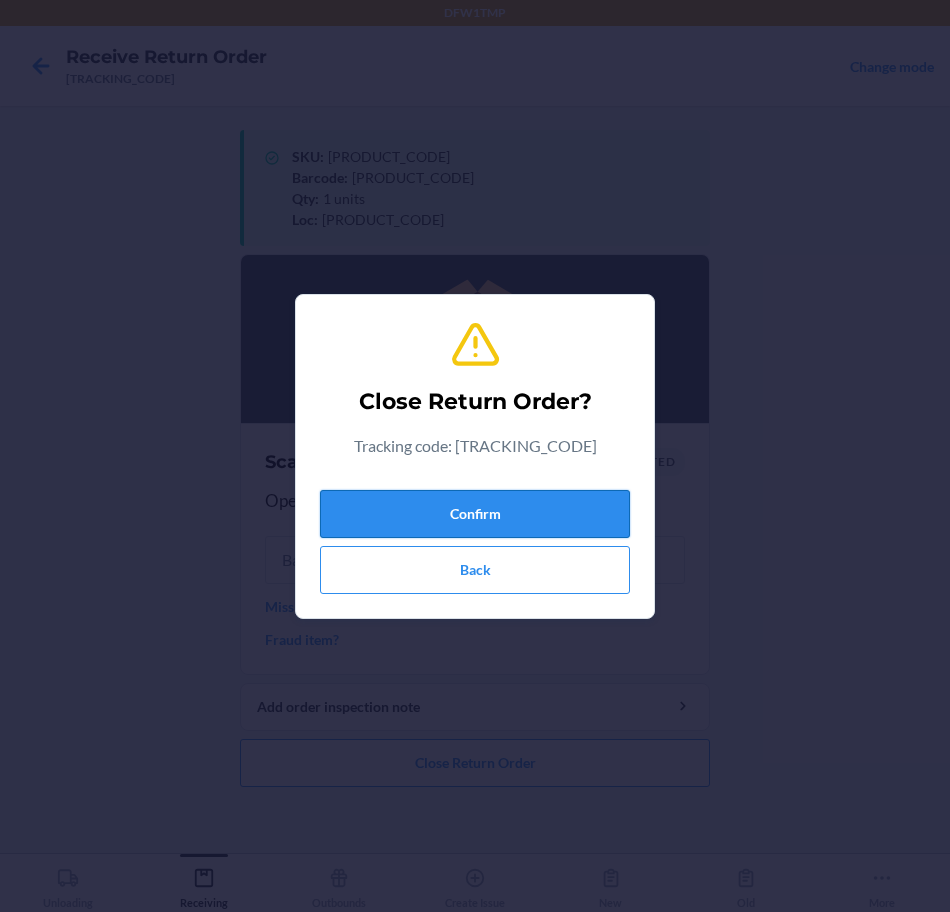 click on "Confirm" at bounding box center [475, 514] 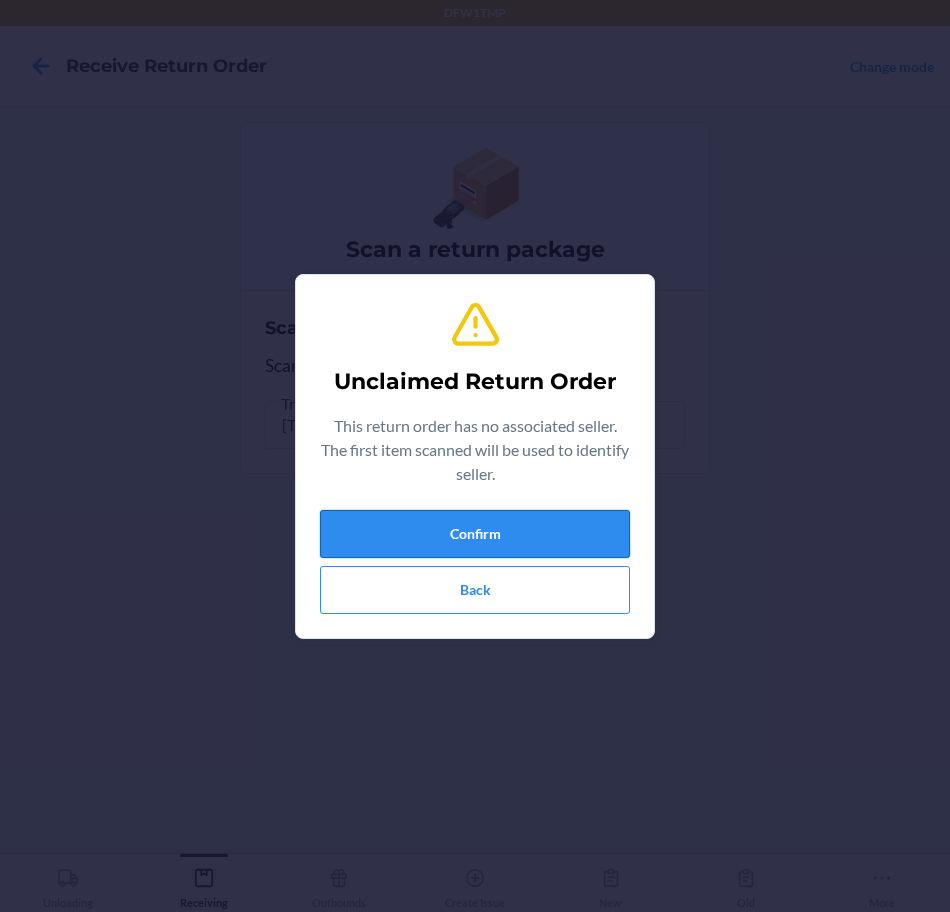 click on "Confirm" at bounding box center (475, 534) 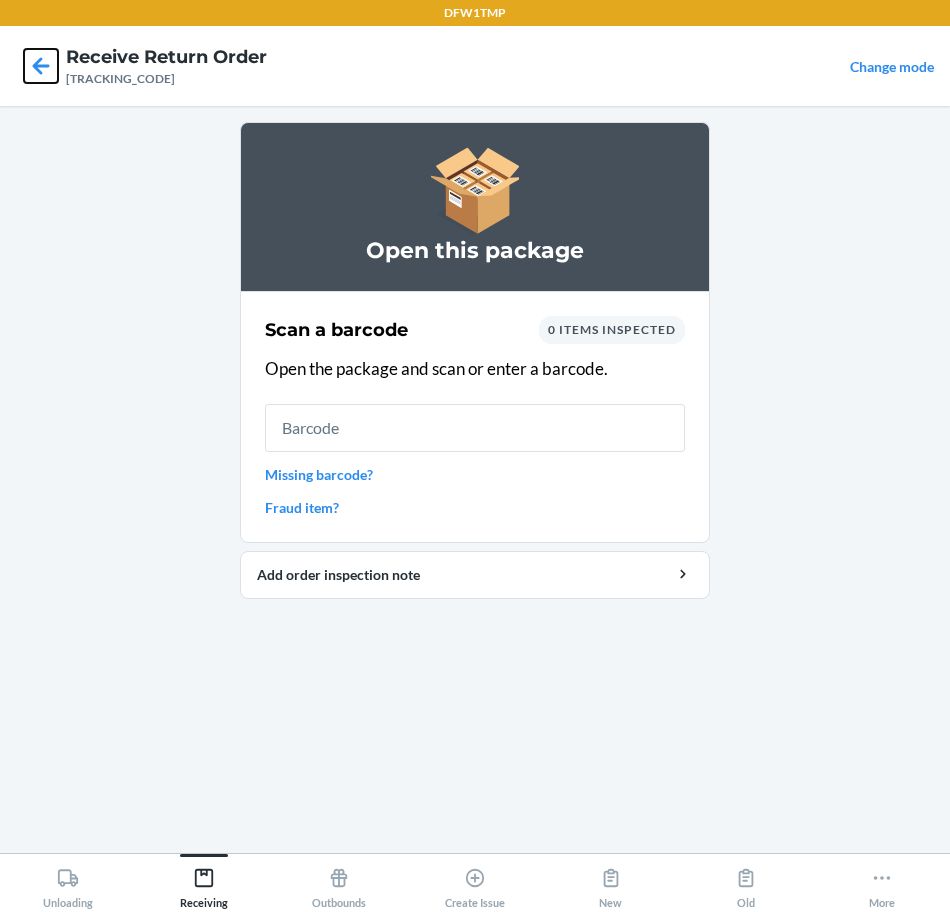 click 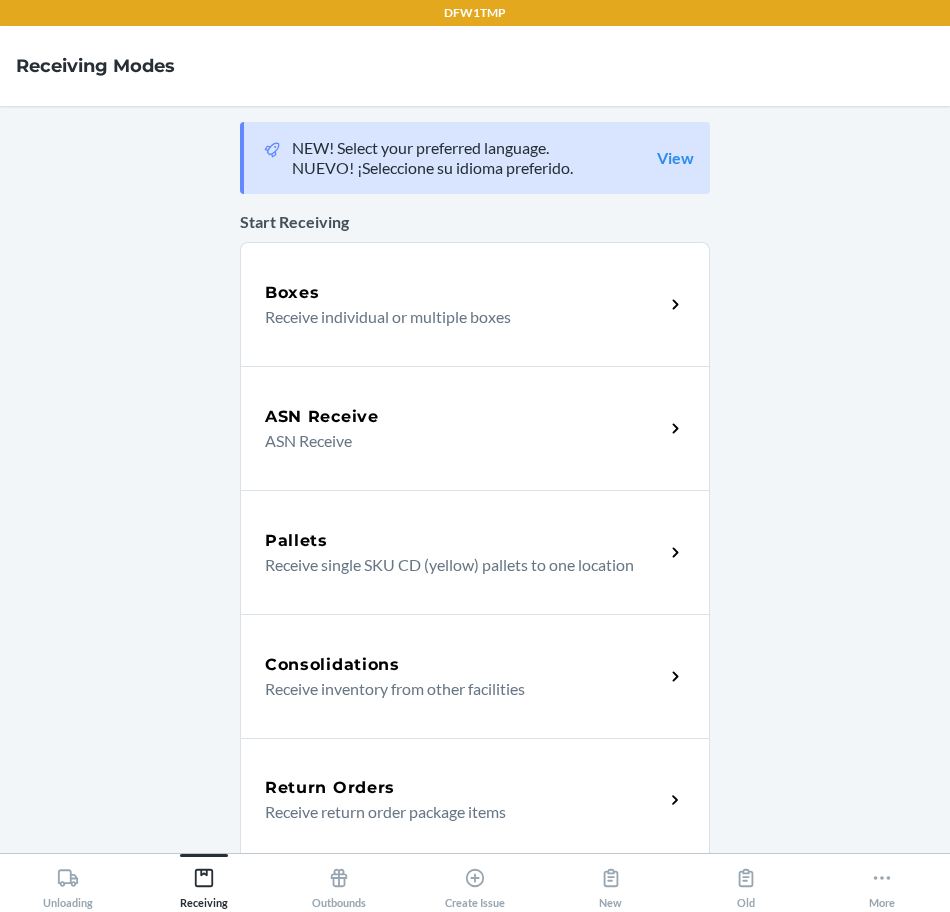 click on "Receive return order package items" at bounding box center (456, 812) 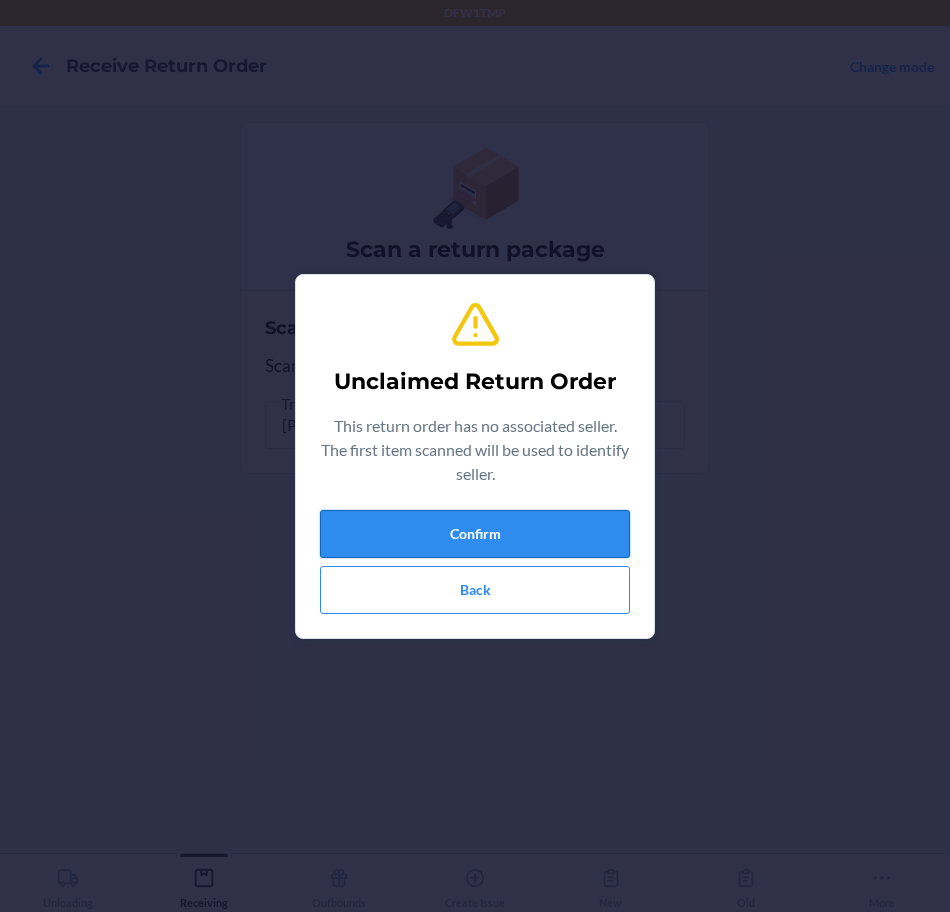 click on "Confirm" at bounding box center (475, 534) 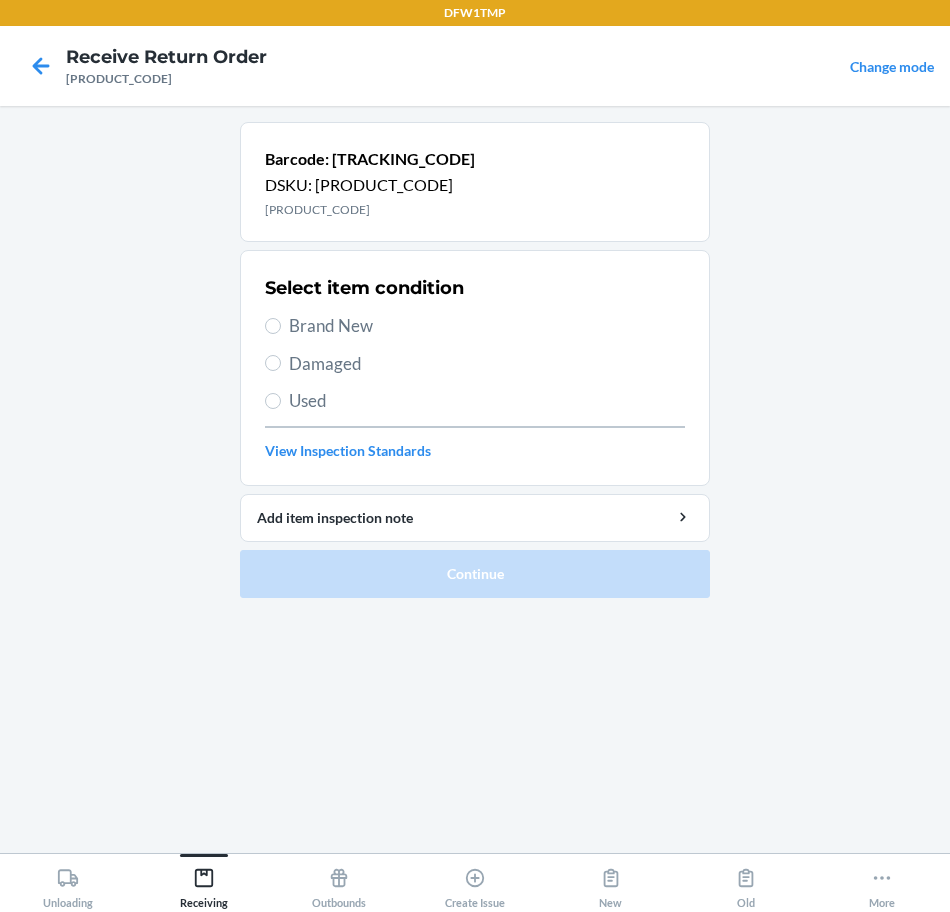 click on "Brand New" at bounding box center [487, 326] 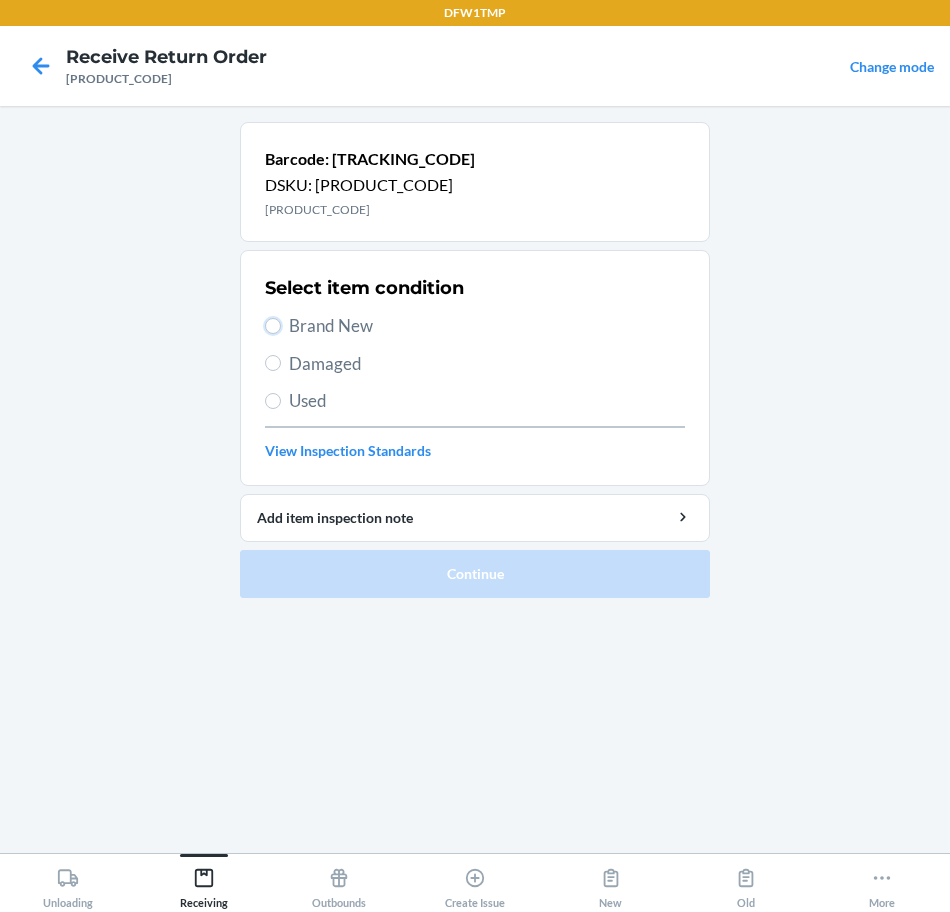 click on "Brand New" at bounding box center (273, 326) 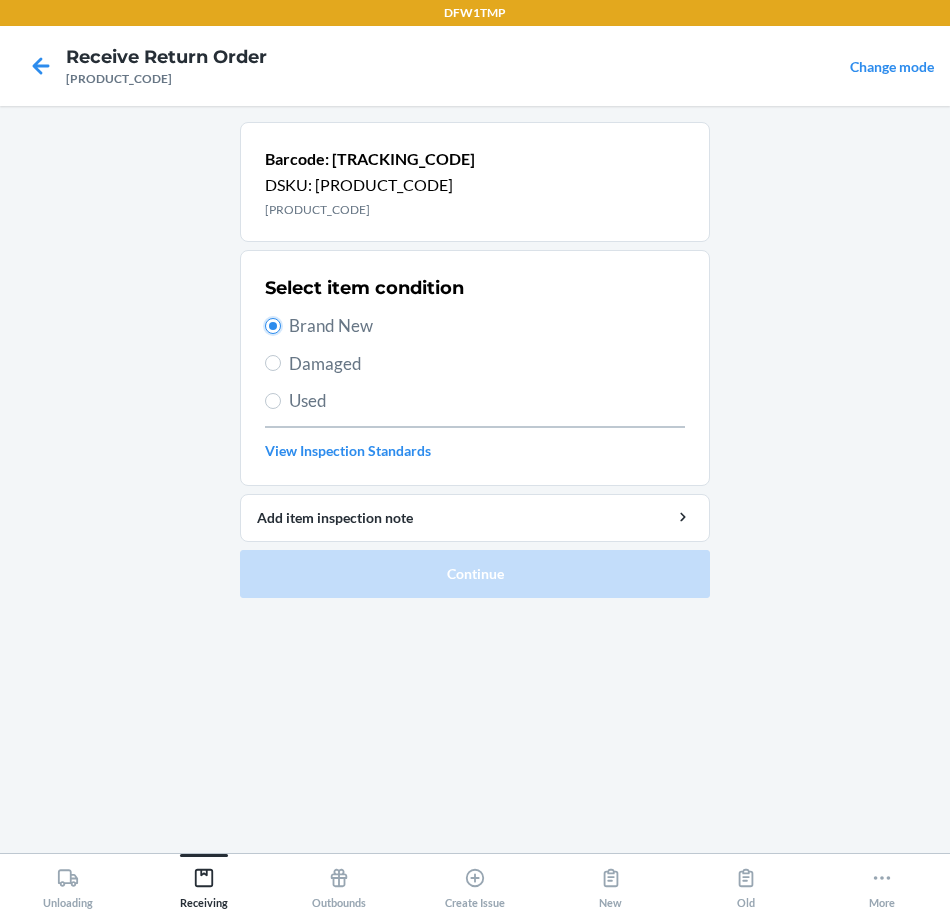 radio on "true" 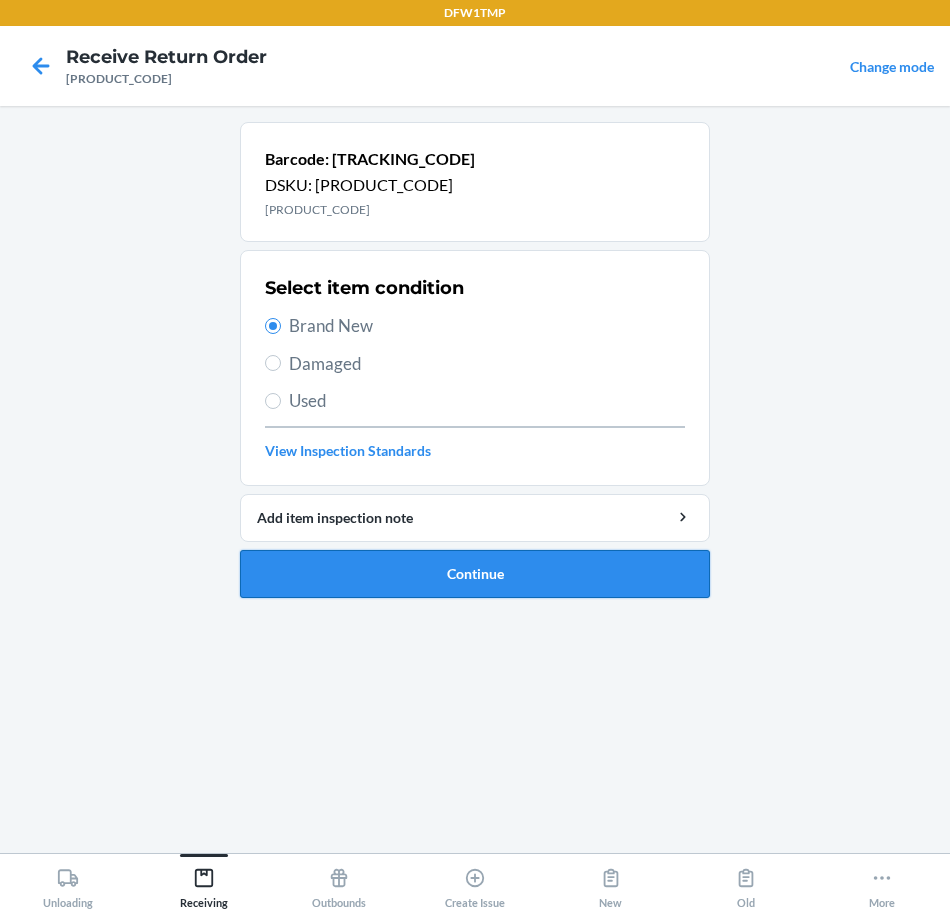 click on "Continue" at bounding box center (475, 574) 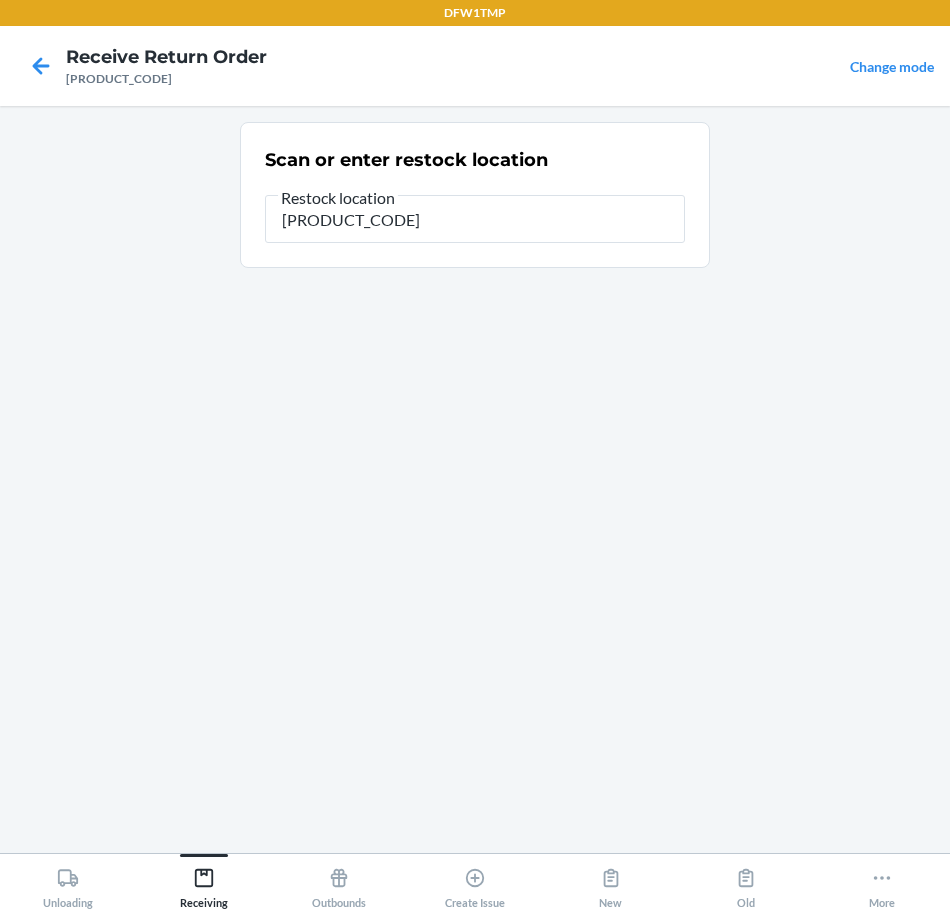 type on "[PRODUCT_CODE]" 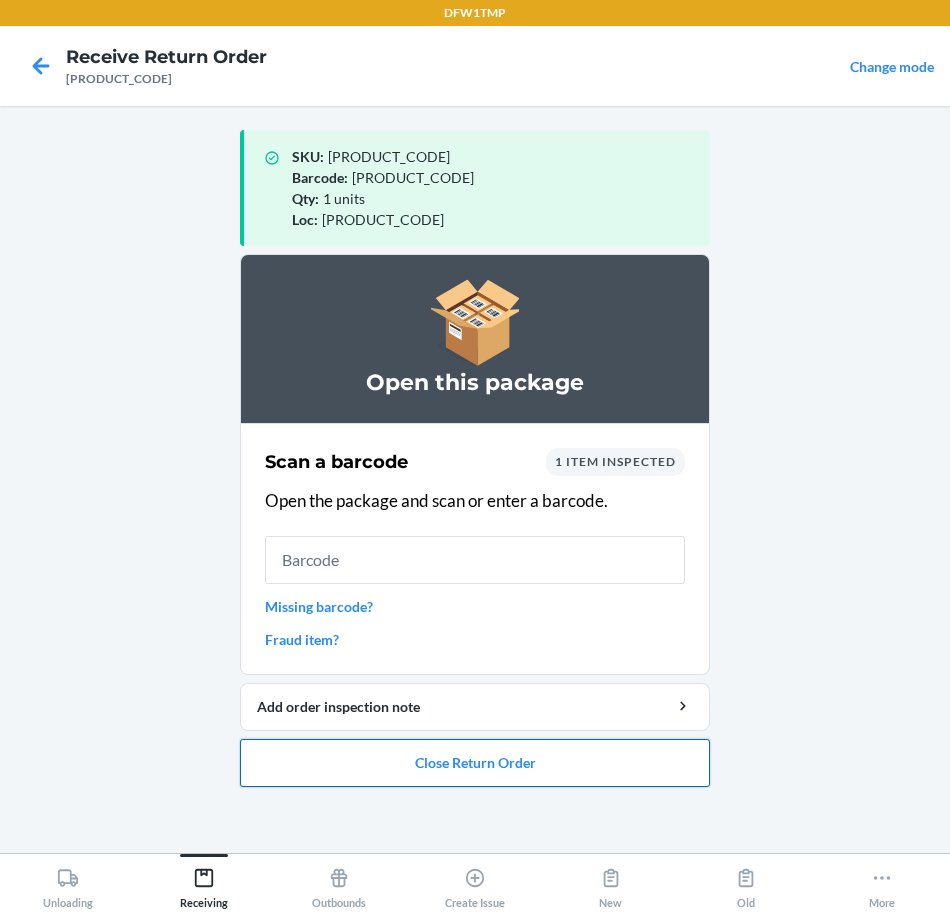 click on "Close Return Order" at bounding box center (475, 763) 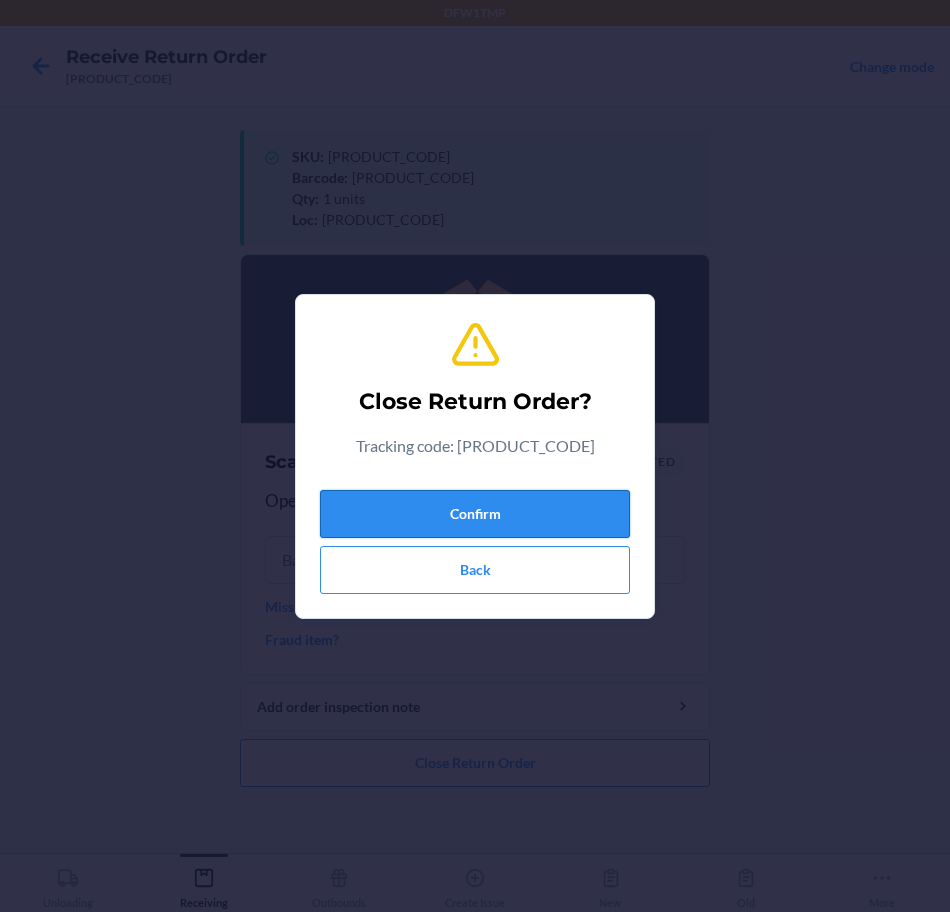 click on "Confirm" at bounding box center (475, 514) 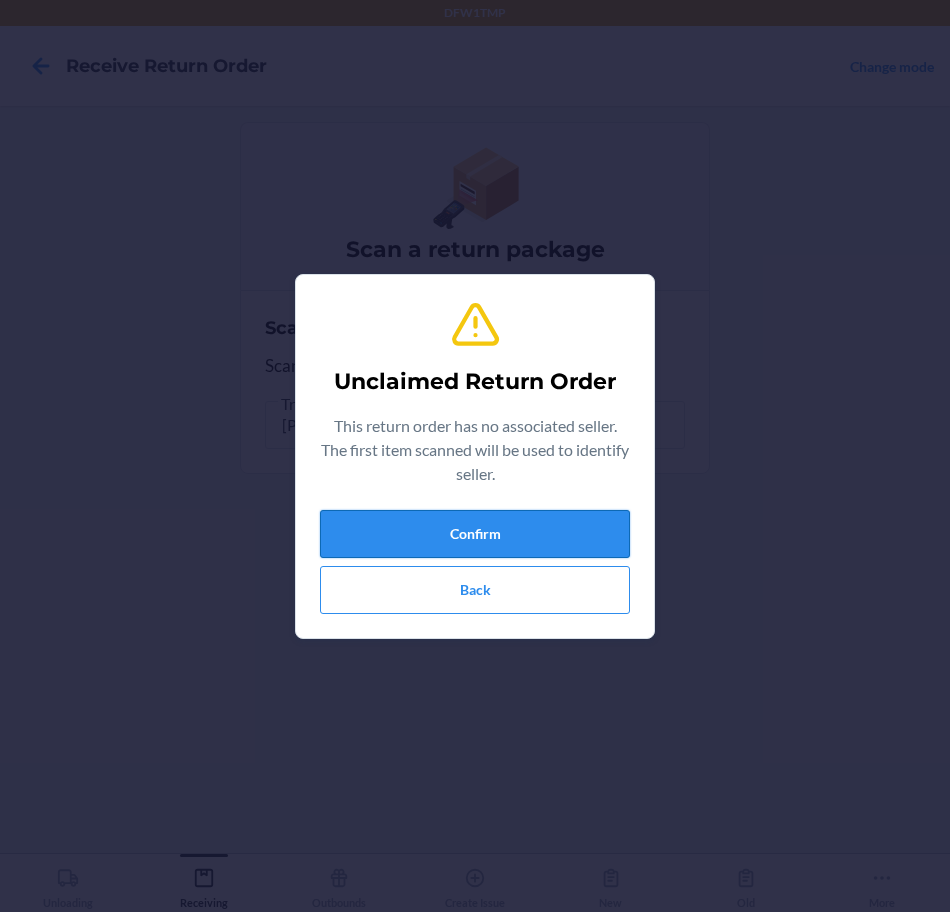 click on "Confirm" at bounding box center [475, 534] 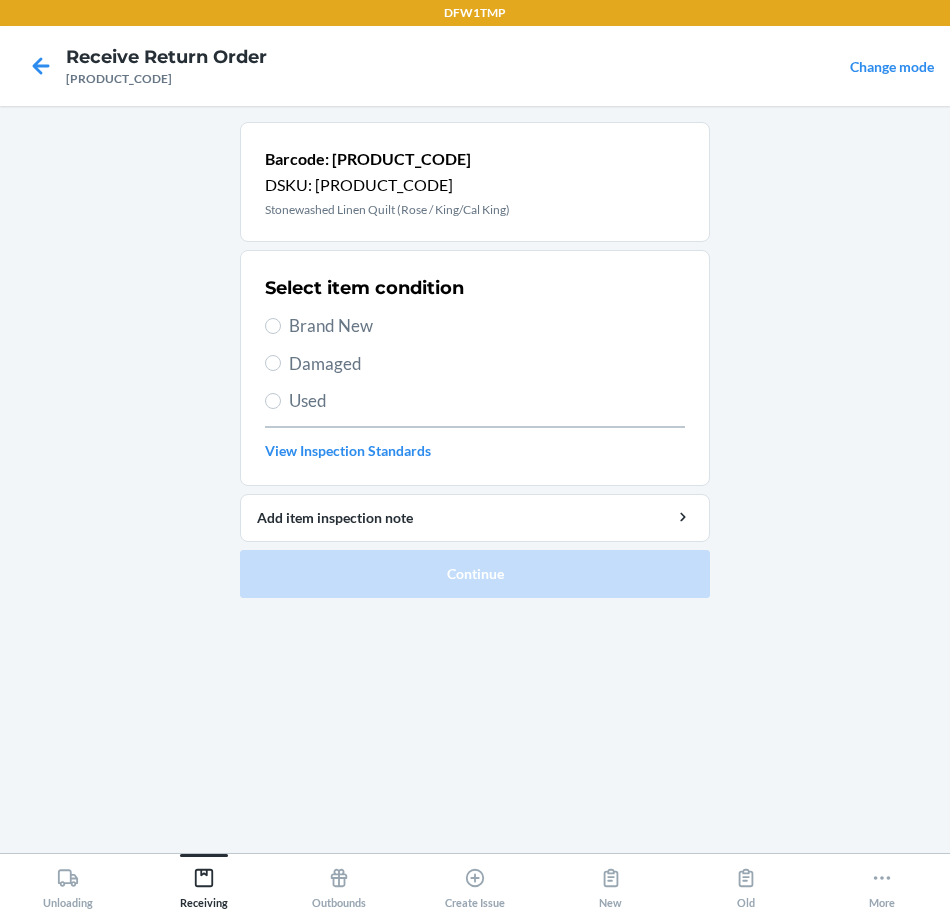 click on "Brand New" at bounding box center (487, 326) 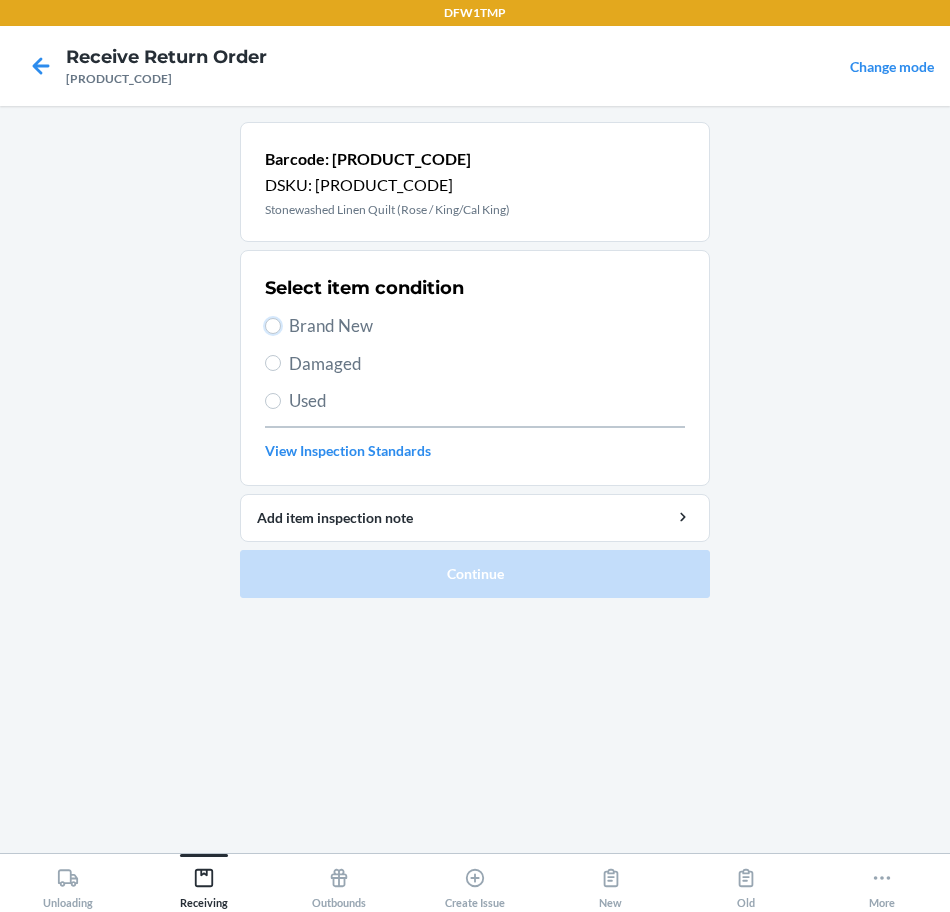 click on "Brand New" at bounding box center [273, 326] 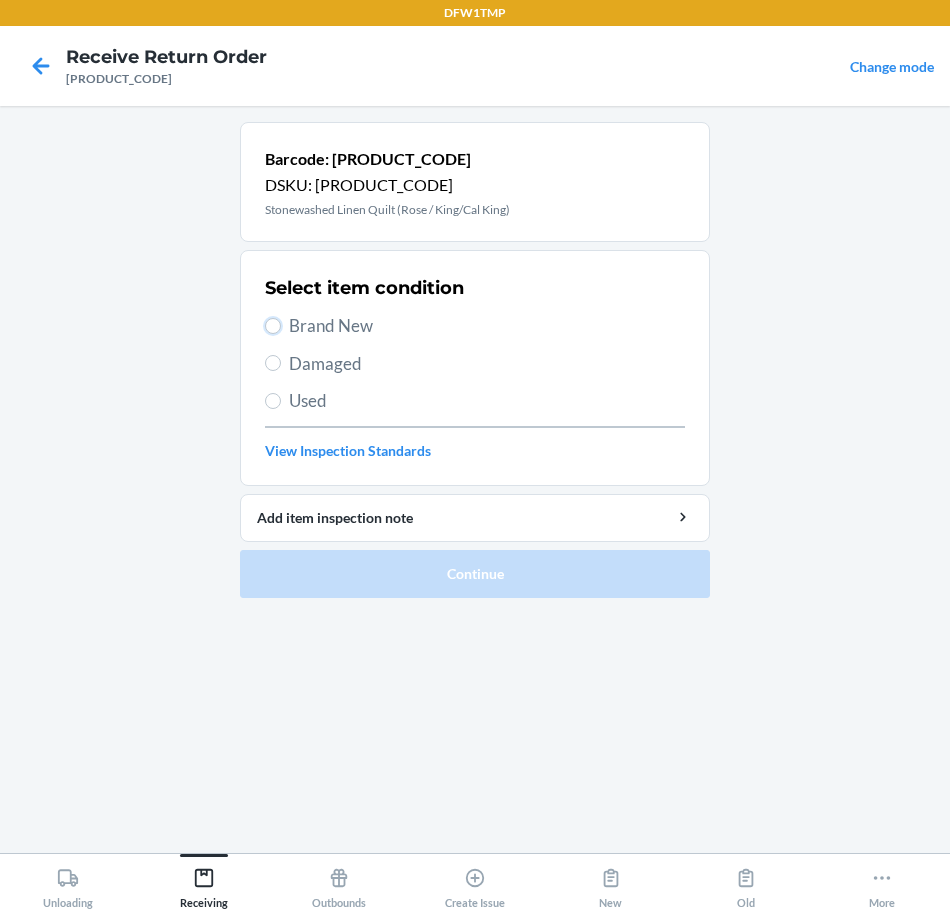 radio on "true" 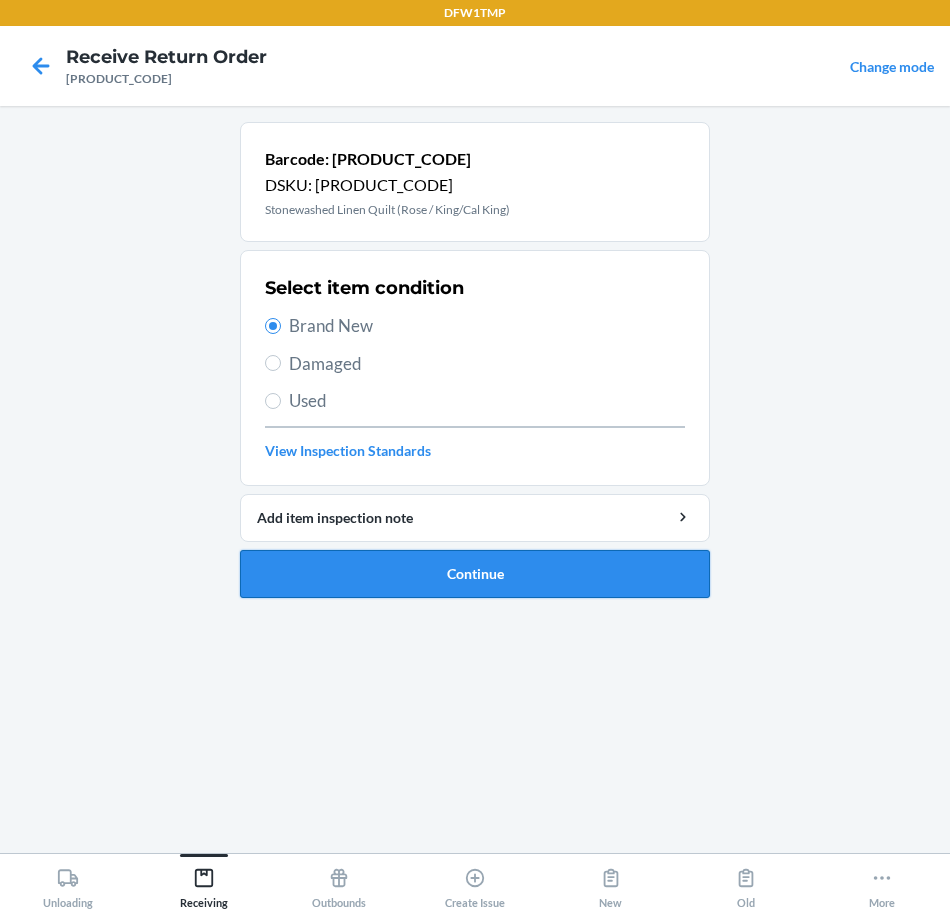 click on "Continue" at bounding box center [475, 574] 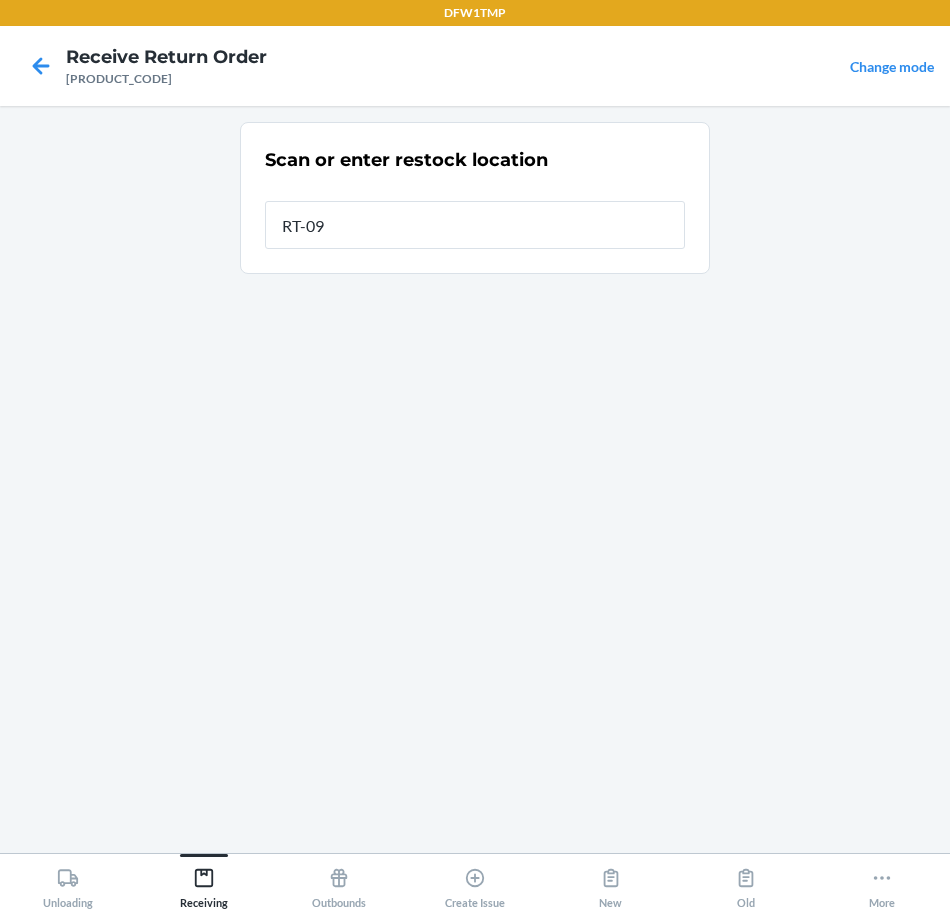 type on "RT-09" 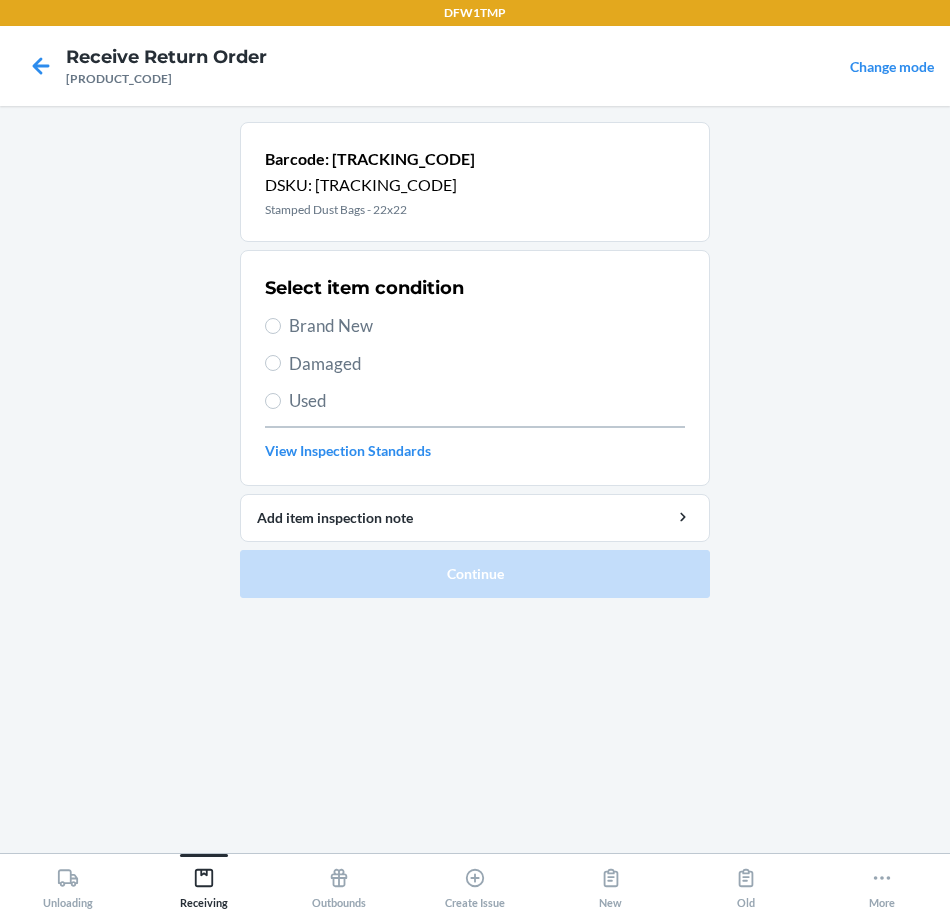 click on "Brand New" at bounding box center (487, 326) 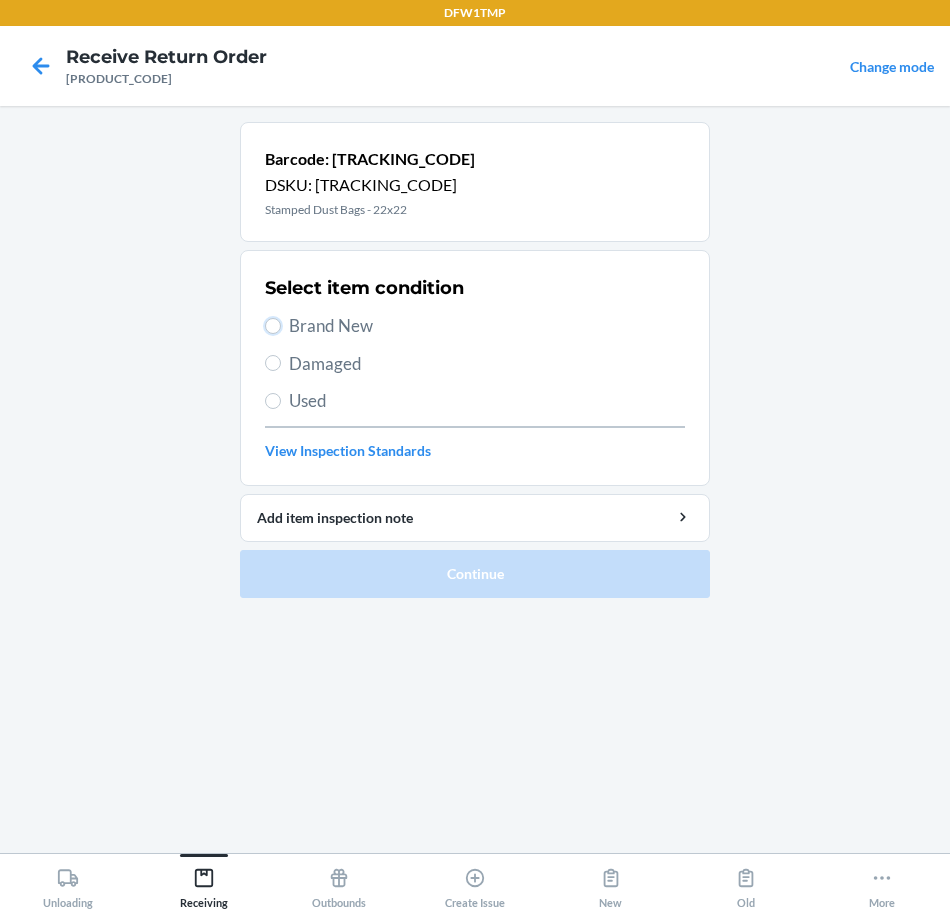 click on "Brand New" at bounding box center [273, 326] 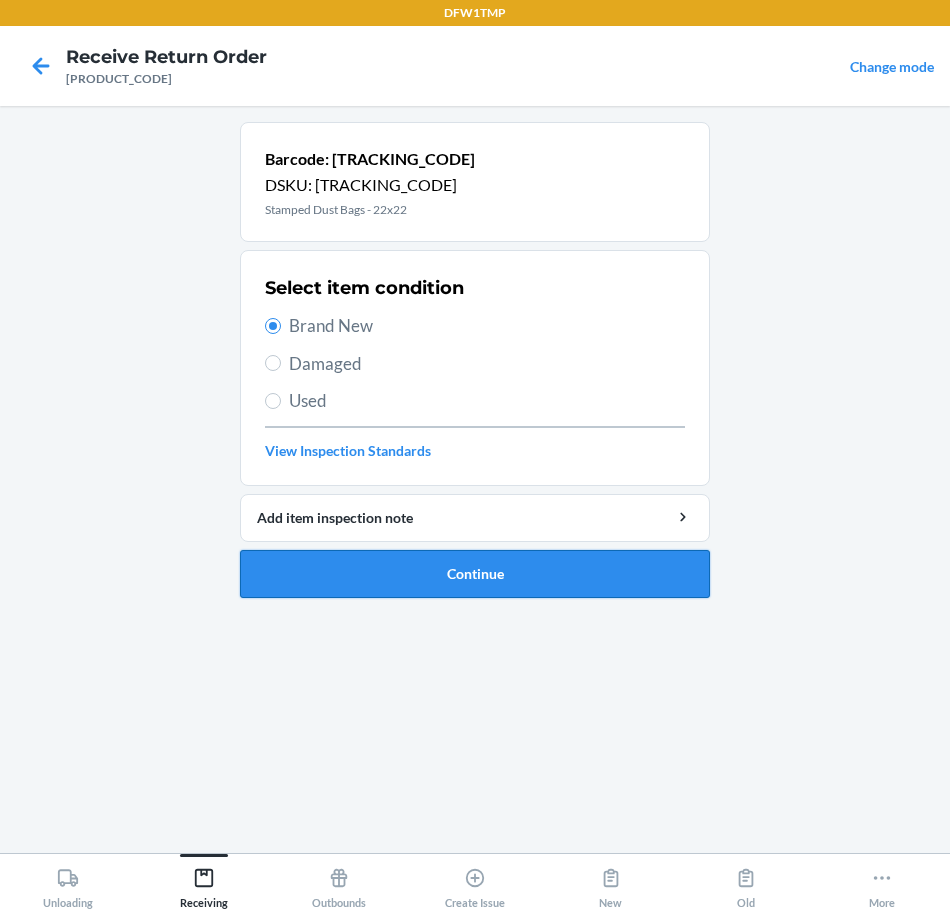 click on "Continue" at bounding box center [475, 574] 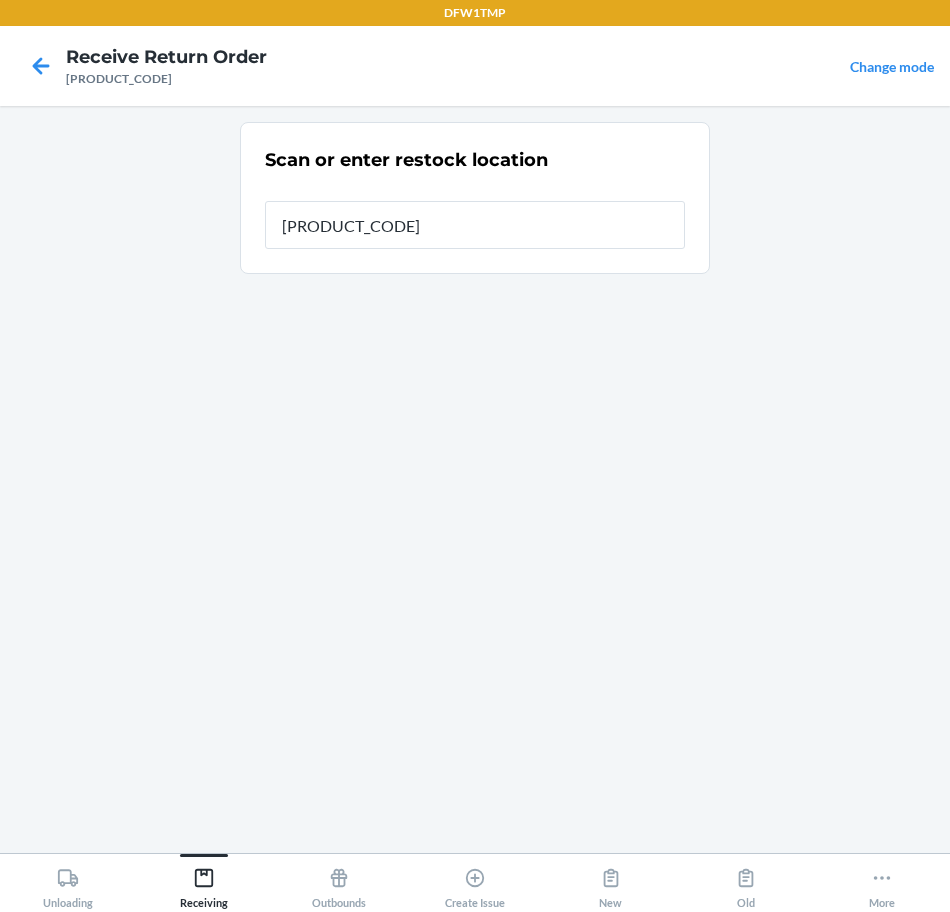 type on "[PRODUCT_CODE]" 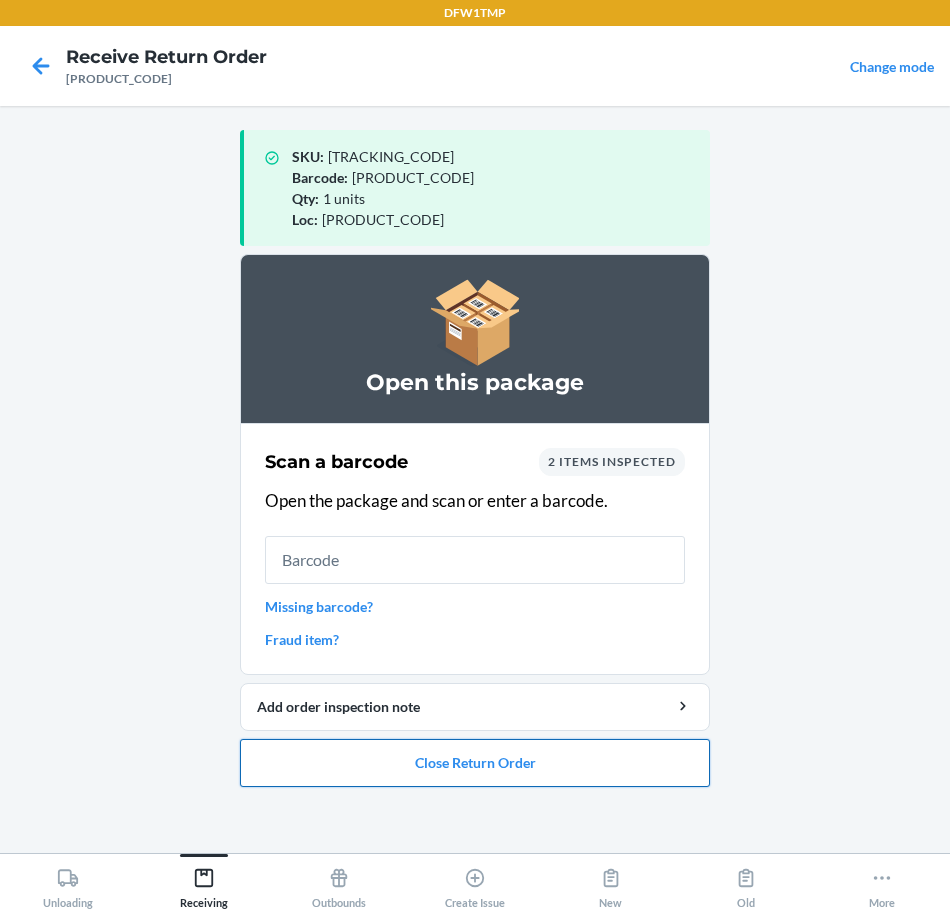 click on "Close Return Order" at bounding box center [475, 763] 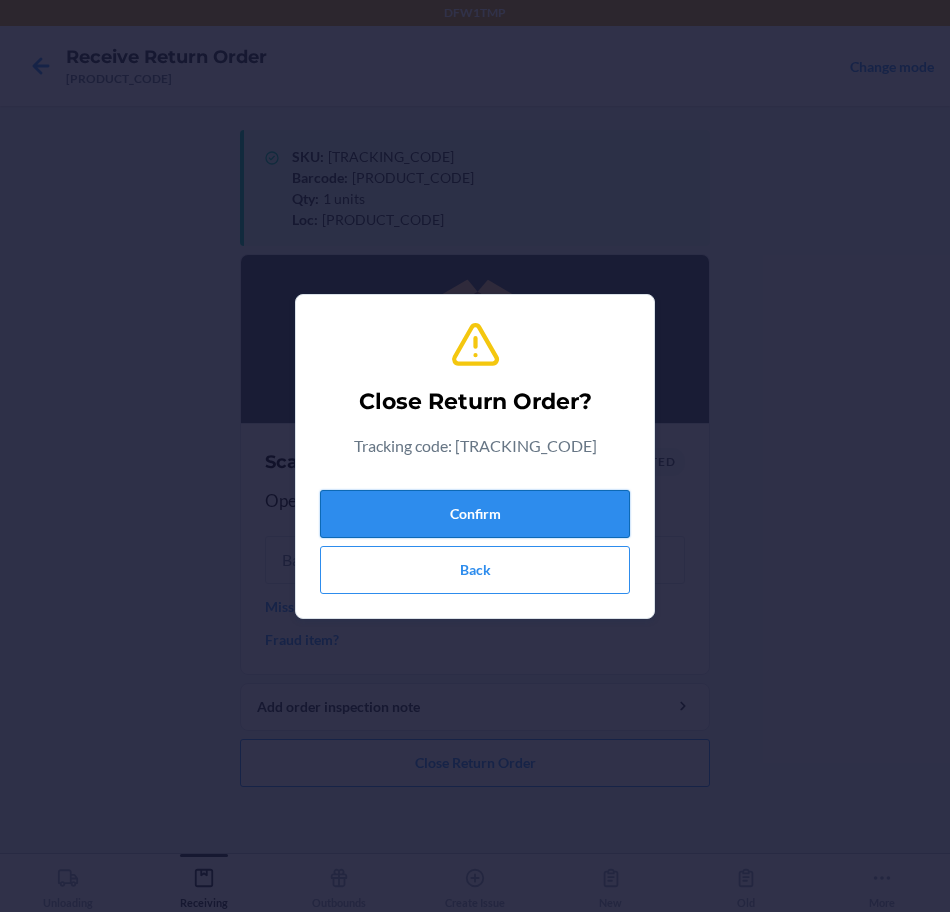 click on "Confirm" at bounding box center [475, 514] 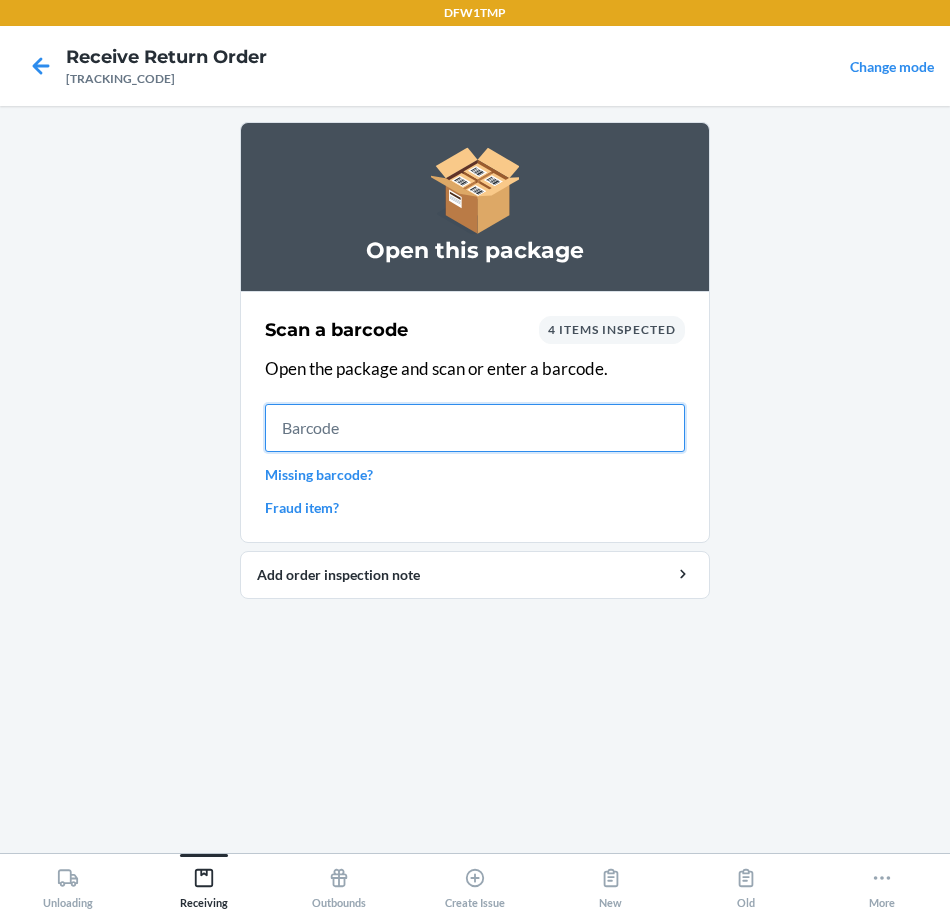 click at bounding box center (475, 428) 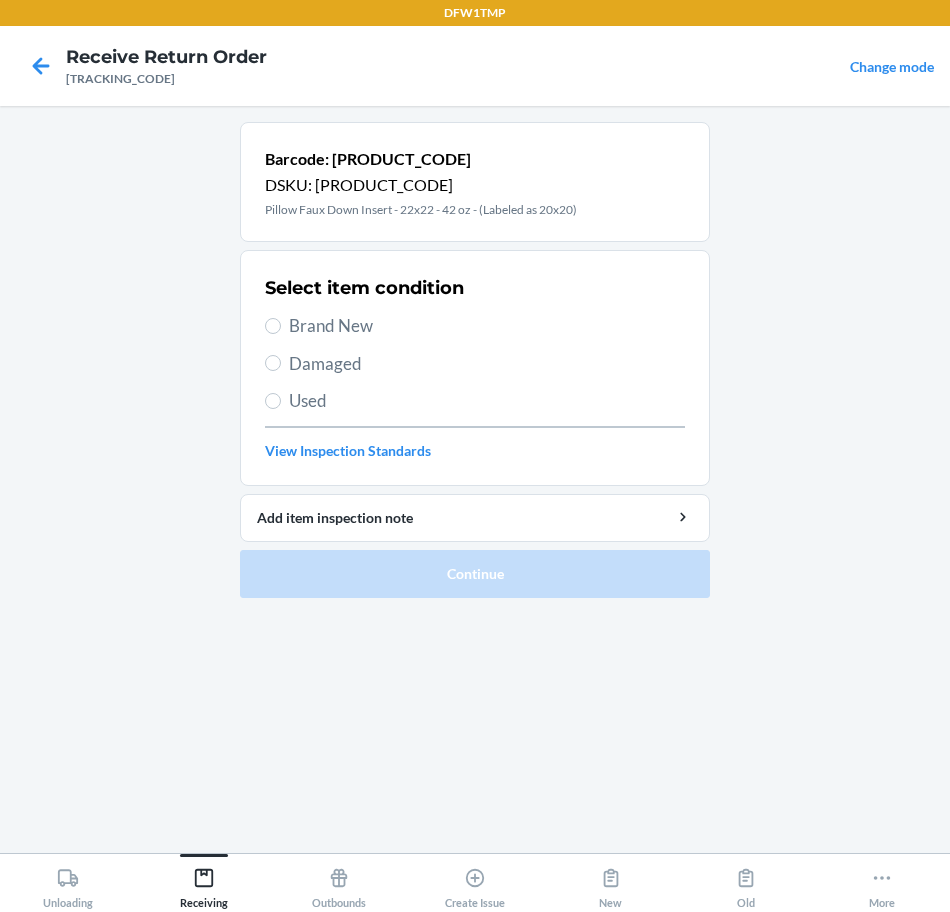 drag, startPoint x: 371, startPoint y: 317, endPoint x: 375, endPoint y: 340, distance: 23.345236 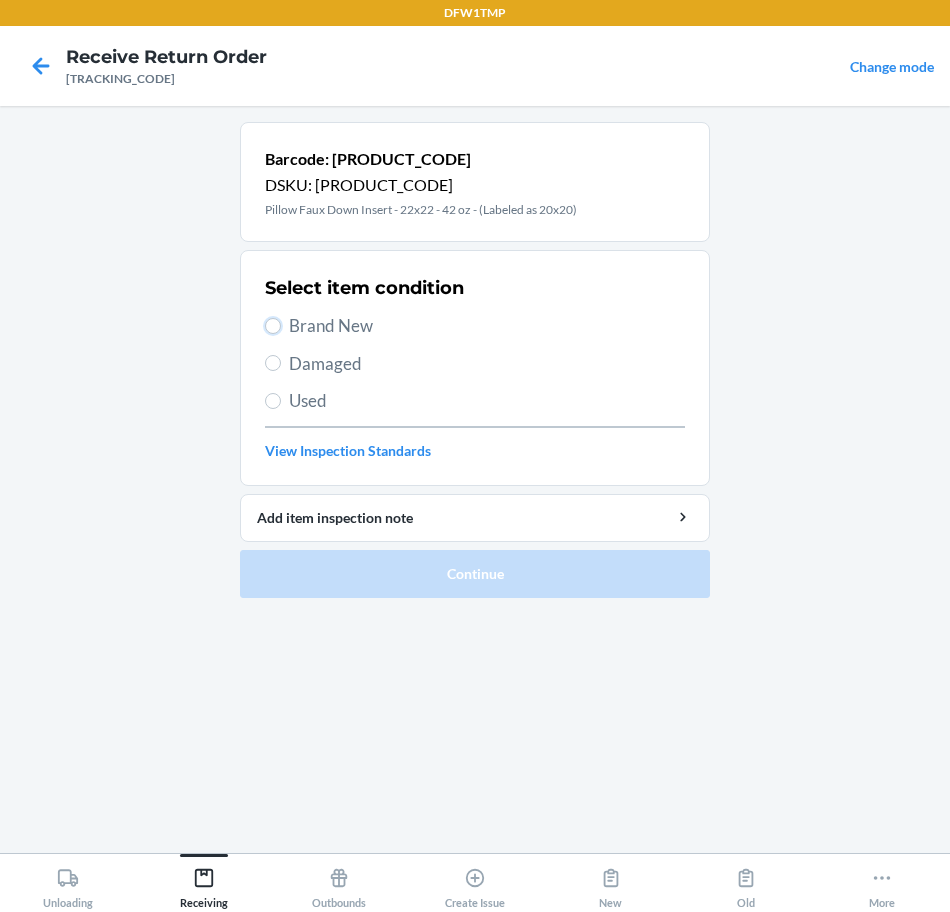 click on "Brand New" at bounding box center [273, 326] 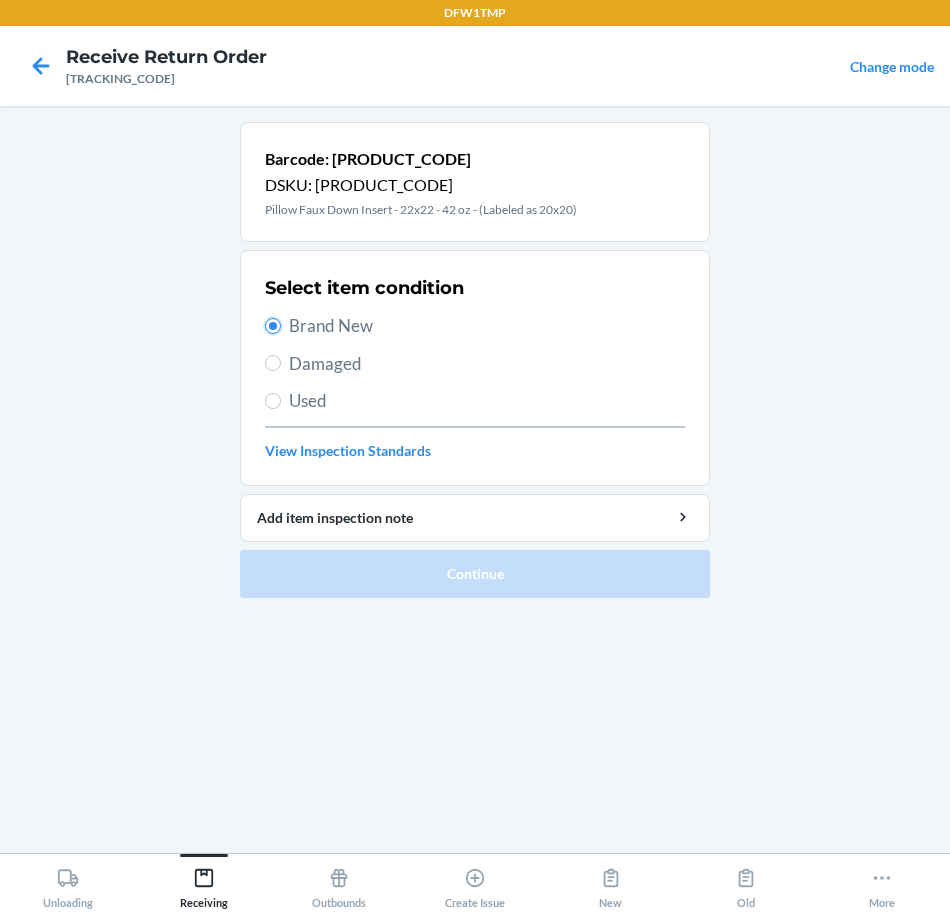 radio on "true" 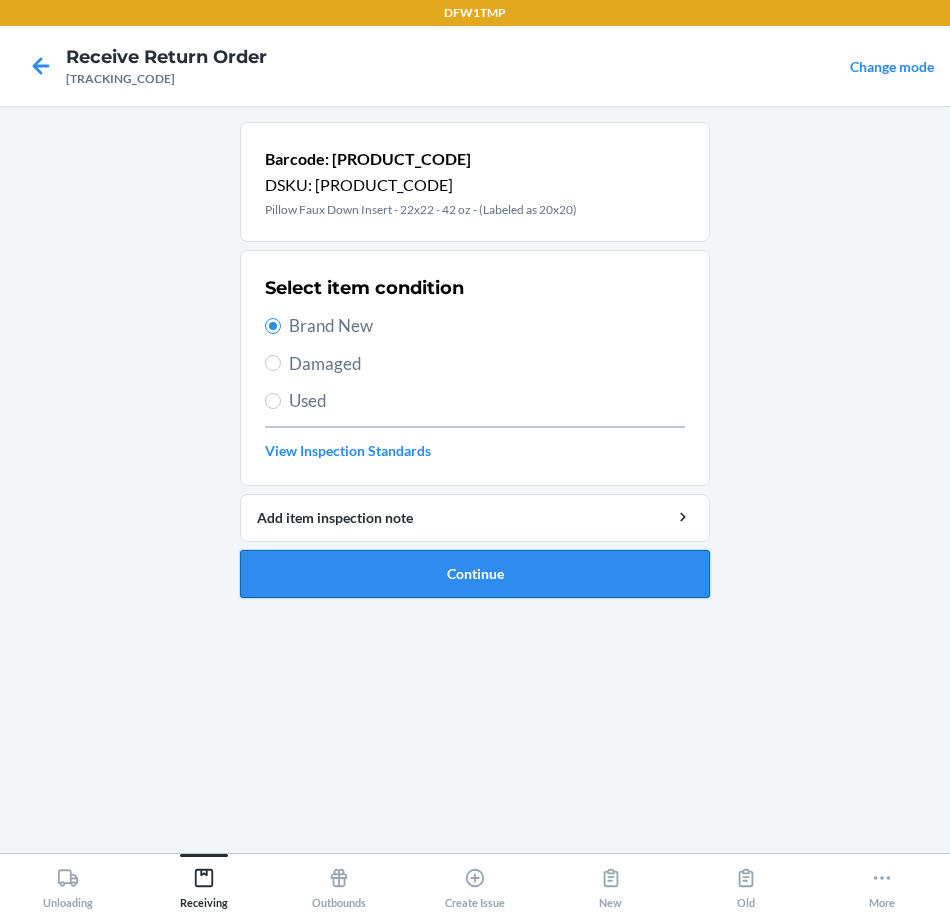 click on "Continue" at bounding box center (475, 574) 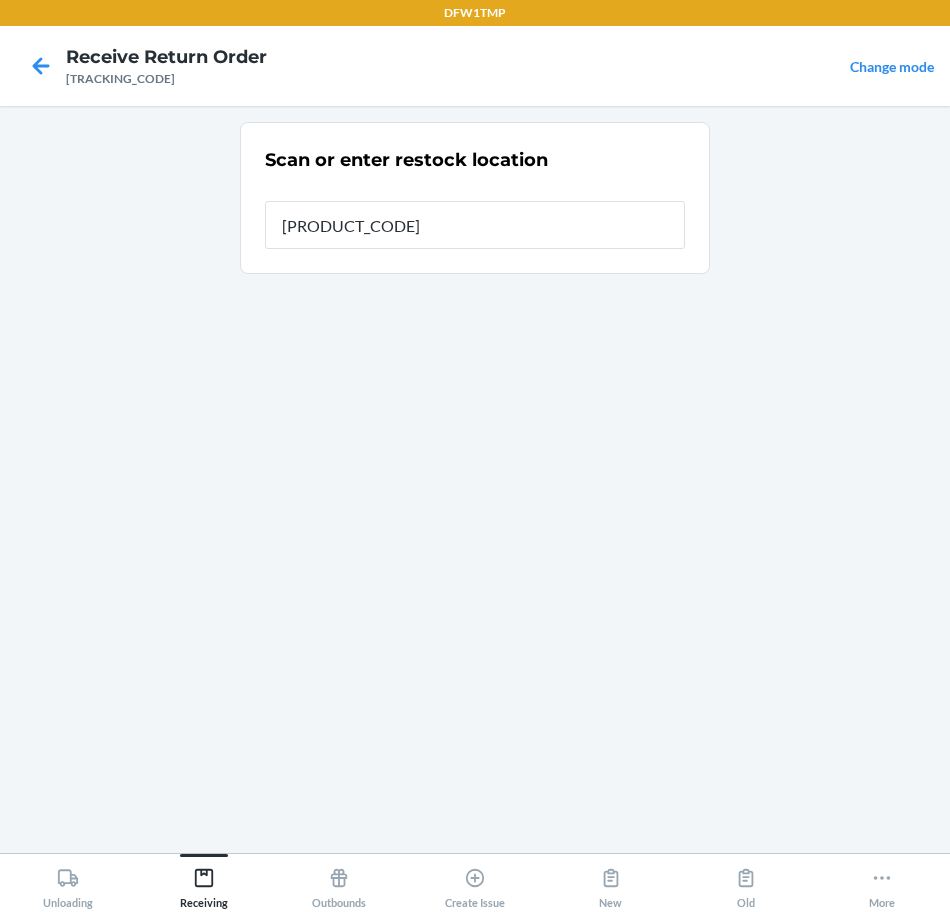 type on "RT-09" 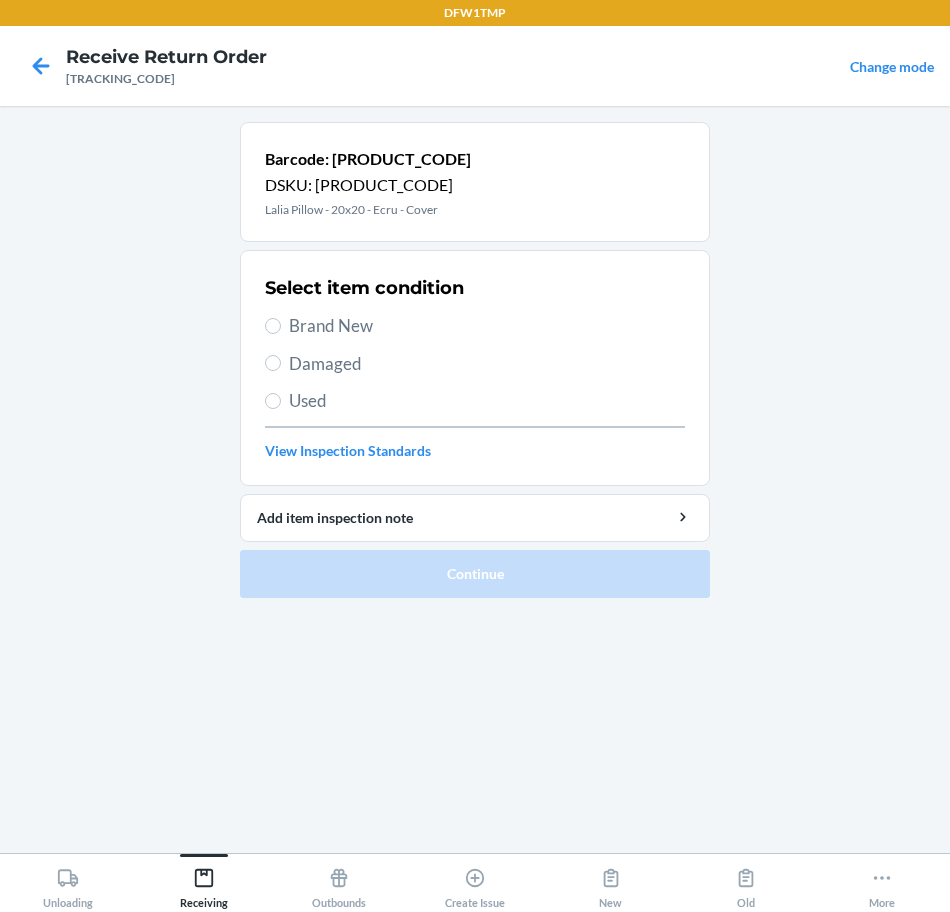 click on "Brand New" at bounding box center (487, 326) 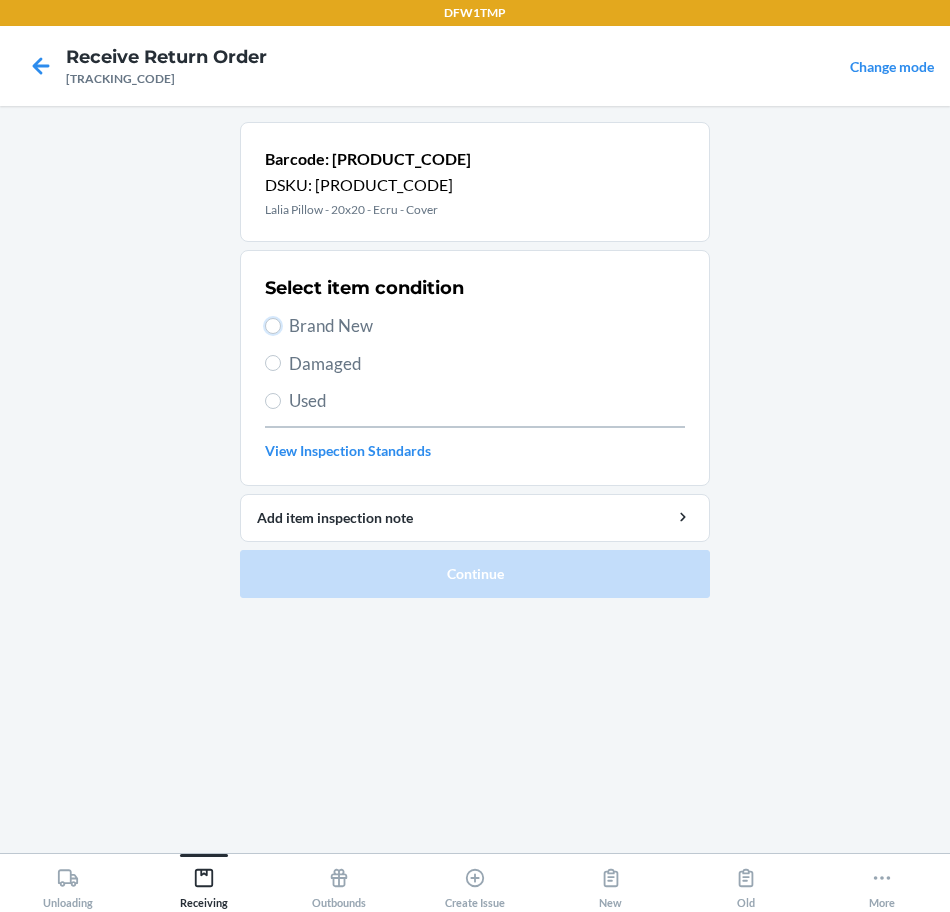 click on "Brand New" at bounding box center [273, 326] 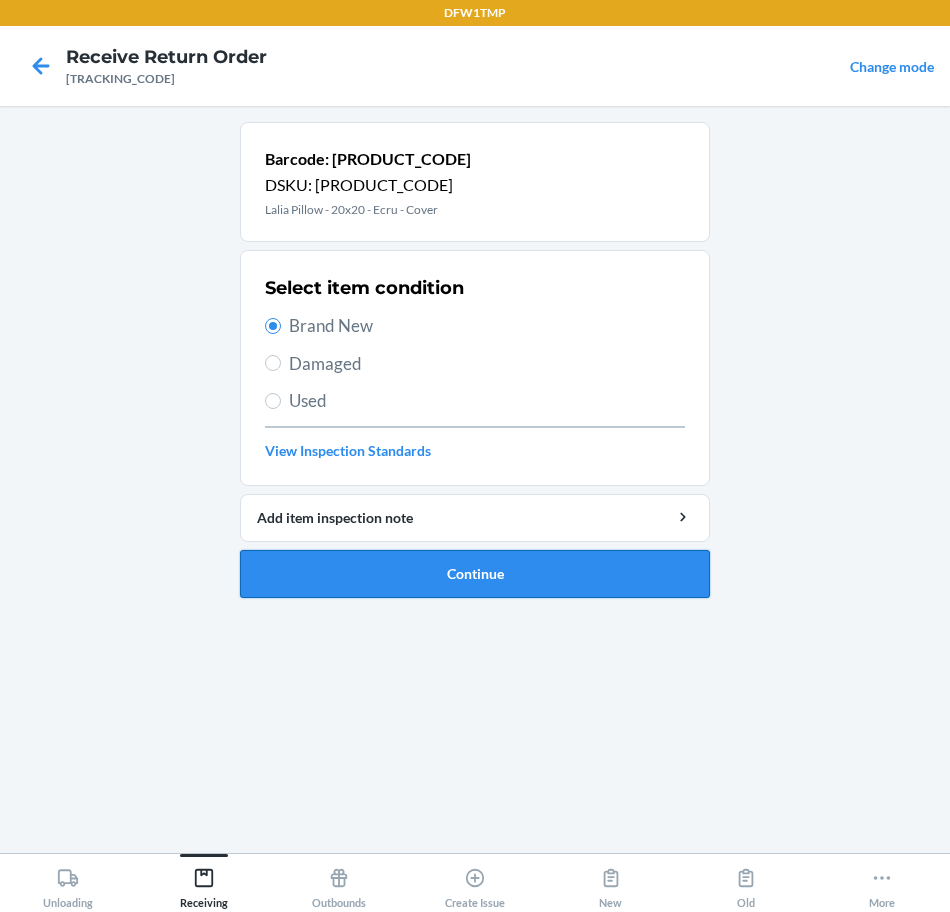 click on "Continue" at bounding box center (475, 574) 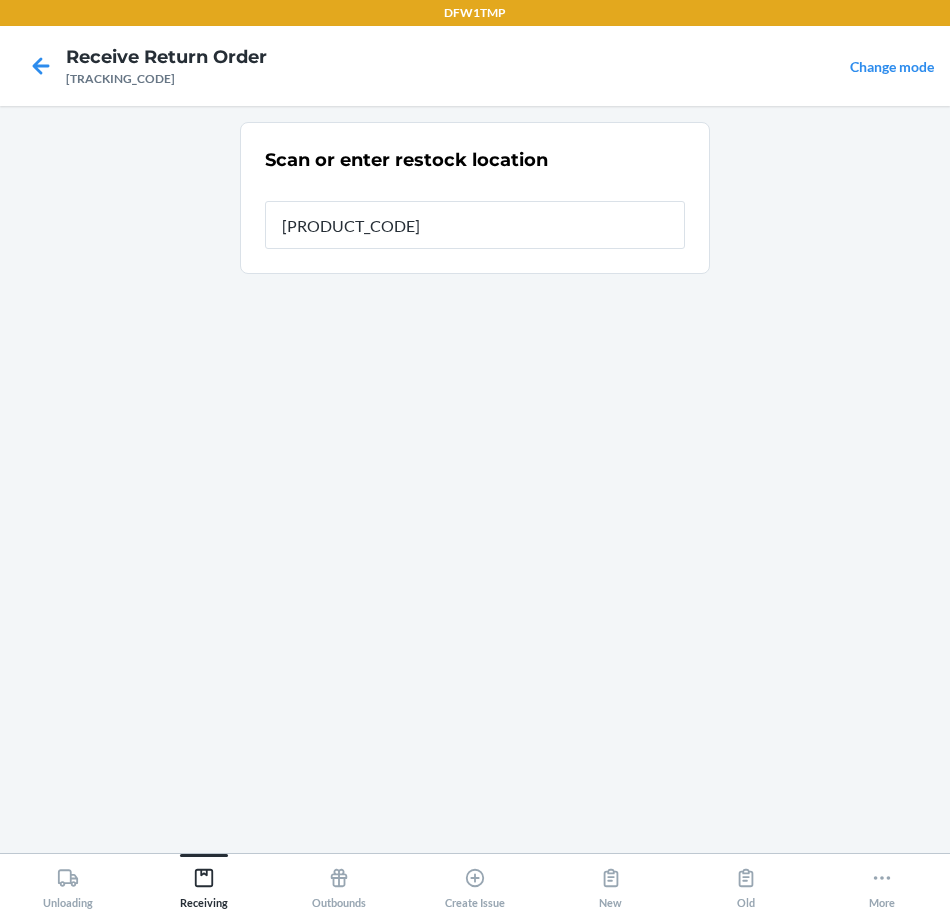 type on "[PRODUCT_CODE]" 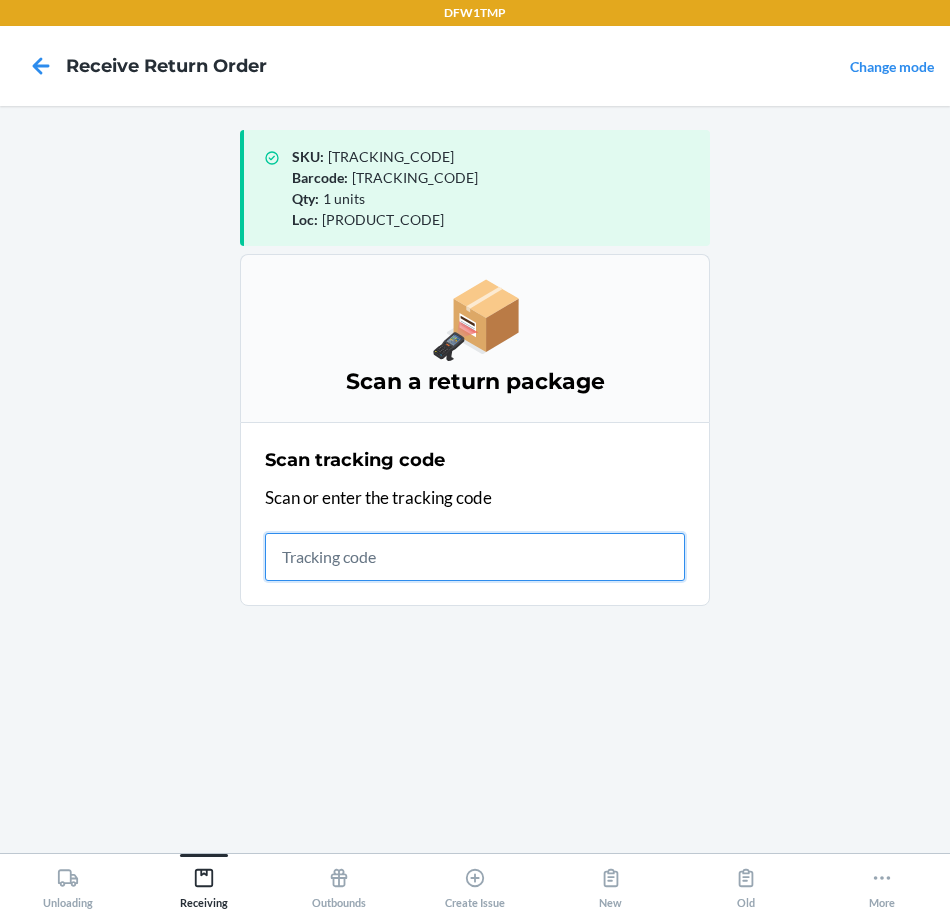 click at bounding box center [475, 557] 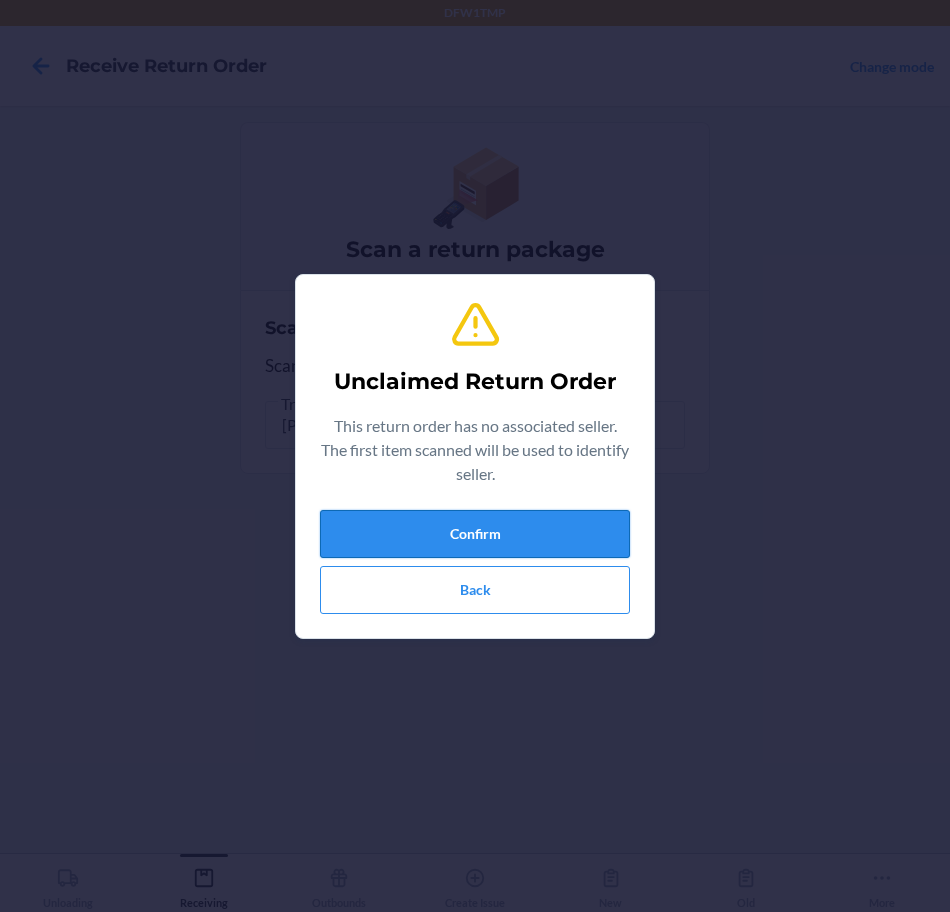 click on "Confirm" at bounding box center [475, 534] 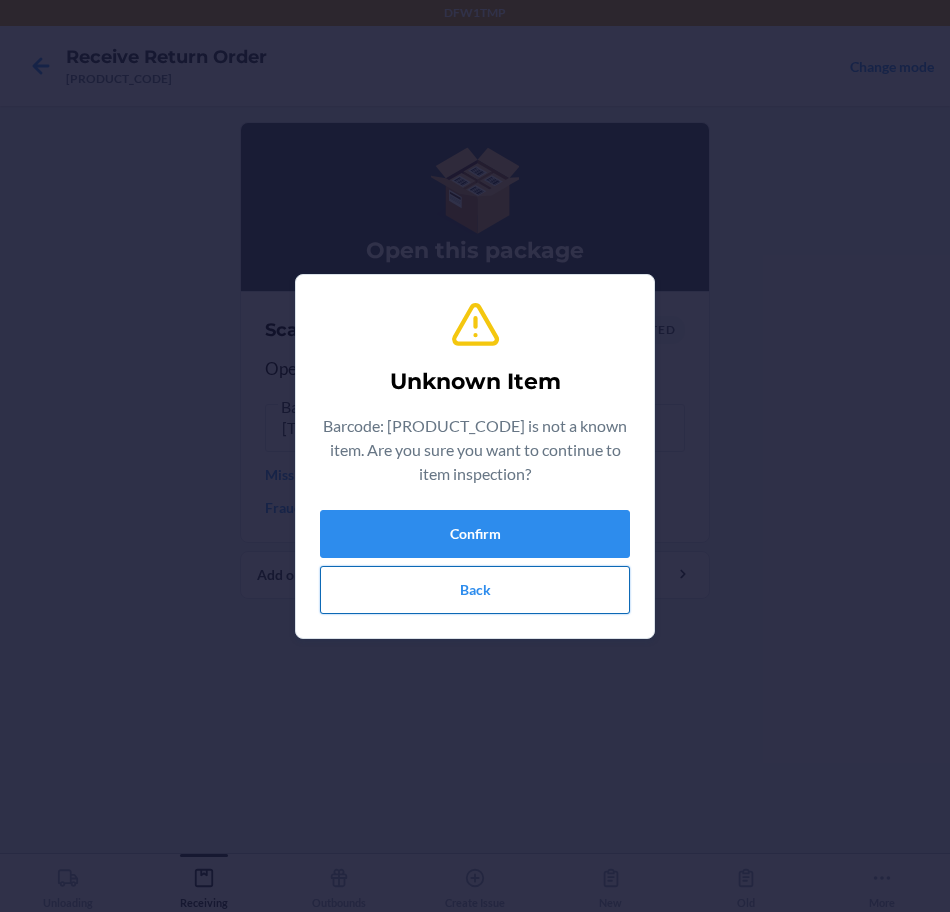 click on "Back" at bounding box center [475, 590] 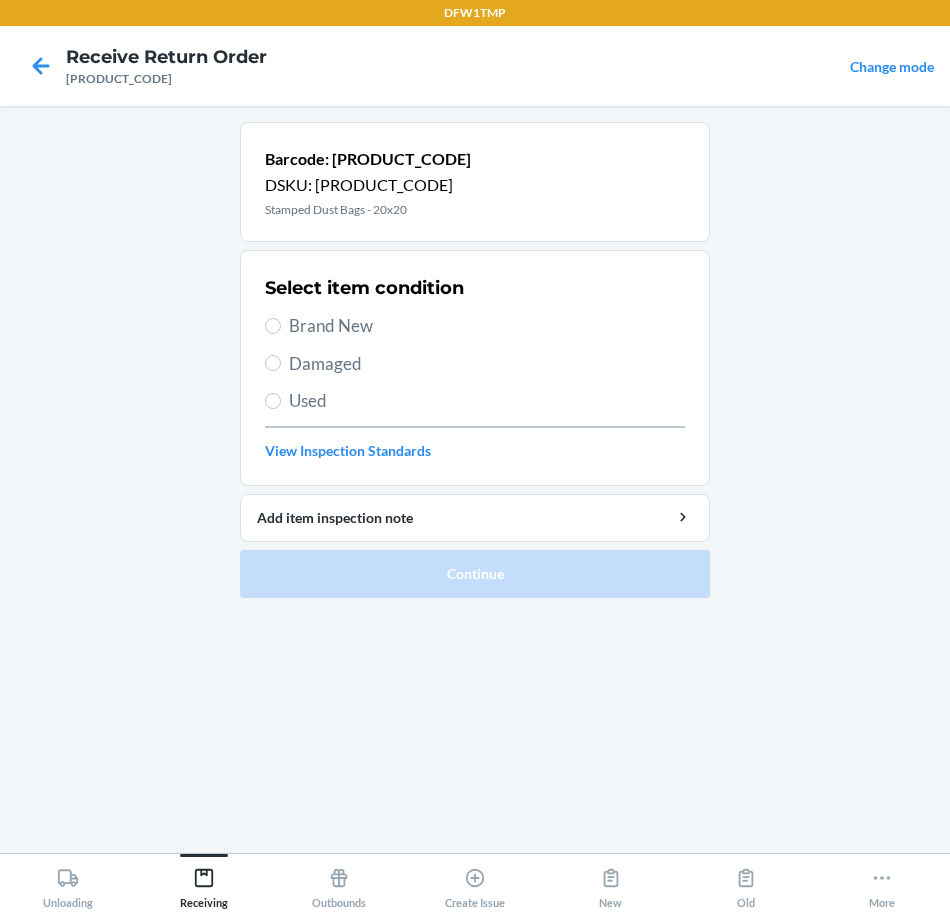click on "Brand New" at bounding box center (475, 326) 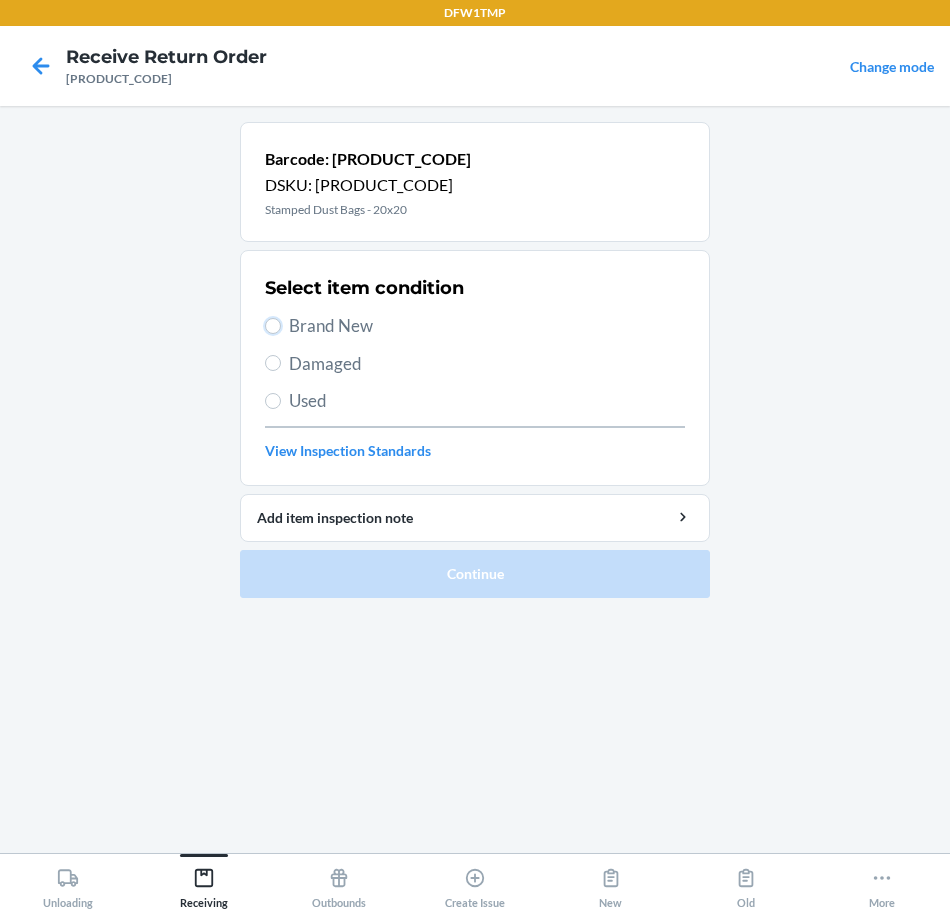 click on "Brand New" at bounding box center [273, 326] 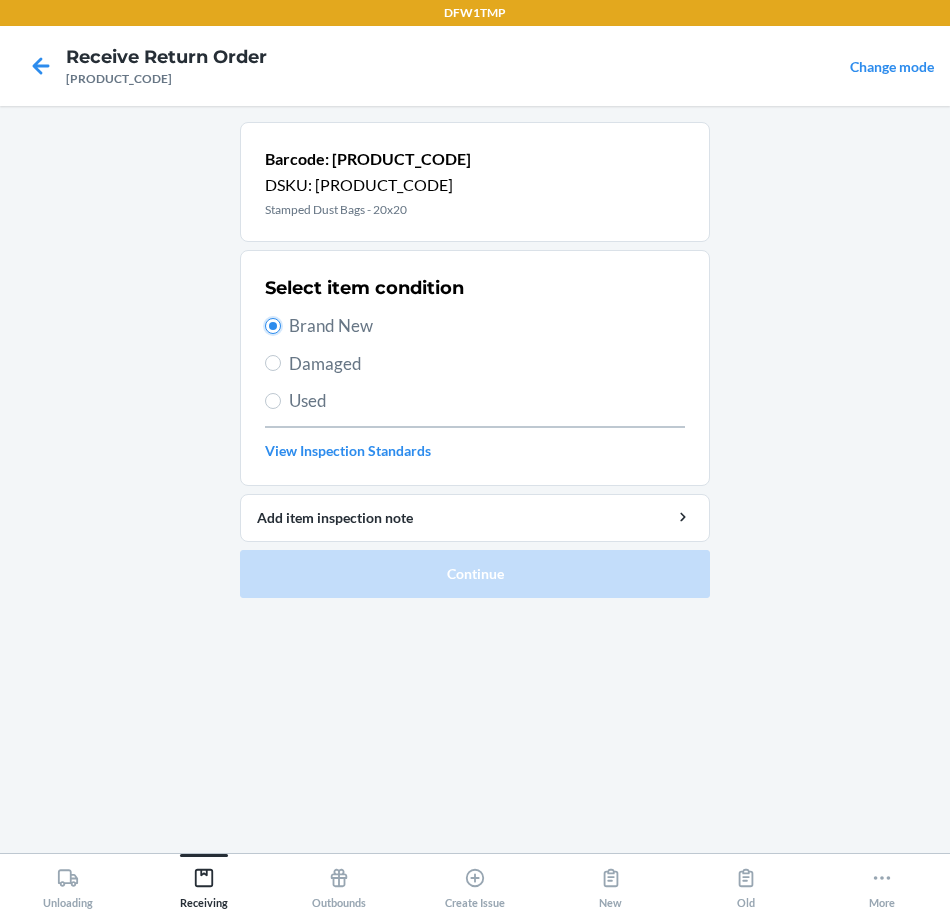 radio on "true" 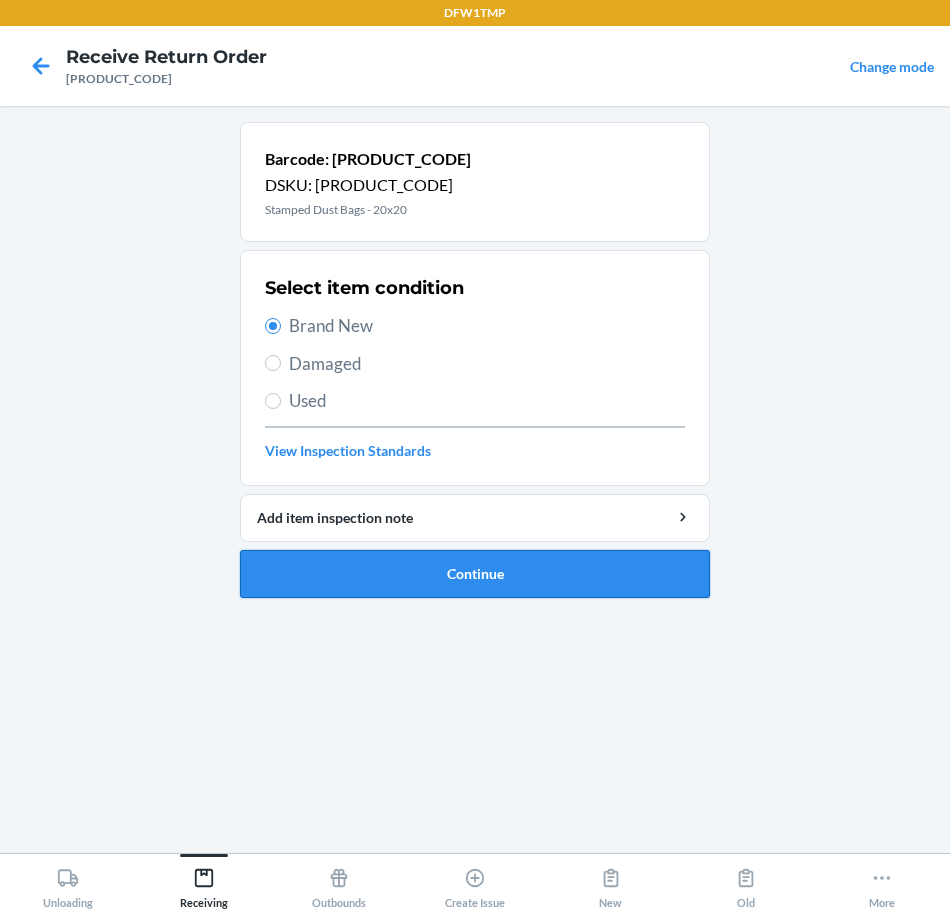 click on "Continue" at bounding box center (475, 574) 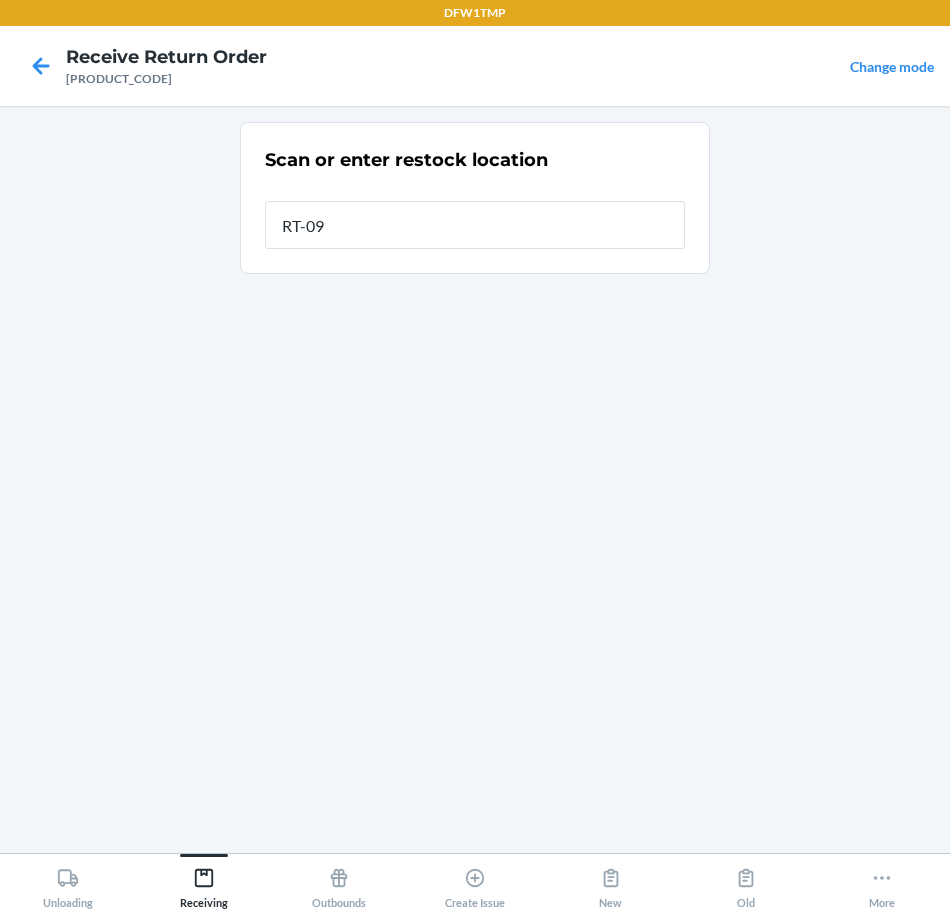 type on "RT-09" 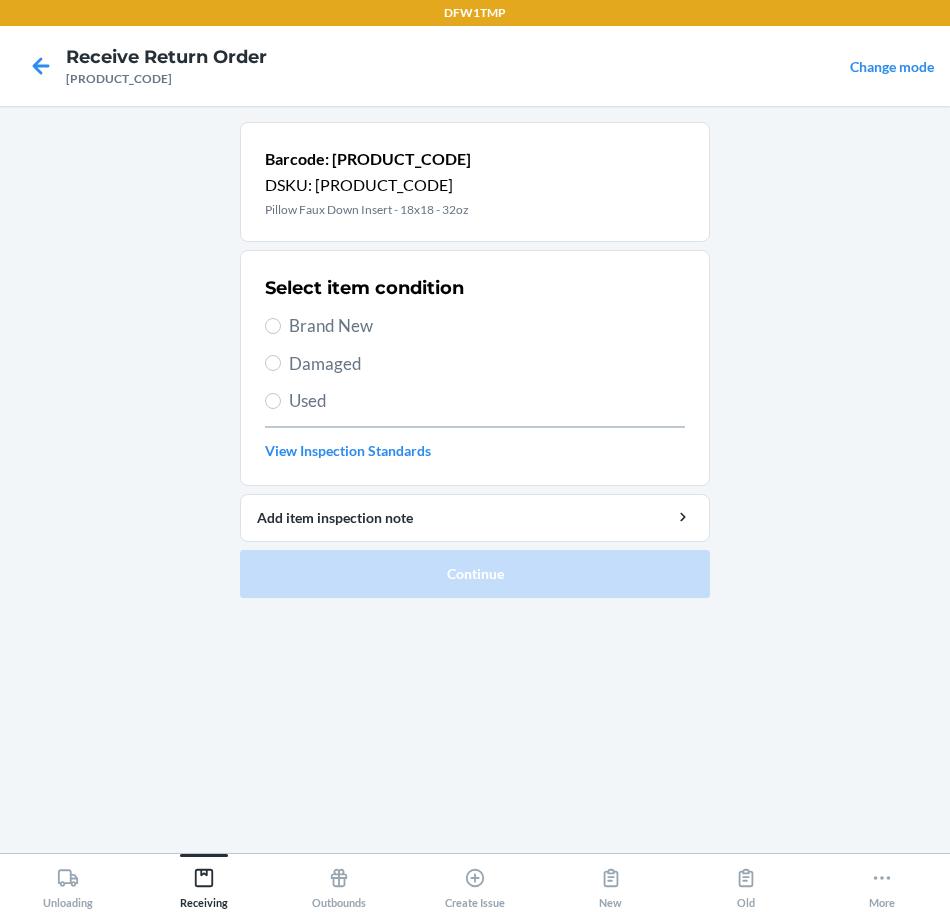 click on "Brand New" at bounding box center (487, 326) 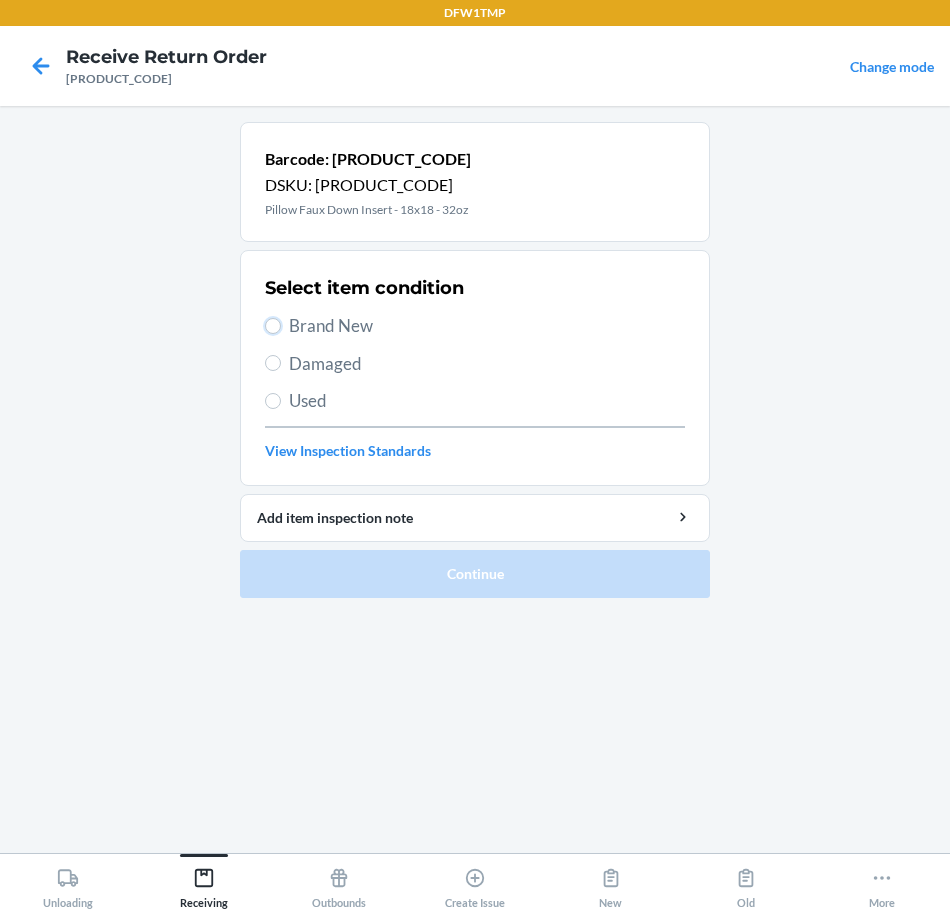 click on "Brand New" at bounding box center [273, 326] 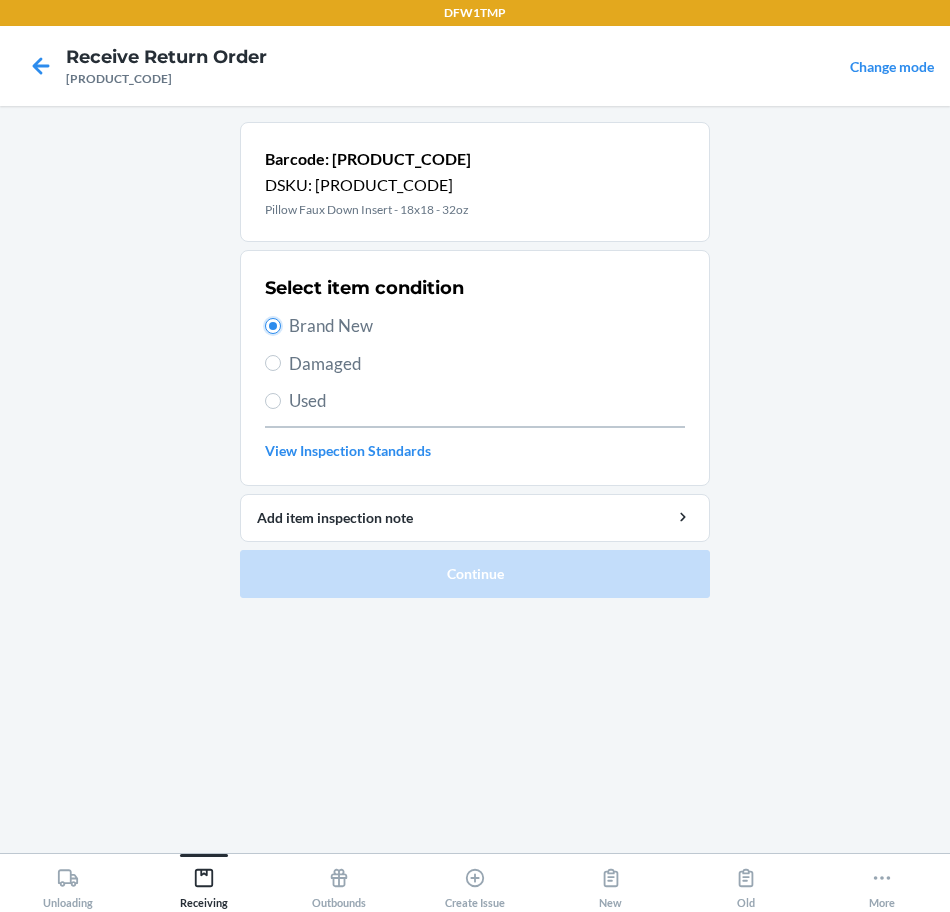 radio on "true" 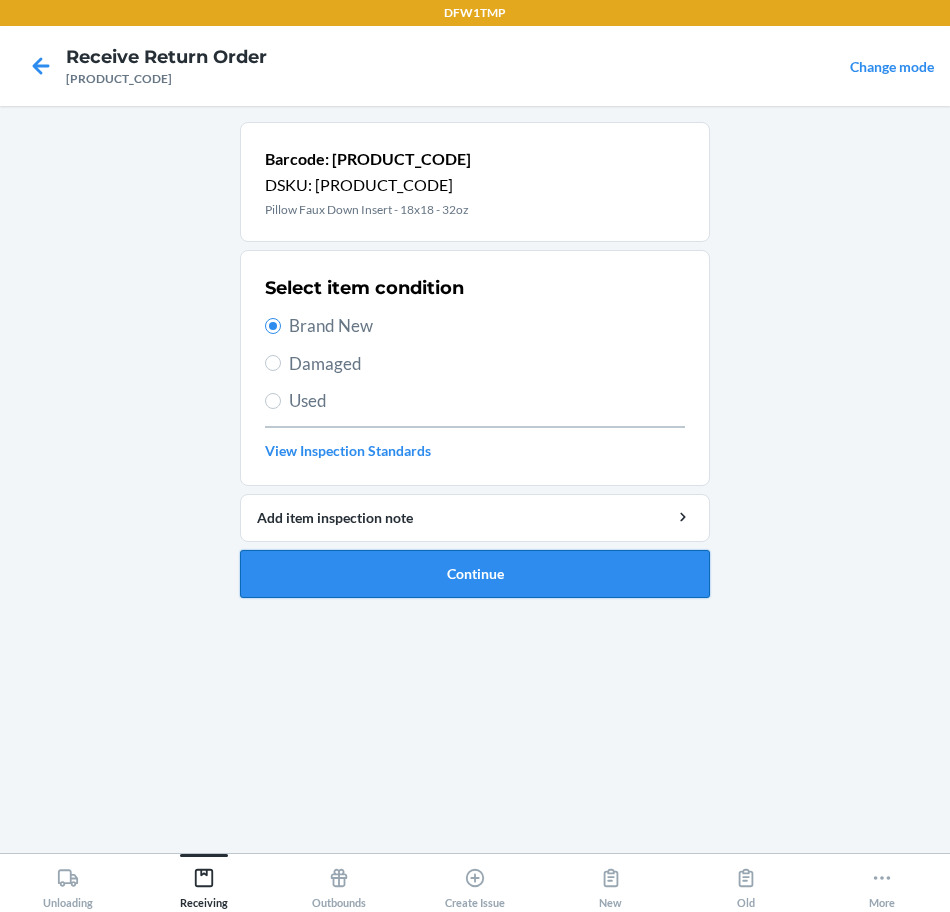 click on "Continue" at bounding box center [475, 574] 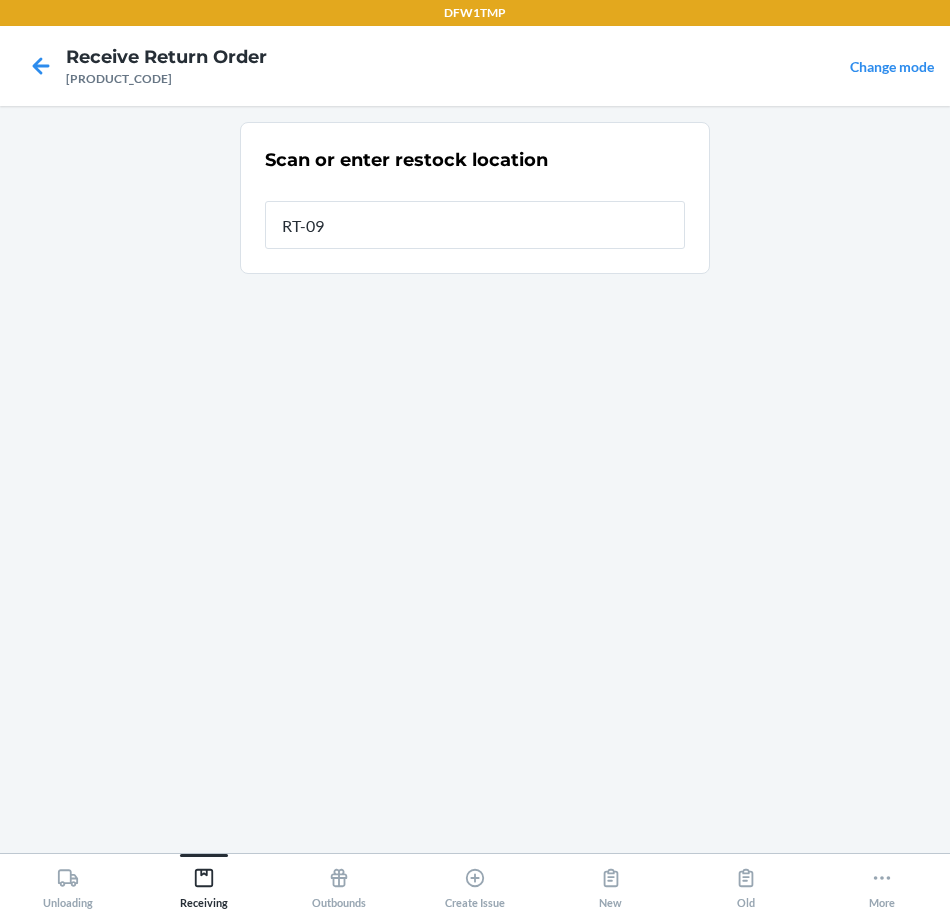 type on "RT-09" 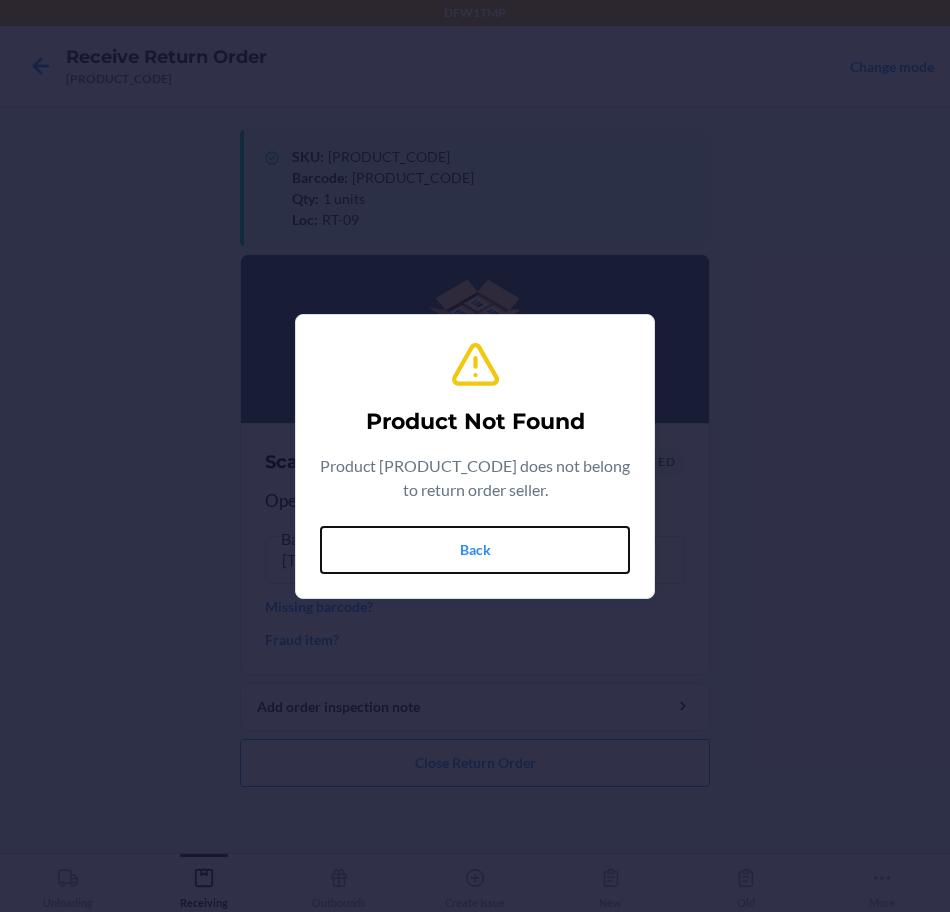 click on "Back" at bounding box center (475, 550) 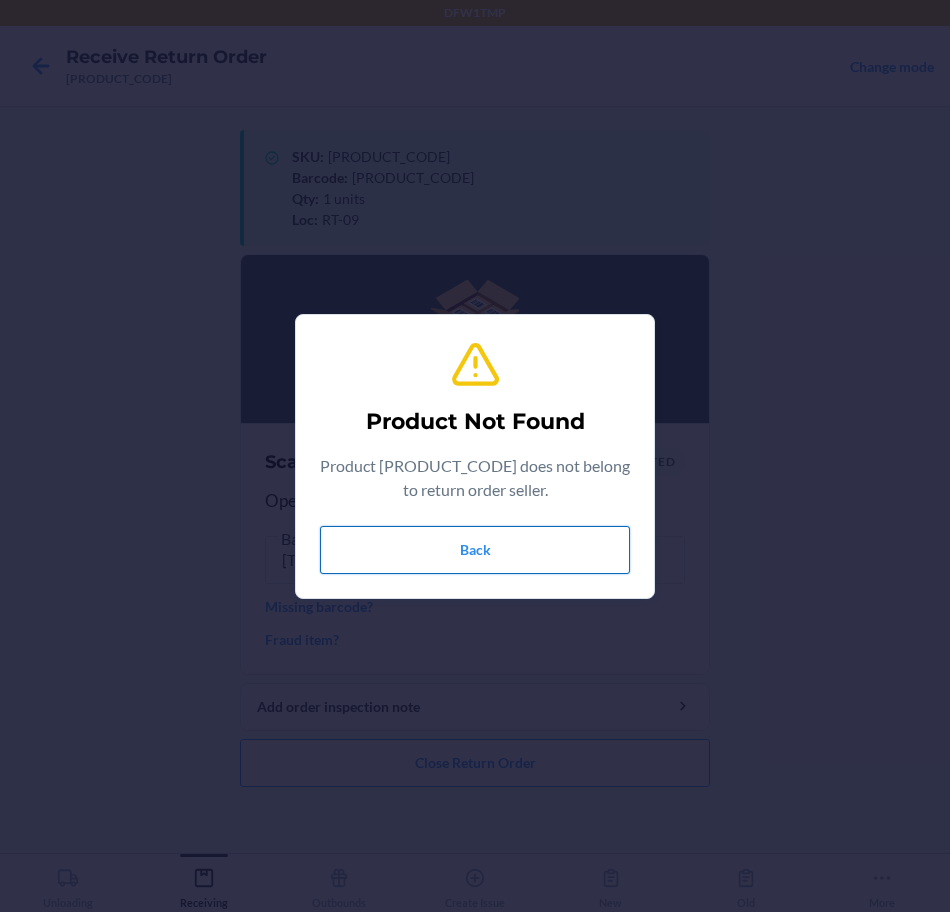 click on "Back" at bounding box center (475, 550) 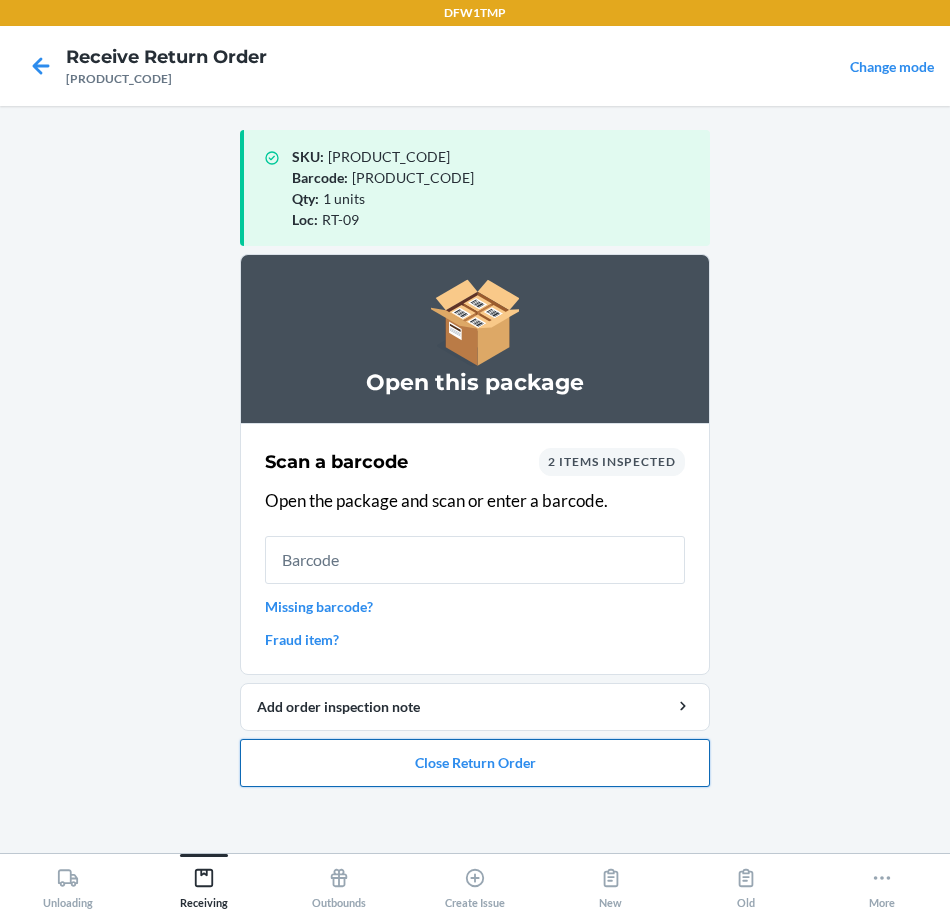 click on "Close Return Order" at bounding box center [475, 763] 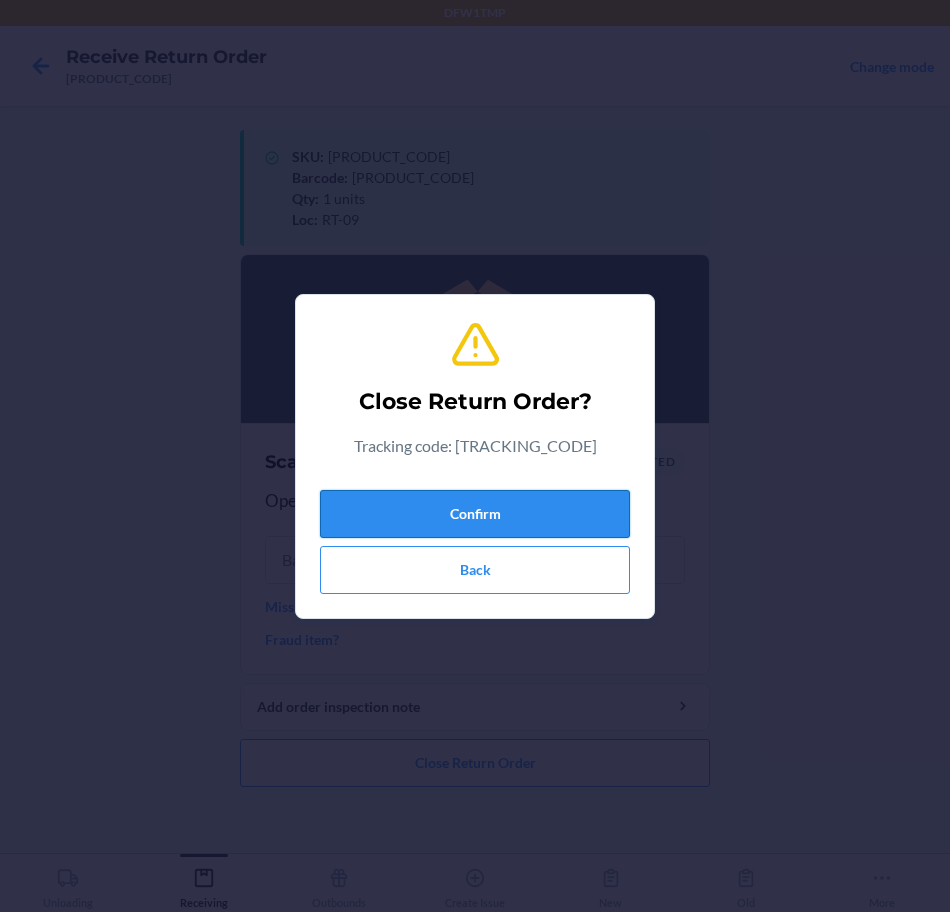 click on "Confirm" at bounding box center (475, 514) 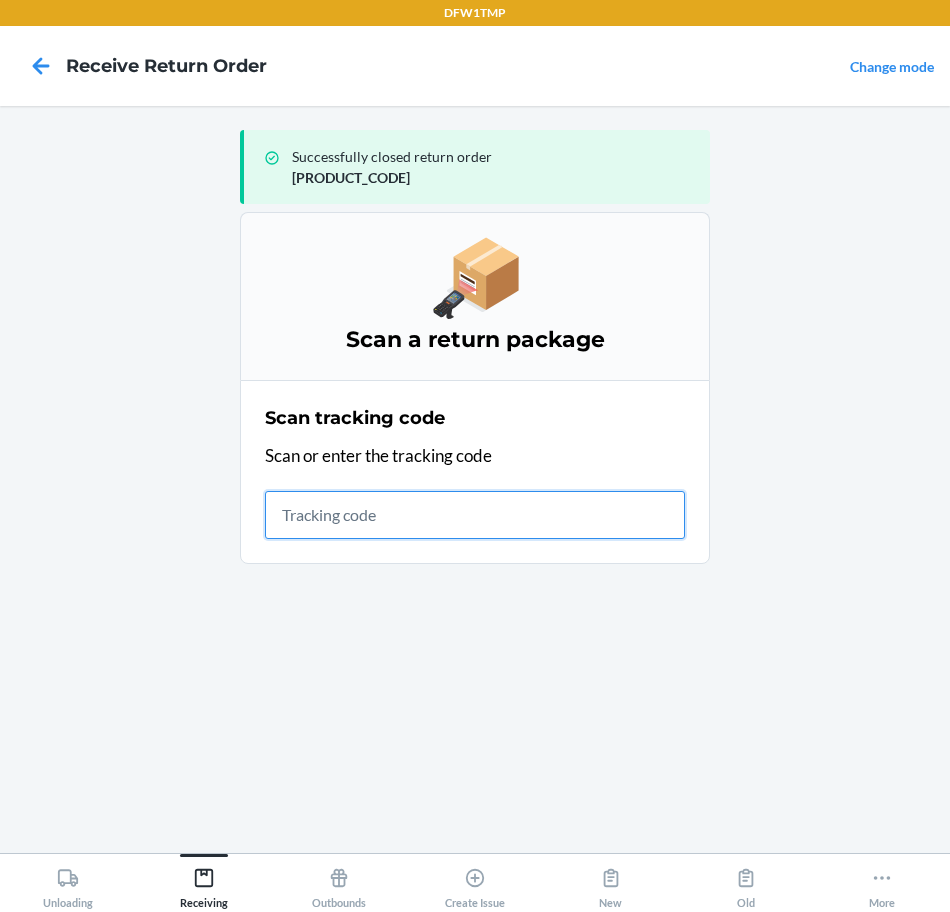 click at bounding box center [475, 515] 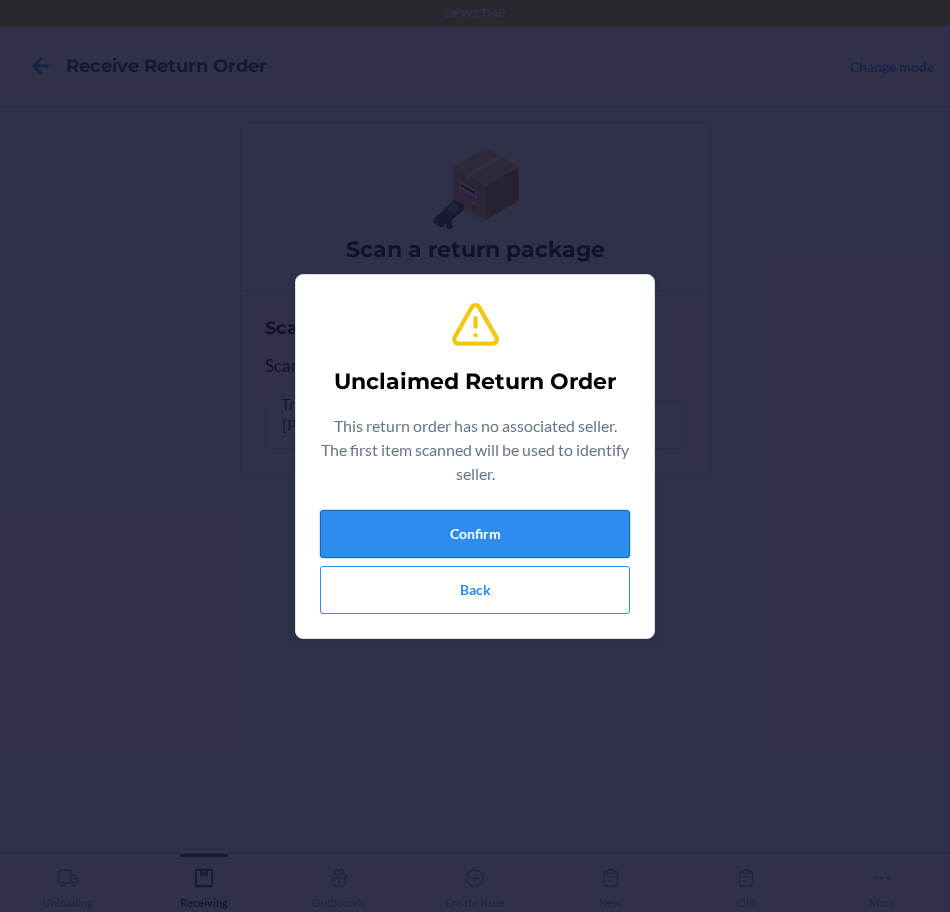 click on "Confirm" at bounding box center (475, 534) 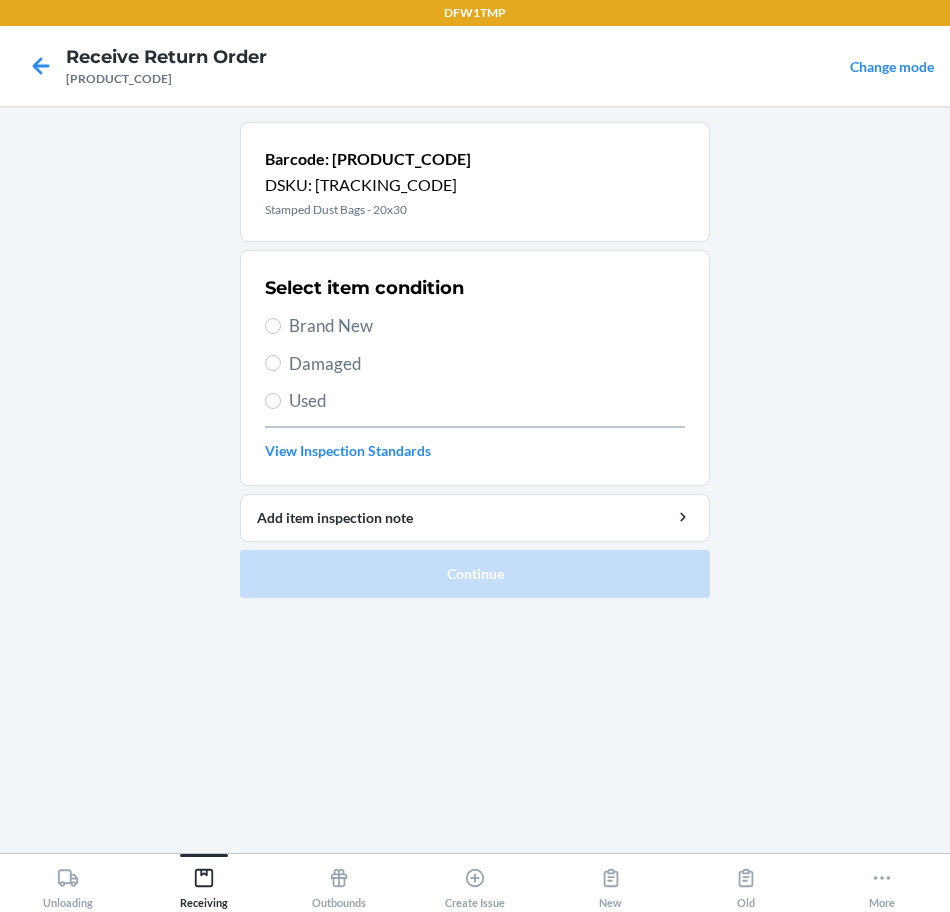 click on "Brand New" at bounding box center (487, 326) 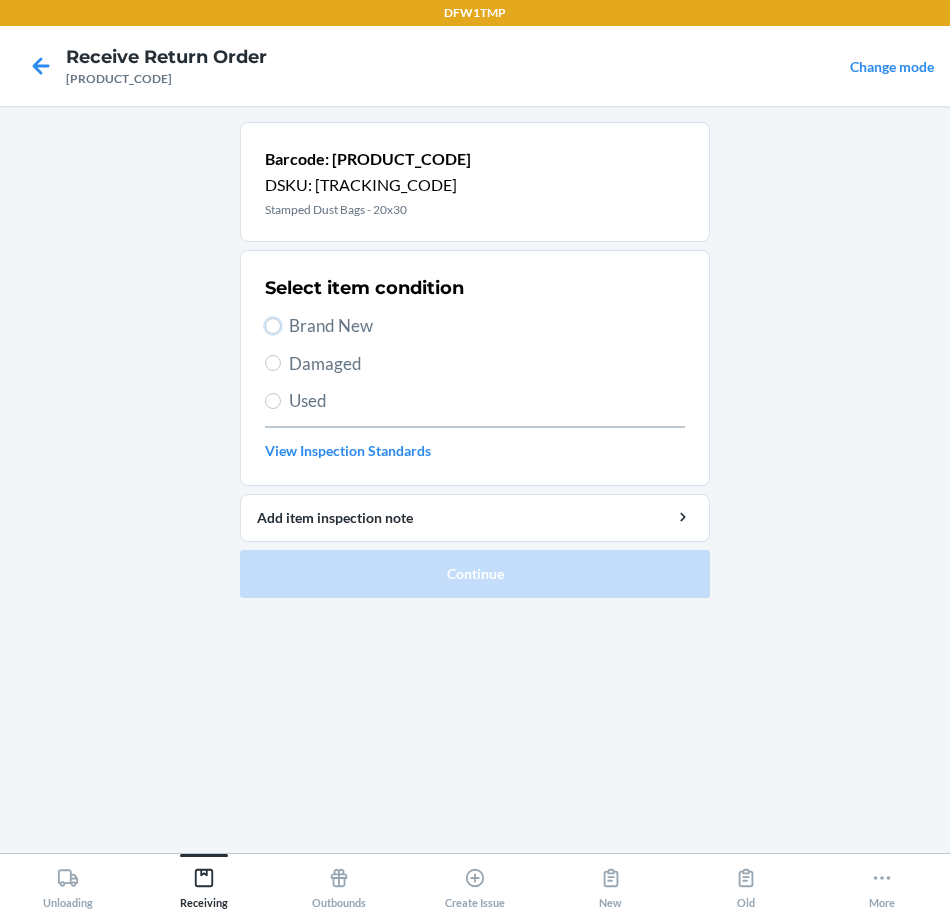click on "Brand New" at bounding box center [273, 326] 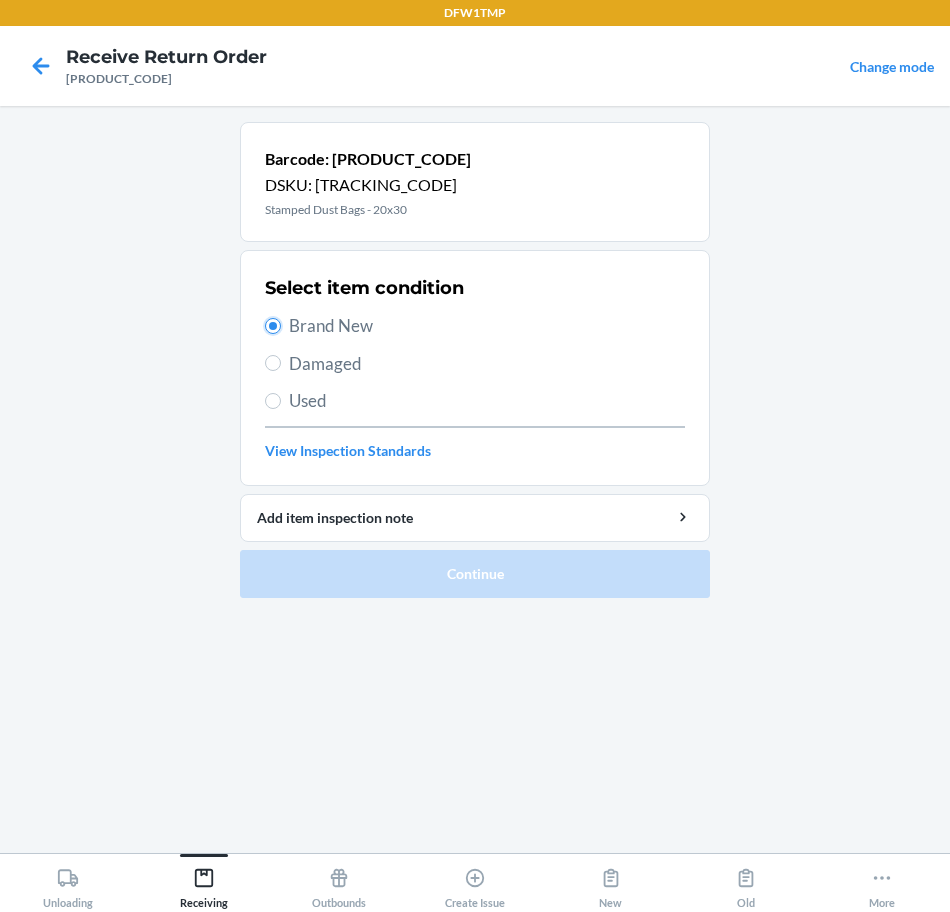 radio on "true" 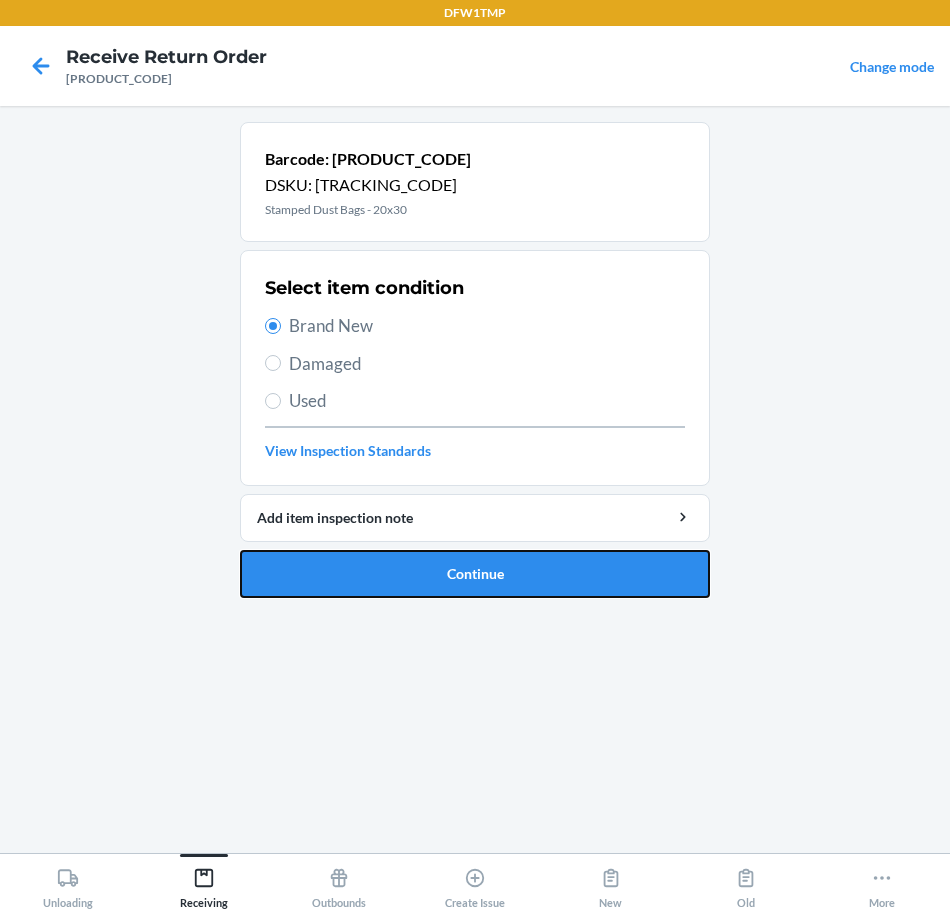 click on "Continue" at bounding box center (475, 574) 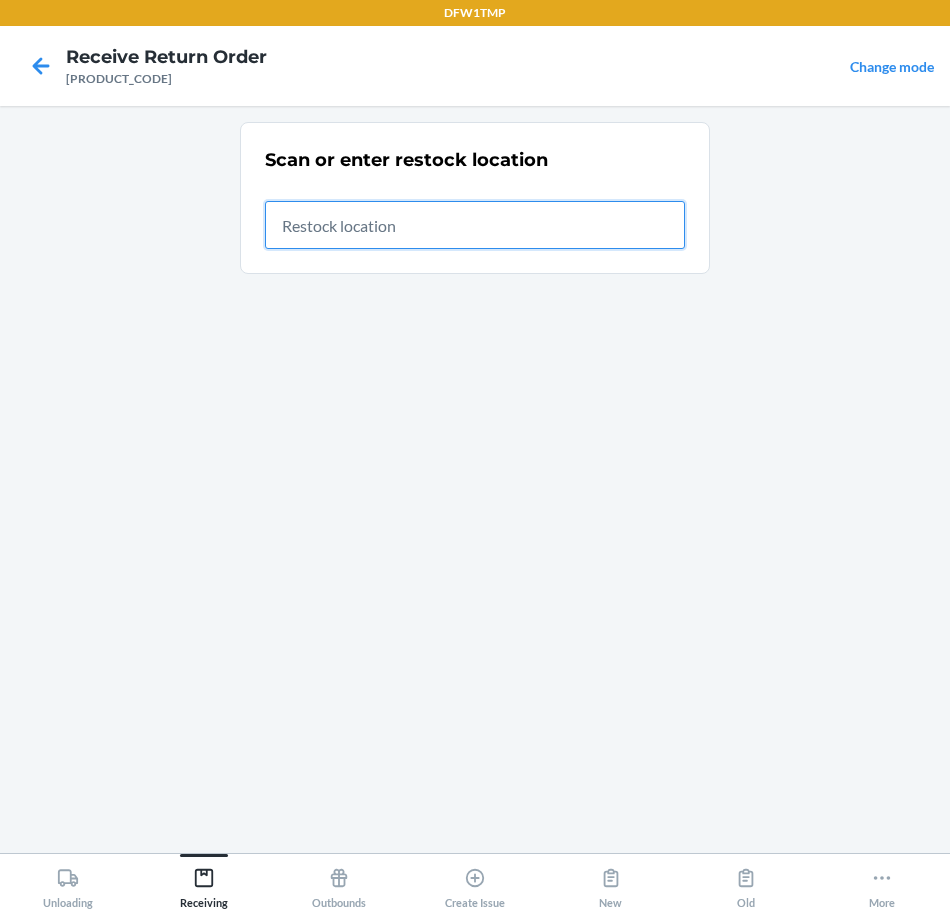 click at bounding box center (475, 225) 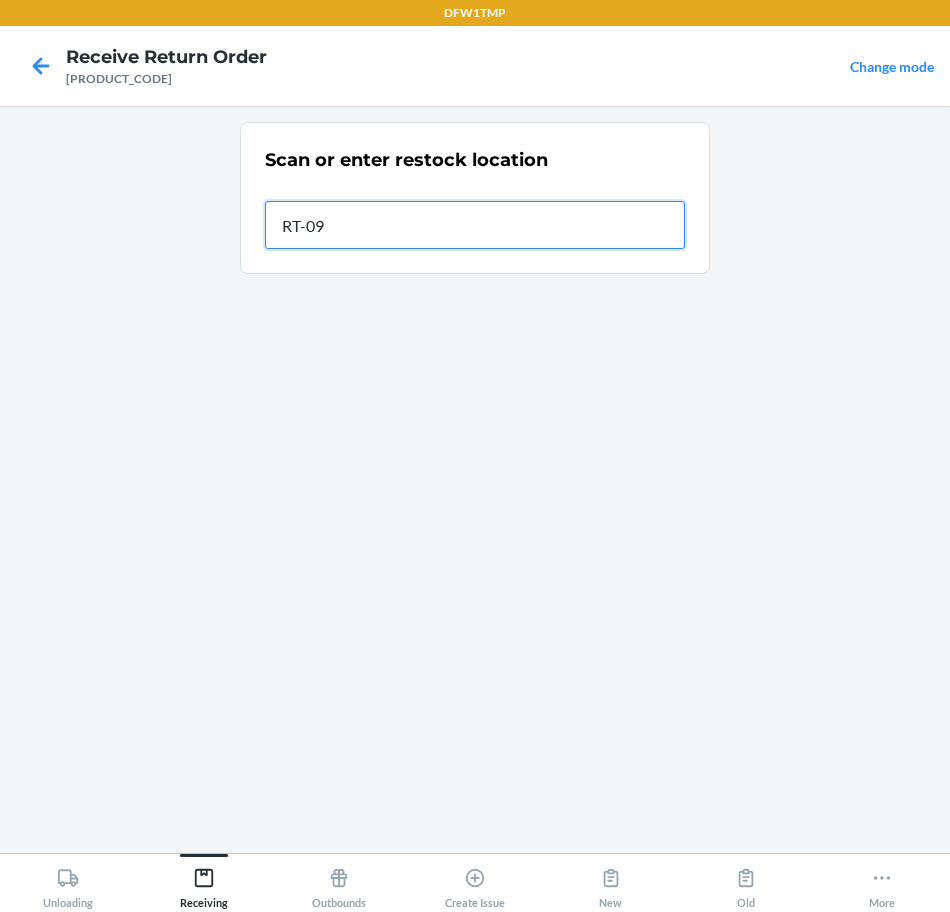 type on "RT-09" 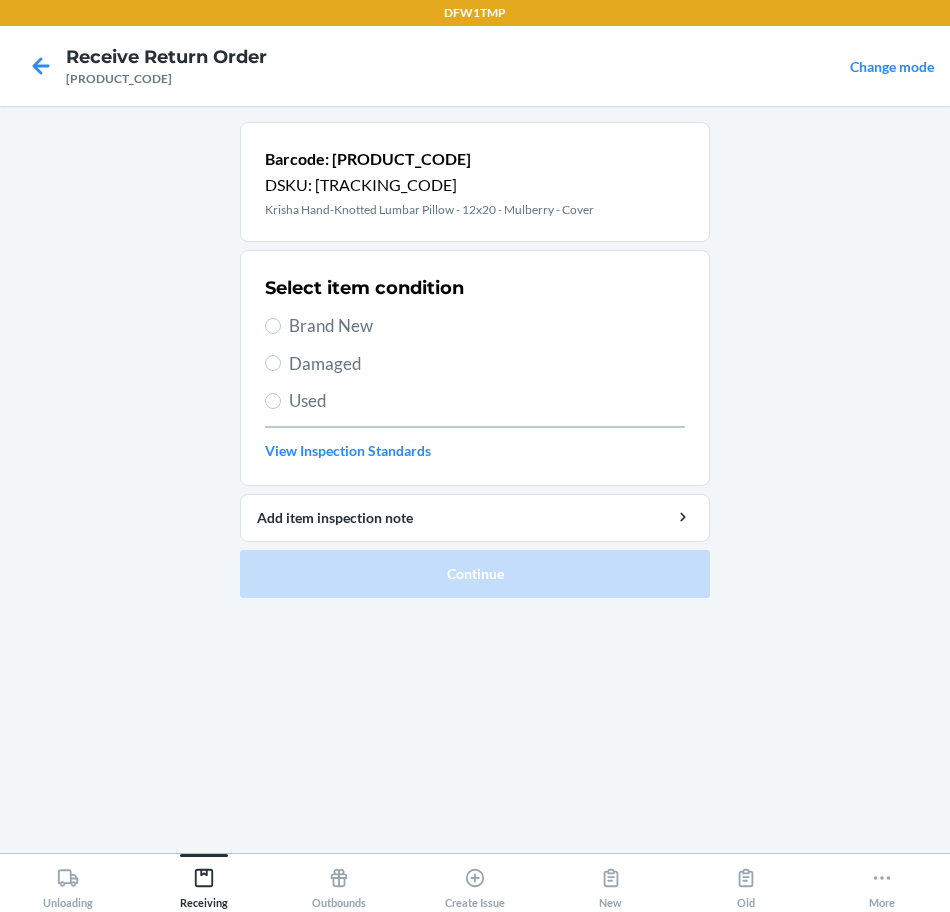 click on "Brand New" at bounding box center [487, 326] 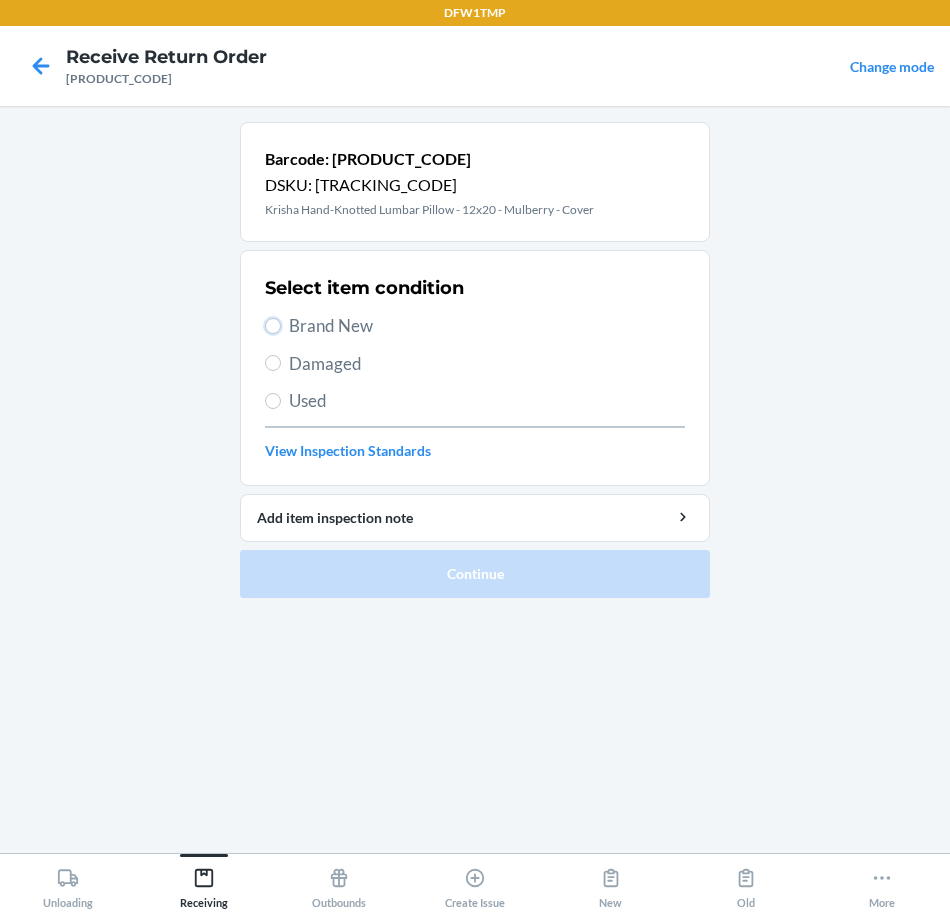 click on "Brand New" at bounding box center [273, 326] 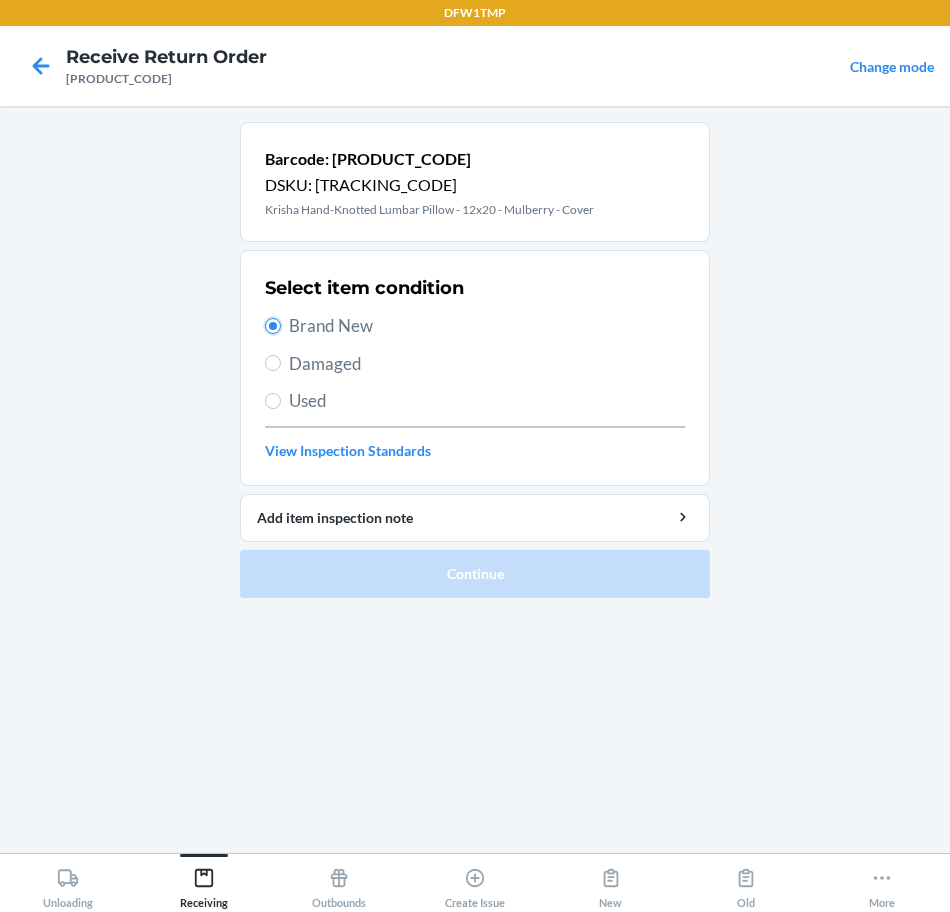 radio on "true" 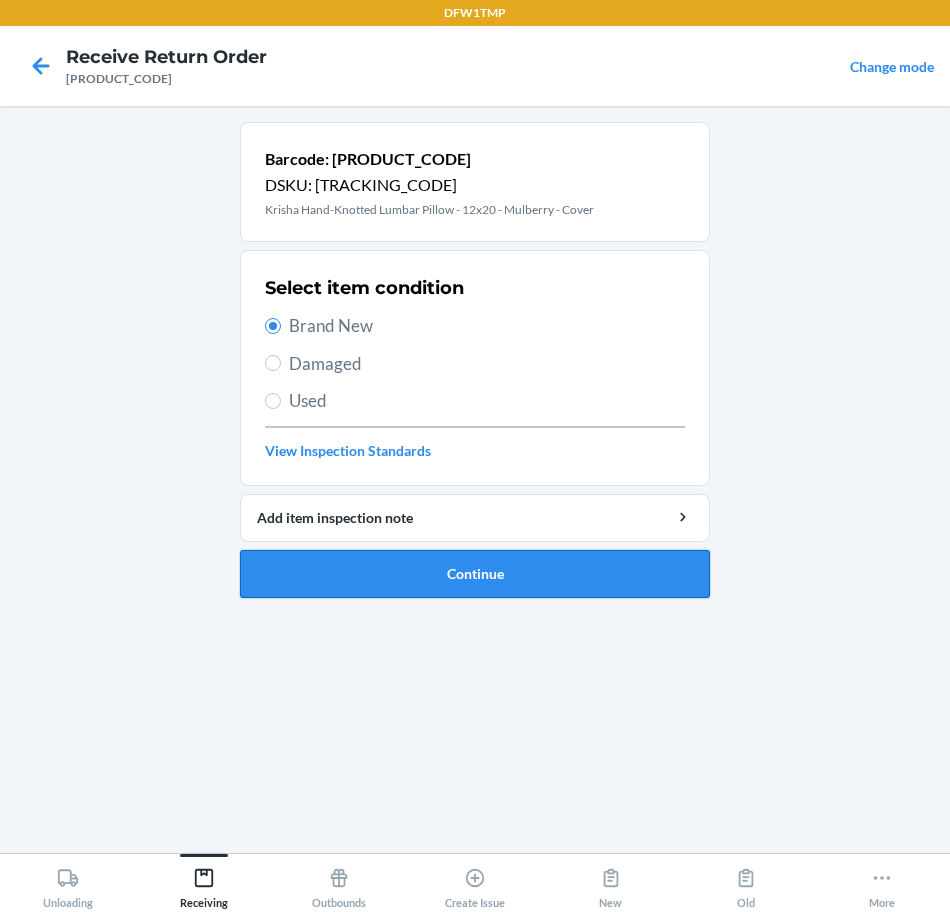 click on "Continue" at bounding box center (475, 574) 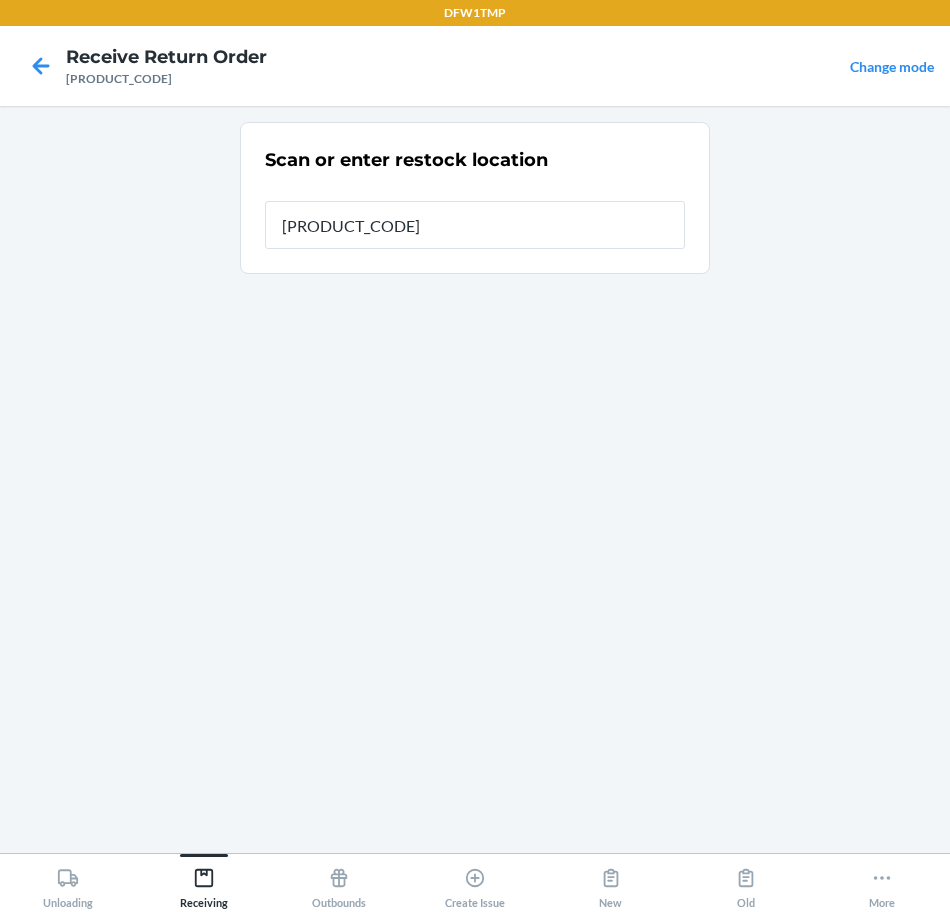 type on "RT-09" 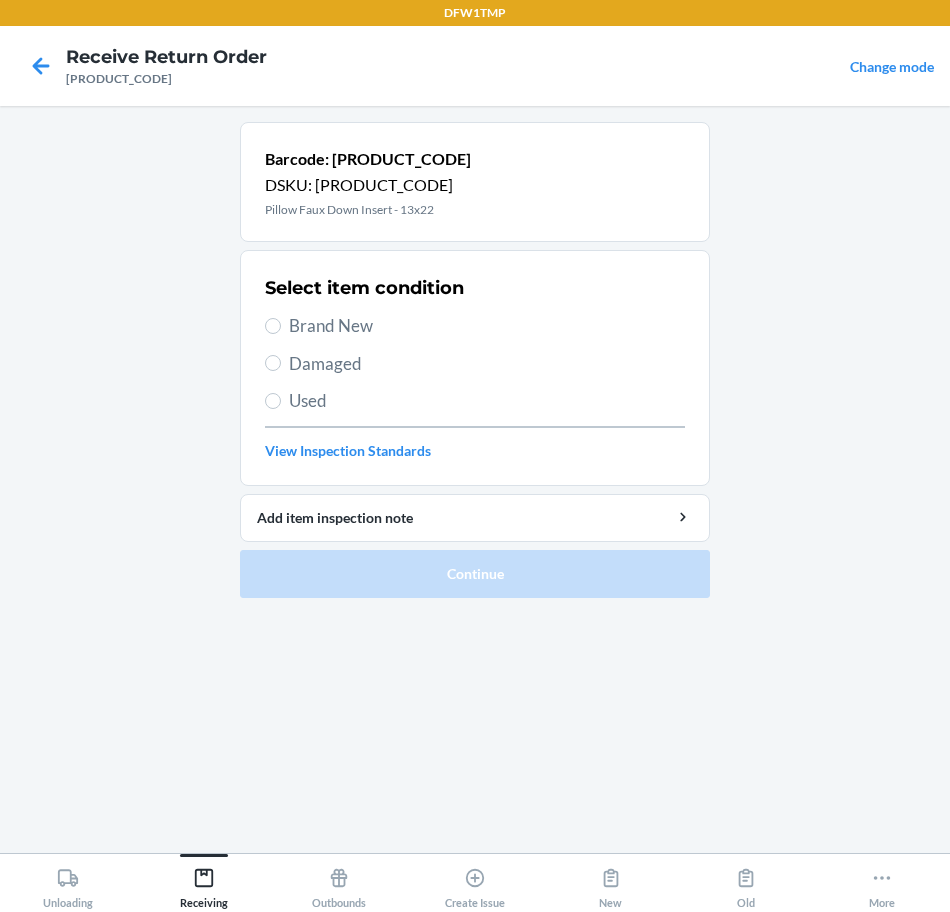 click on "Brand New" at bounding box center [487, 326] 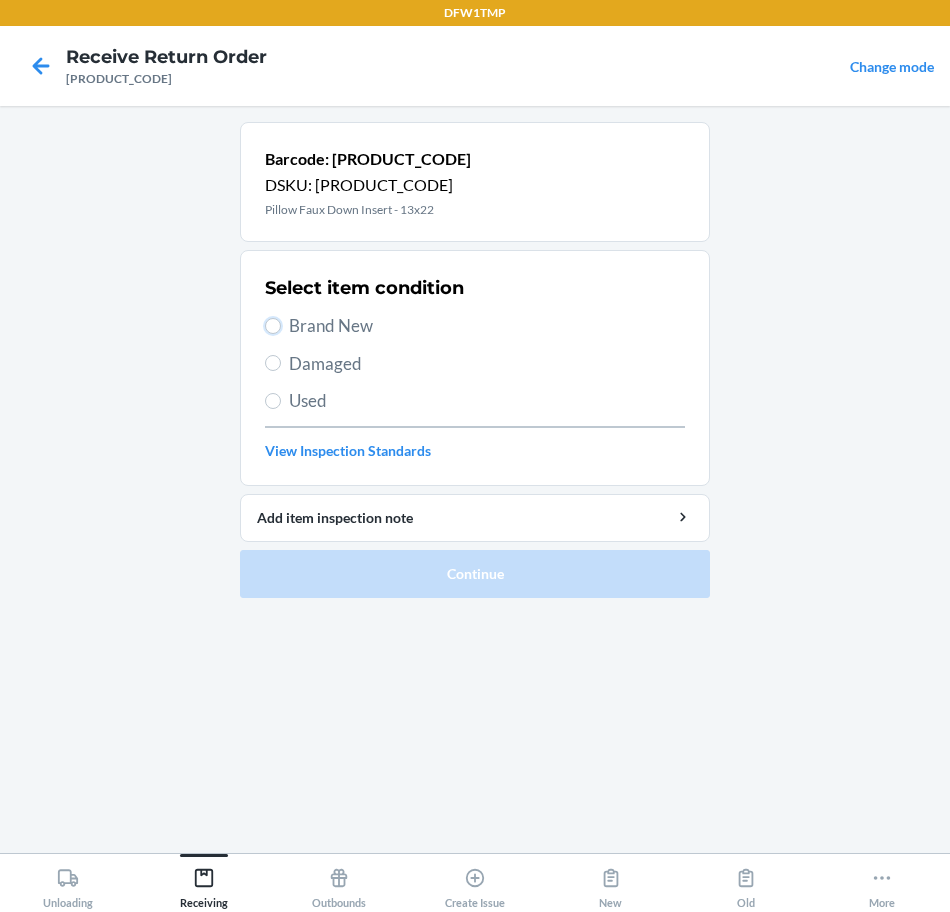 click on "Brand New" at bounding box center (273, 326) 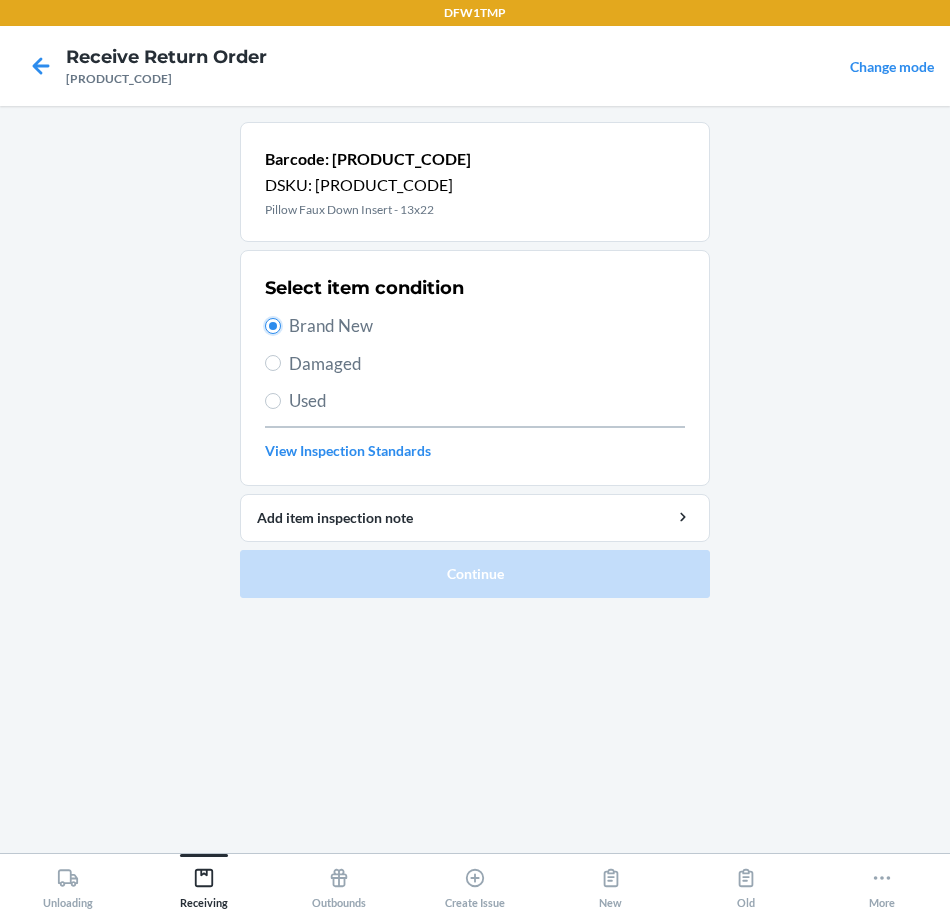 radio on "true" 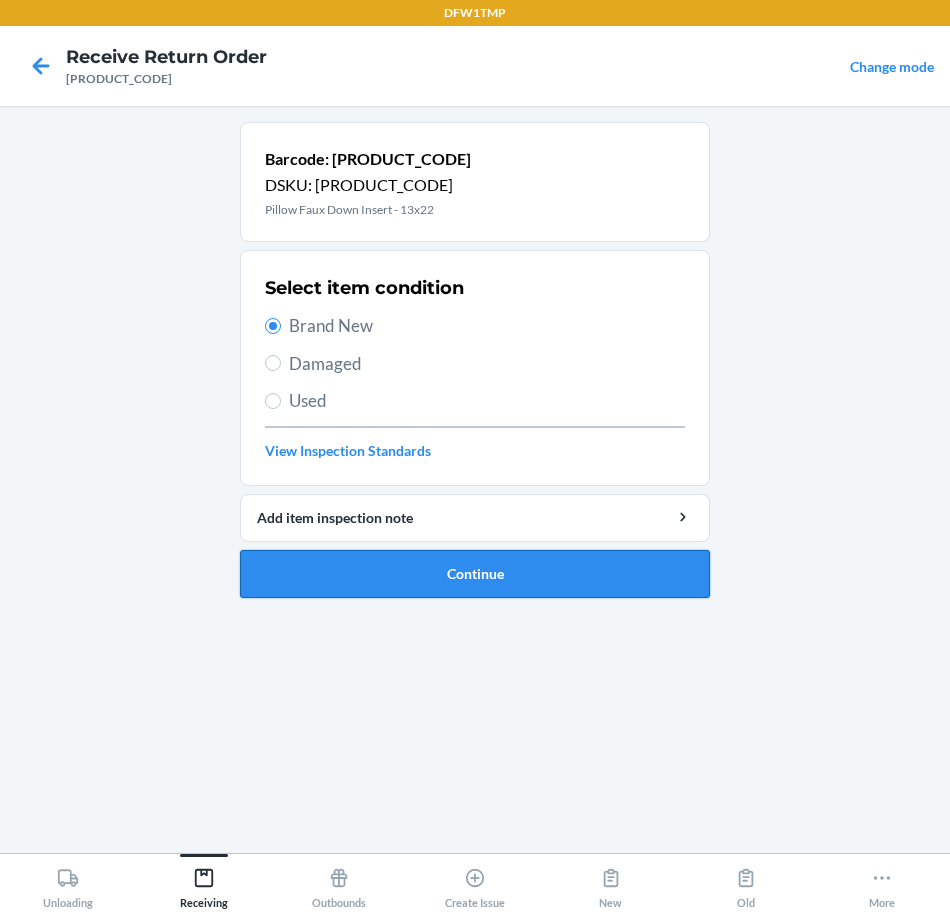 click on "Continue" at bounding box center (475, 574) 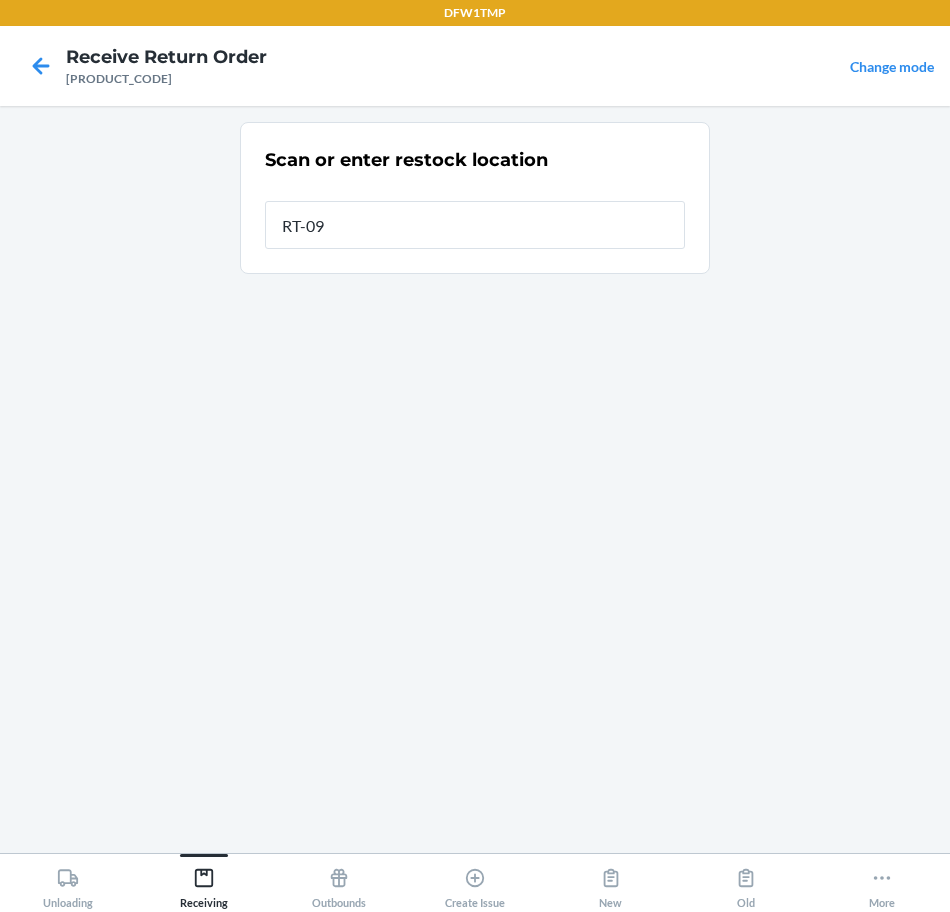 type on "RT-09" 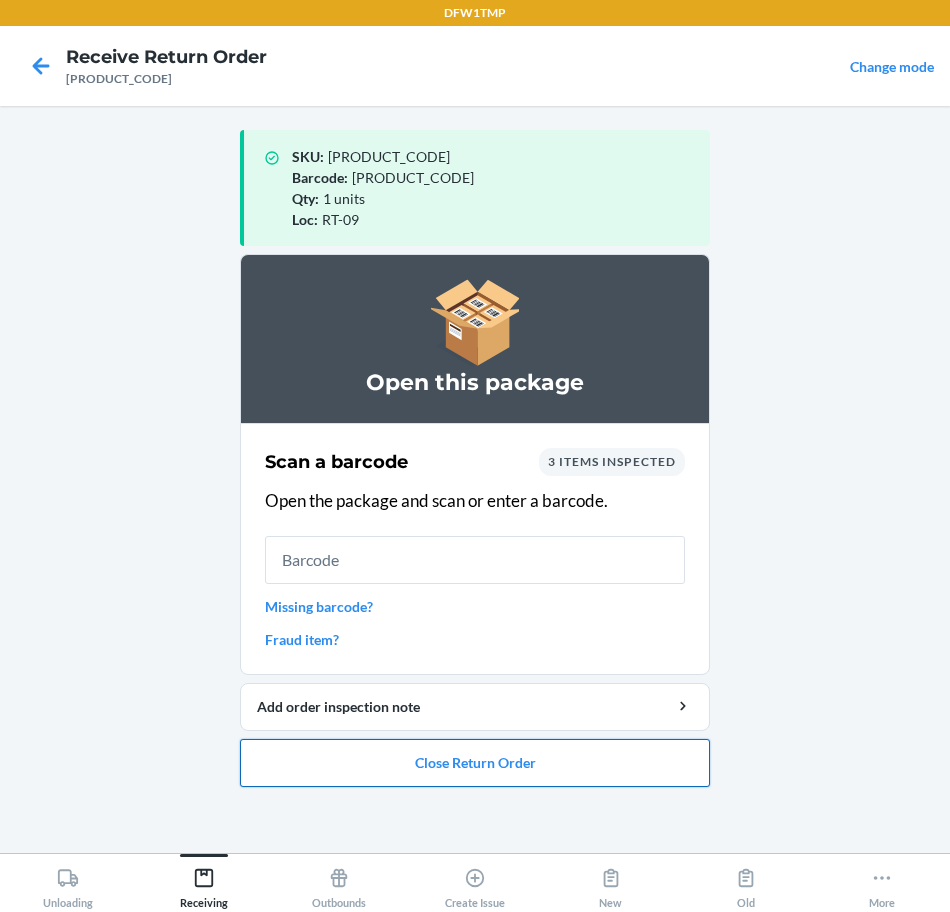 click on "Close Return Order" at bounding box center (475, 763) 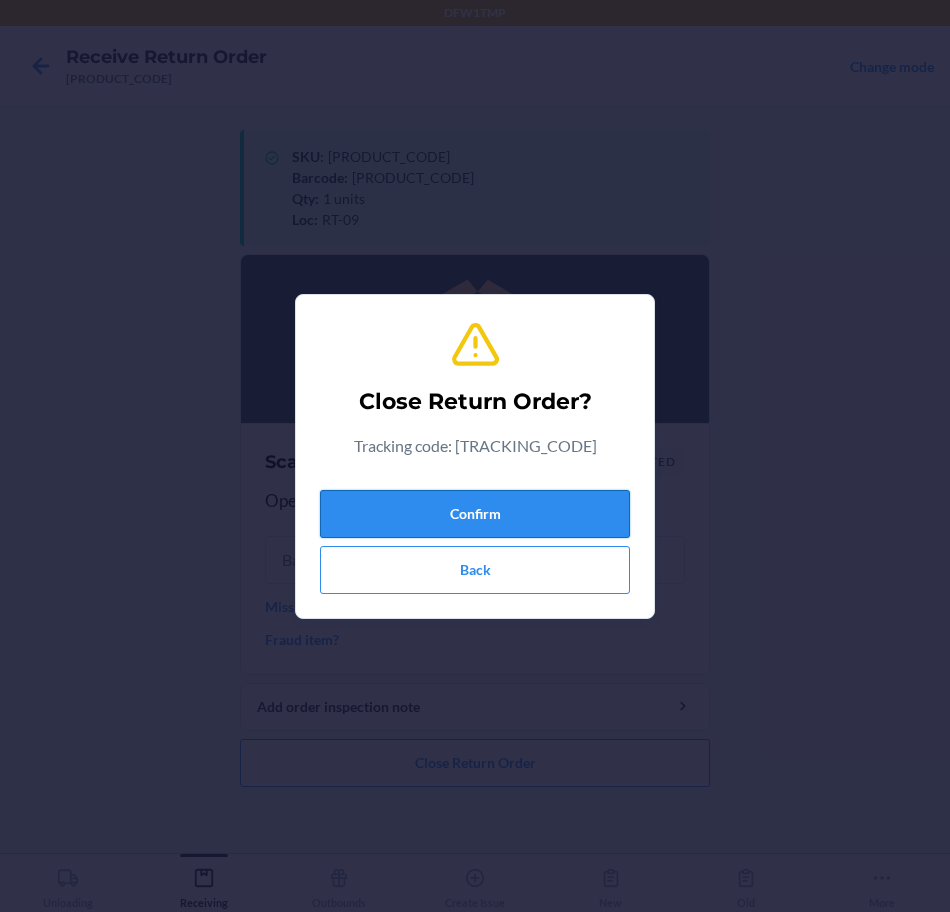 click on "Confirm" at bounding box center (475, 514) 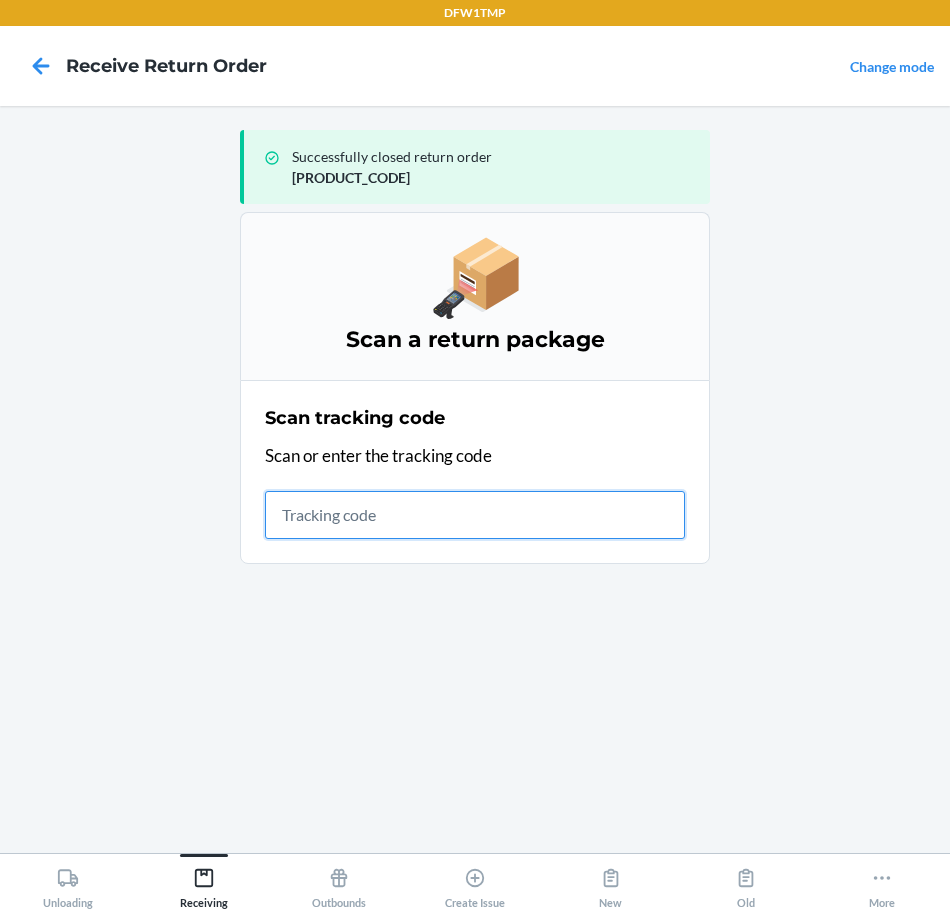 click at bounding box center (475, 515) 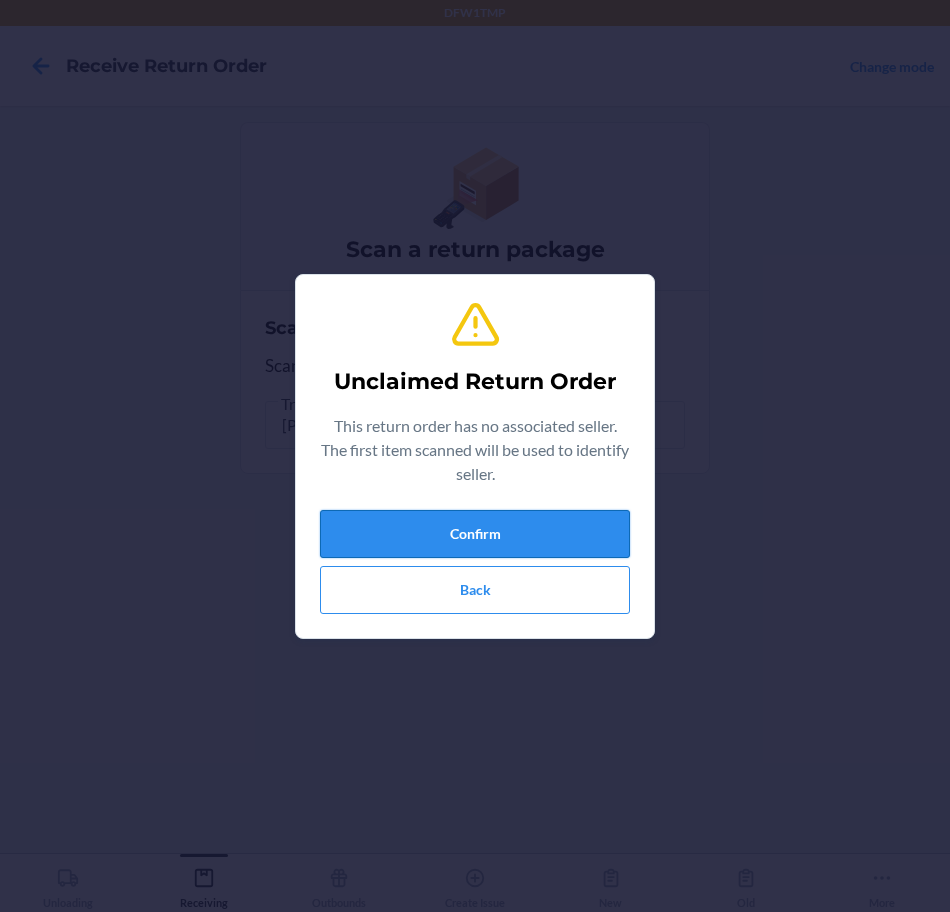 click on "Confirm" at bounding box center (475, 534) 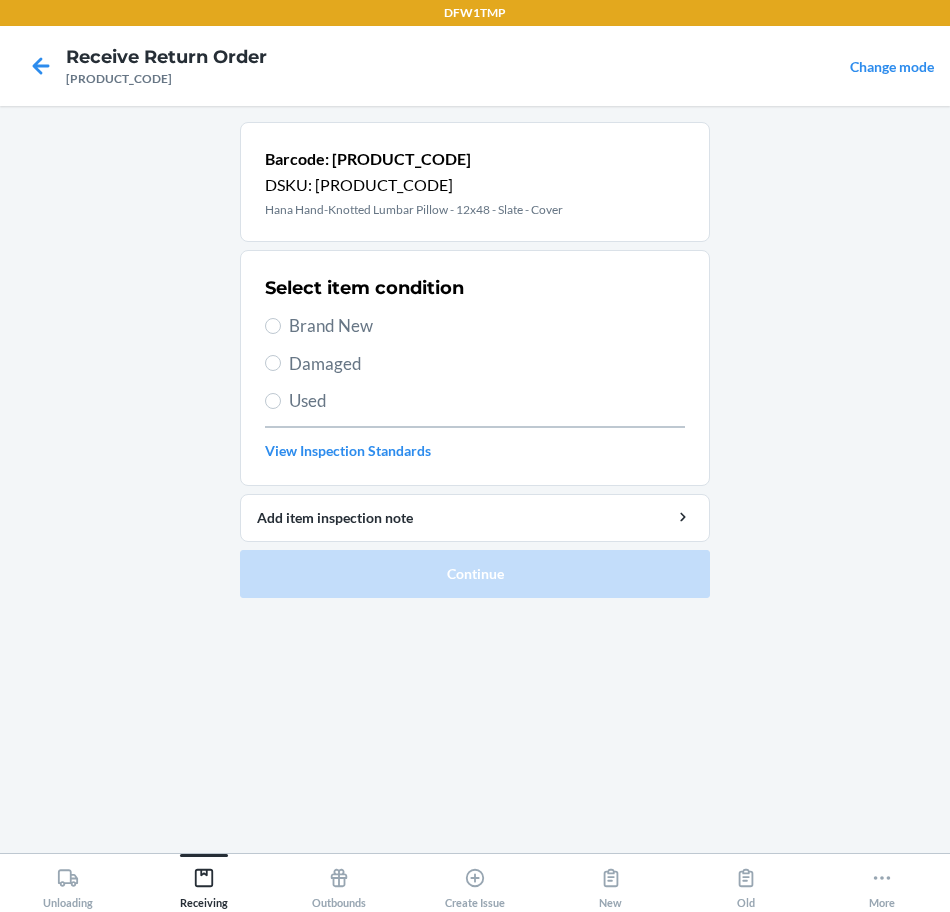 click on "Brand New" at bounding box center (487, 326) 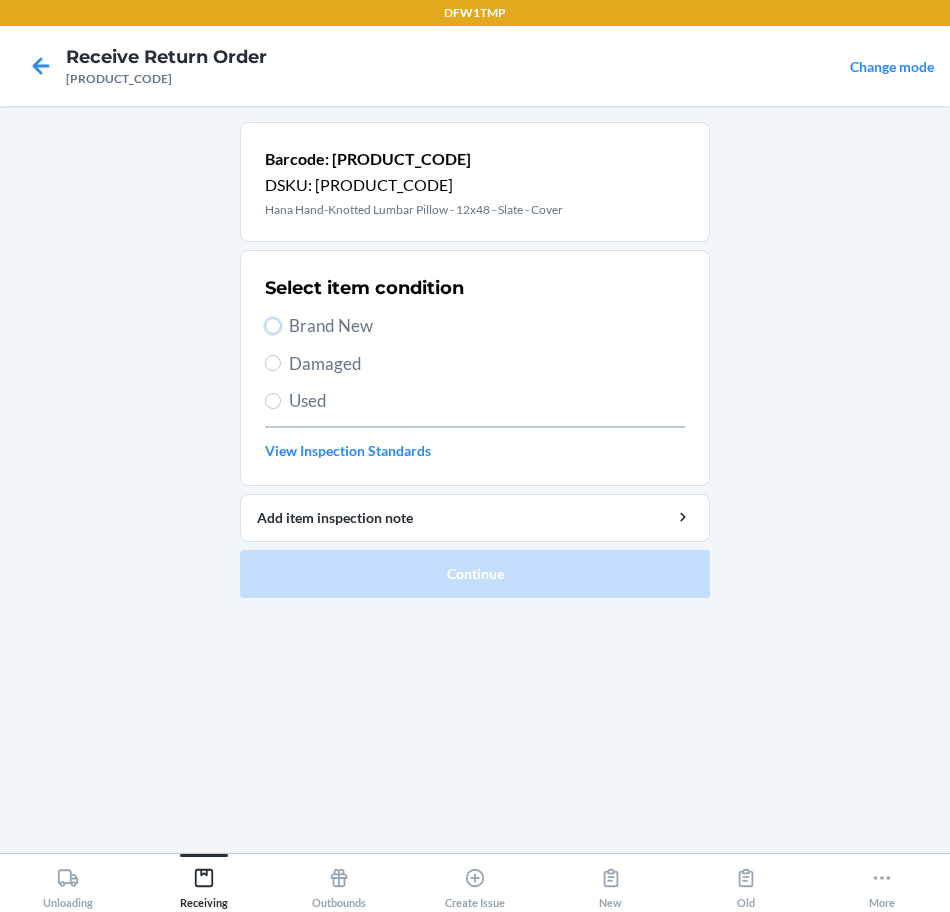 click on "Brand New" at bounding box center (273, 326) 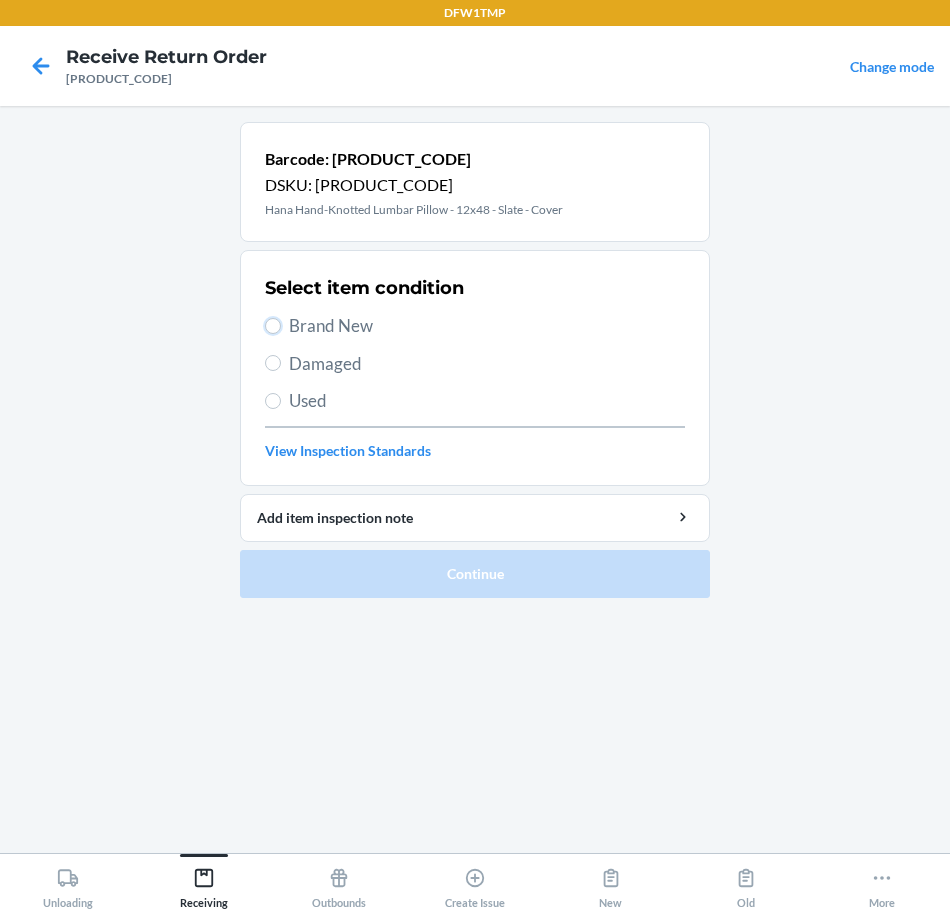 radio on "true" 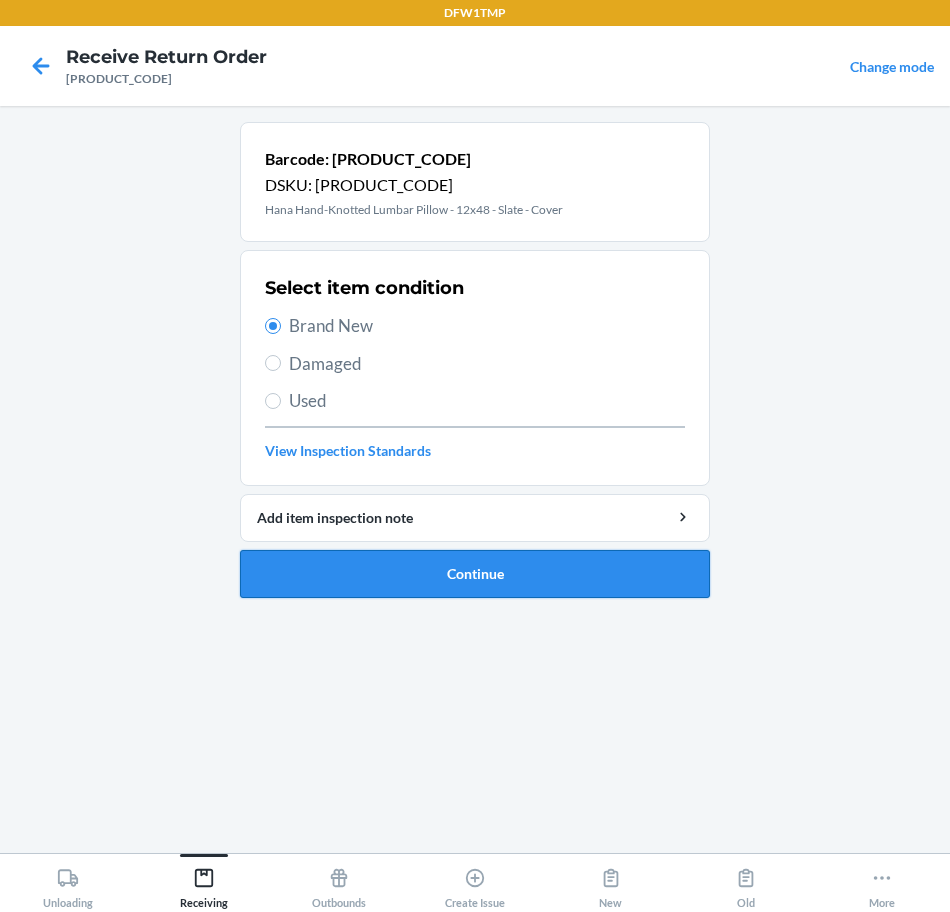 click on "Continue" at bounding box center [475, 574] 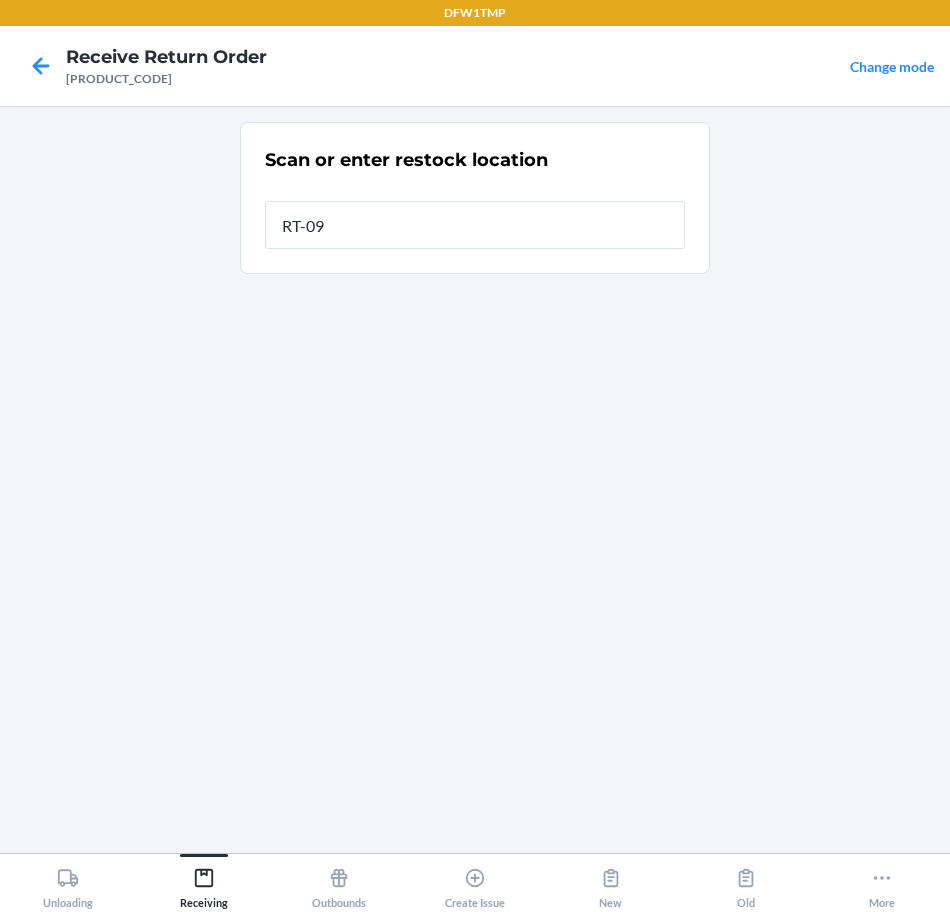 type on "RT-09" 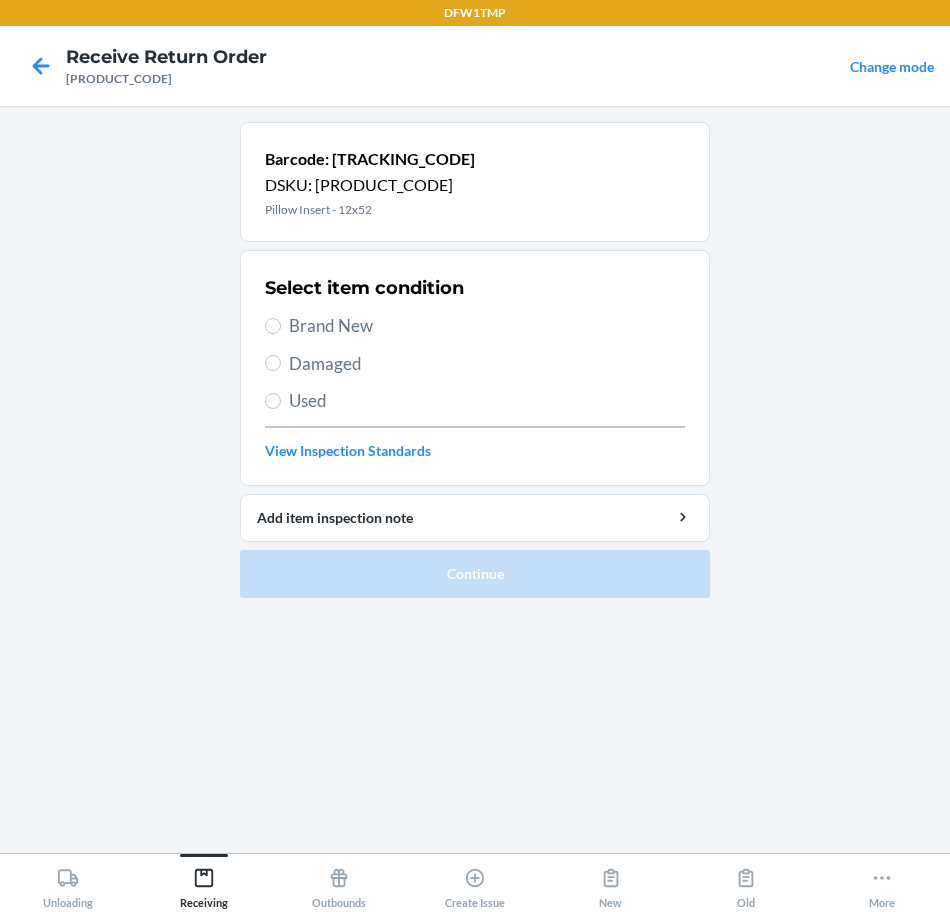 drag, startPoint x: 380, startPoint y: 329, endPoint x: 415, endPoint y: 438, distance: 114.48144 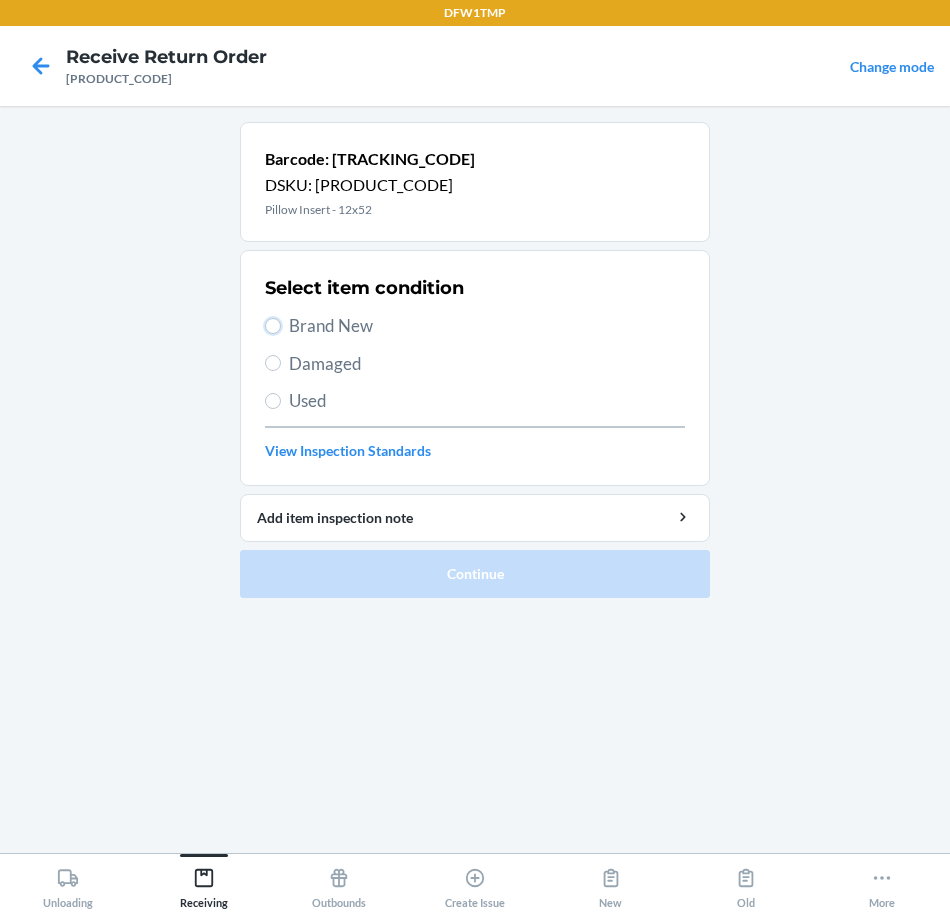 click on "Brand New" at bounding box center (273, 326) 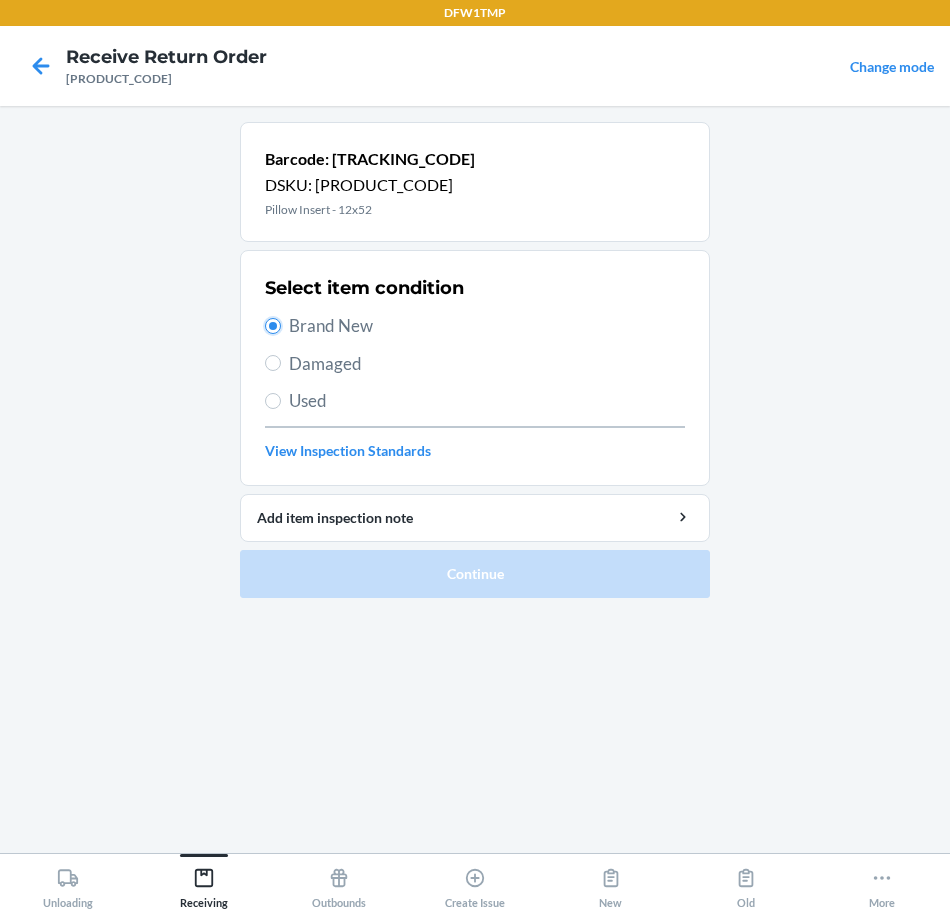 radio on "true" 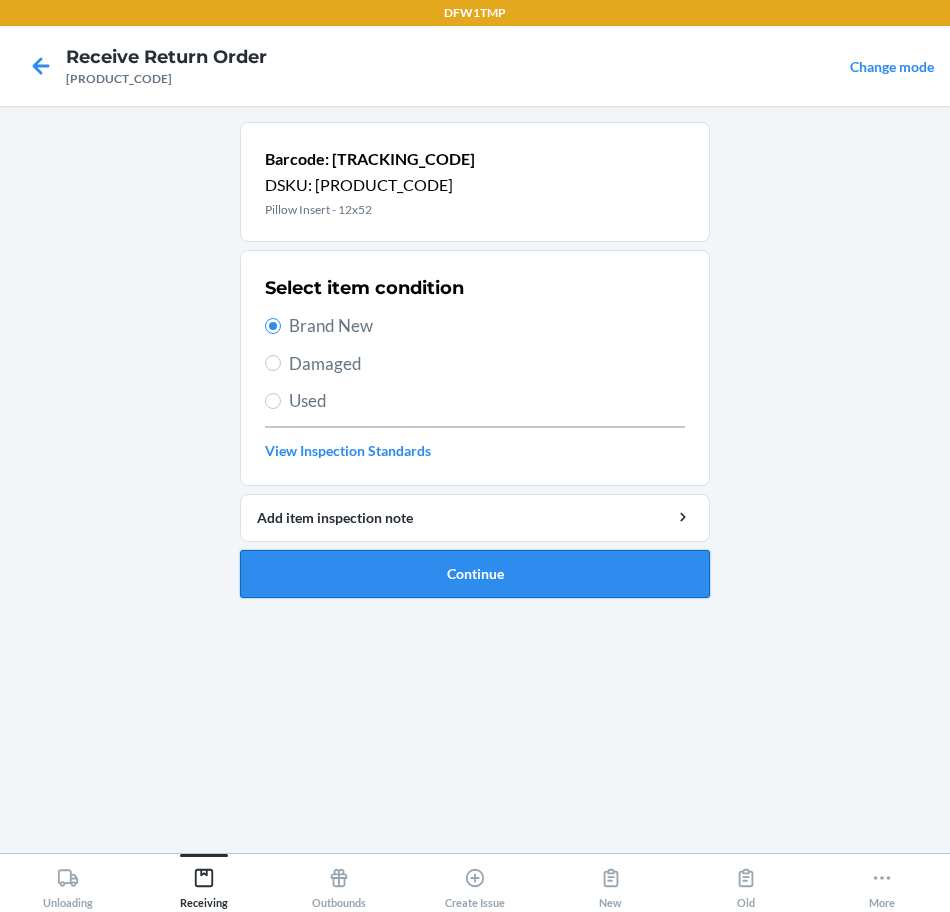 click on "Continue" at bounding box center [475, 574] 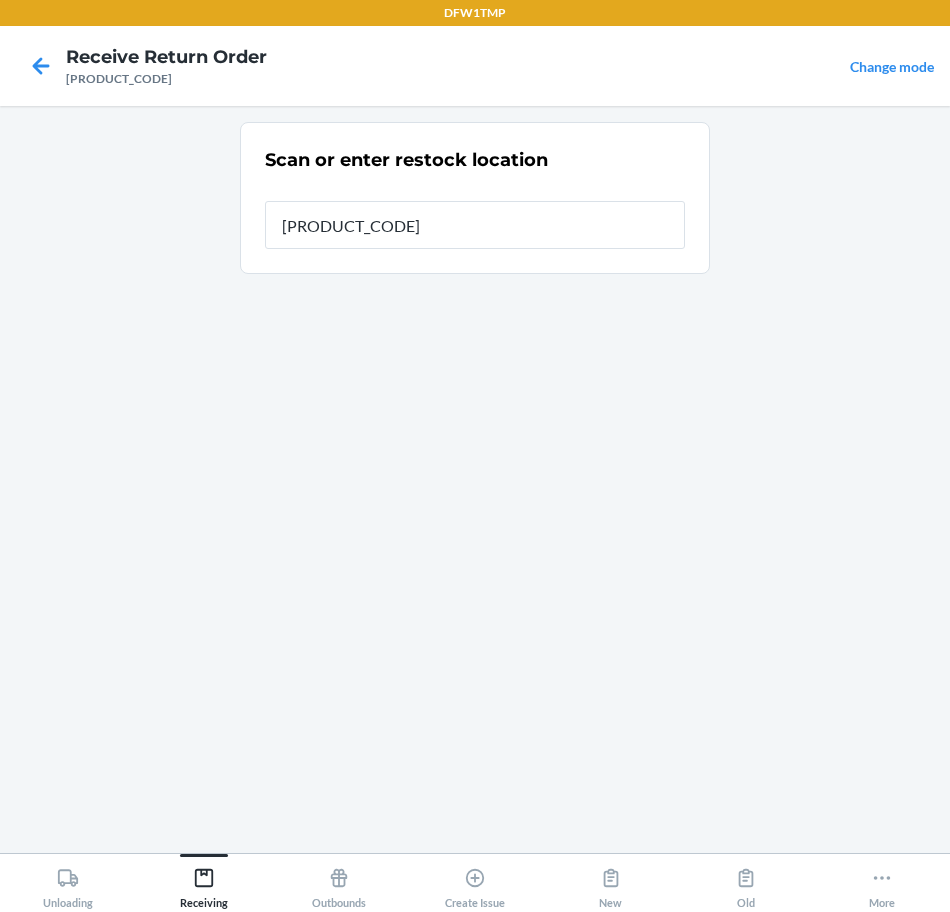 type on "RT-09" 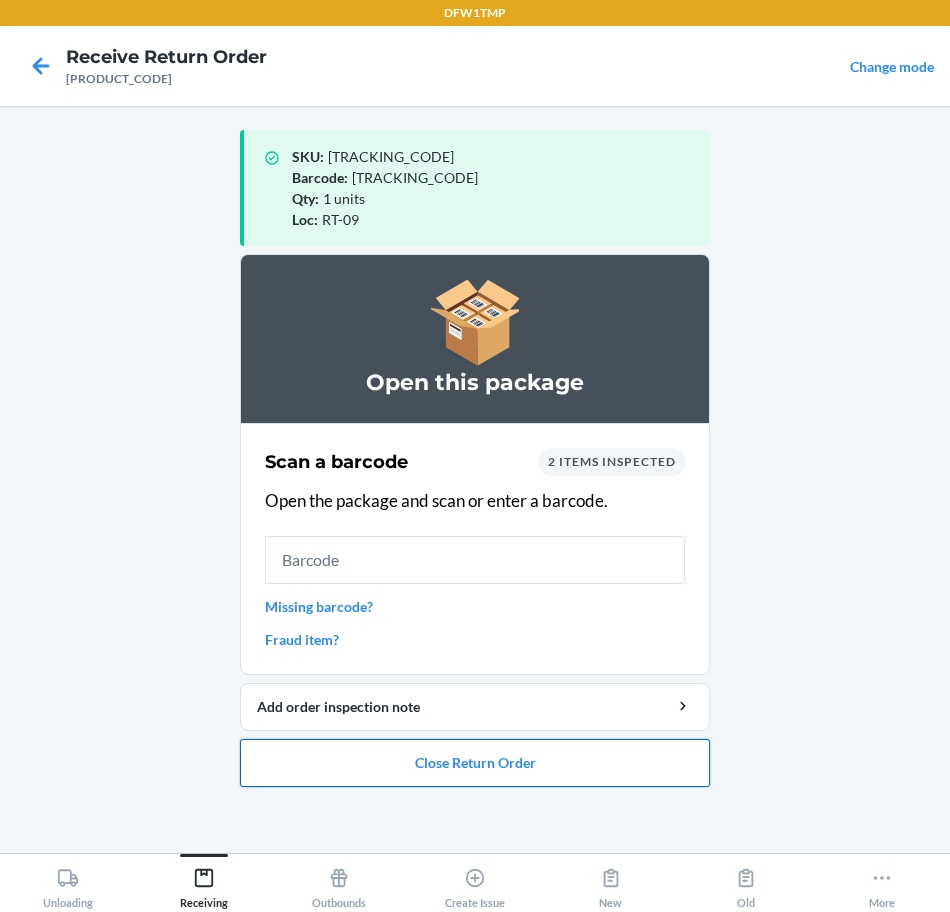 click on "Close Return Order" at bounding box center [475, 763] 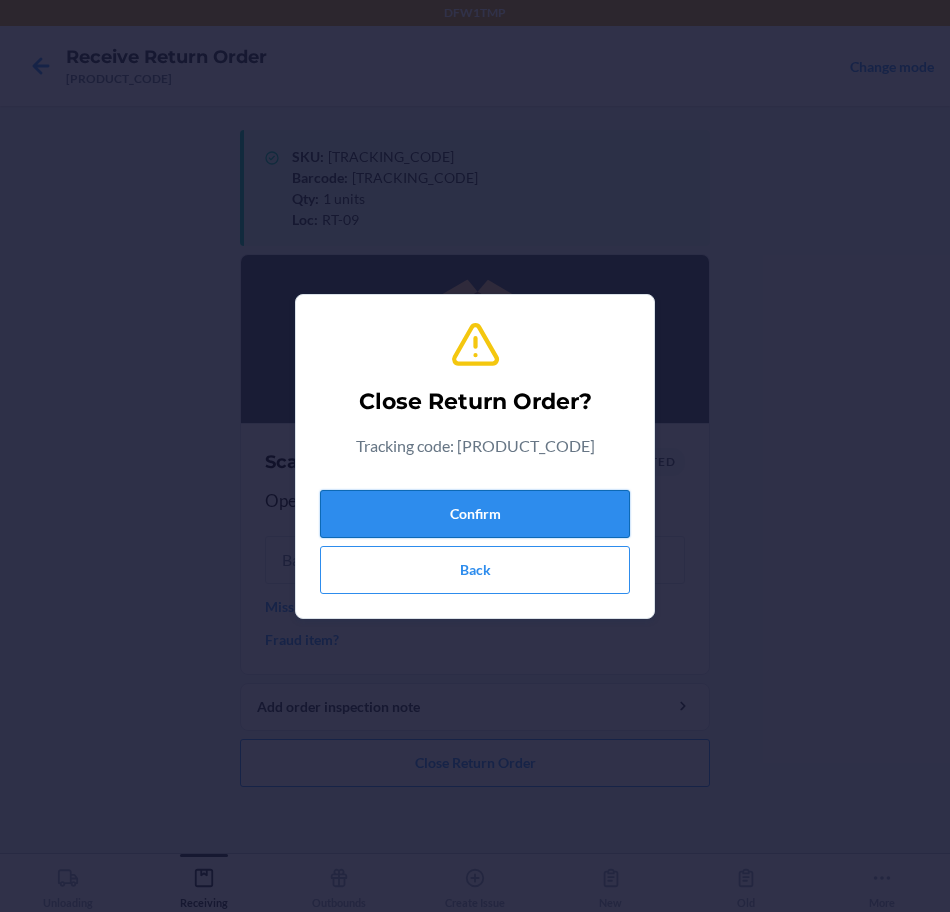click on "Confirm" at bounding box center (475, 514) 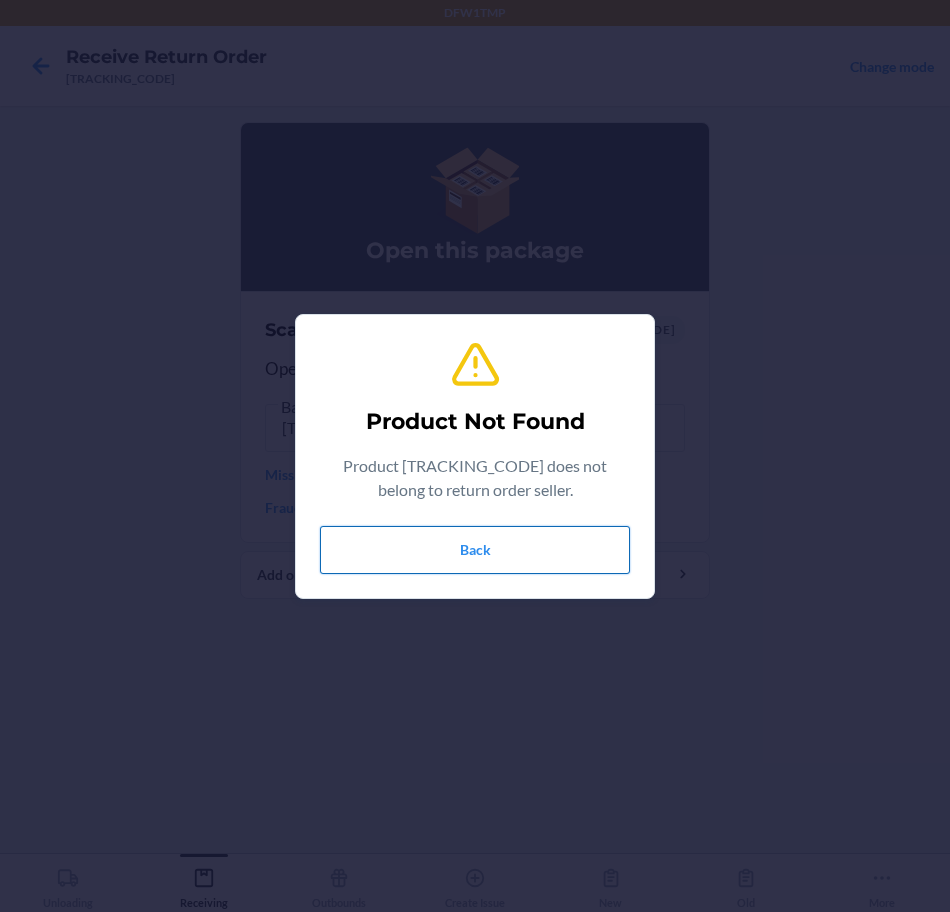 click on "Back" at bounding box center (475, 550) 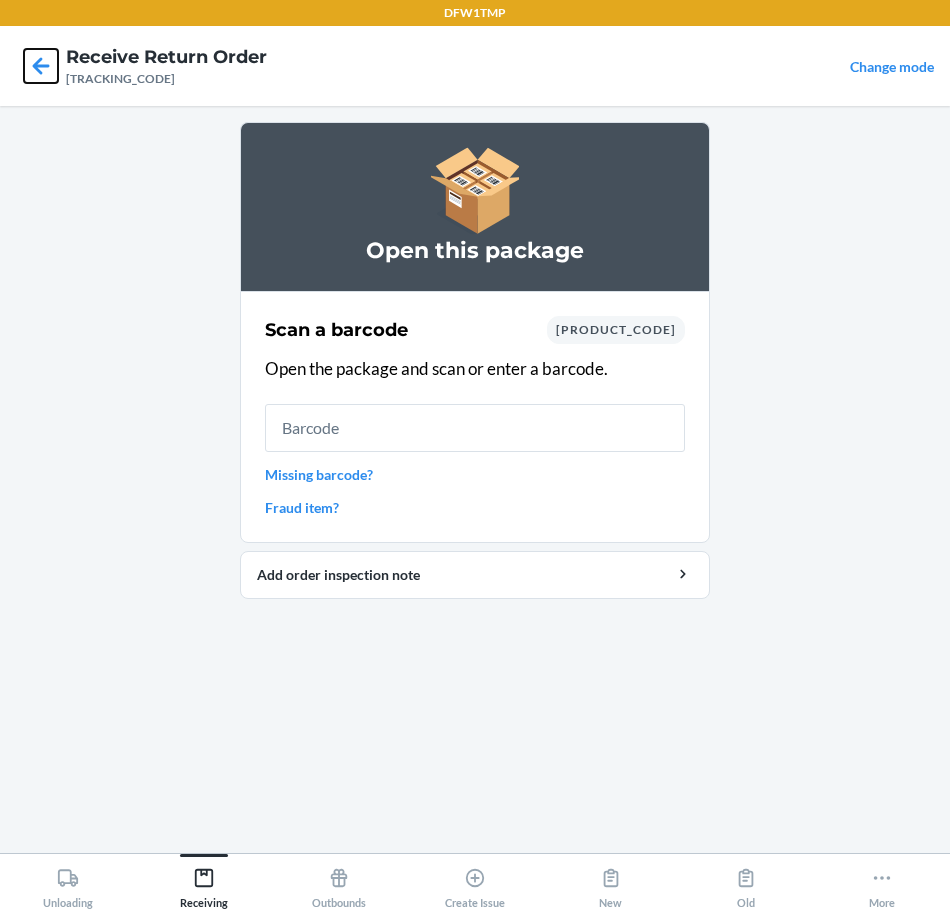 click 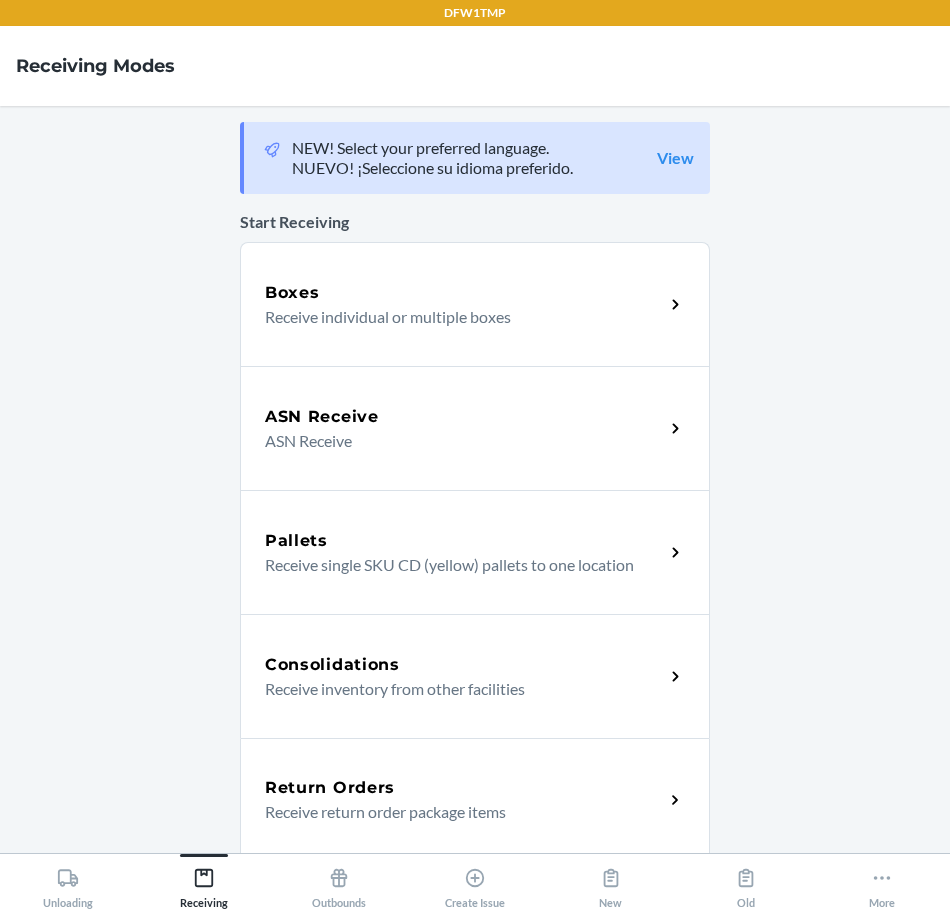 click on "Return Orders Receive return order package items" at bounding box center [475, 800] 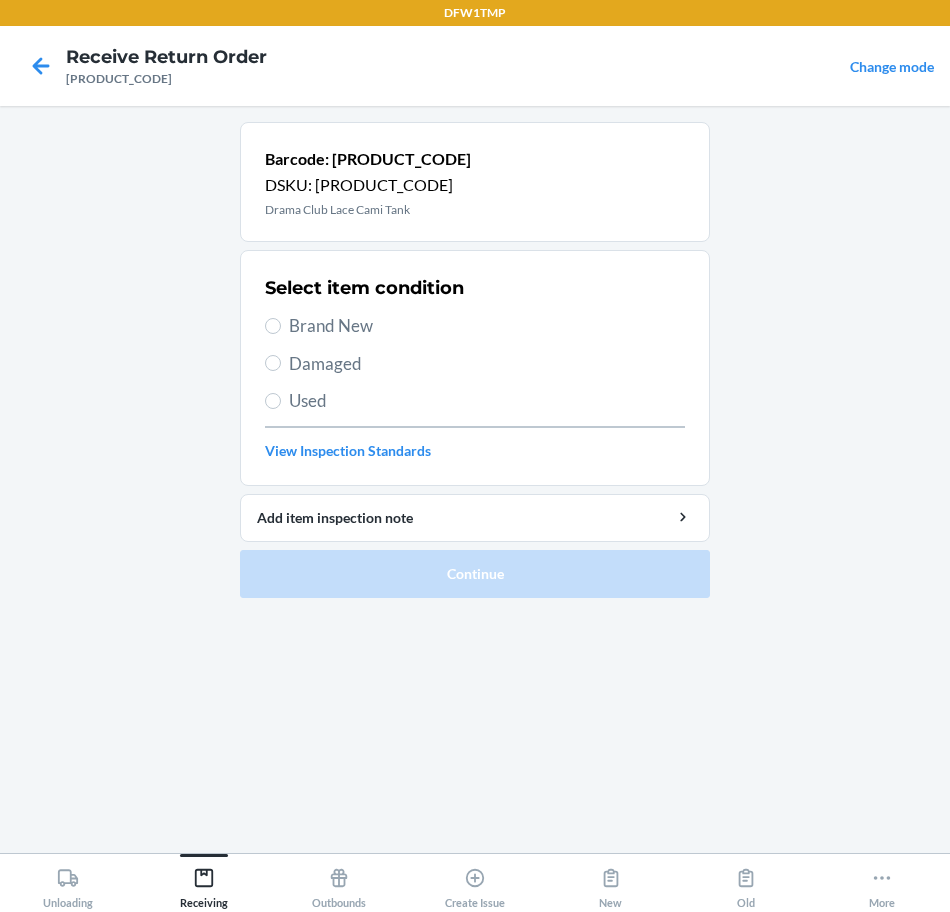 click on "Brand New" at bounding box center (487, 326) 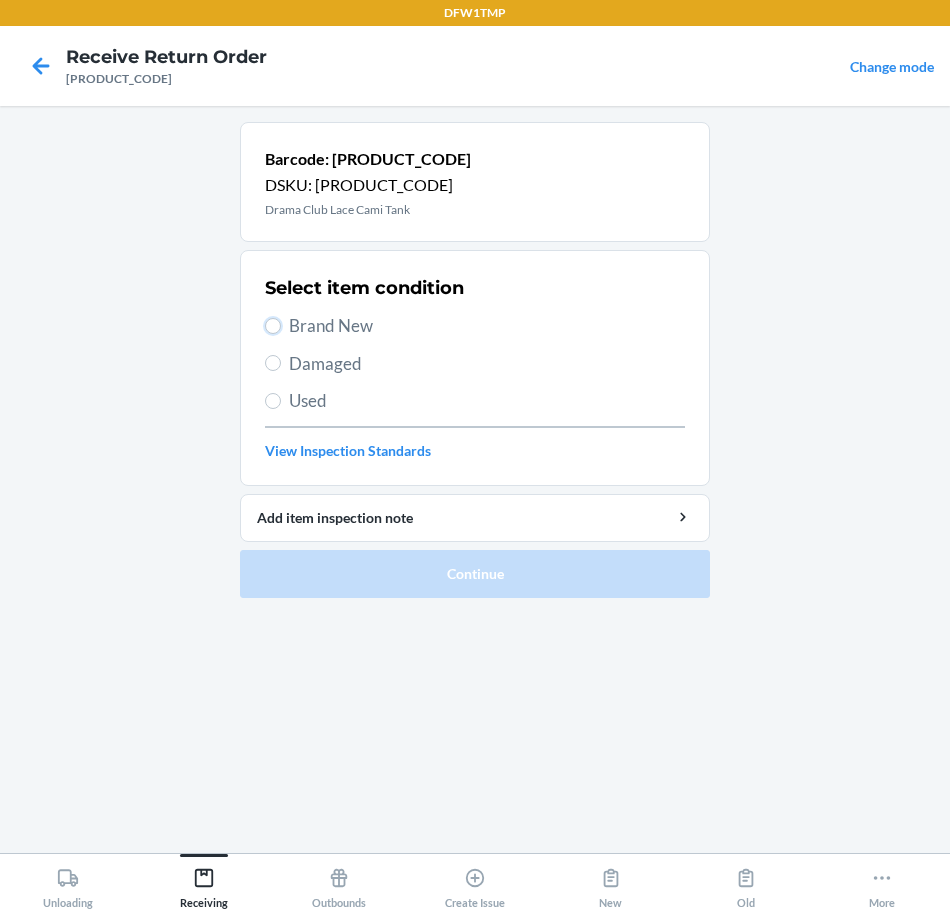 click on "Brand New" at bounding box center (273, 326) 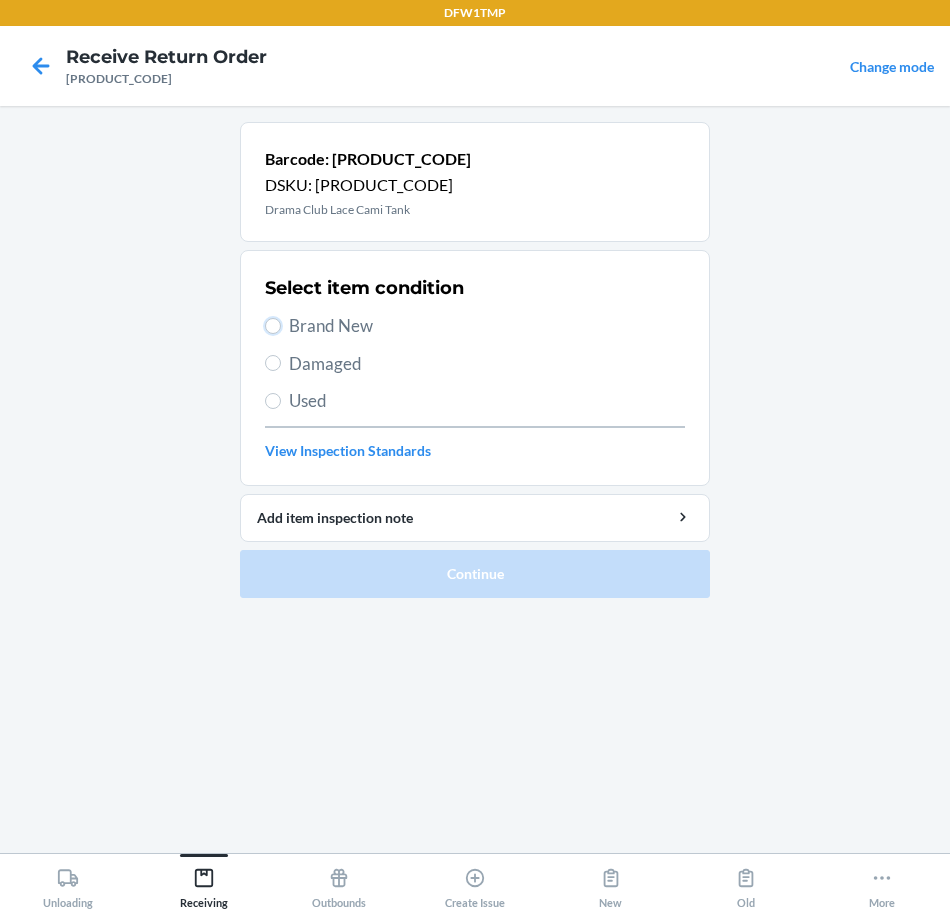 radio on "true" 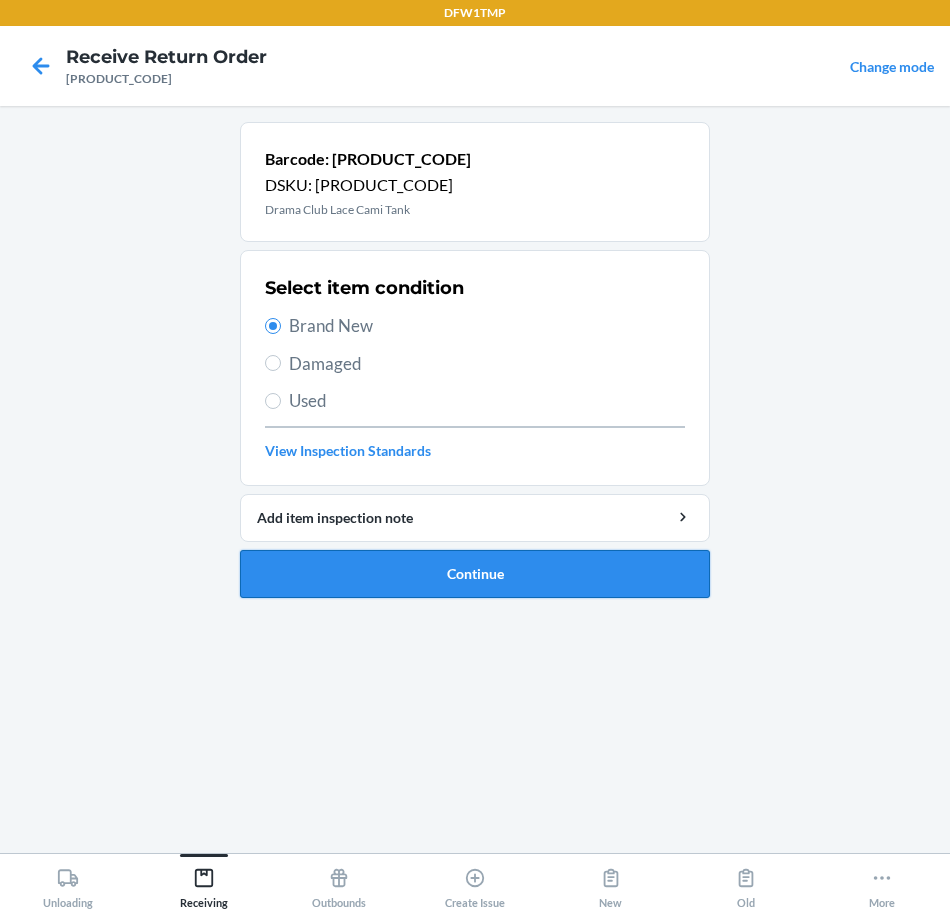 click on "Continue" at bounding box center (475, 574) 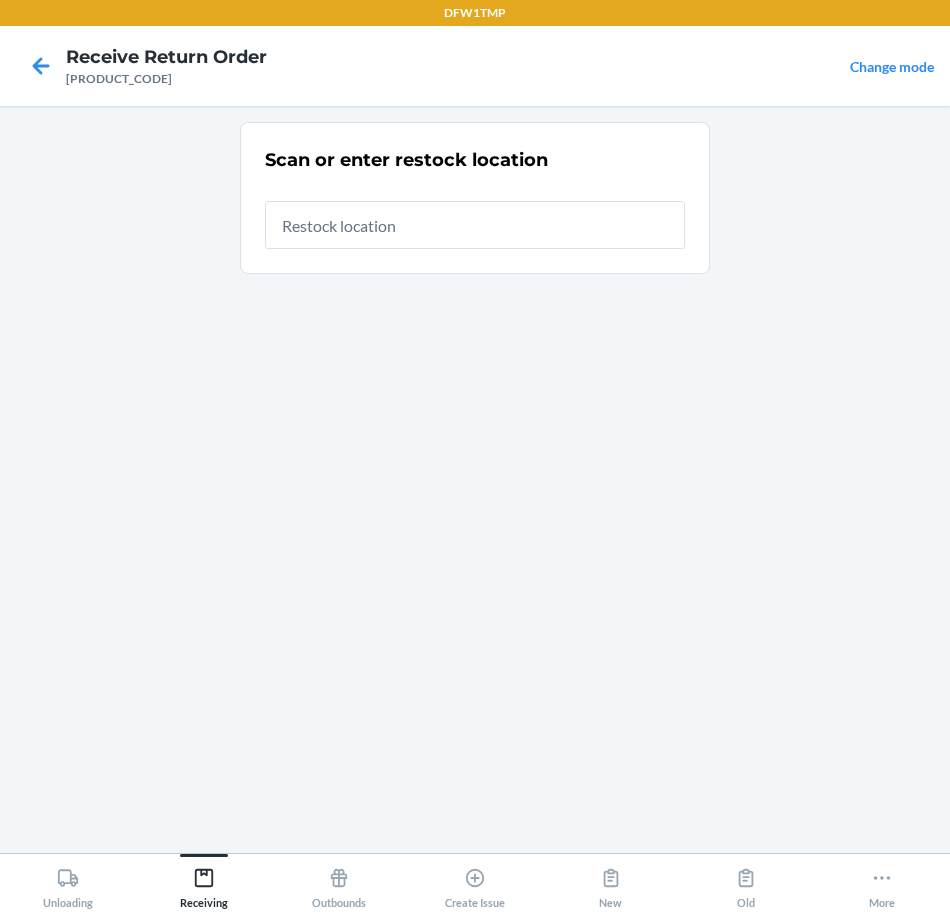 click at bounding box center (475, 217) 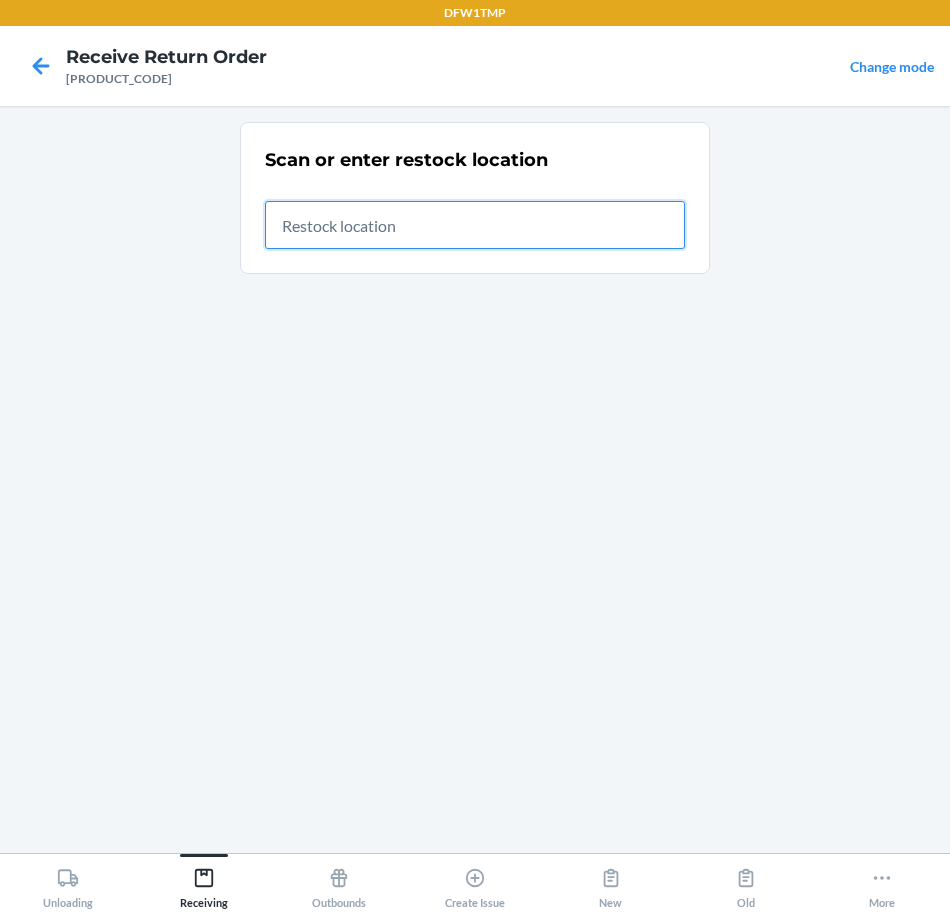click at bounding box center [475, 225] 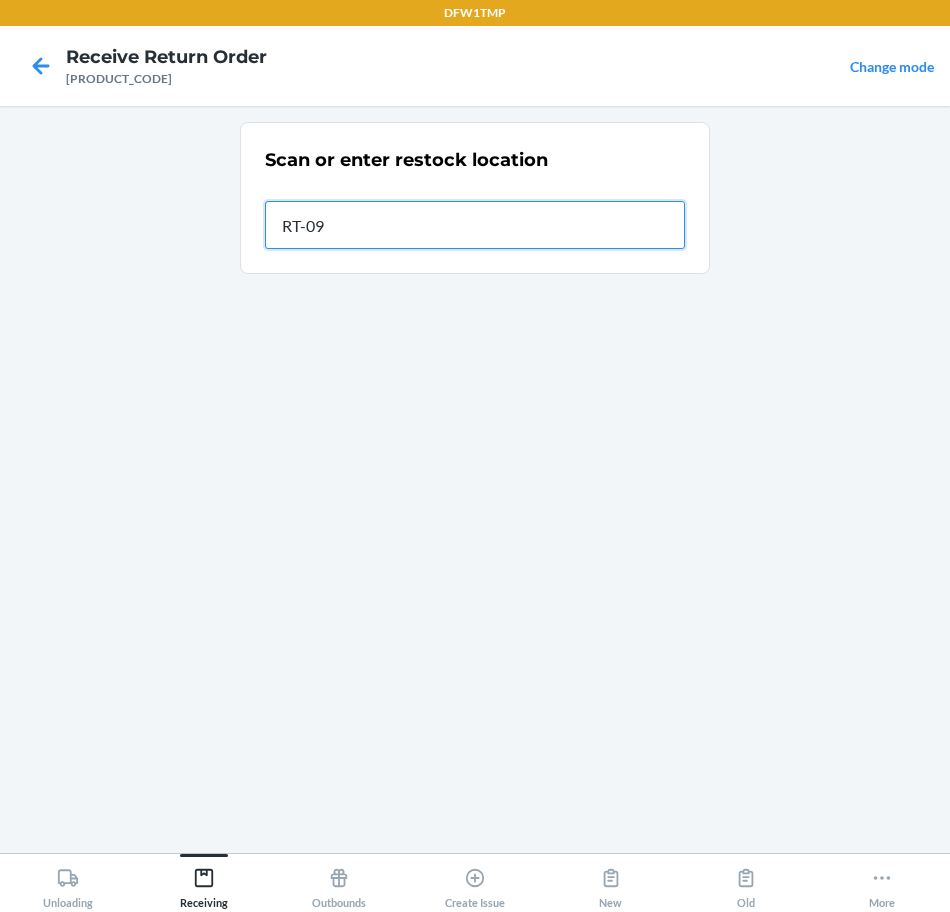 type on "RT-09" 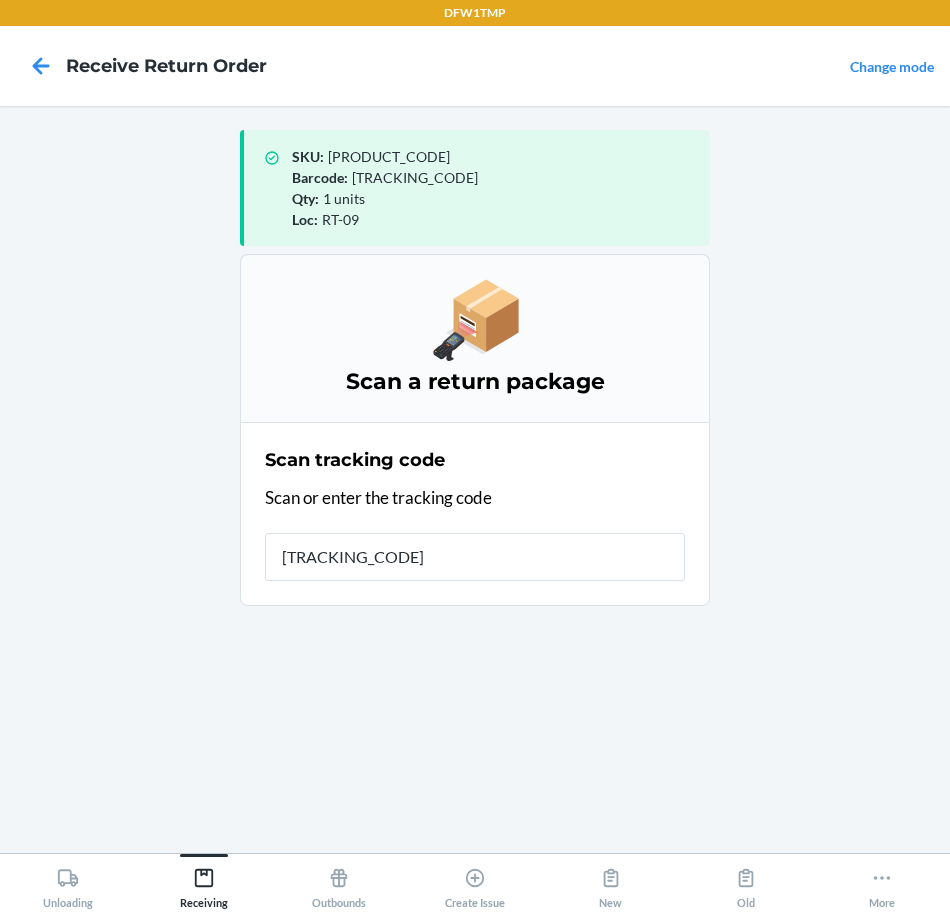 type on "[TRACKING_CODE]" 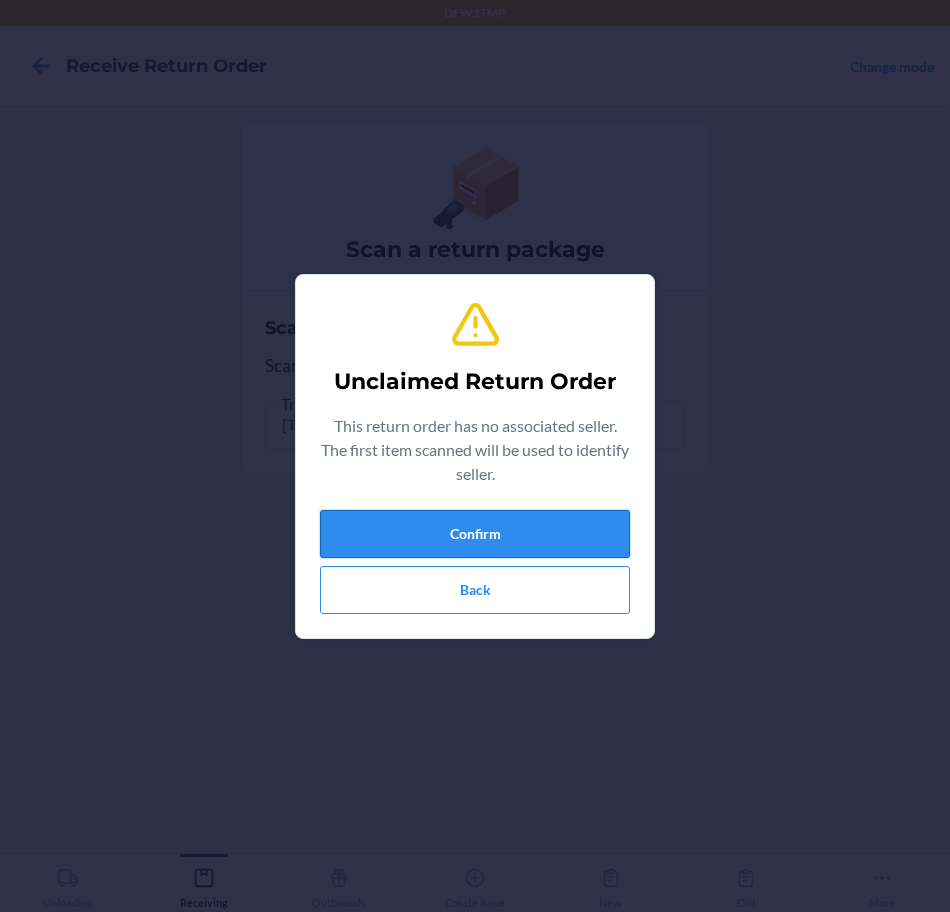 click on "Confirm" at bounding box center (475, 534) 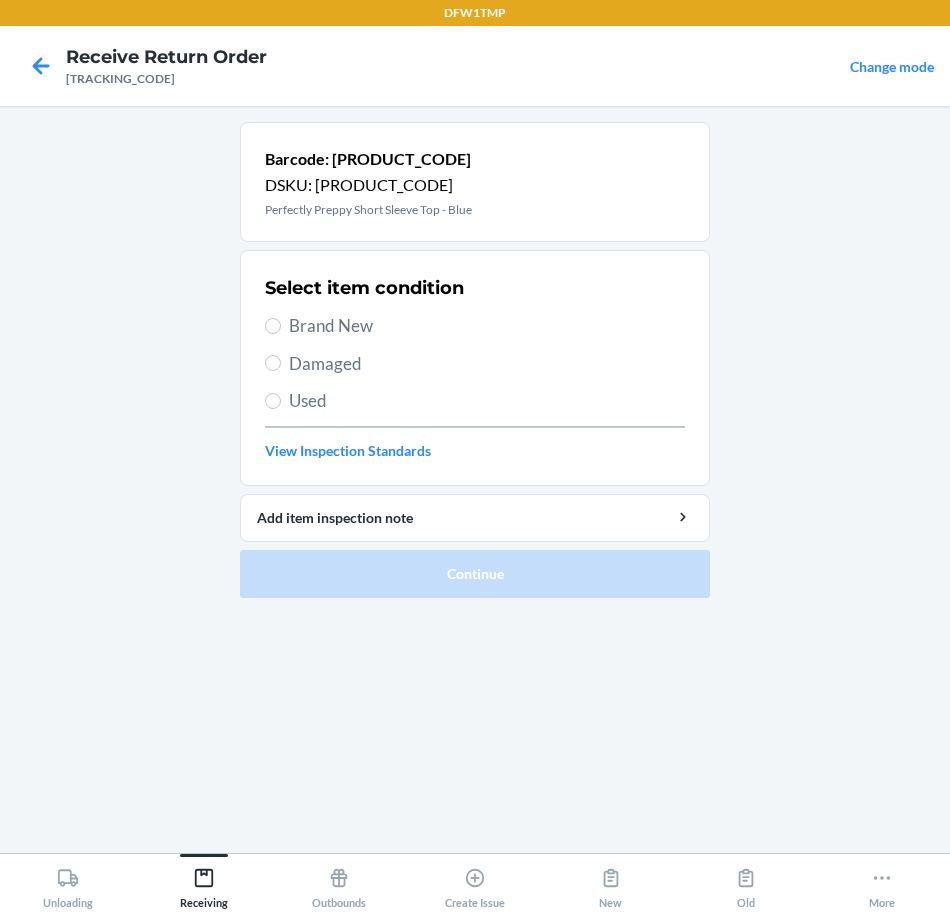 click on "Brand New" at bounding box center (487, 326) 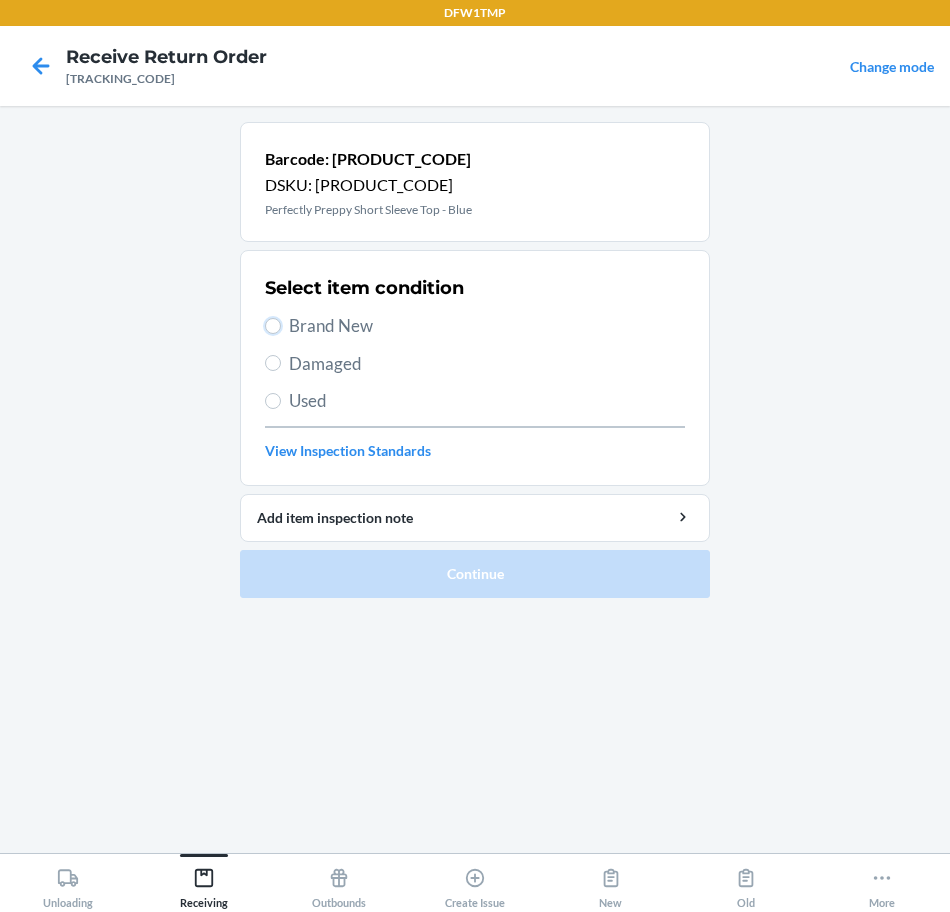 click on "Brand New" at bounding box center (273, 326) 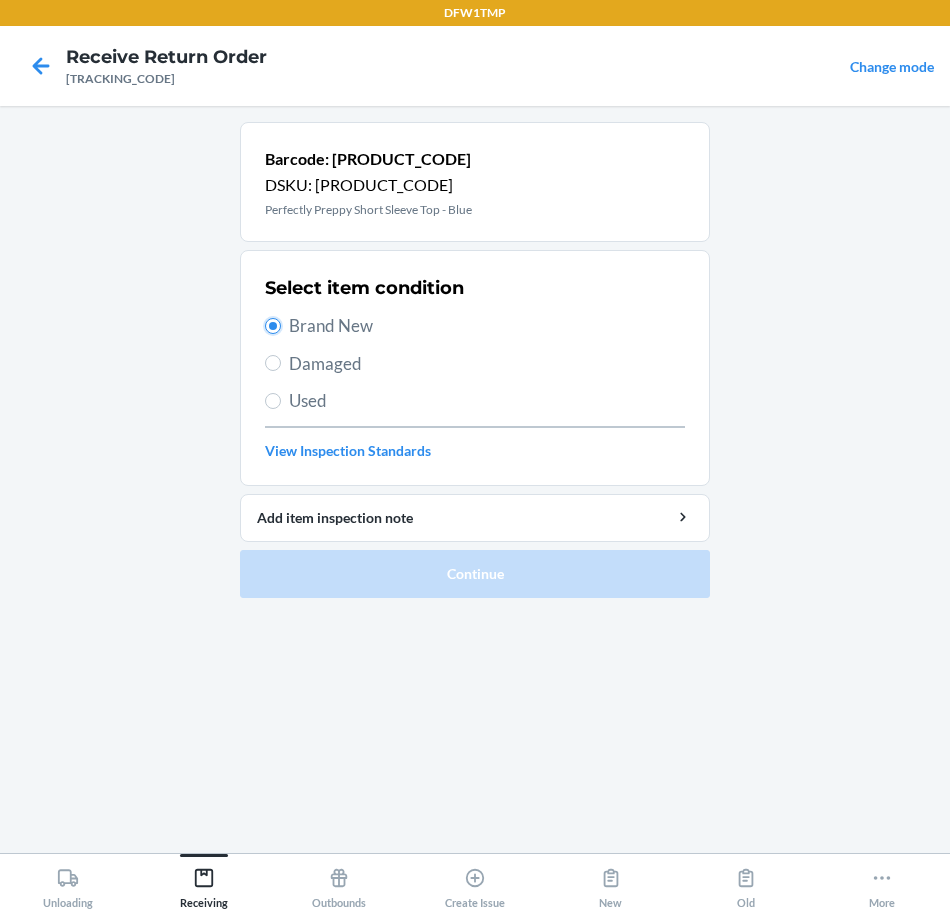 radio on "true" 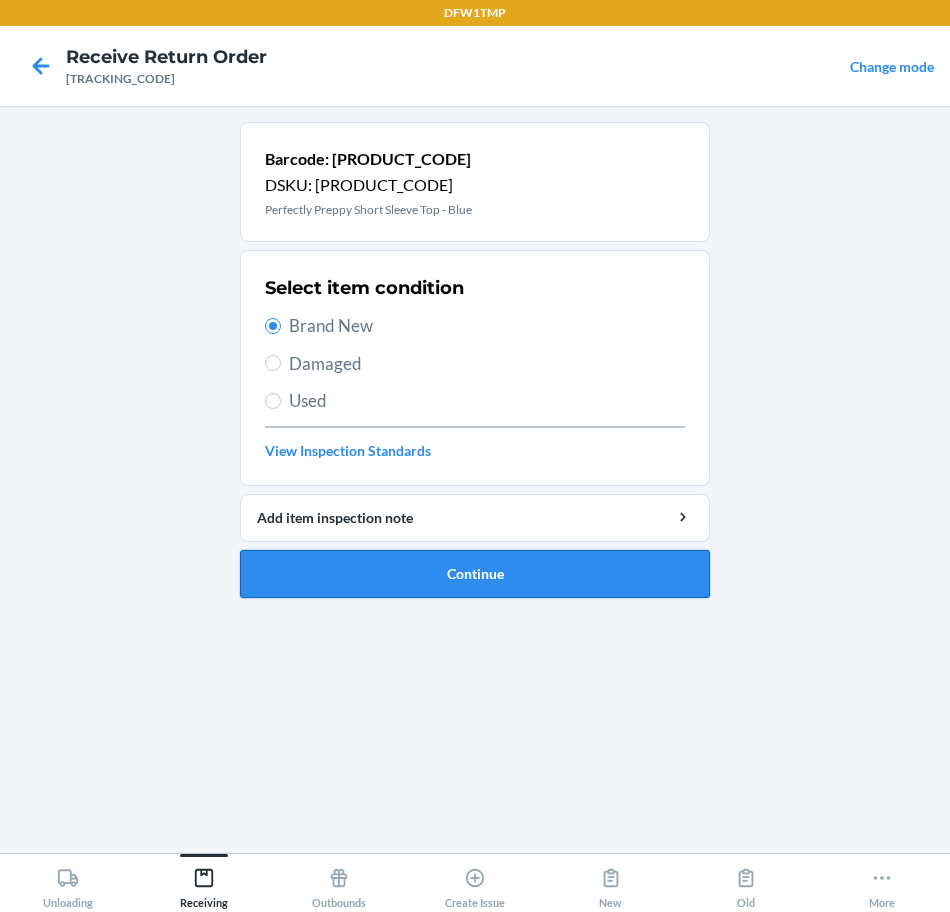 click on "Continue" at bounding box center [475, 574] 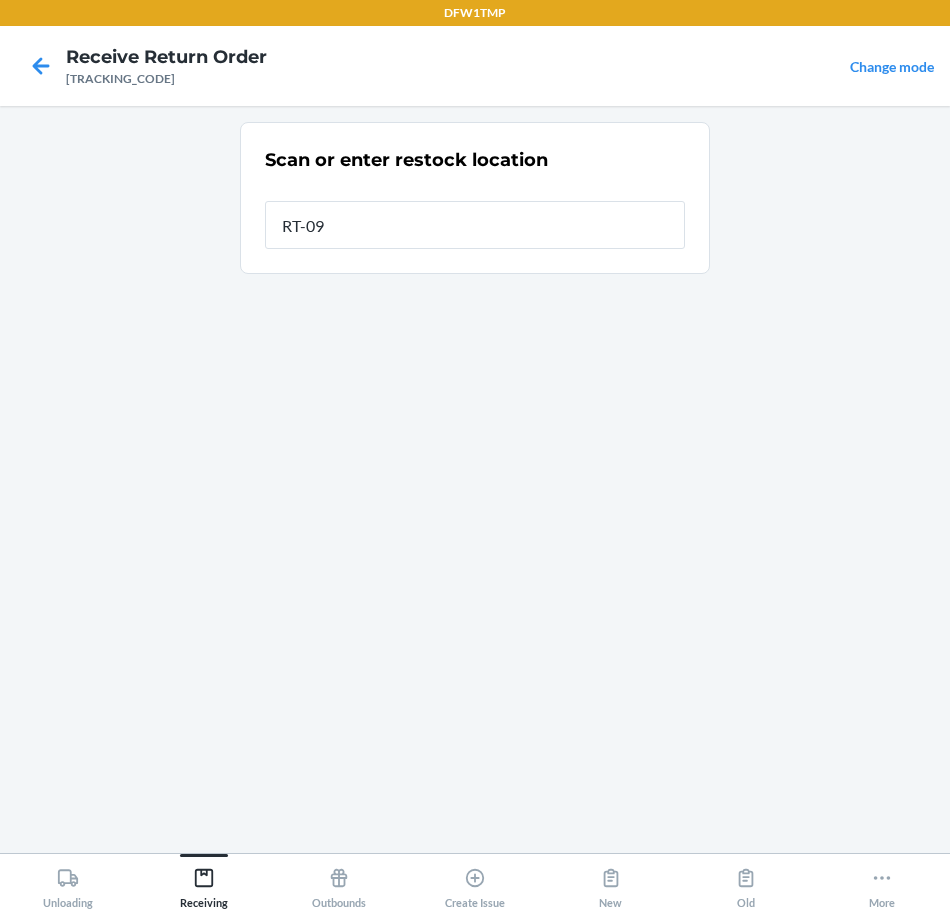 type on "RT-09" 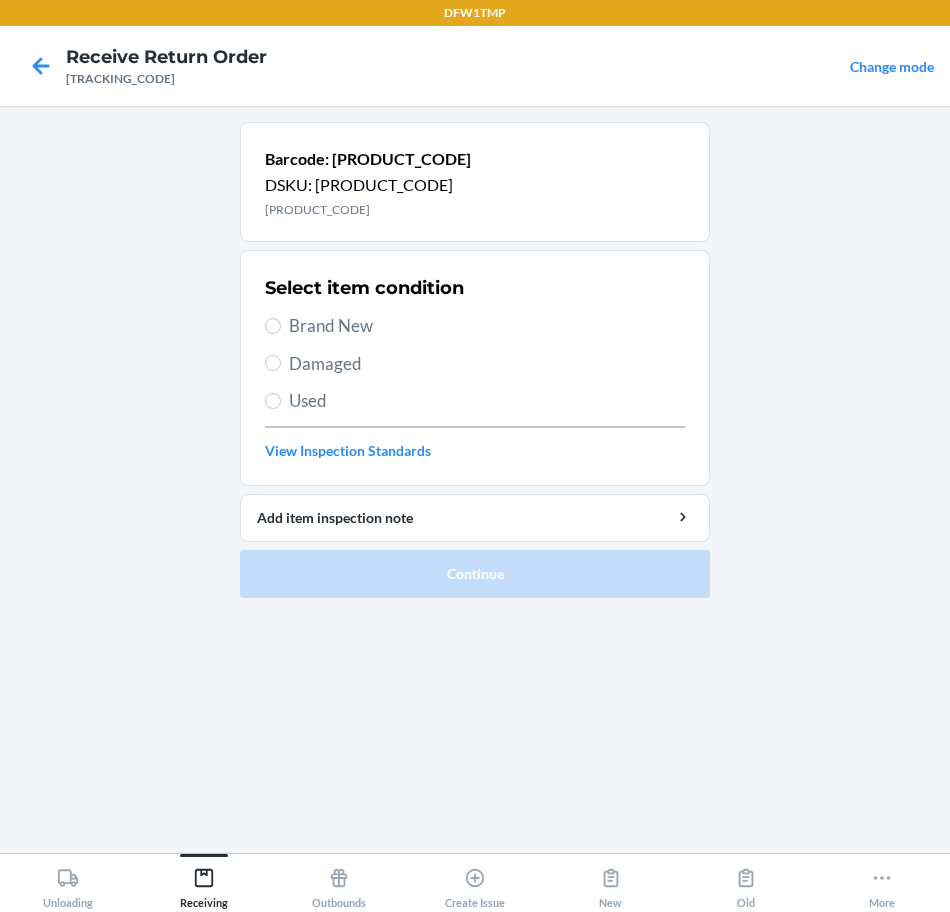 click on "Brand New" at bounding box center [487, 326] 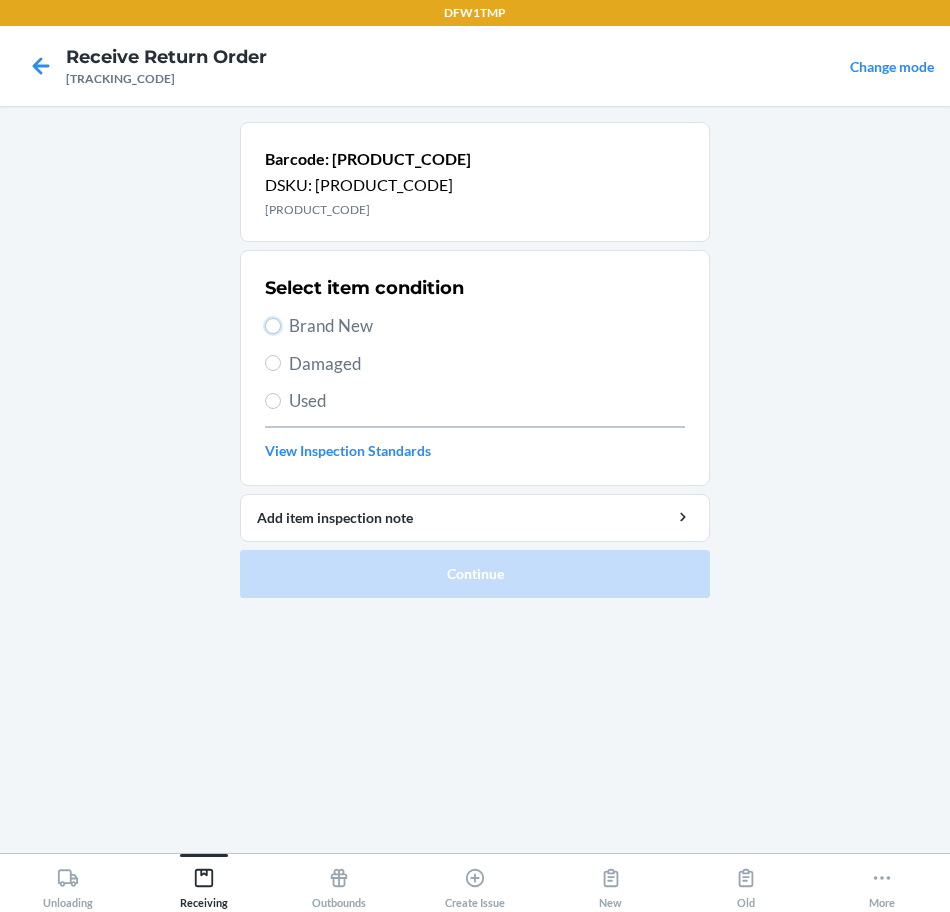 click on "Brand New" at bounding box center [273, 326] 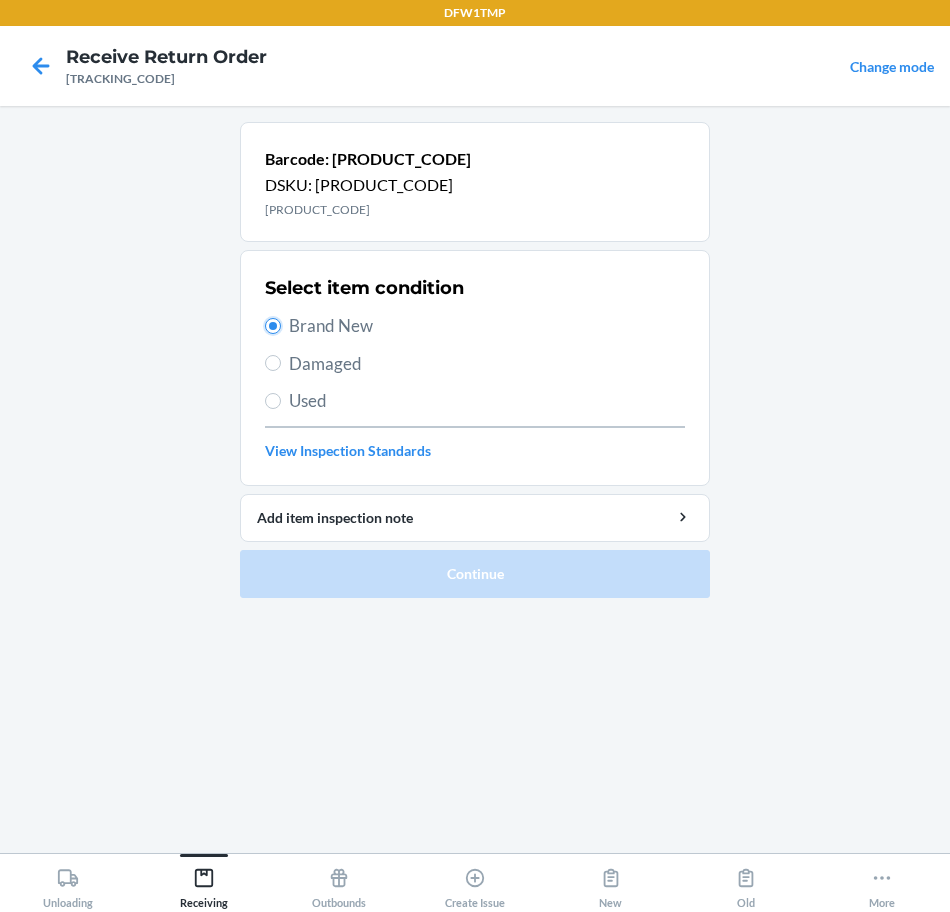 radio on "true" 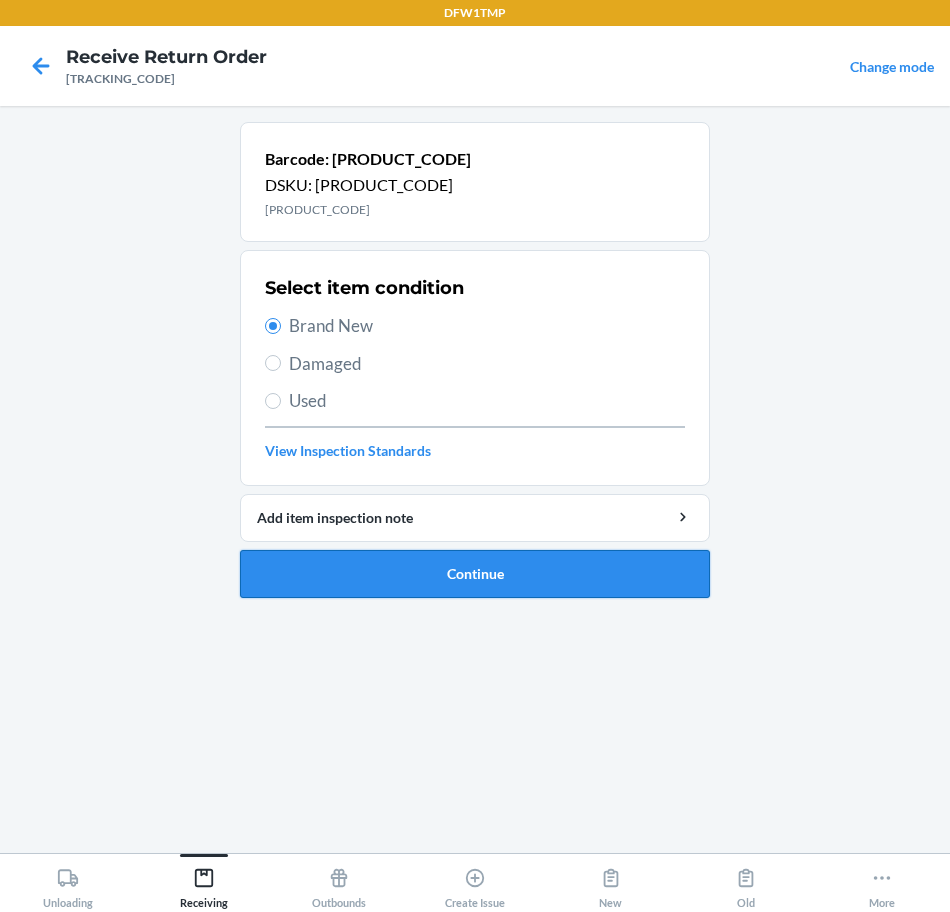 click on "Continue" at bounding box center [475, 574] 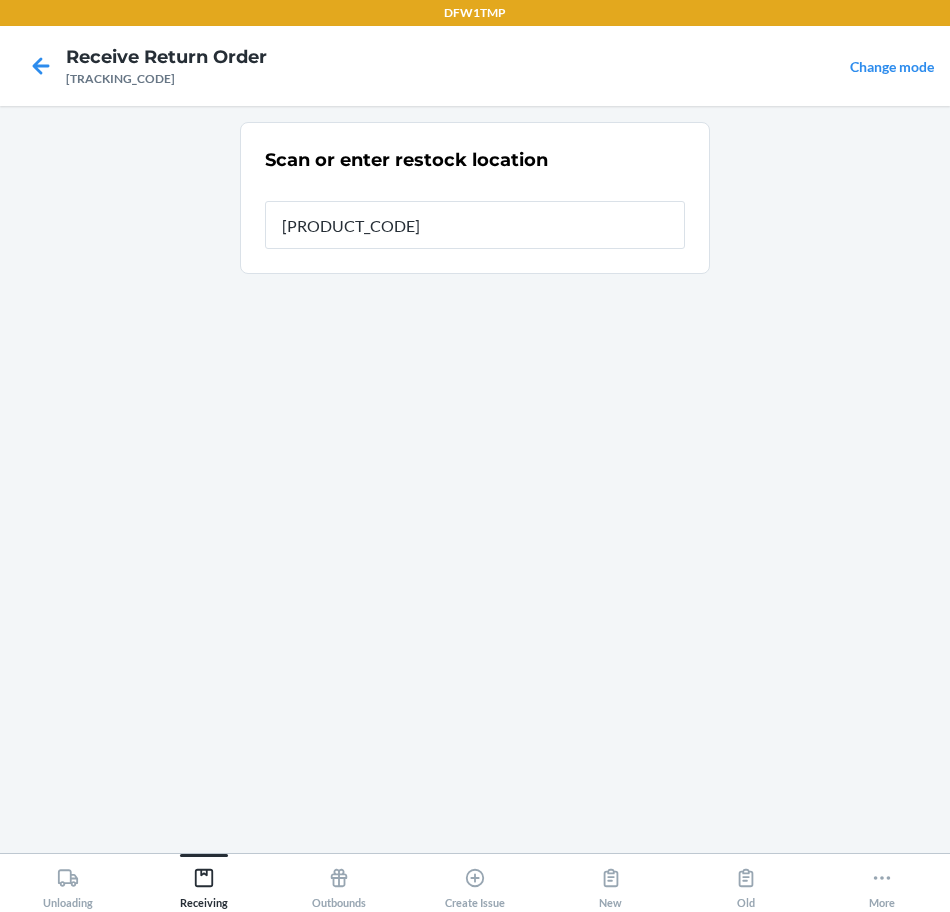 type on "RT-09" 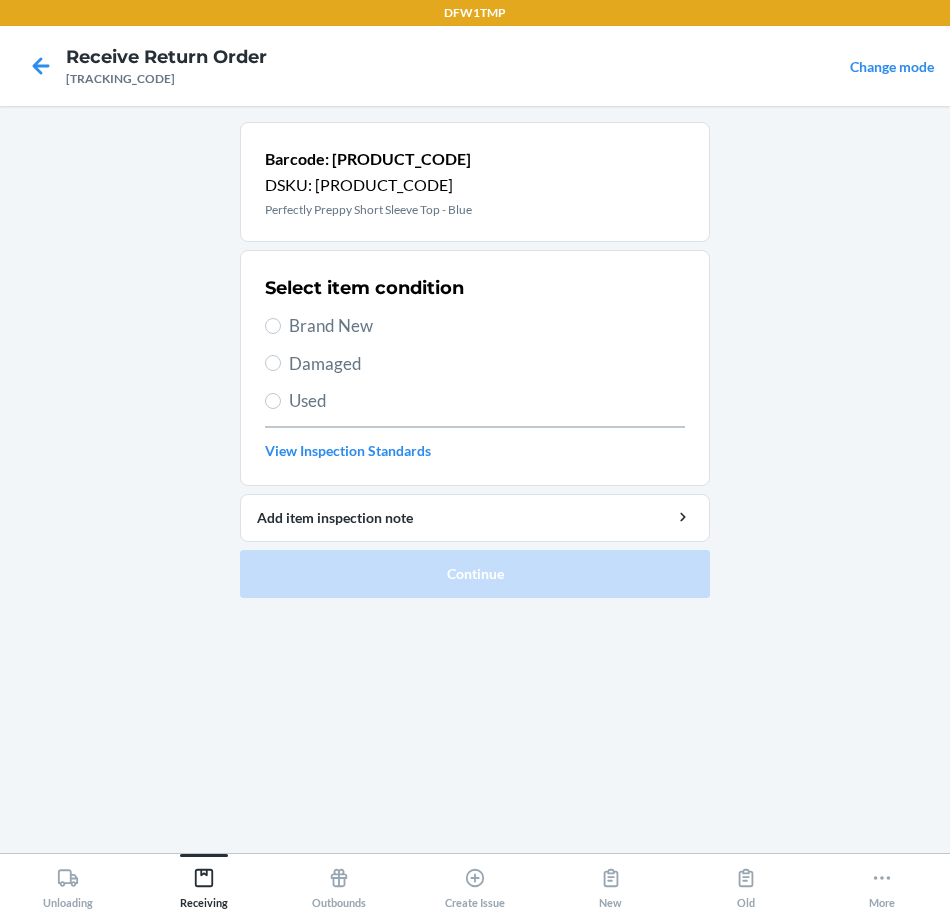 click on "Brand New" at bounding box center [487, 326] 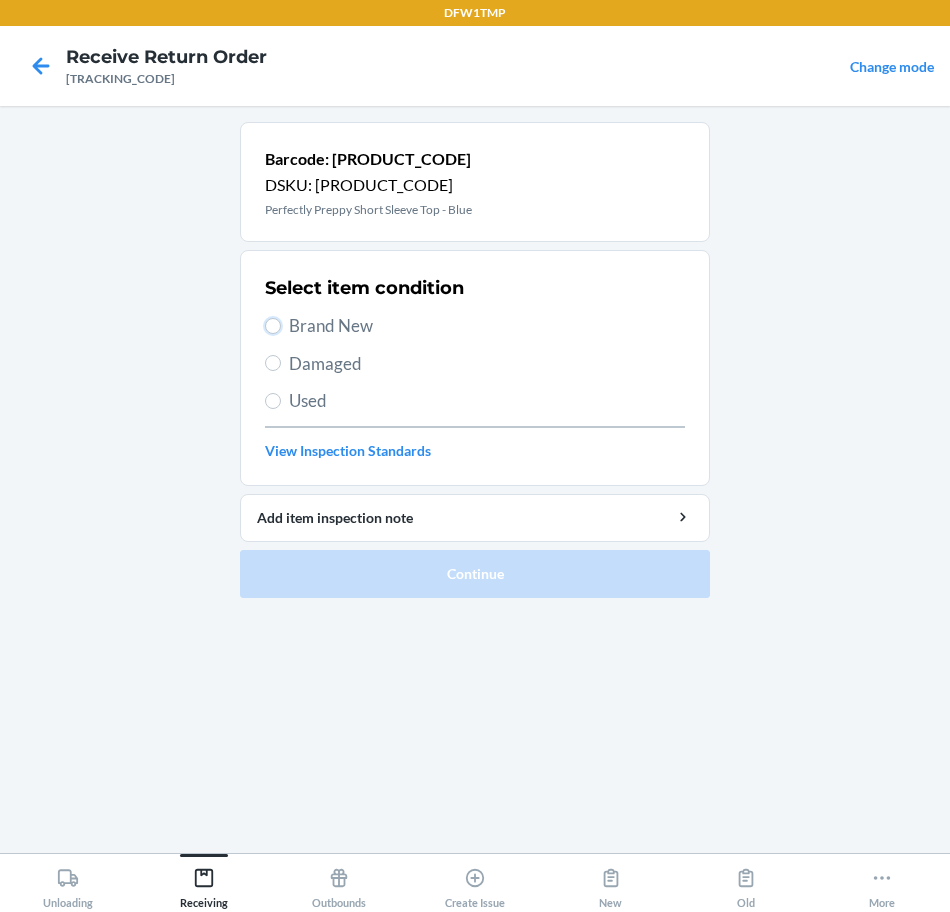 click on "Brand New" at bounding box center [273, 326] 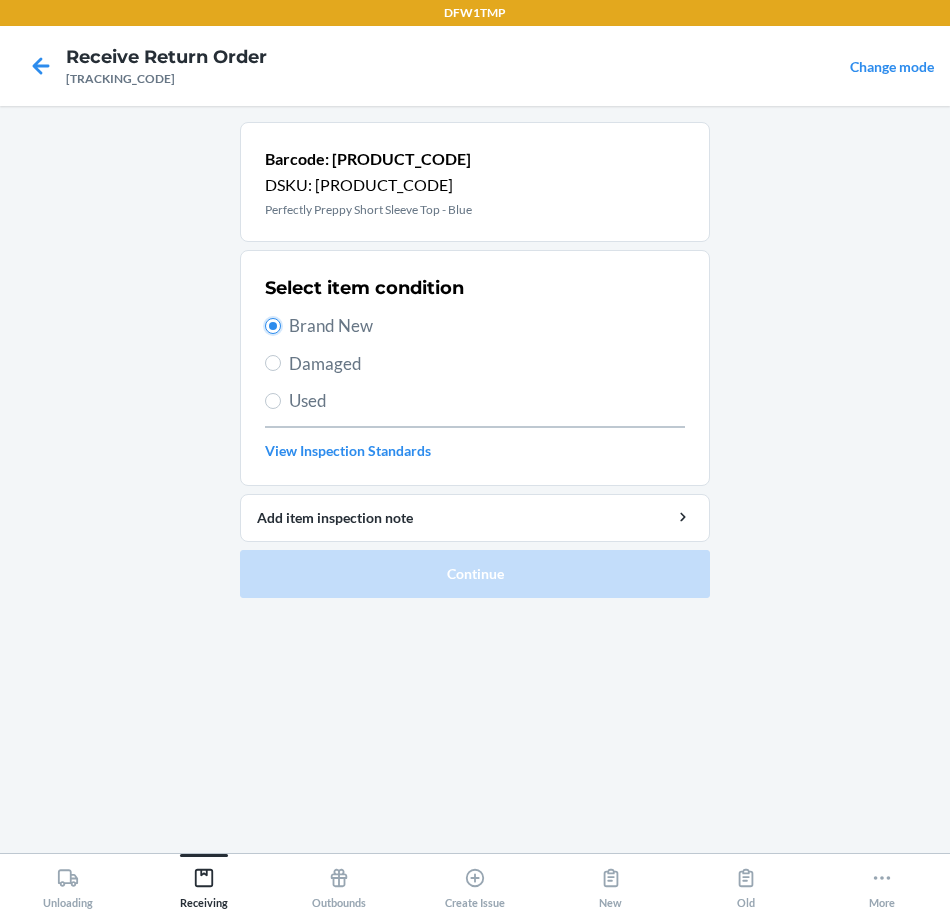radio on "true" 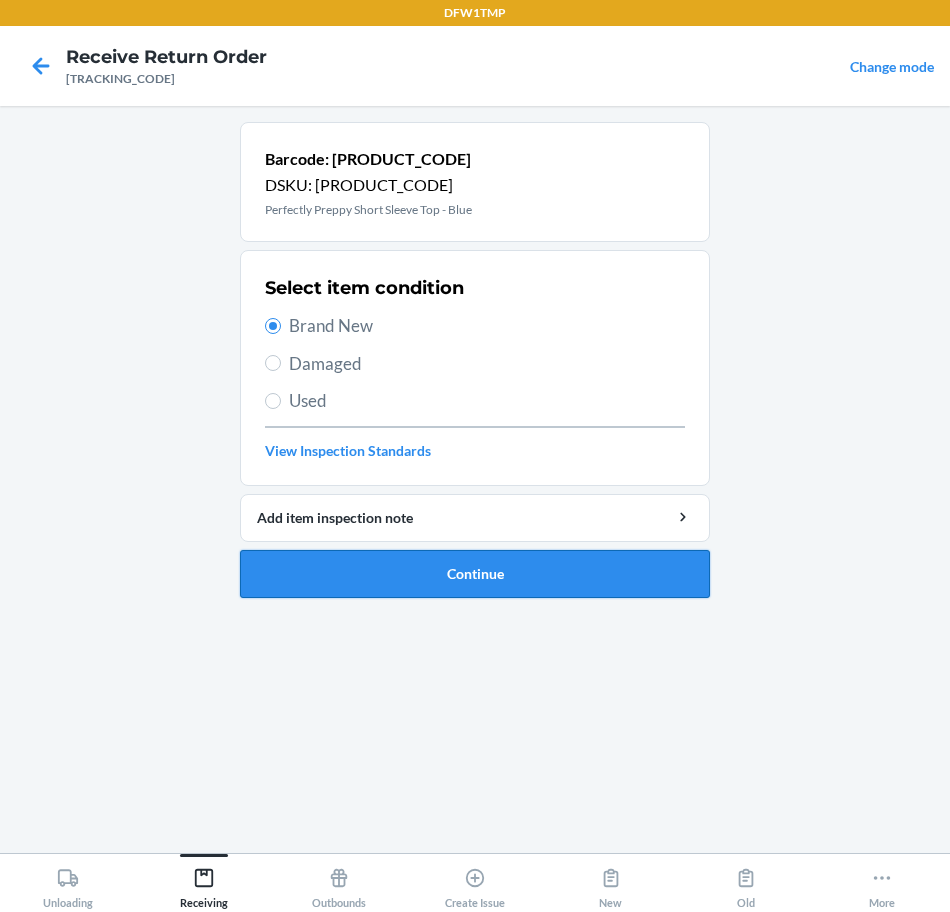 click on "Continue" at bounding box center [475, 574] 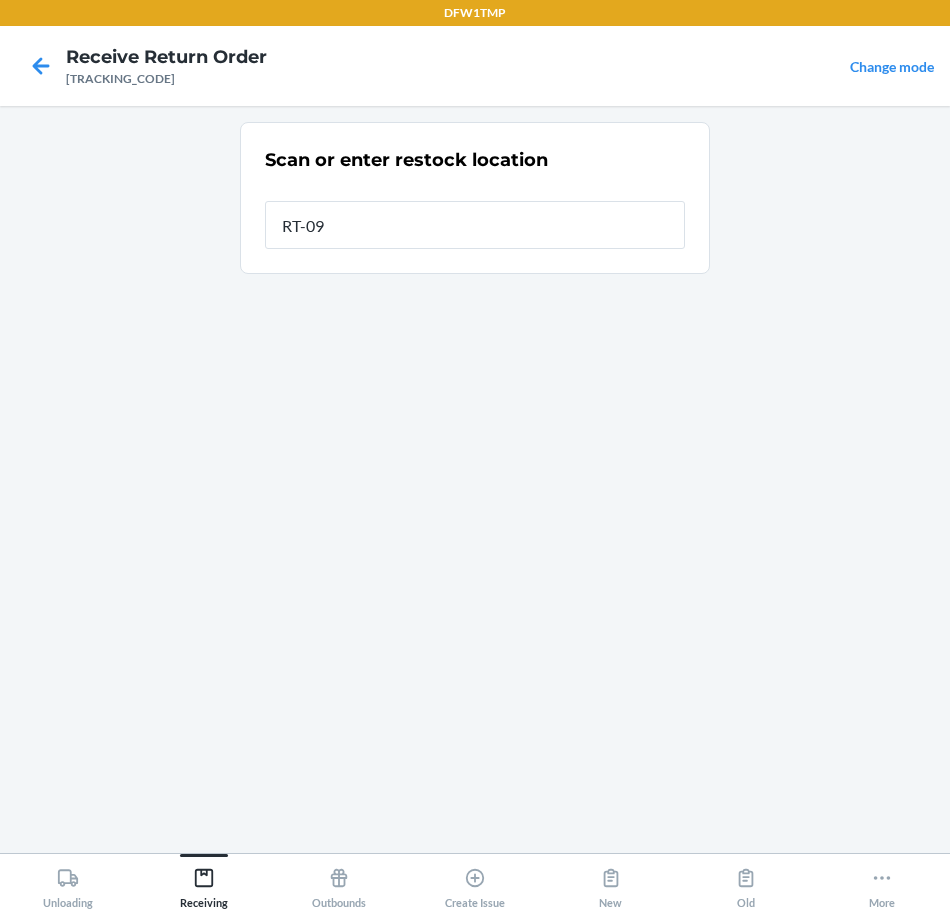type on "RT-09" 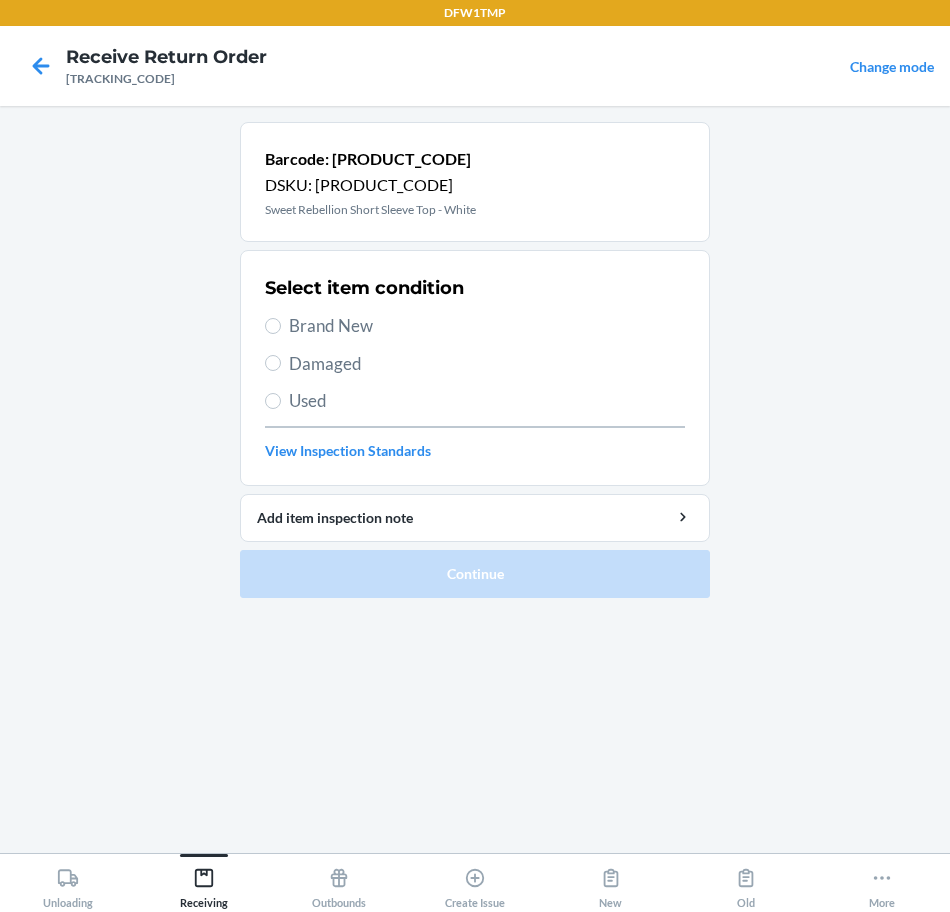 click on "Brand New" at bounding box center (487, 326) 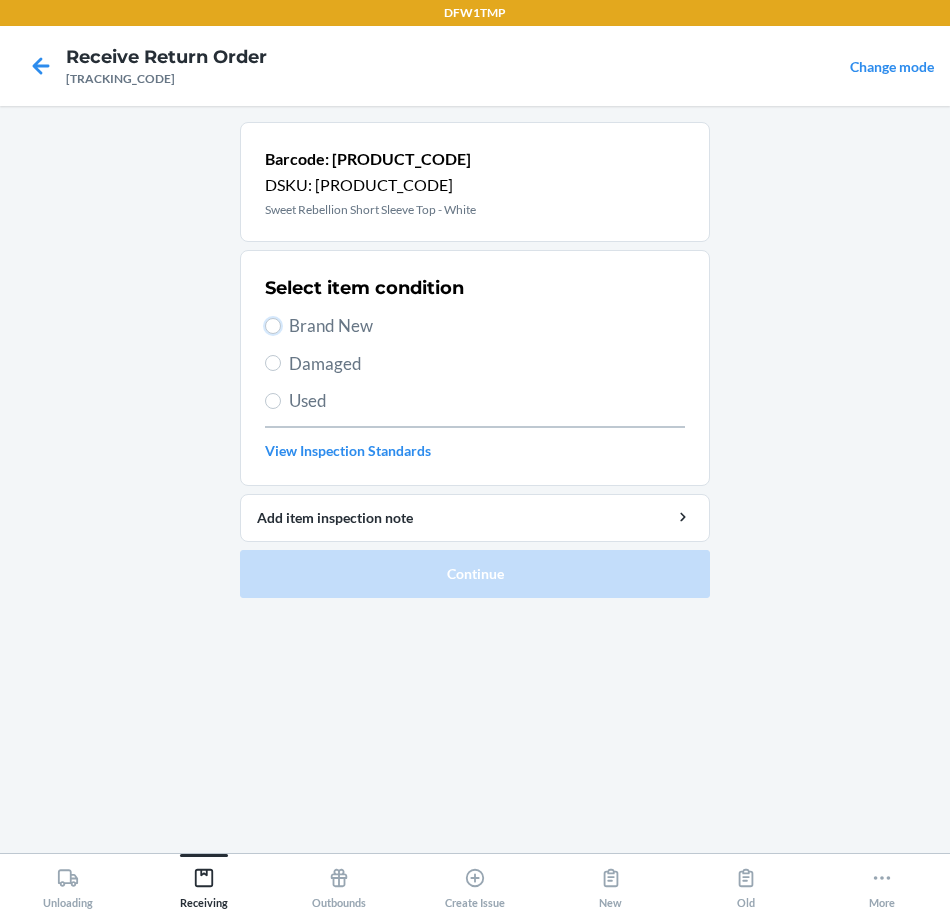 click on "Brand New" at bounding box center [273, 326] 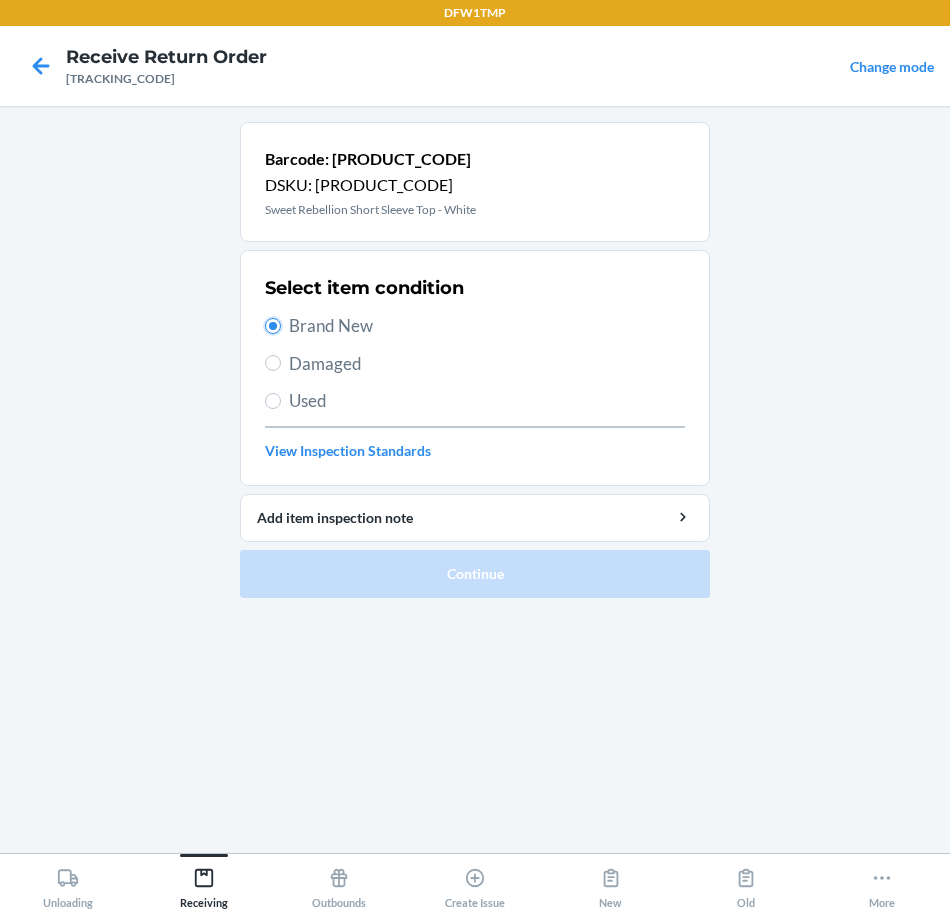 radio on "true" 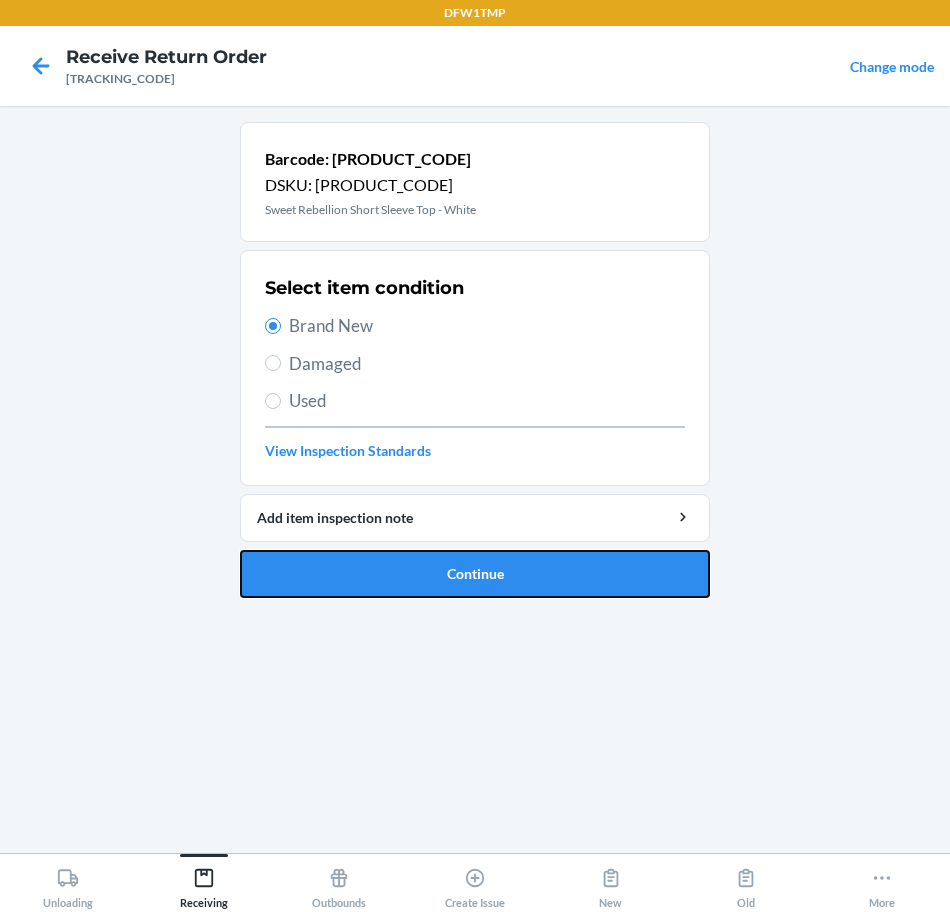 click on "Continue" at bounding box center (475, 574) 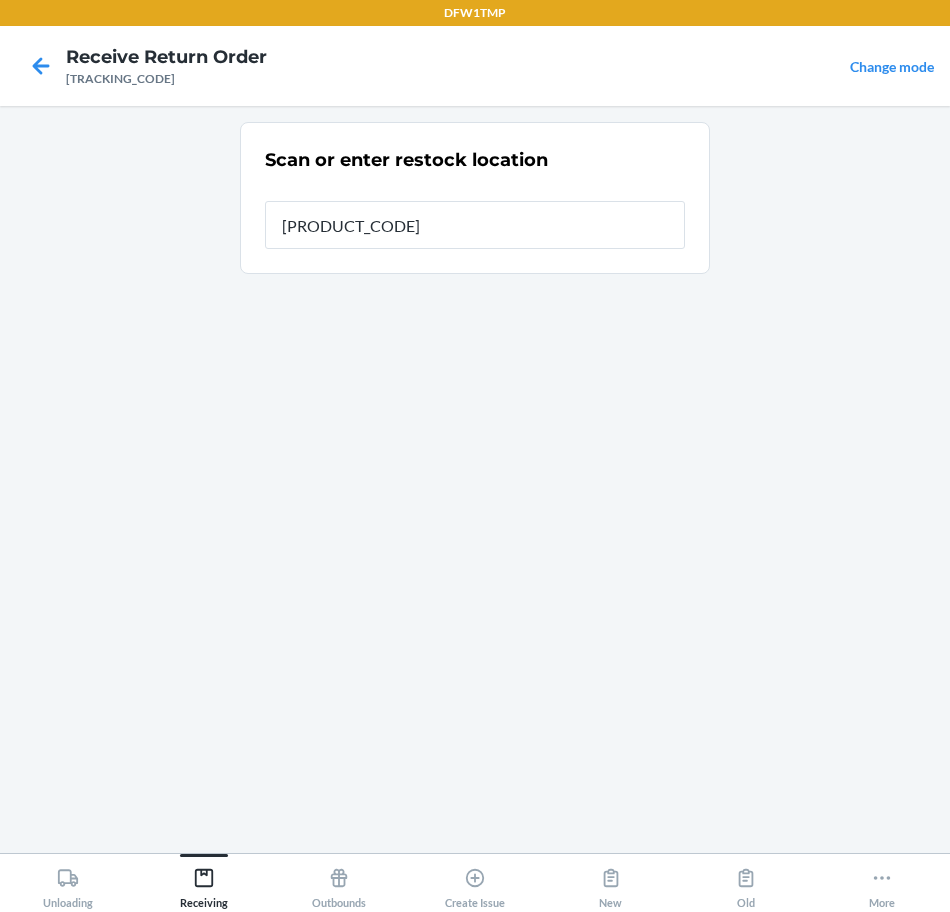 type on "RT-09" 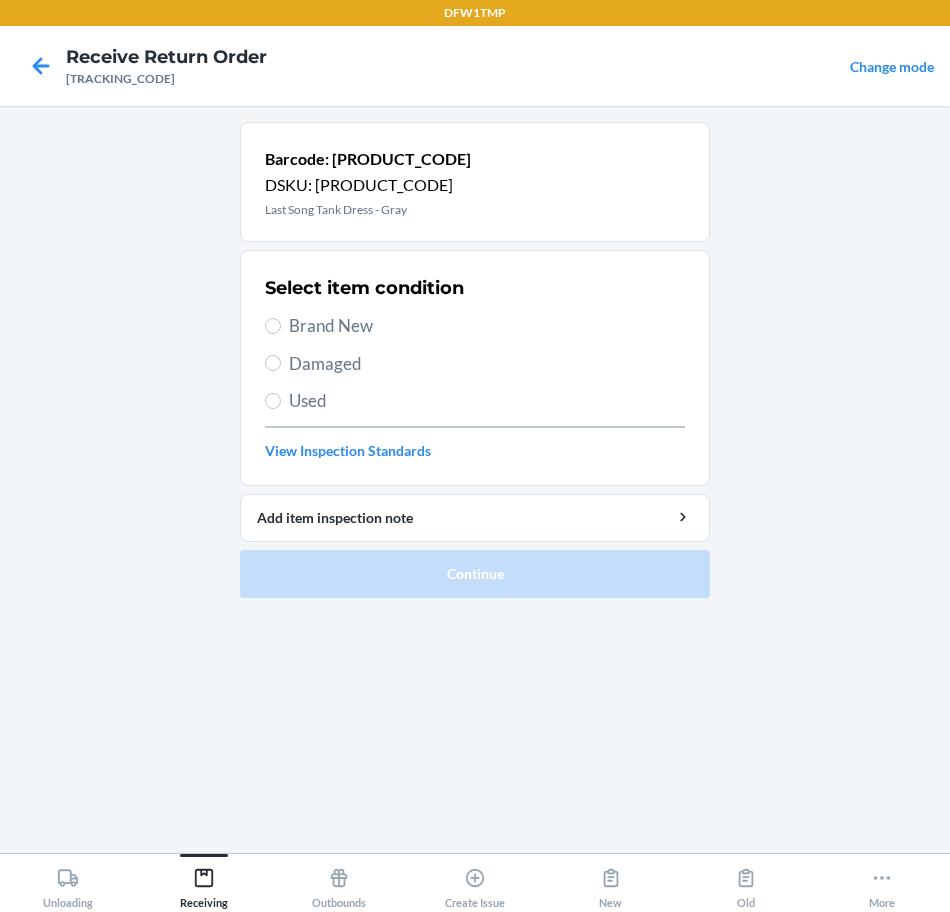 click on "Brand New" at bounding box center [487, 326] 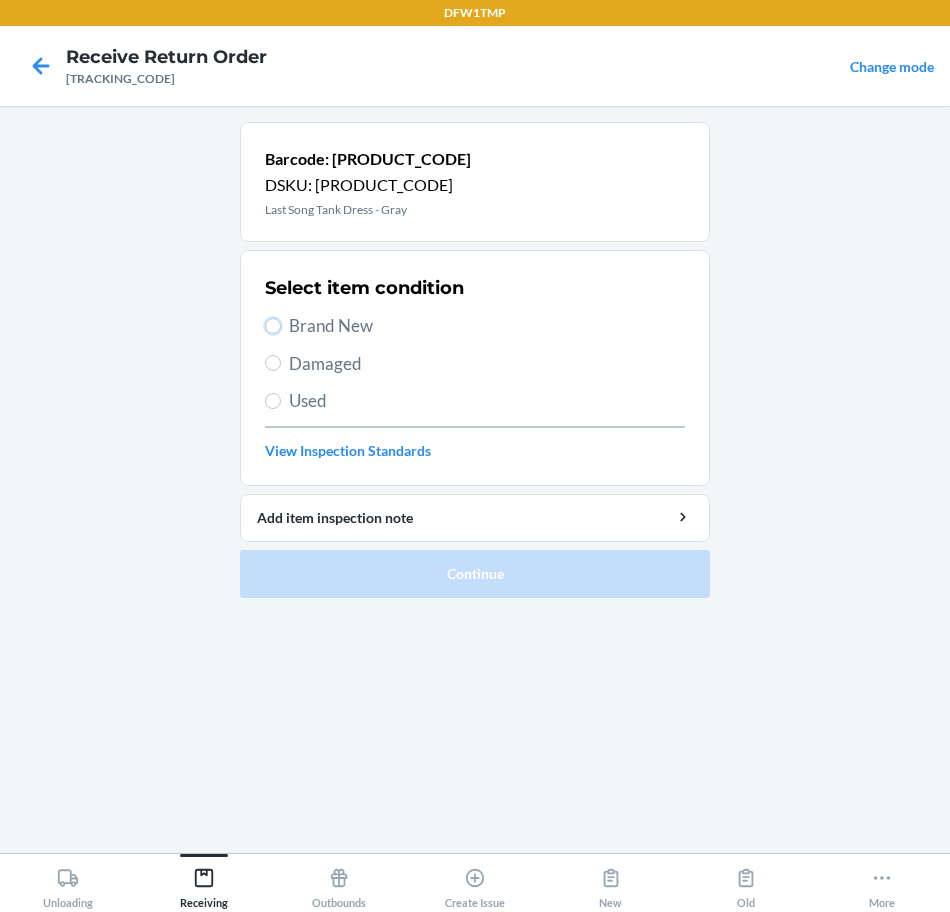 click on "Brand New" at bounding box center (273, 326) 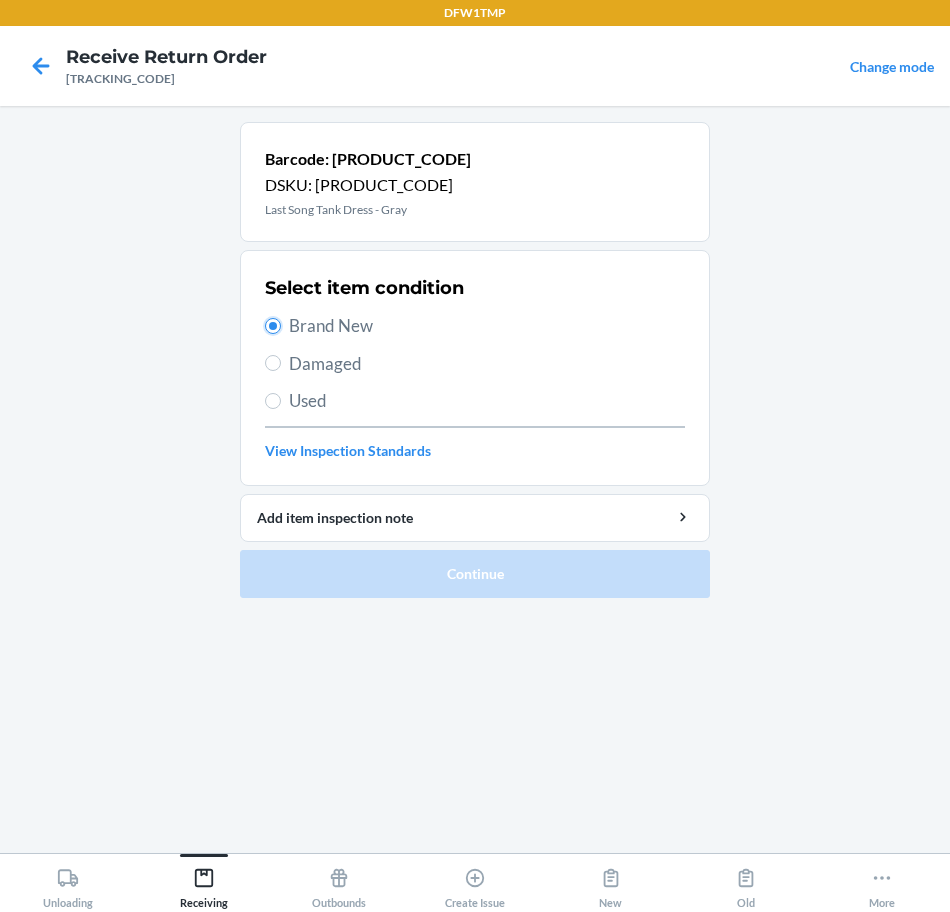 radio on "true" 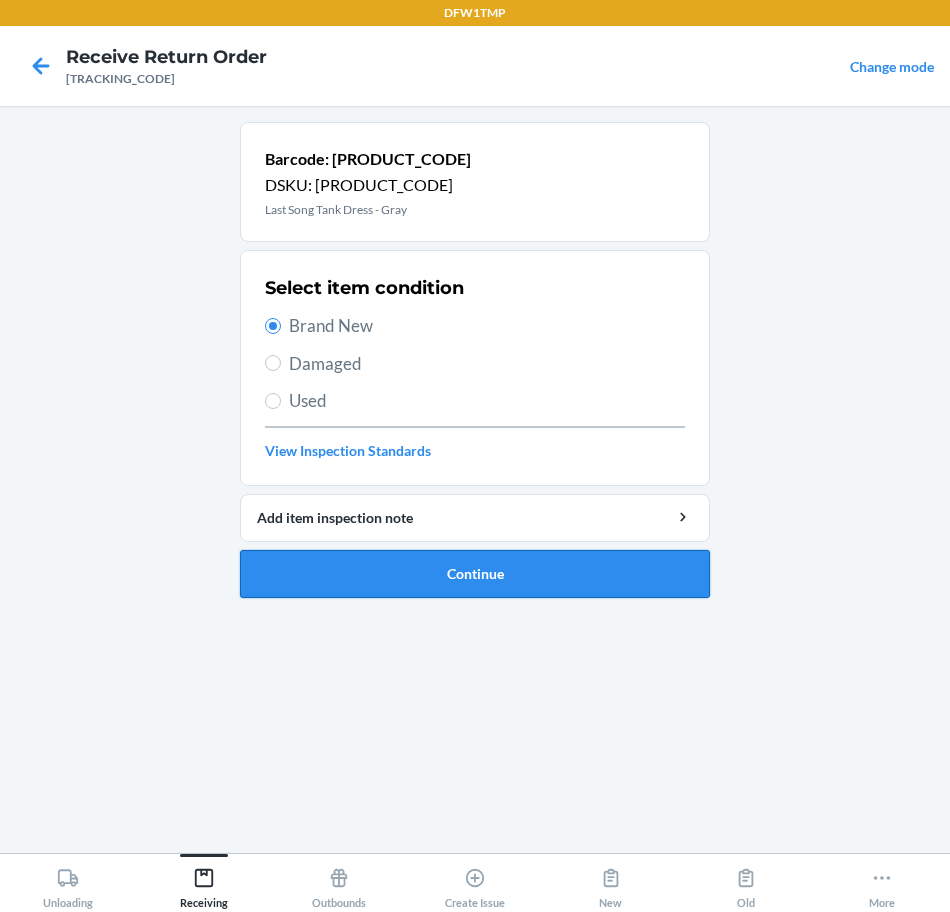 click on "Continue" at bounding box center (475, 574) 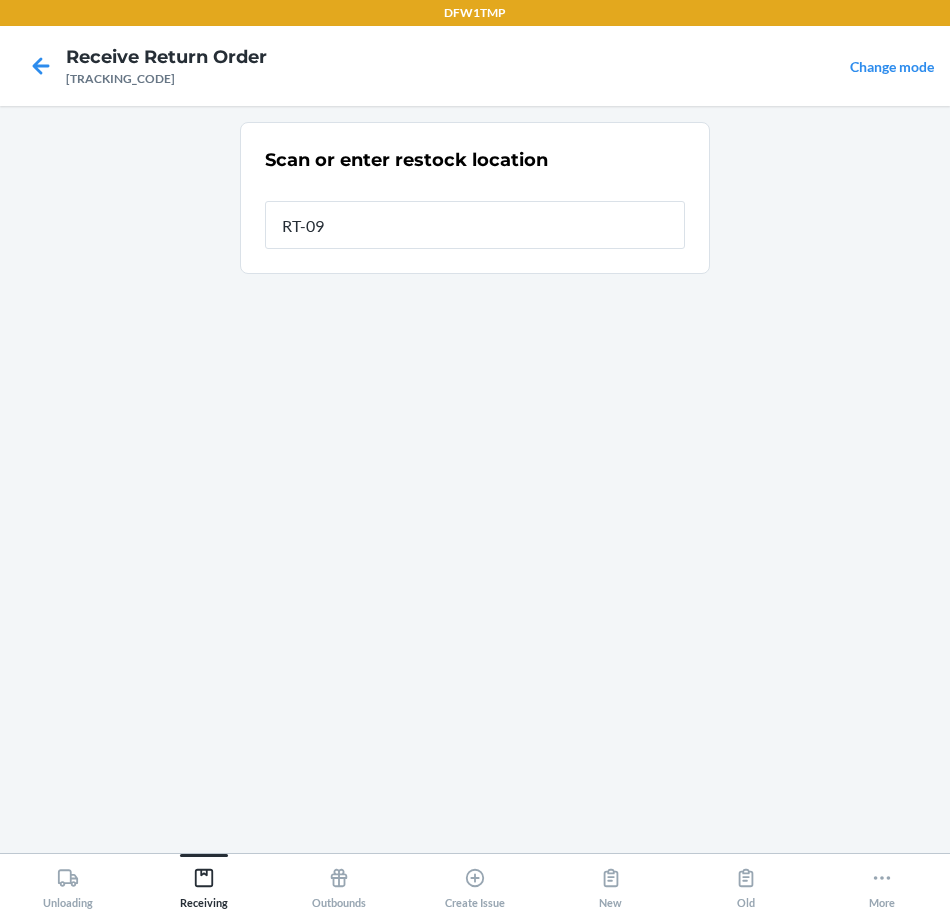 type on "RT-09" 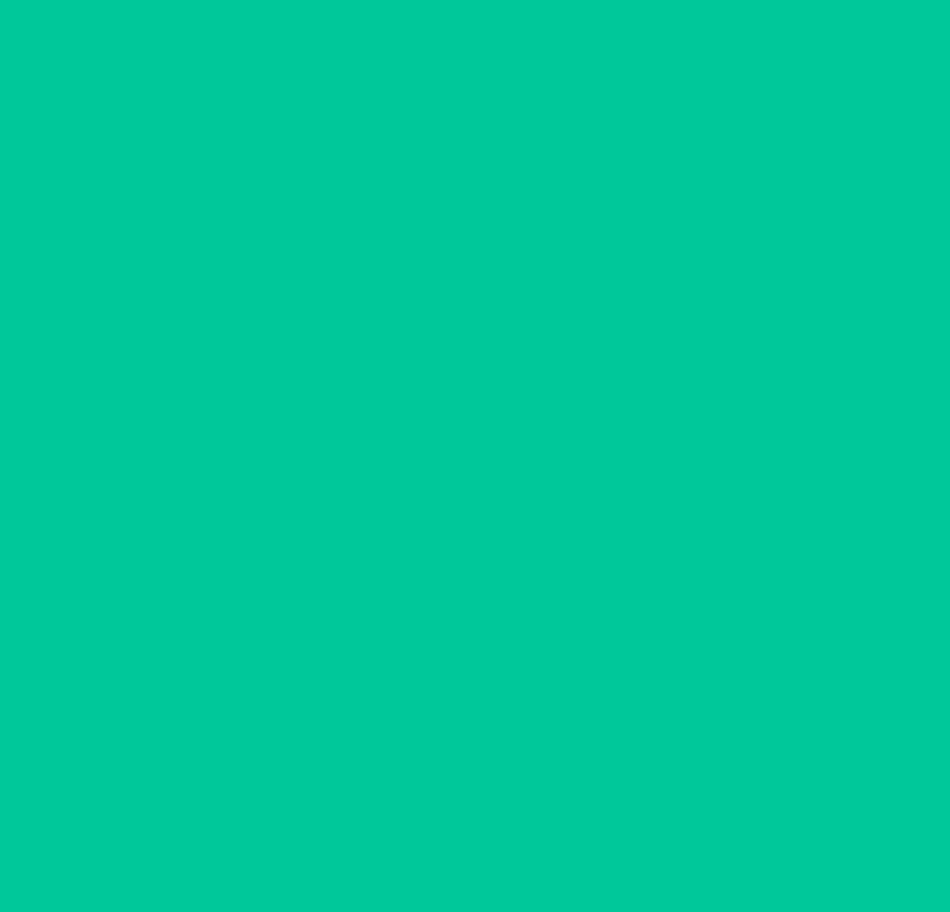type 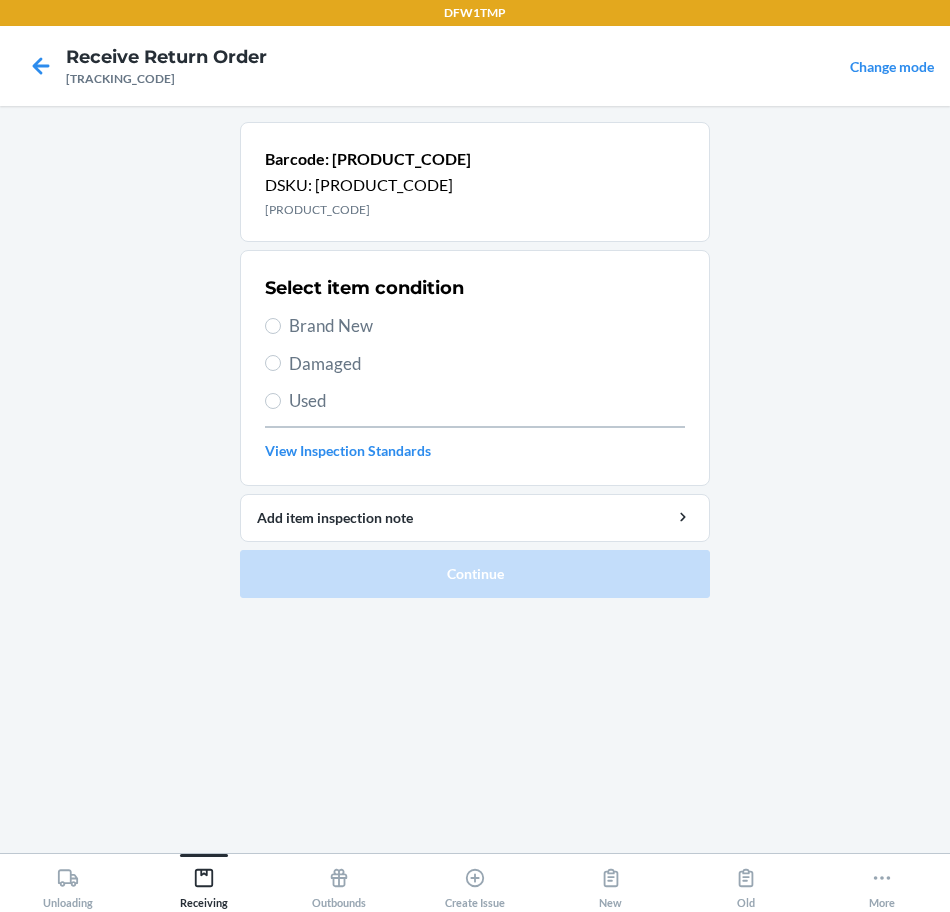 click on "Brand New" at bounding box center (487, 326) 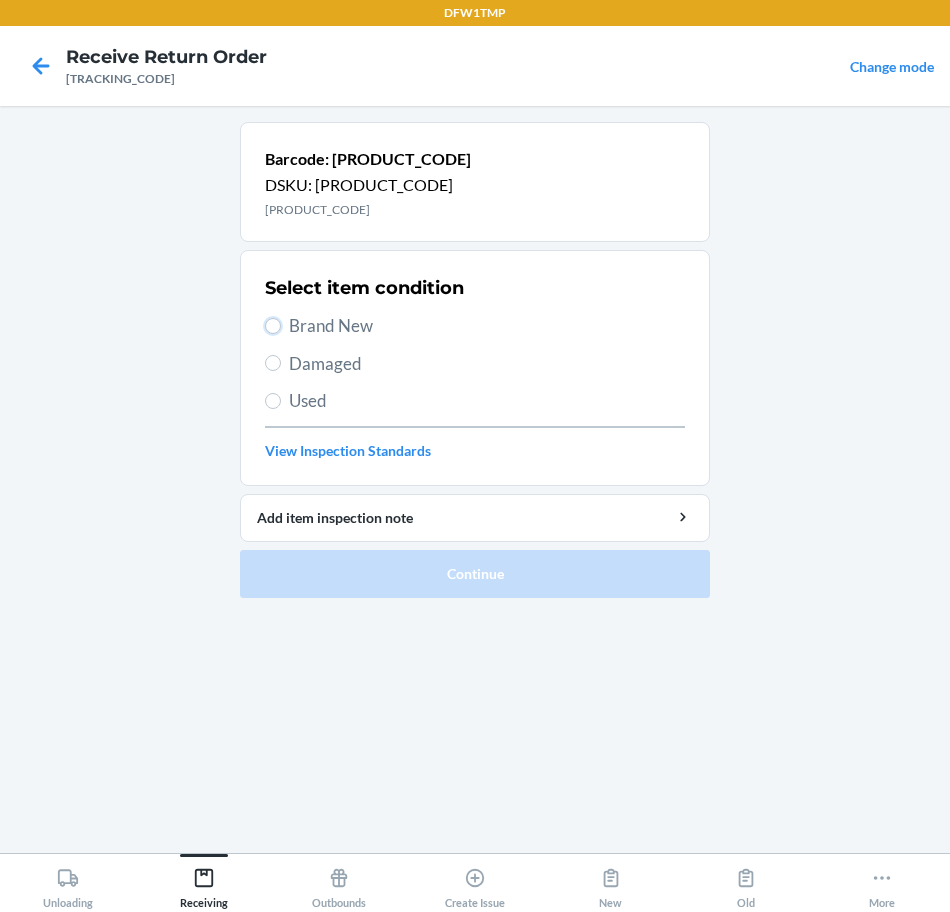 click on "Brand New" at bounding box center (273, 326) 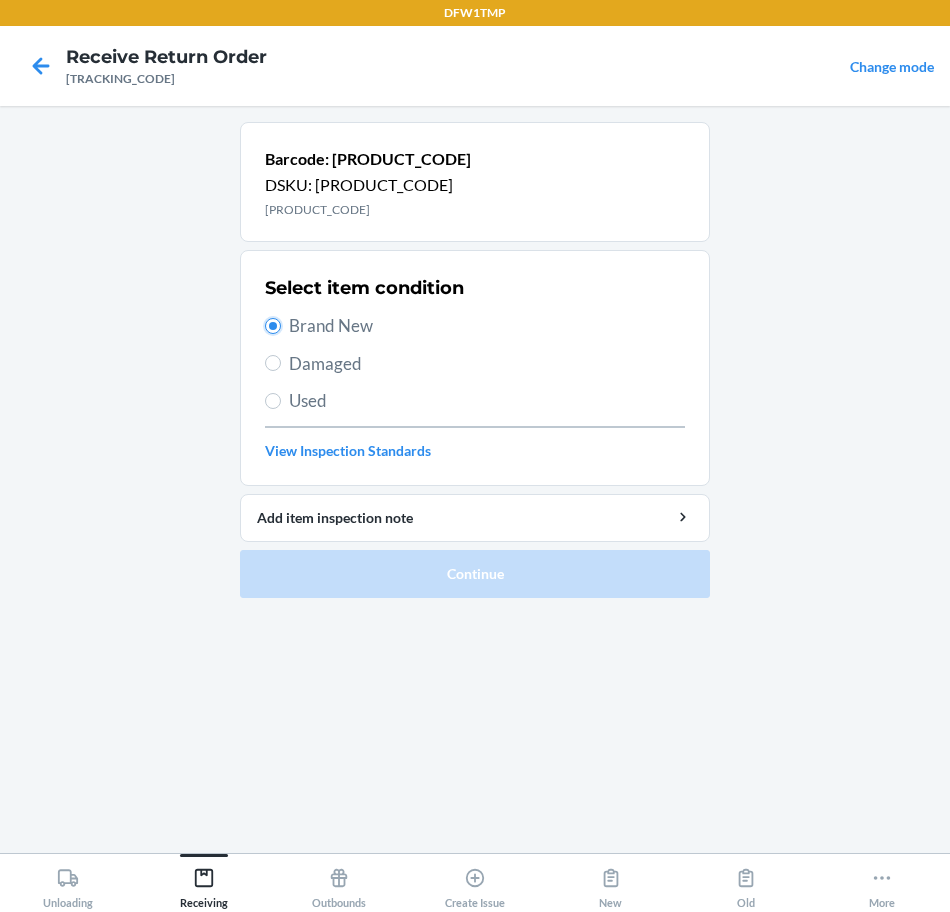 radio on "true" 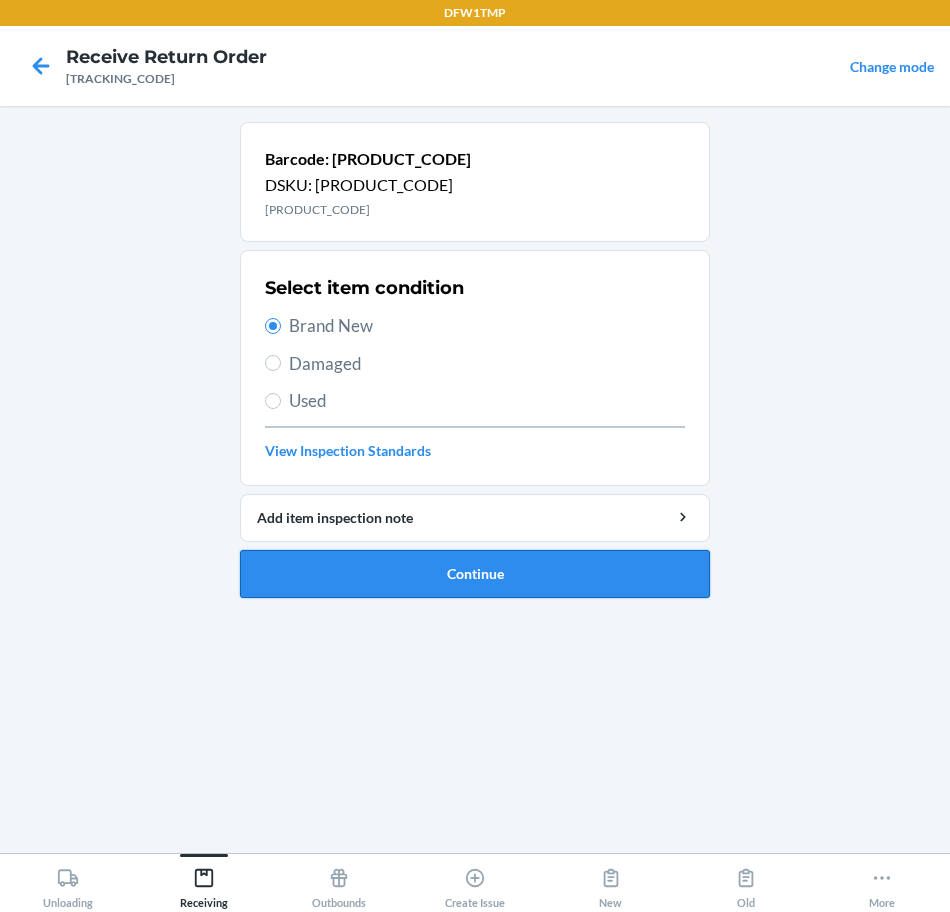 click on "Continue" at bounding box center (475, 574) 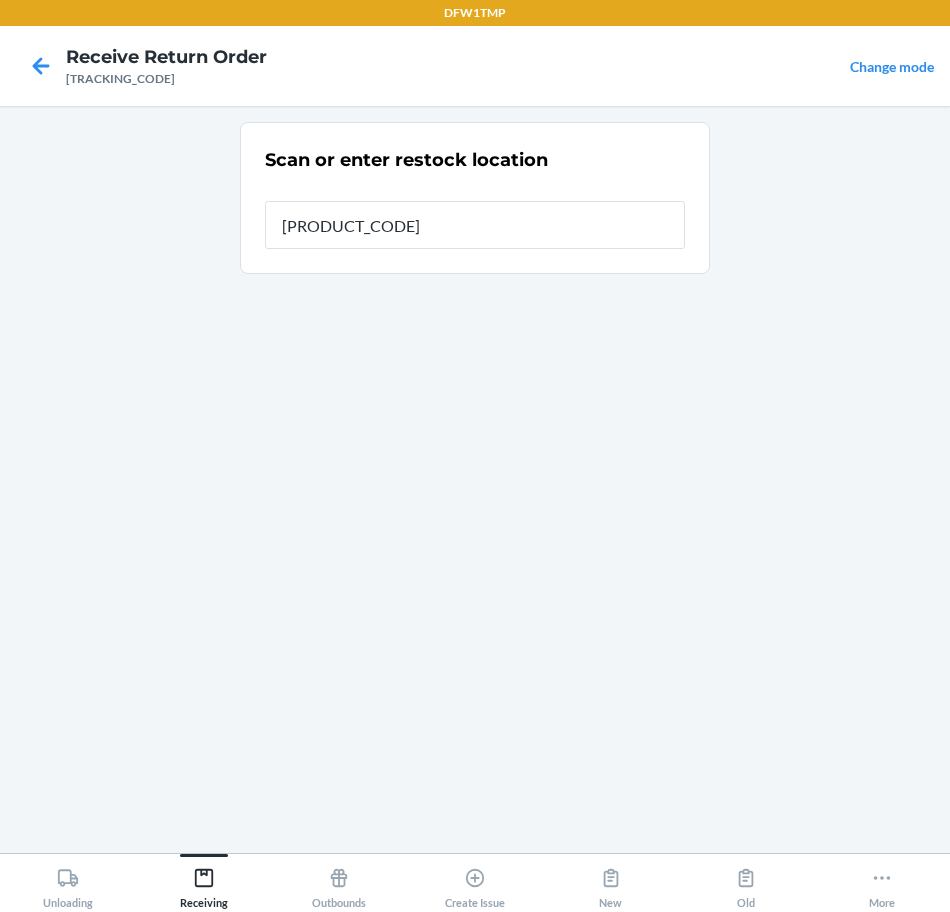 type on "RT-09" 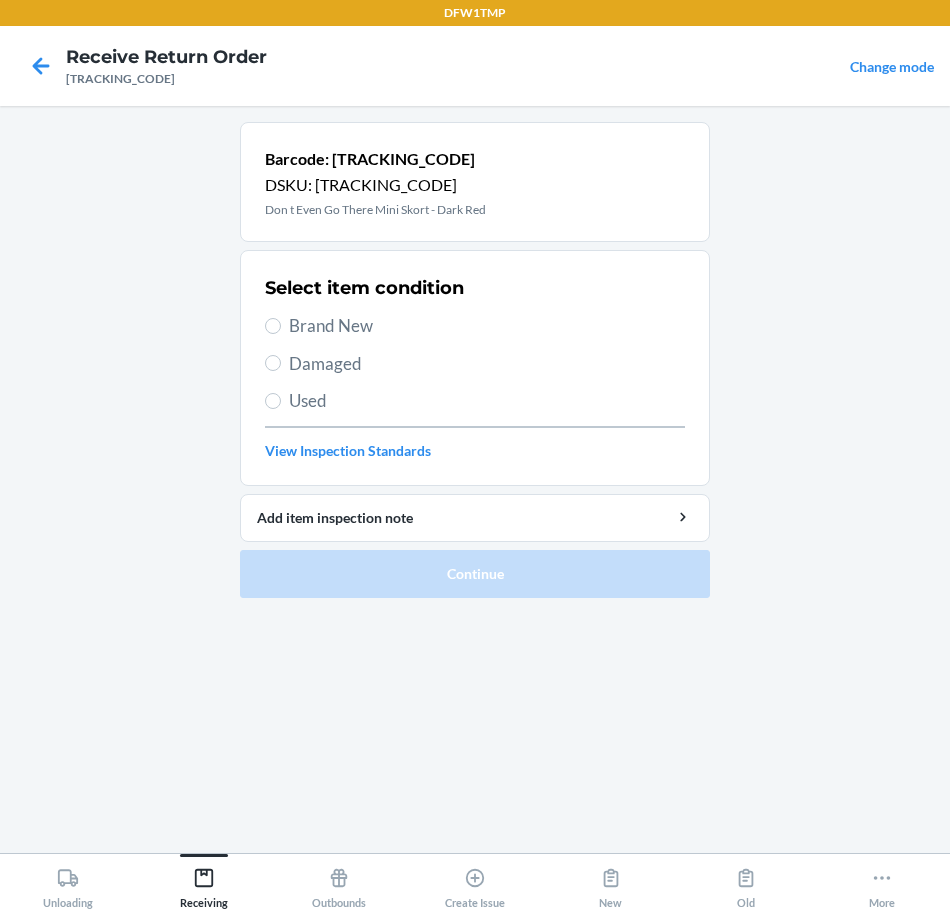 click on "Brand New" at bounding box center [475, 326] 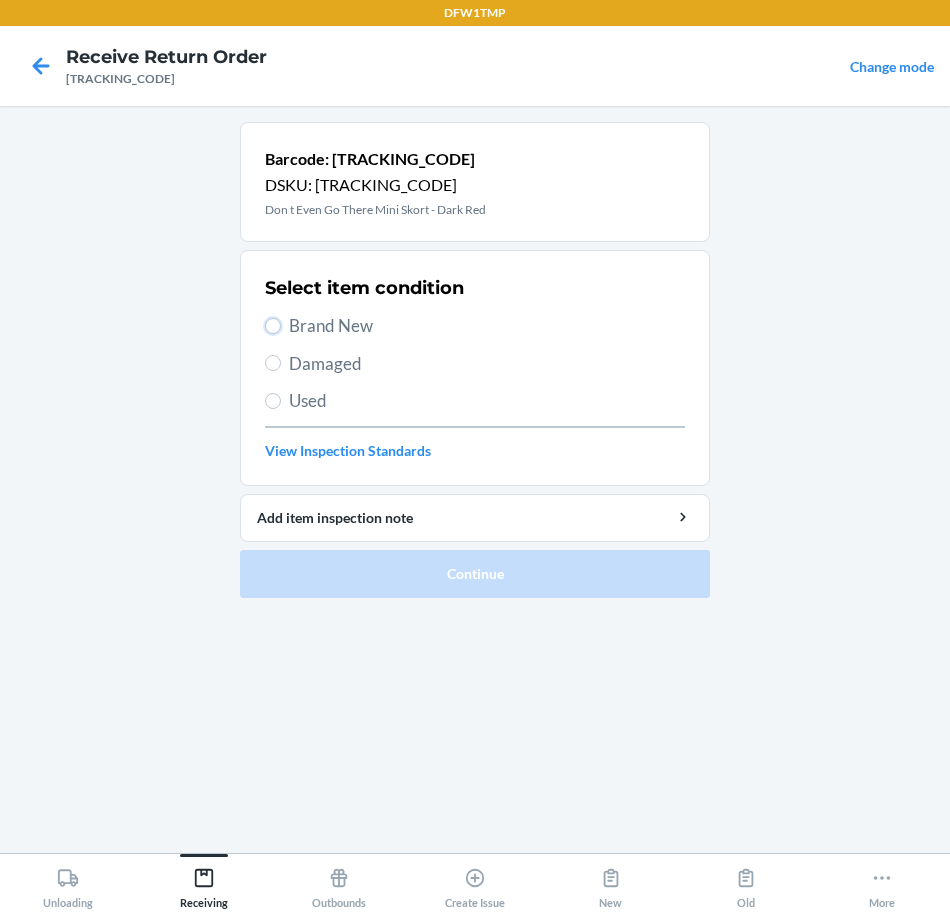 click on "Brand New" at bounding box center (273, 326) 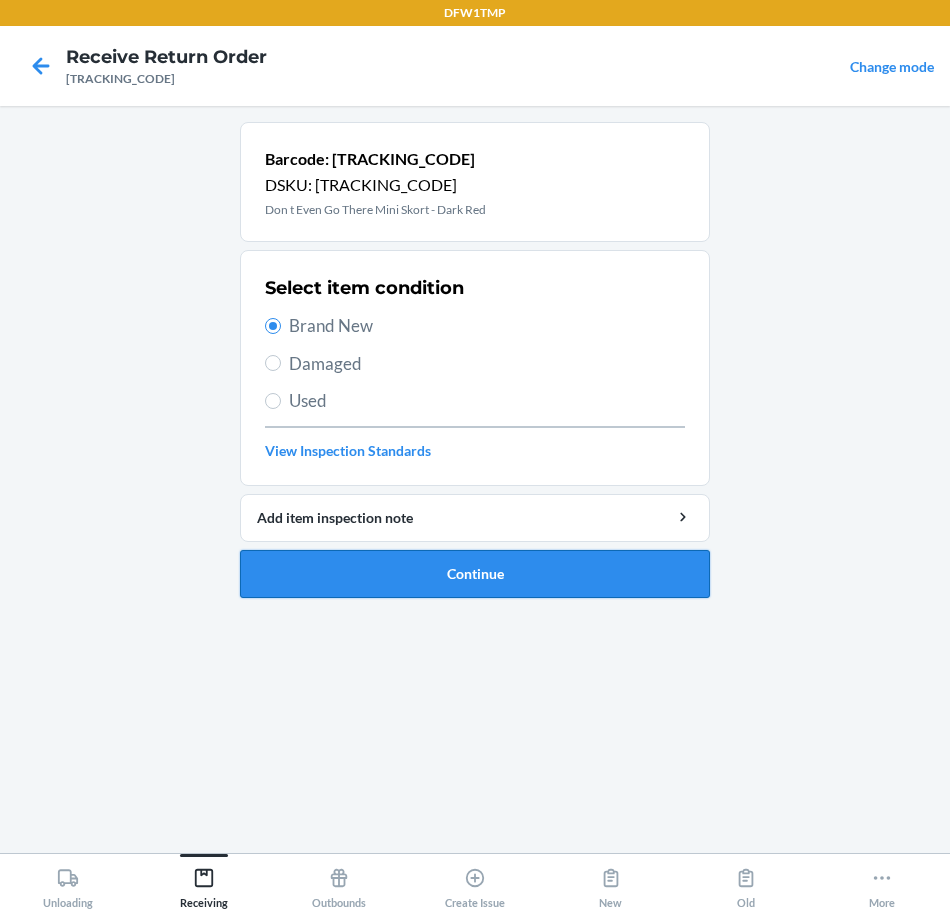 click on "Continue" at bounding box center (475, 574) 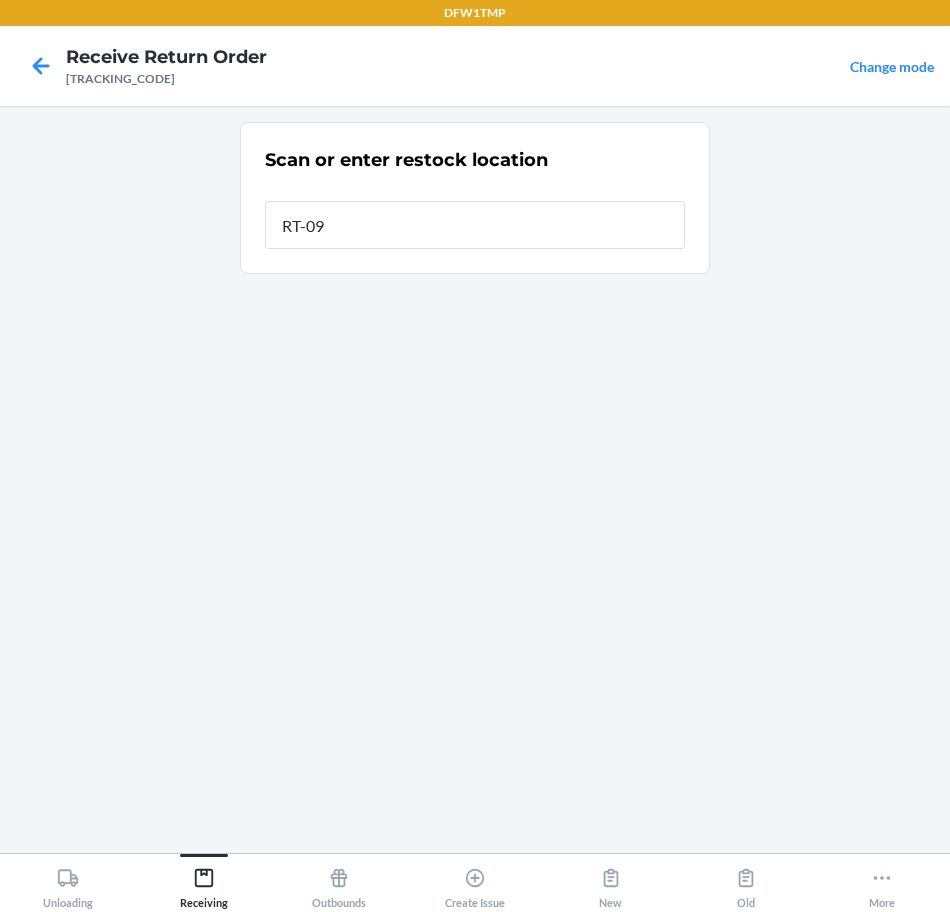 type on "RT-09" 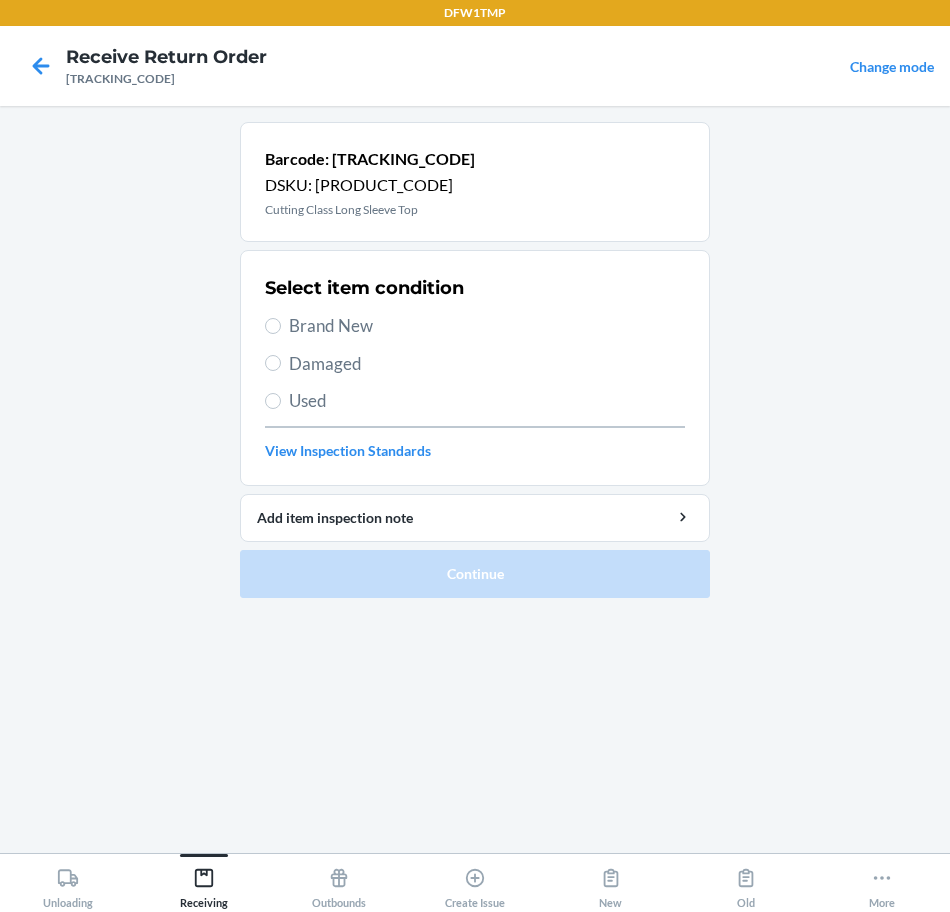click on "Brand New" at bounding box center (487, 326) 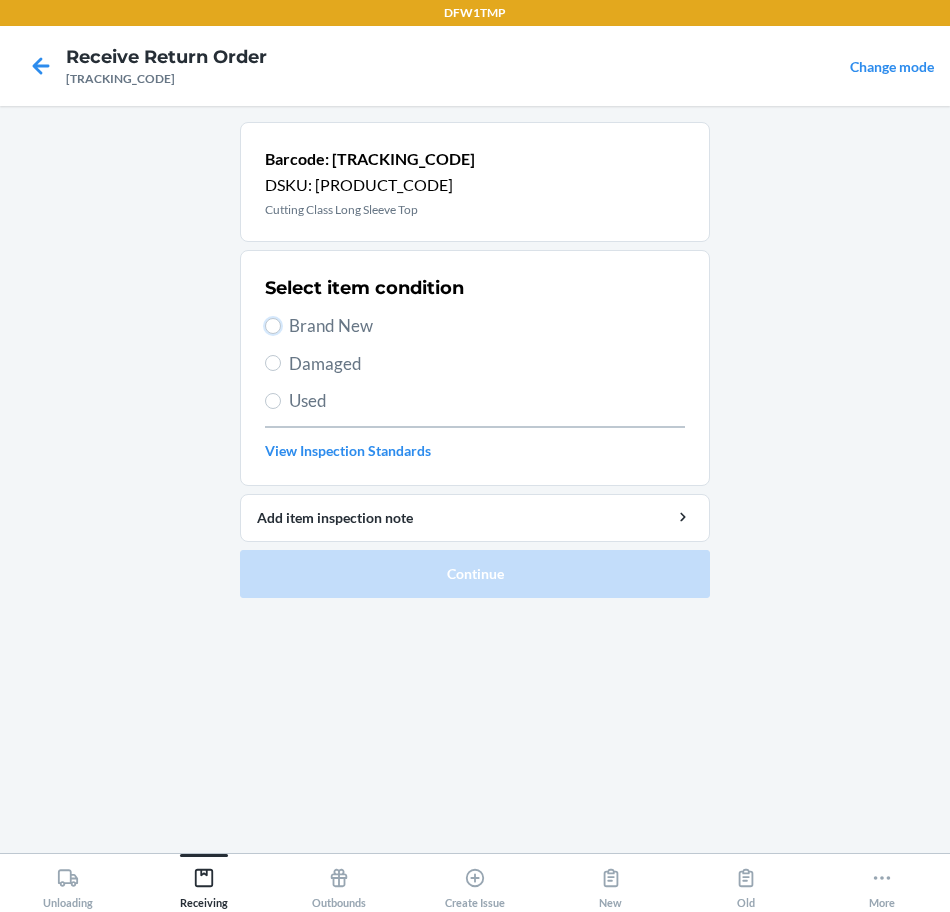 click on "Brand New" at bounding box center (273, 326) 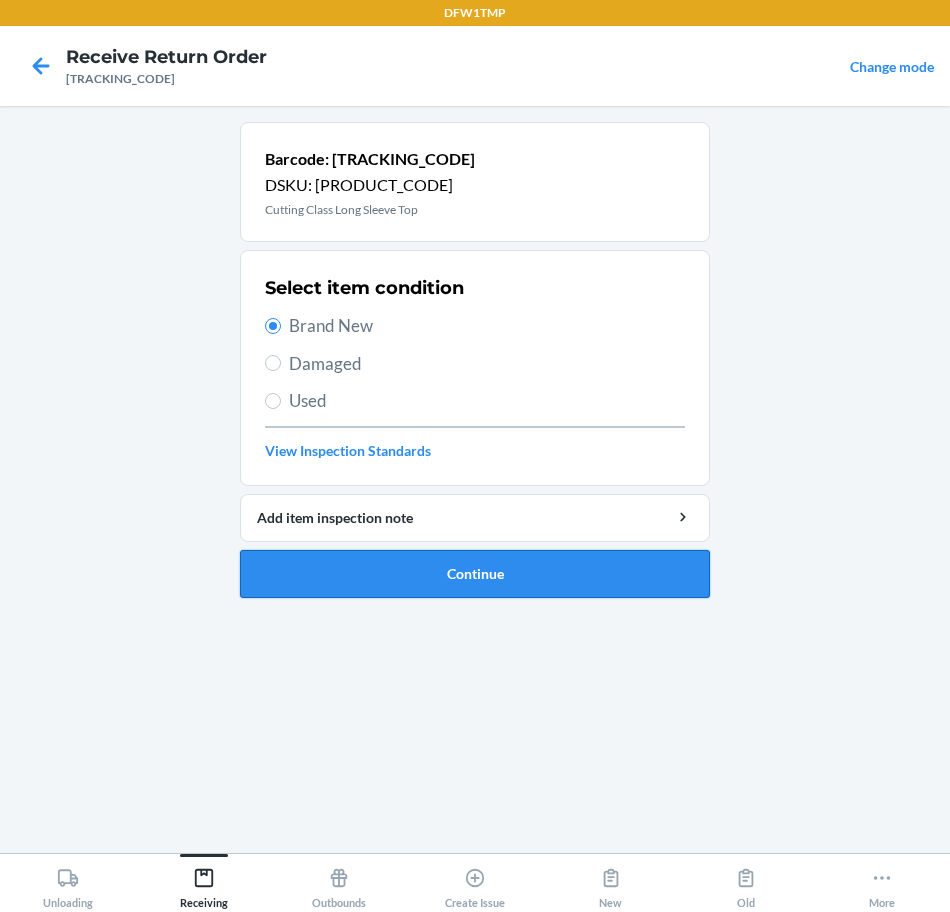 click on "Continue" at bounding box center [475, 574] 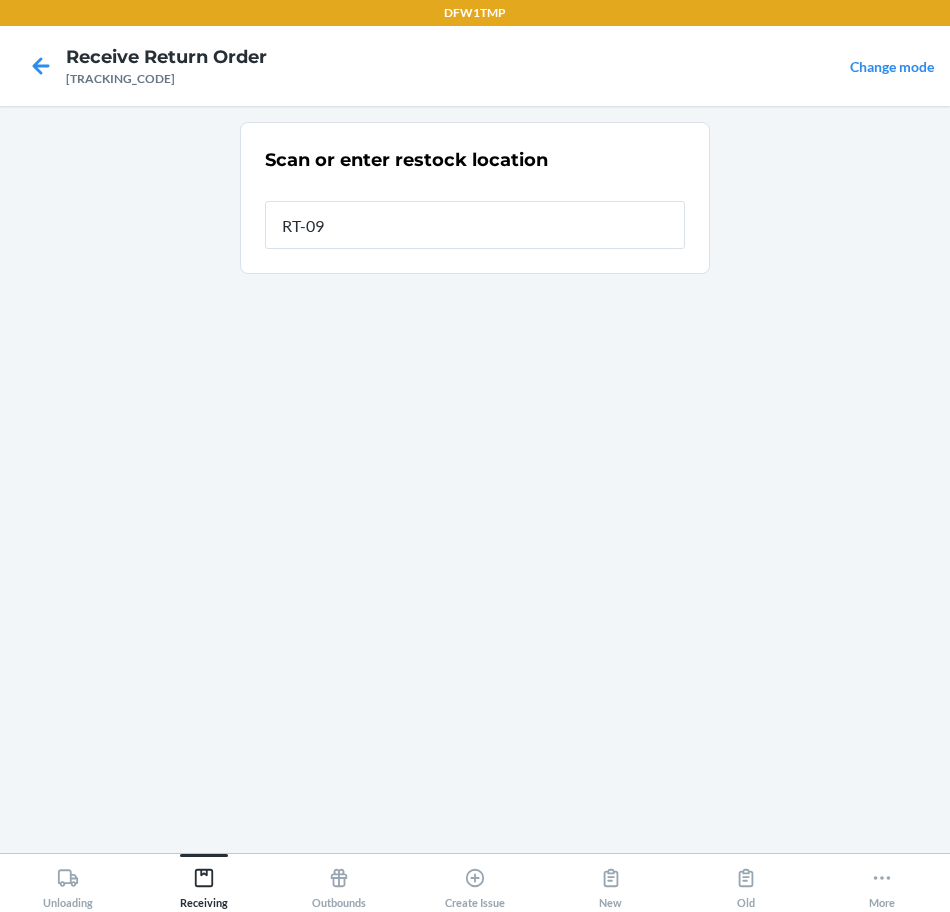 type on "RT-09" 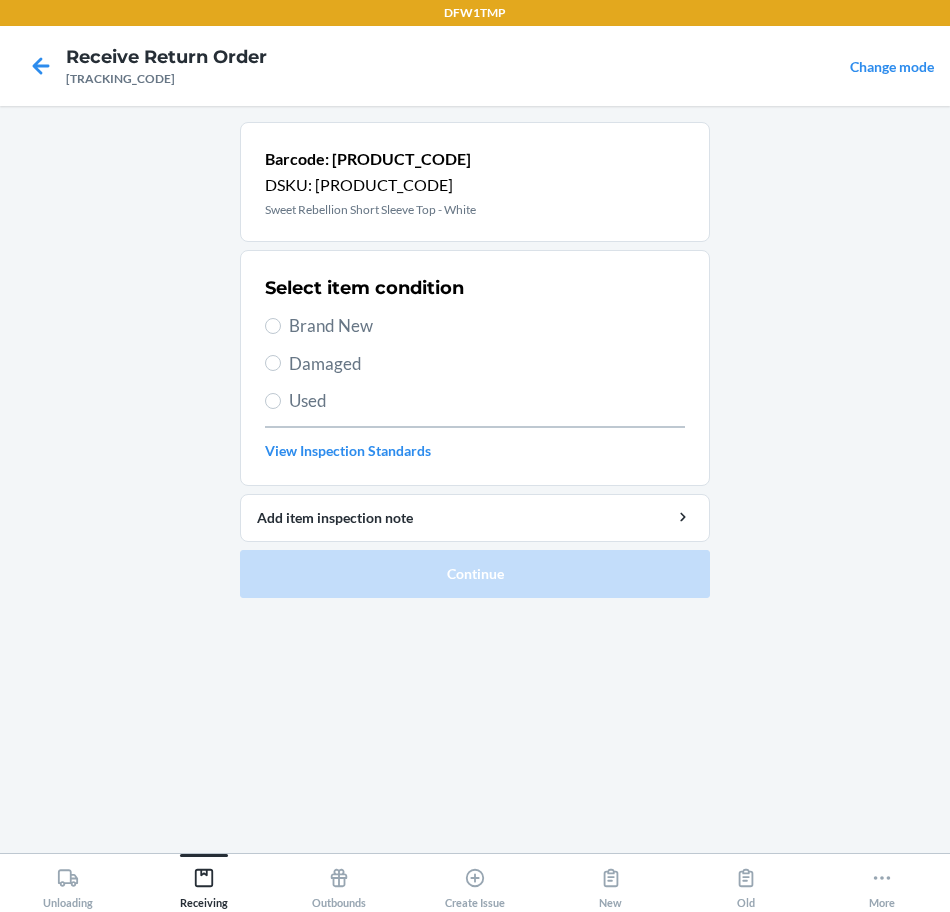 click on "Brand New" at bounding box center (487, 326) 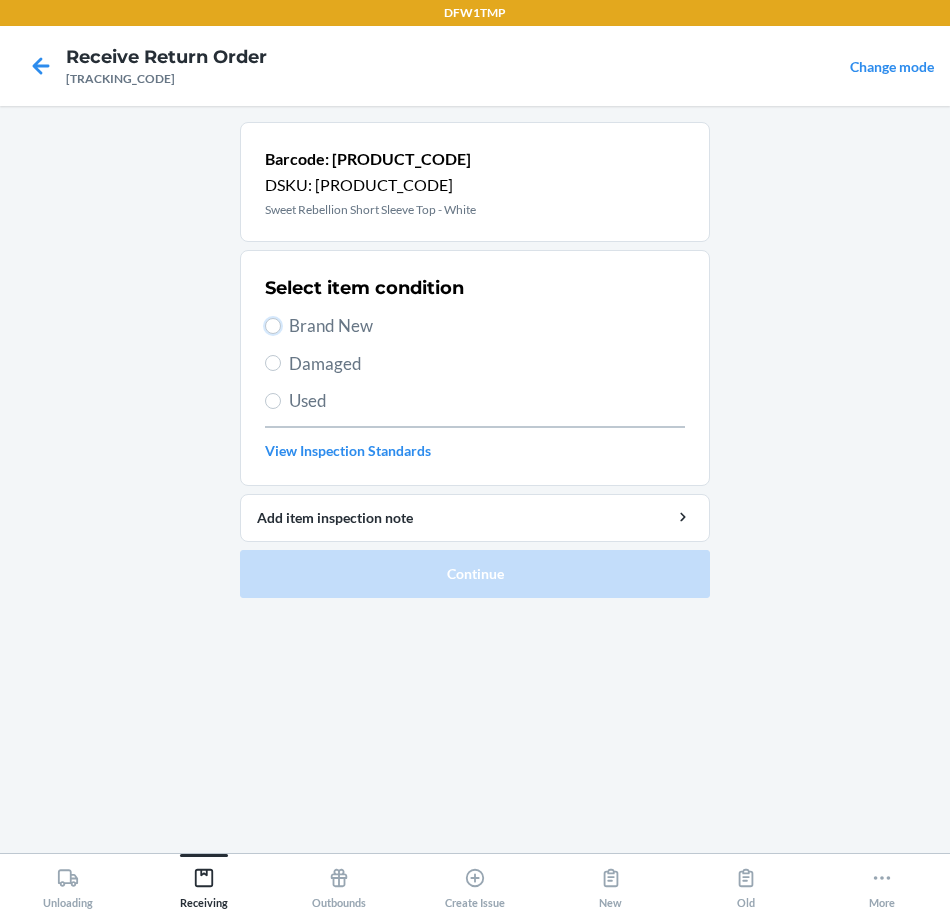 click on "Brand New" at bounding box center [273, 326] 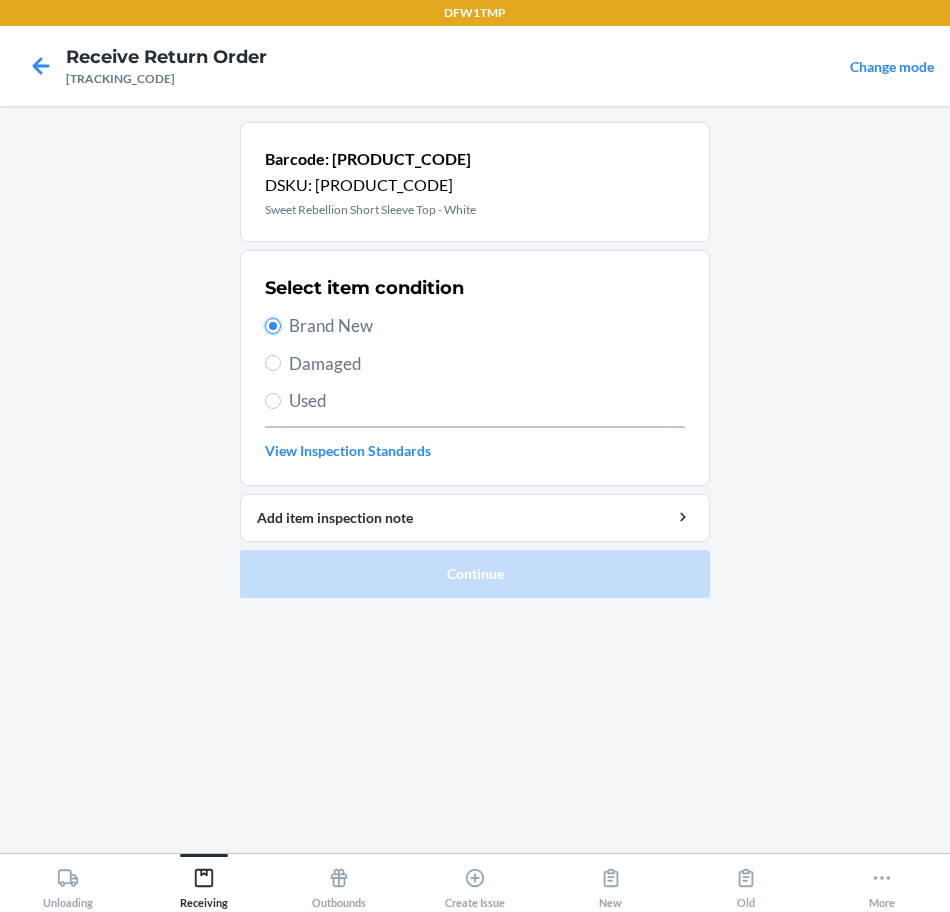 radio on "true" 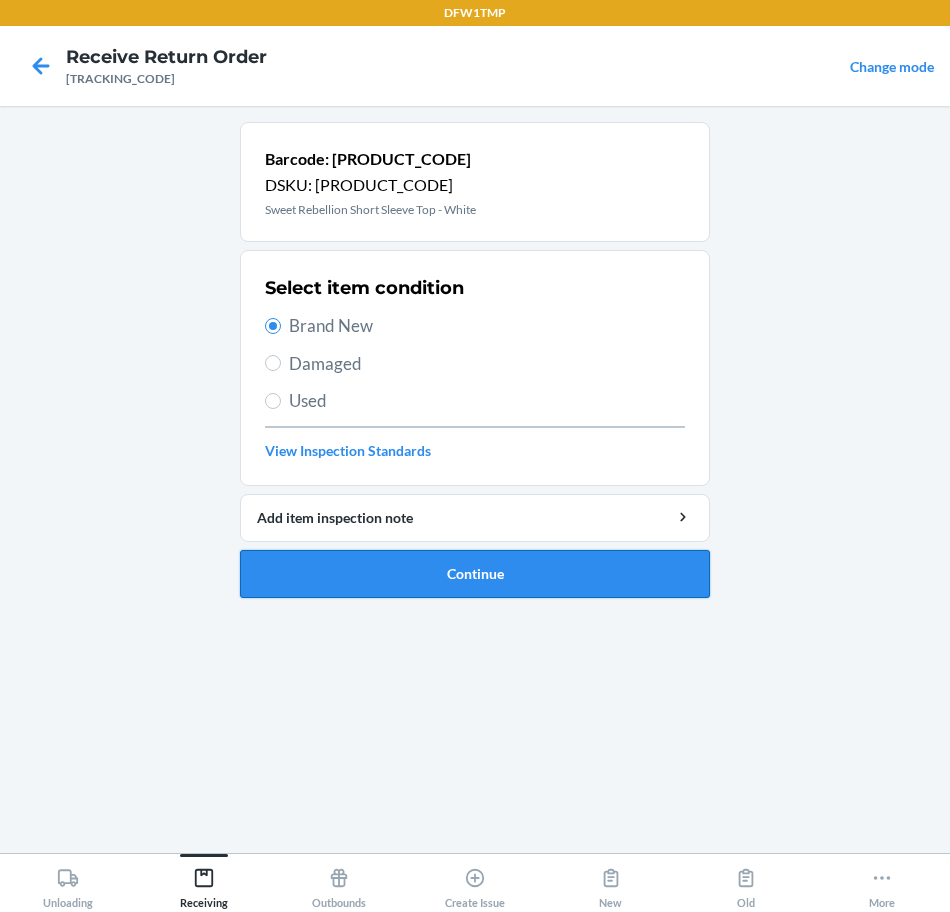 click on "Continue" at bounding box center (475, 574) 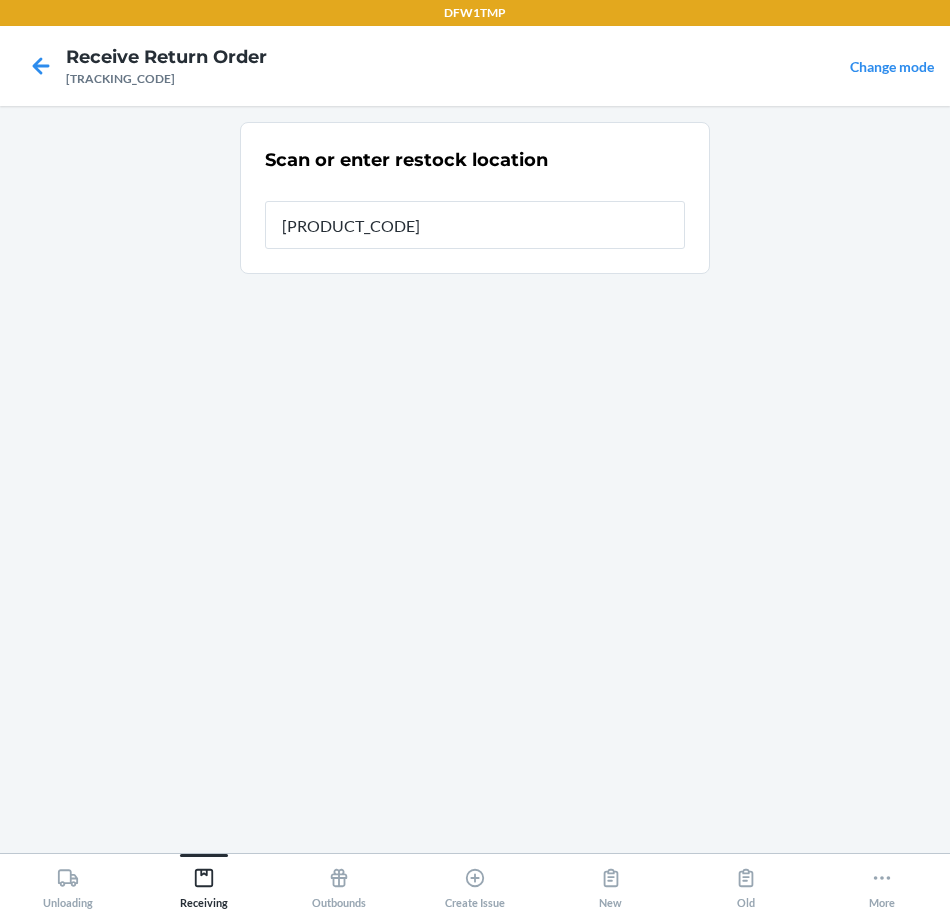 type on "RT-09" 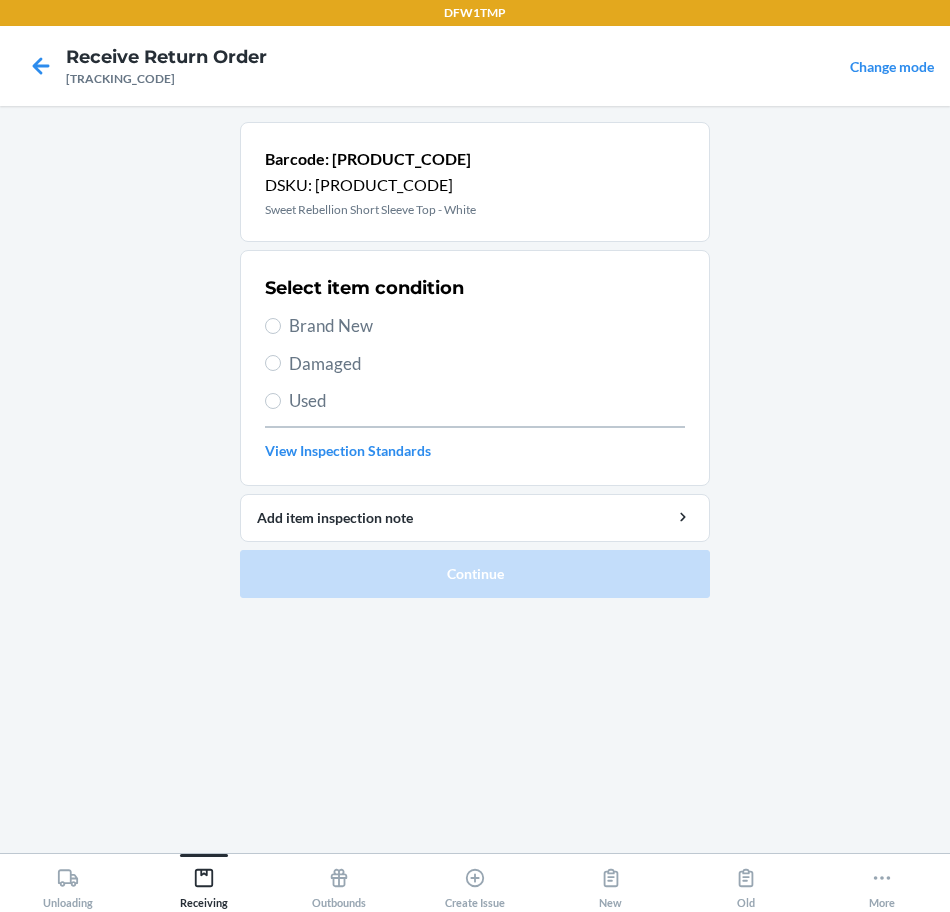 click on "Brand New" at bounding box center [487, 326] 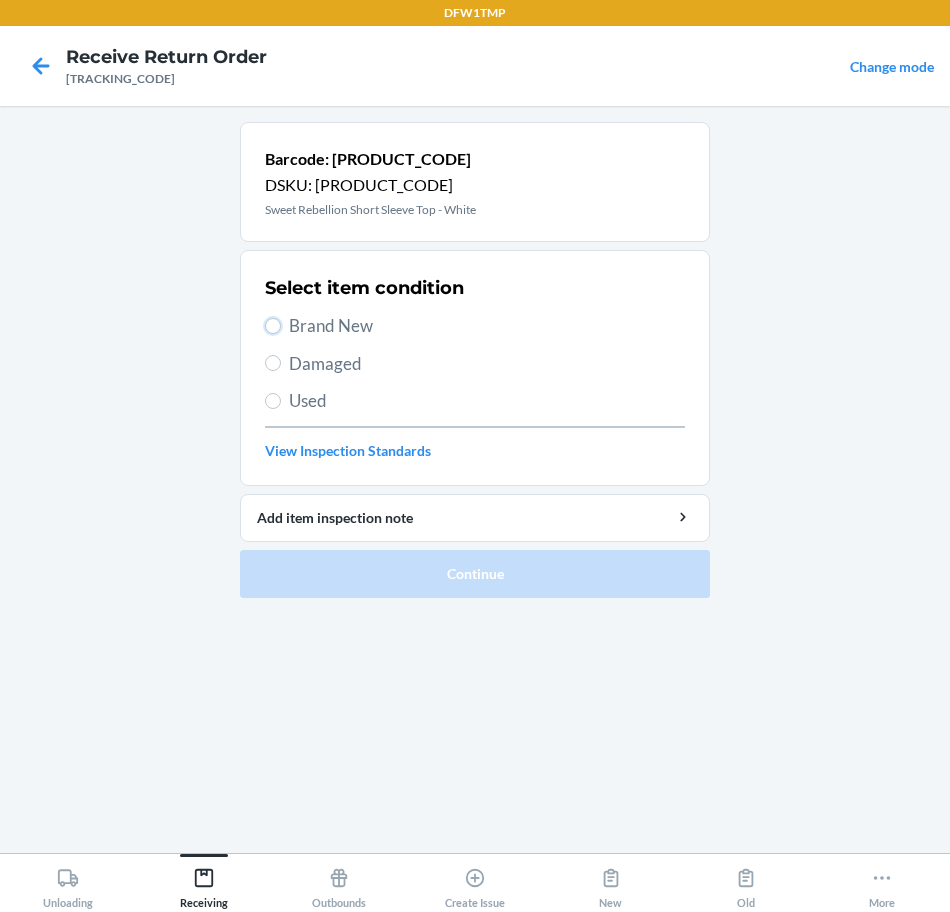 click on "Brand New" at bounding box center [273, 326] 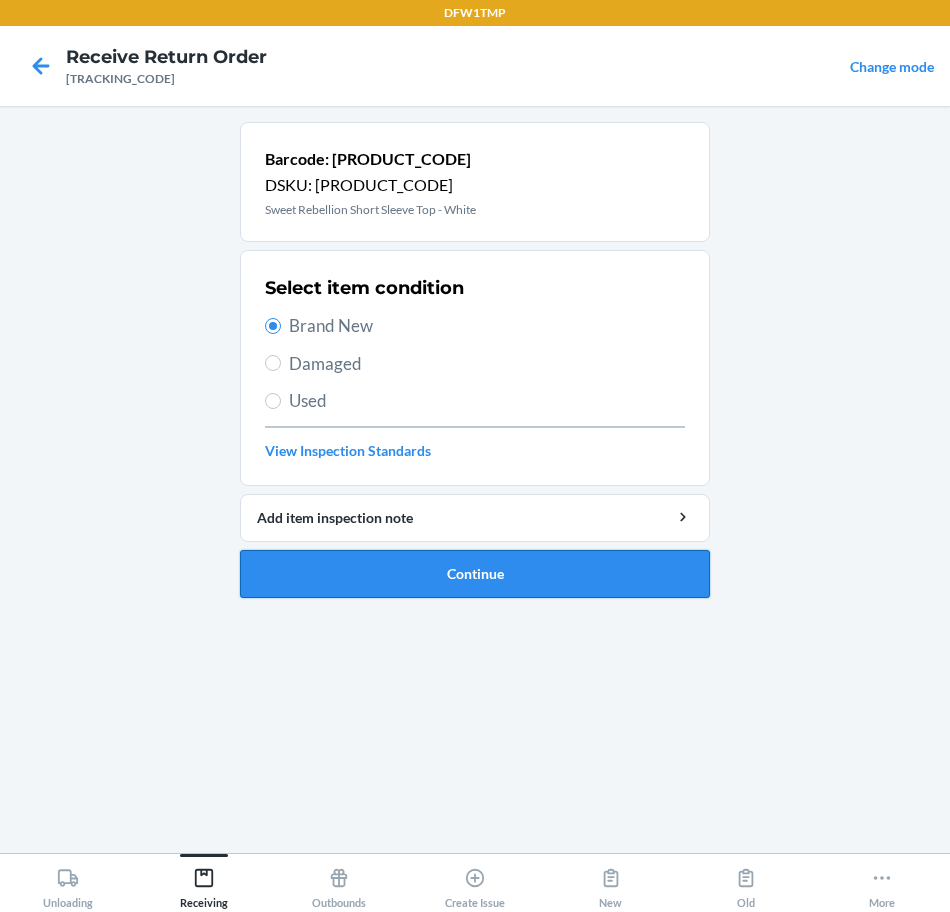 click on "Continue" at bounding box center (475, 574) 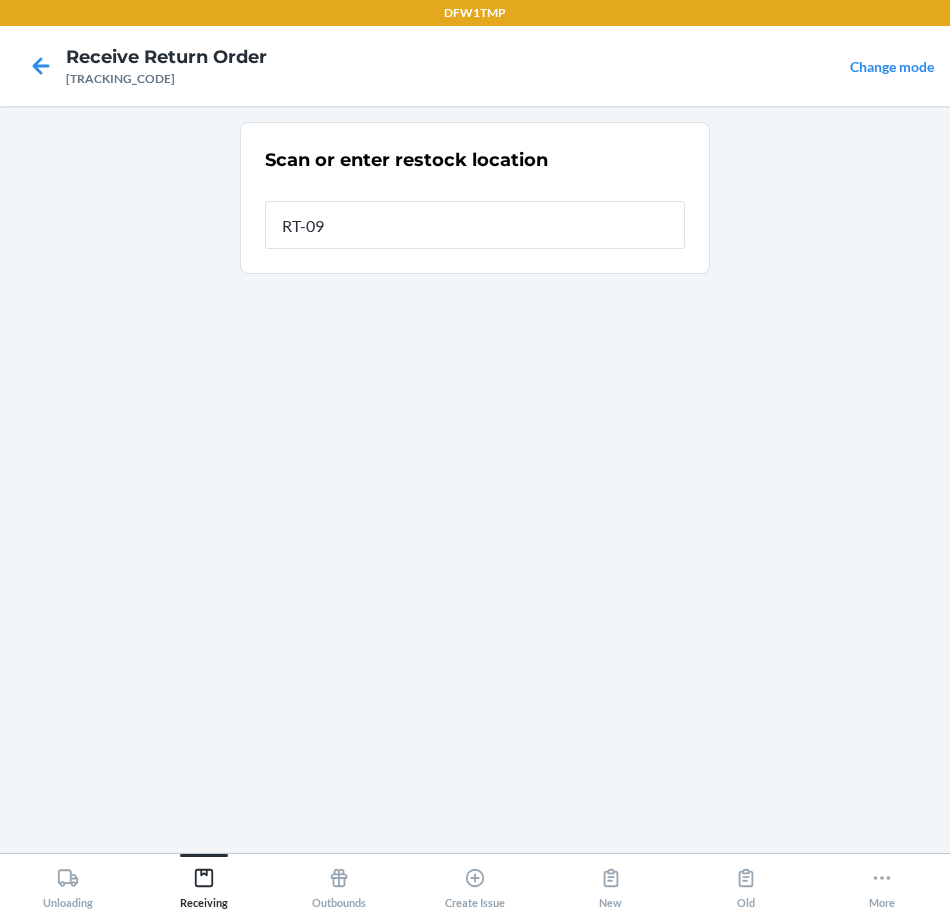 type on "RT-09" 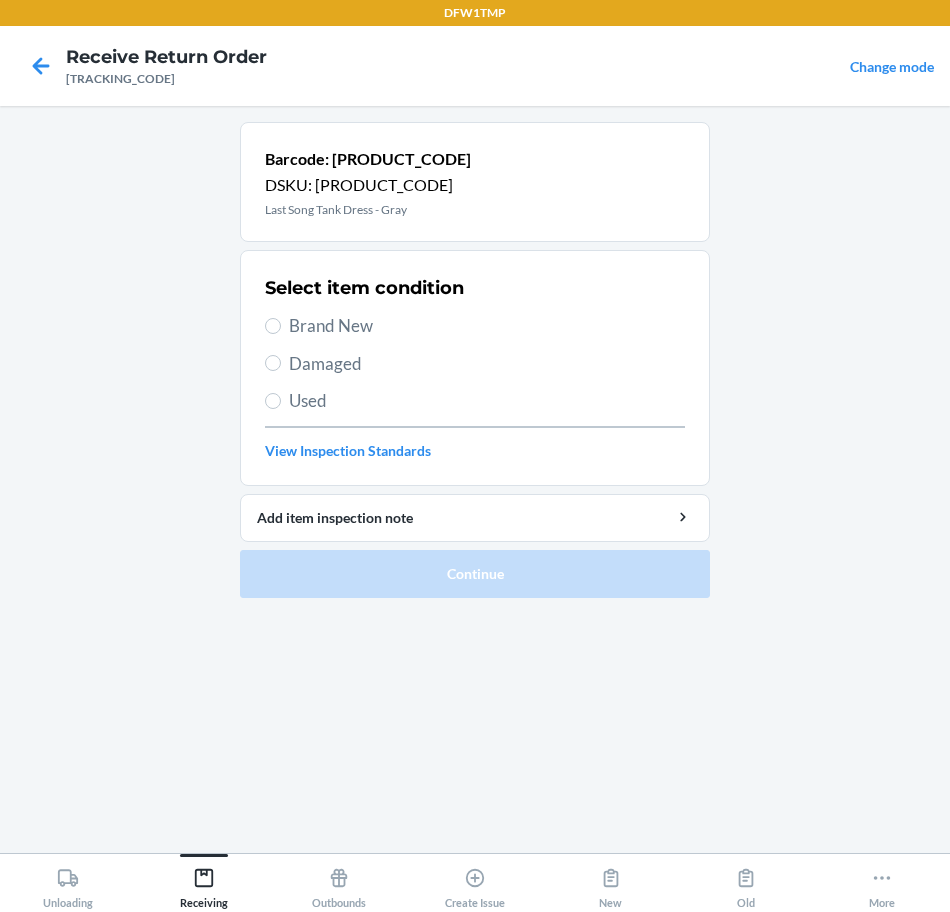 click on "Brand New" at bounding box center (487, 326) 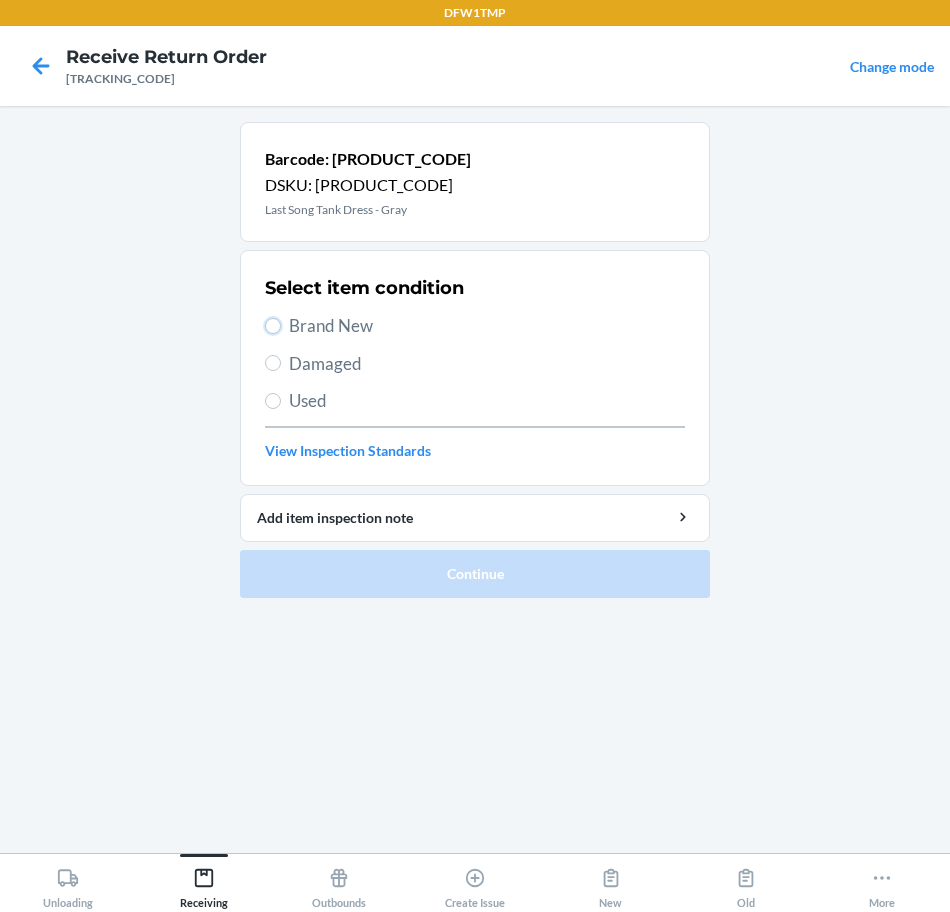 click on "Brand New" at bounding box center [273, 326] 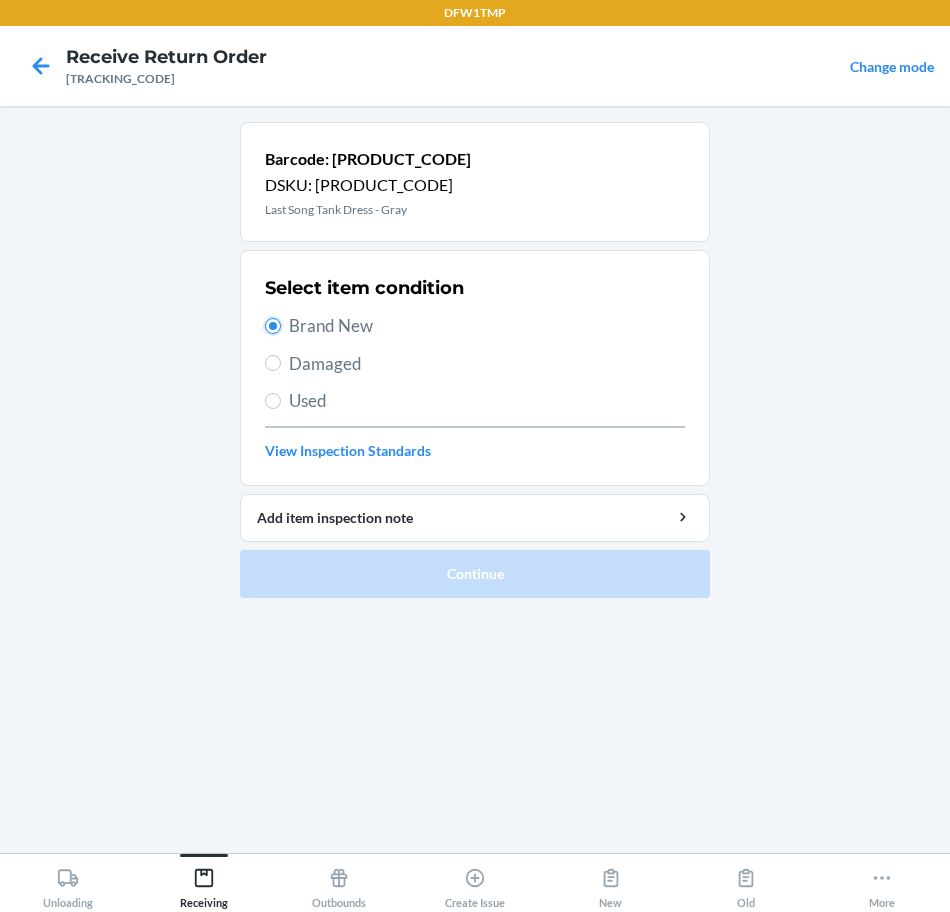 radio on "true" 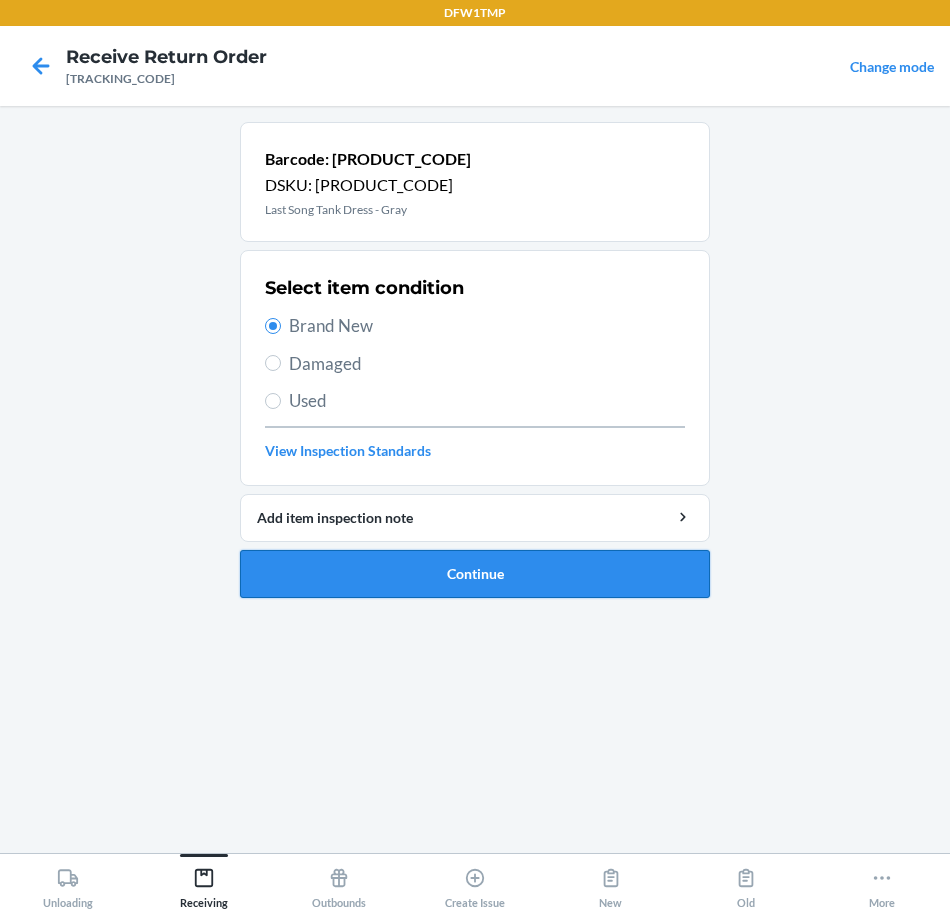 click on "Continue" at bounding box center (475, 574) 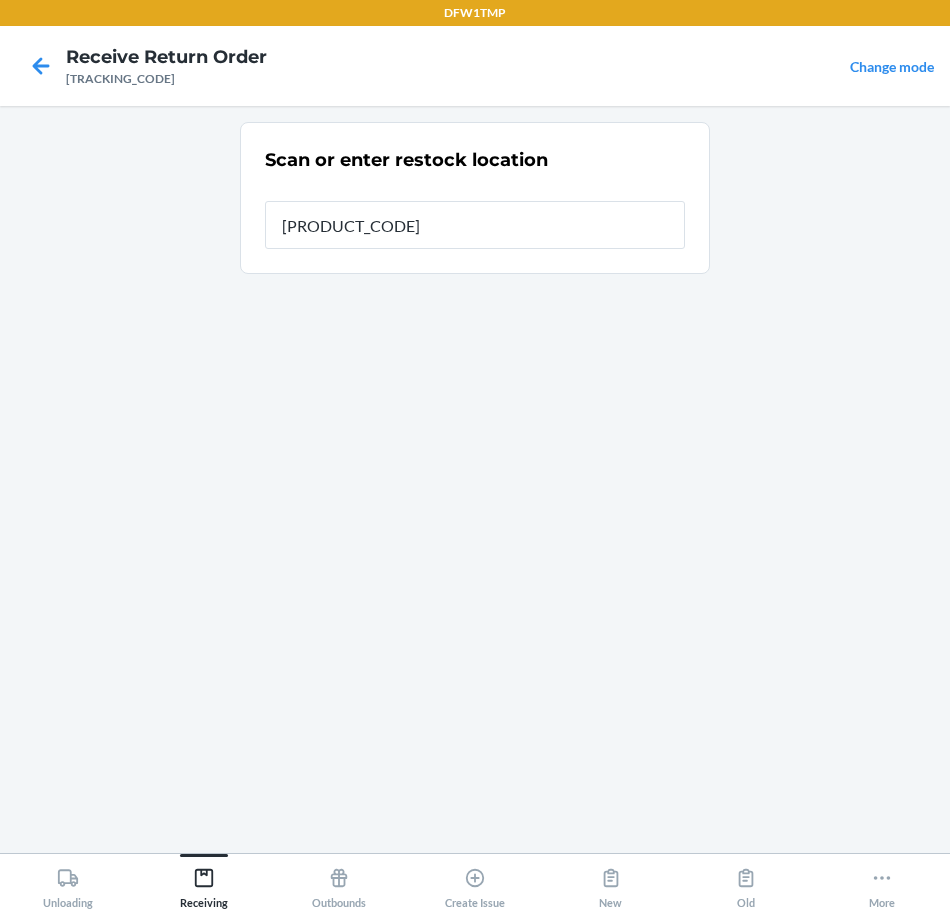 type on "RT-09" 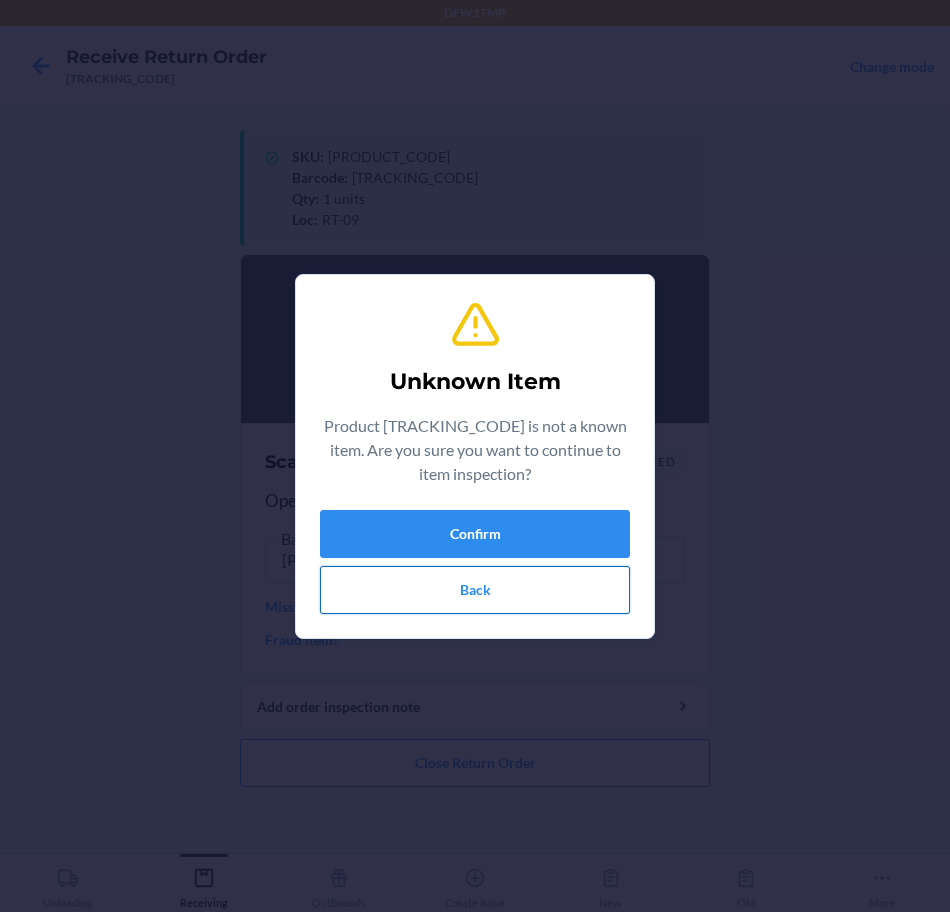 click on "Back" at bounding box center (475, 590) 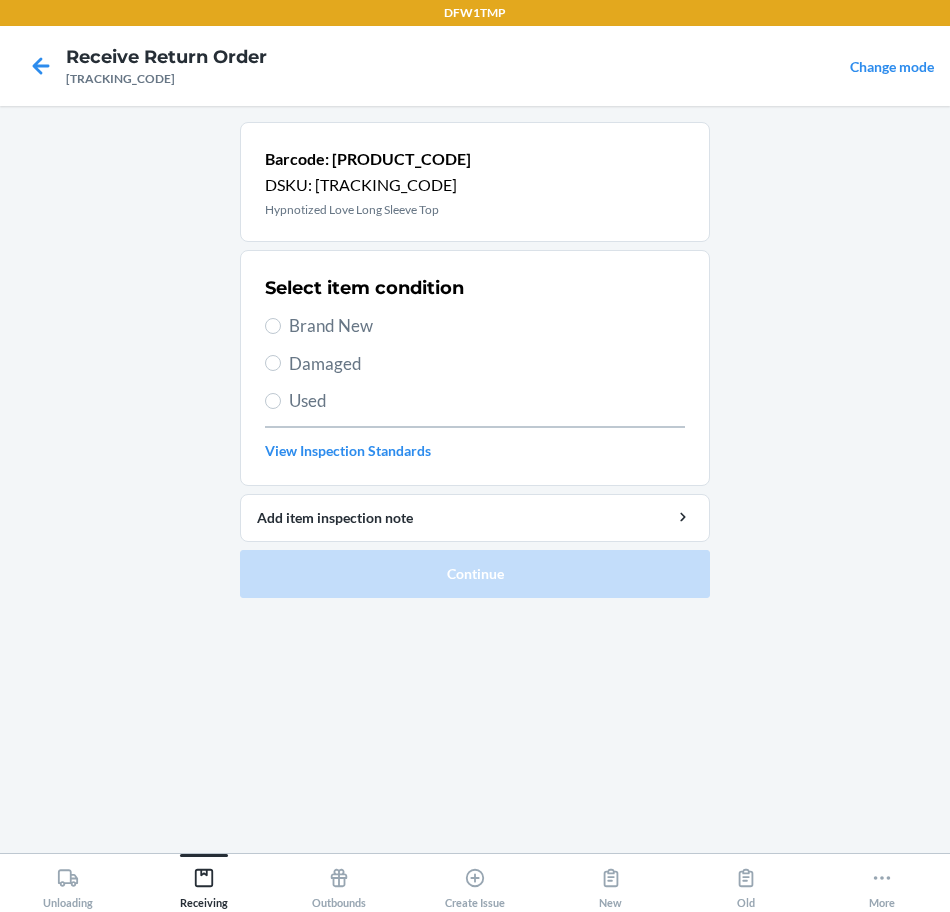 click on "Brand New" at bounding box center (487, 326) 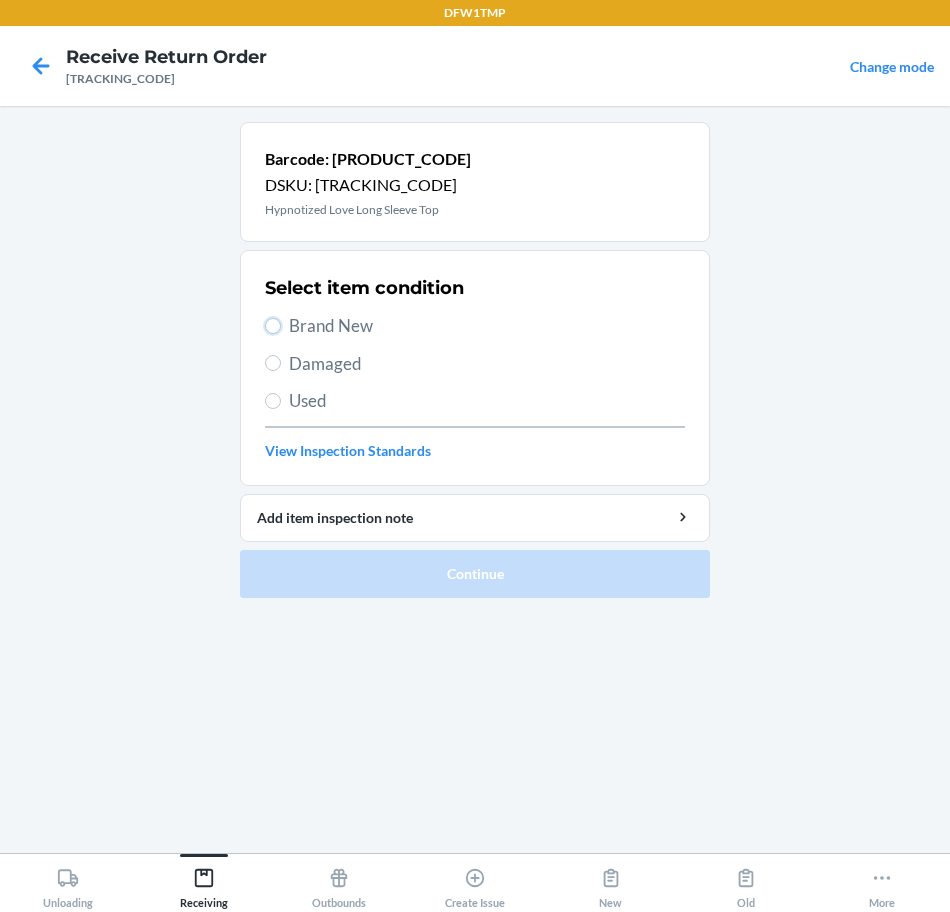 click on "Brand New" at bounding box center [273, 326] 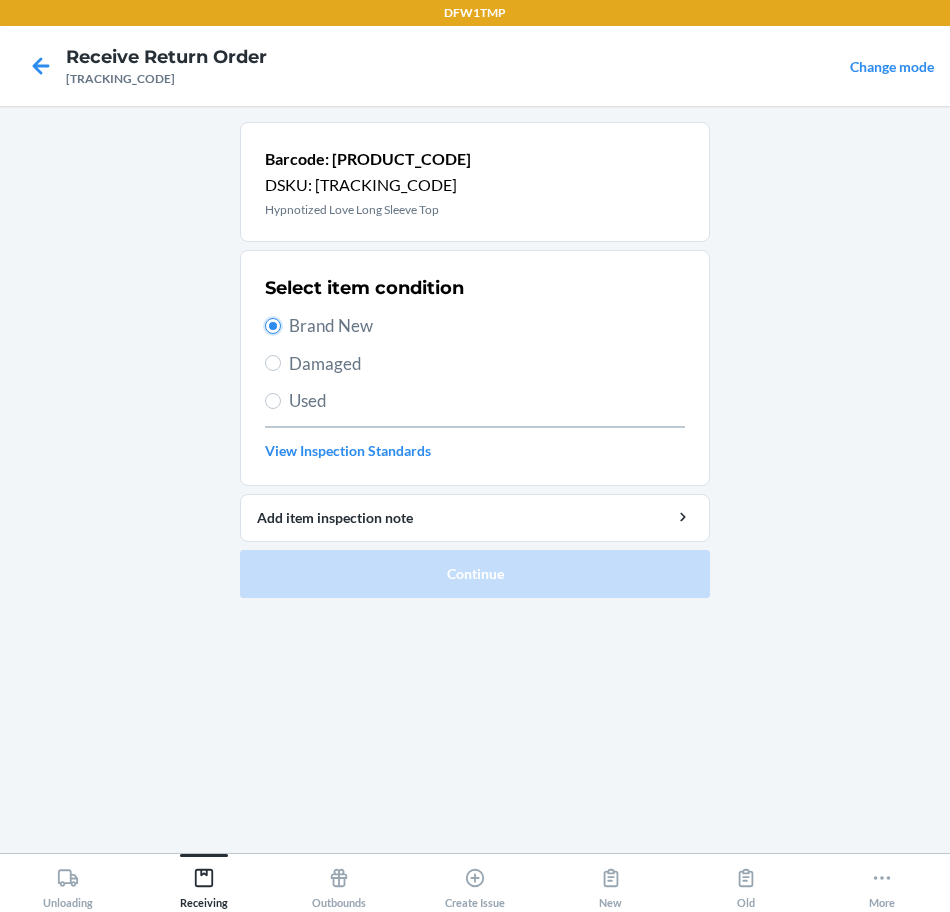 radio on "true" 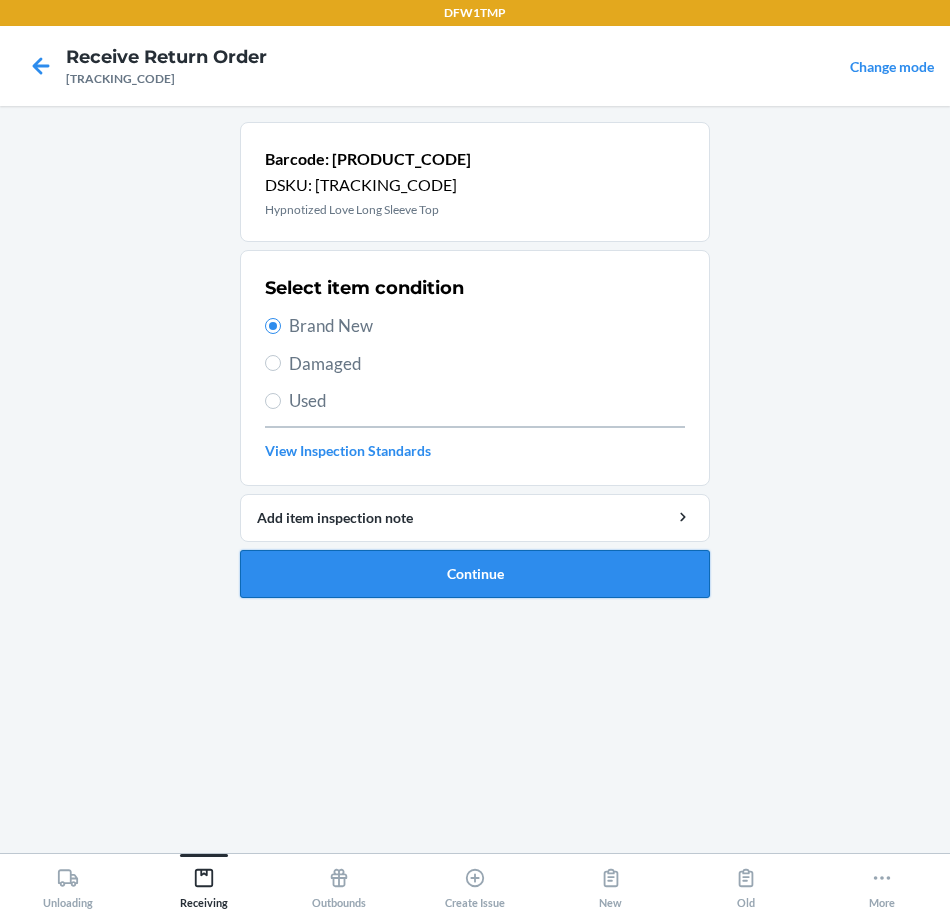 click on "Continue" at bounding box center (475, 574) 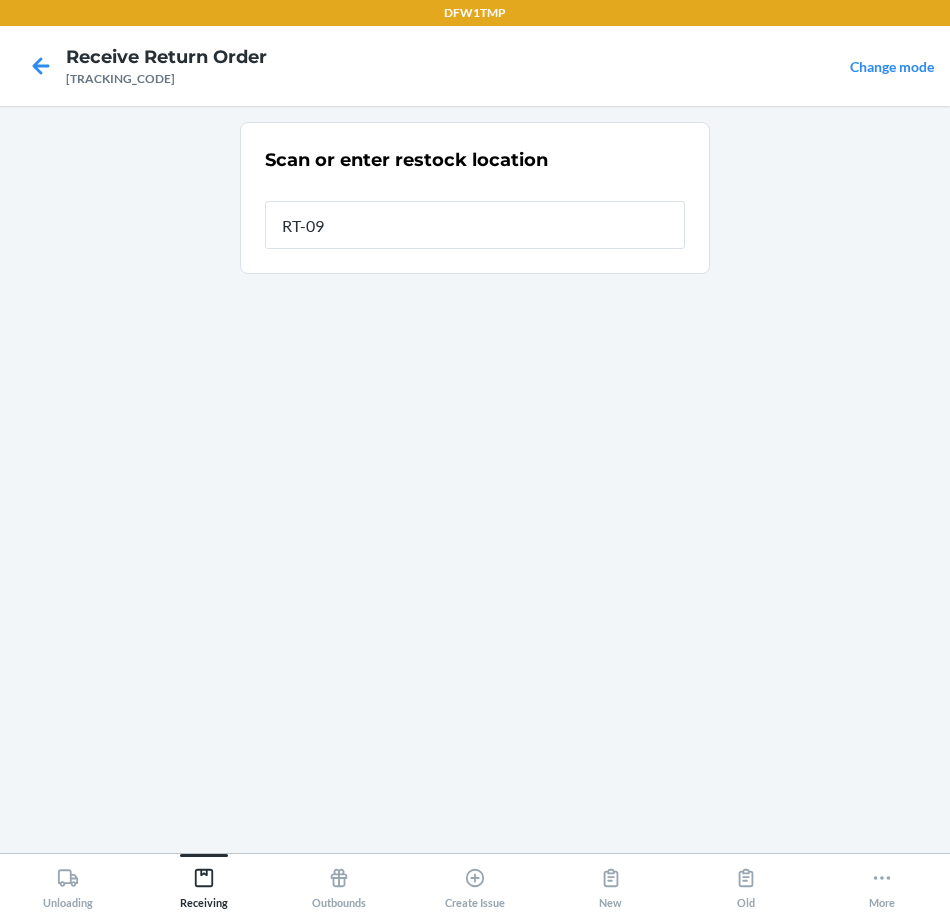 type on "RT-09" 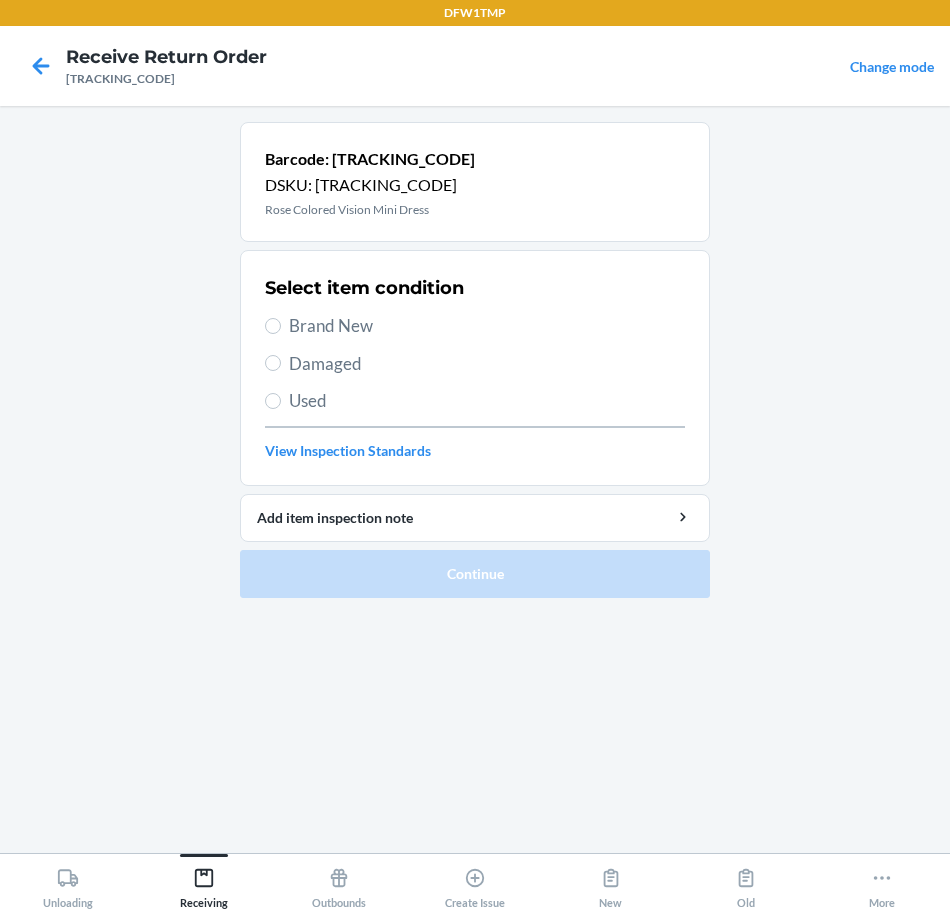 click on "Brand New" at bounding box center (487, 326) 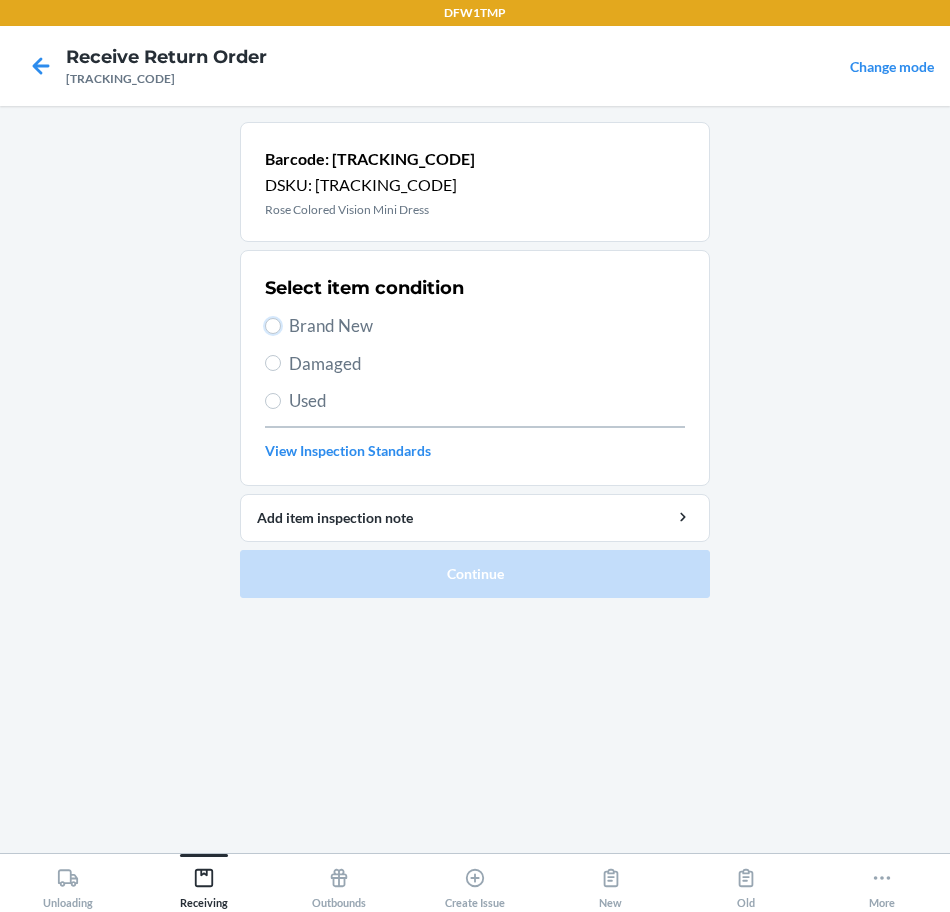 click on "Brand New" at bounding box center (273, 326) 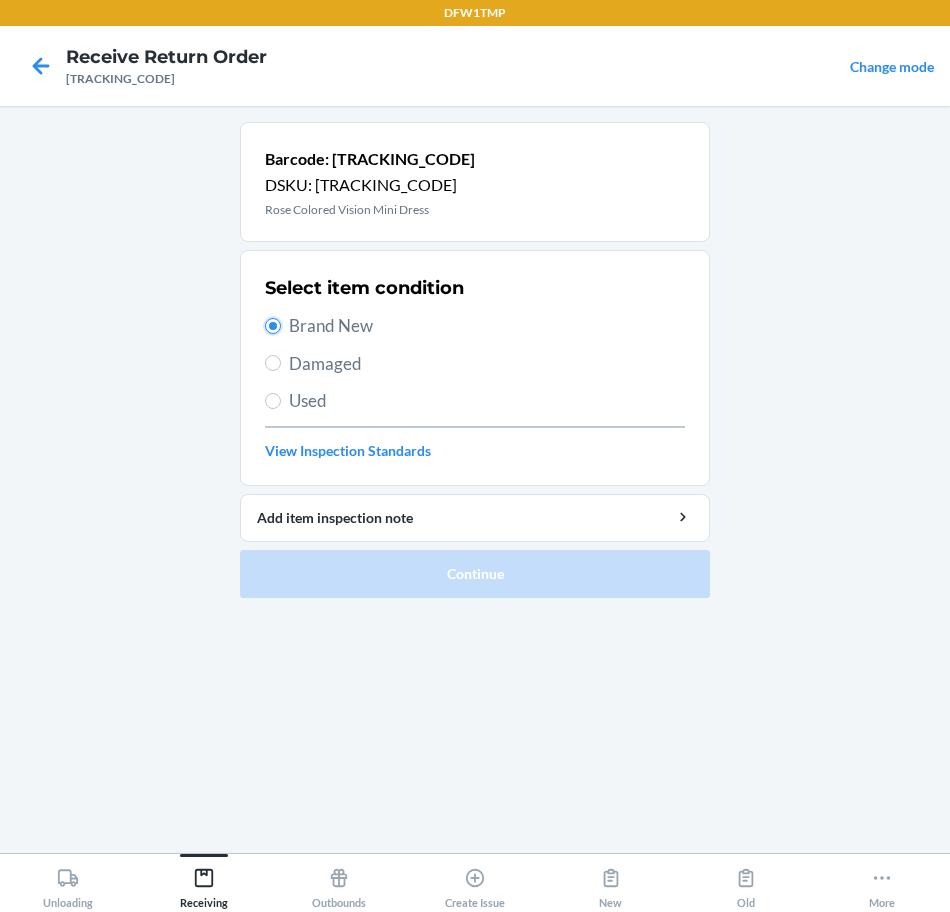 radio on "true" 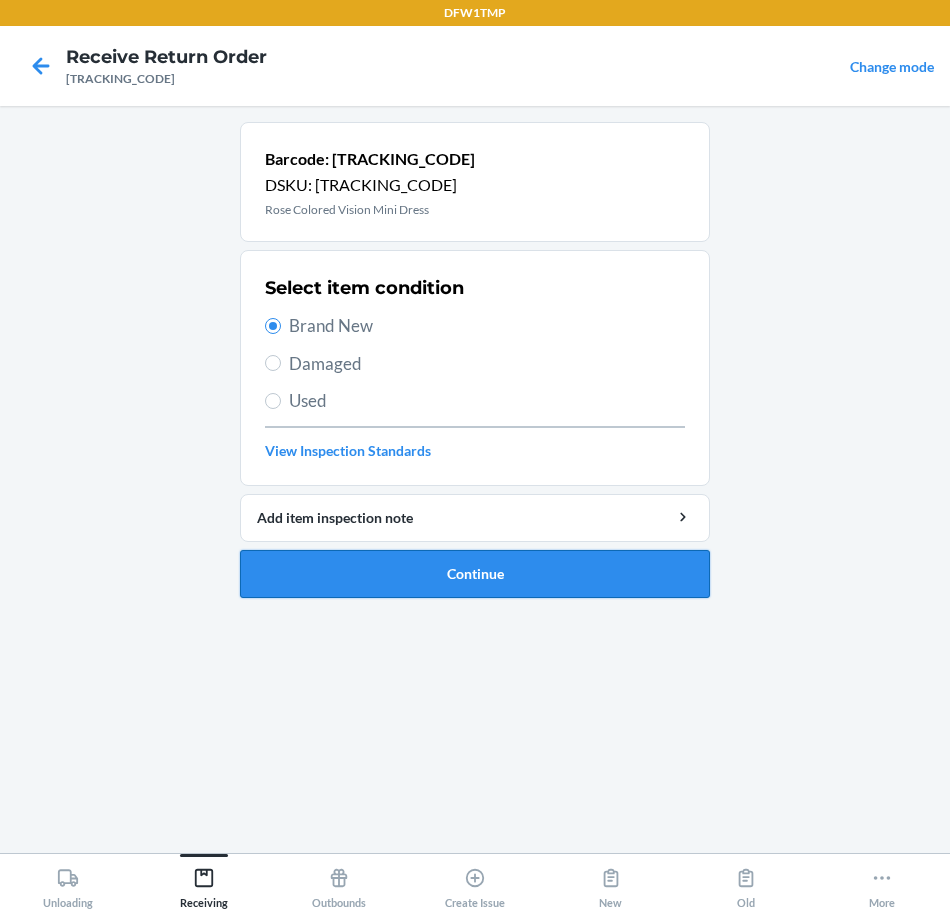 click on "Continue" at bounding box center (475, 574) 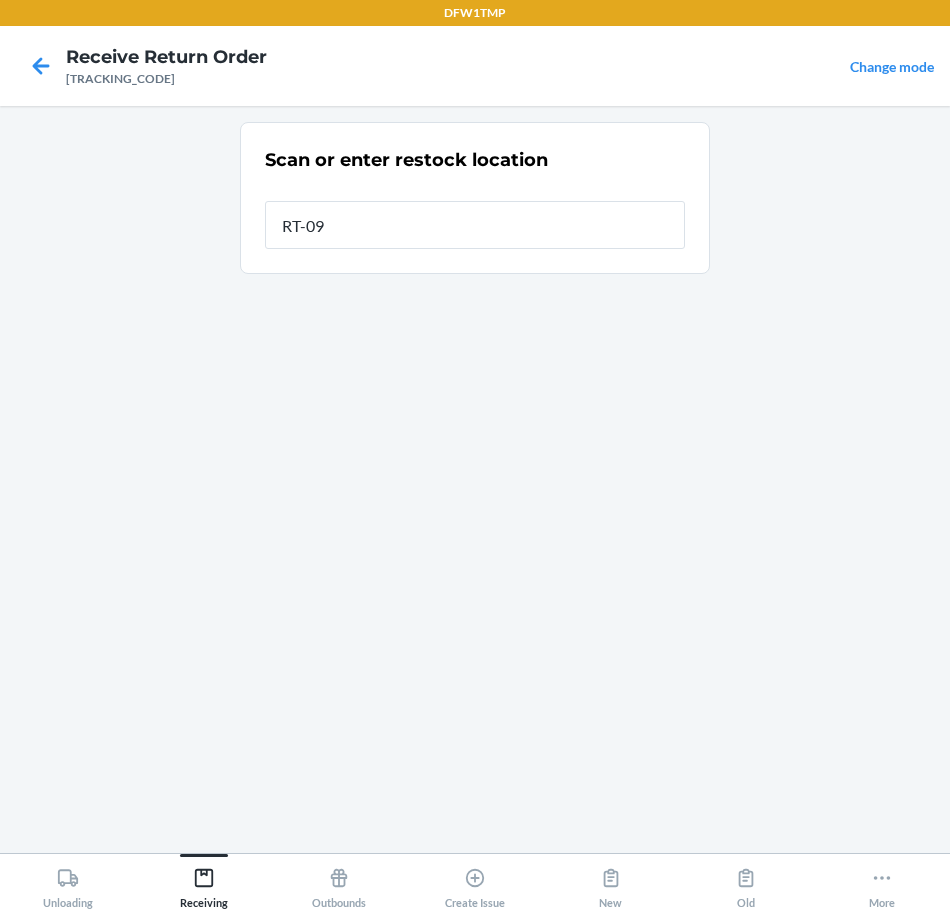 type on "RT-09" 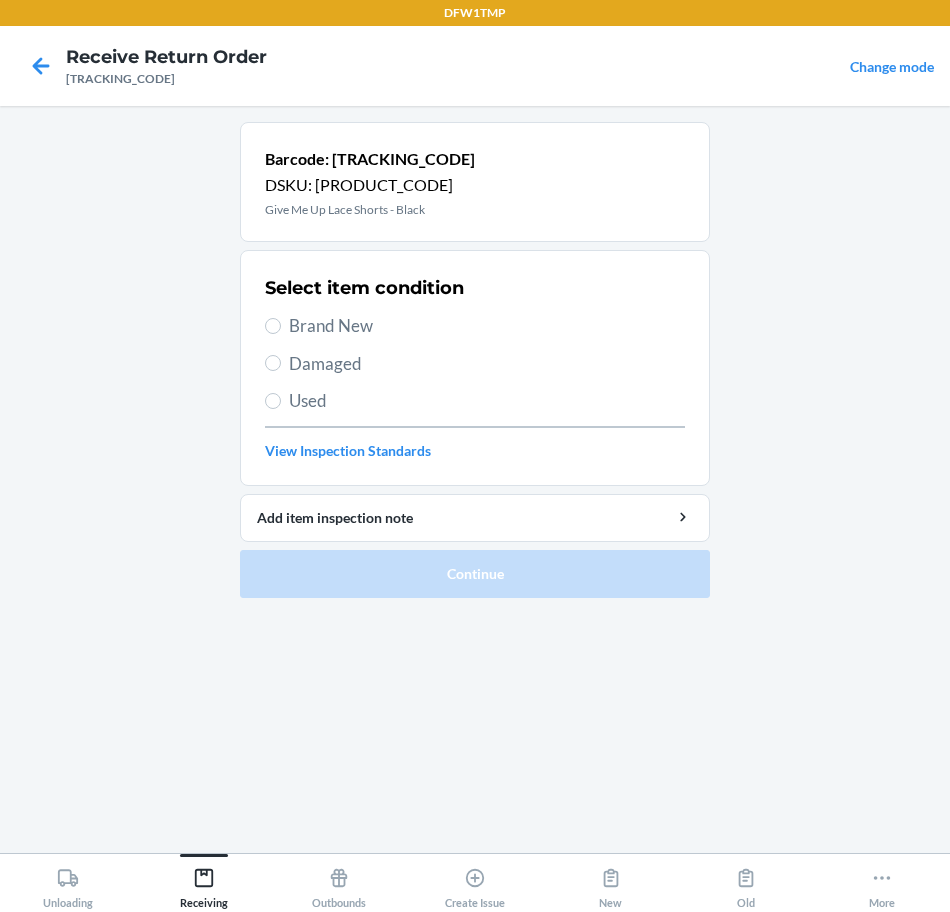 click on "Brand New" at bounding box center (487, 326) 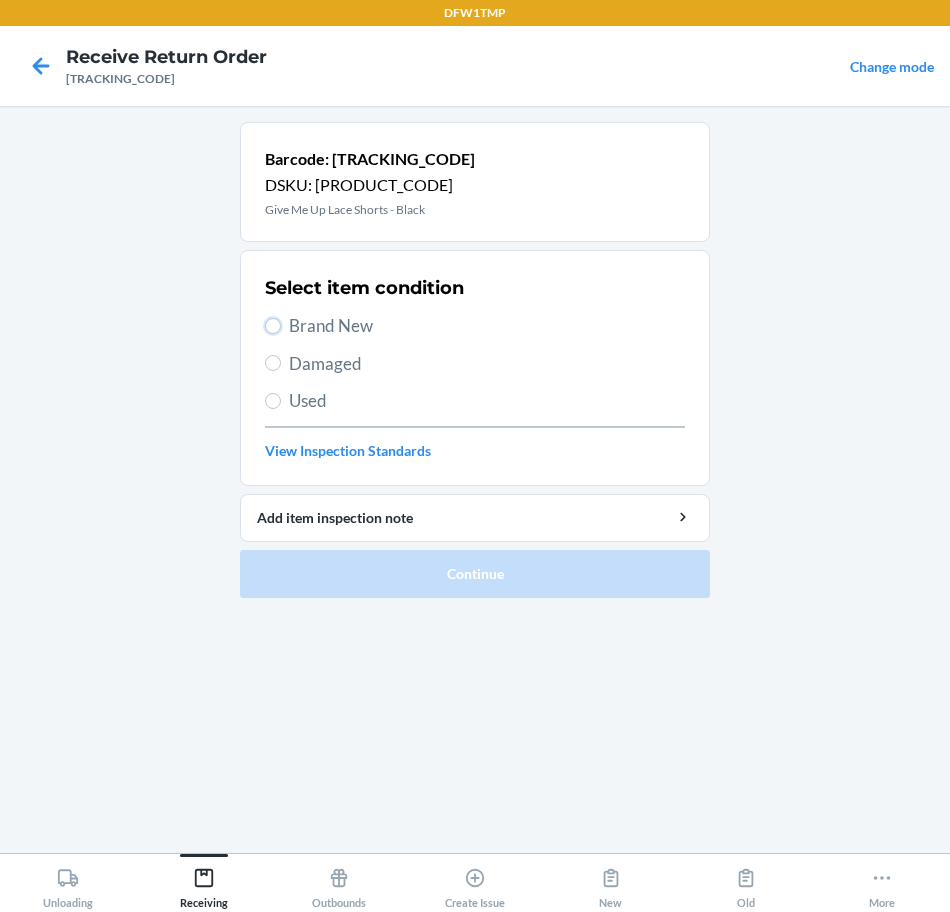 click on "Brand New" at bounding box center (273, 326) 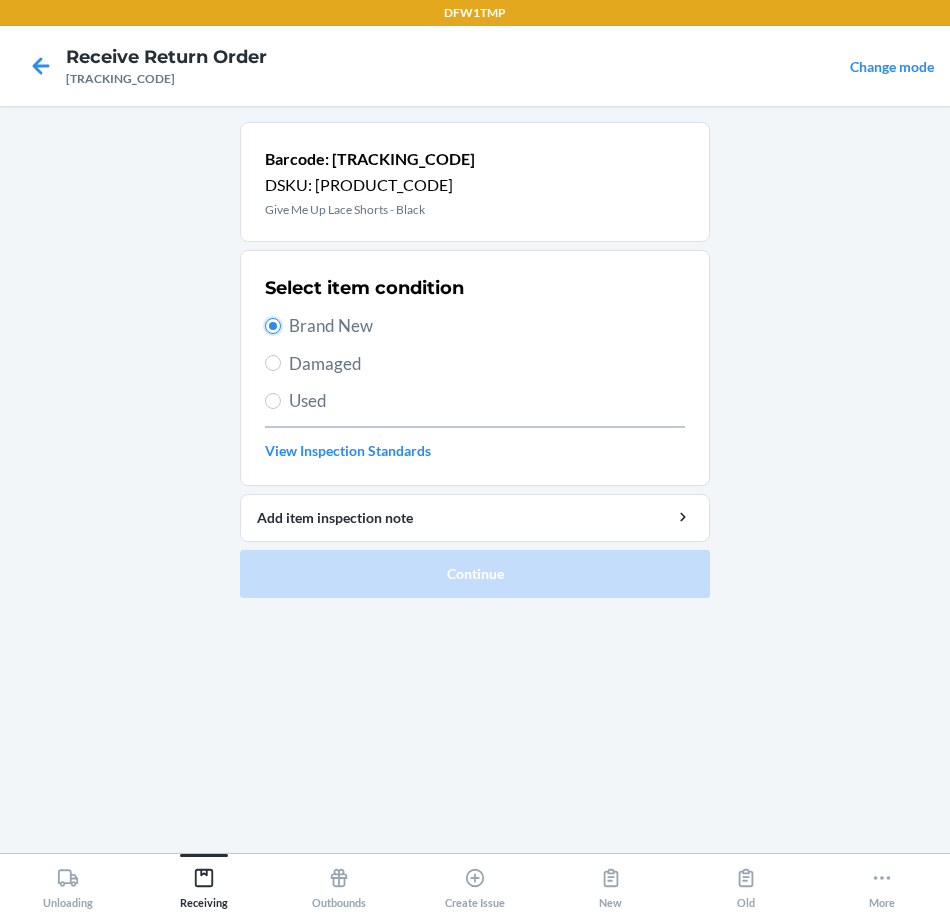 radio on "true" 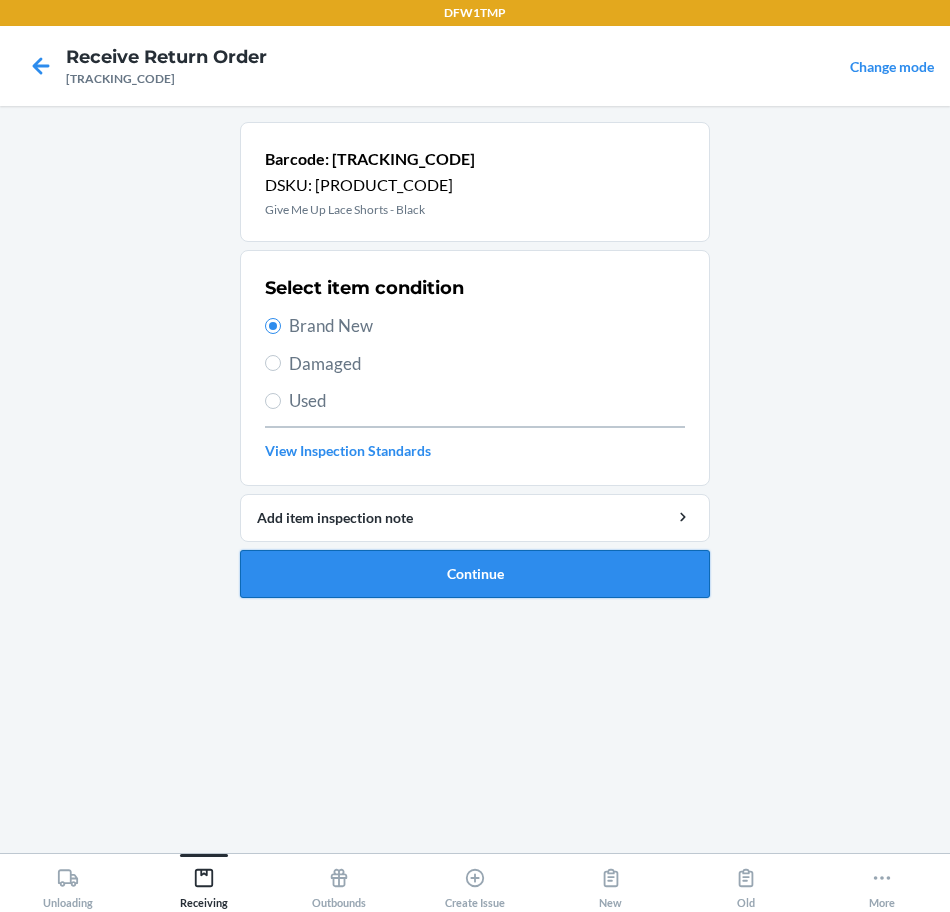 click on "Continue" at bounding box center (475, 574) 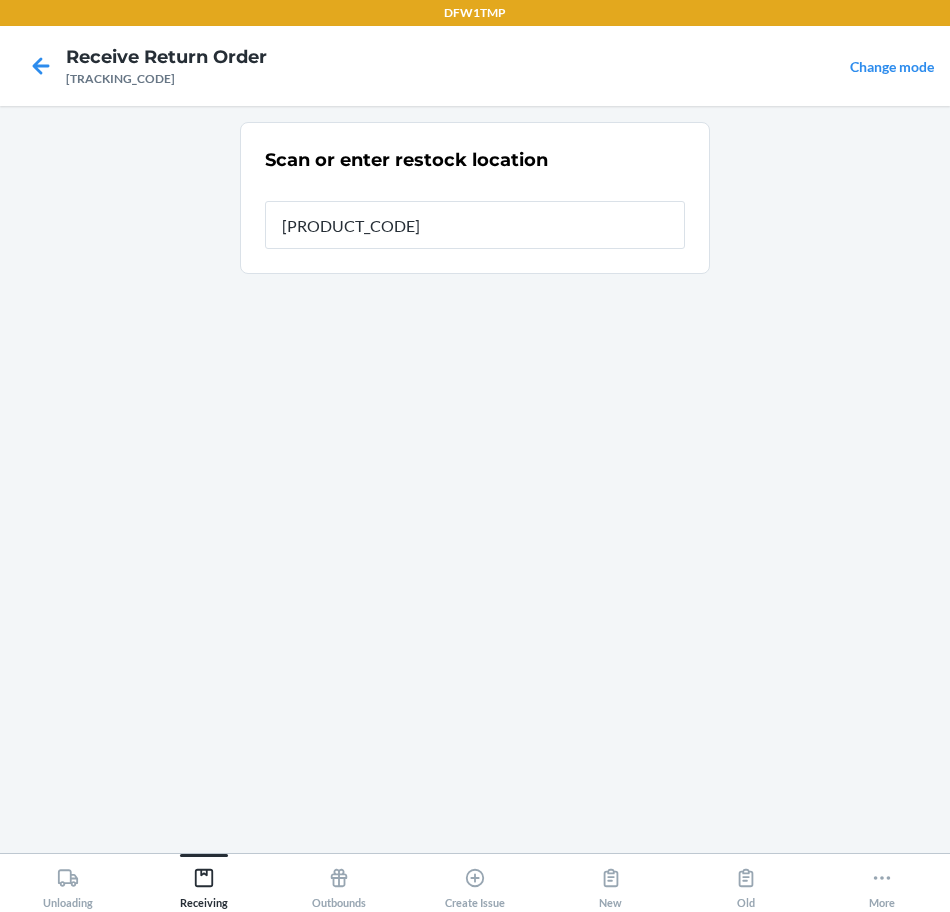 type on "RT-09" 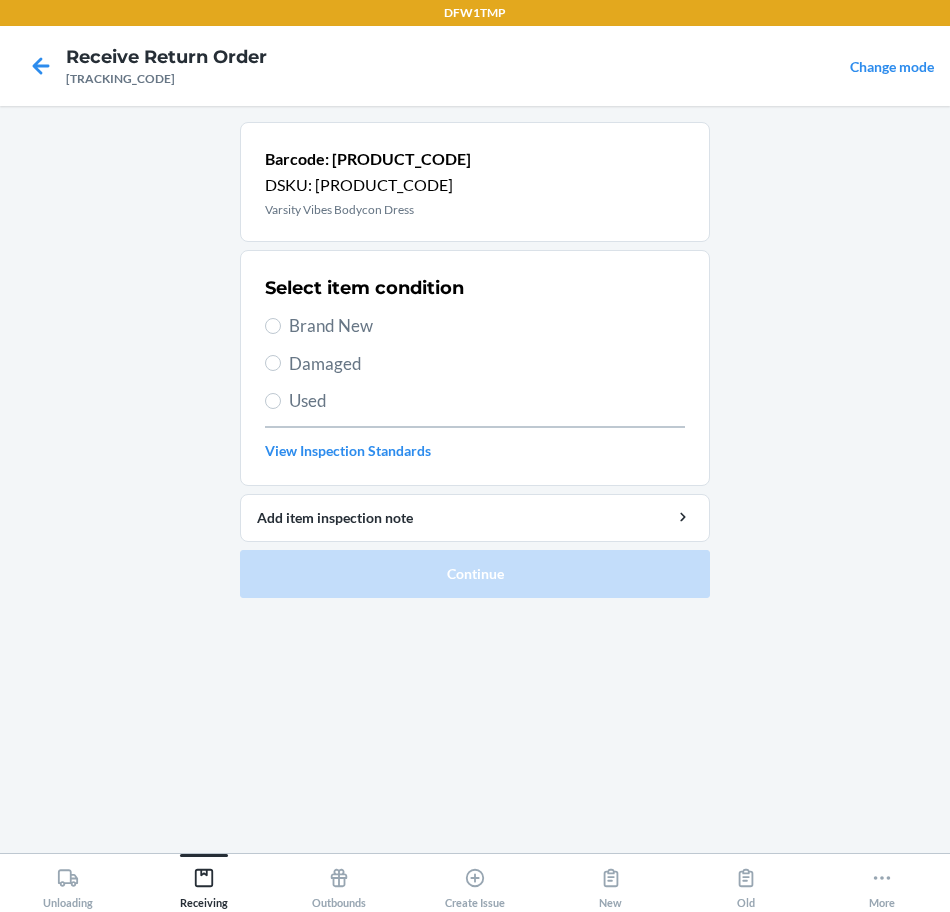 click on "Brand New" at bounding box center [487, 326] 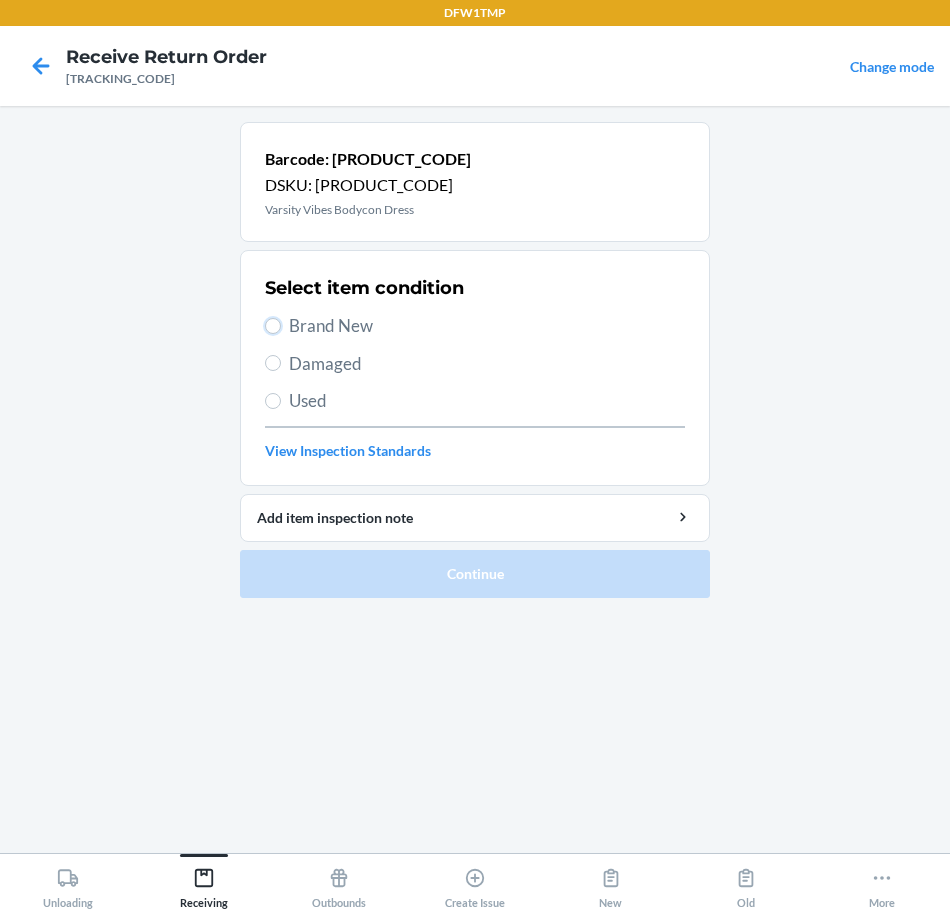 click on "Brand New" at bounding box center (273, 326) 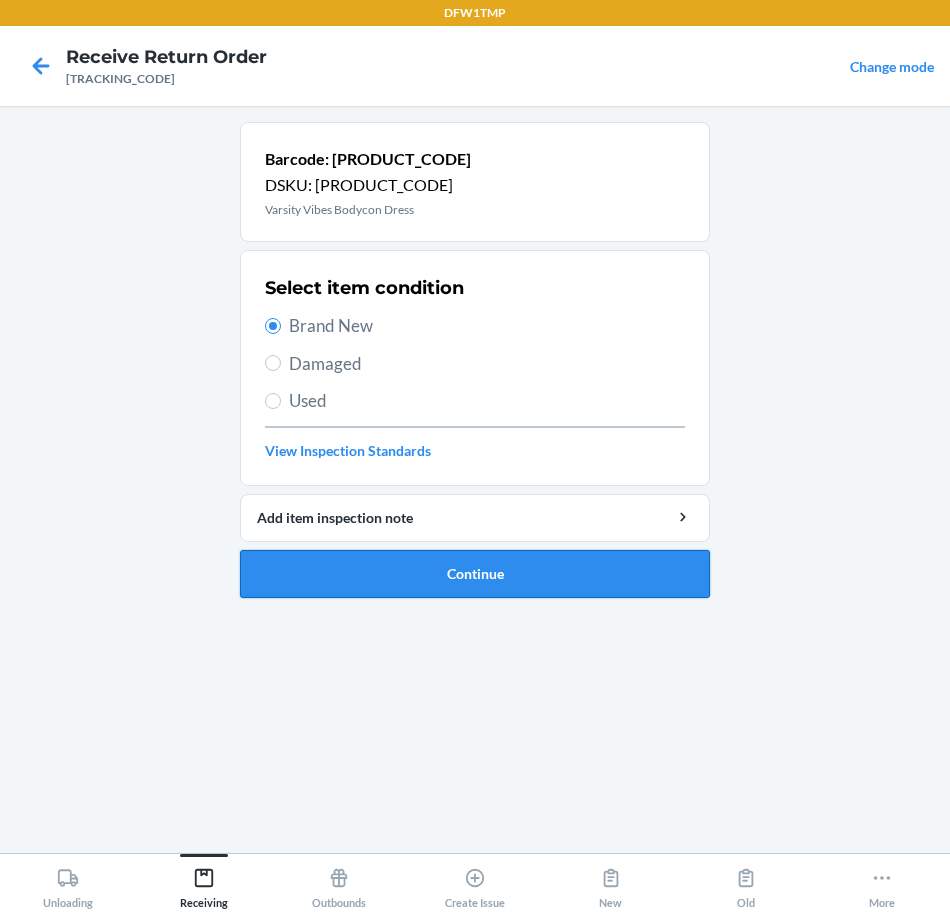 drag, startPoint x: 530, startPoint y: 577, endPoint x: 533, endPoint y: 590, distance: 13.341664 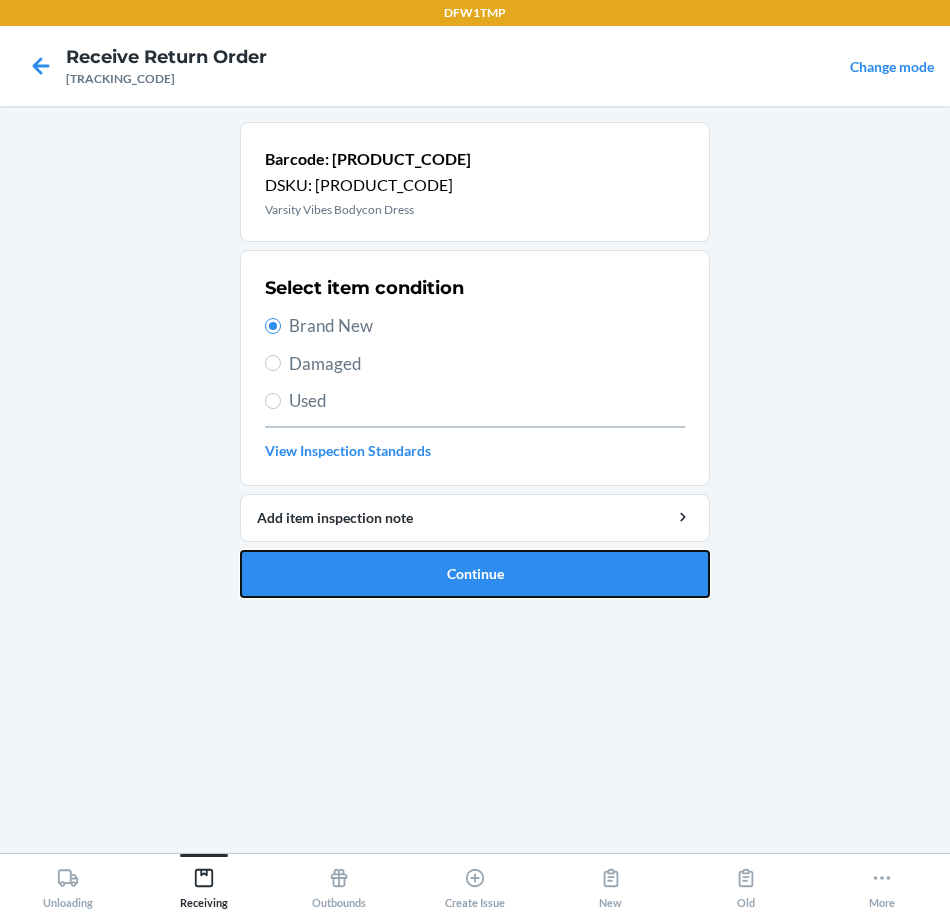 click on "Continue" at bounding box center [475, 574] 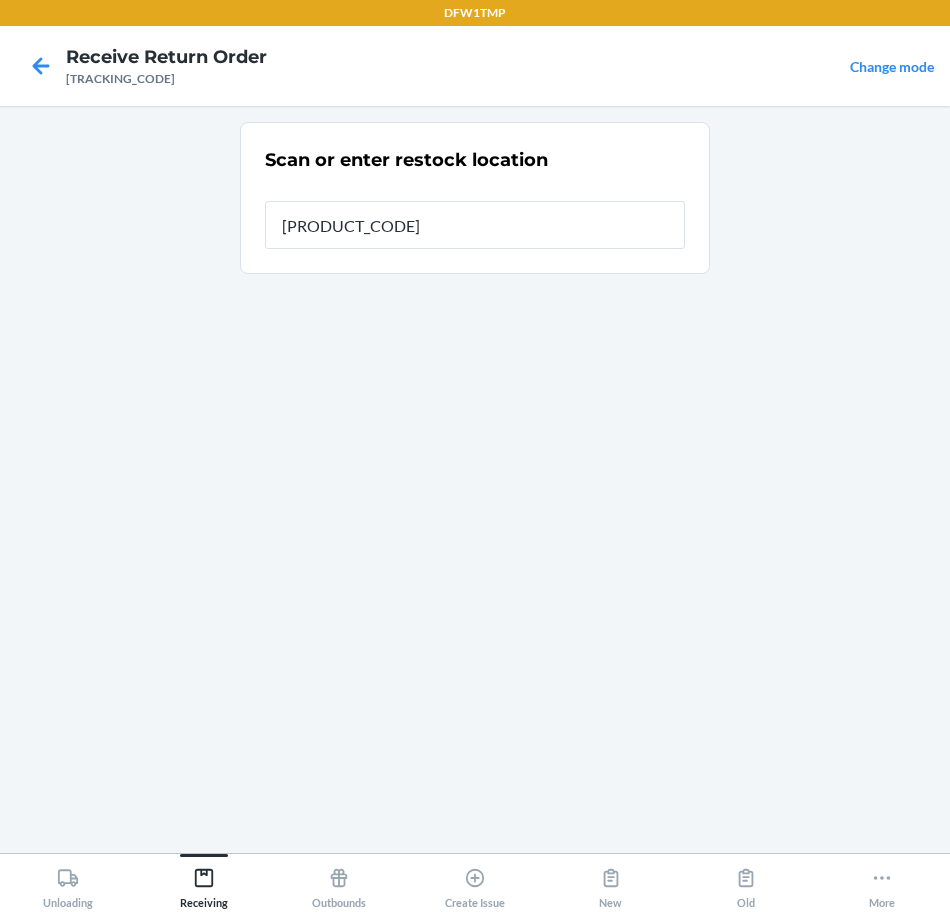 type on "RT-09" 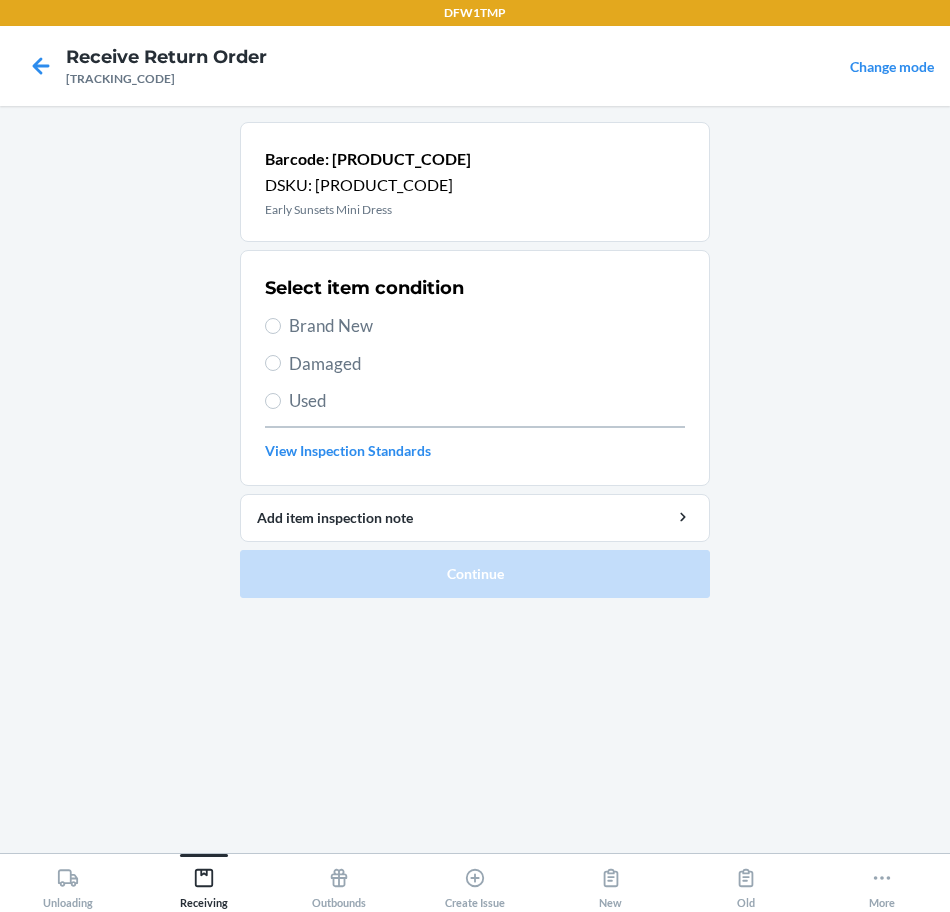 click on "Brand New" at bounding box center [487, 326] 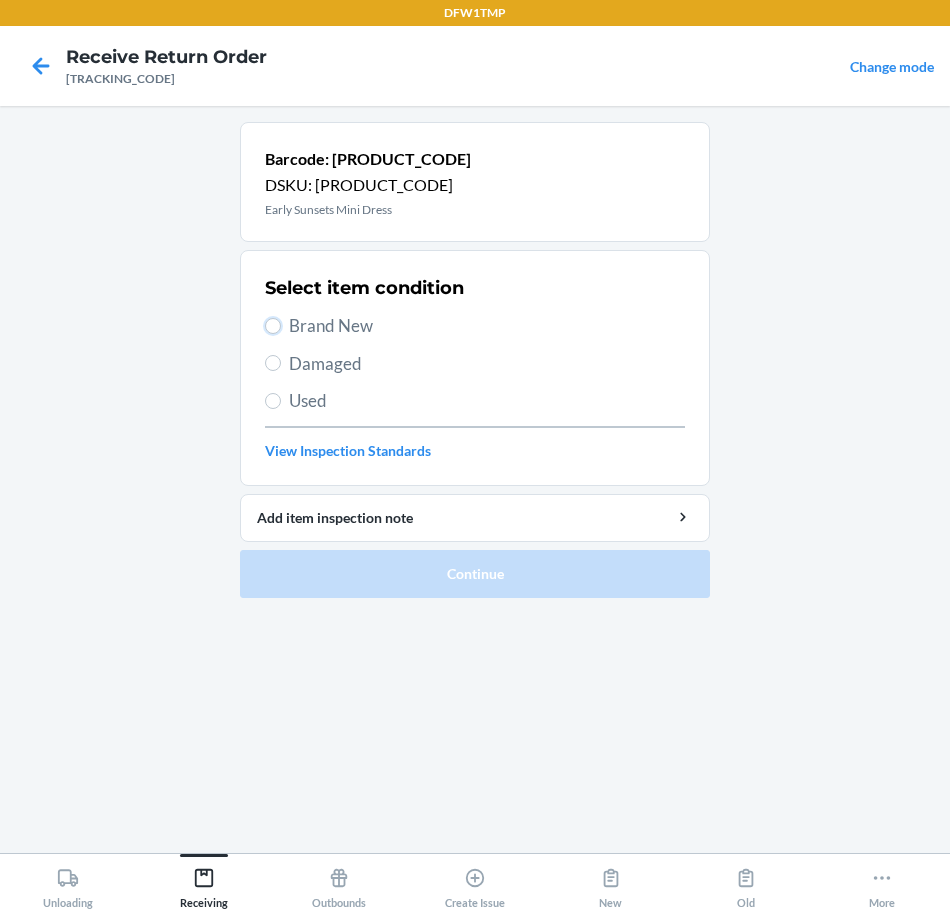 click on "Brand New" at bounding box center [273, 326] 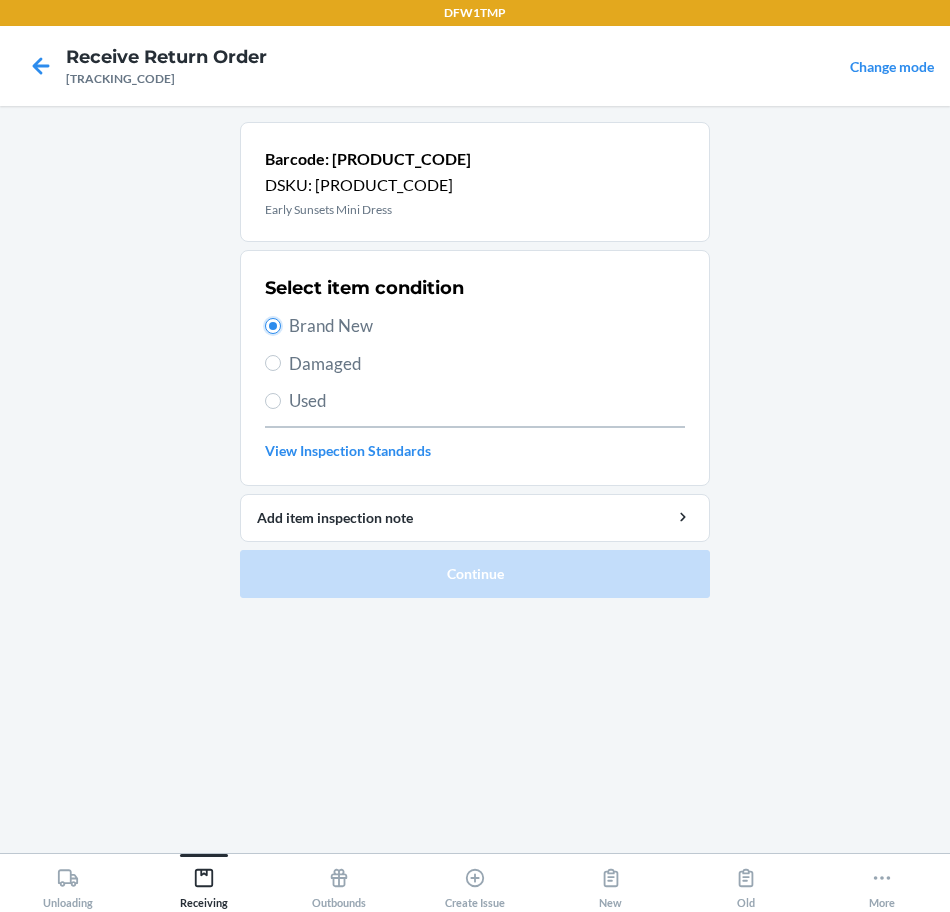 radio on "true" 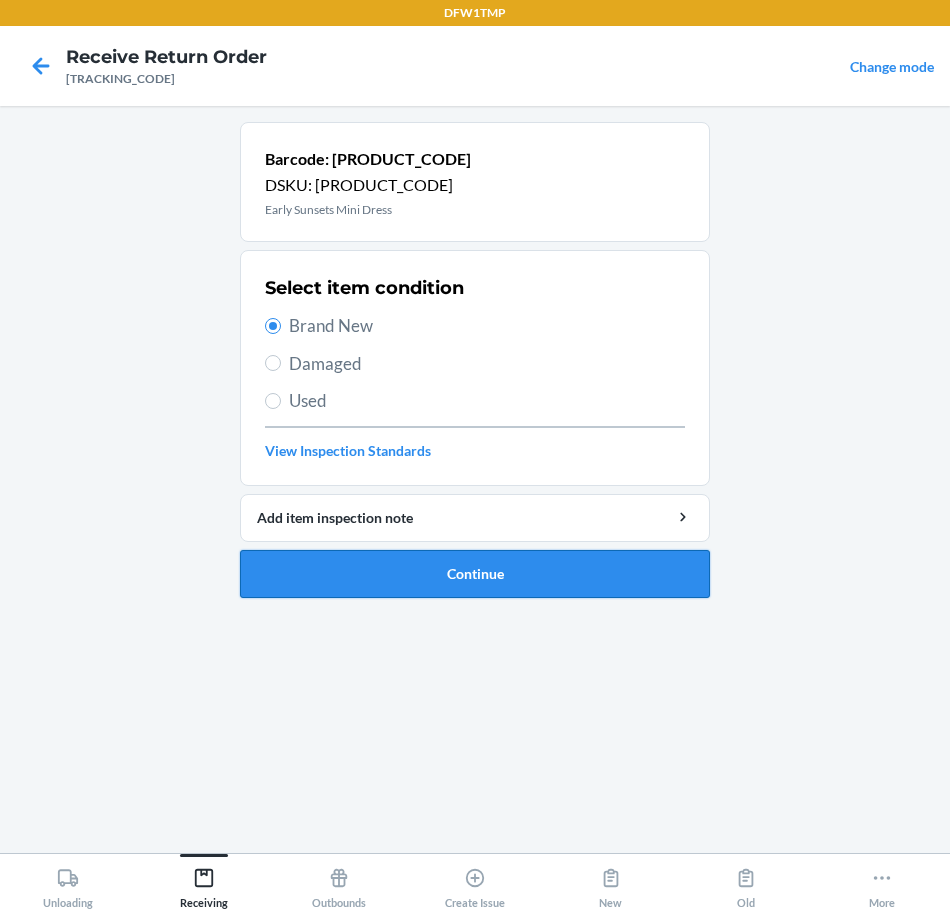 click on "Continue" at bounding box center (475, 574) 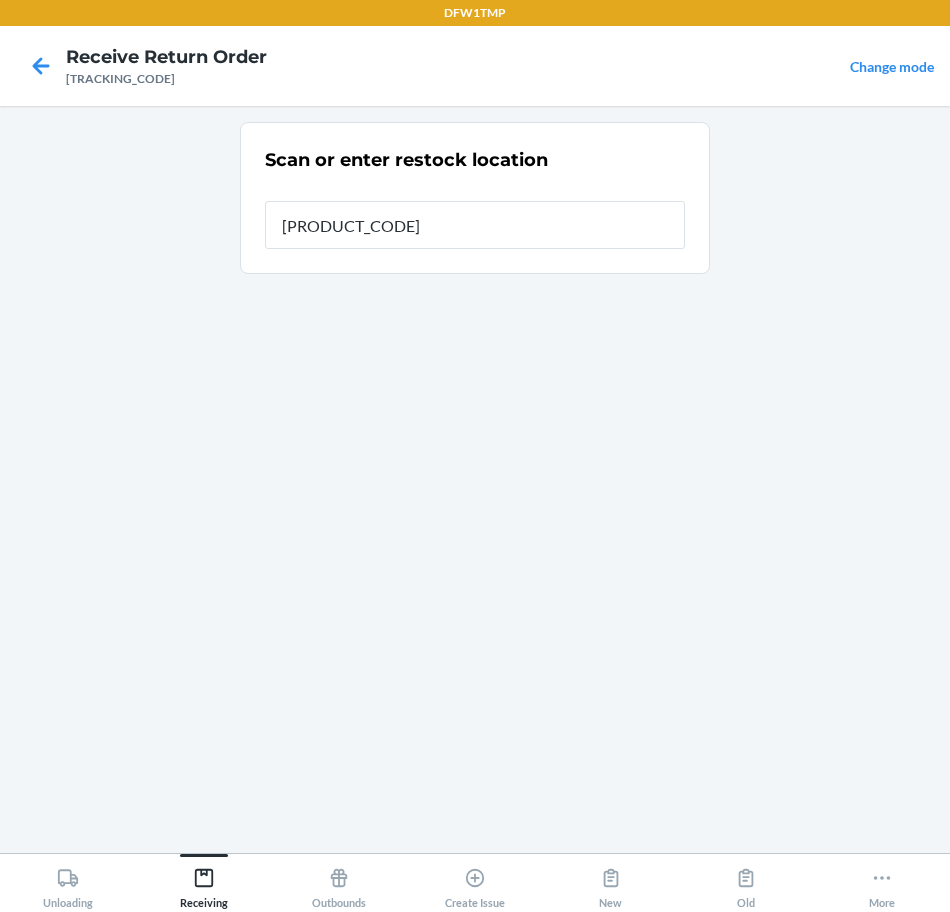 type on "RT-09" 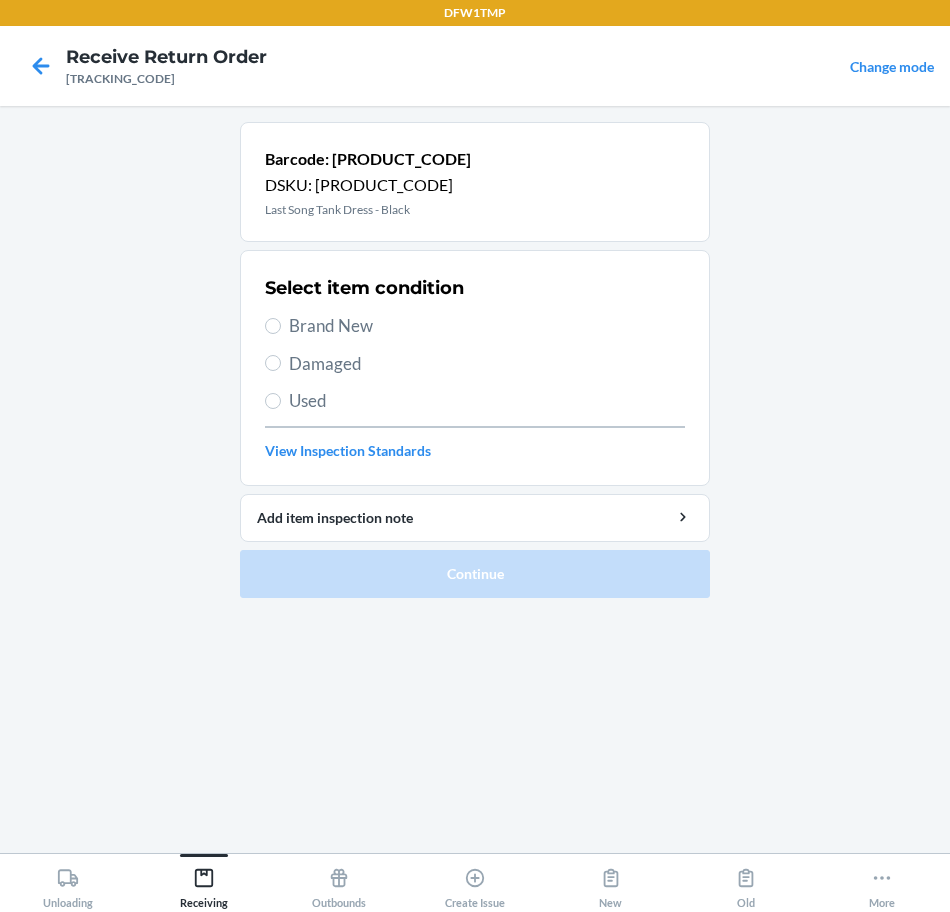 click on "Brand New" at bounding box center (487, 326) 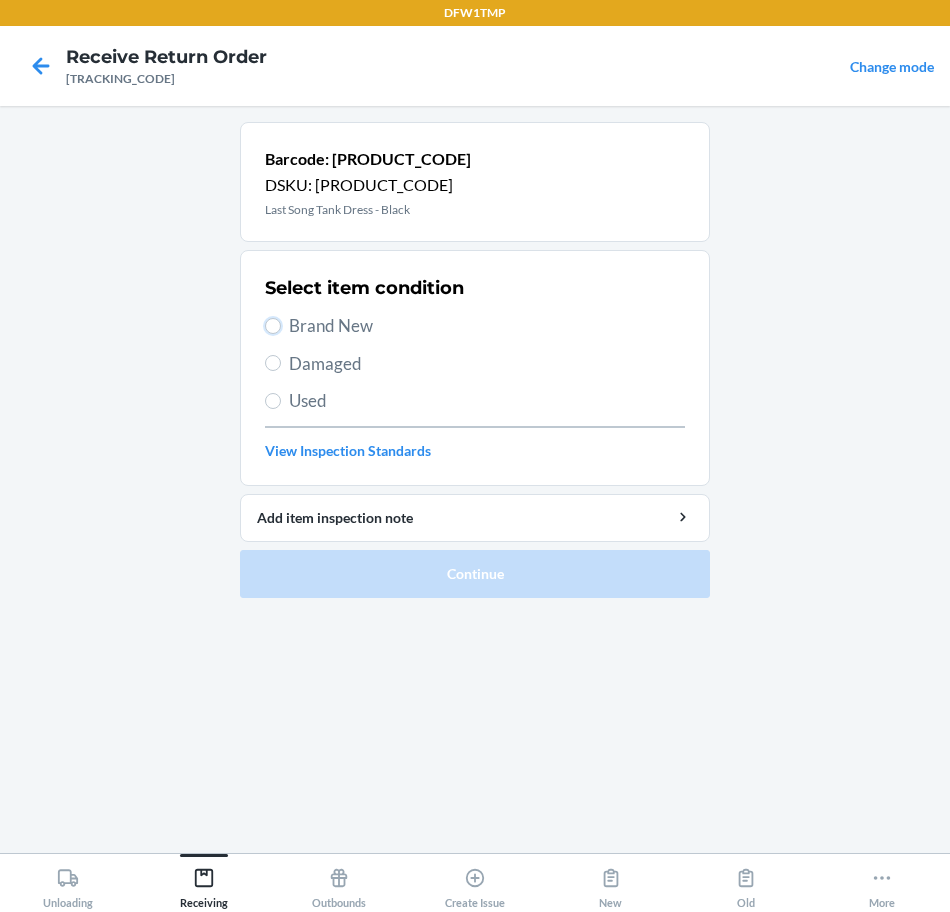 click on "Brand New" at bounding box center (273, 326) 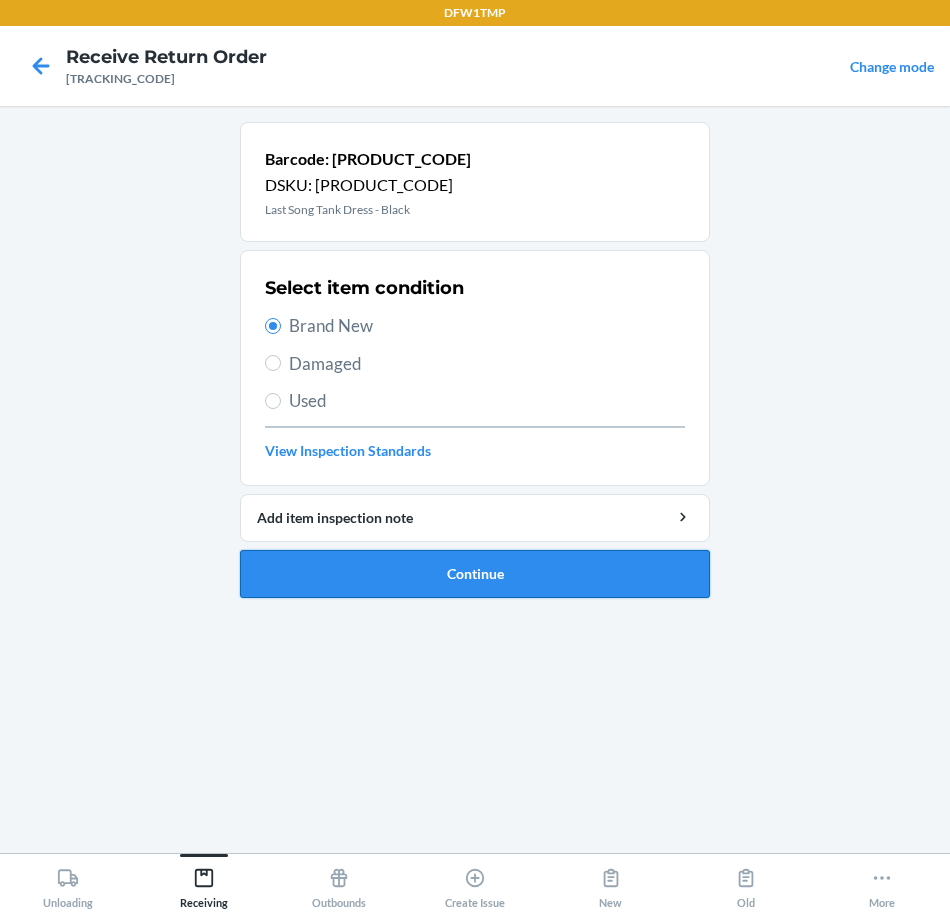 click on "Continue" at bounding box center (475, 574) 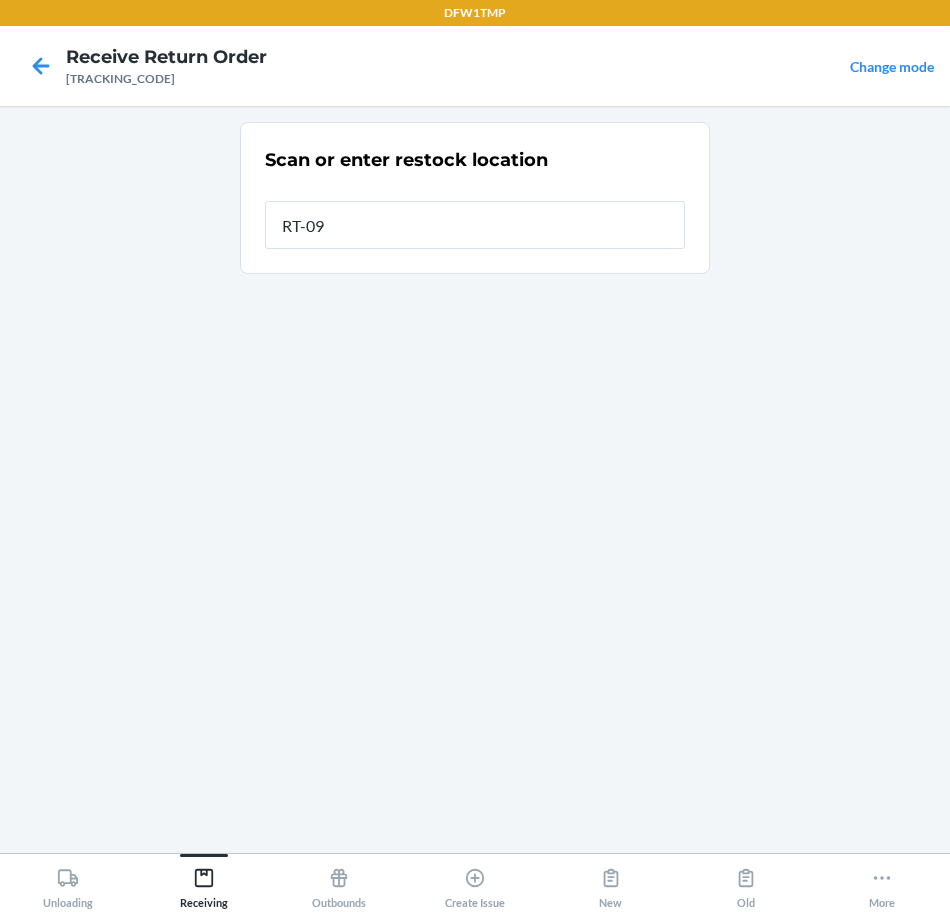 type on "RT-09" 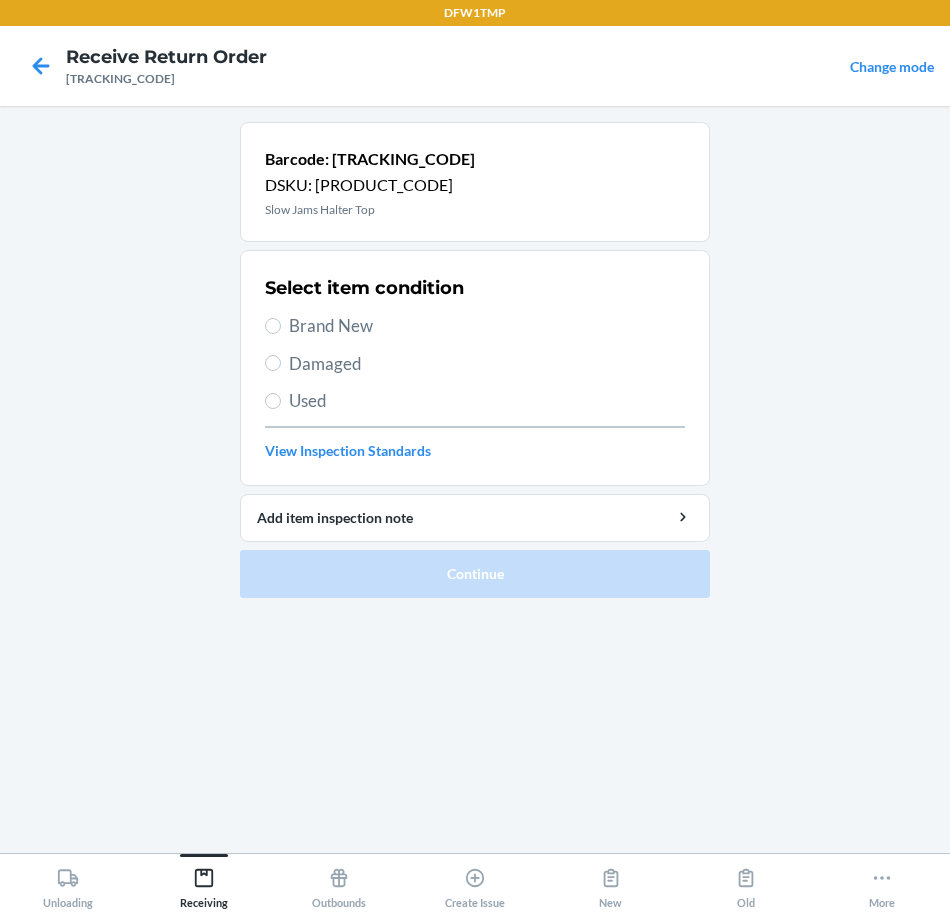 click on "Brand New" at bounding box center [487, 326] 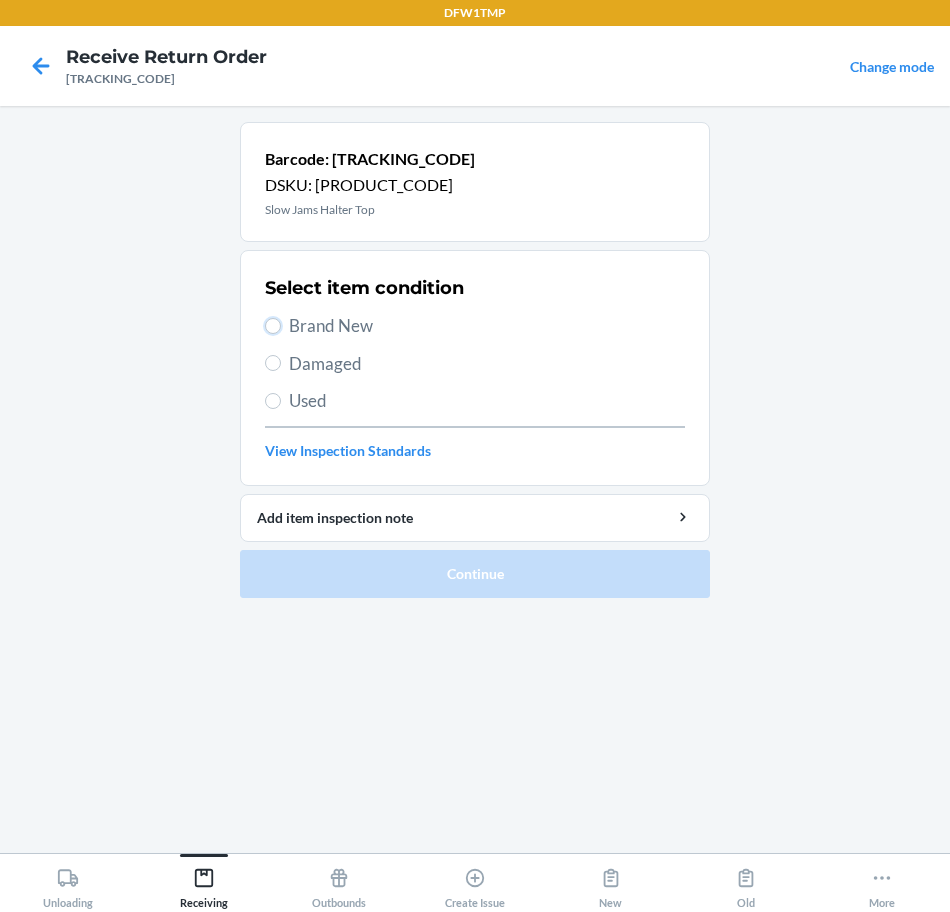 click on "Brand New" at bounding box center (273, 326) 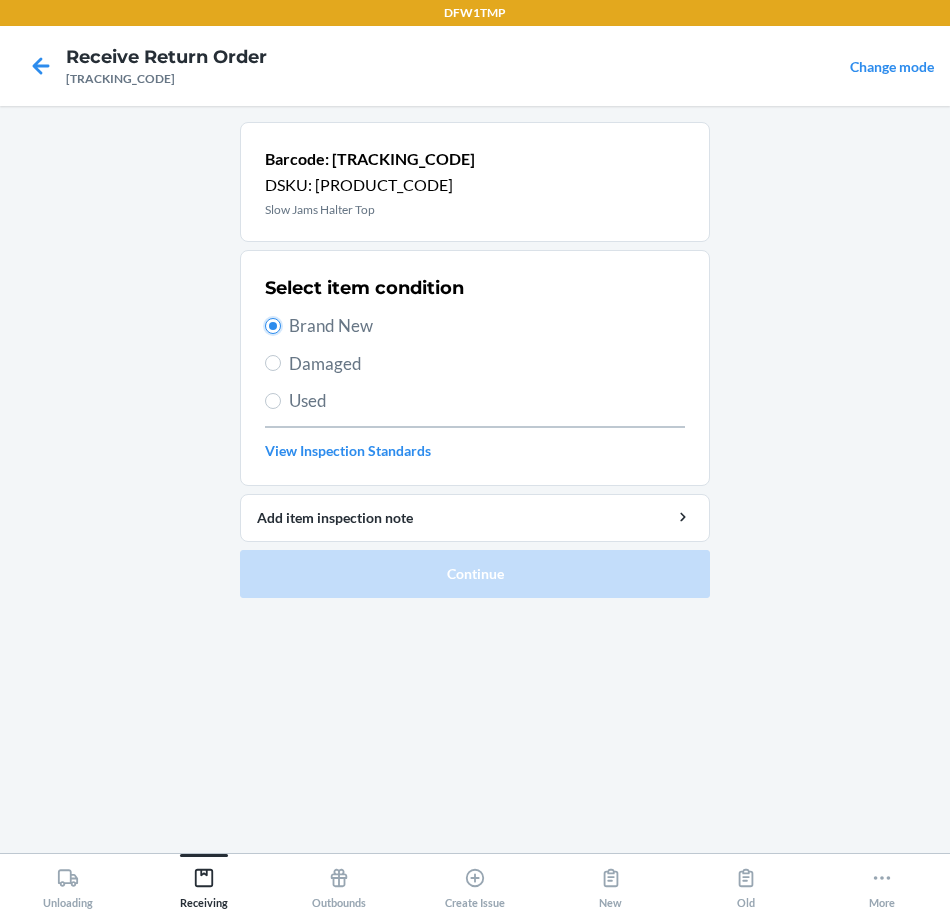 radio on "true" 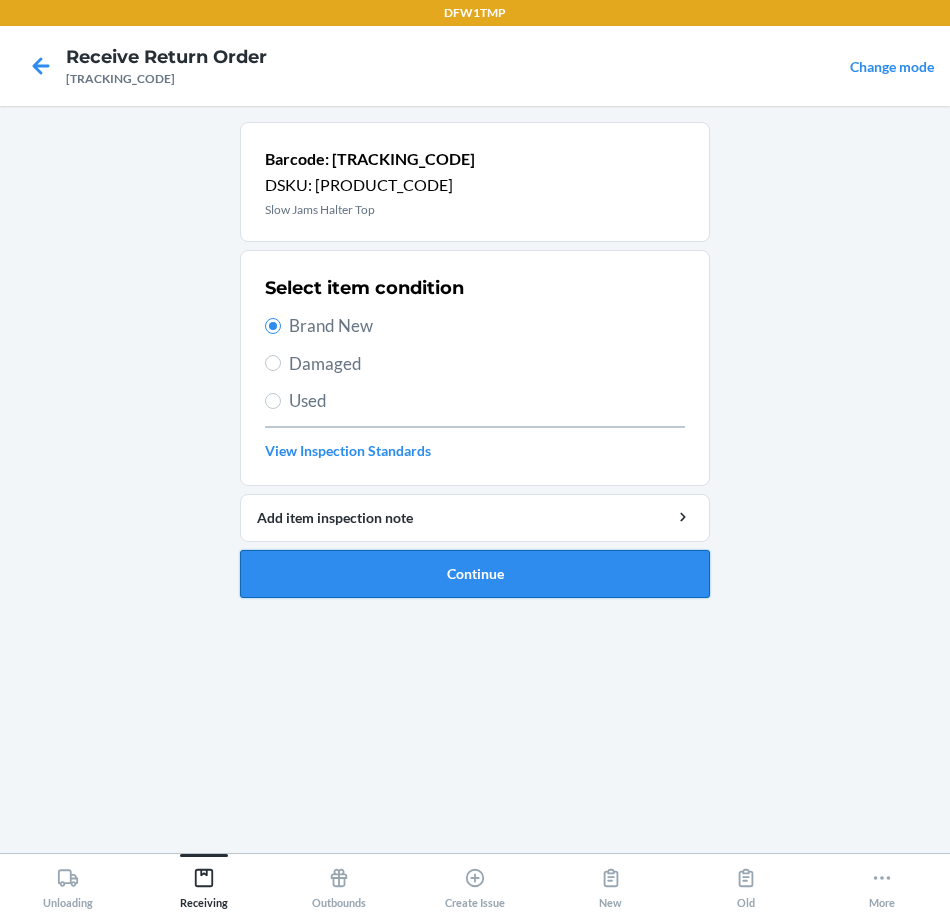 click on "Continue" at bounding box center (475, 574) 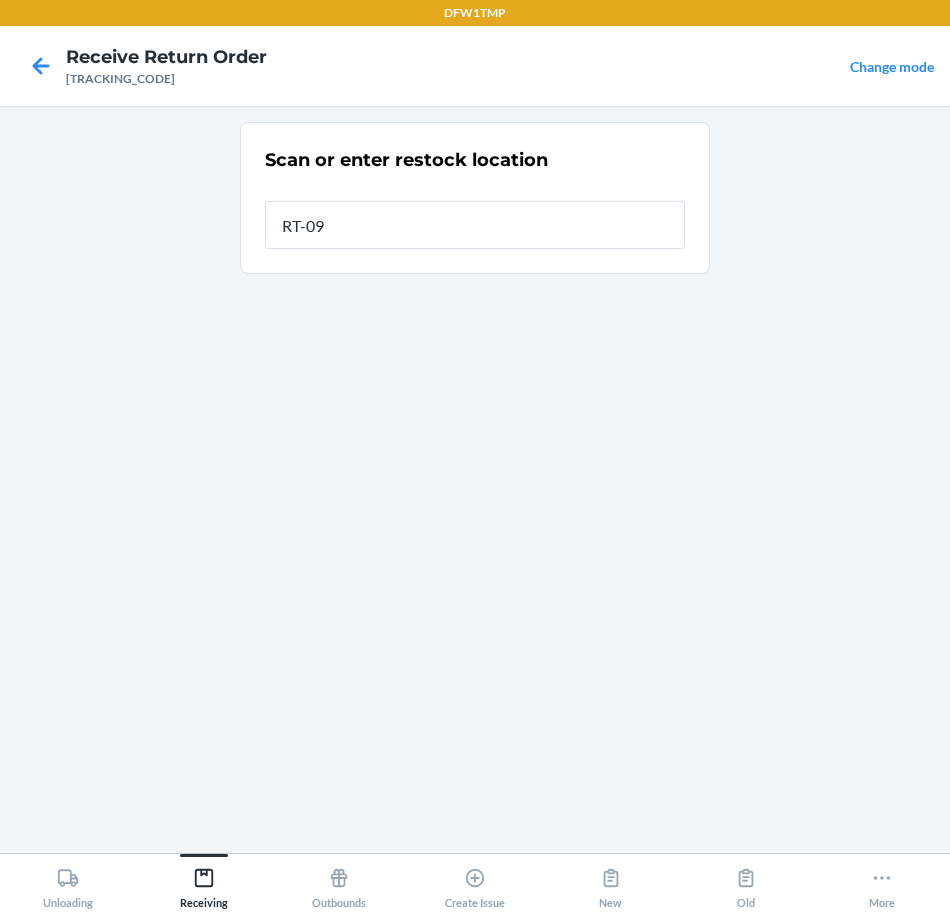 type on "RT-09" 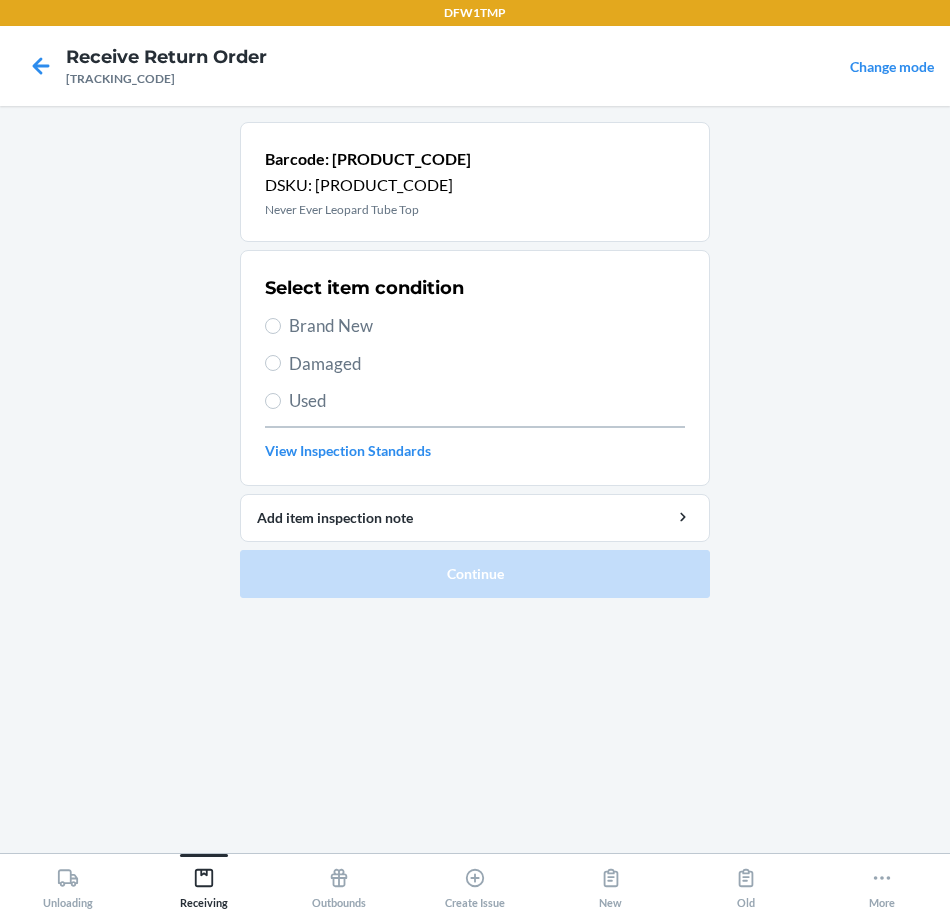 click on "Brand New" at bounding box center [487, 326] 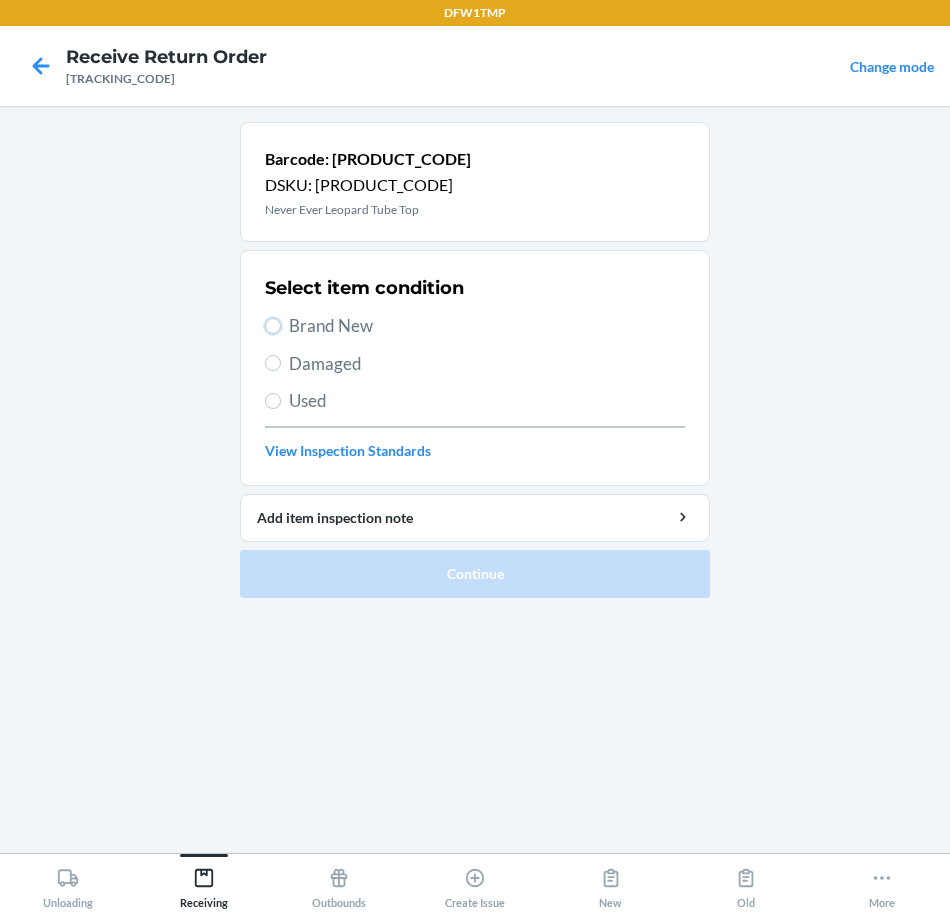 click on "Brand New" at bounding box center [273, 326] 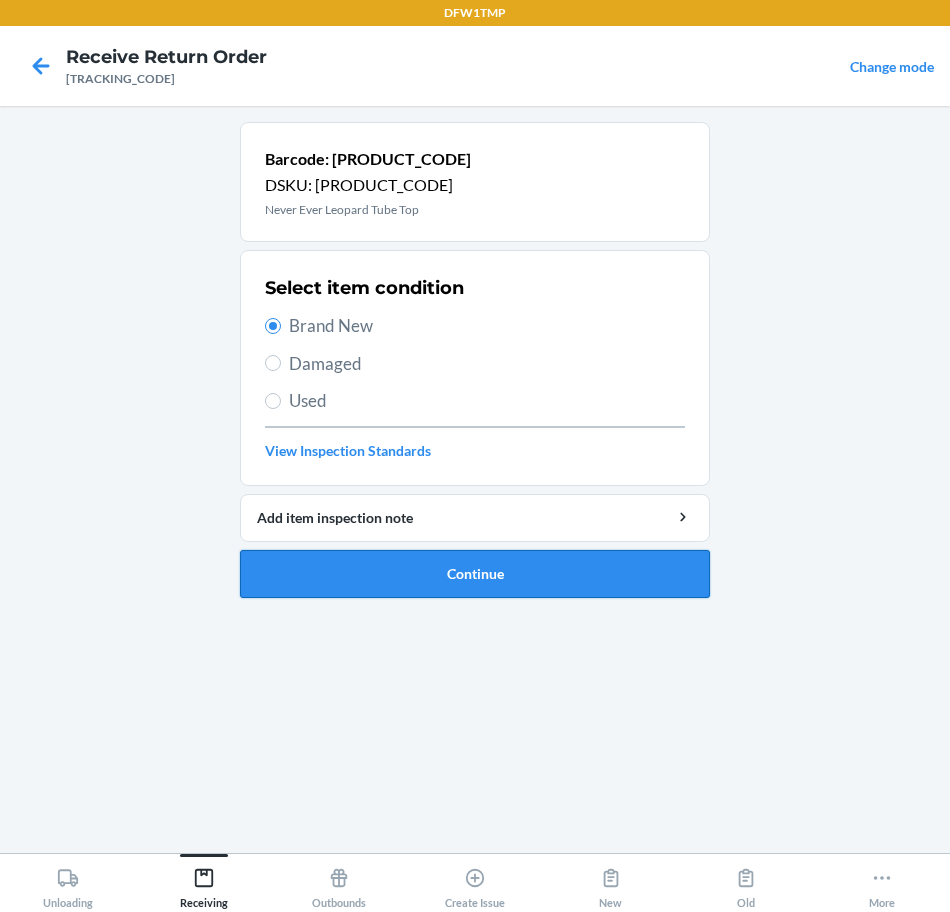 click on "Continue" at bounding box center [475, 574] 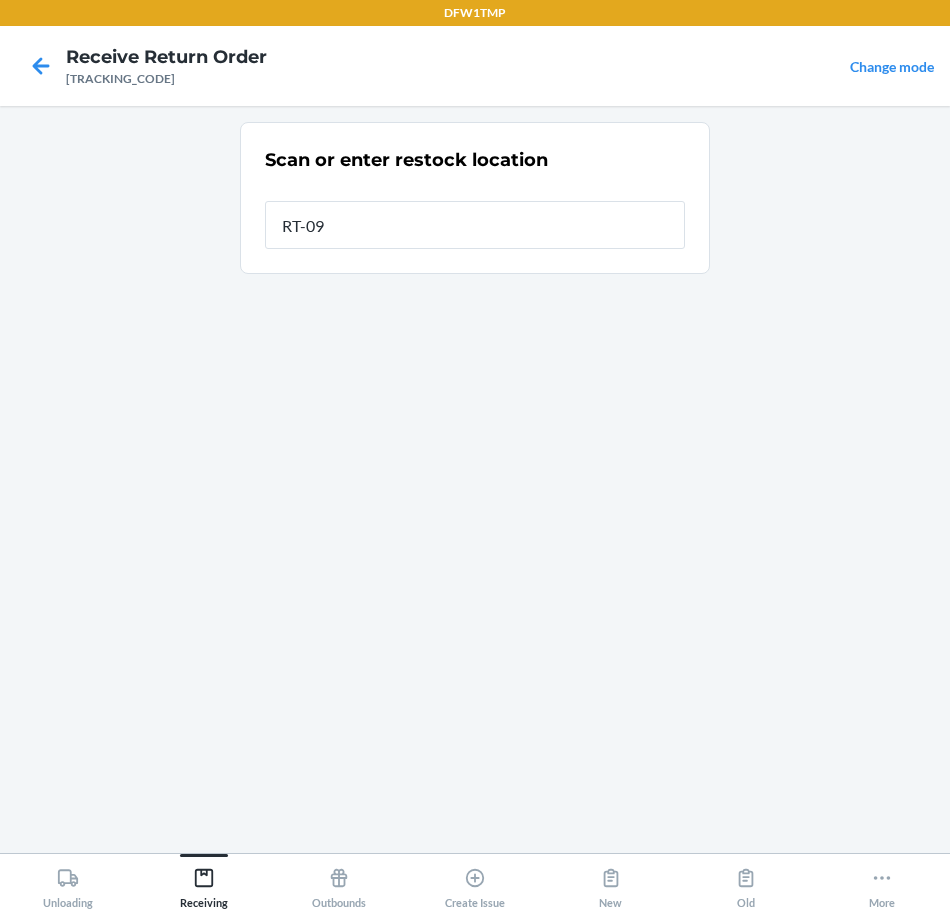 type on "RT-09" 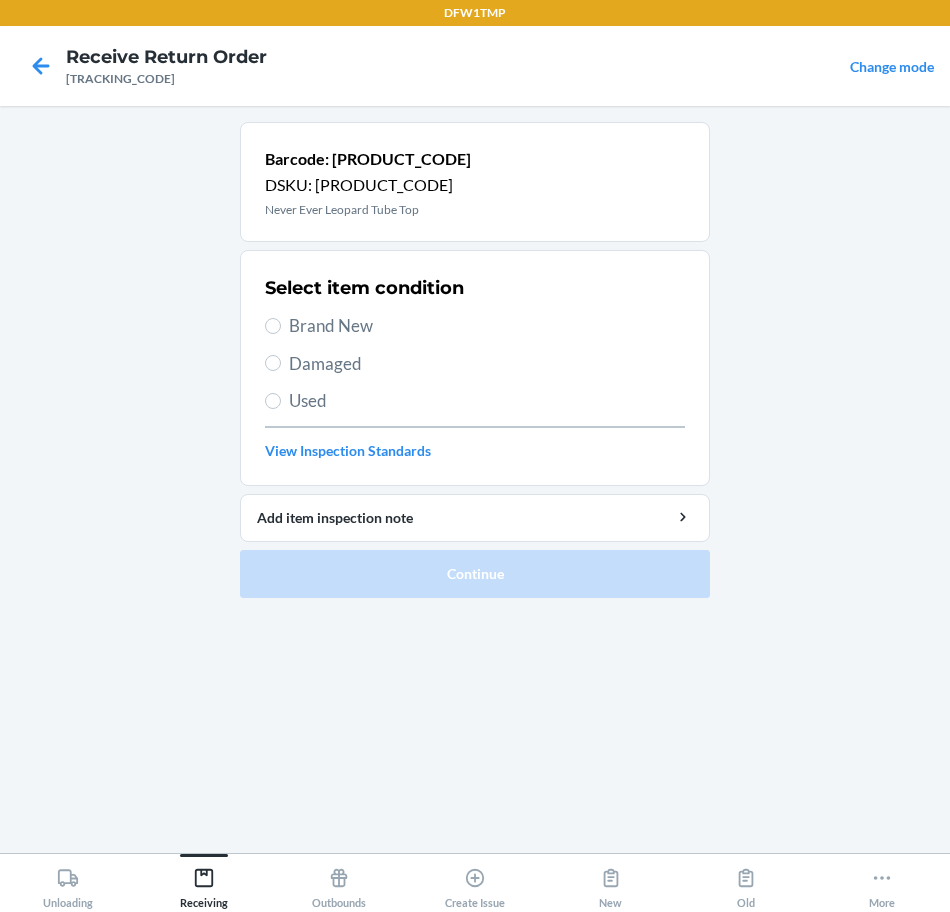 click on "Brand New" at bounding box center (487, 326) 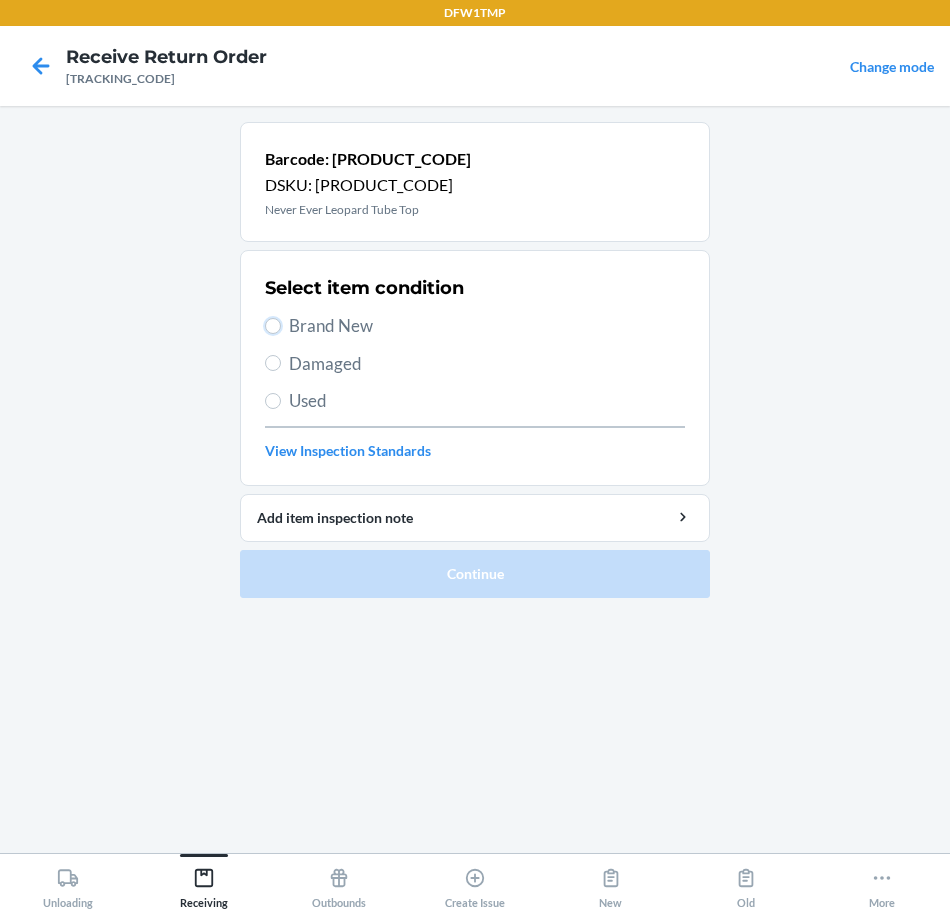 click on "Brand New" at bounding box center [273, 326] 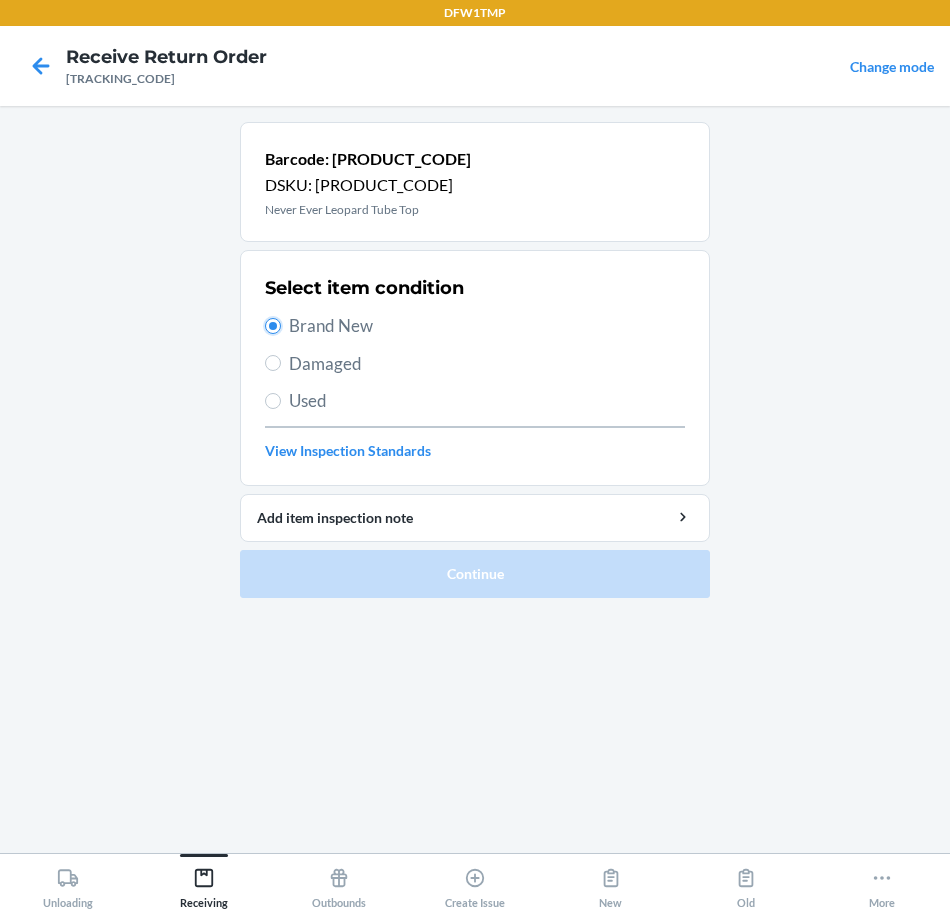 radio on "true" 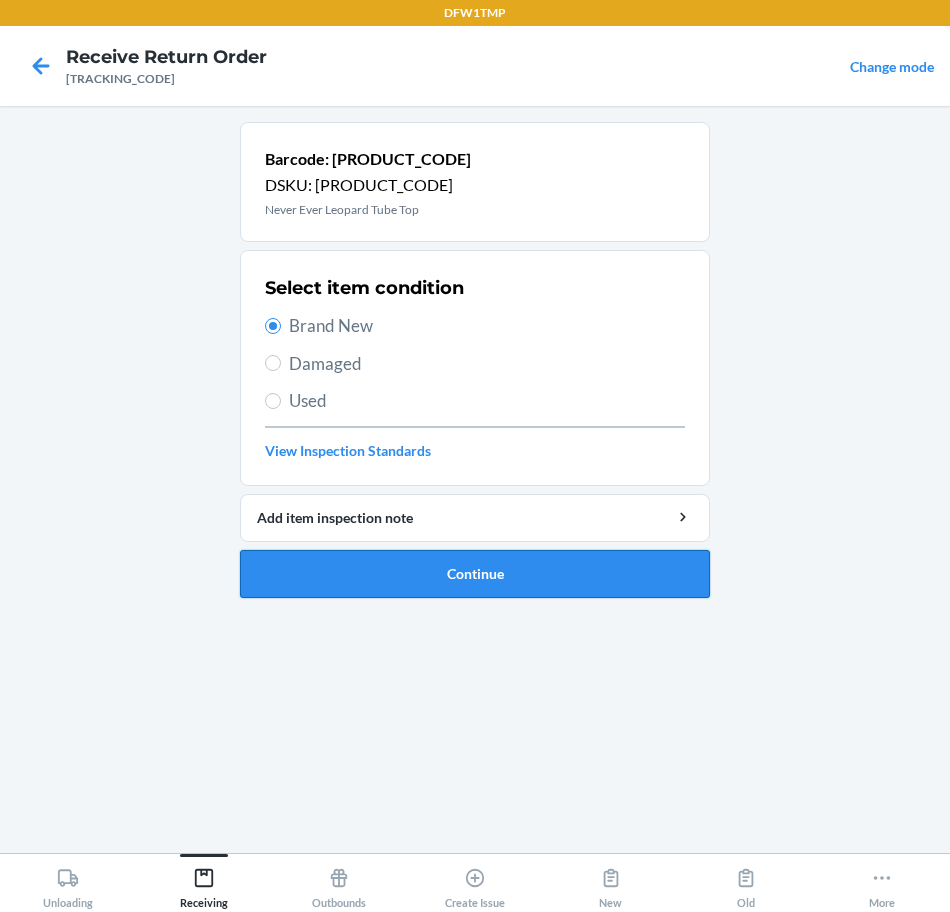 click on "Continue" at bounding box center (475, 574) 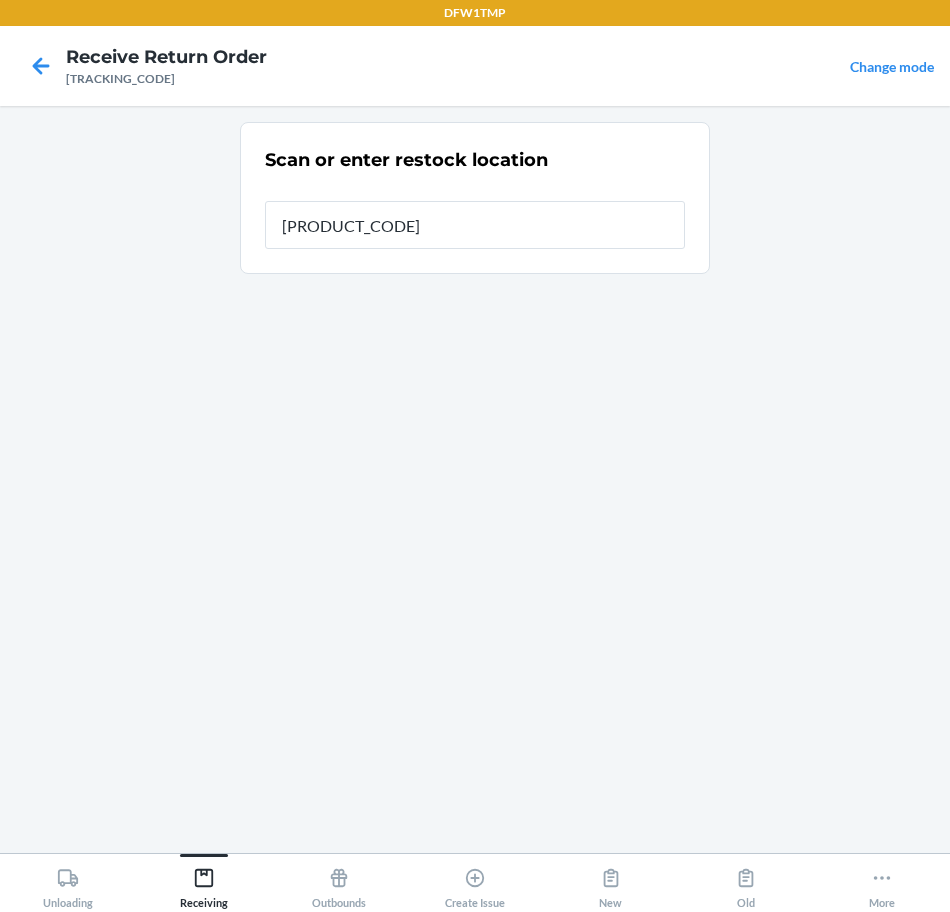 type on "RT-09" 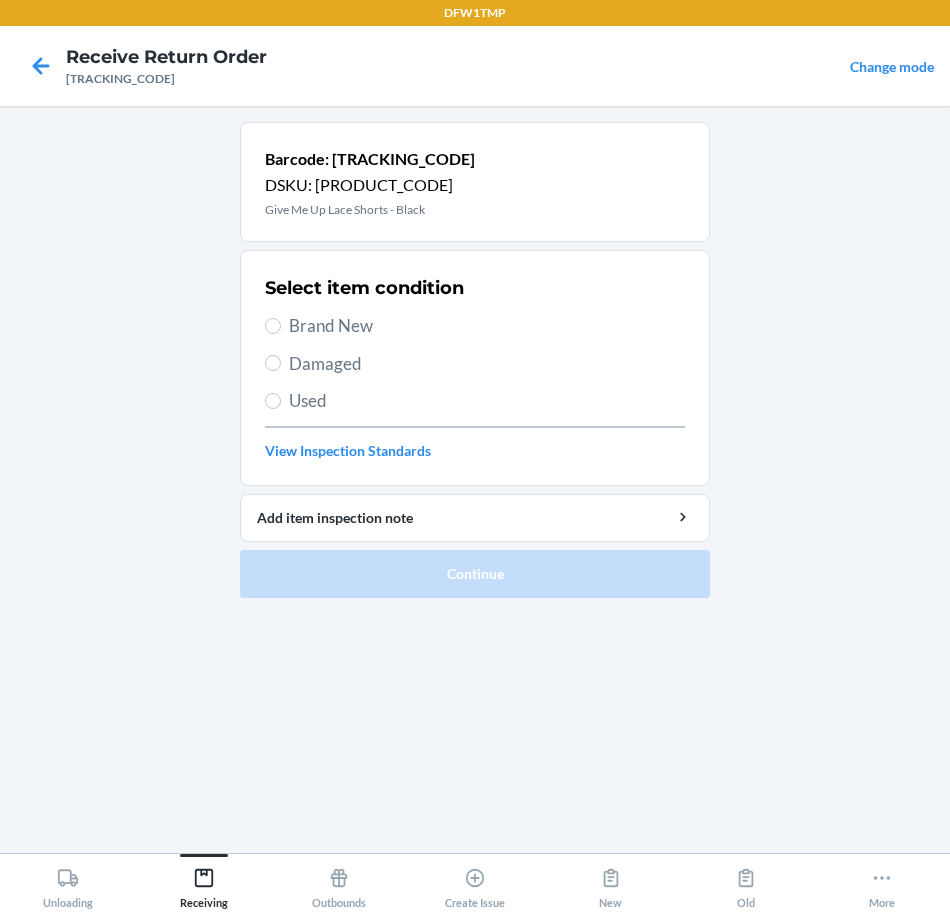 click on "Brand New" at bounding box center [487, 326] 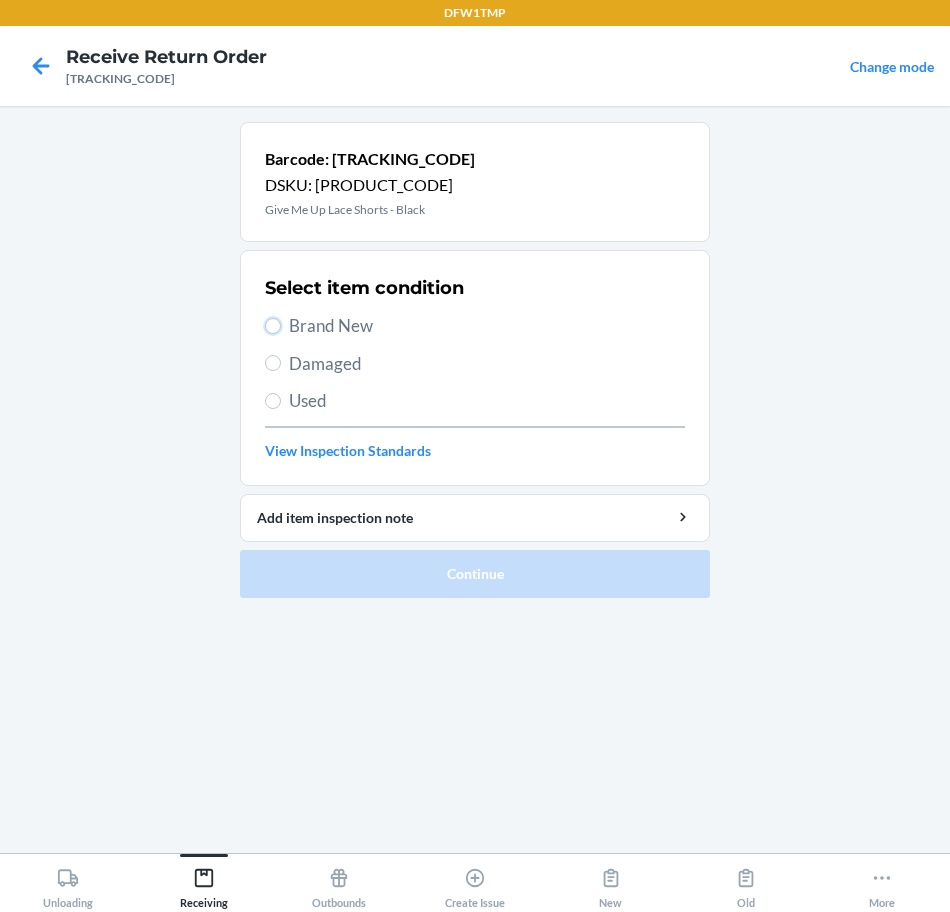 click on "Brand New" at bounding box center [273, 326] 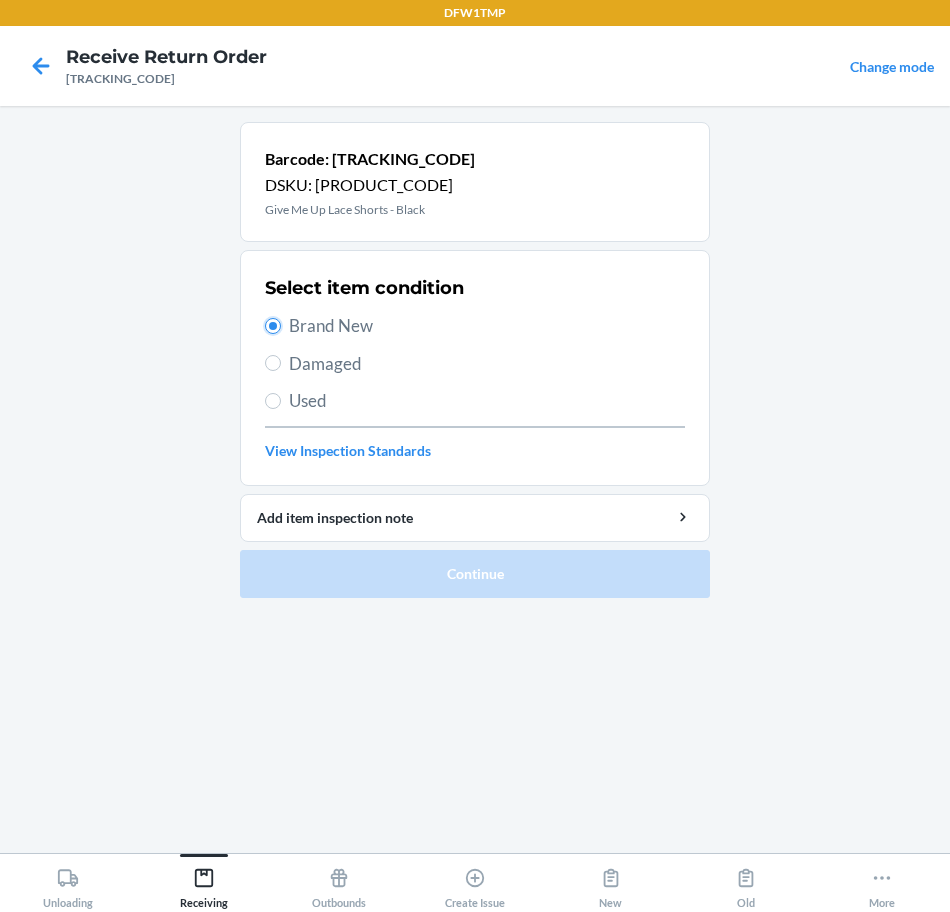 radio on "true" 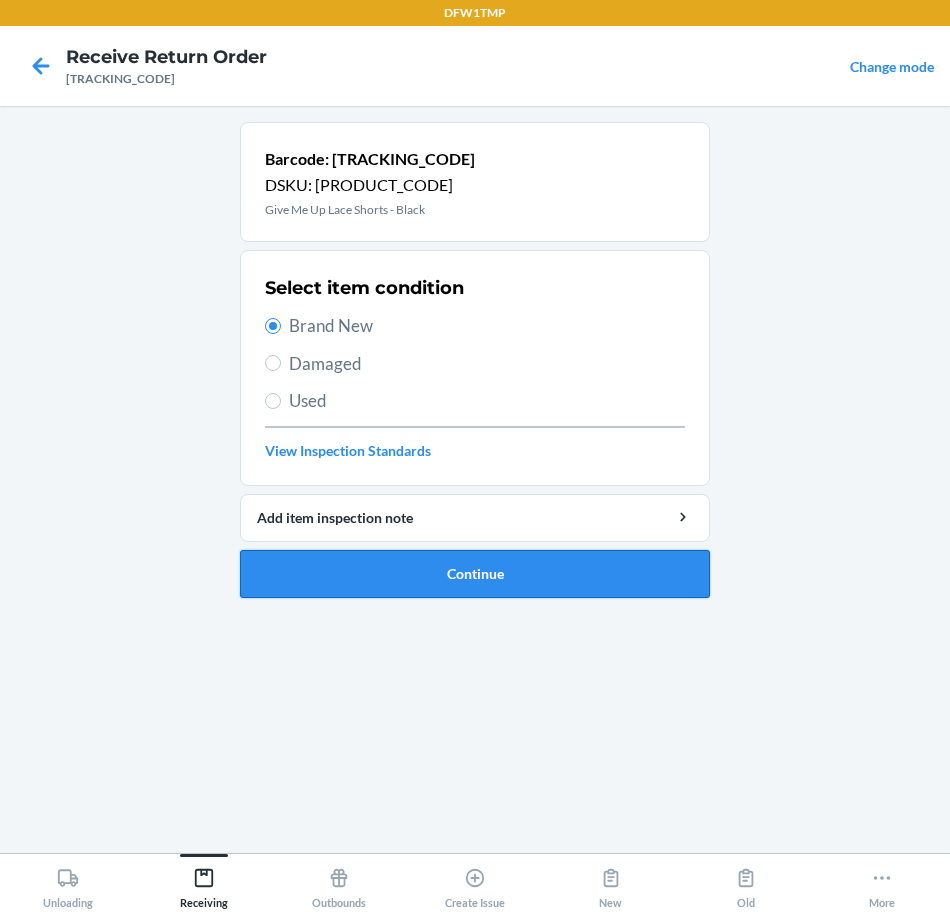 click on "Continue" at bounding box center [475, 574] 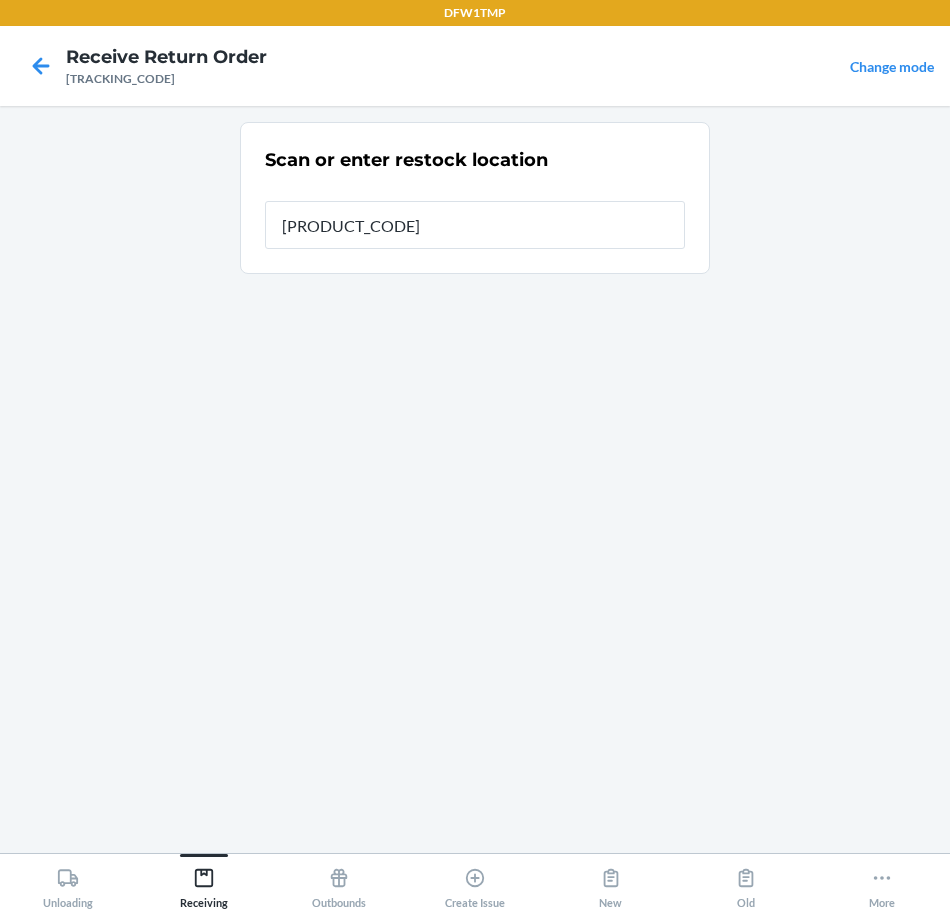 type on "RT-09" 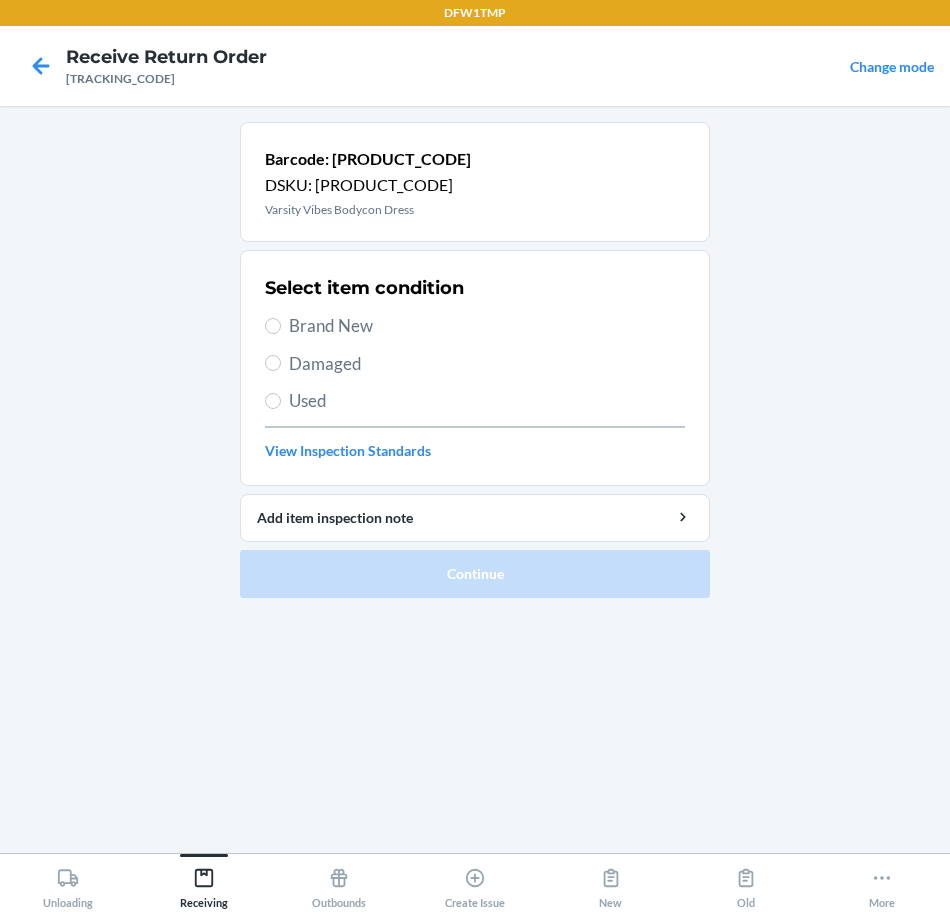 click on "Brand New" at bounding box center (487, 326) 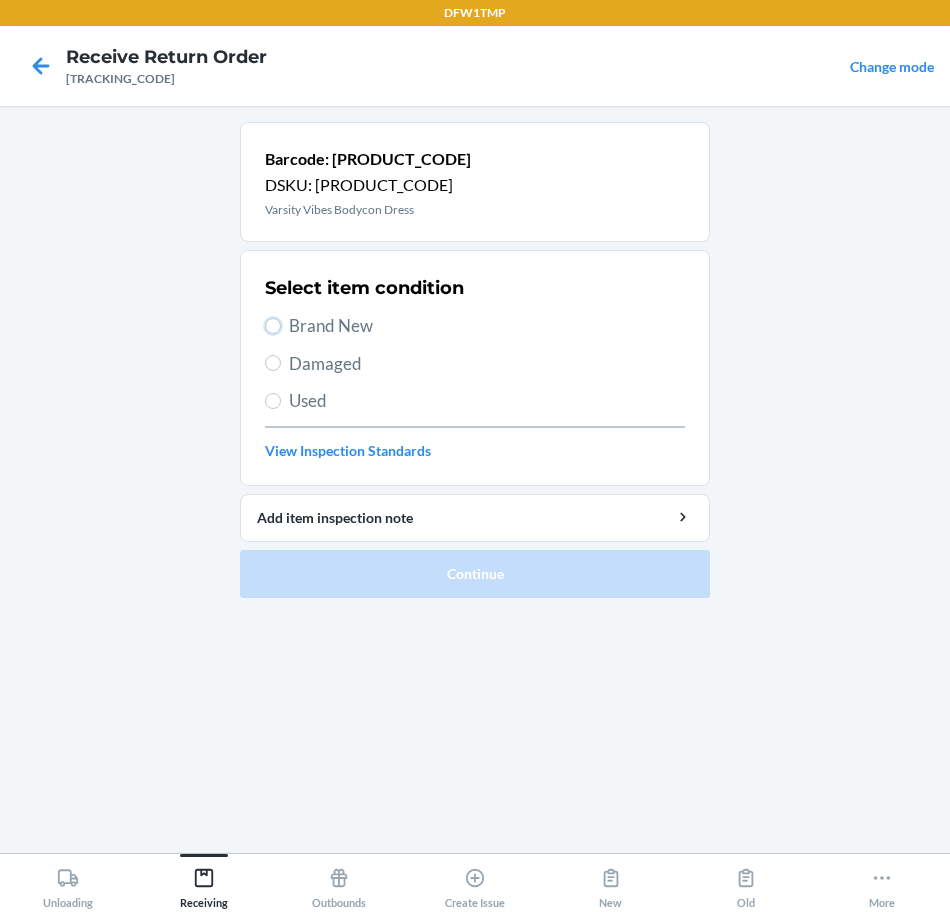 click on "Brand New" at bounding box center [273, 326] 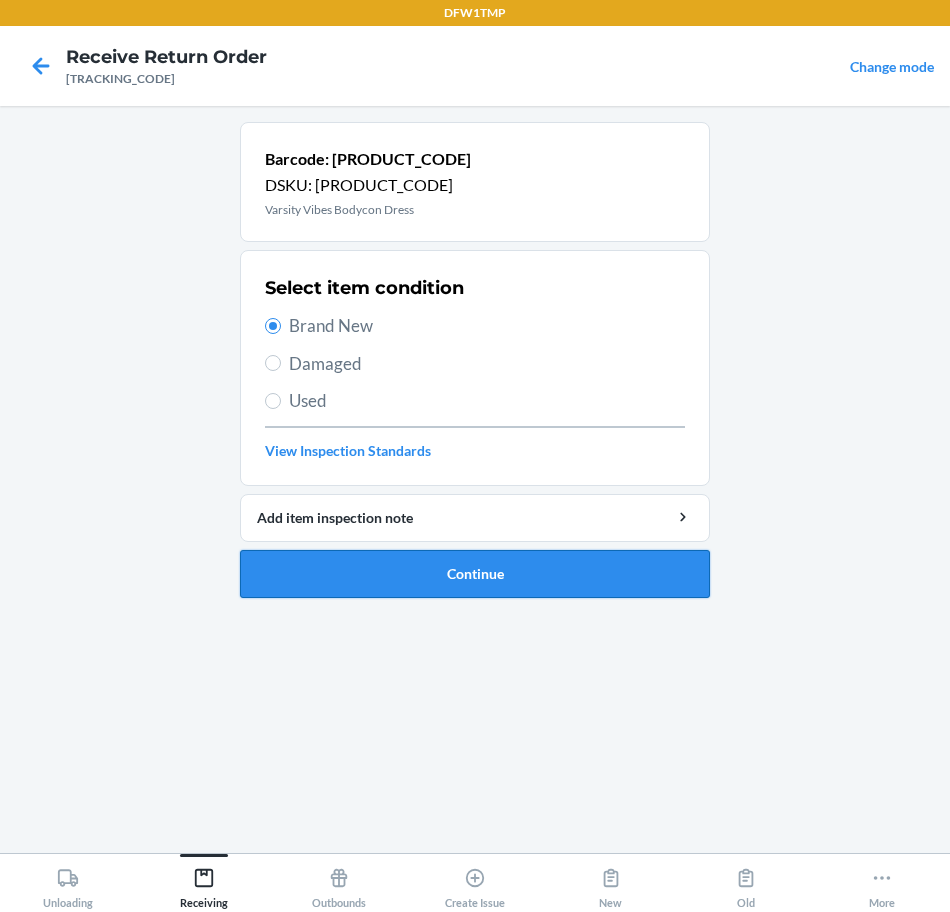 click on "Continue" at bounding box center [475, 574] 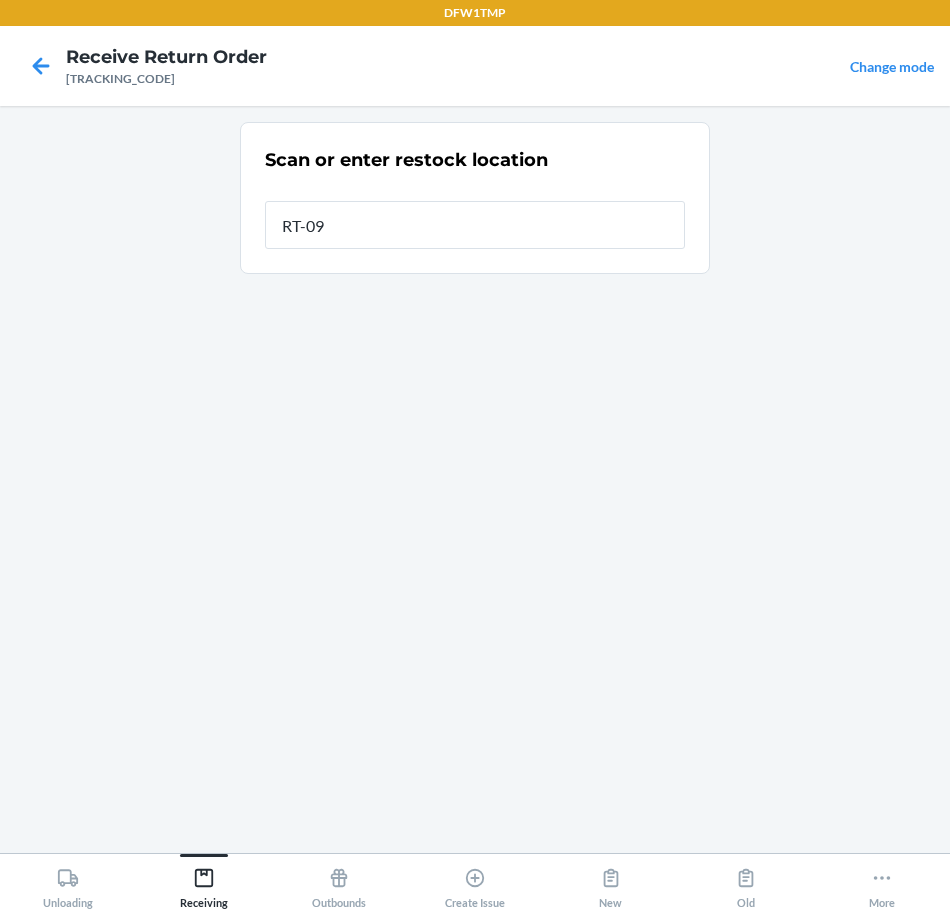 type on "RT-09" 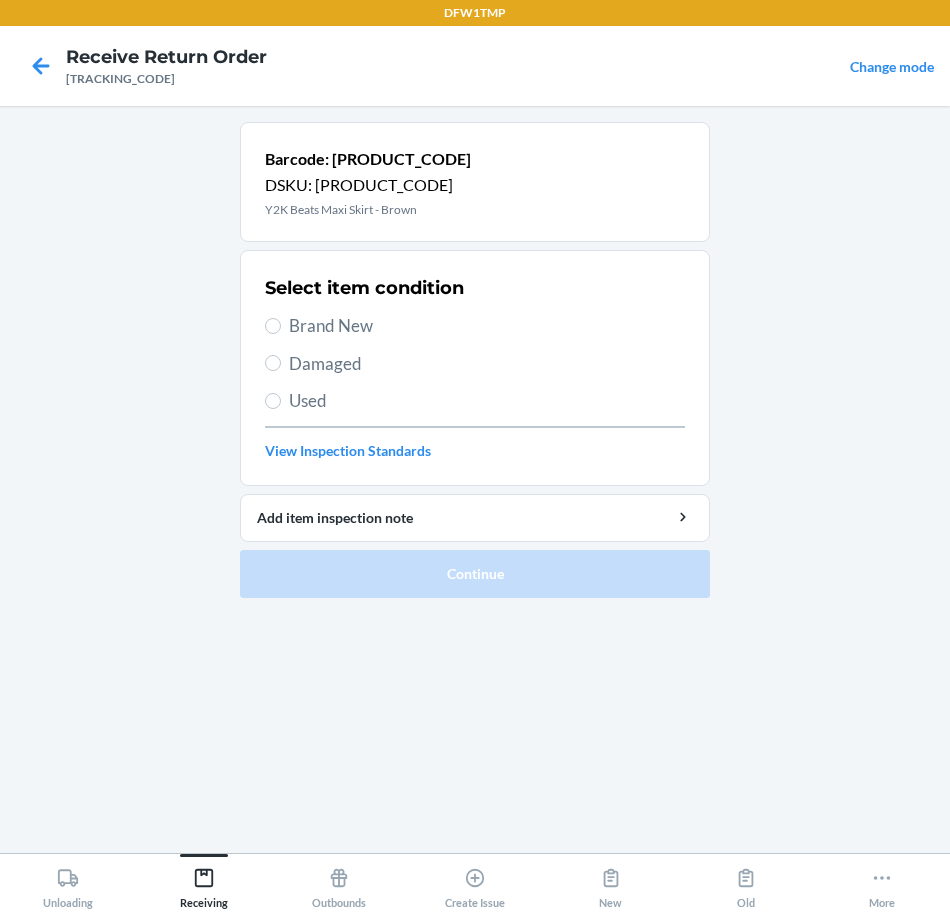 click on "Brand New" at bounding box center [487, 326] 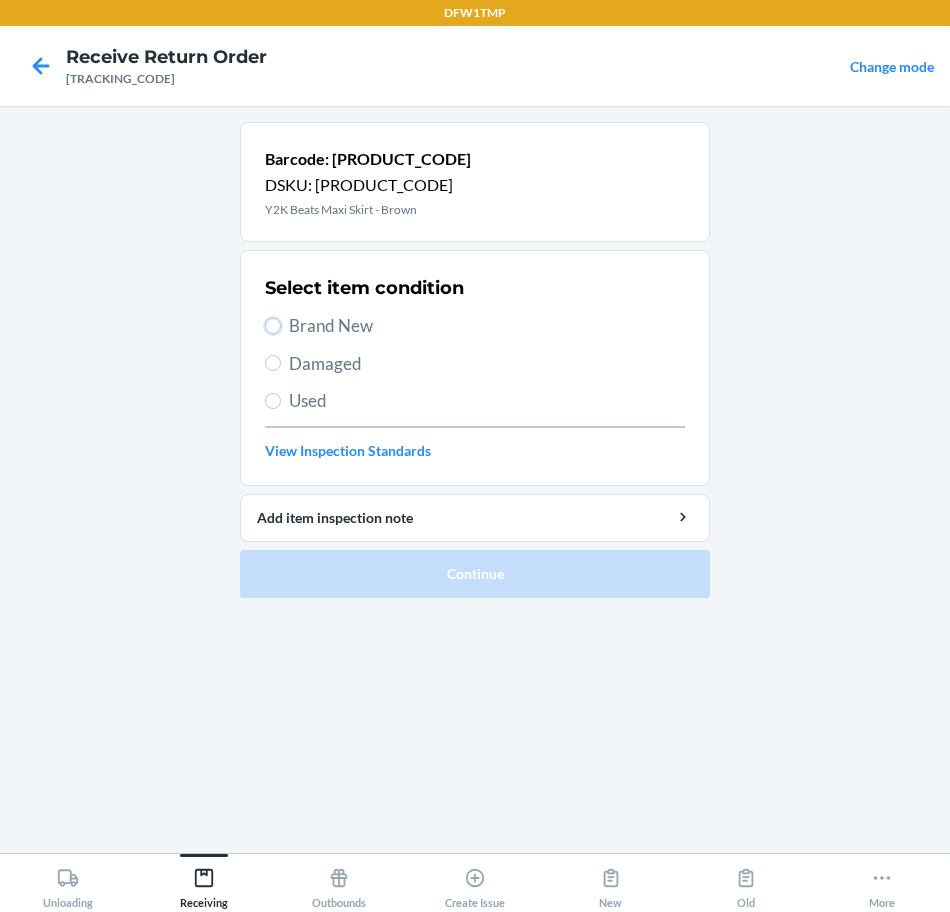 click on "Brand New" at bounding box center (273, 326) 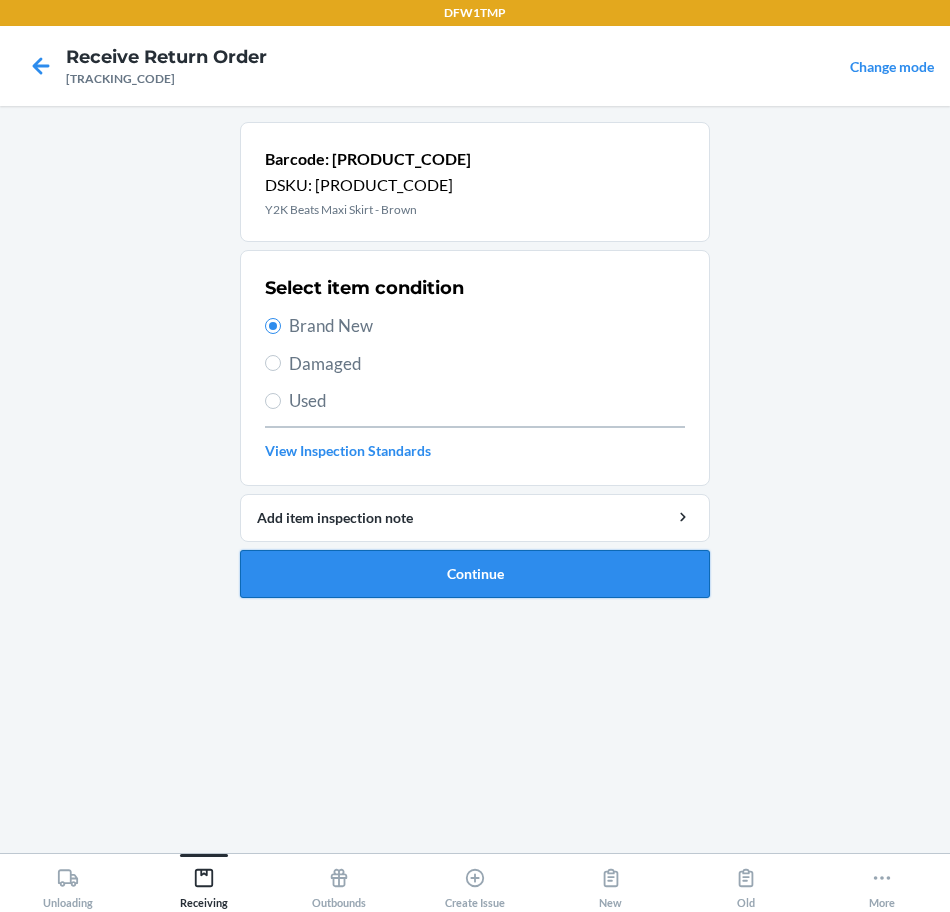 click on "Continue" at bounding box center [475, 574] 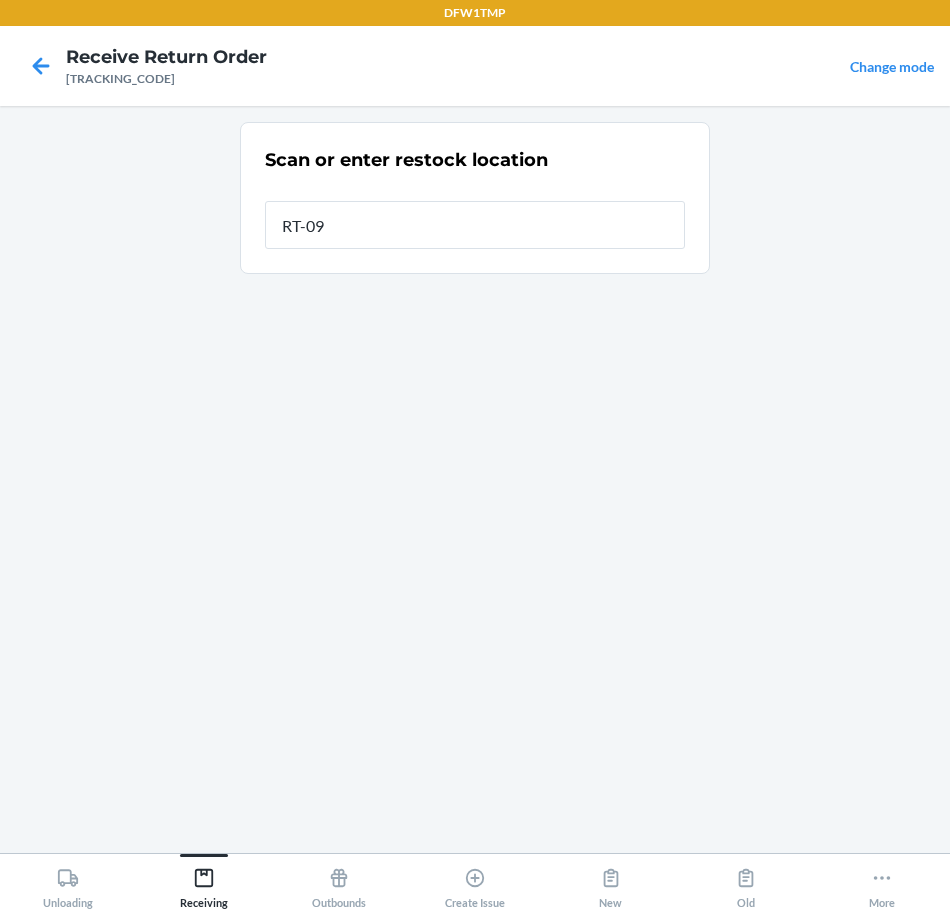 type on "RT-09" 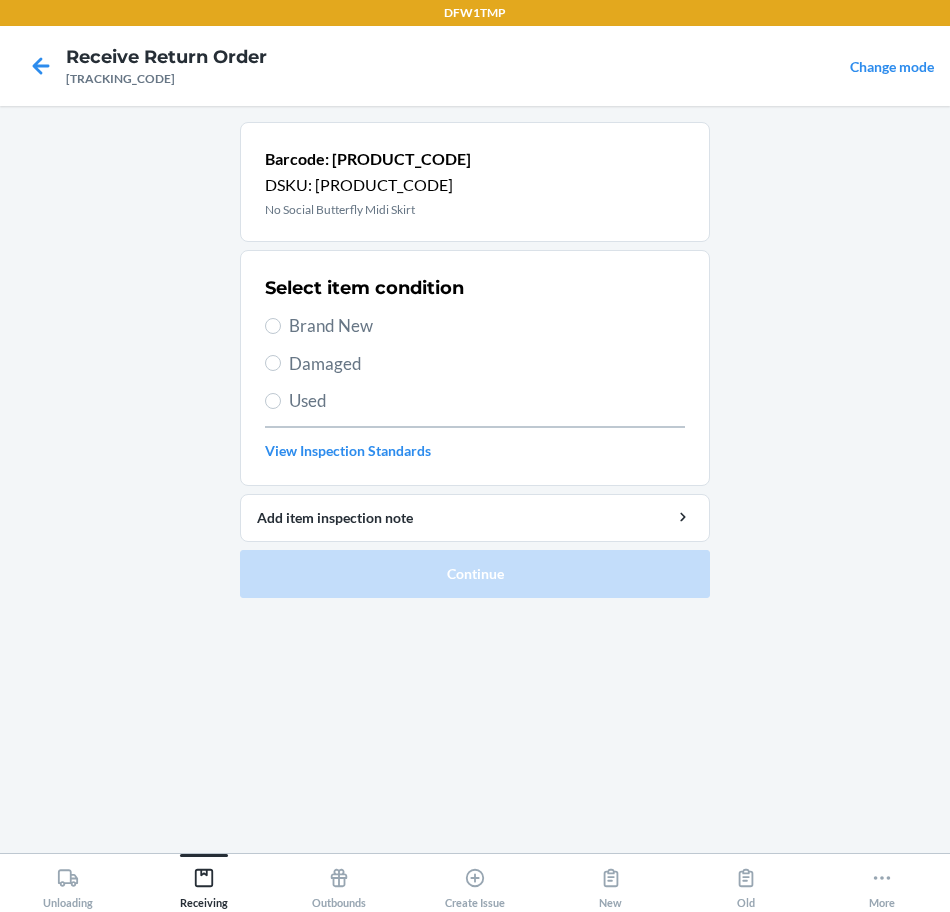 click on "Brand New" at bounding box center (487, 326) 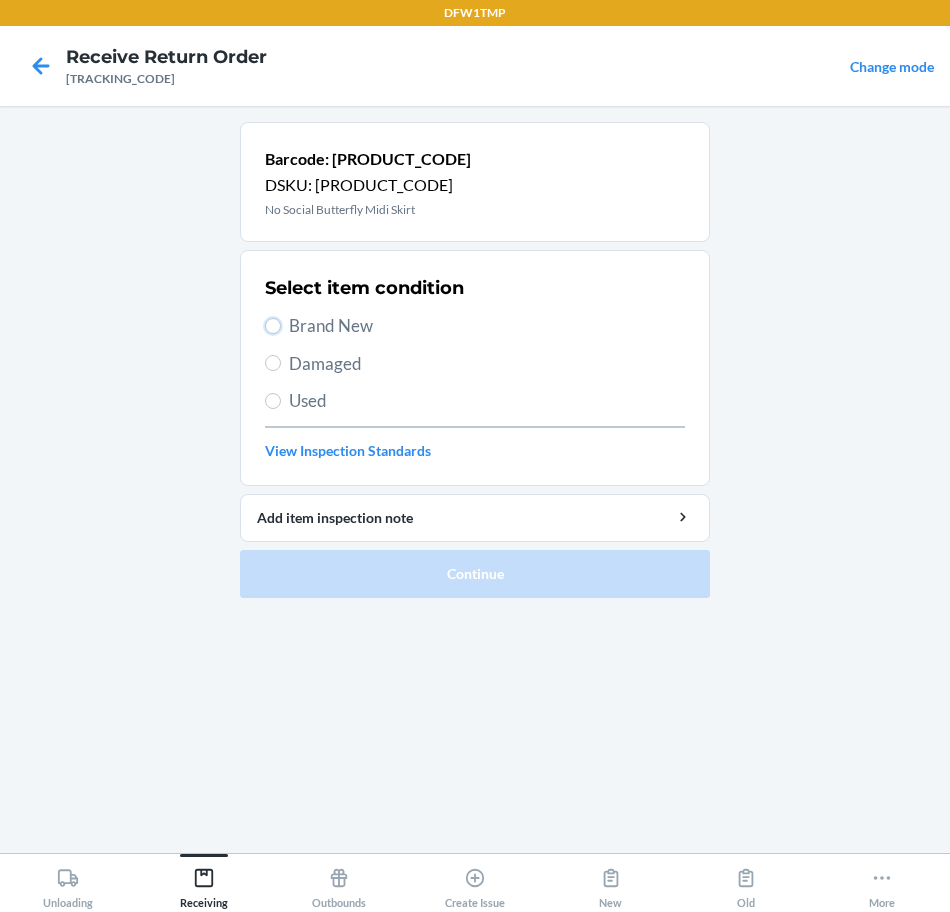 click on "Brand New" at bounding box center (273, 326) 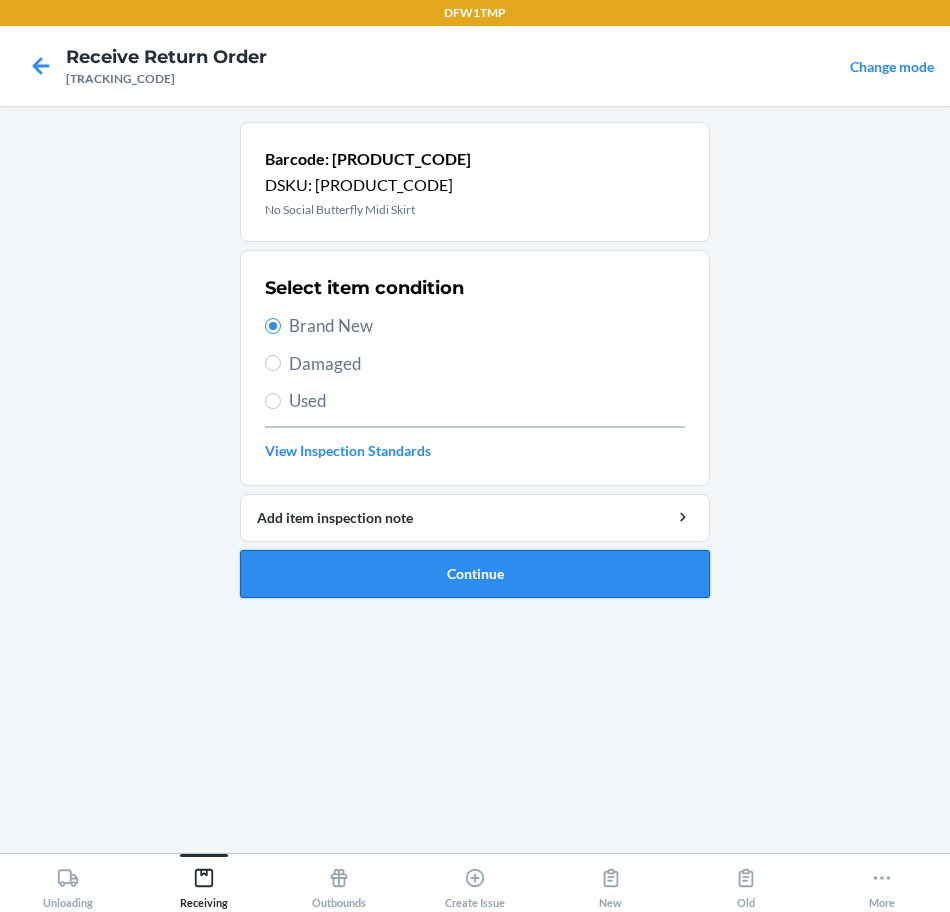 click on "Continue" at bounding box center (475, 574) 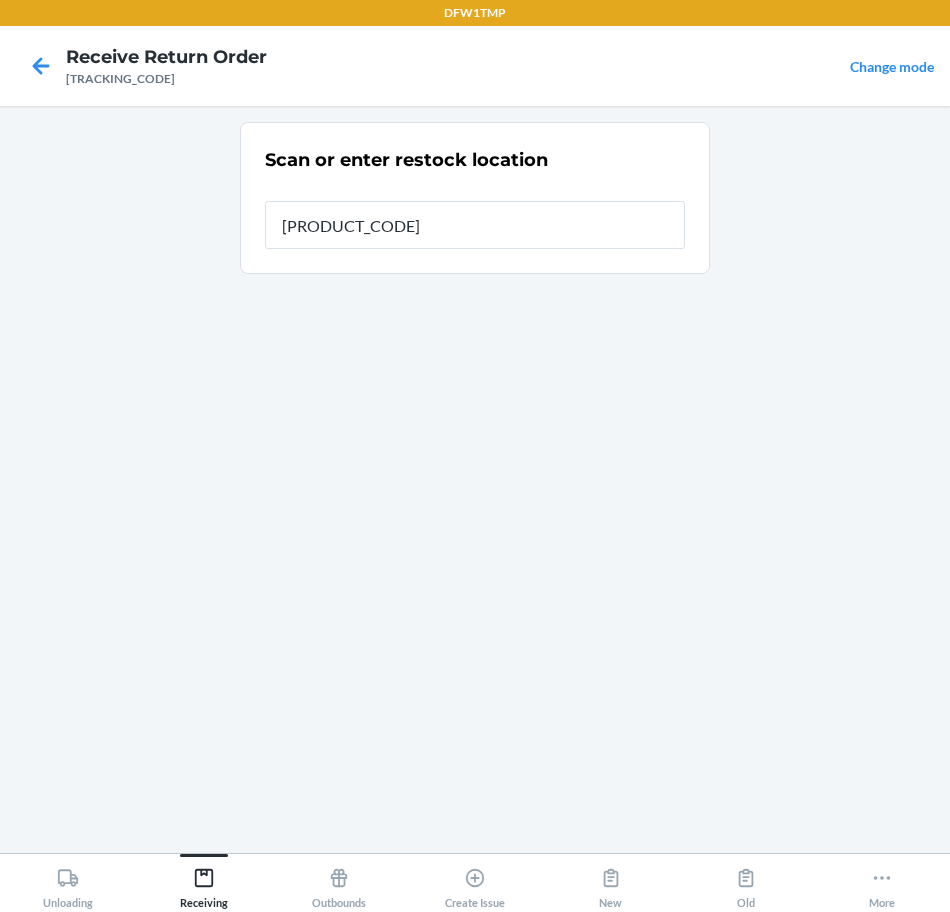 type on "RT-09" 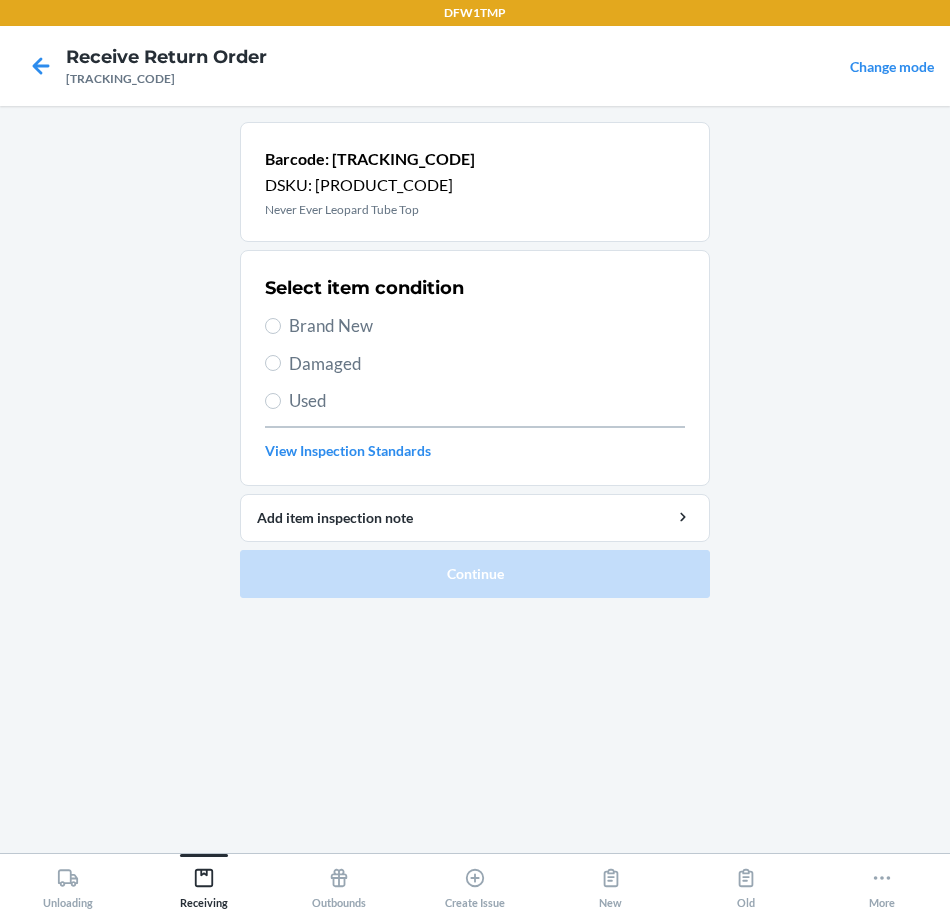 click on "Brand New" at bounding box center [487, 326] 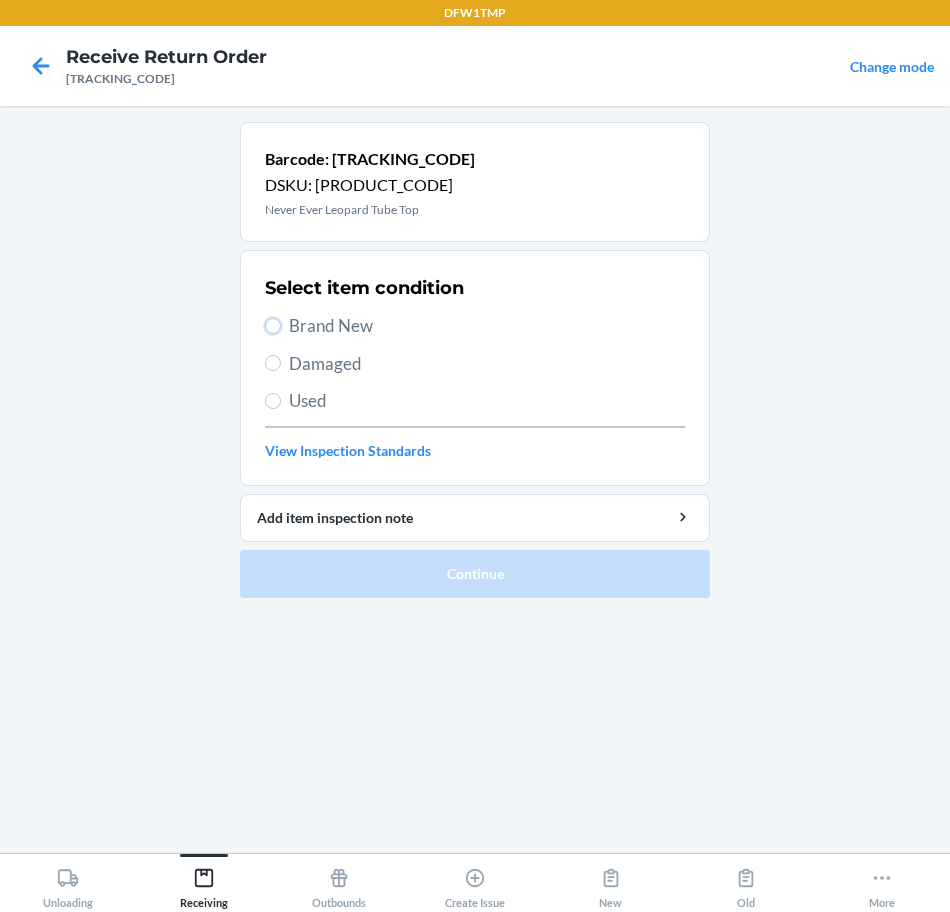click on "Brand New" at bounding box center (273, 326) 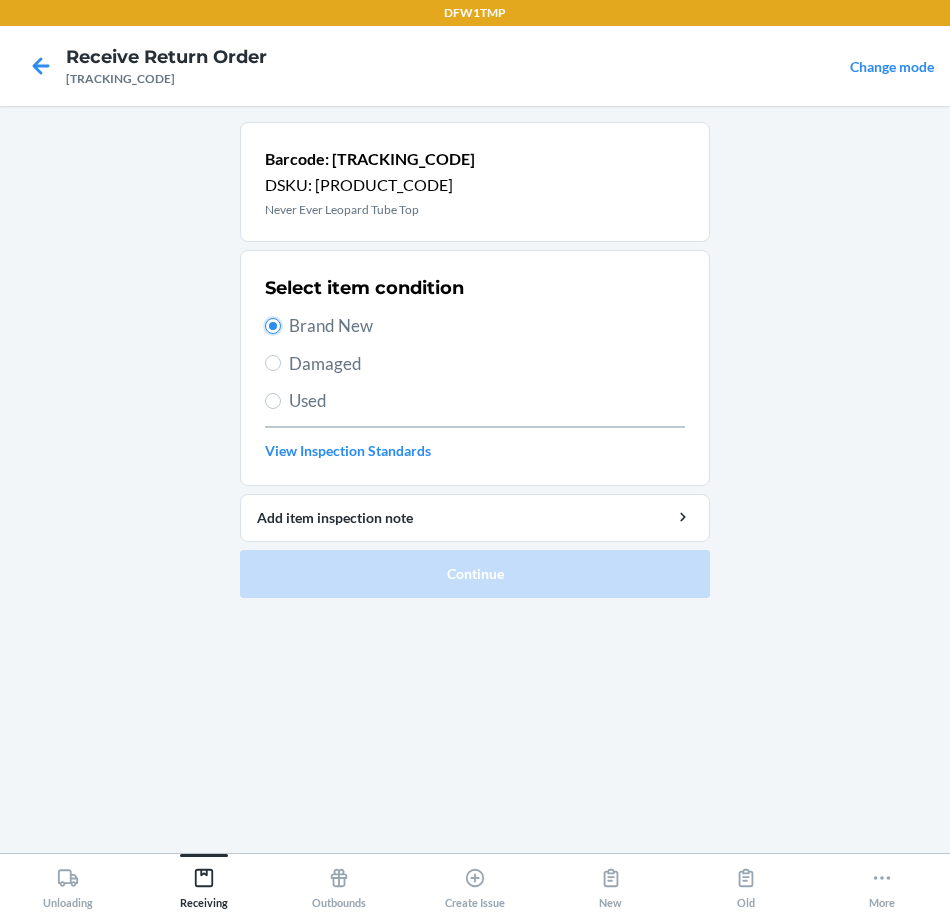 radio on "true" 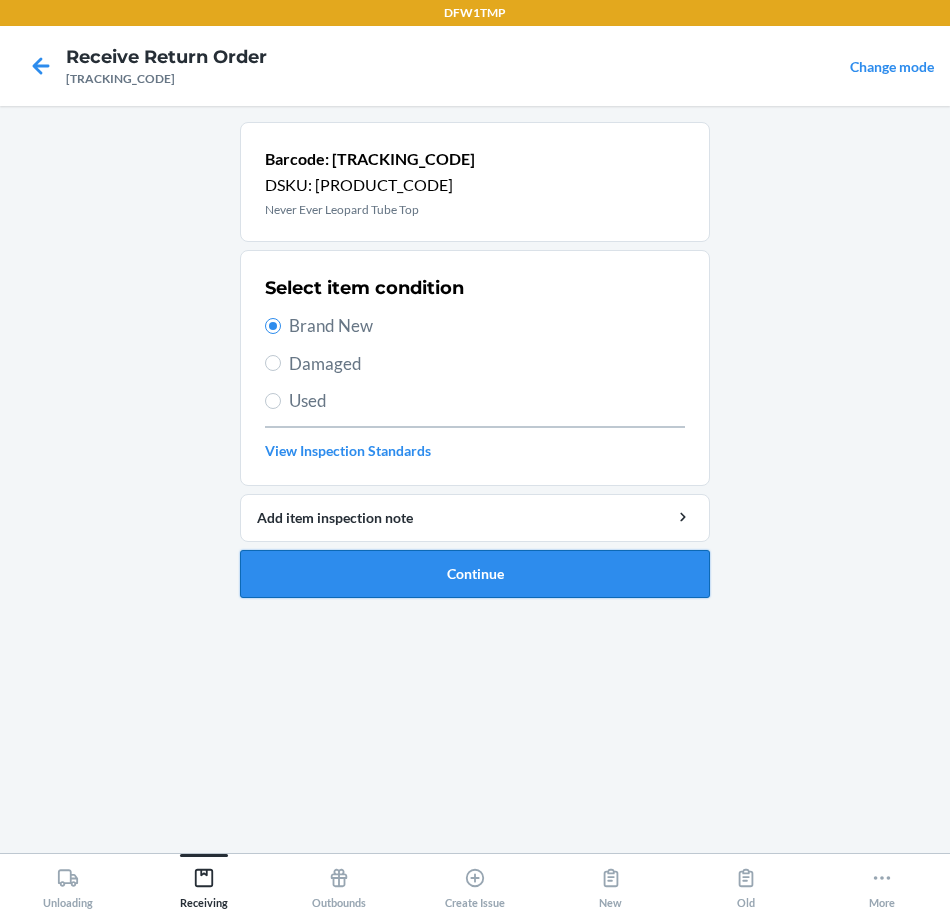 click on "Continue" at bounding box center [475, 574] 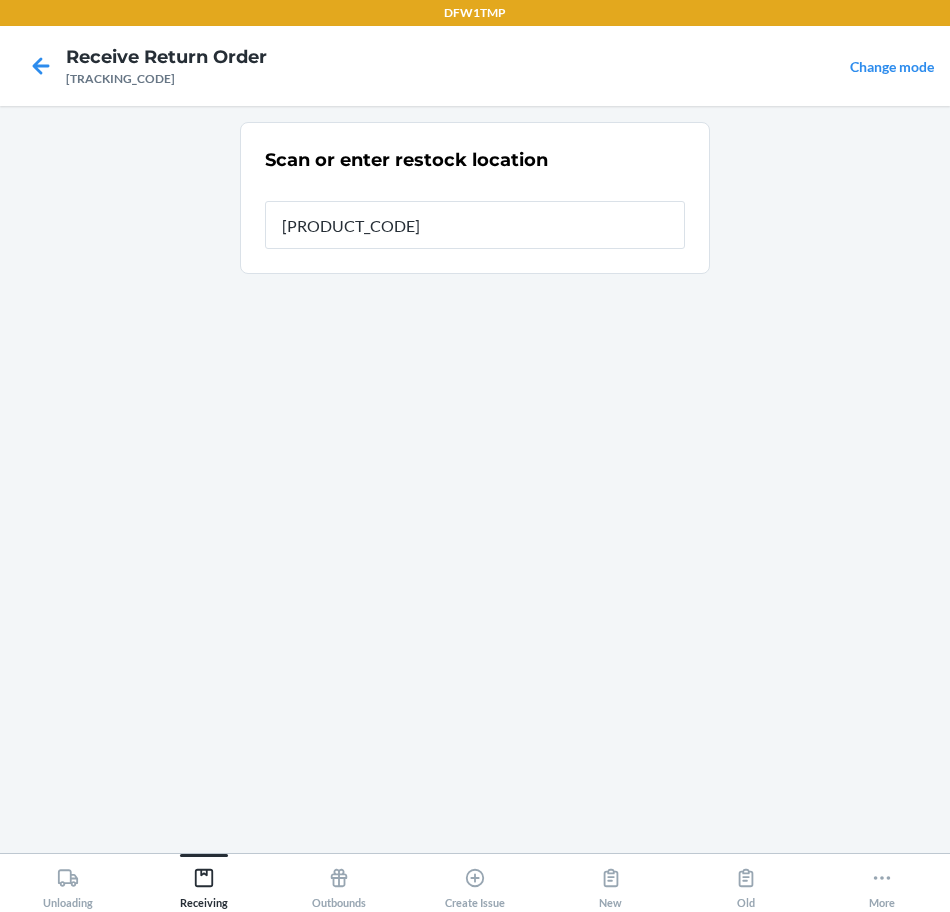 type on "RT-09" 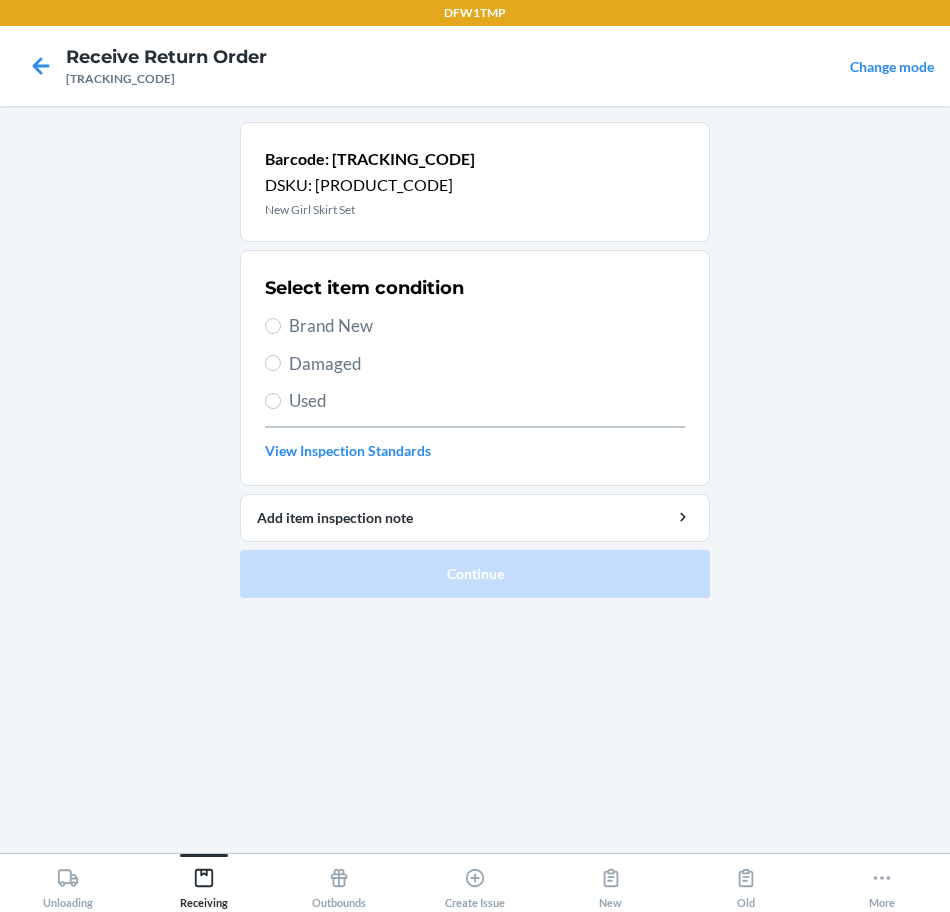 click on "Brand New" at bounding box center (487, 326) 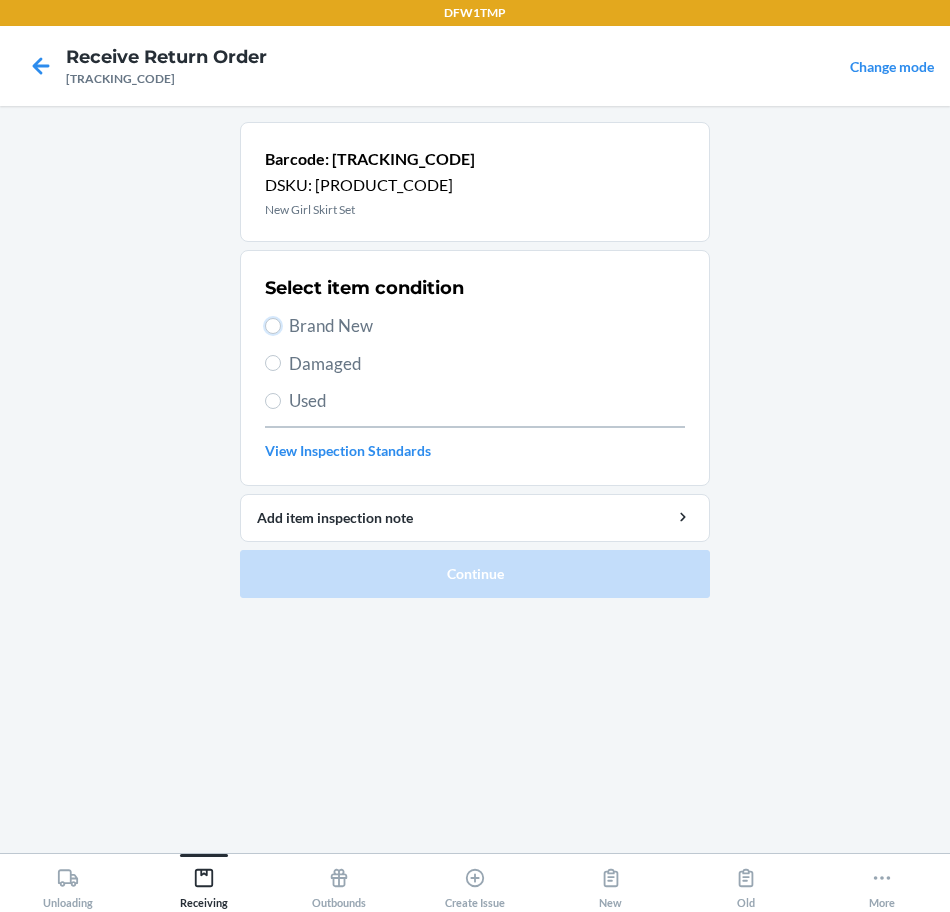 click on "Brand New" at bounding box center (273, 326) 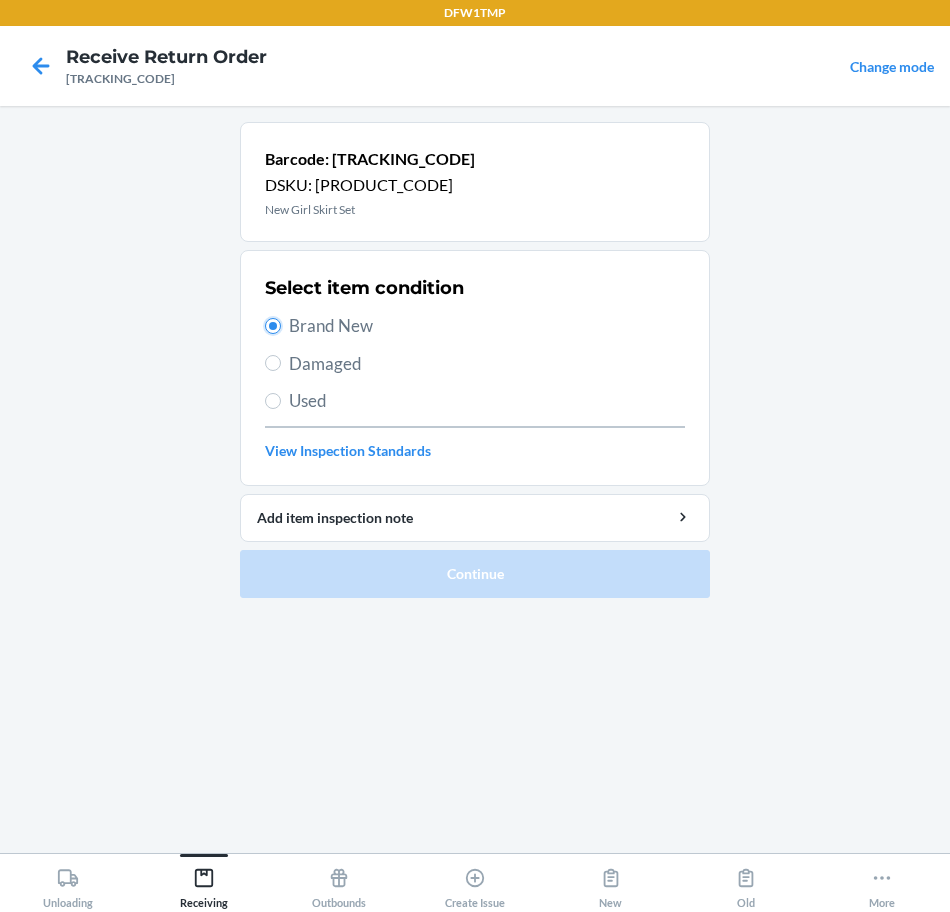 radio on "true" 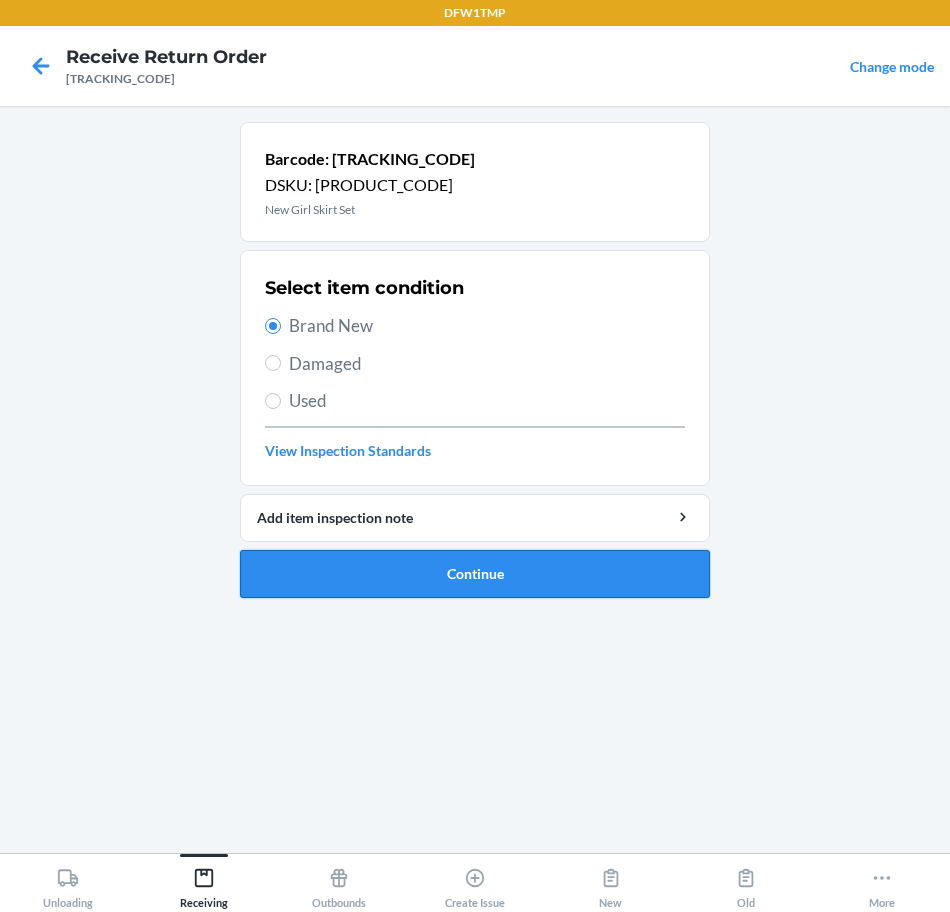 click on "Continue" at bounding box center [475, 574] 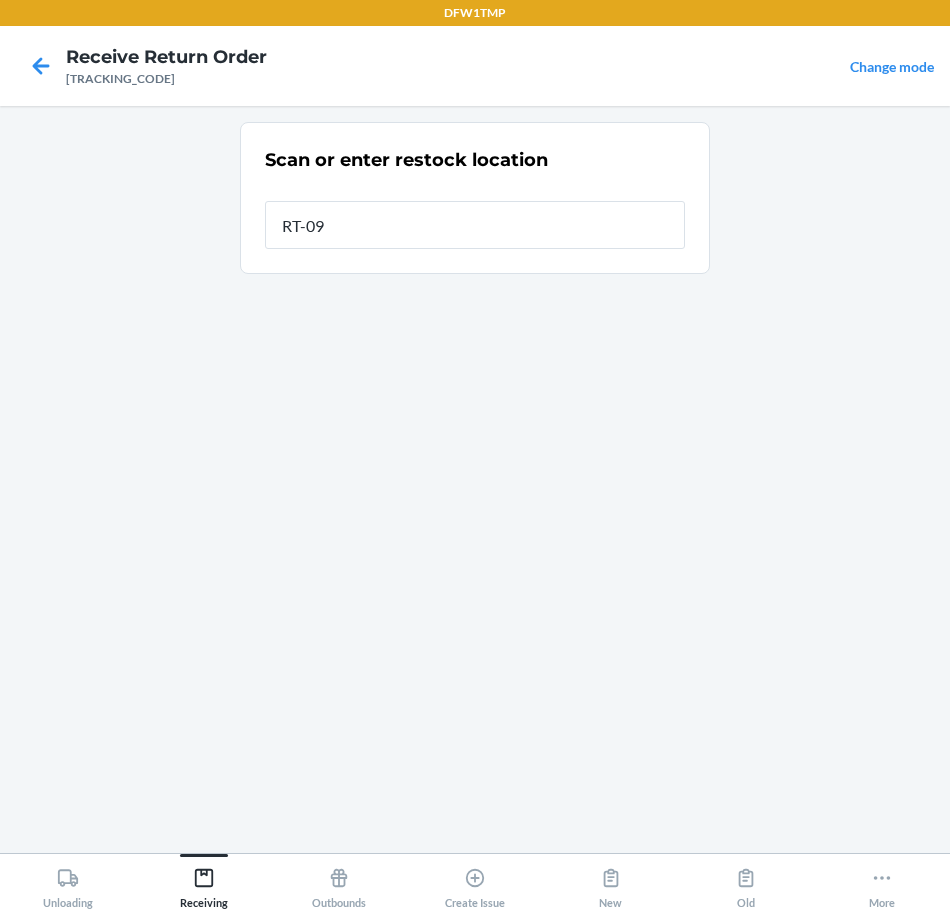 type on "RT-09" 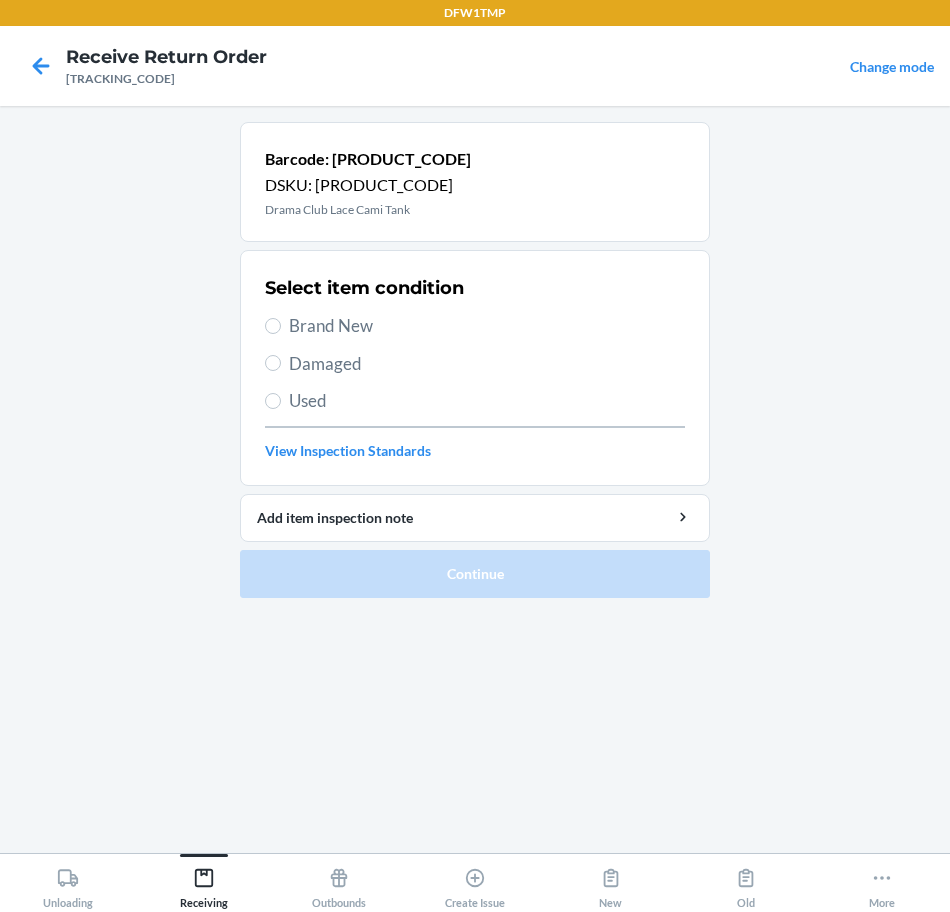 click on "Brand New" at bounding box center (487, 326) 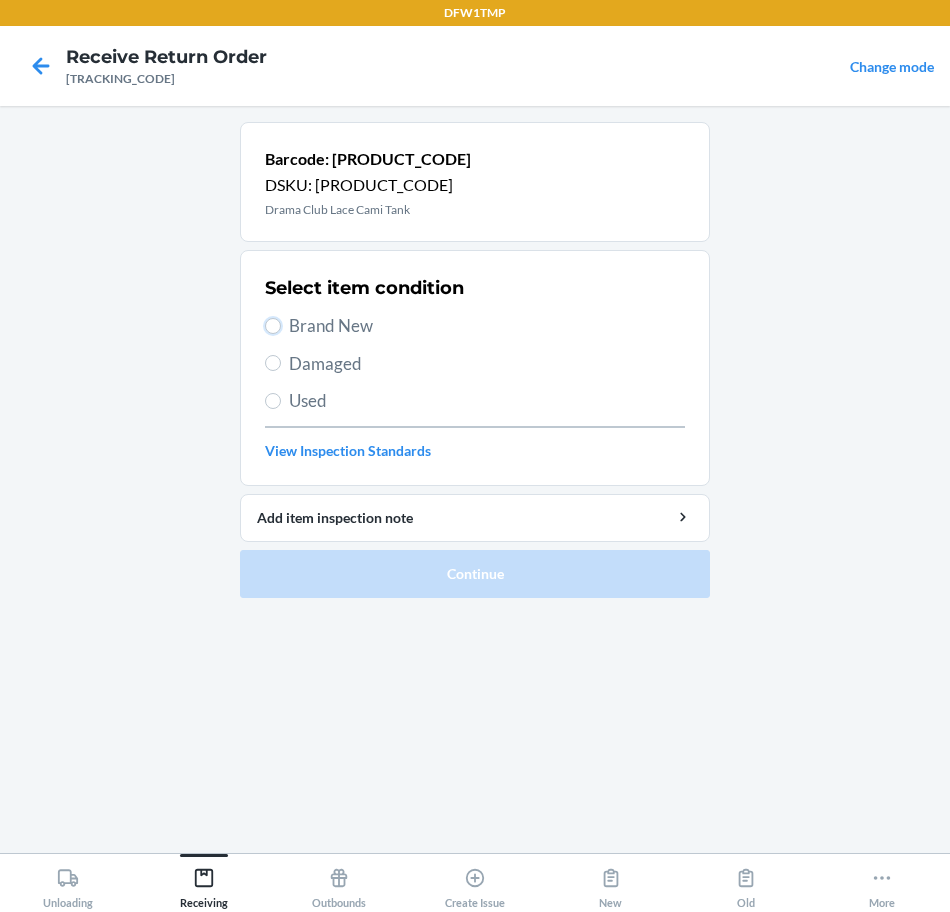 click on "Brand New" at bounding box center [273, 326] 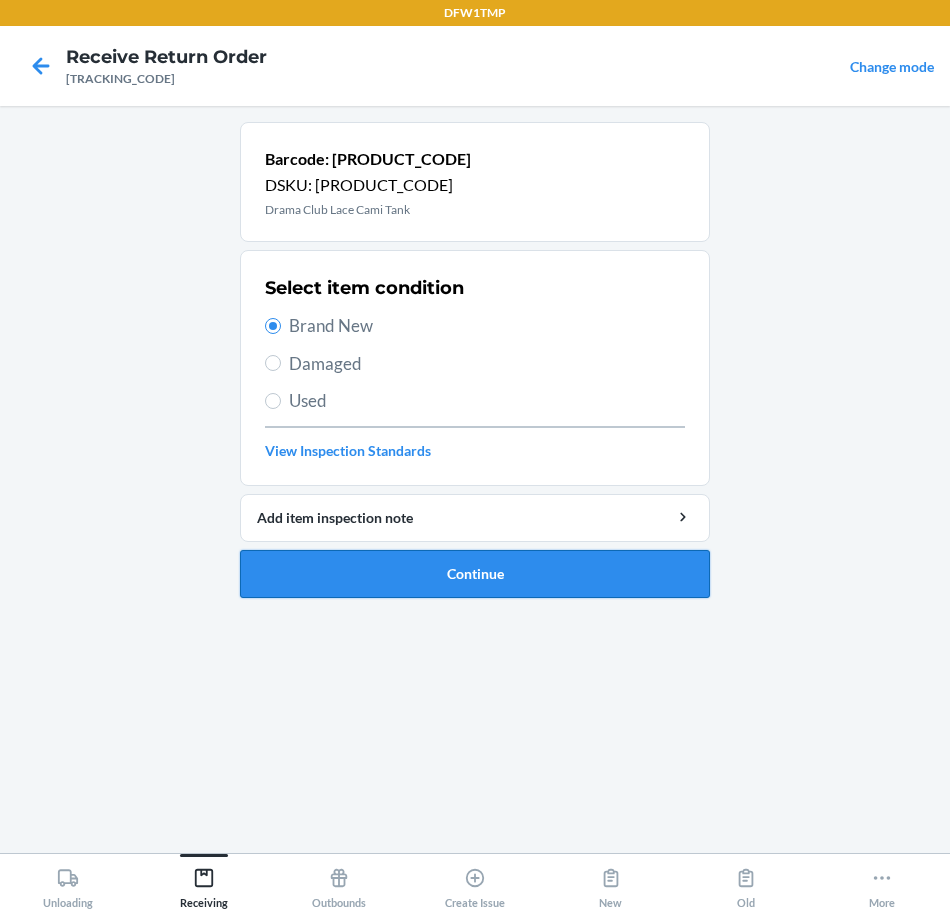 click on "Continue" at bounding box center (475, 574) 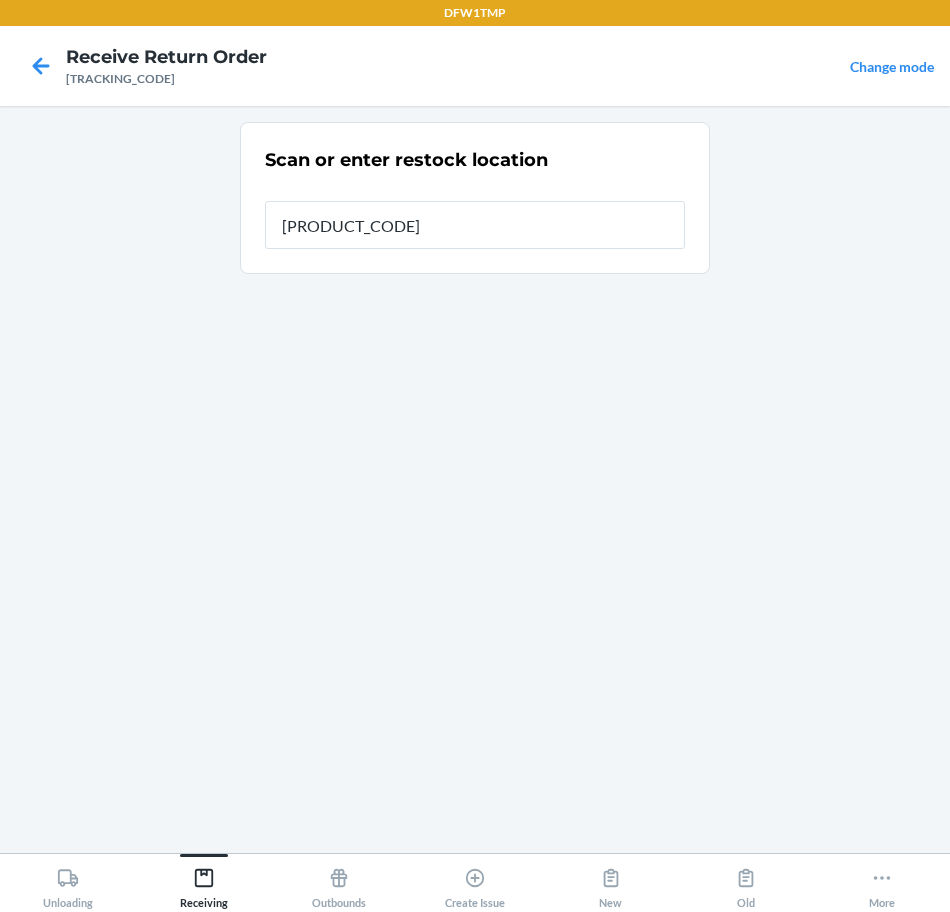 type on "RT-09" 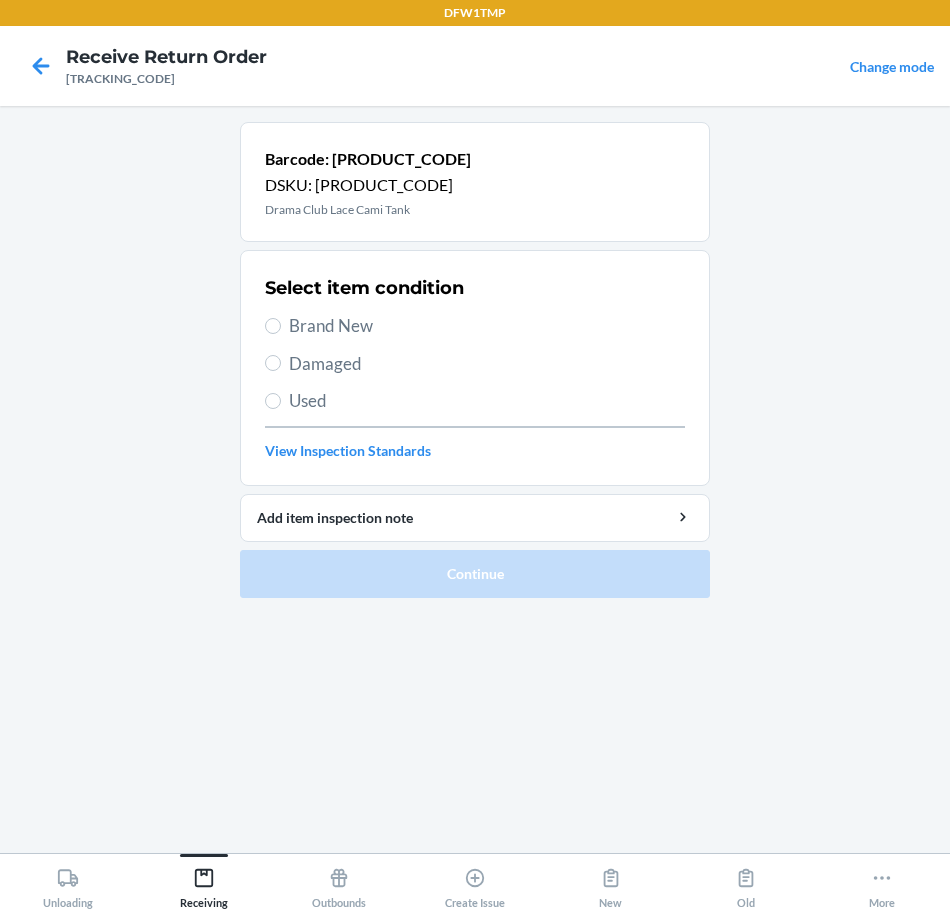 click on "Brand New" at bounding box center [487, 326] 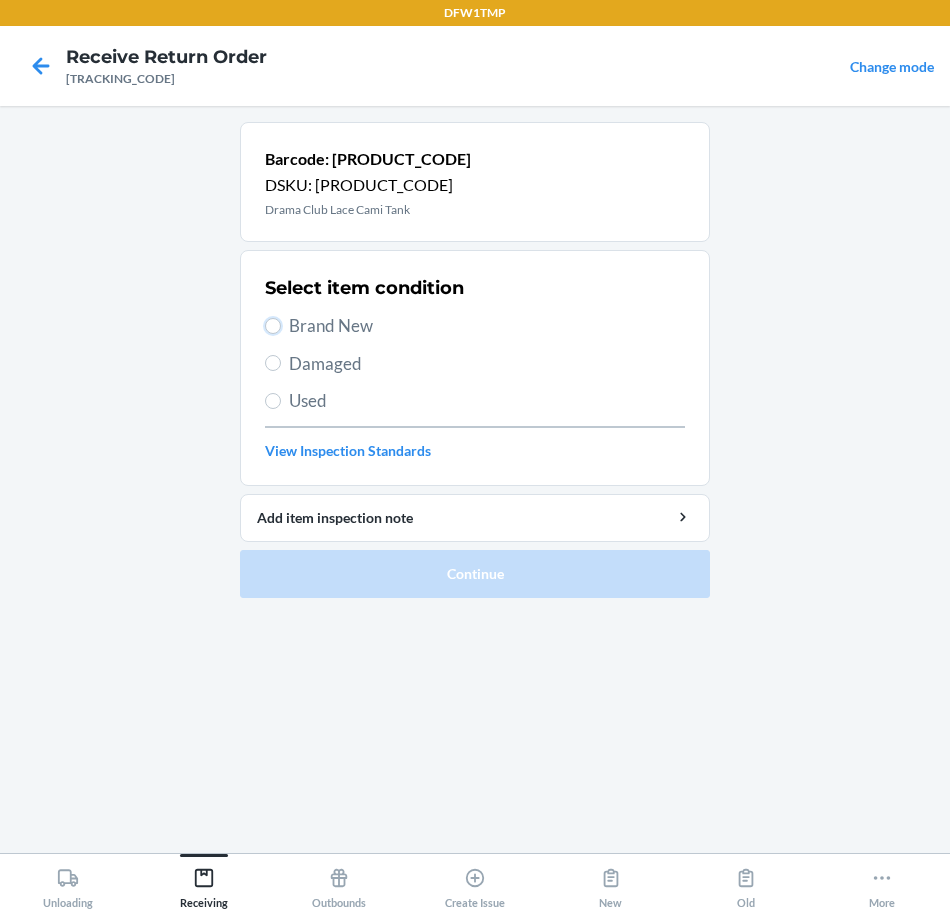 click on "Brand New" at bounding box center (273, 326) 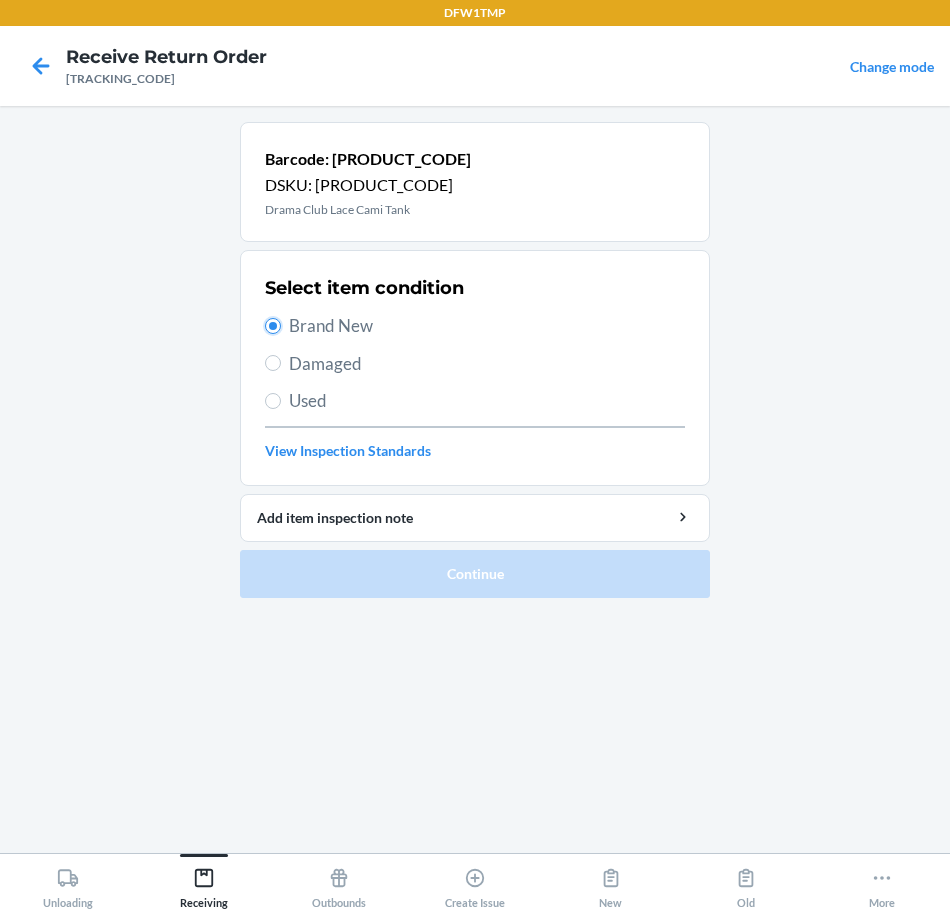 radio on "true" 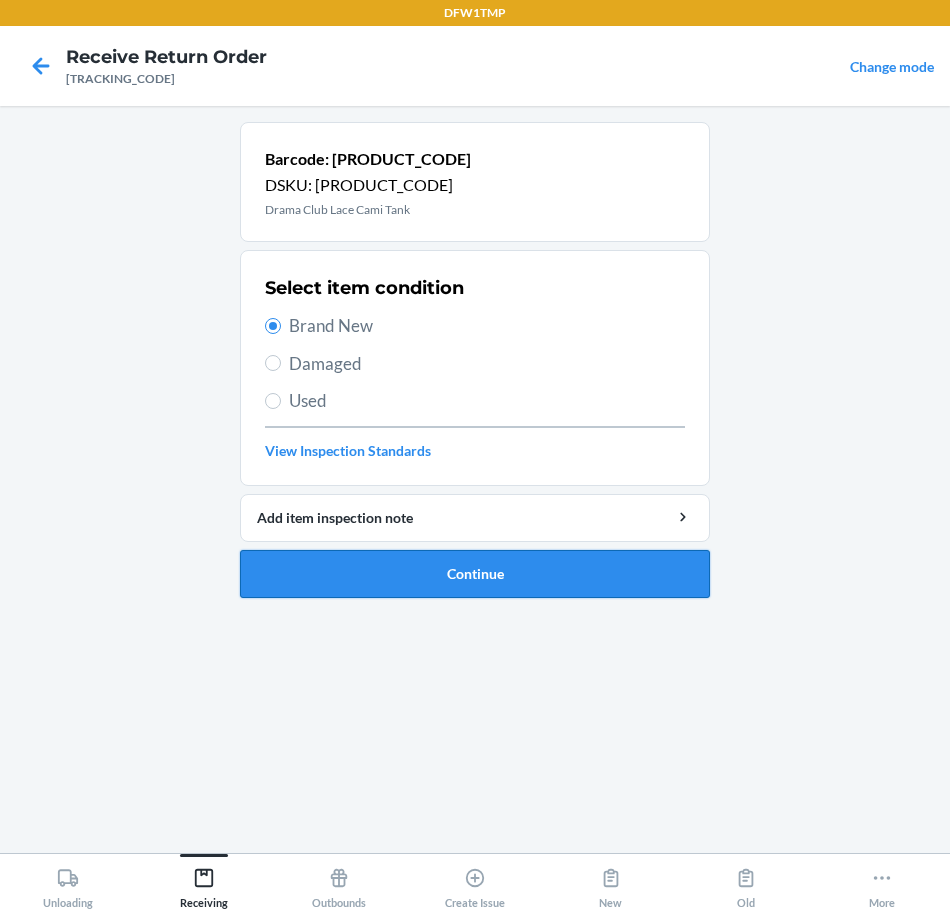 click on "Continue" at bounding box center (475, 574) 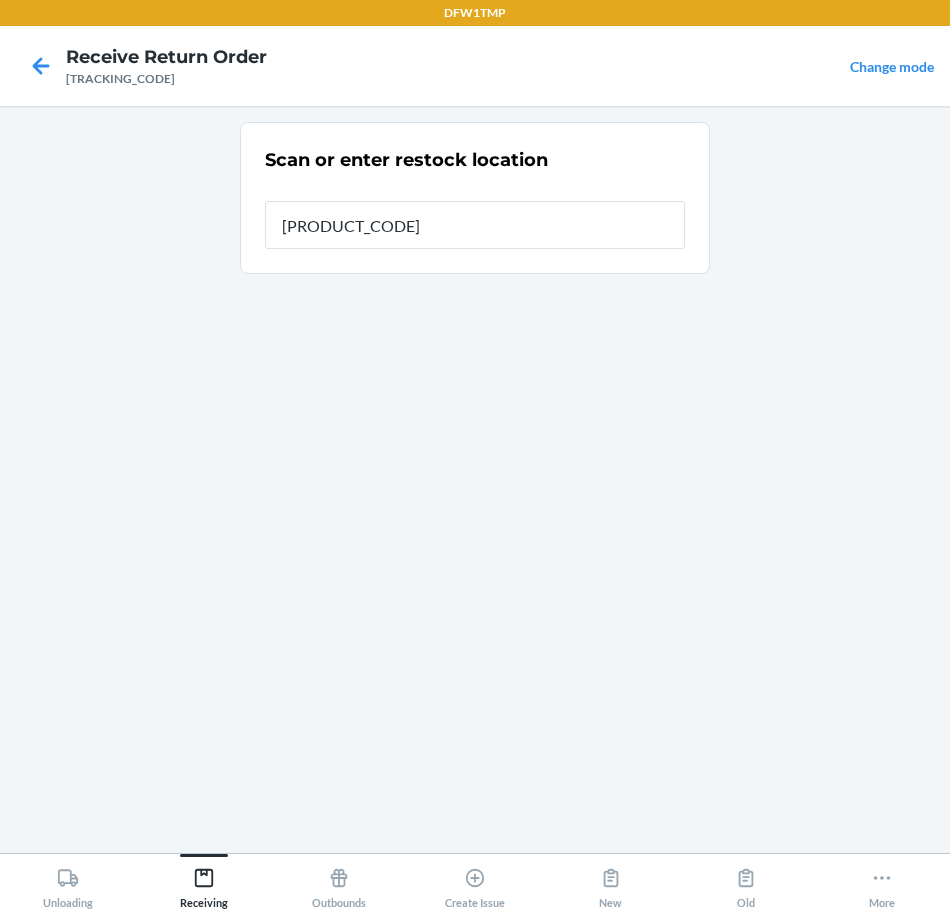 type on "RT-09" 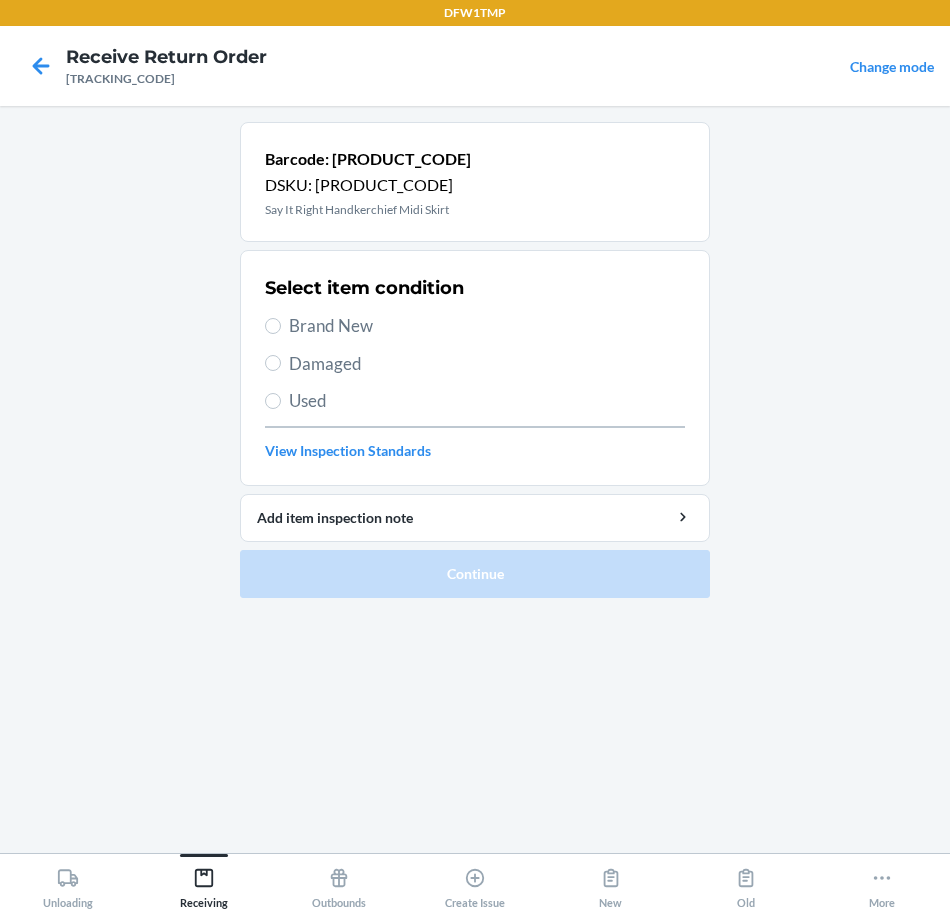 drag, startPoint x: 306, startPoint y: 327, endPoint x: 313, endPoint y: 347, distance: 21.189621 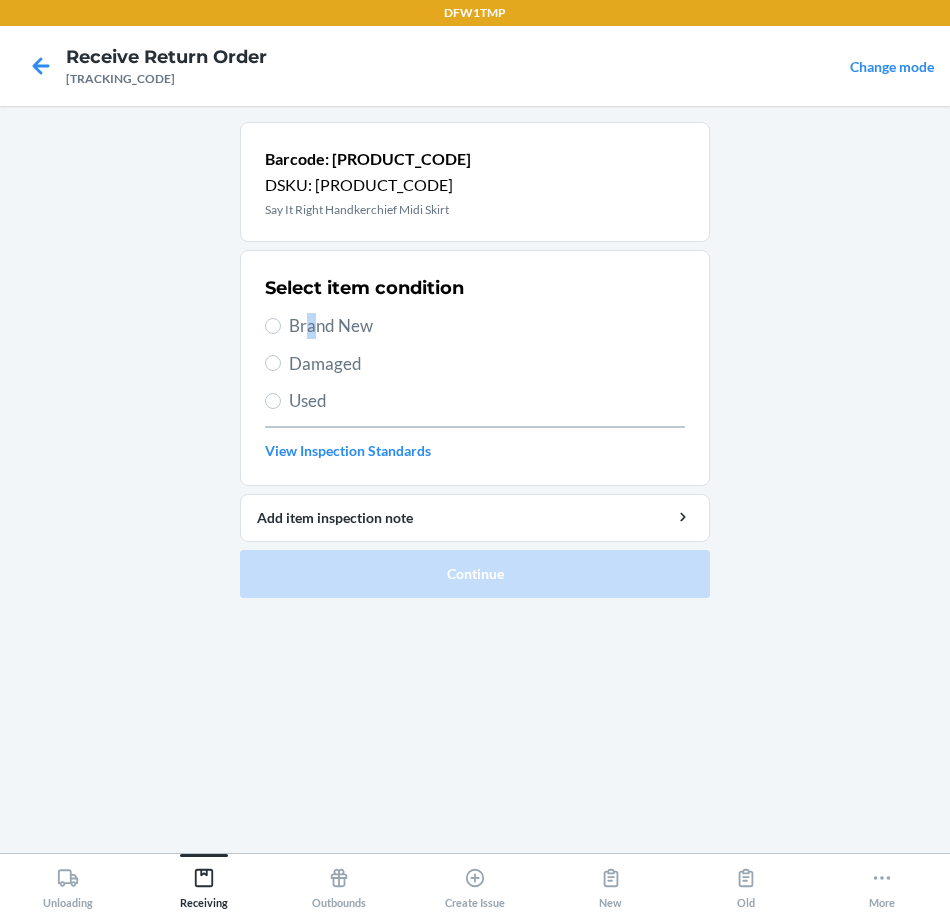 click on "Brand New" at bounding box center (487, 326) 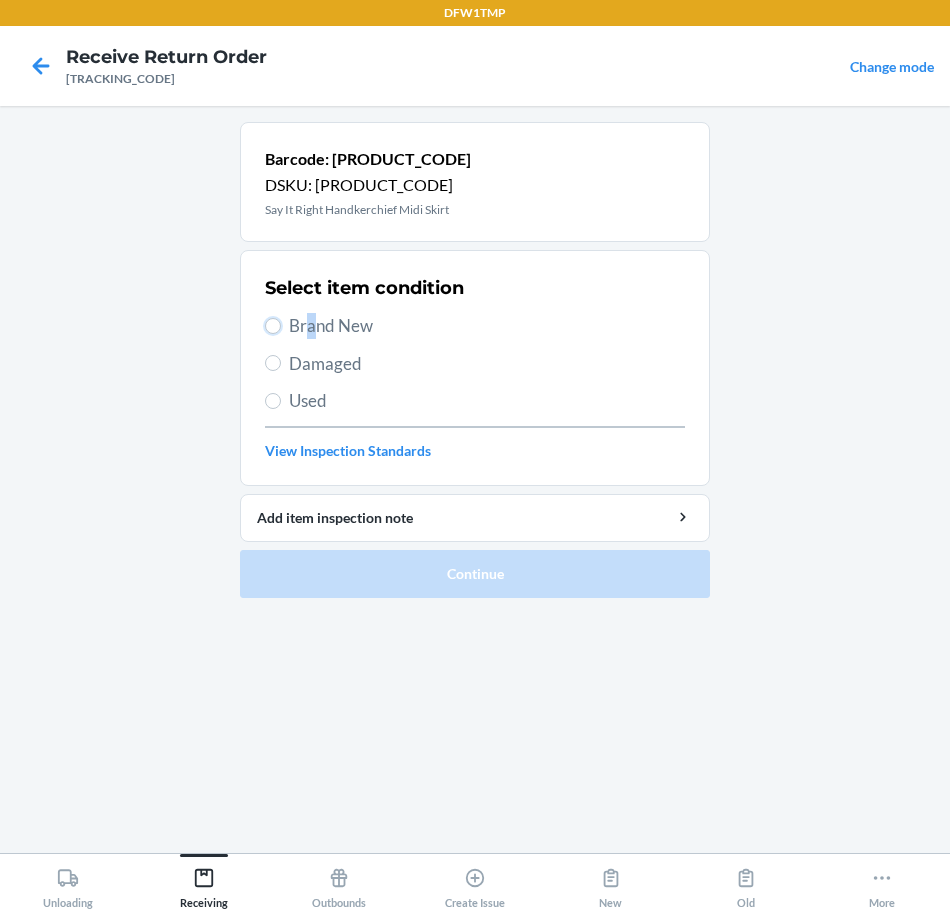 click on "Brand New" at bounding box center [273, 326] 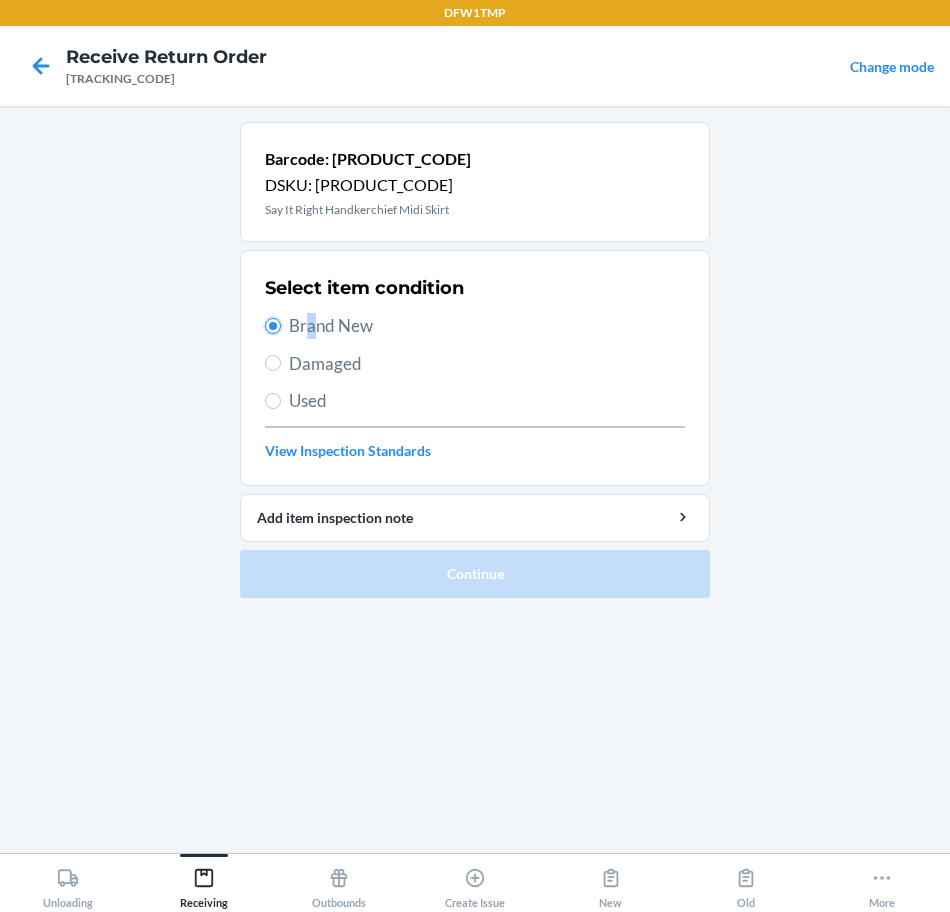 radio on "true" 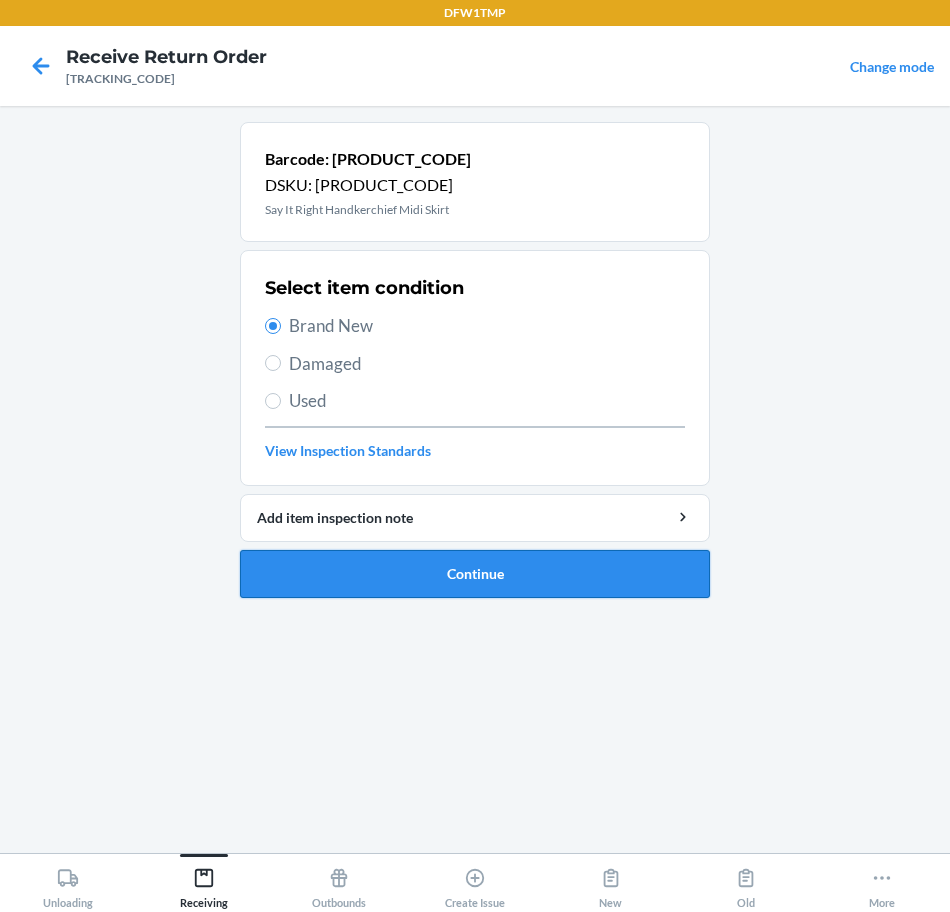 click on "Continue" at bounding box center [475, 574] 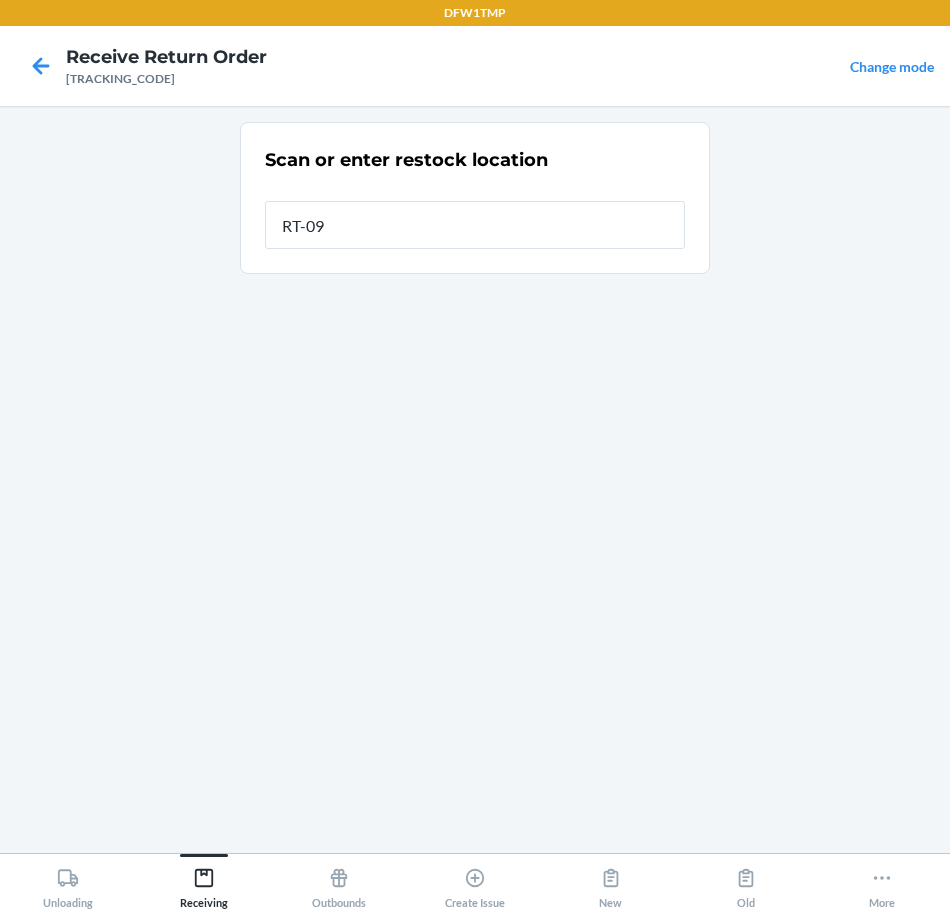 type on "RT-09" 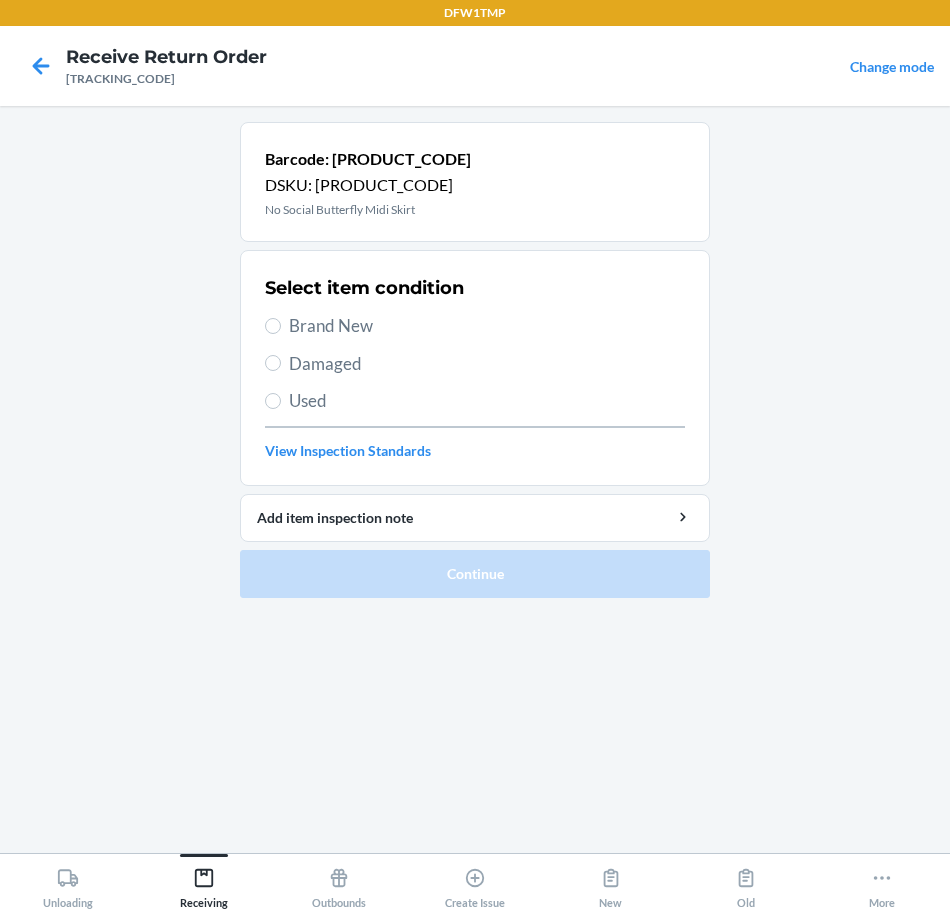 click on "Brand New" at bounding box center [487, 326] 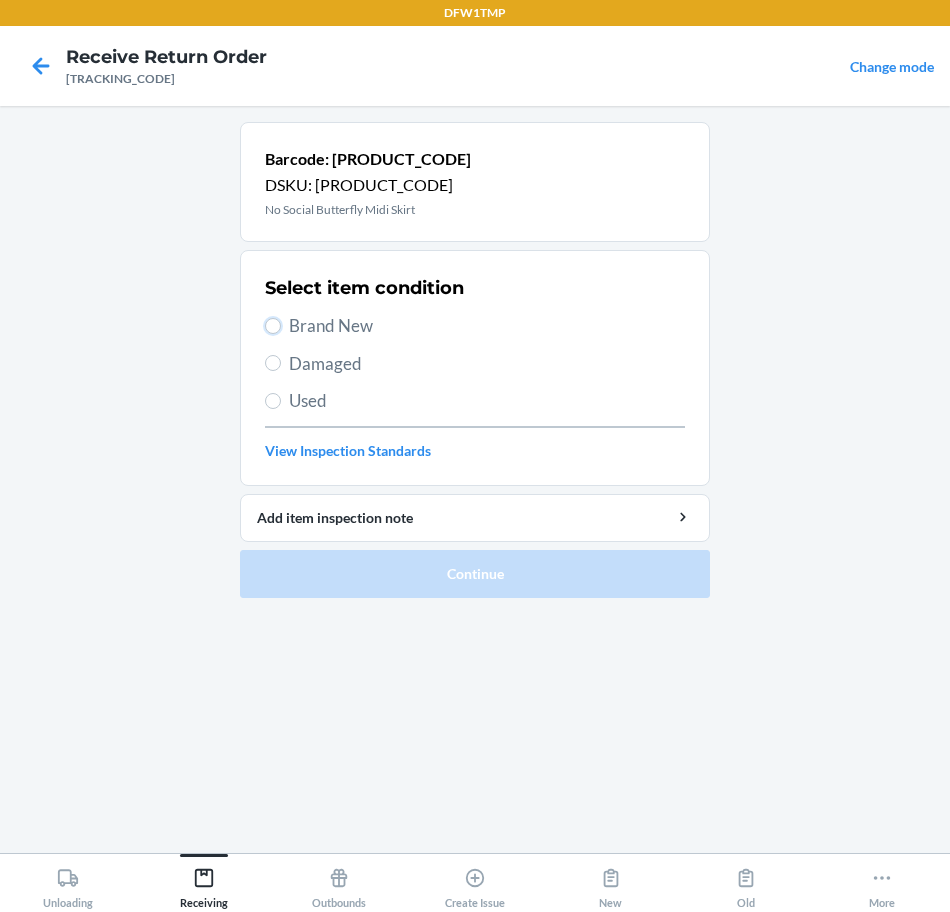 click on "Brand New" at bounding box center [273, 326] 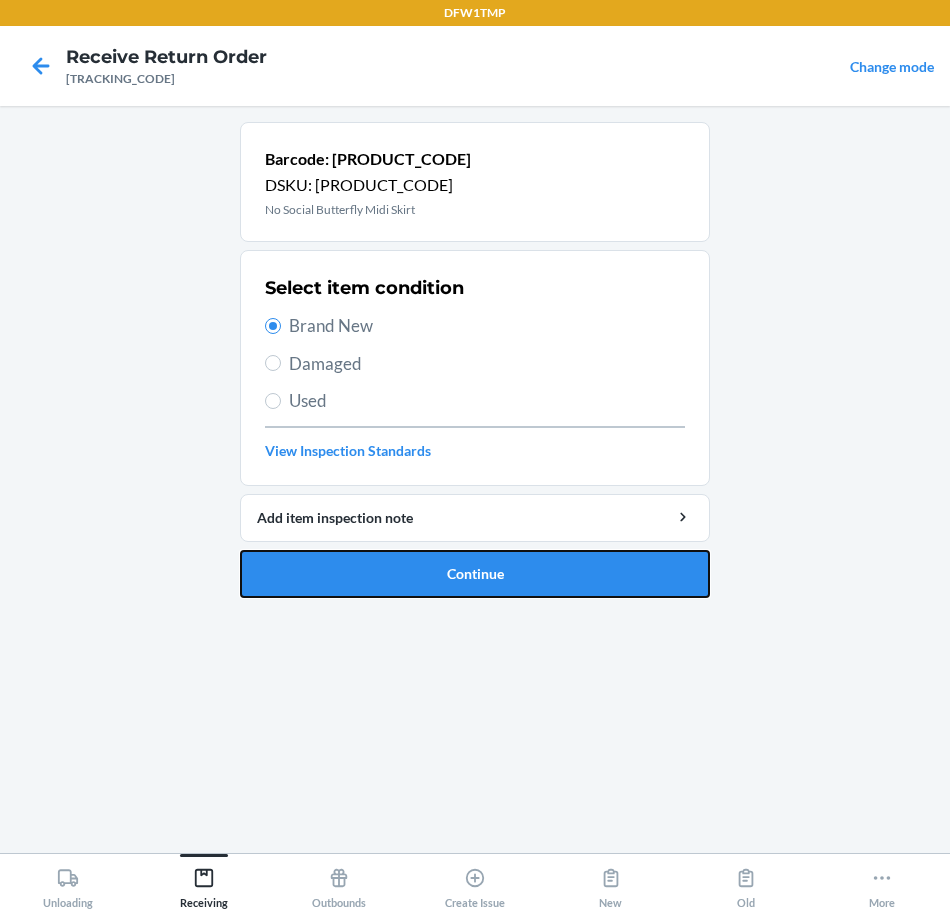 drag, startPoint x: 468, startPoint y: 575, endPoint x: 500, endPoint y: 574, distance: 32.01562 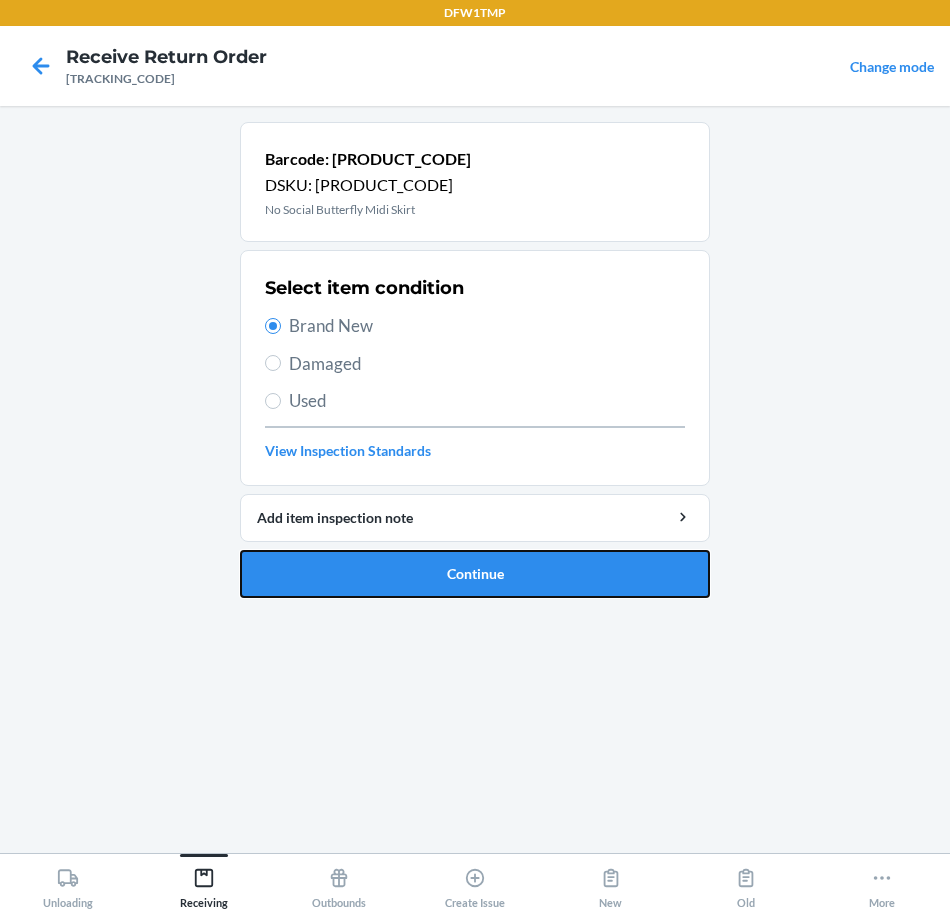 click on "Continue" at bounding box center [475, 574] 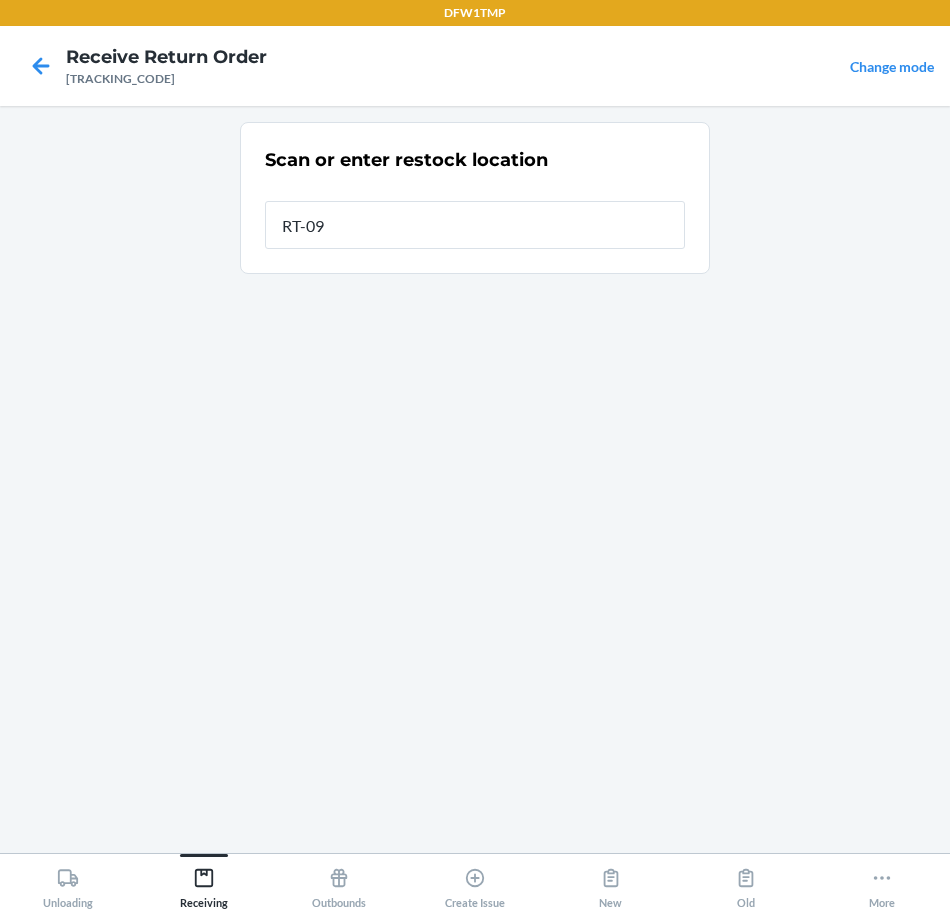 type on "RT-09" 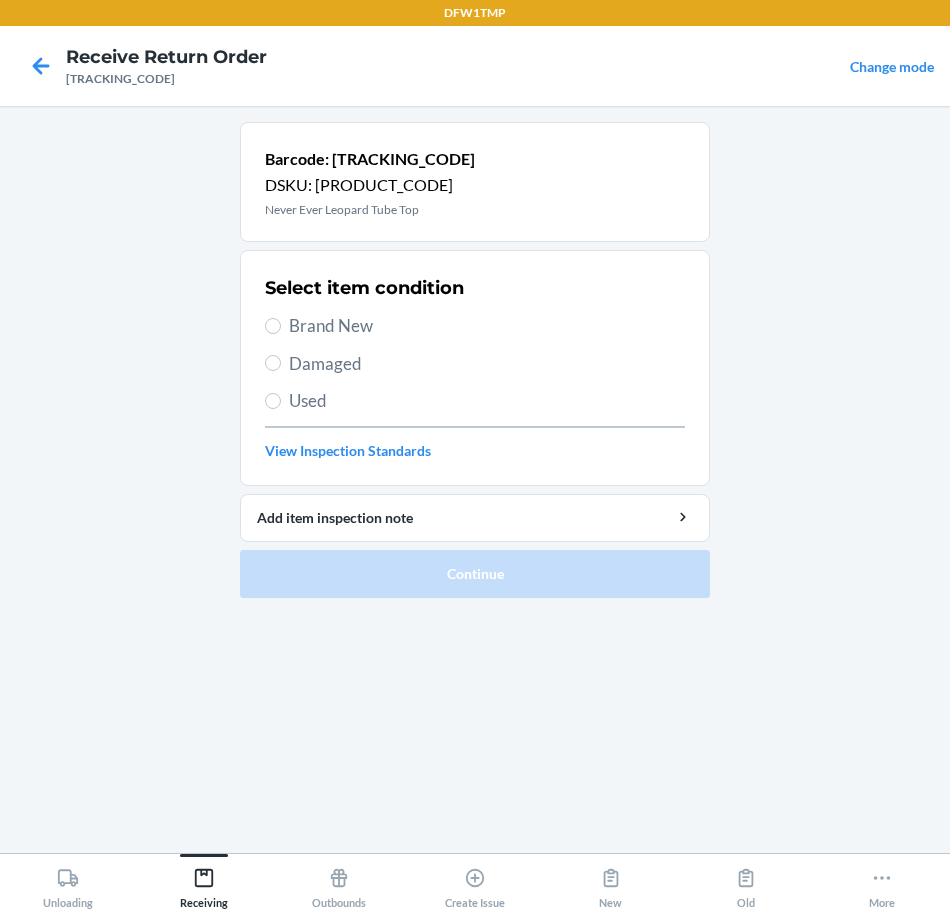 click on "Brand New" at bounding box center [487, 326] 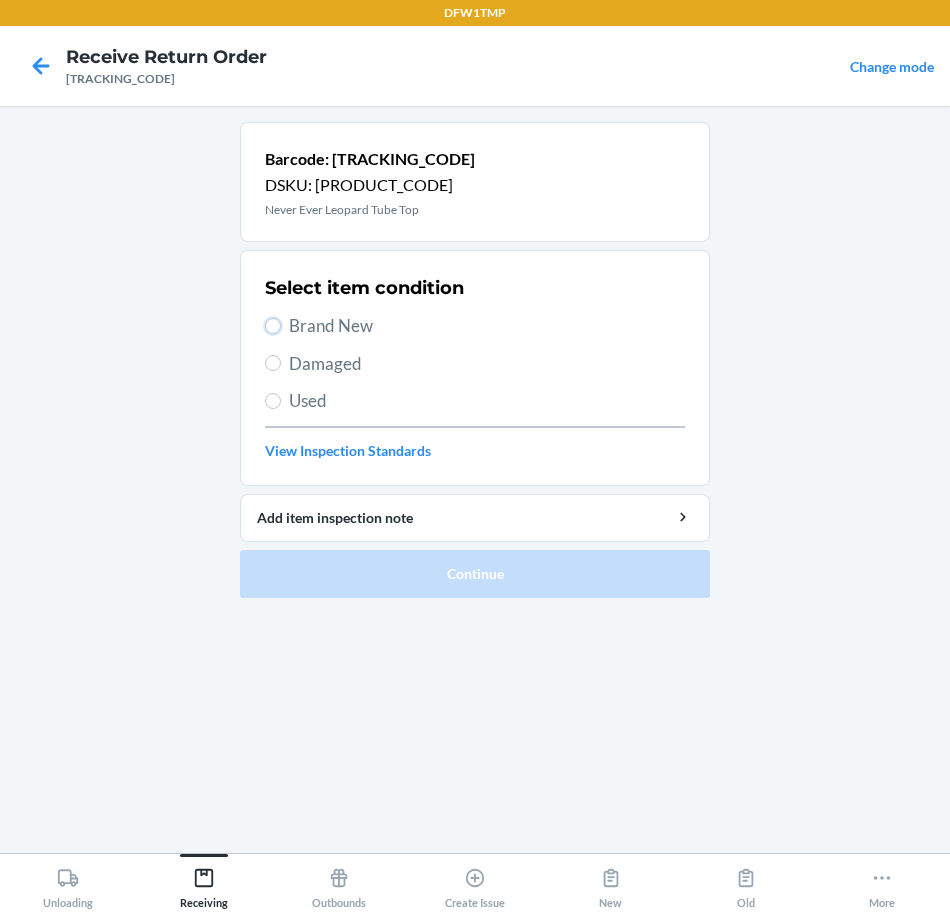 click on "Brand New" at bounding box center (273, 326) 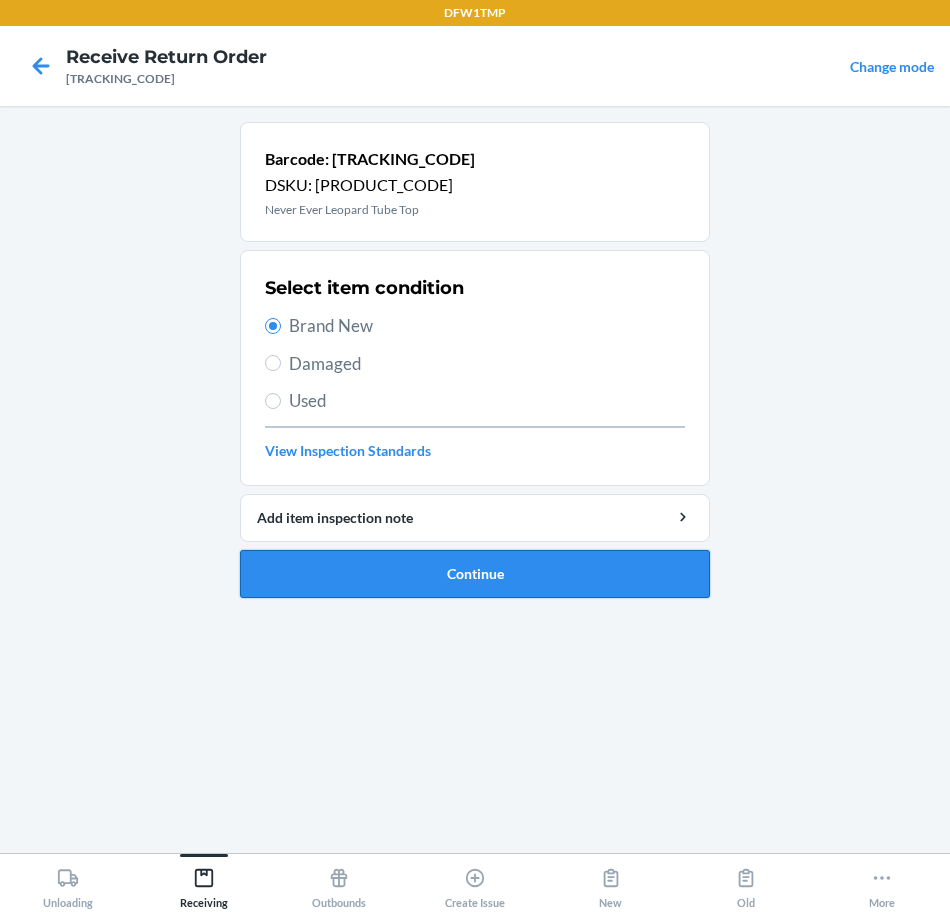 click on "Continue" at bounding box center [475, 574] 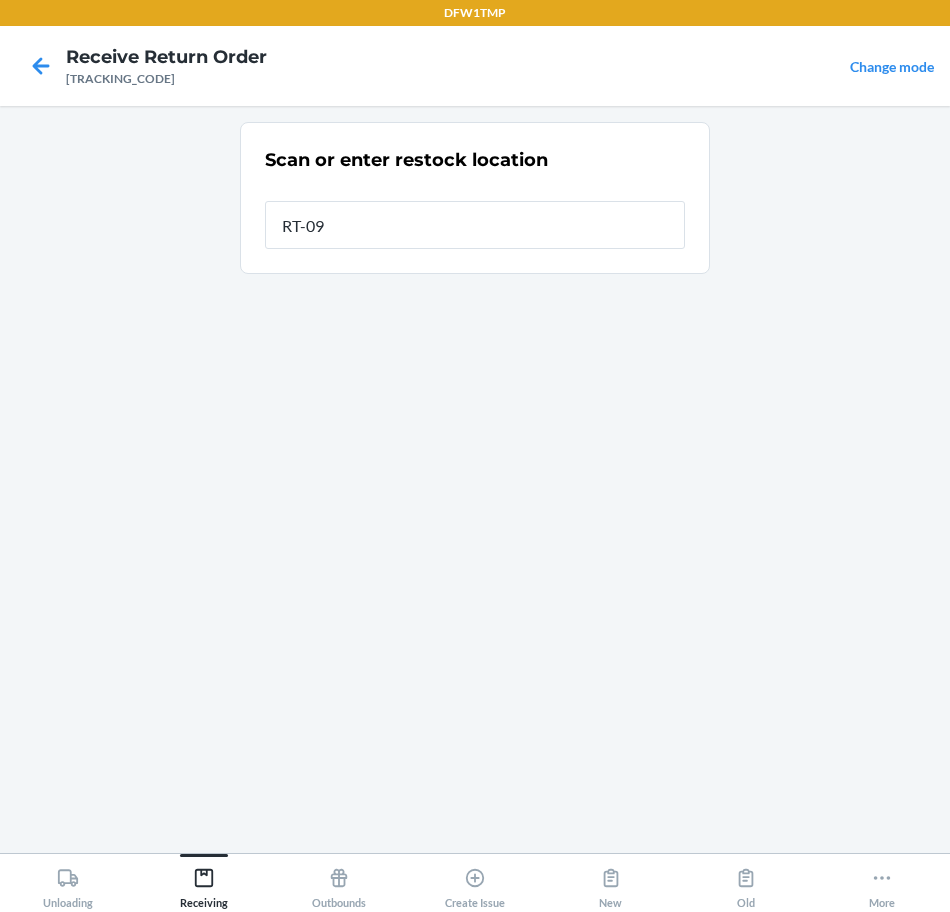 type on "RT-09" 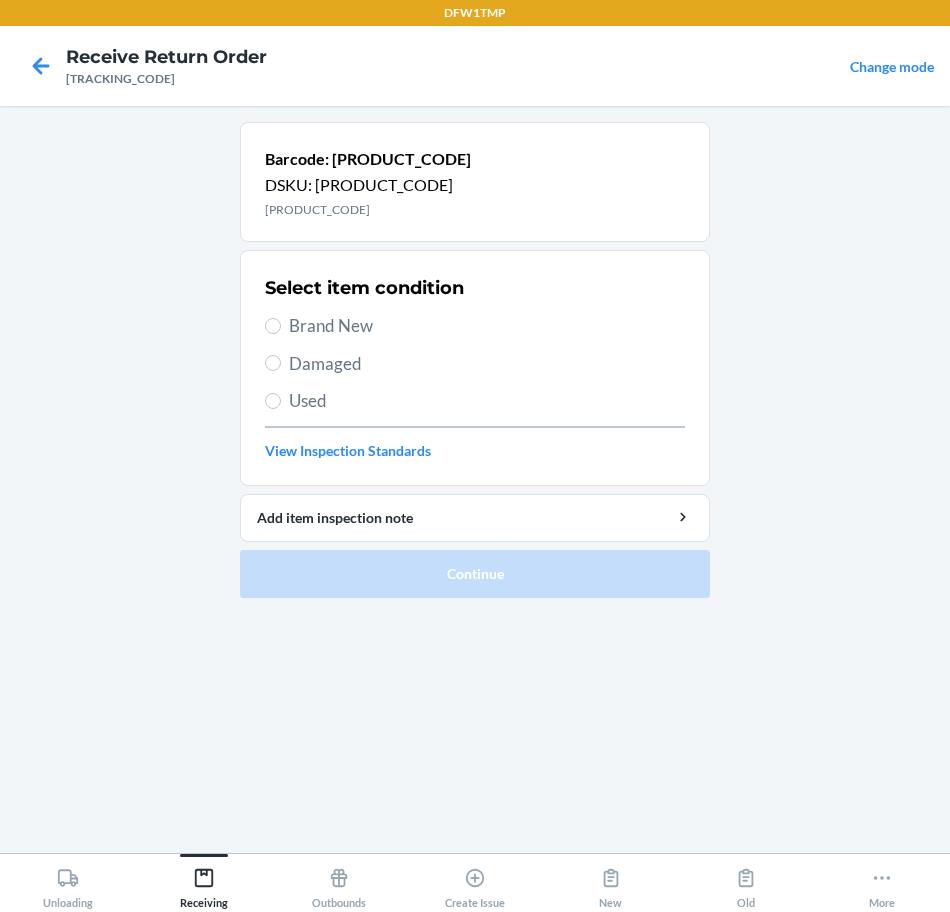 click on "Select item condition Brand New Damaged Used View Inspection Standards" at bounding box center (475, 368) 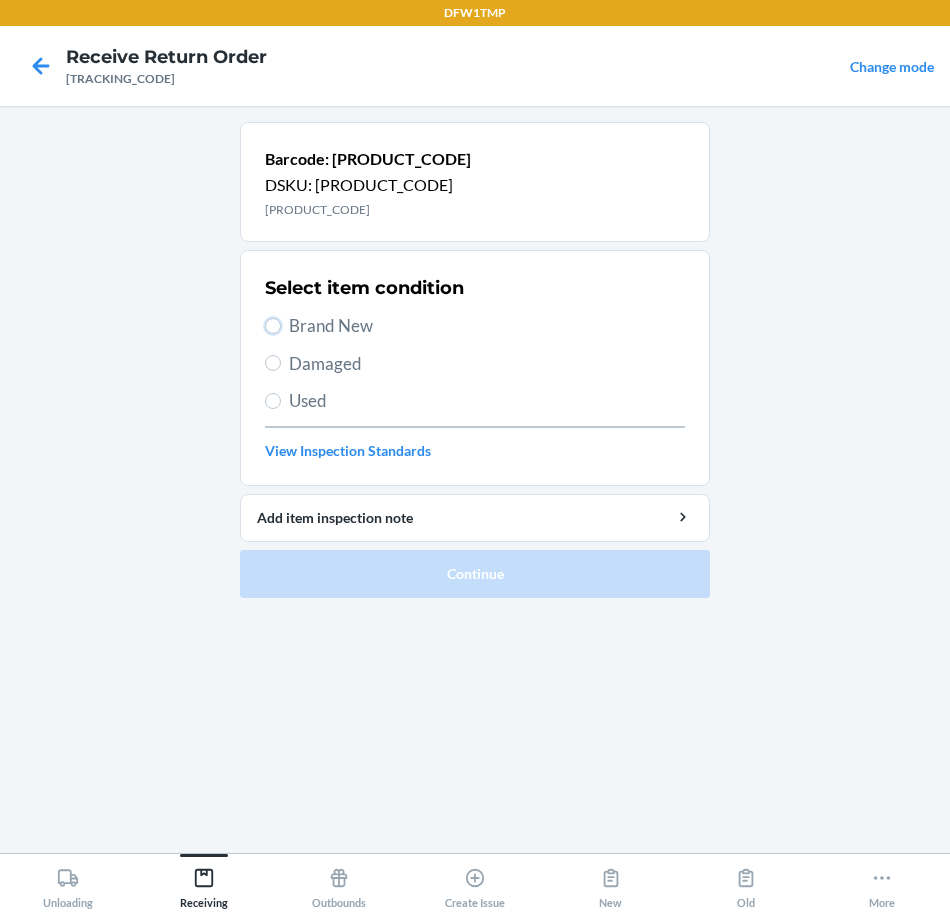 click on "Brand New" at bounding box center [273, 326] 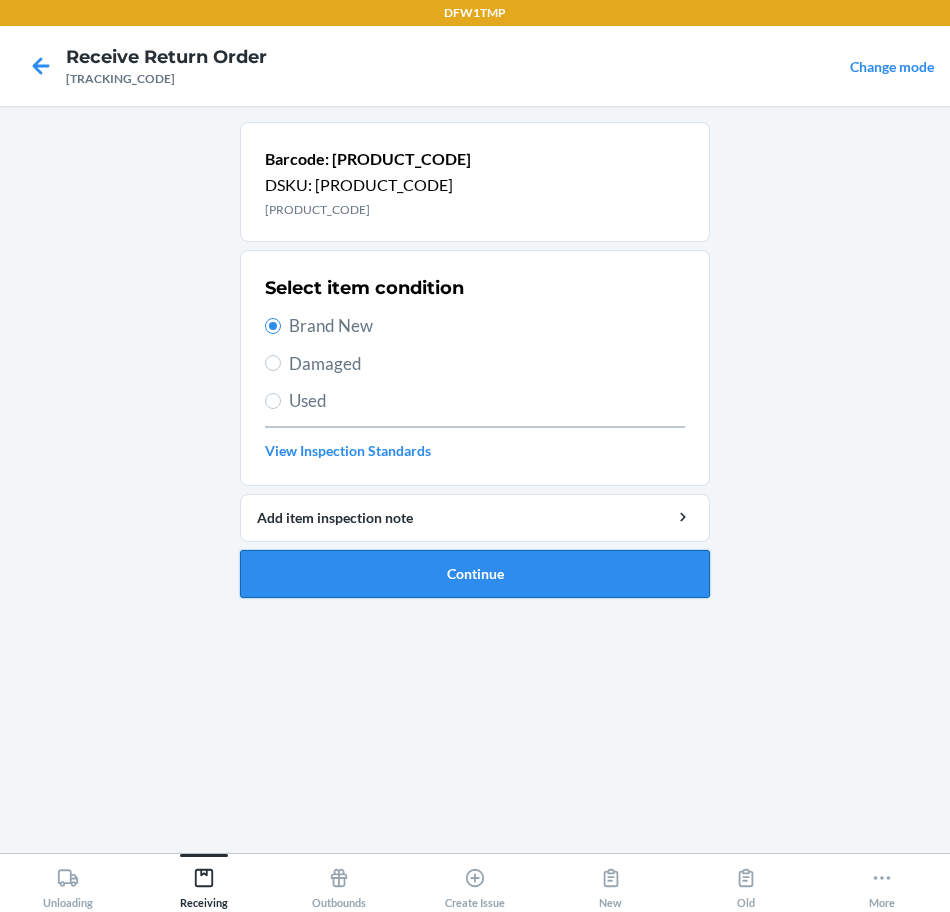 click on "Continue" at bounding box center (475, 574) 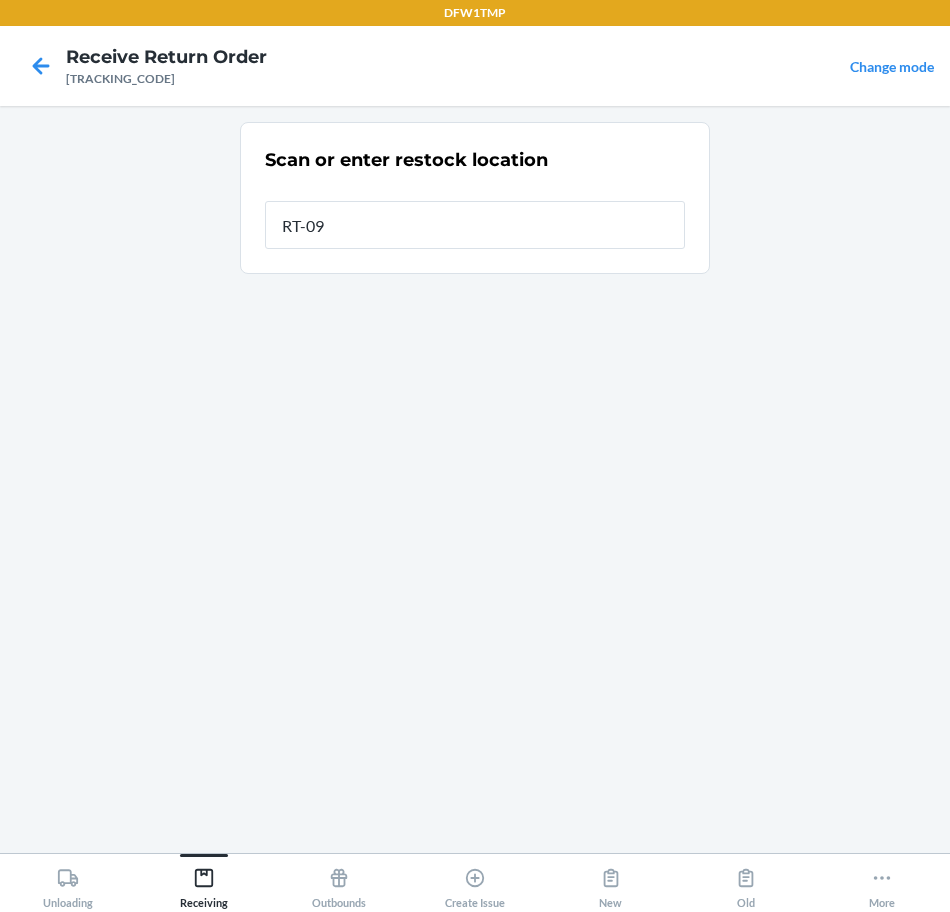 type on "RT-09" 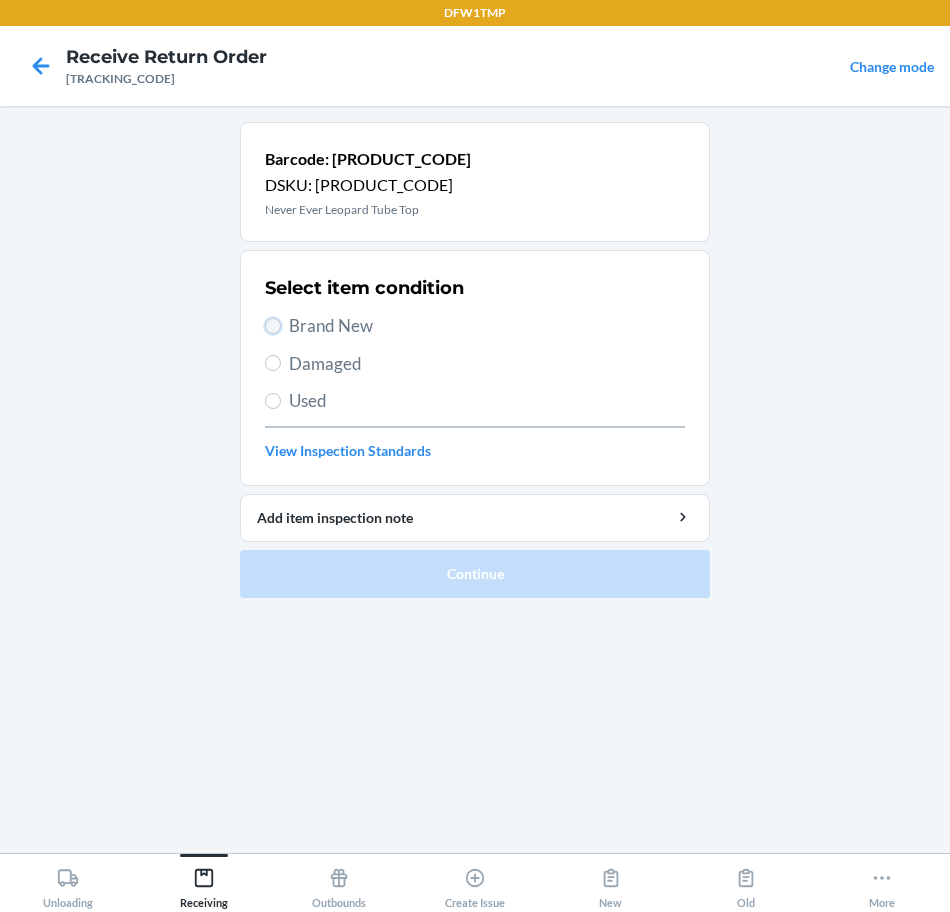 click on "Brand New" at bounding box center (273, 326) 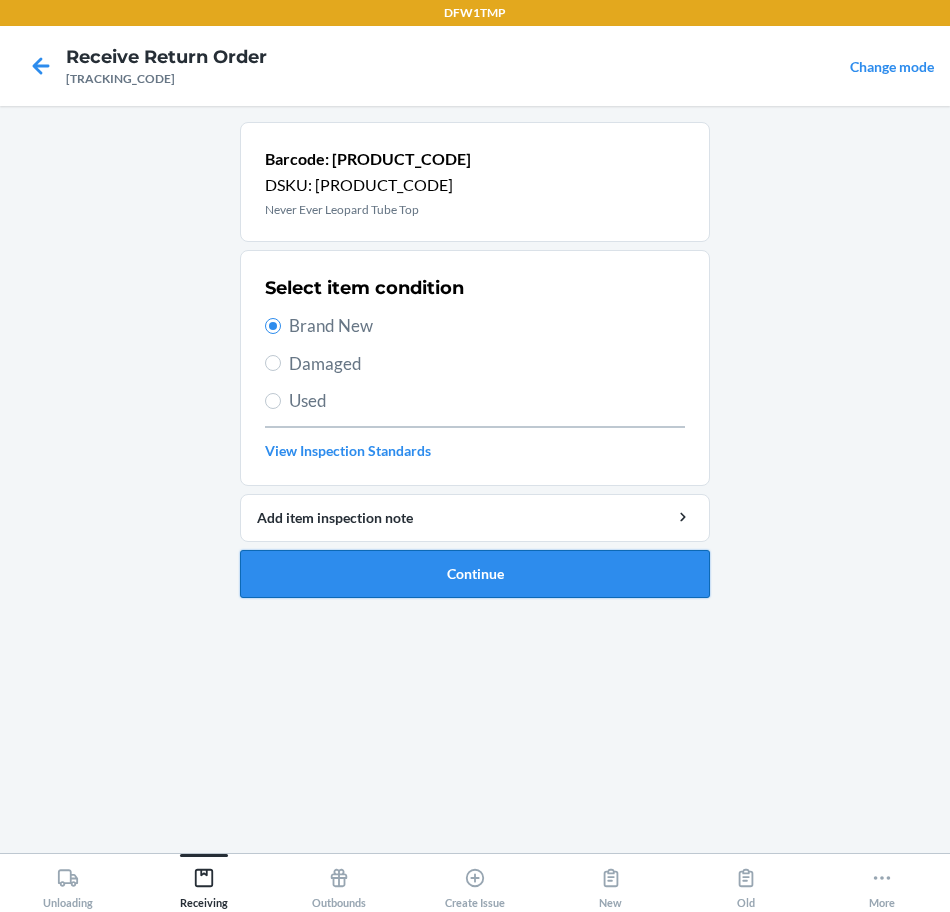 click on "Continue" at bounding box center [475, 574] 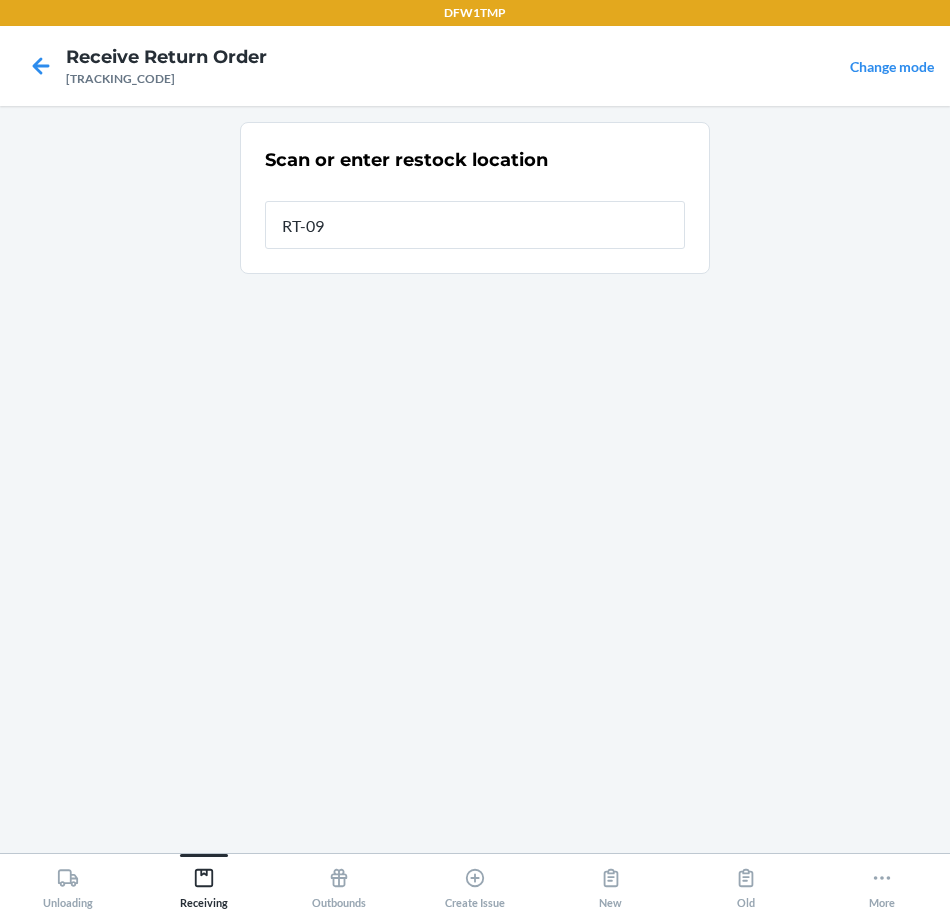 type on "RT-09" 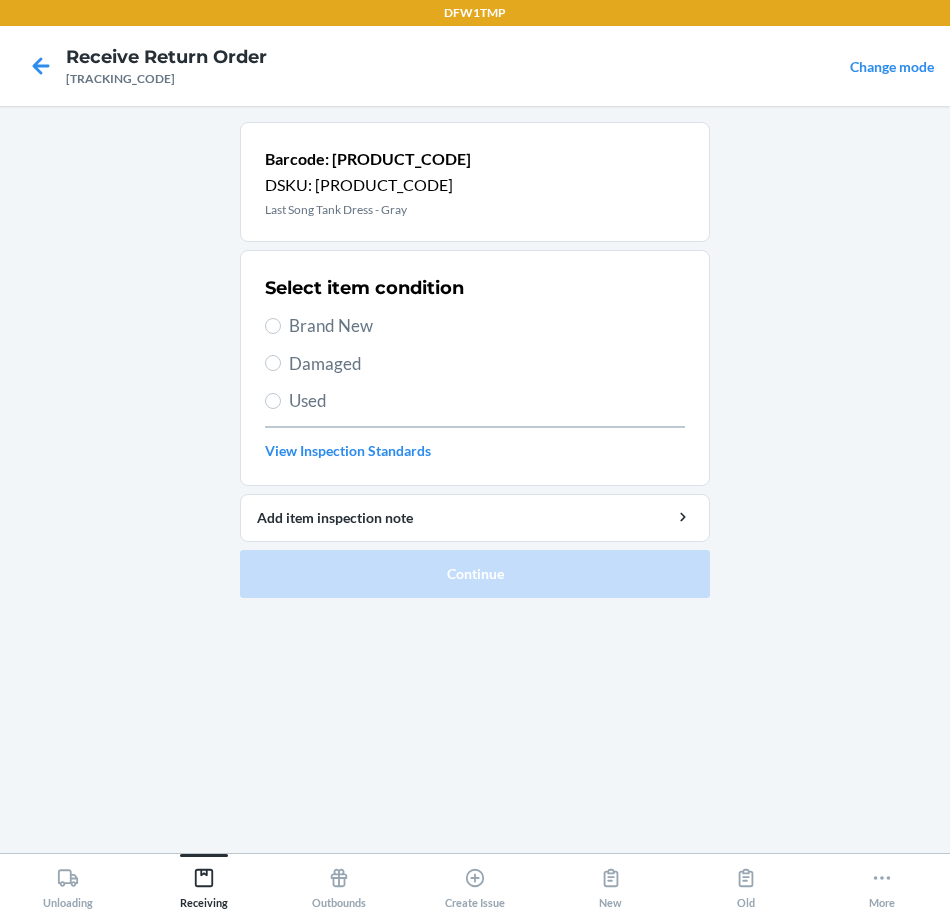 click on "Brand New" at bounding box center [487, 326] 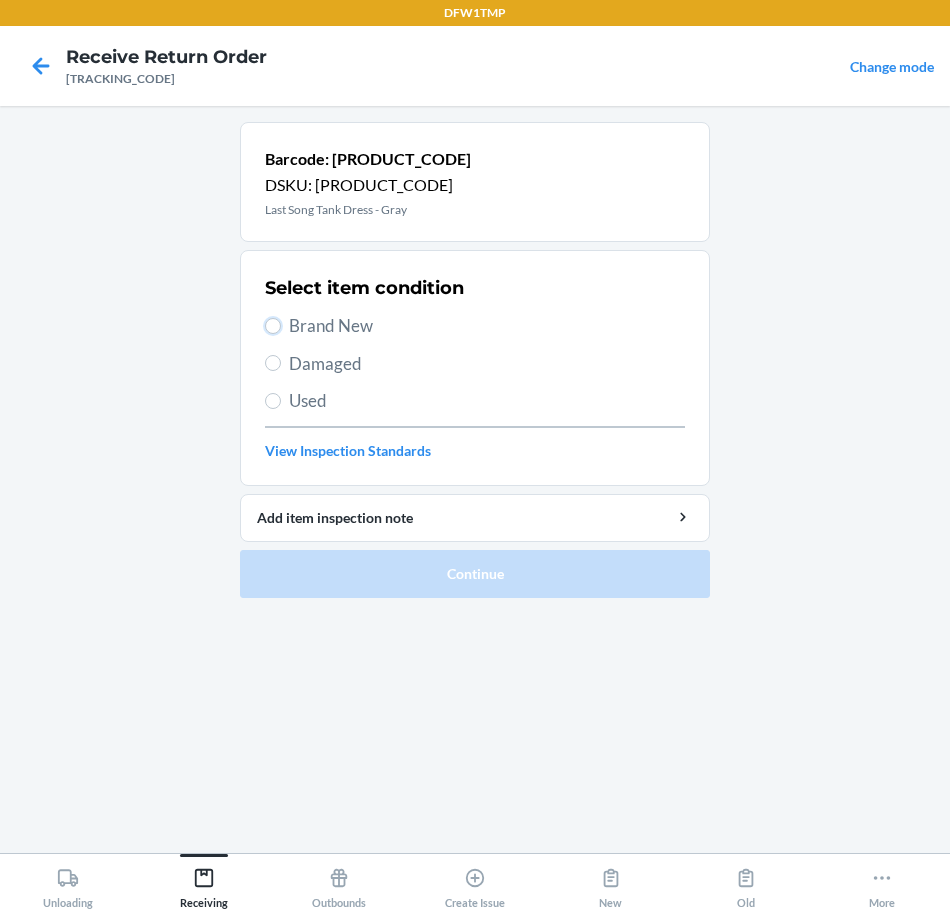 click on "Brand New" at bounding box center [273, 326] 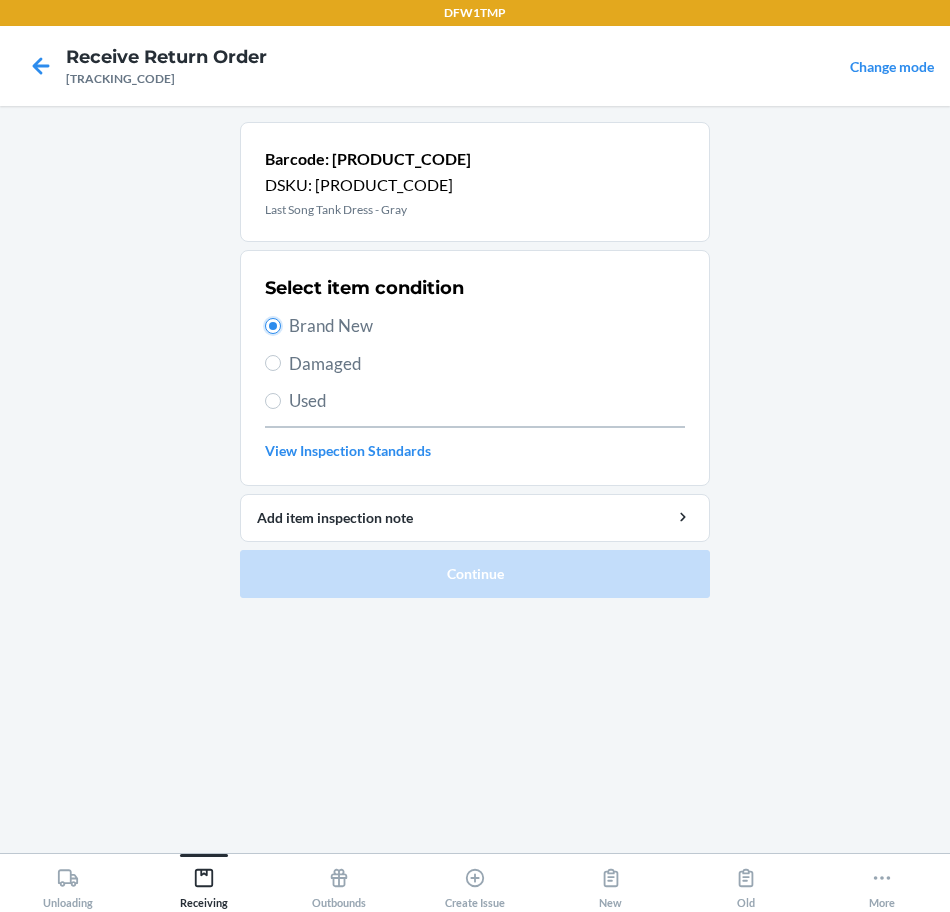 radio on "true" 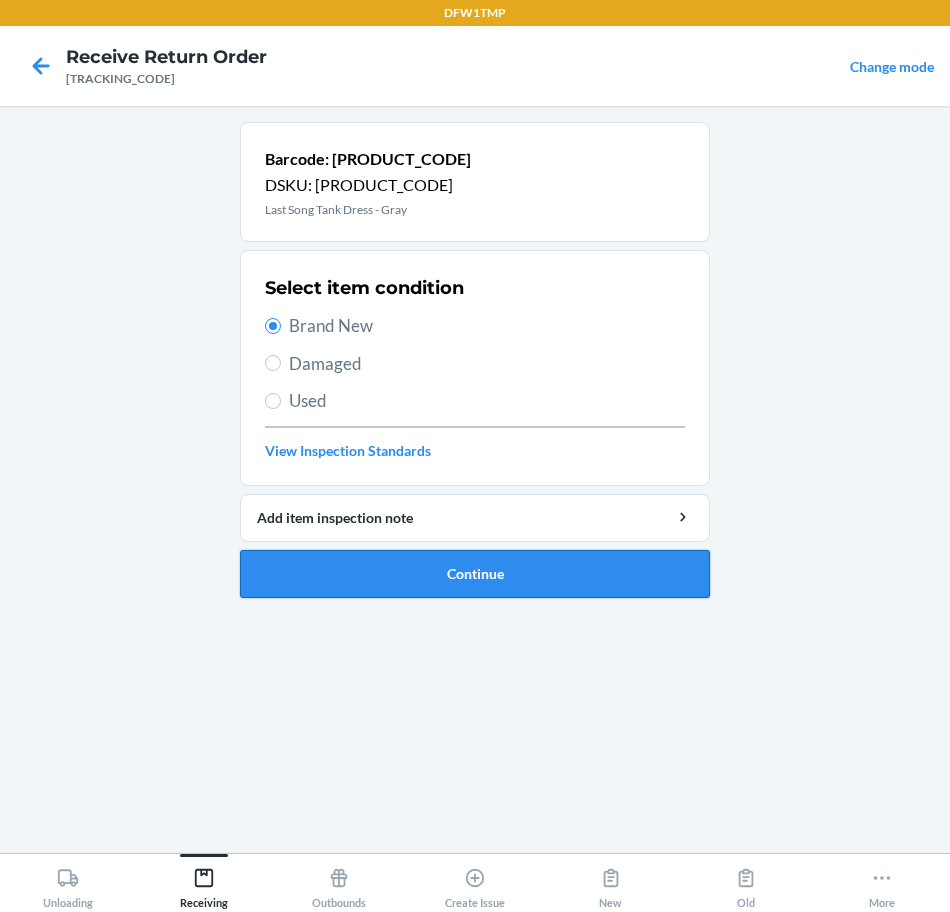 click on "Continue" at bounding box center (475, 574) 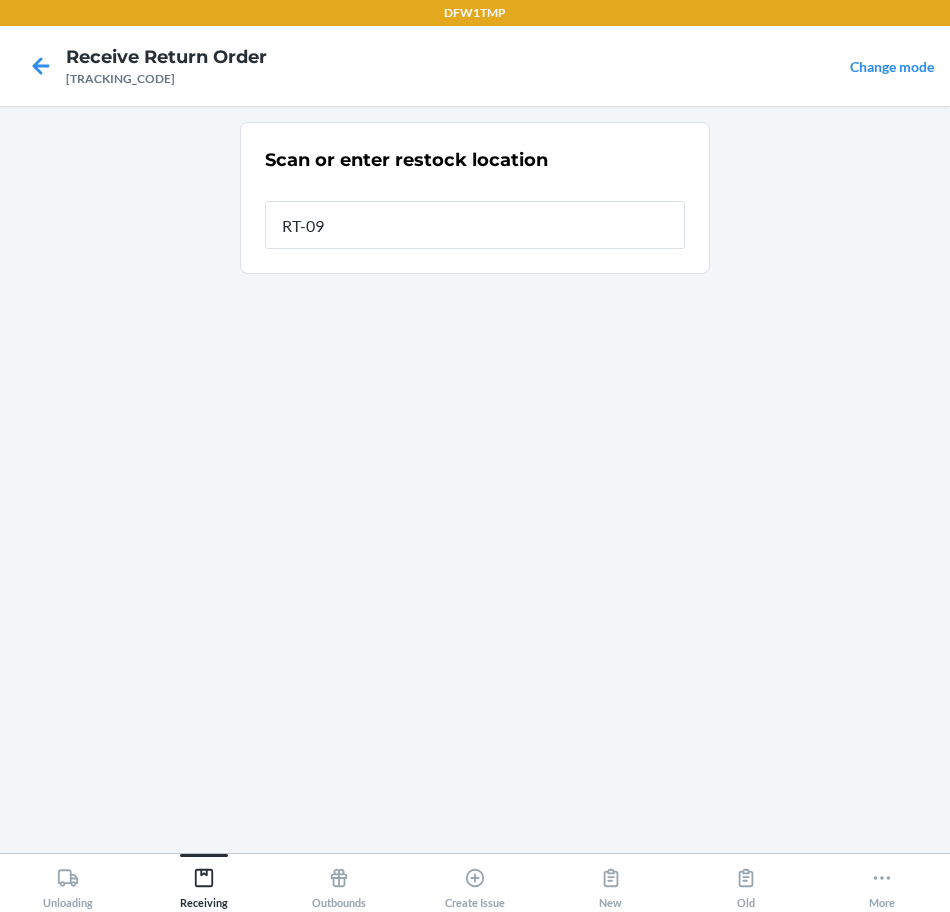 type on "RT-09" 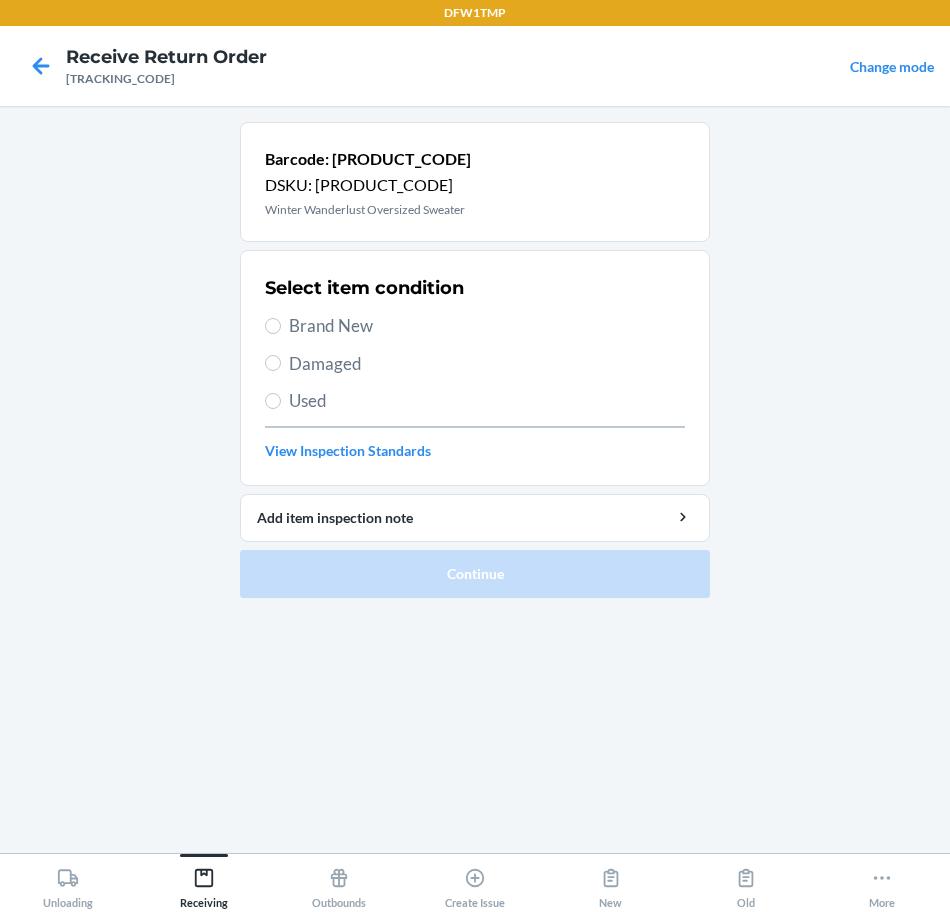 drag, startPoint x: 345, startPoint y: 310, endPoint x: 370, endPoint y: 422, distance: 114.75626 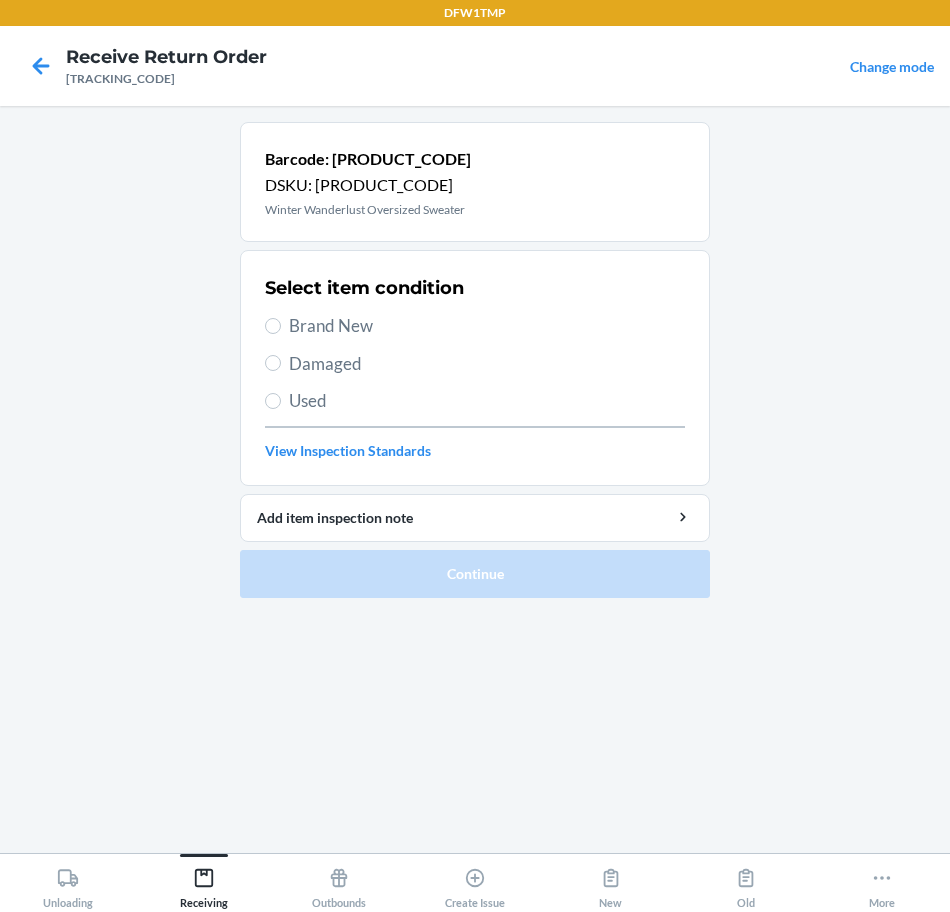 click on "Select item condition Brand New Damaged Used View Inspection Standards" at bounding box center [475, 368] 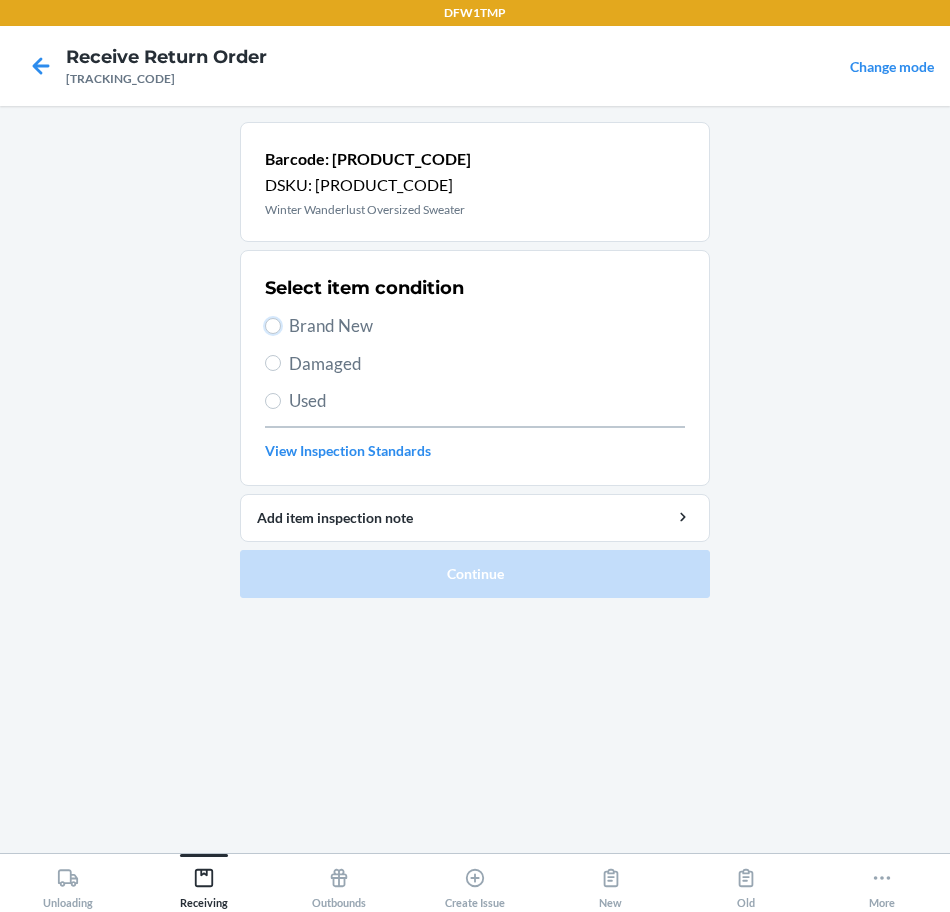 click on "Brand New" at bounding box center [273, 326] 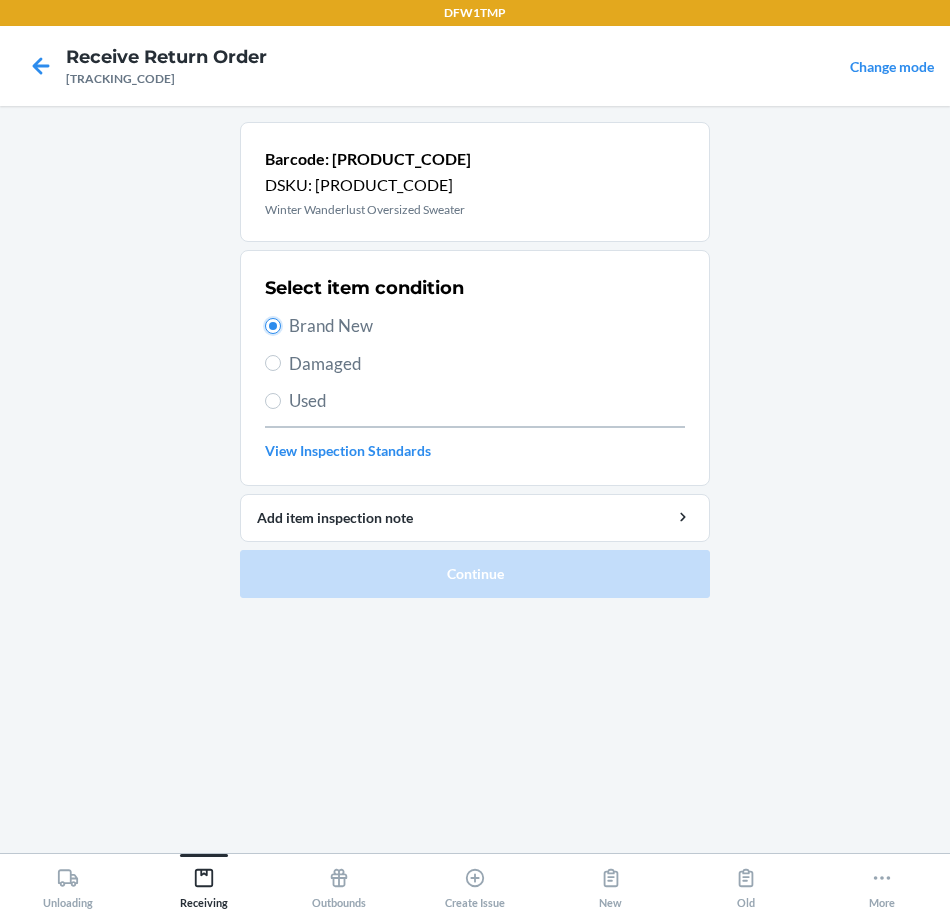 radio on "true" 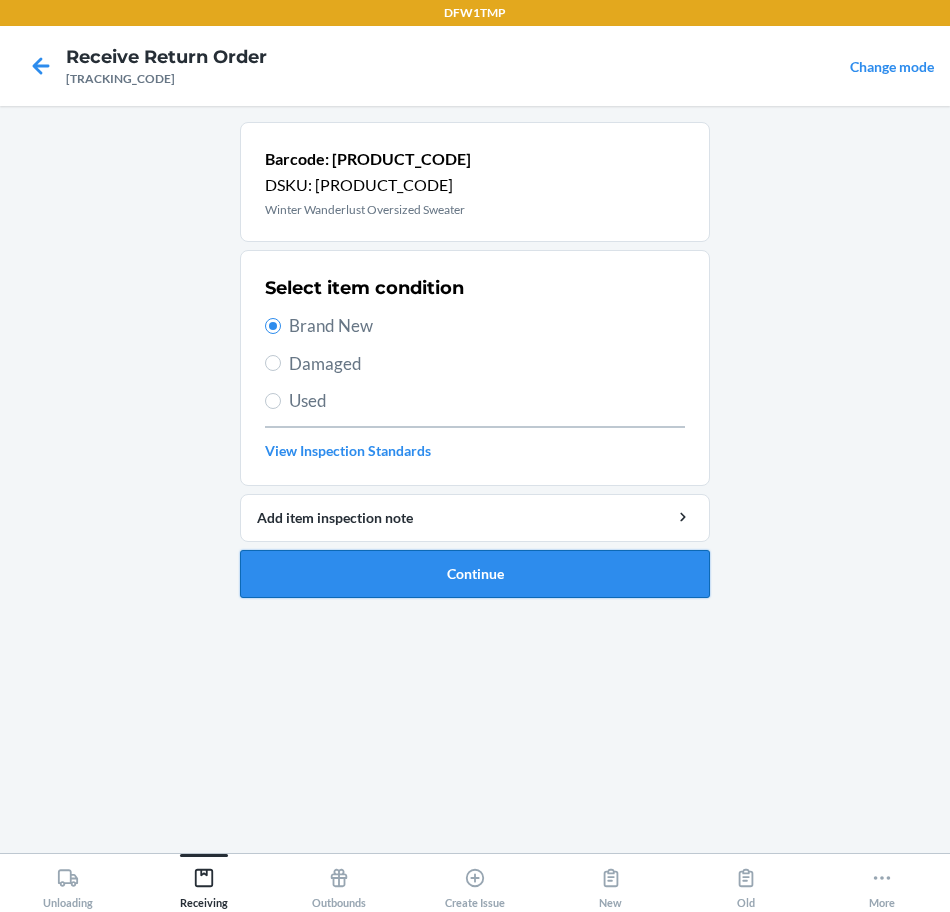 click on "Continue" at bounding box center (475, 574) 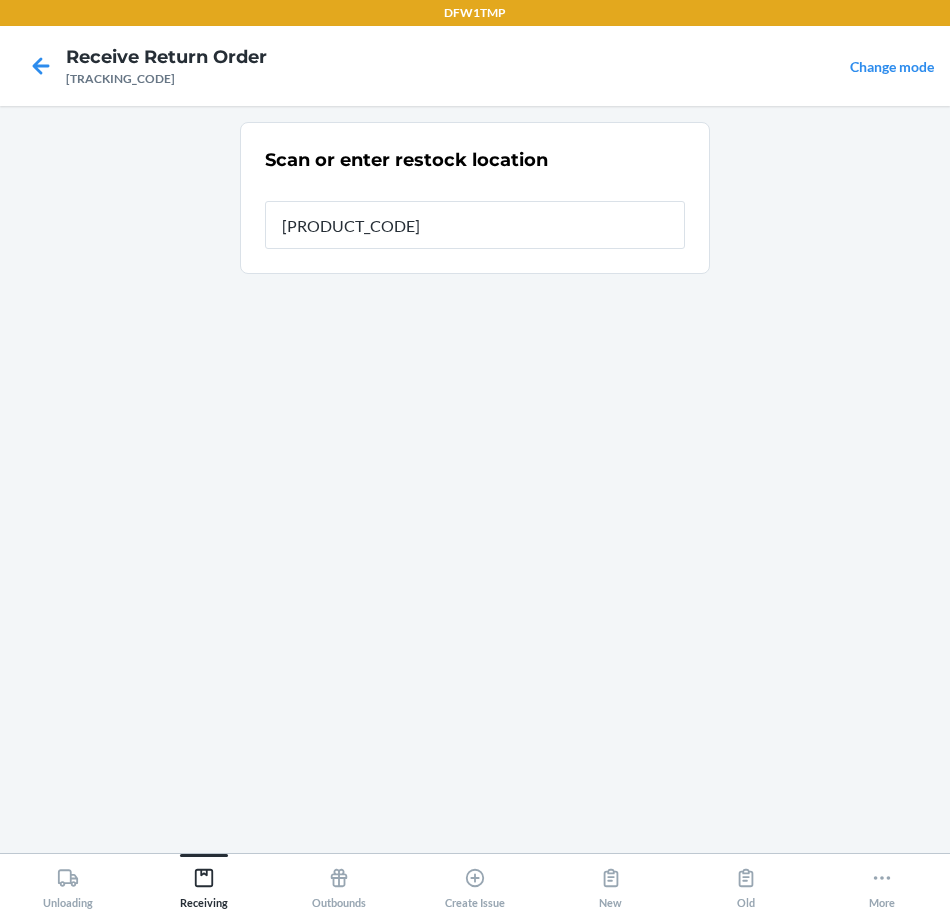 type on "RT-09" 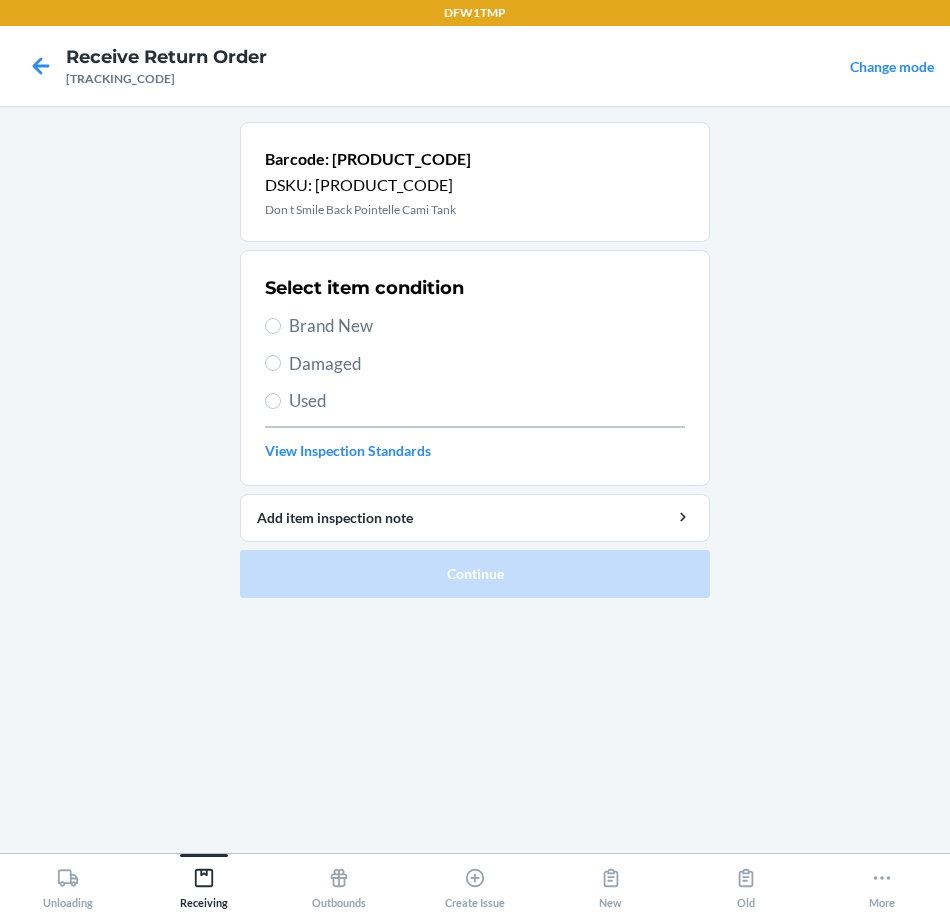 click on "Brand New" at bounding box center [487, 326] 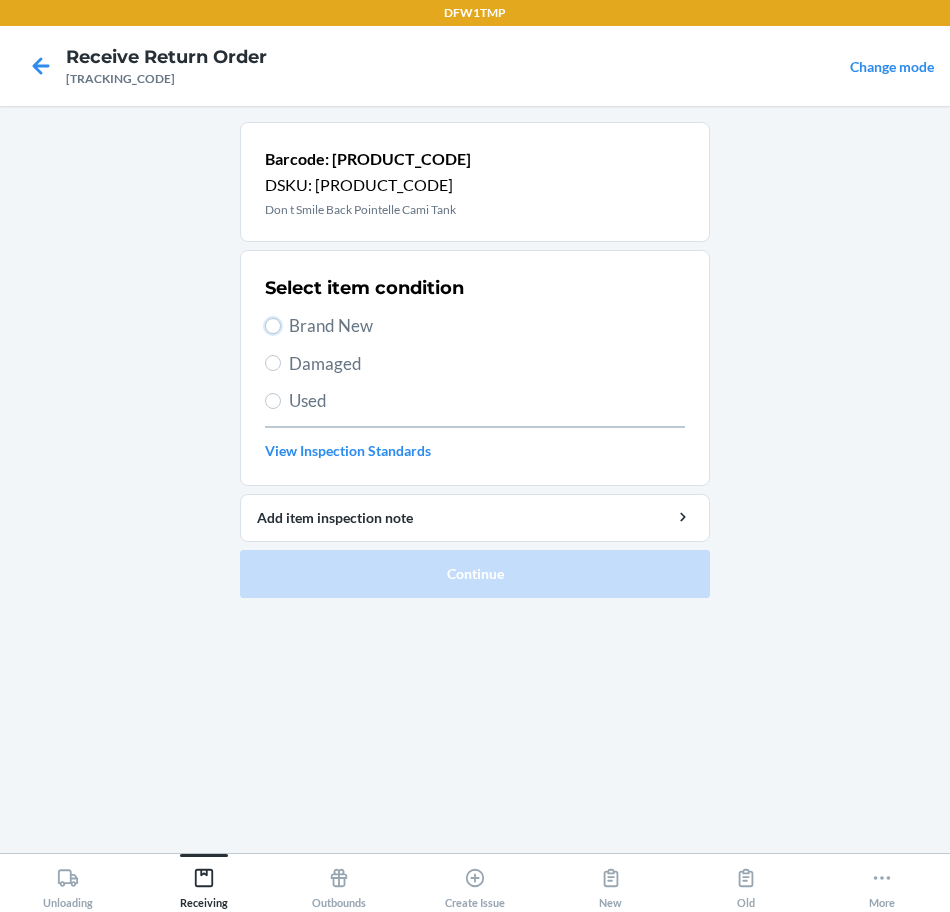 click on "Brand New" at bounding box center [273, 326] 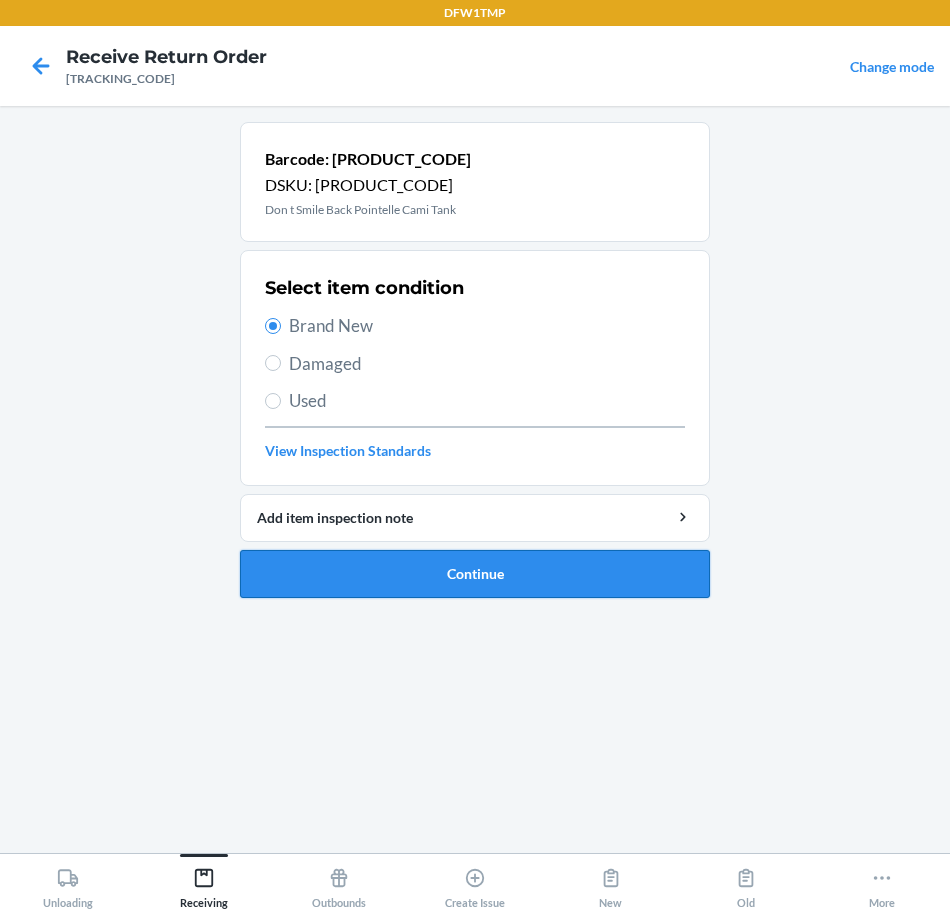 click on "Continue" at bounding box center [475, 574] 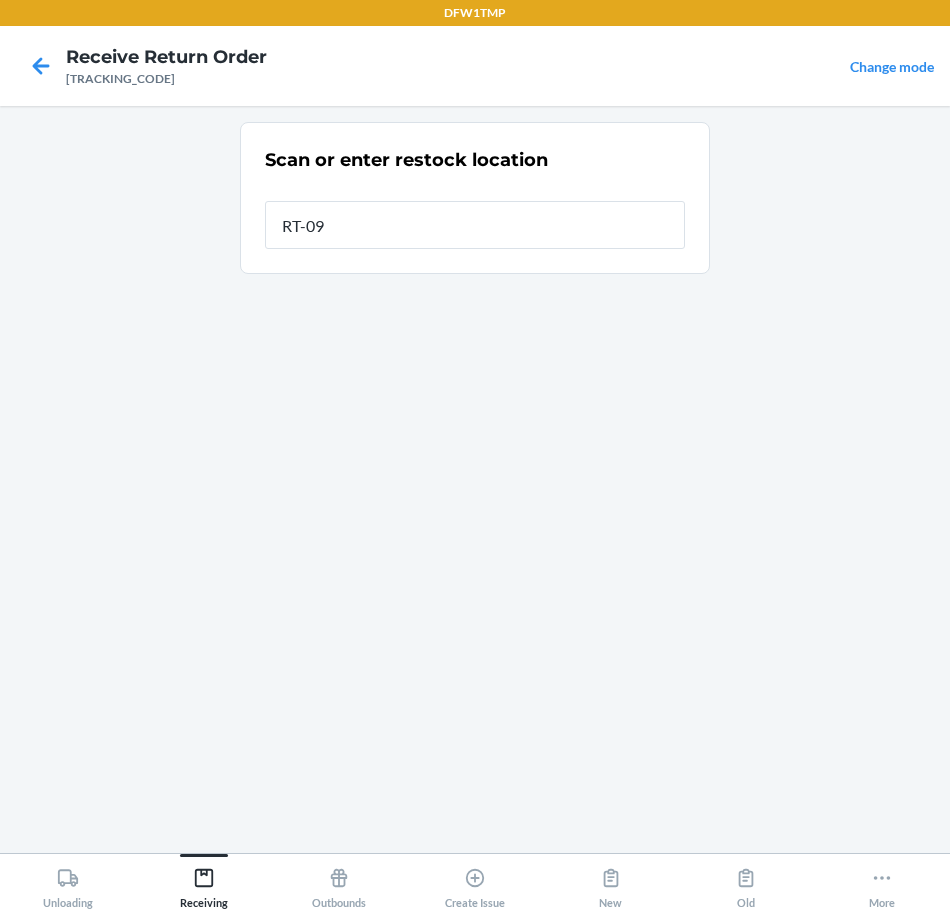 type on "RT-09" 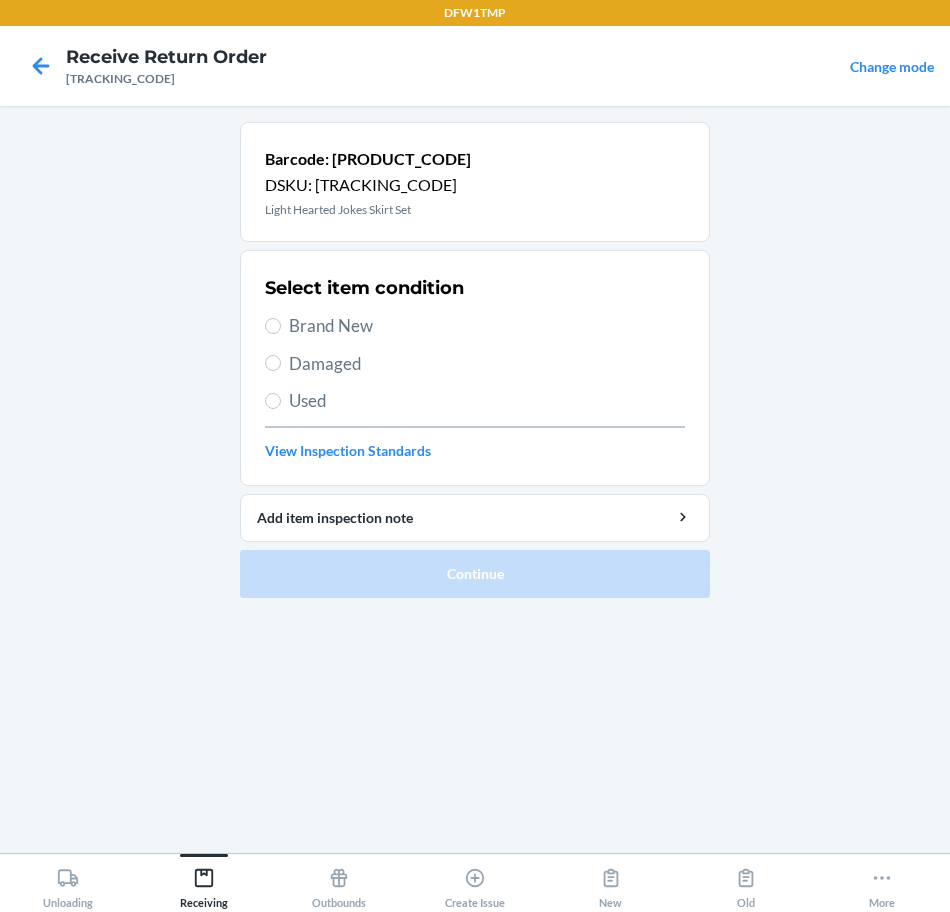 click on "Select item condition Brand New Damaged Used View Inspection Standards" at bounding box center (475, 368) 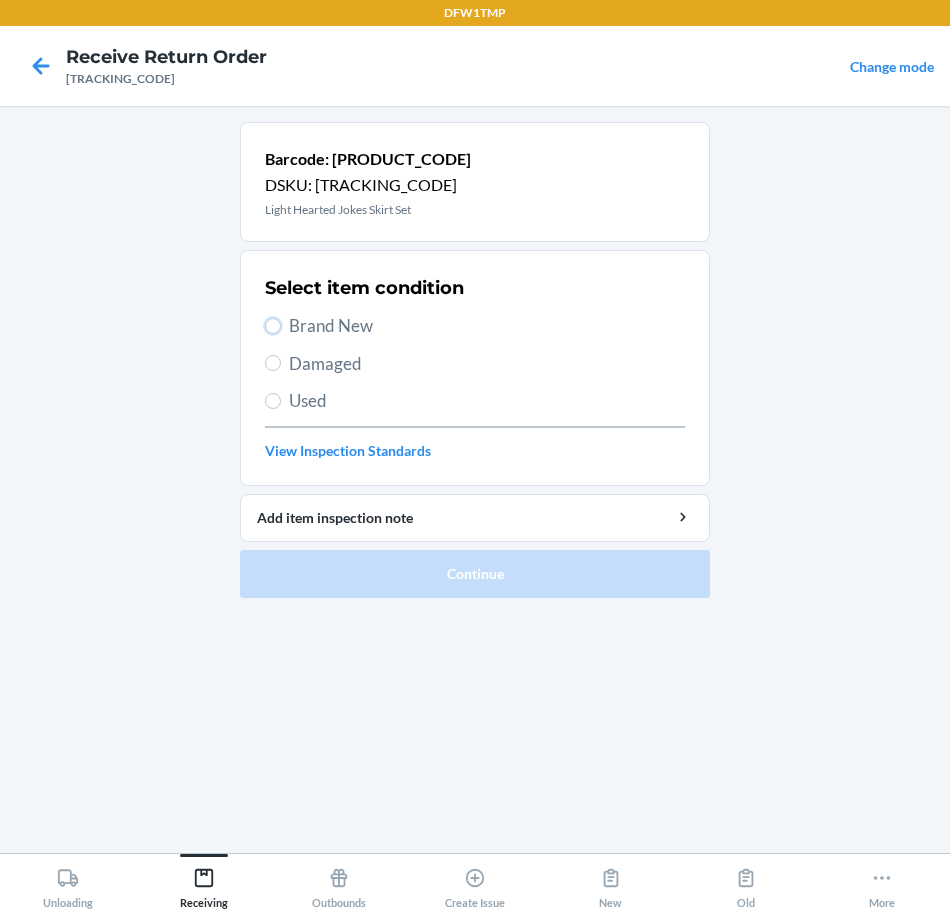 click on "Brand New" at bounding box center [273, 326] 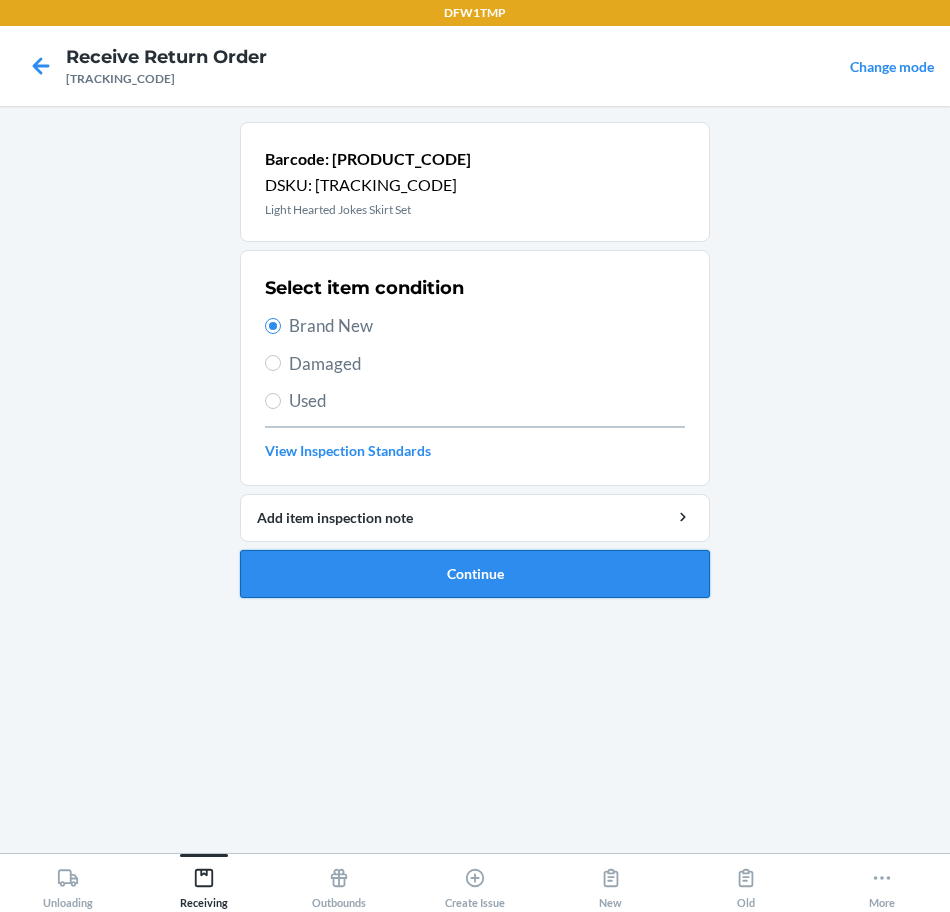 click on "Continue" at bounding box center (475, 574) 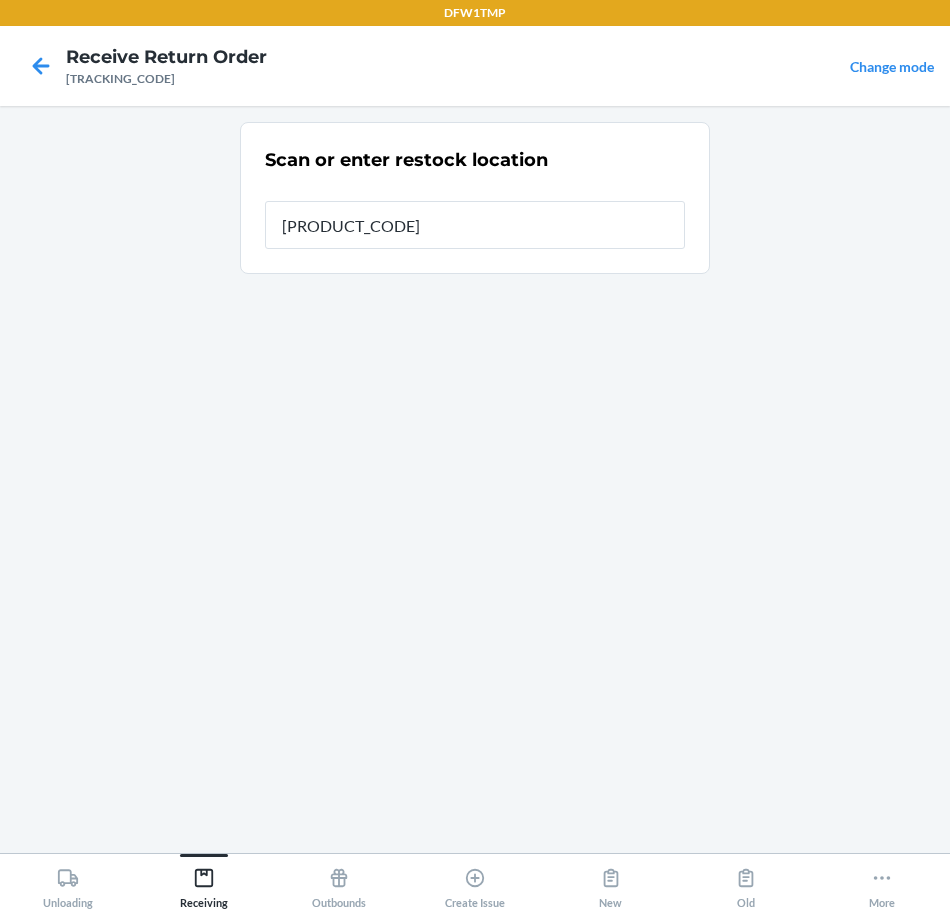 type on "RT-09" 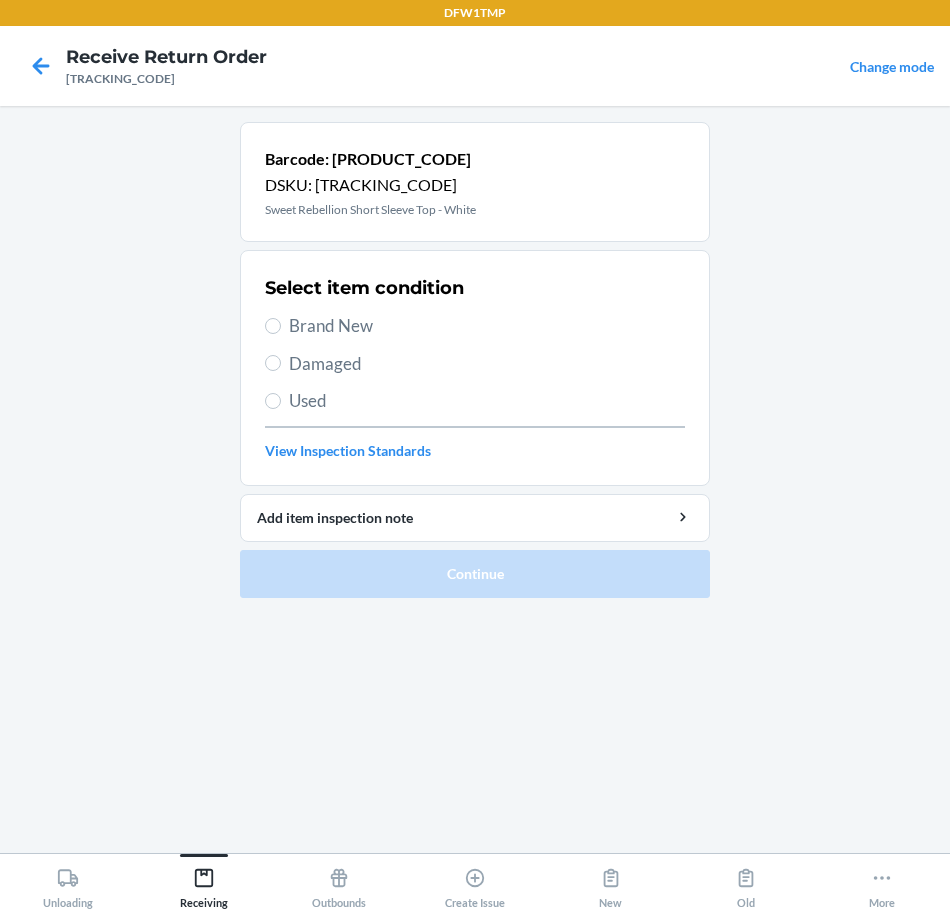 click on "Select item condition Brand New Damaged Used View Inspection Standards" at bounding box center (475, 368) 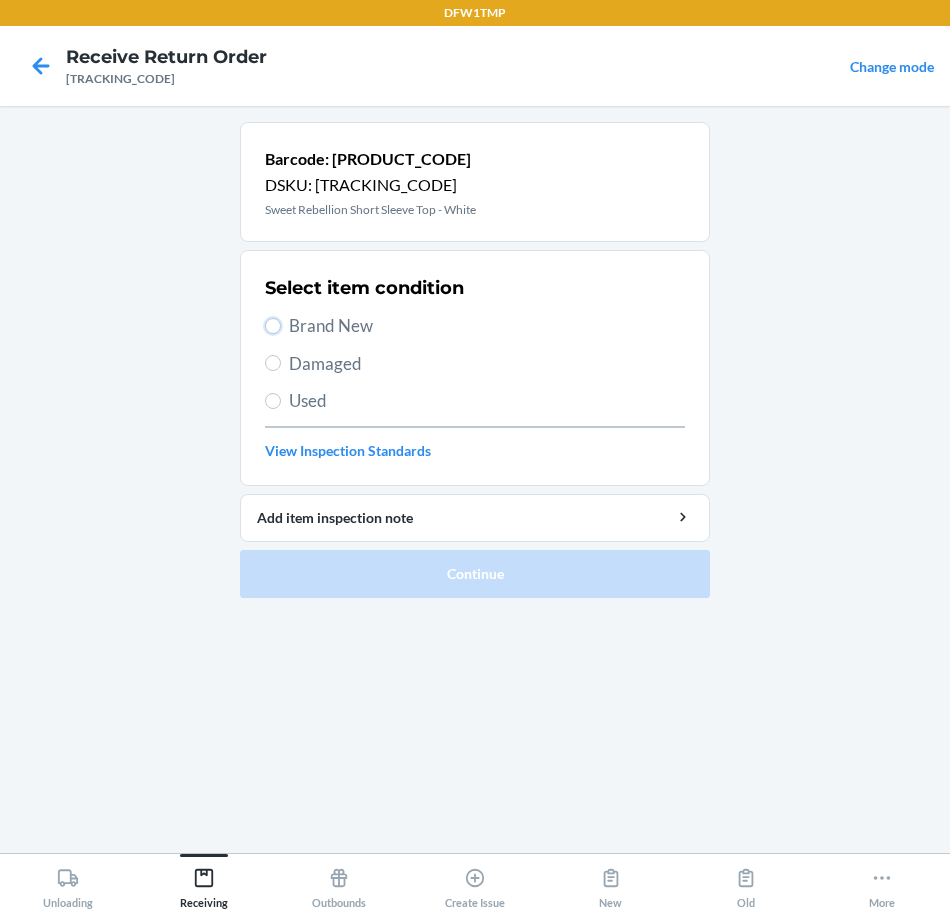 click on "Brand New" at bounding box center [273, 326] 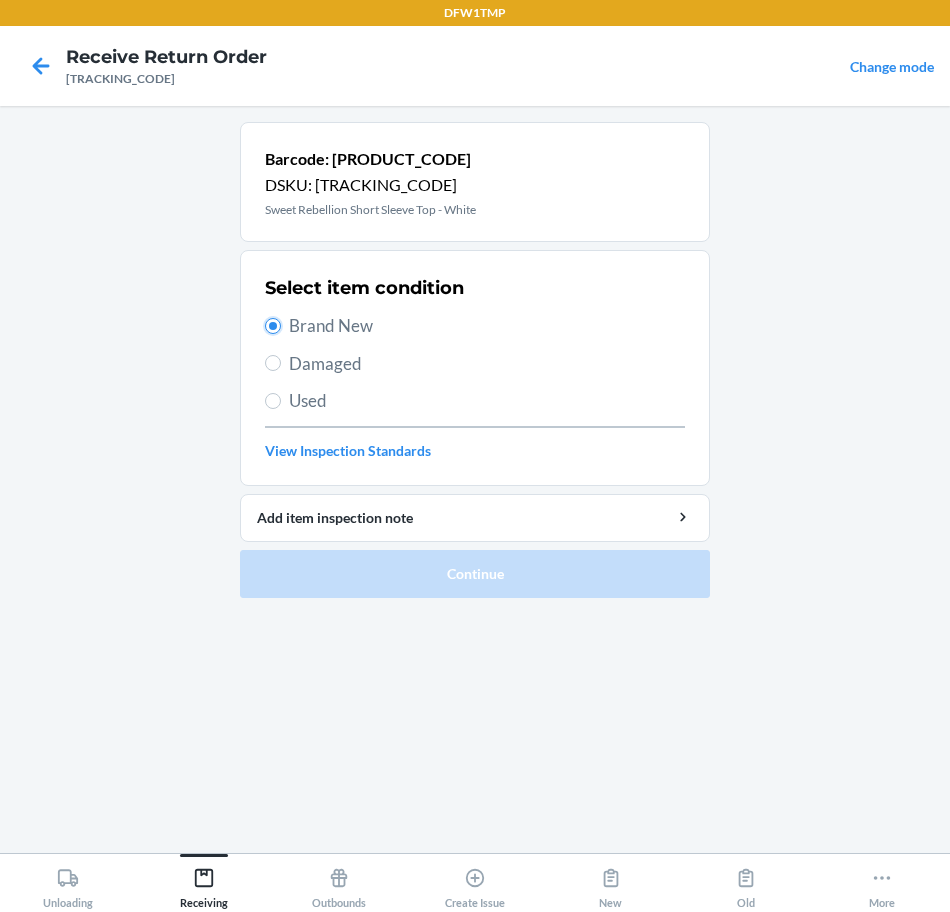 radio on "true" 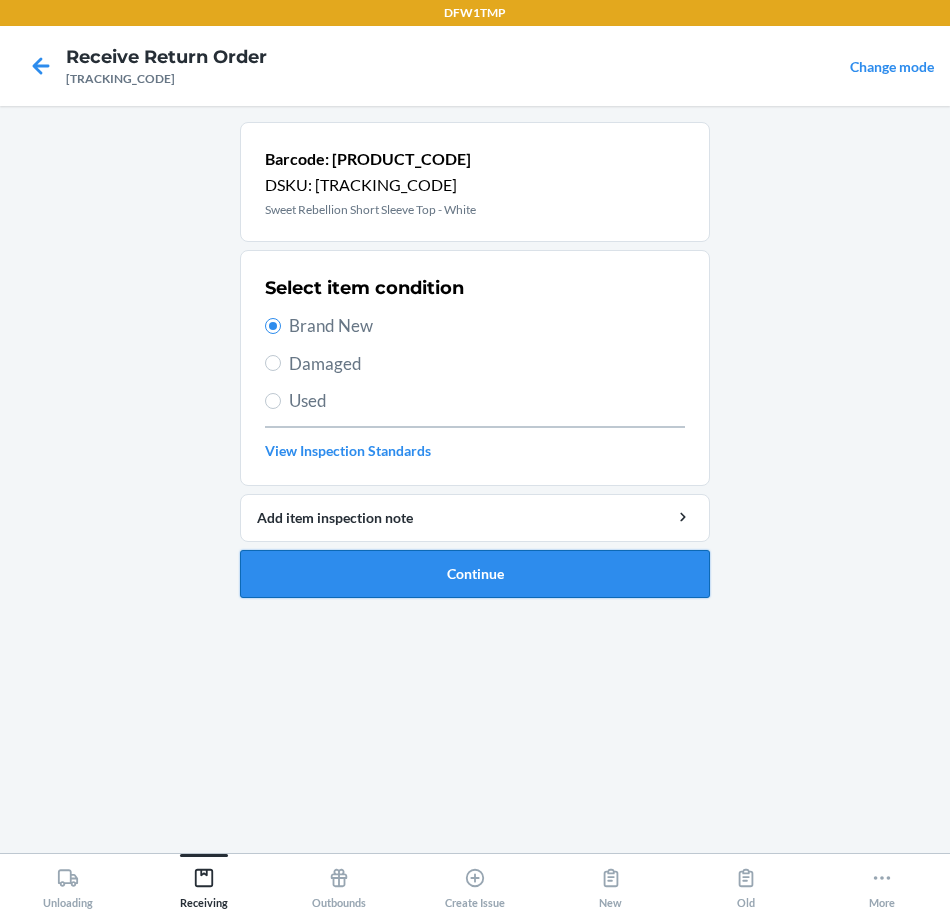 click on "Continue" at bounding box center [475, 574] 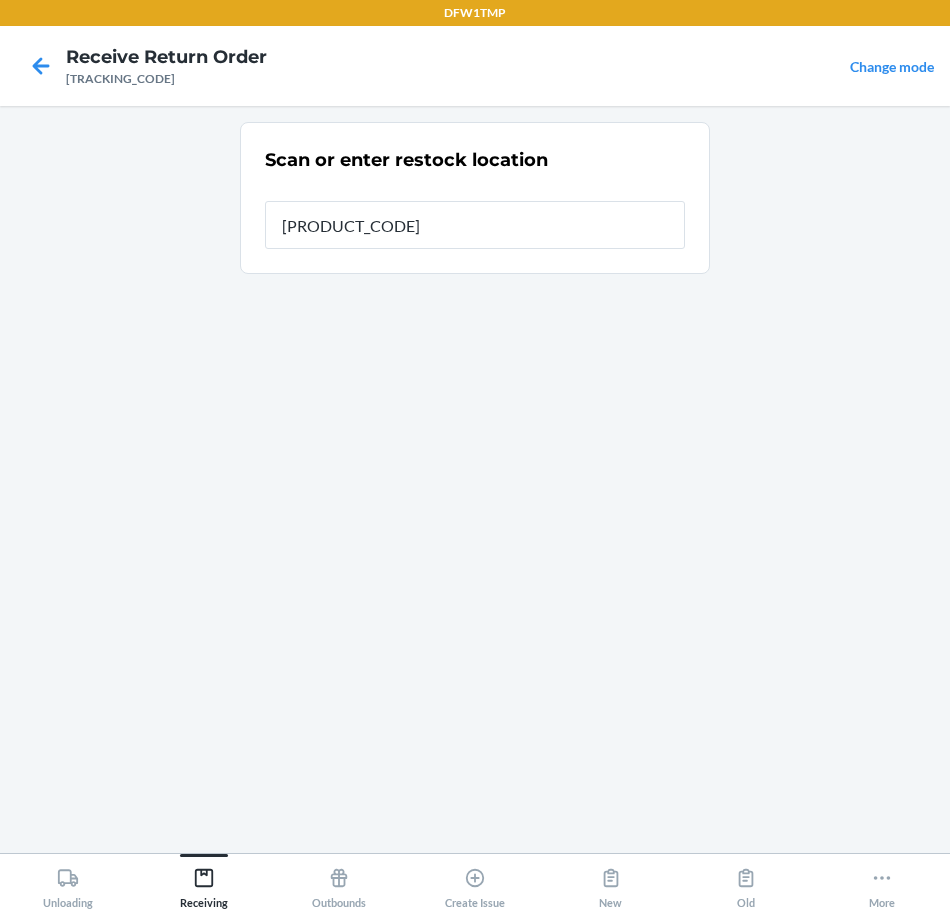 type on "RT-09" 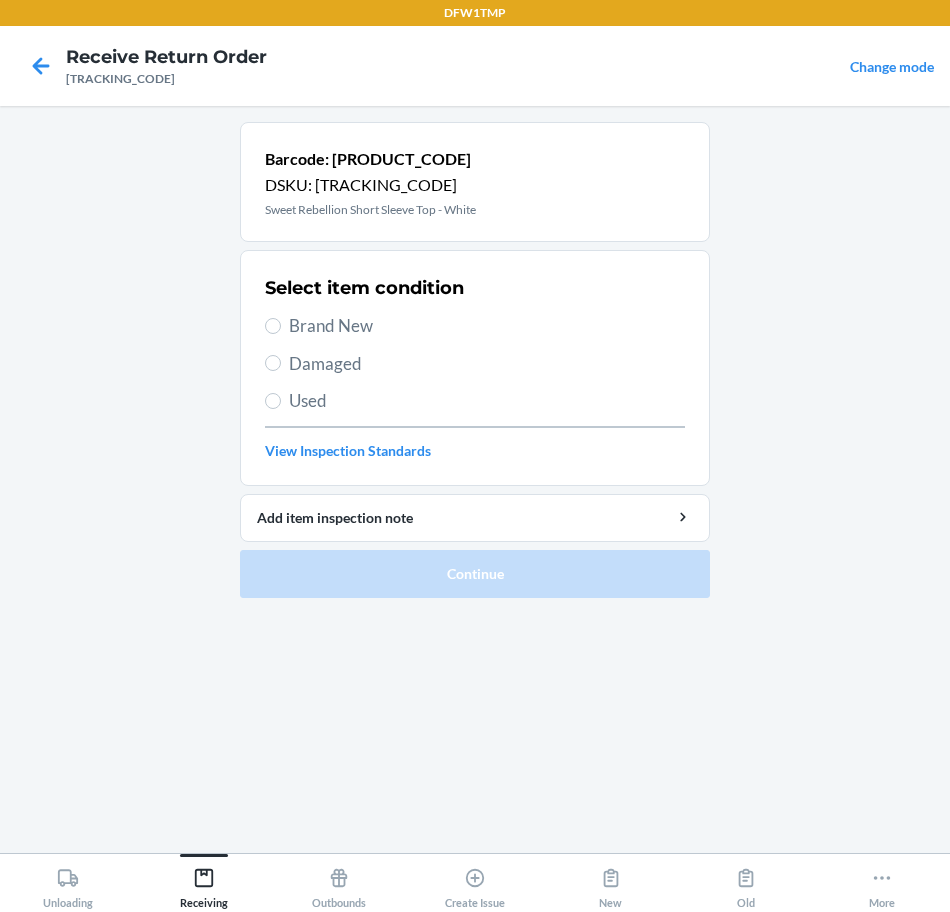 drag, startPoint x: 315, startPoint y: 321, endPoint x: 338, endPoint y: 379, distance: 62.39391 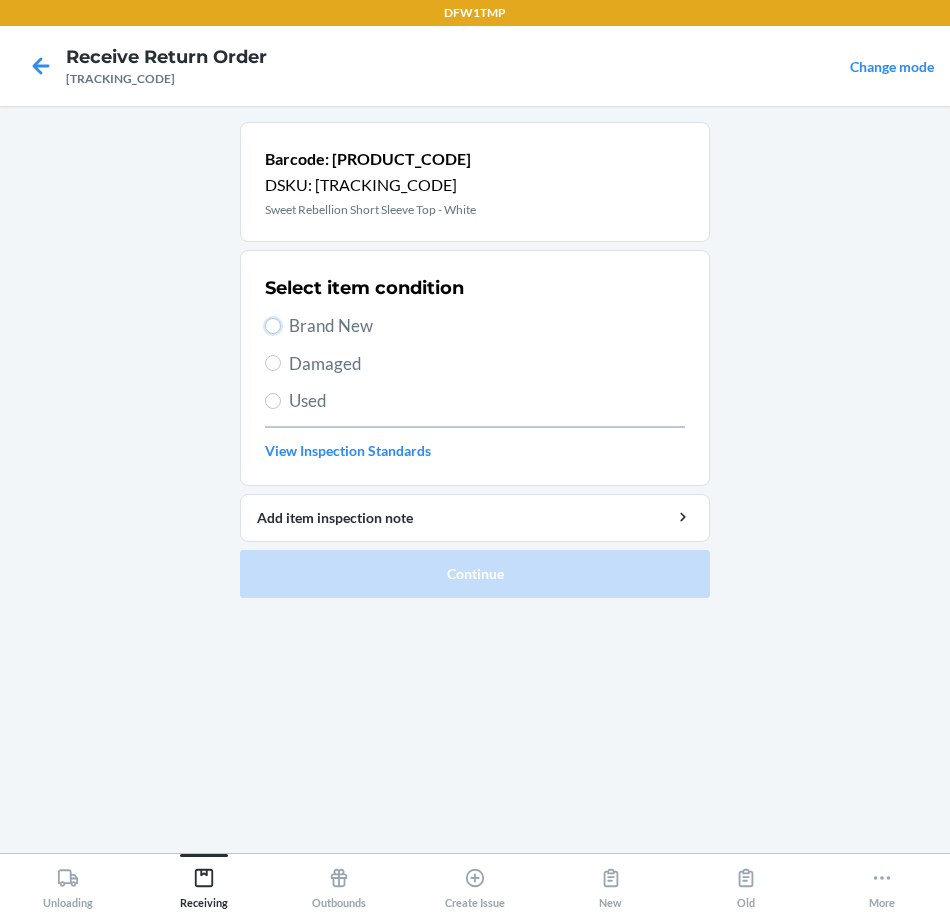 click on "Brand New" at bounding box center (273, 326) 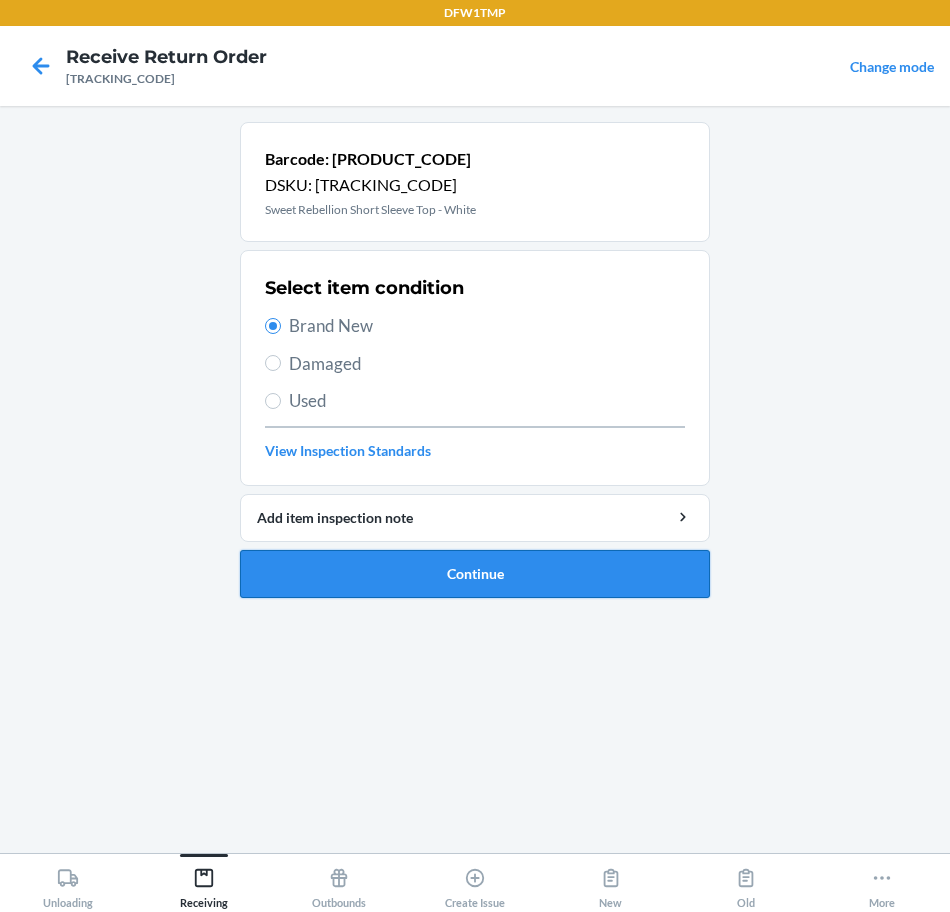 click on "Continue" at bounding box center [475, 574] 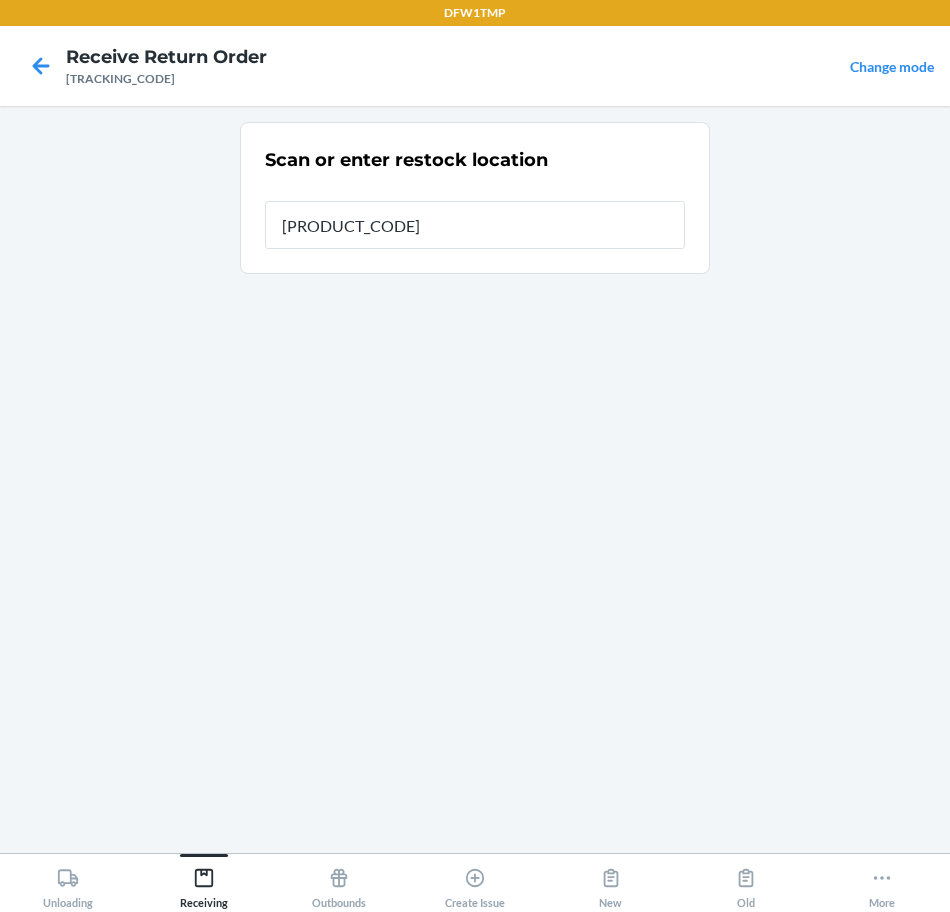 type on "RT-09" 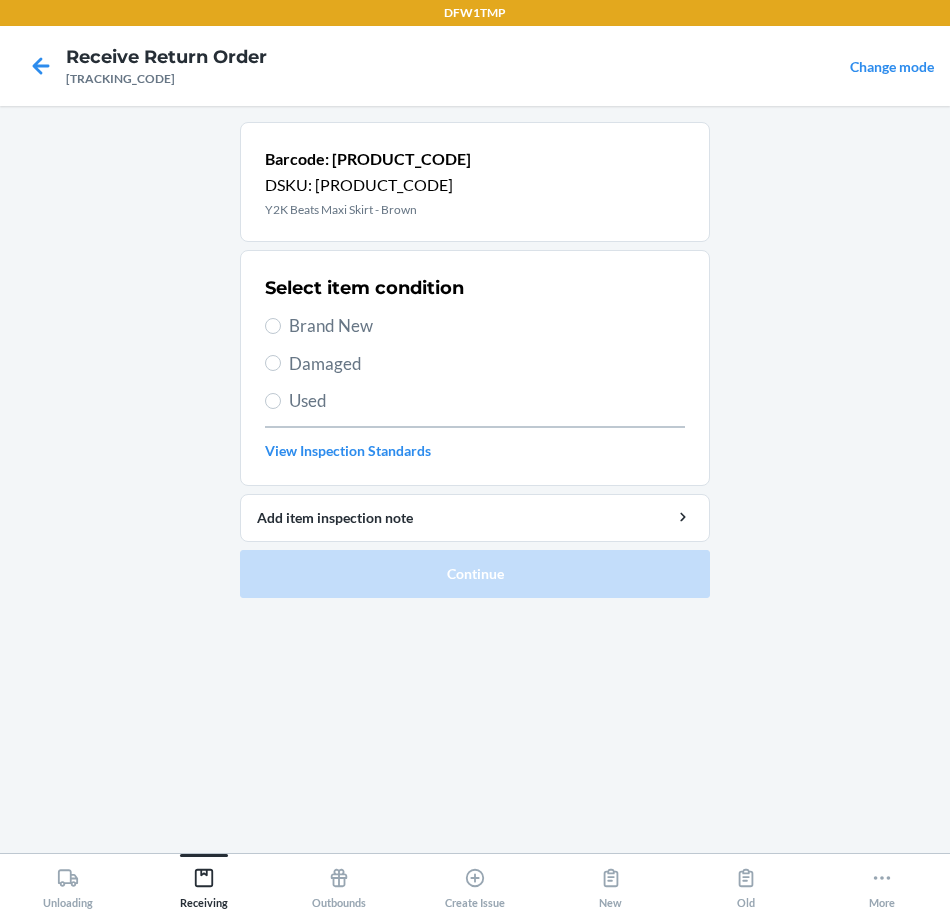 click on "Brand New" at bounding box center (487, 326) 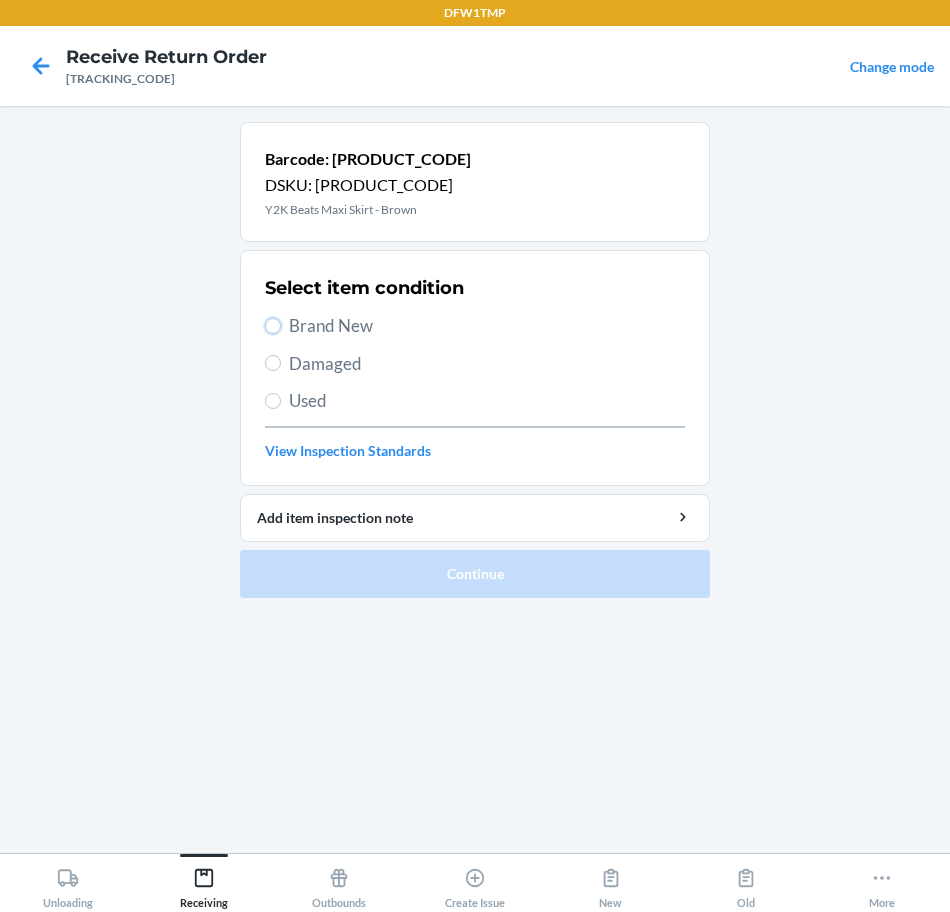 click on "Brand New" at bounding box center (273, 326) 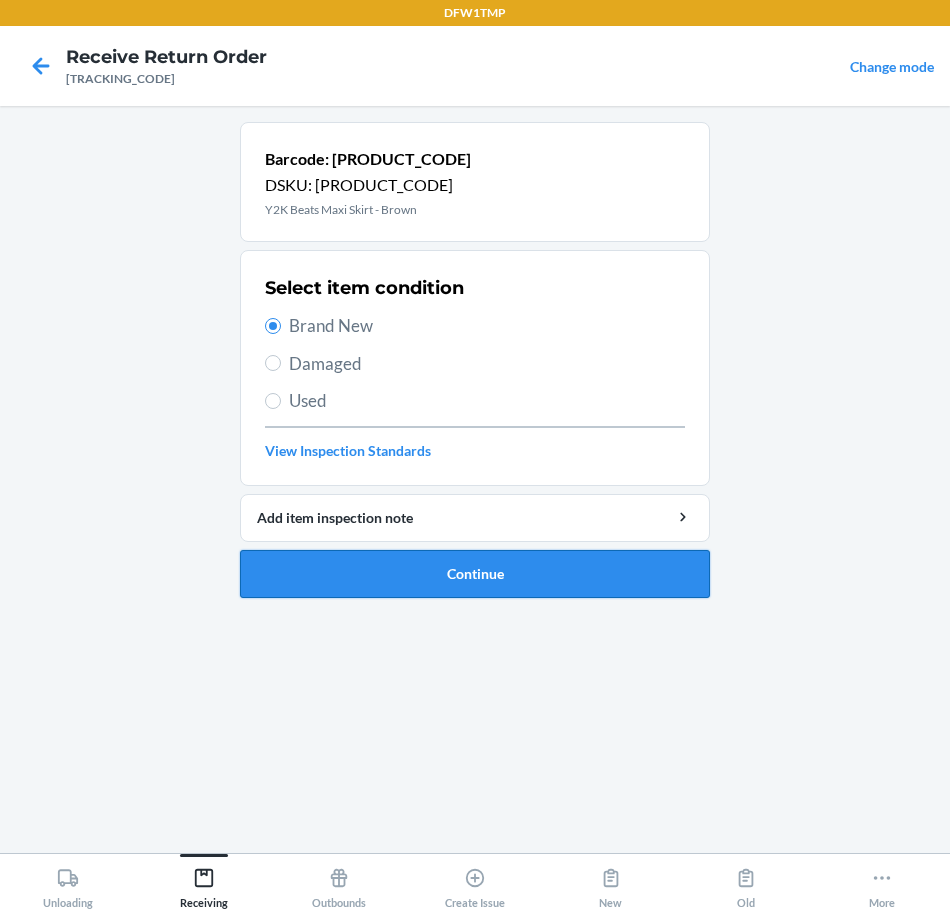 click on "Continue" at bounding box center (475, 574) 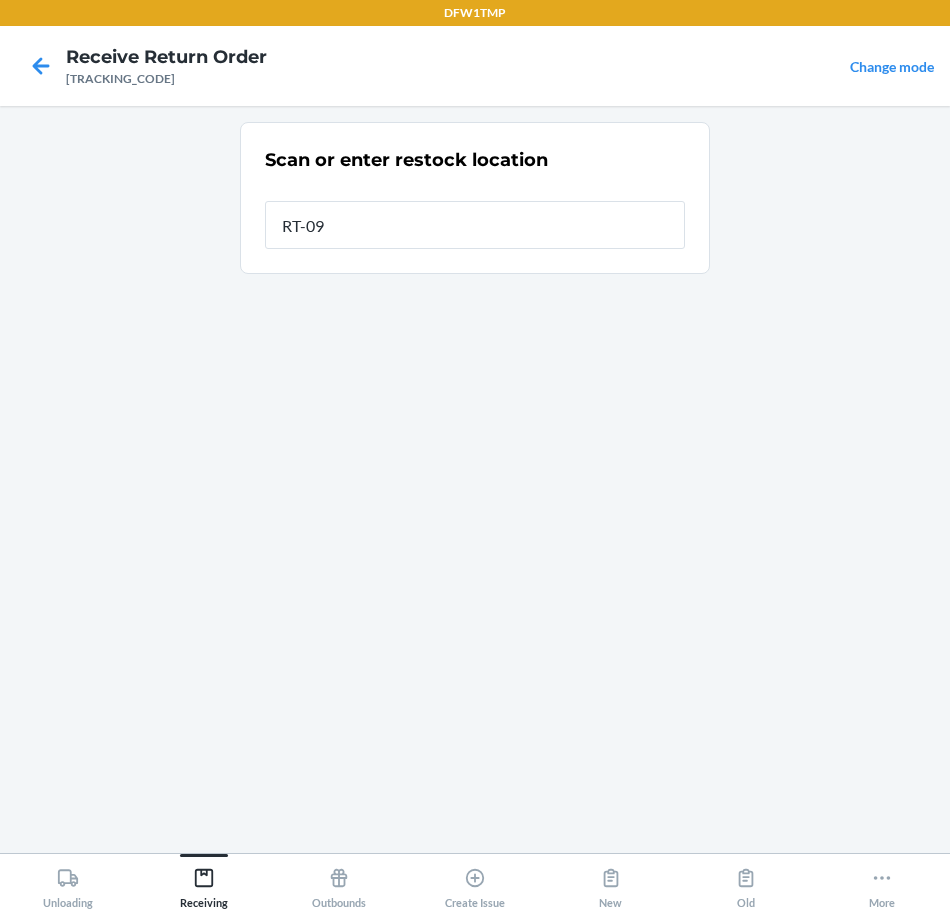 type on "RT-09" 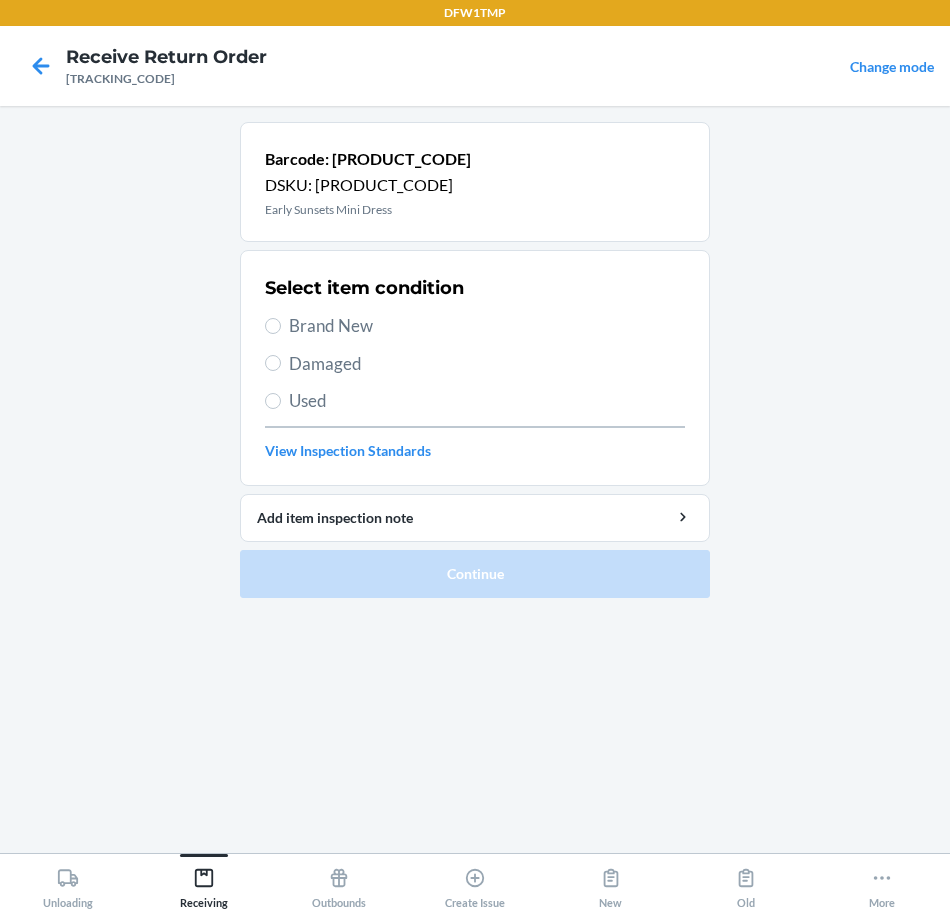 click on "Brand New" at bounding box center (487, 326) 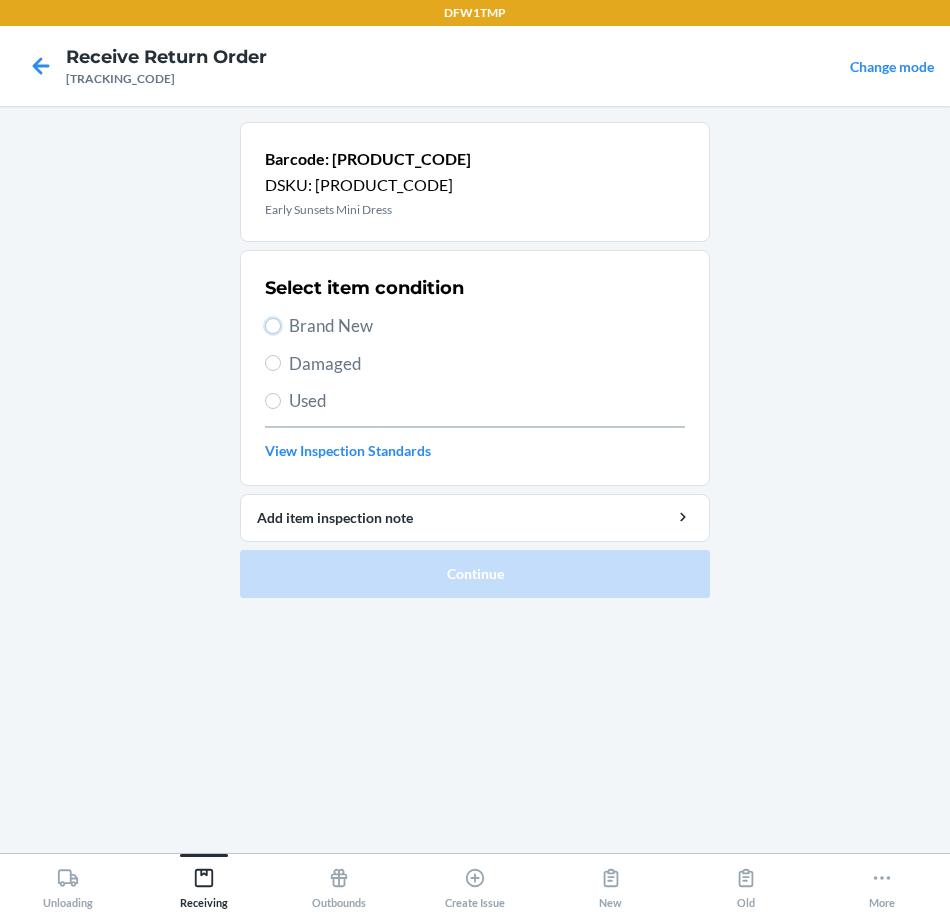 click on "Brand New" at bounding box center [273, 326] 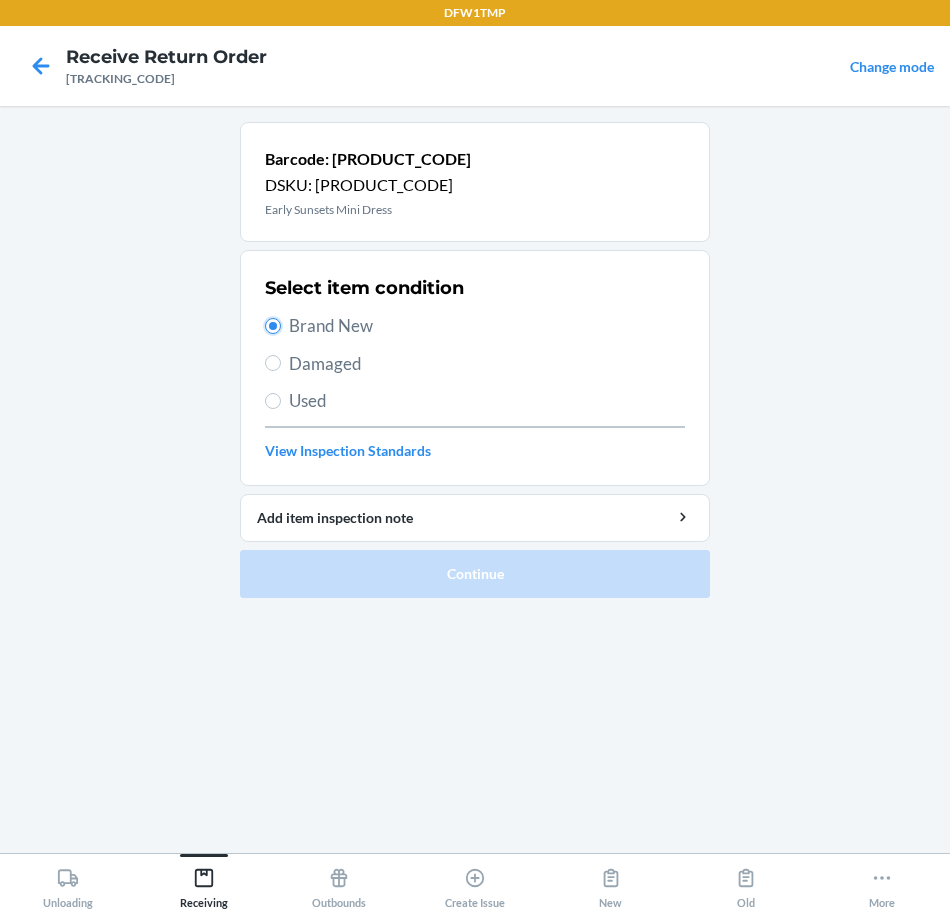 radio on "true" 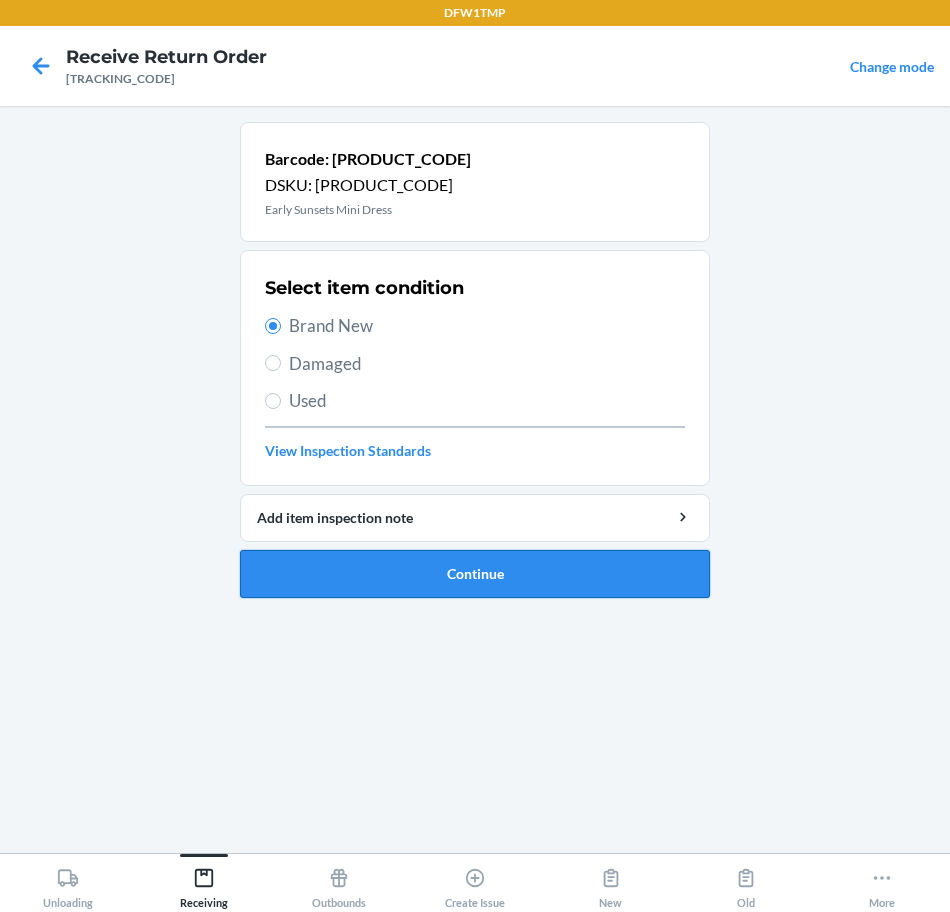 click on "Continue" at bounding box center (475, 574) 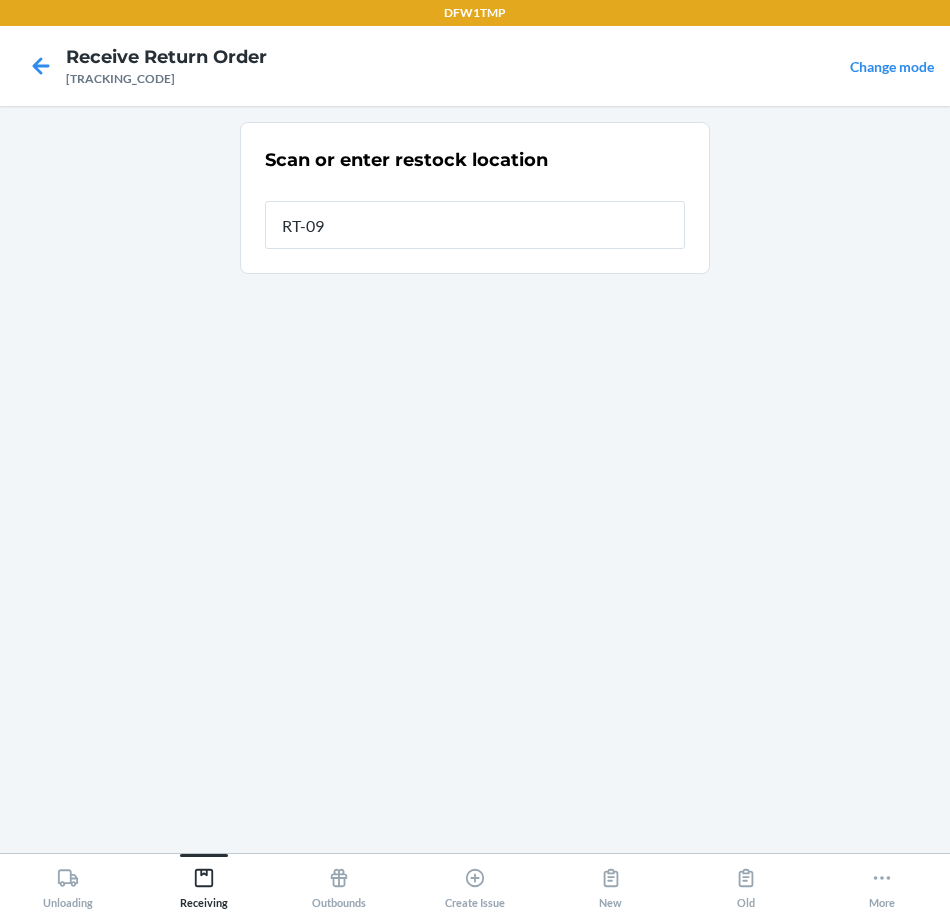 type on "RT-09" 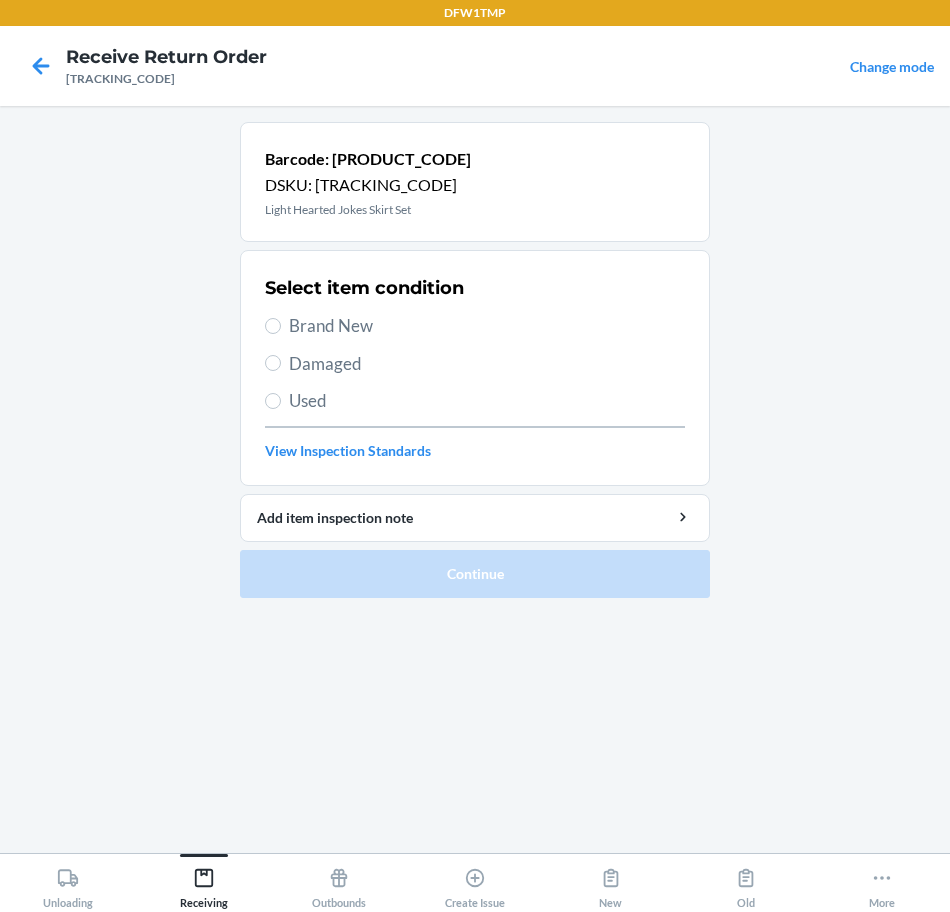 click on "Brand New" at bounding box center [487, 326] 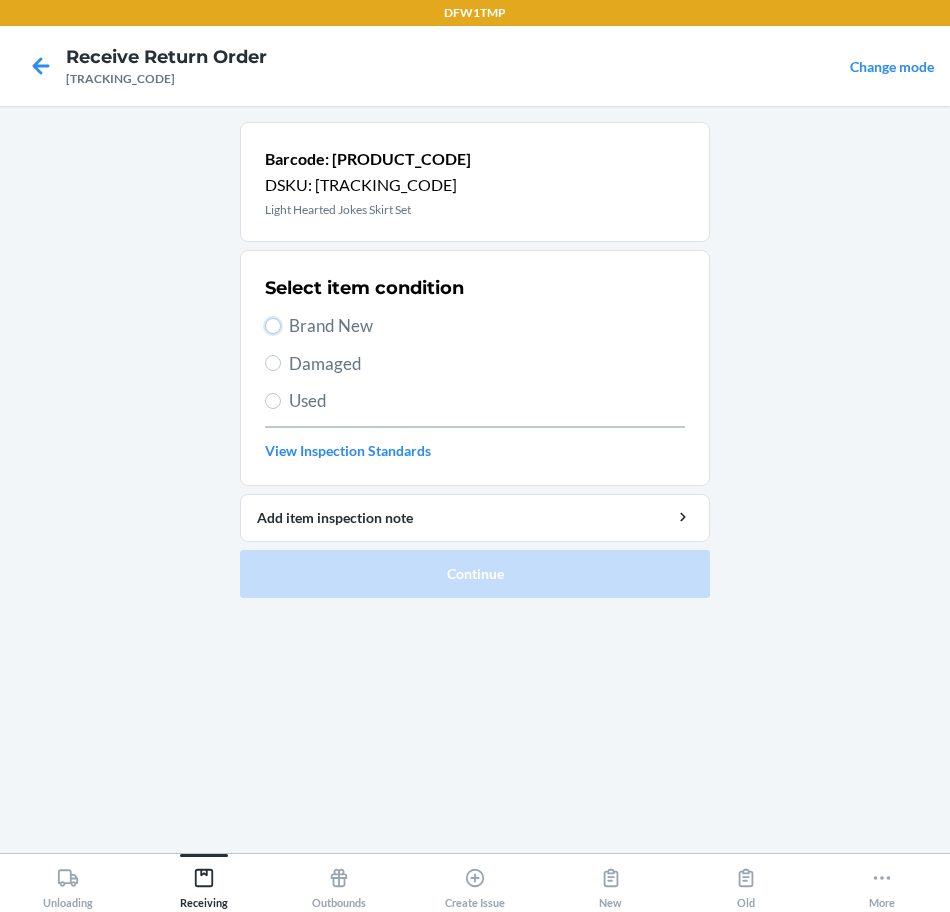 click on "Brand New" at bounding box center [273, 326] 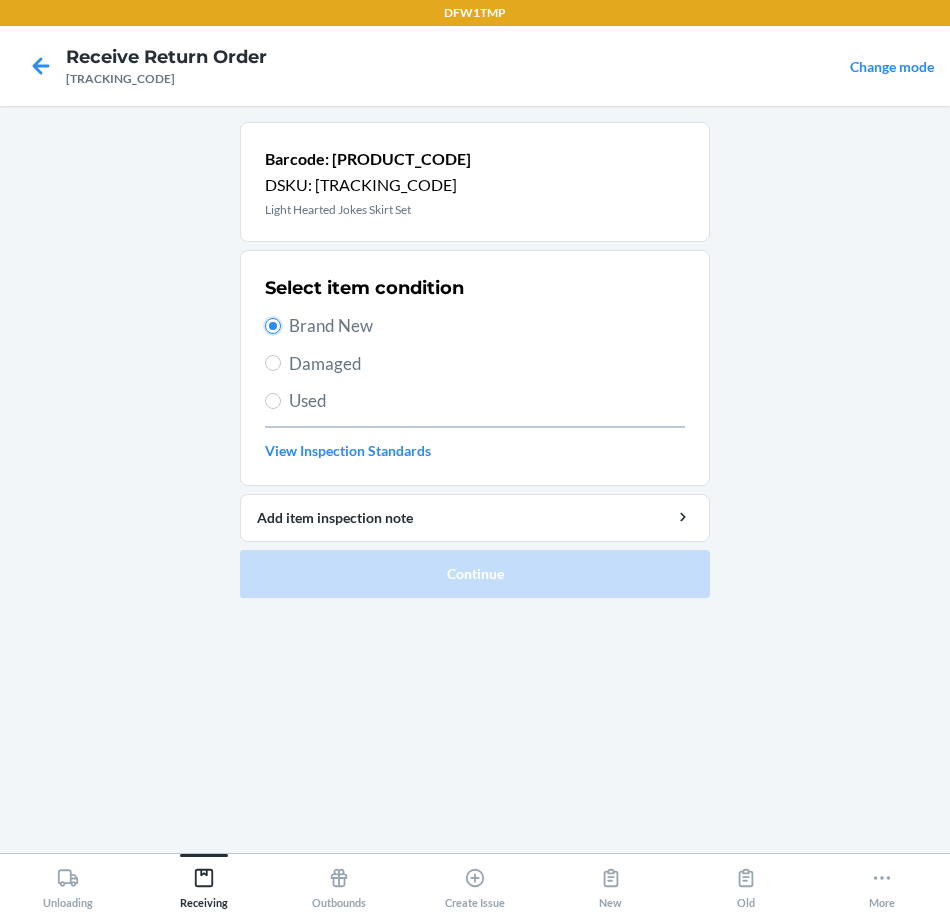 radio on "true" 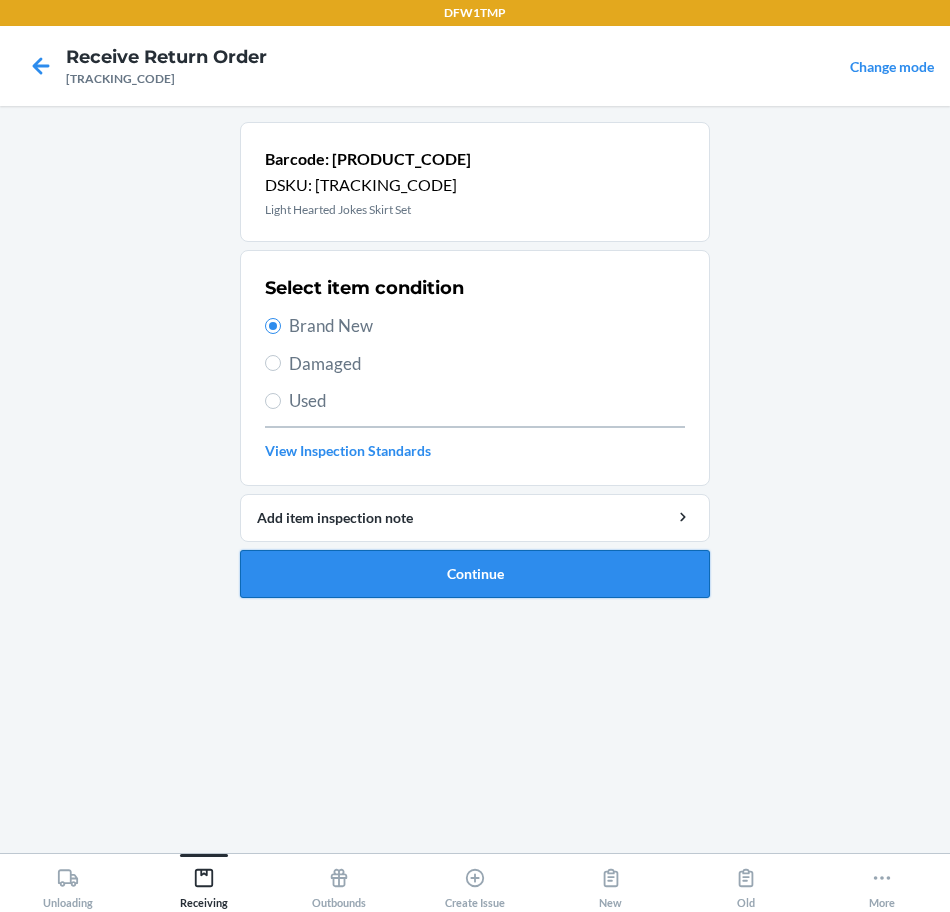 click on "Continue" at bounding box center [475, 574] 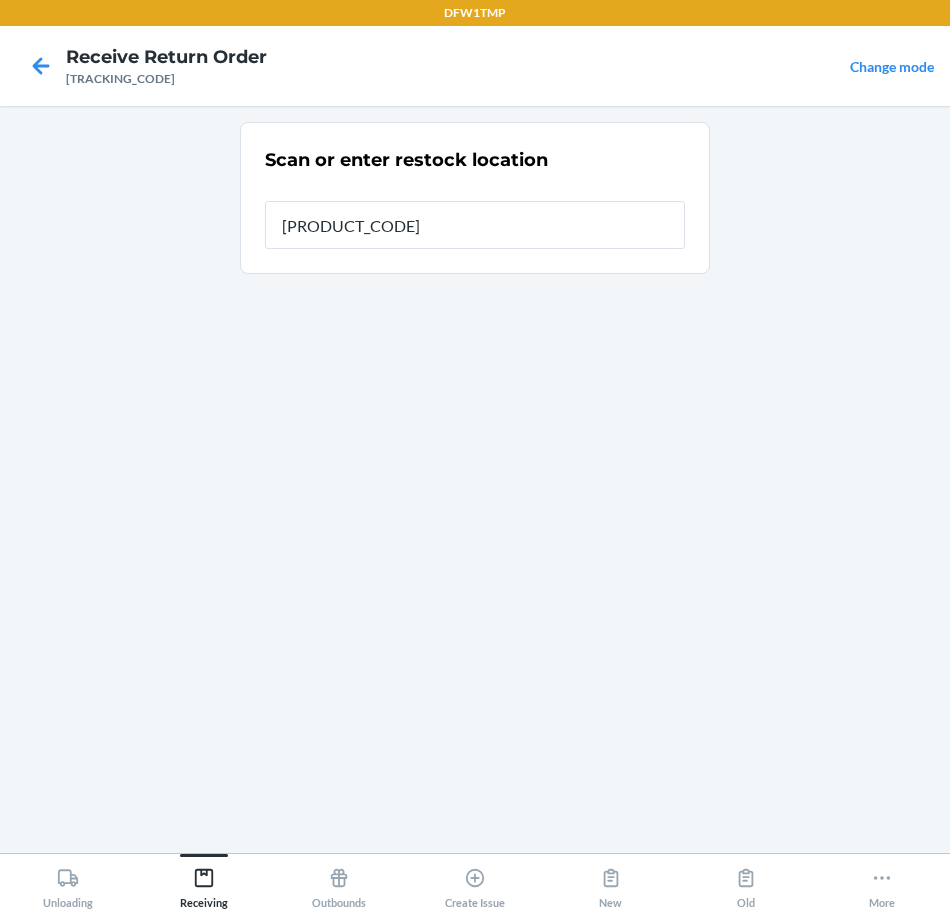 type on "RT-09" 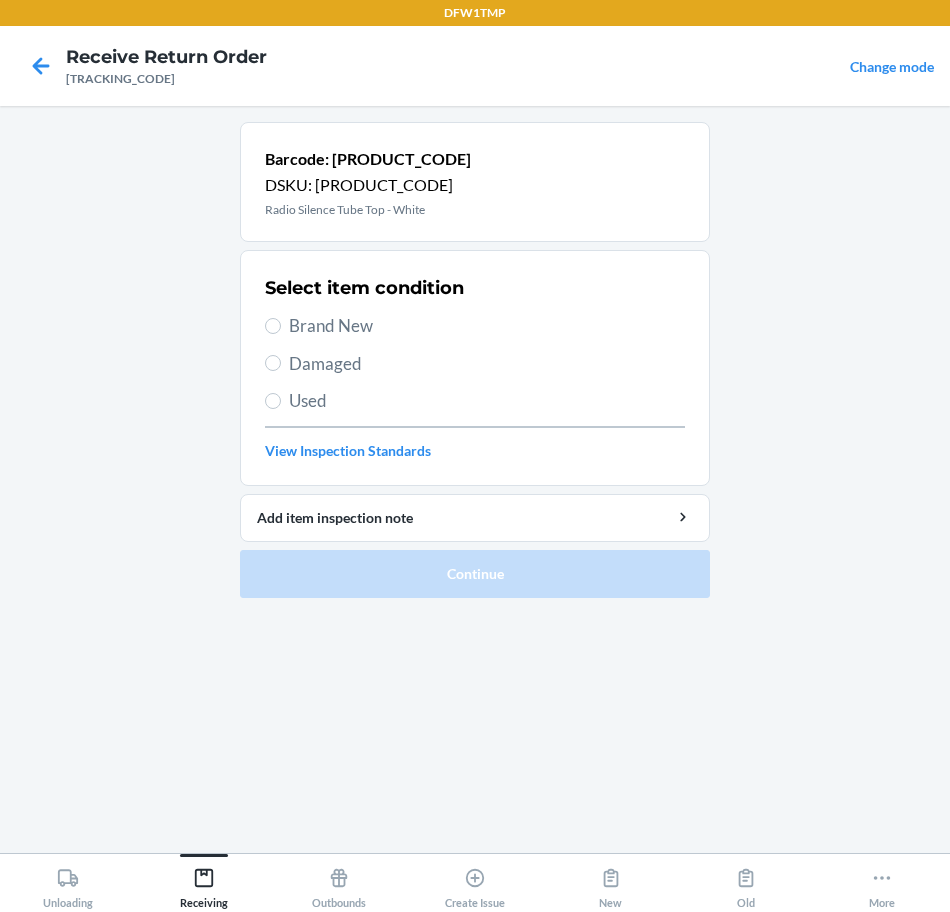 click on "Brand New" at bounding box center (487, 326) 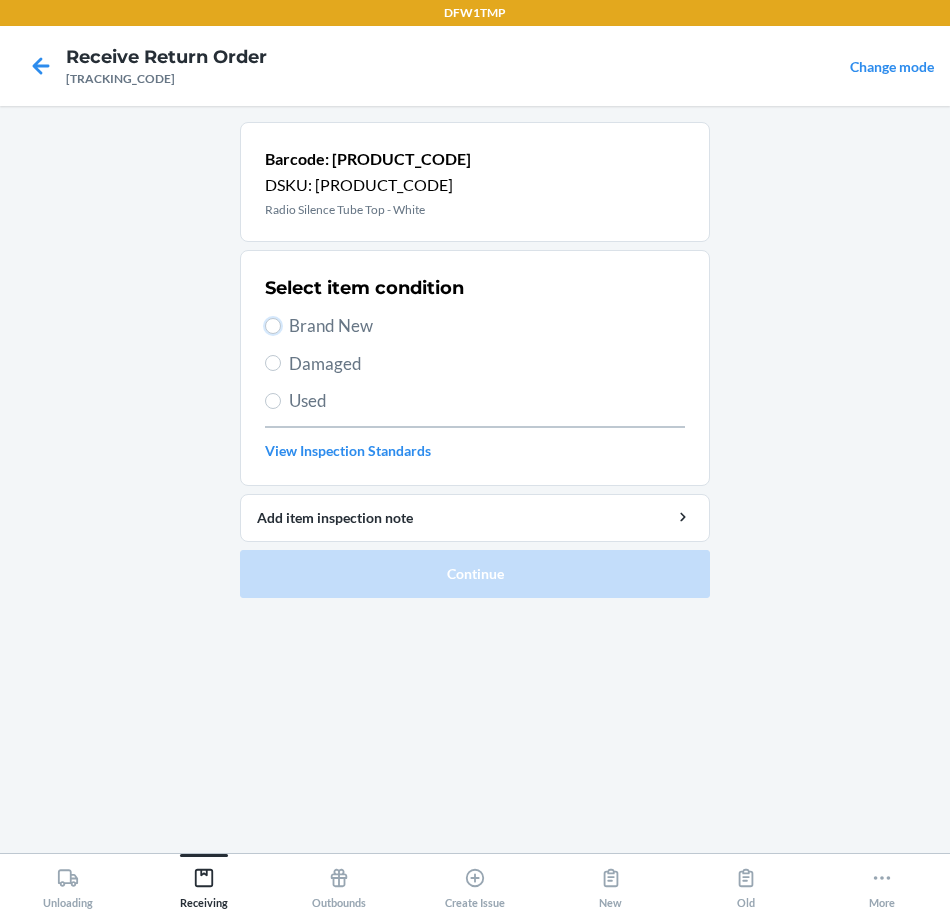 click on "Brand New" at bounding box center [273, 326] 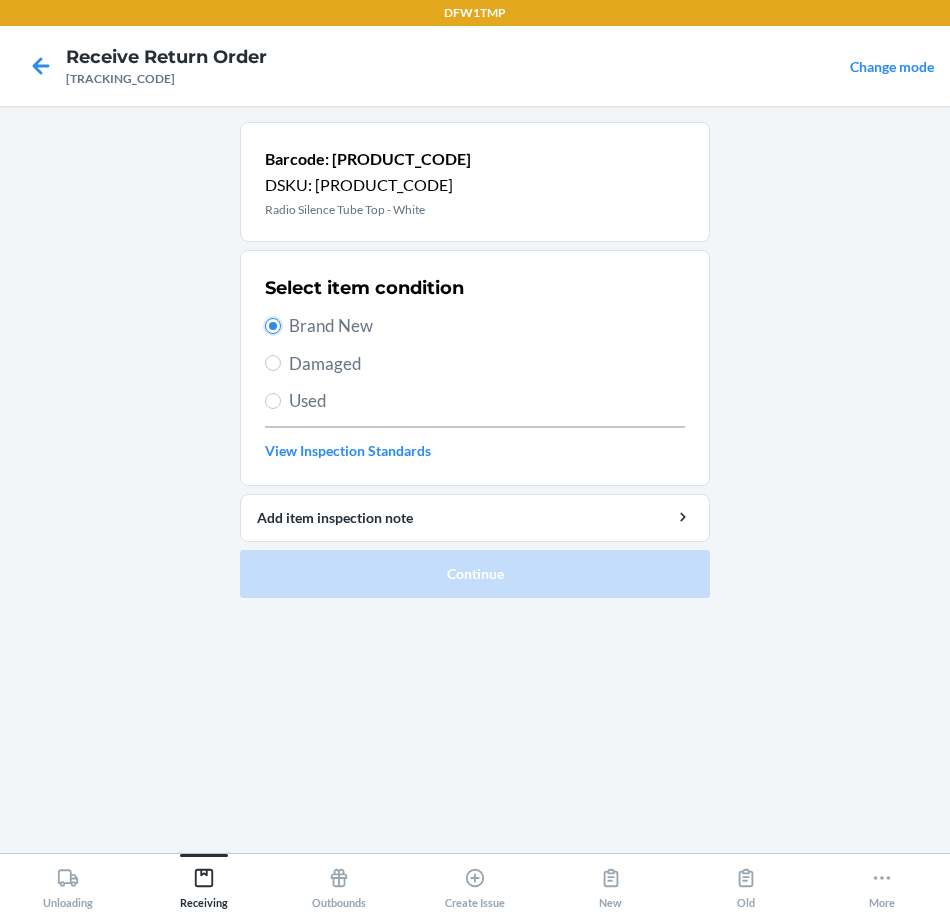 radio on "true" 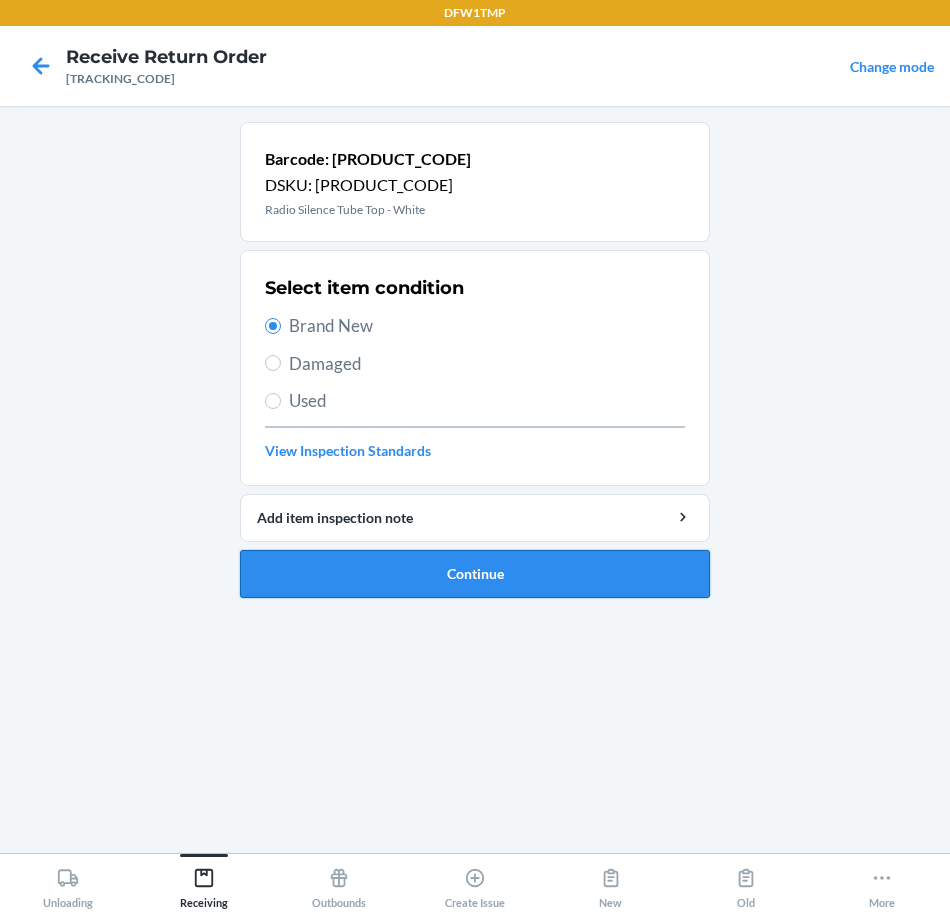 click on "Continue" at bounding box center [475, 574] 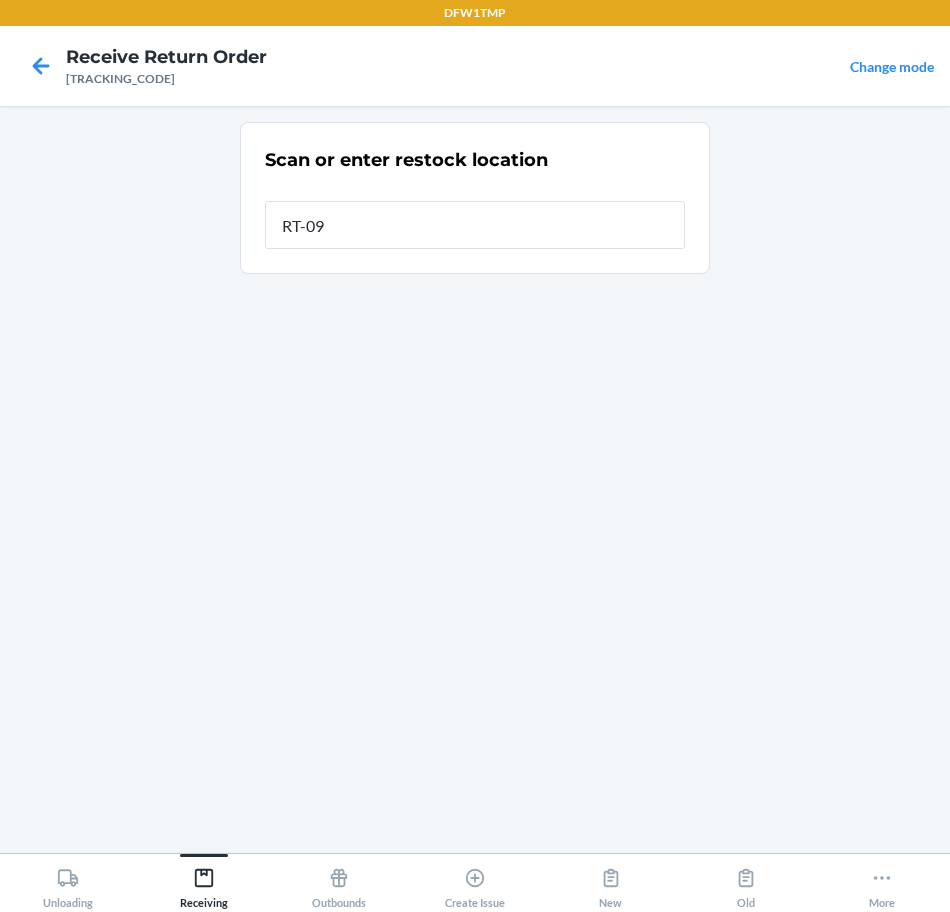 type on "RT-09" 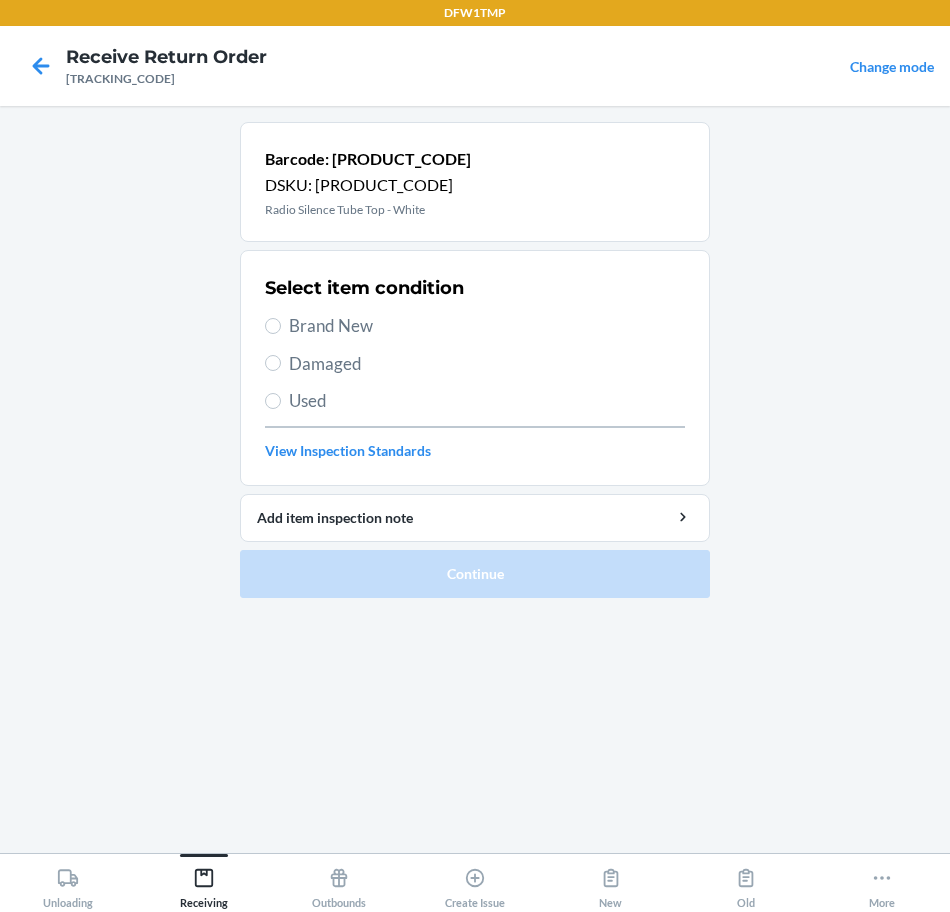 click on "Brand New" at bounding box center (487, 326) 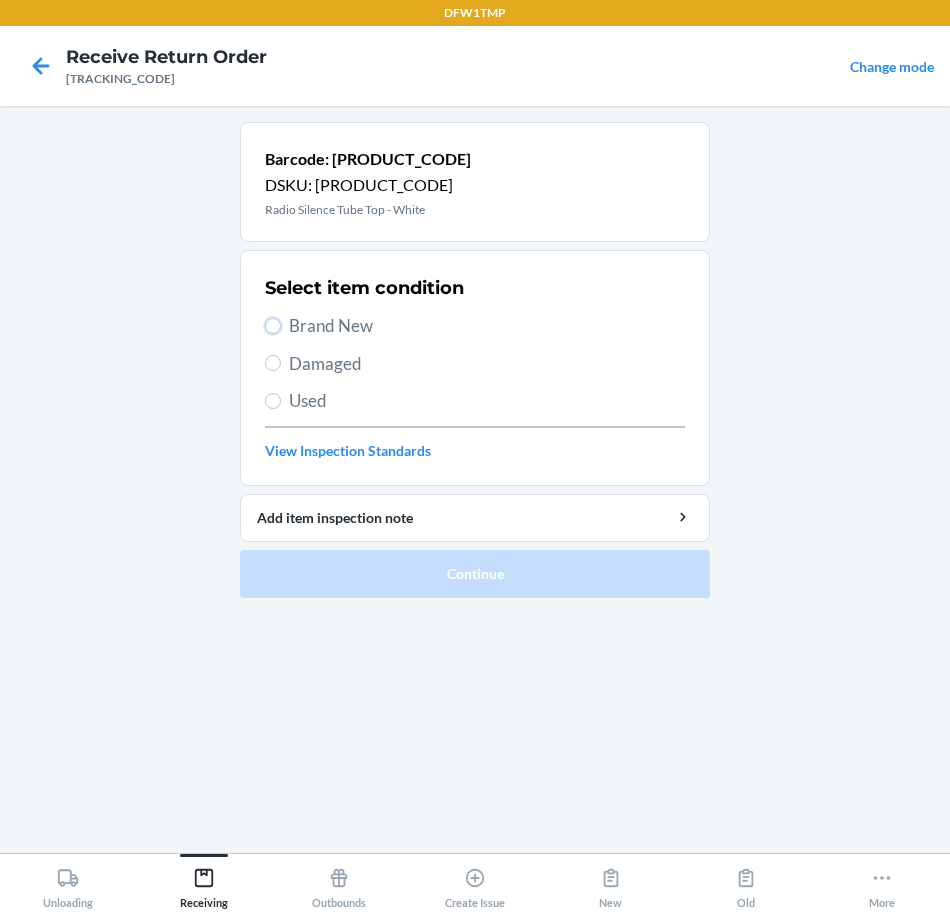 click on "Brand New" at bounding box center [273, 326] 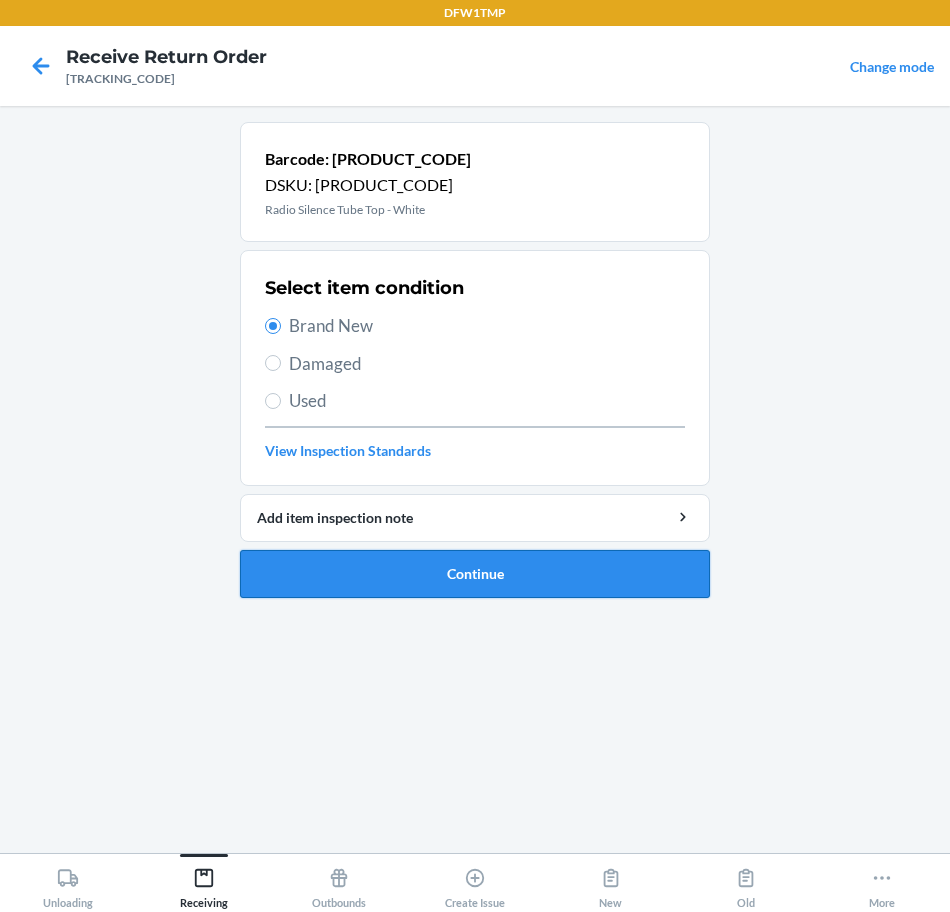 click on "Continue" at bounding box center (475, 574) 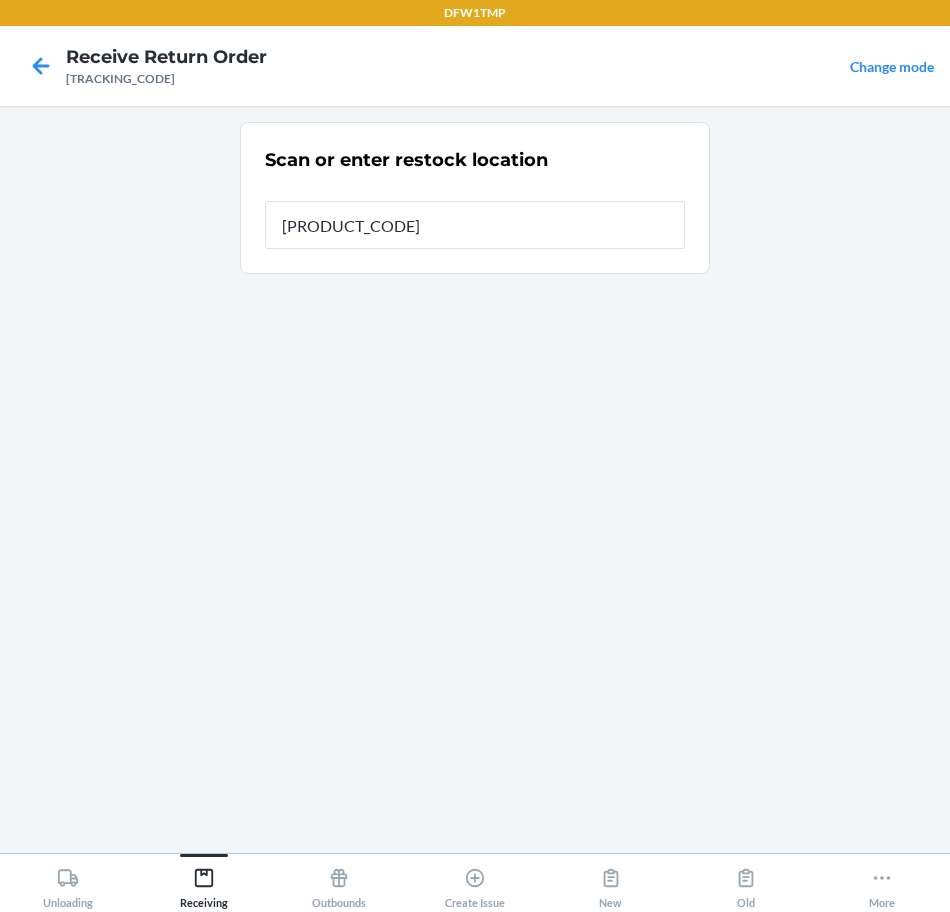 type on "RT-09" 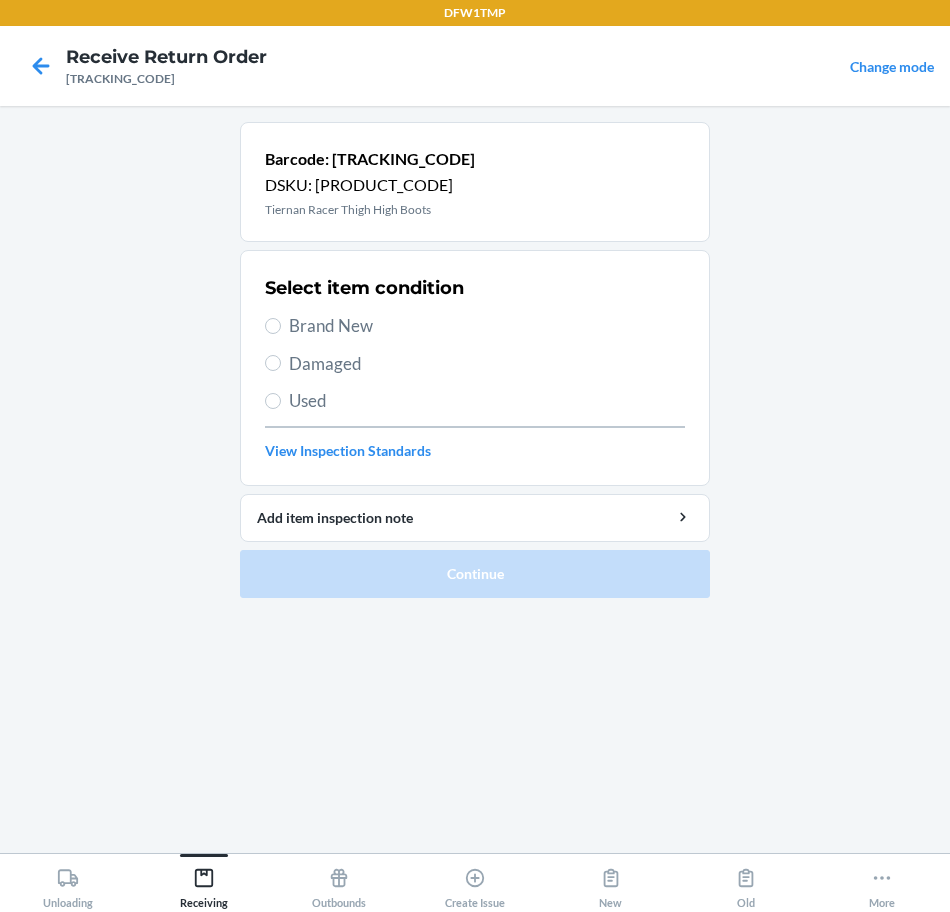 click on "Select item condition Brand New Damaged Used View Inspection Standards" at bounding box center (475, 368) 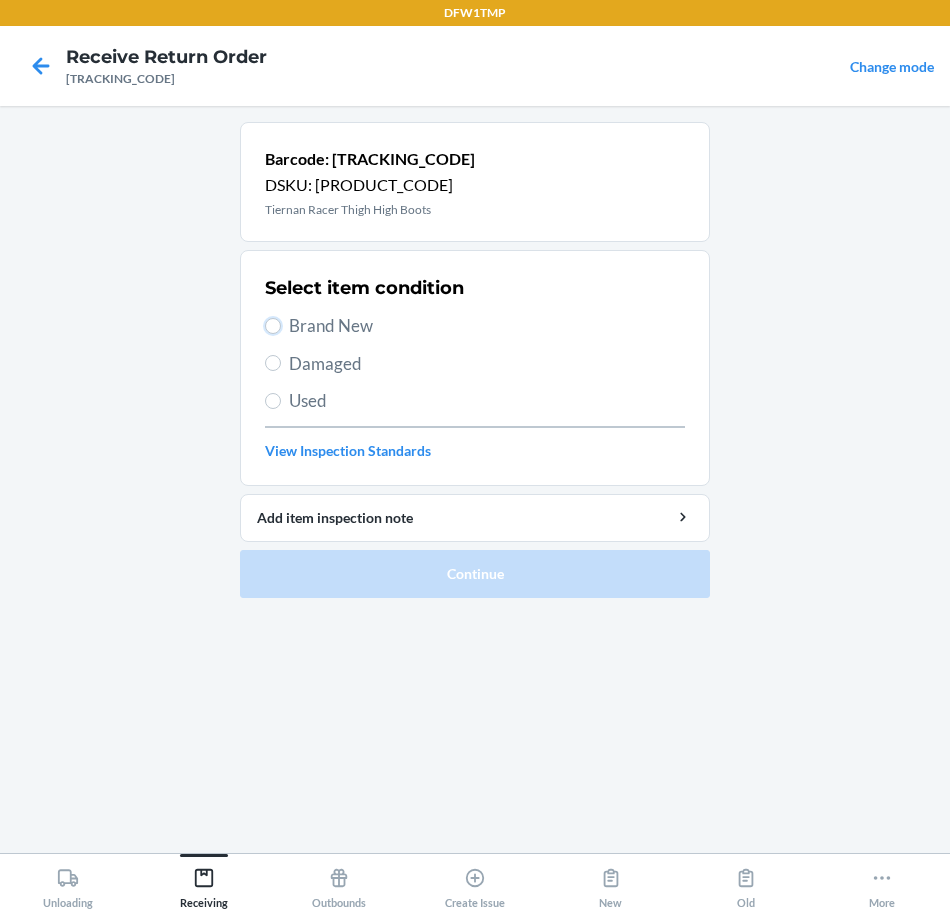 click on "Brand New" at bounding box center [273, 326] 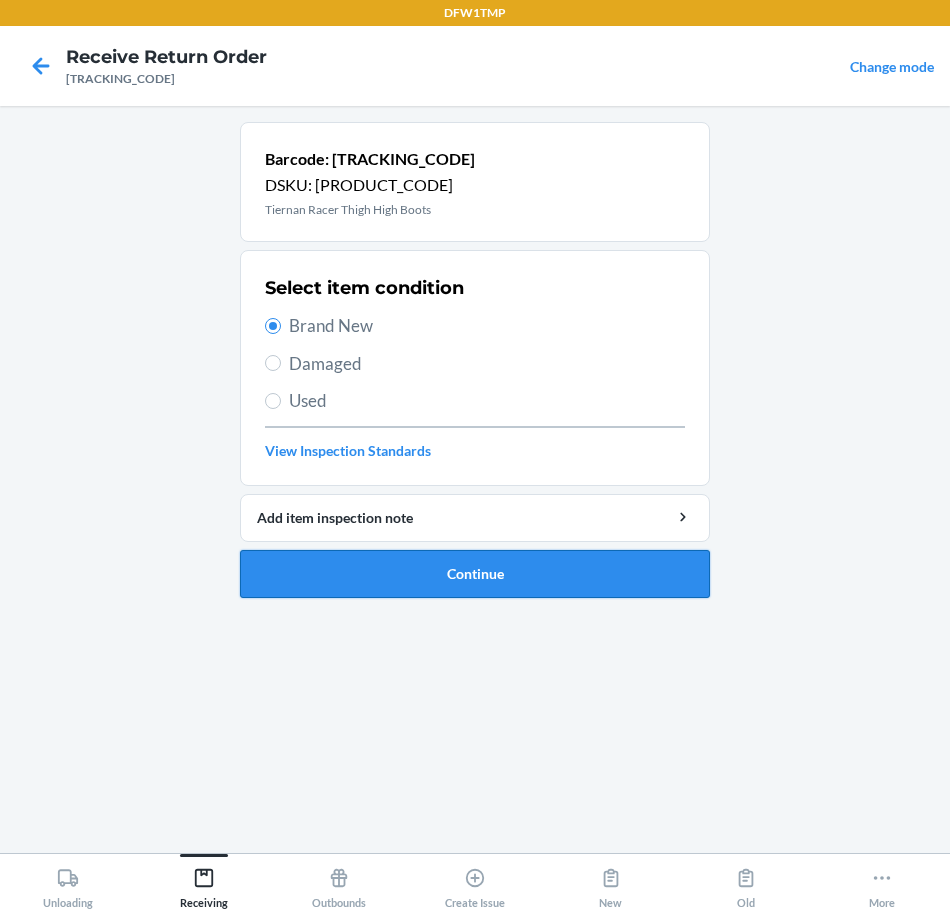 click on "Continue" at bounding box center (475, 574) 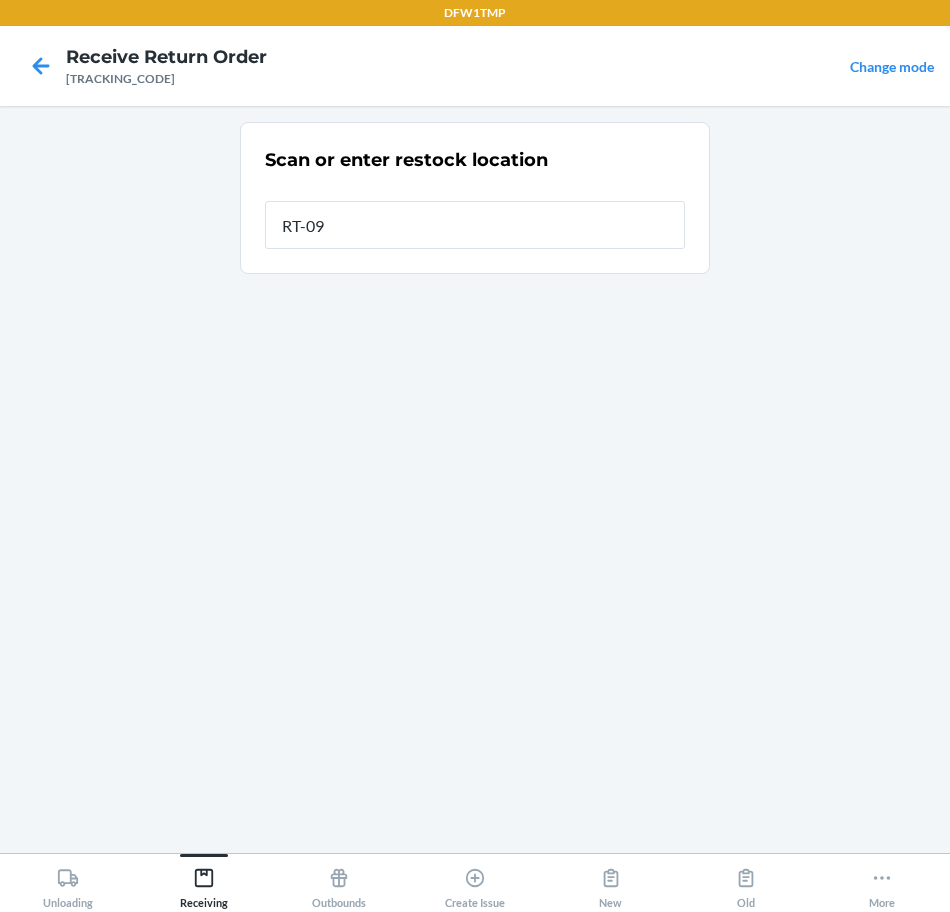 type on "RT-09" 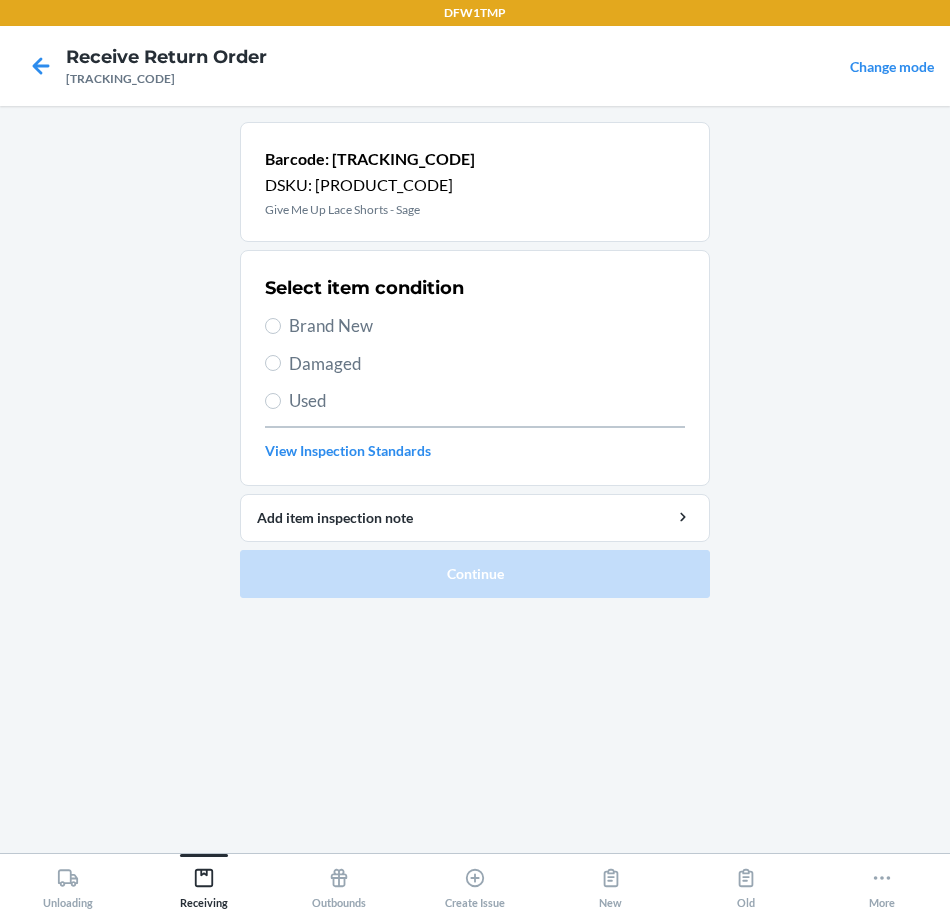 click on "Brand New" at bounding box center (487, 326) 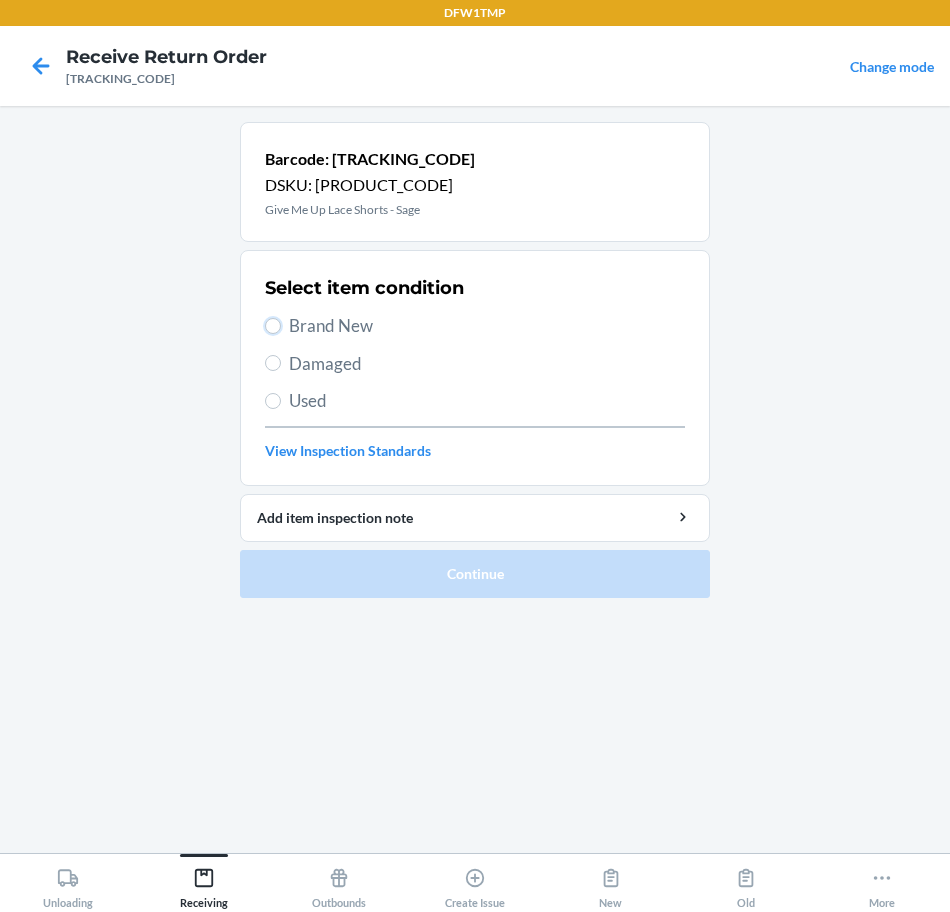 click on "Brand New" at bounding box center [273, 326] 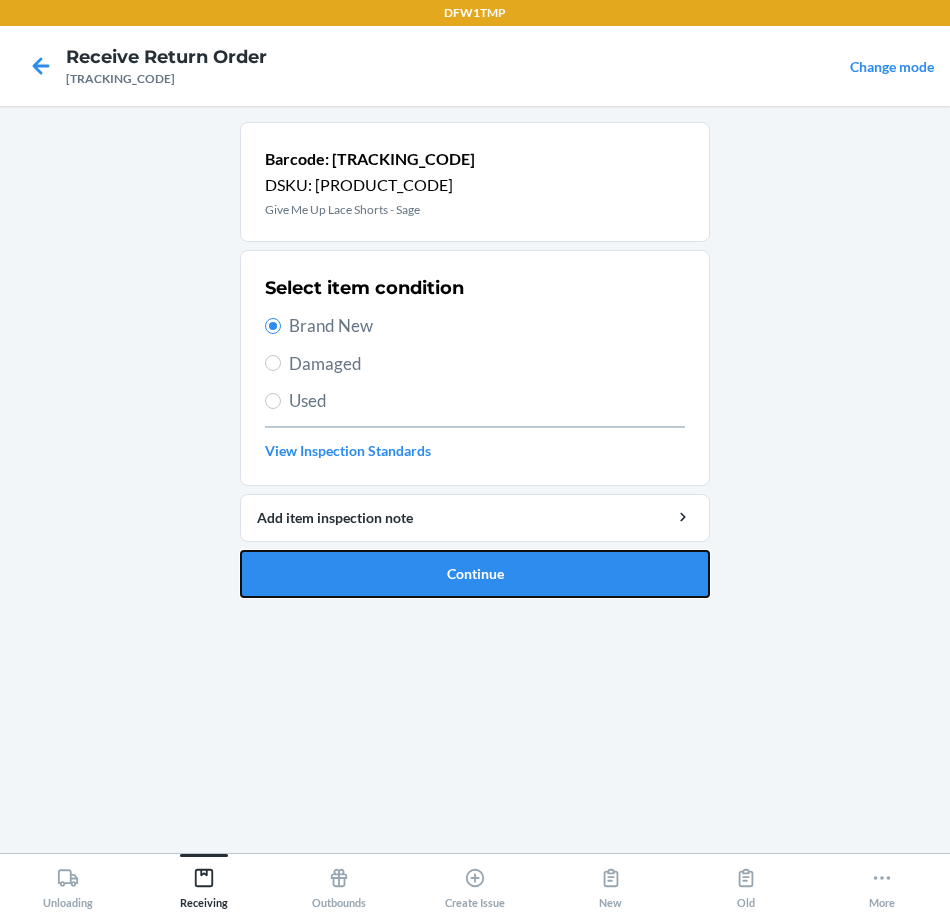 drag, startPoint x: 387, startPoint y: 561, endPoint x: 383, endPoint y: 549, distance: 12.649111 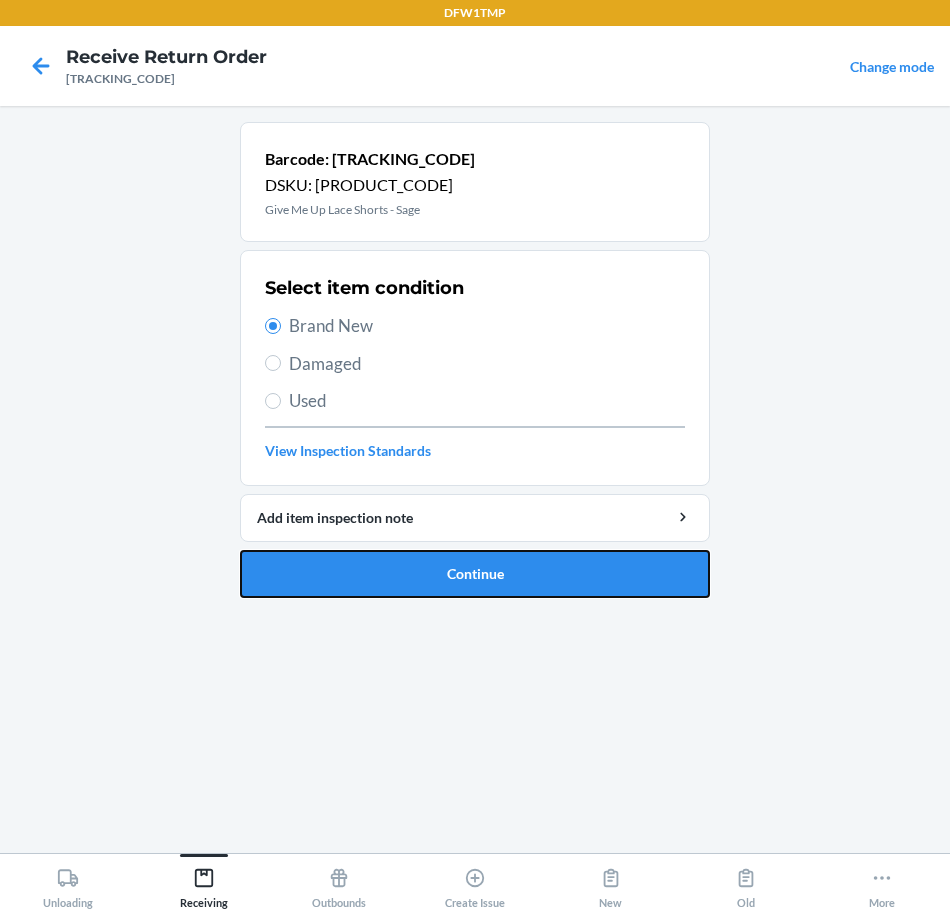 click on "Continue" at bounding box center (475, 574) 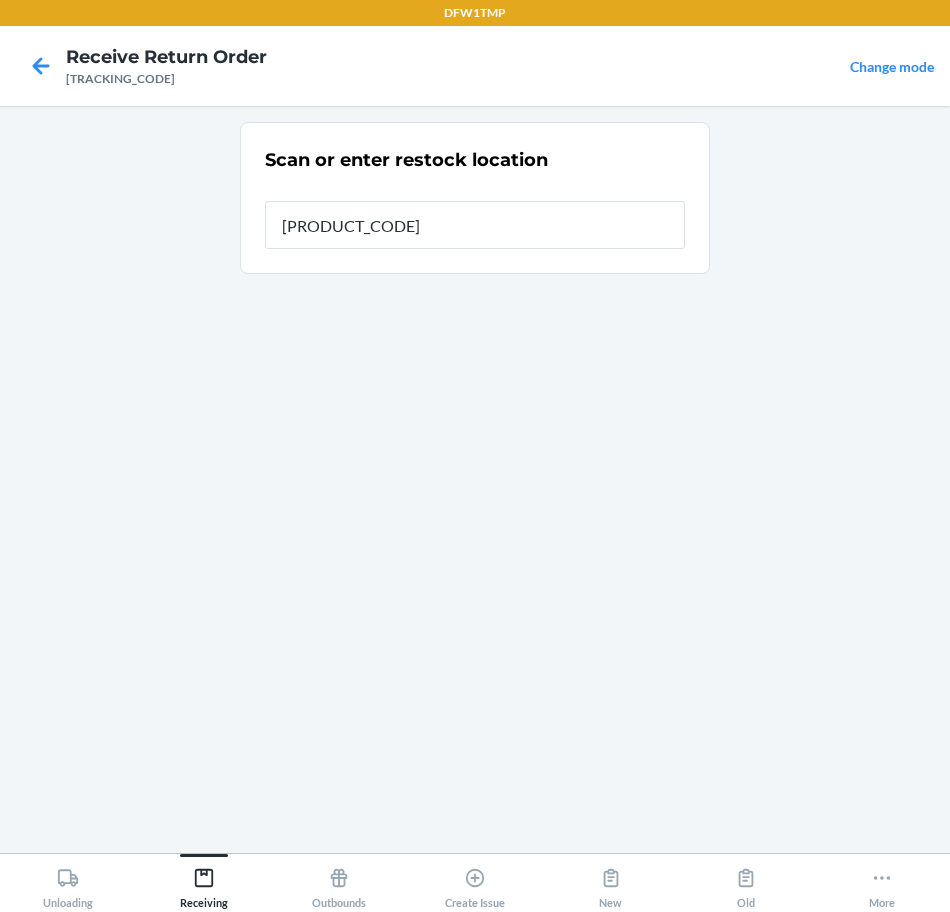 type on "RT-09" 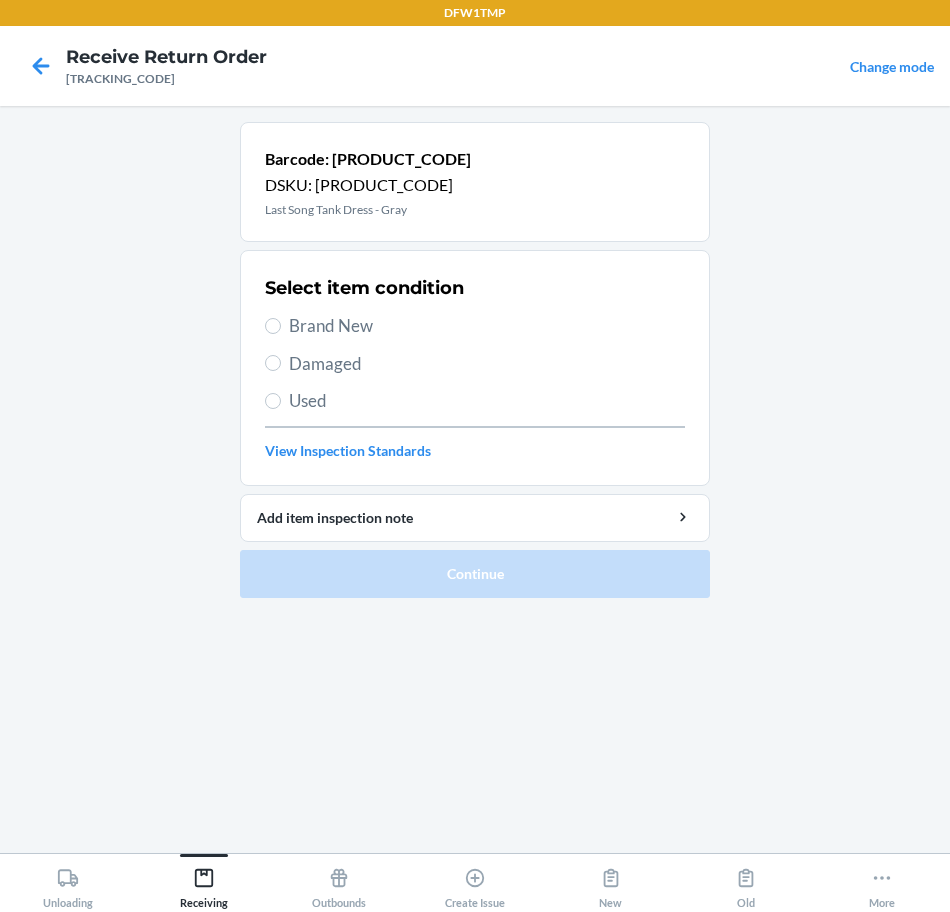 click on "Brand New" at bounding box center [487, 326] 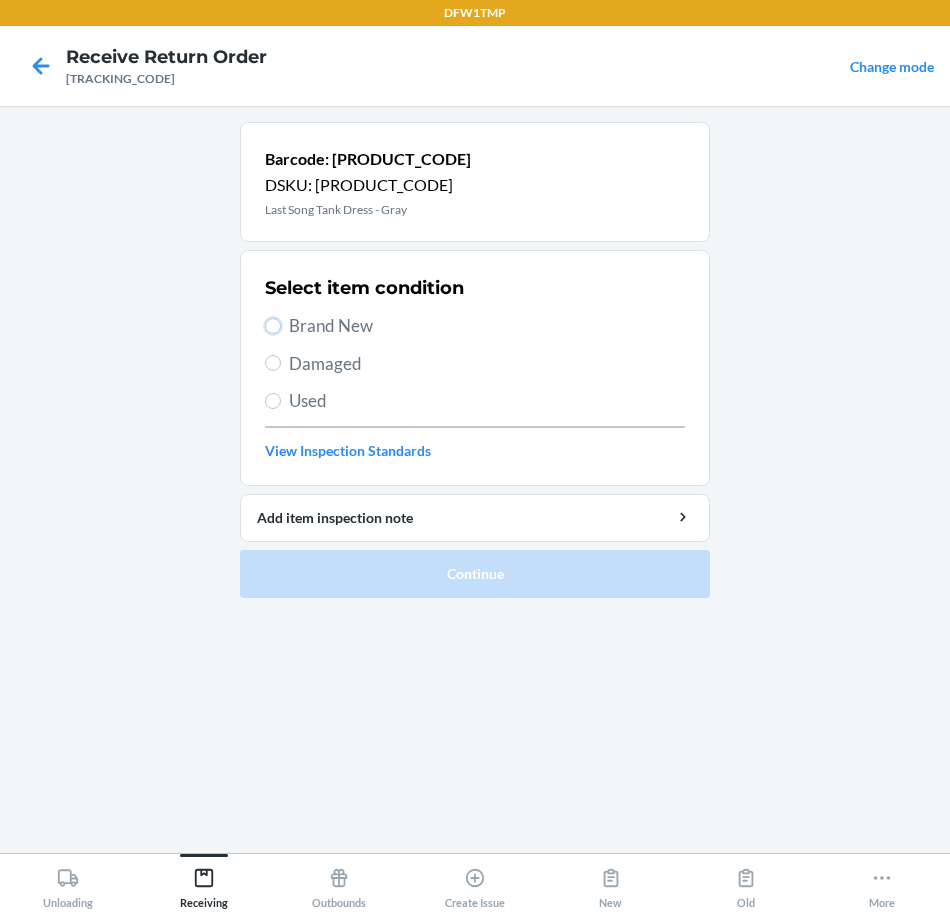 click on "Brand New" at bounding box center [273, 326] 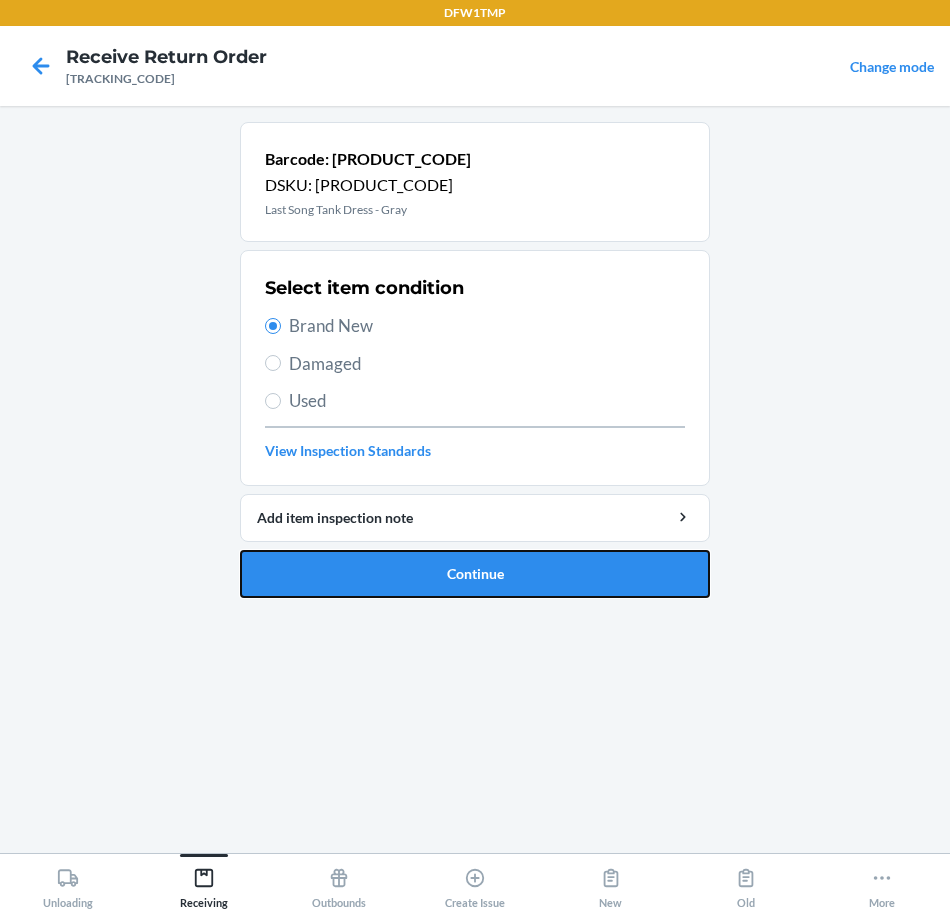 click on "Continue" at bounding box center [475, 574] 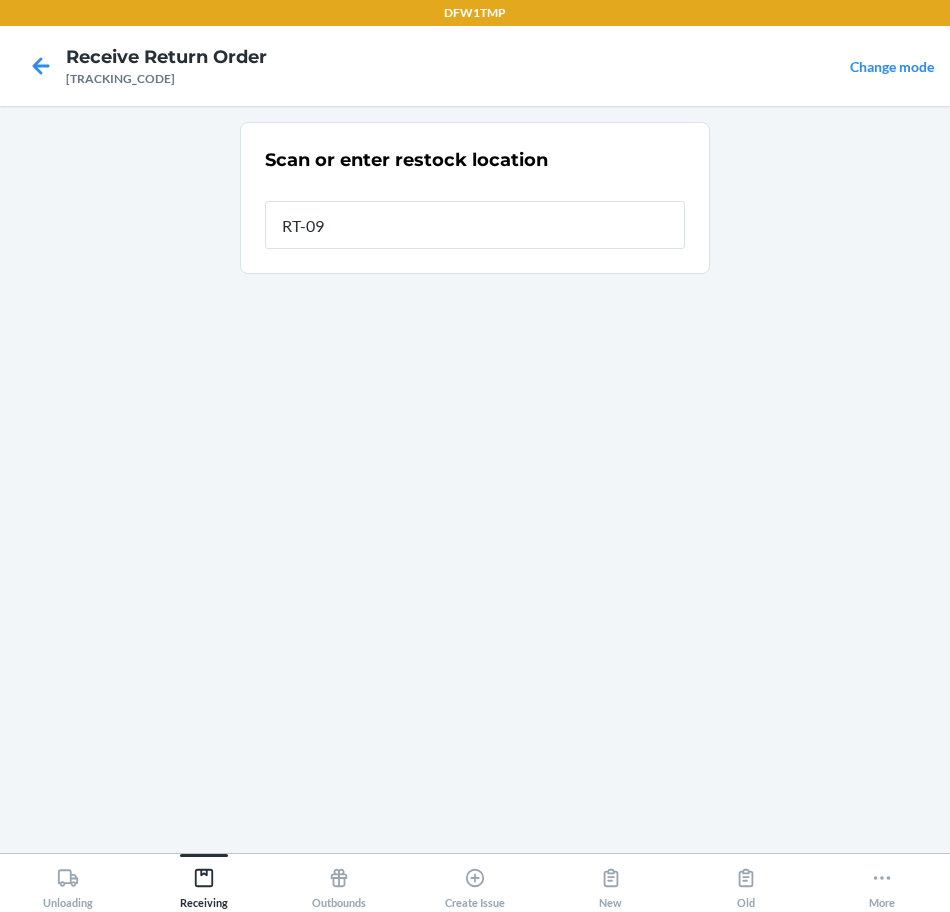 type on "RT-09" 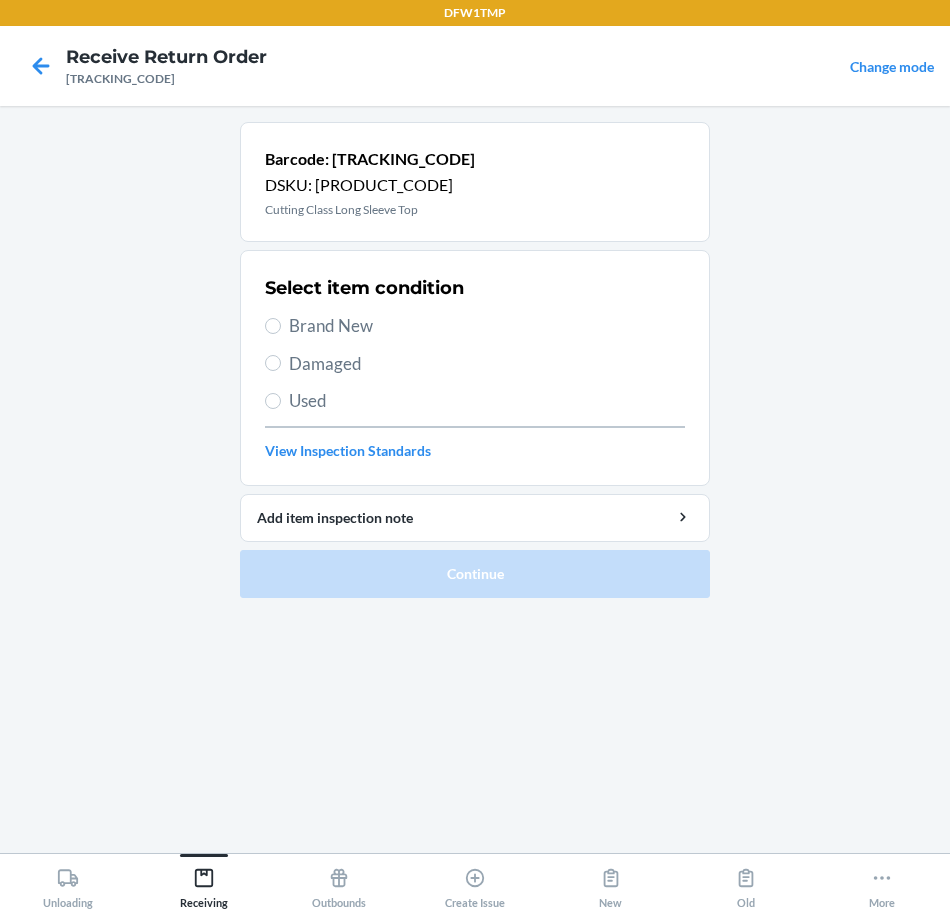 click on "Brand New" at bounding box center [487, 326] 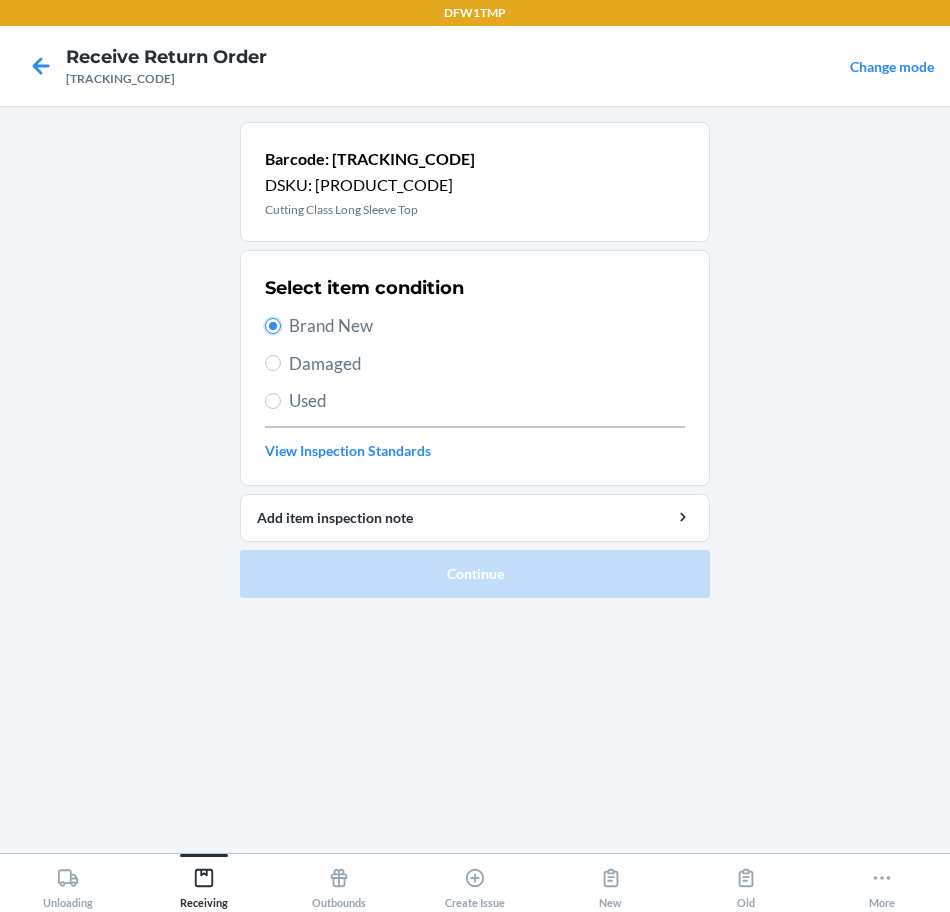 radio on "true" 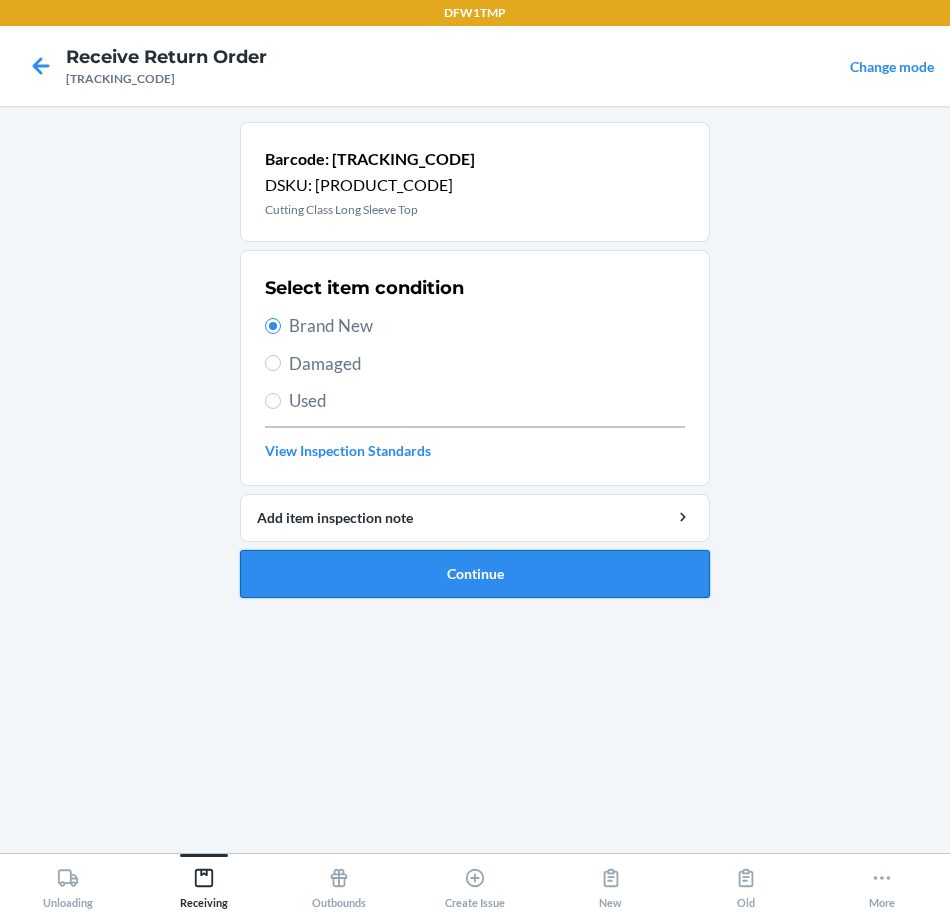 click on "Continue" at bounding box center (475, 574) 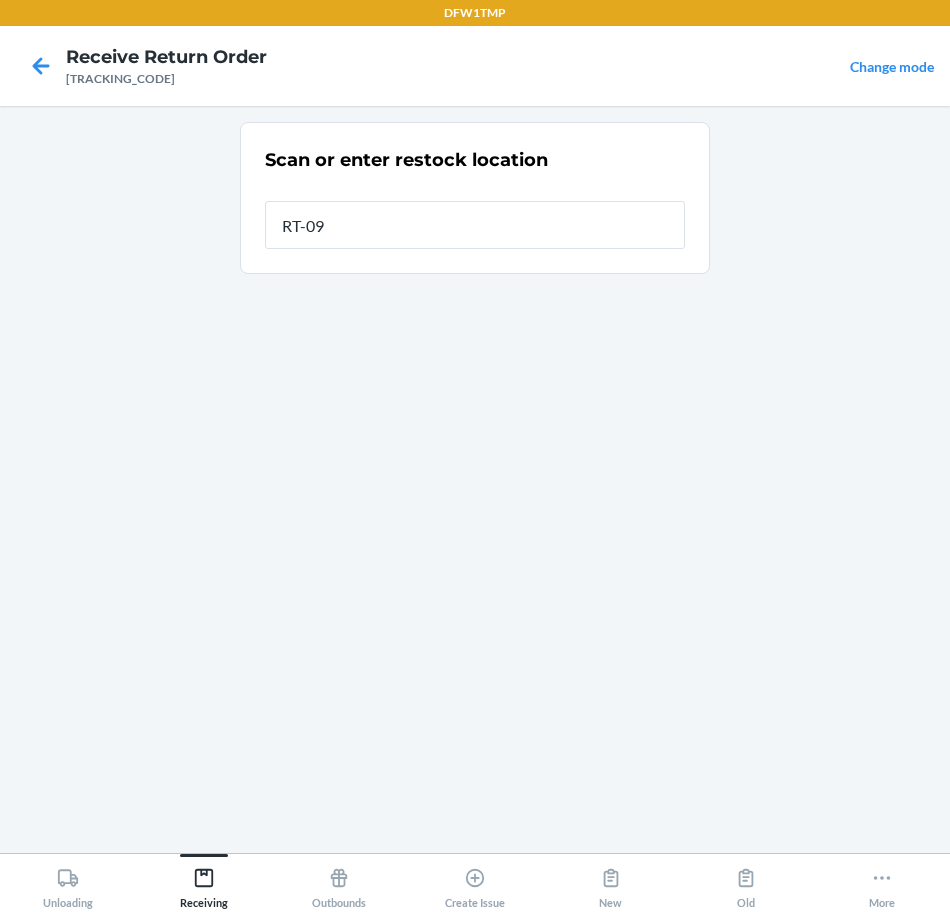 type on "RT-09" 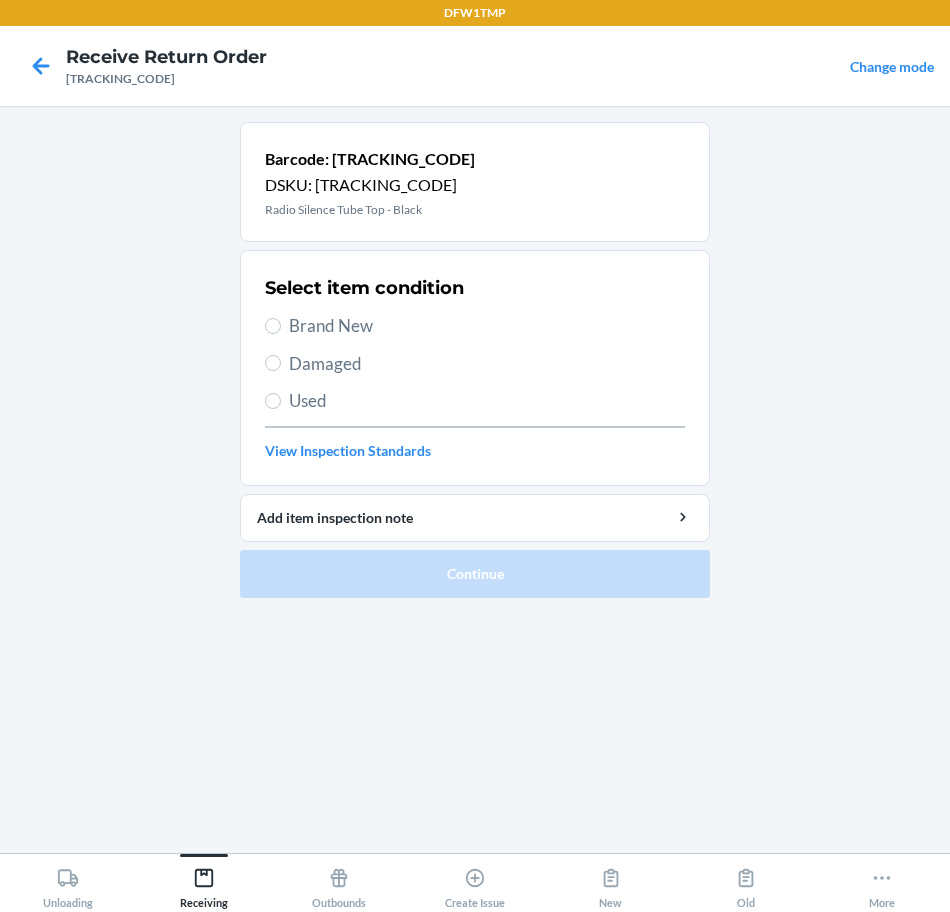 click on "Brand New" at bounding box center (487, 326) 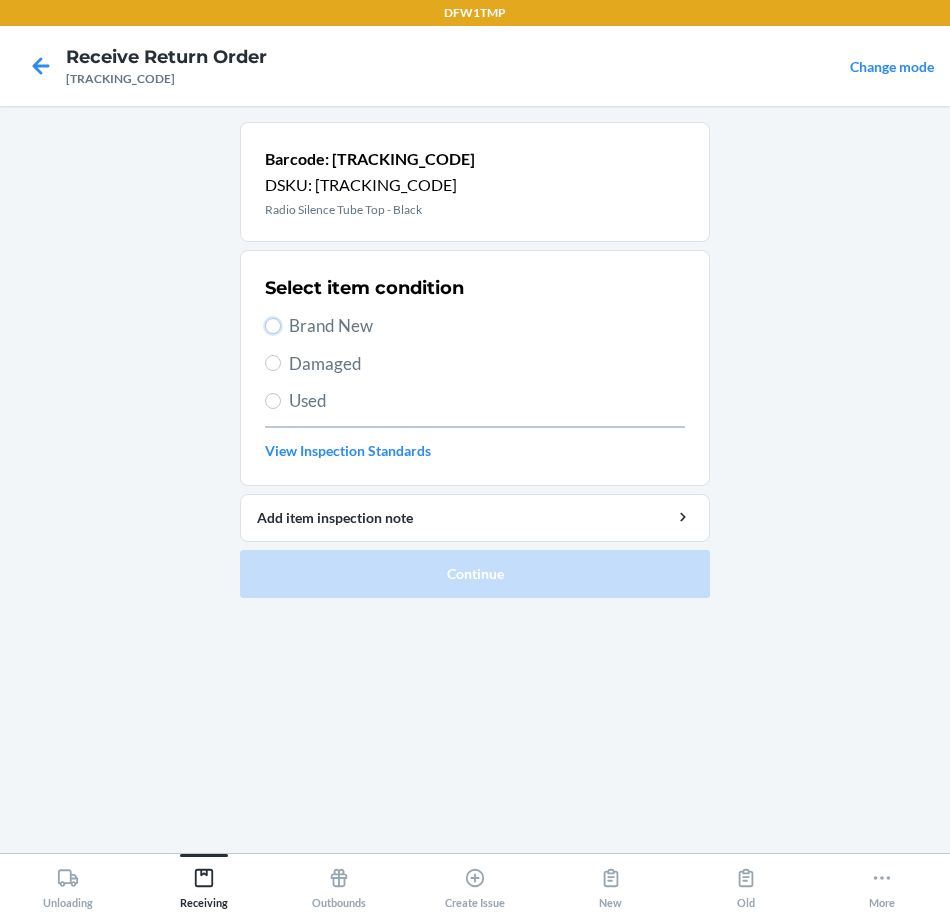 click on "Brand New" at bounding box center [273, 326] 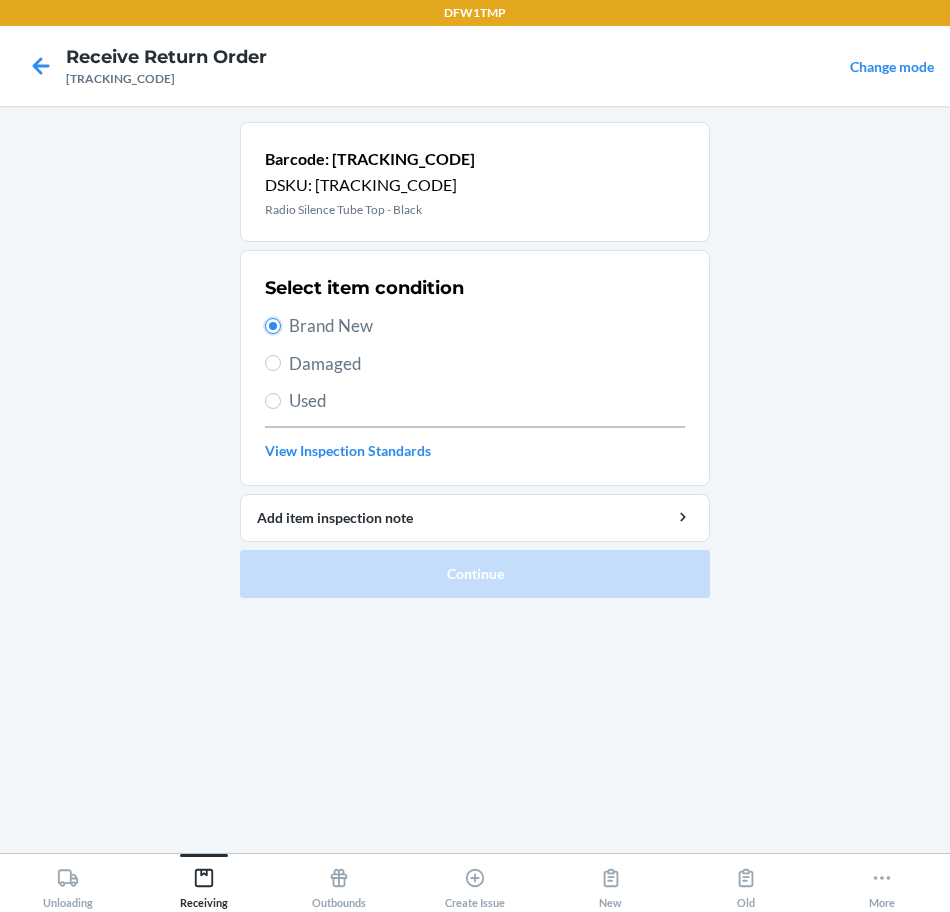 radio on "true" 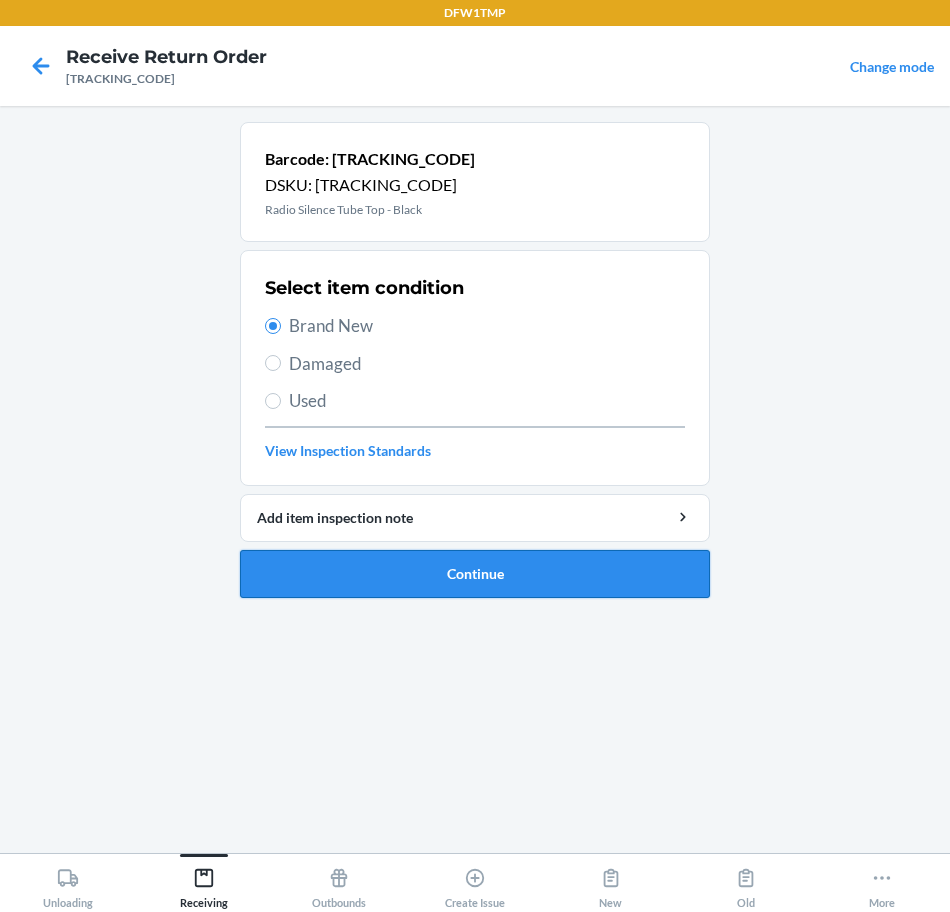 click on "Continue" at bounding box center (475, 574) 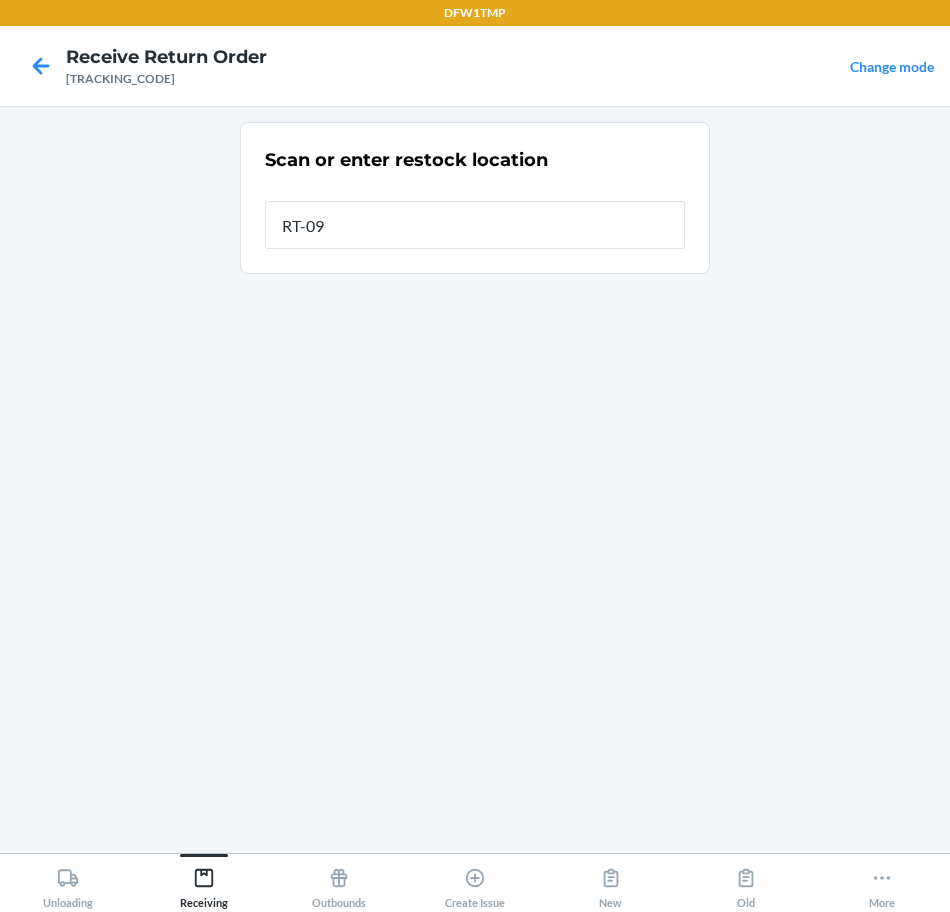 type on "RT-09" 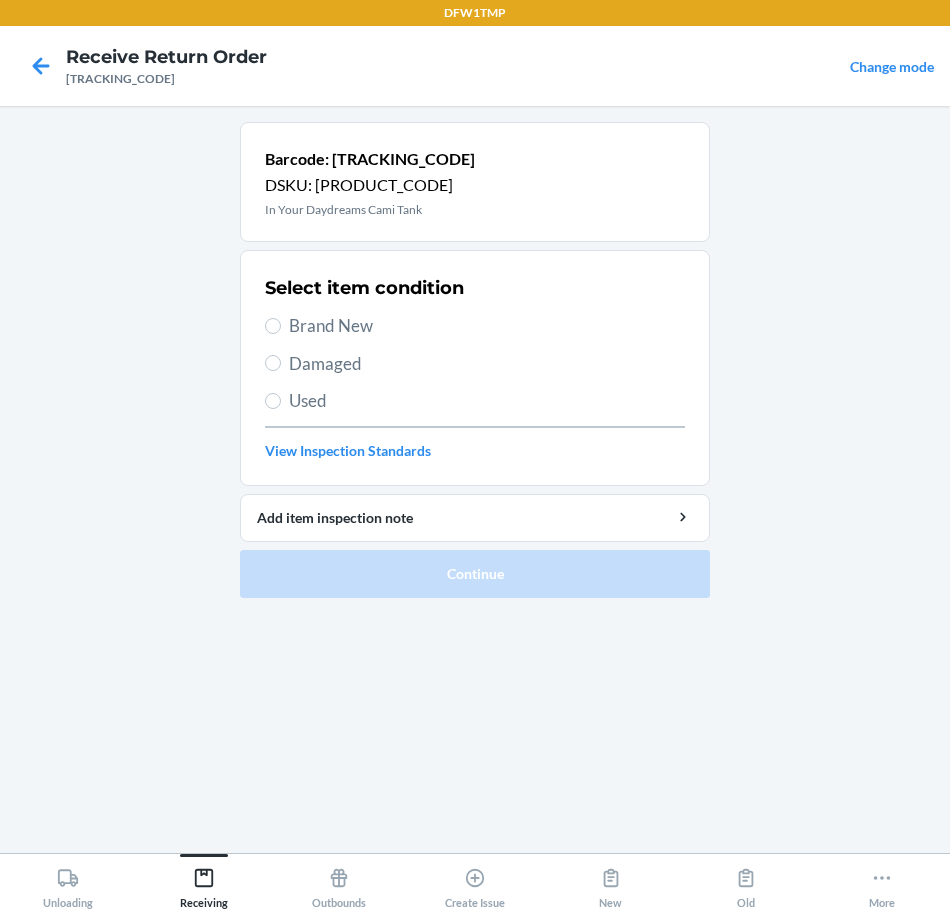 click on "Brand New" at bounding box center (487, 326) 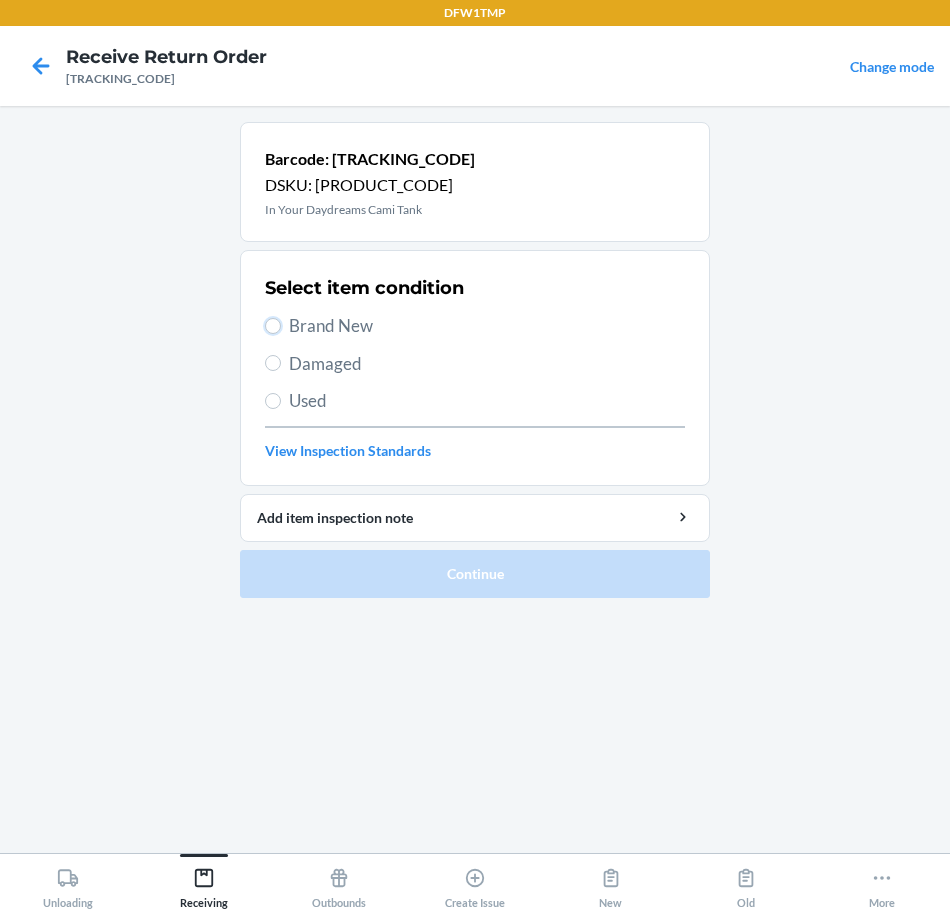 click on "Brand New" at bounding box center [273, 326] 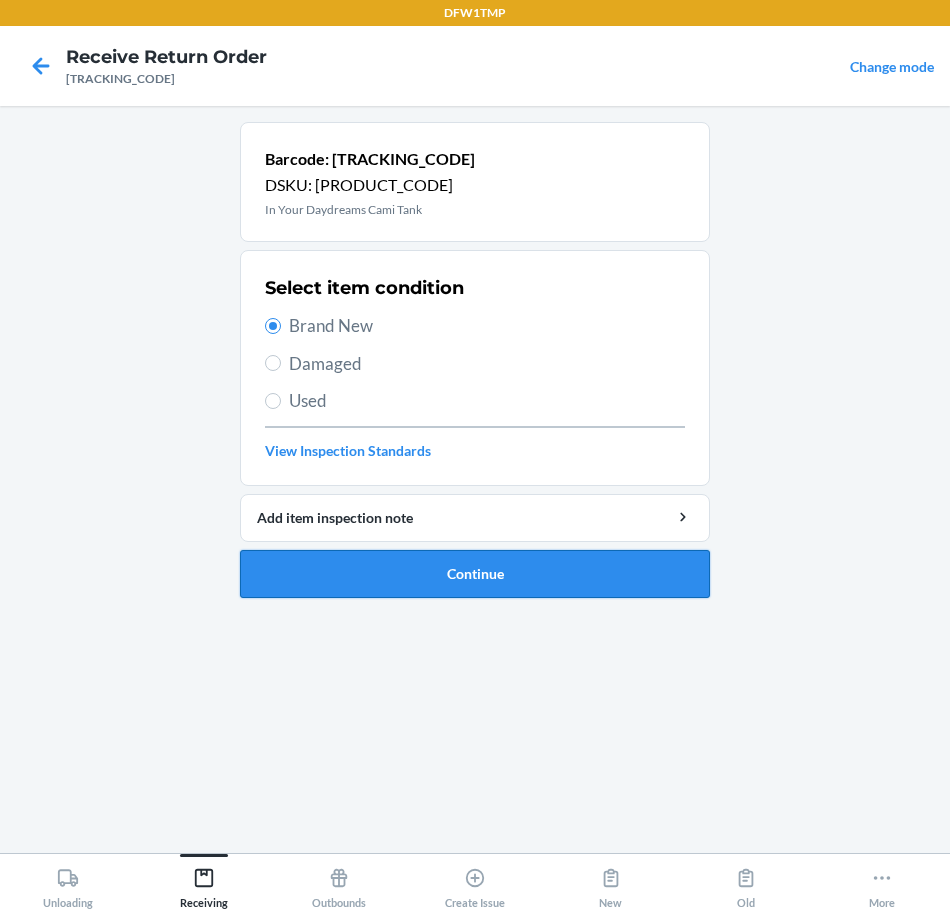 click on "Continue" at bounding box center (475, 574) 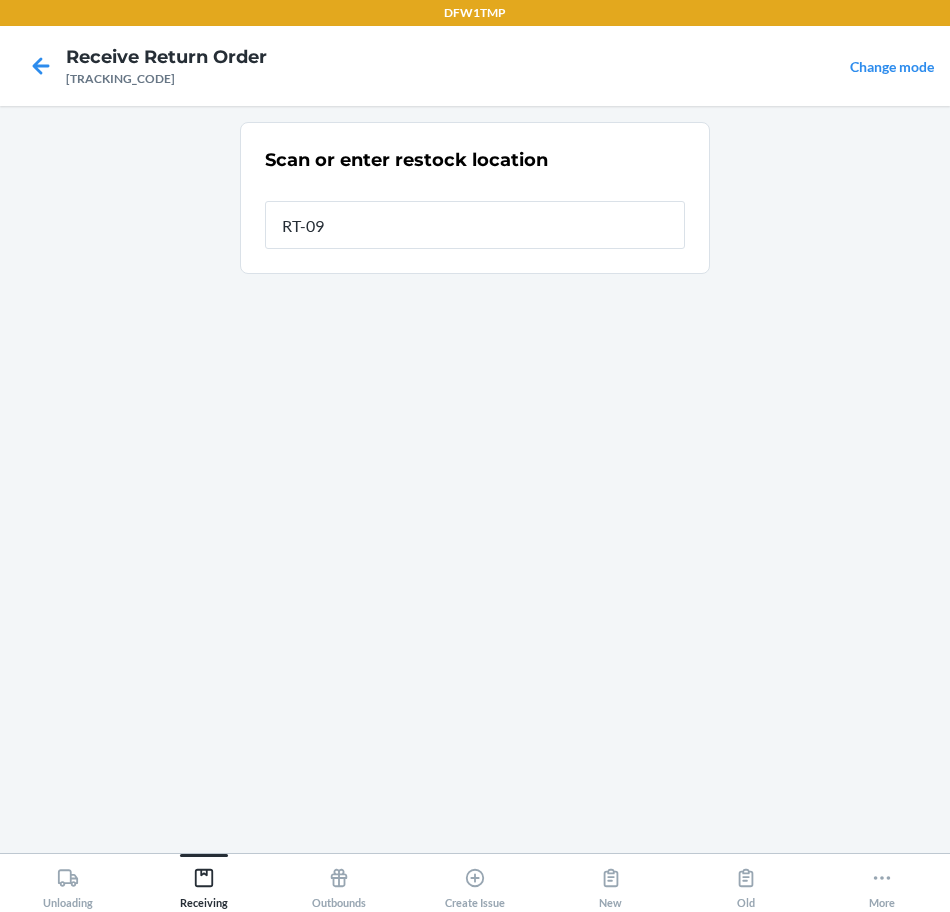 type on "RT-09" 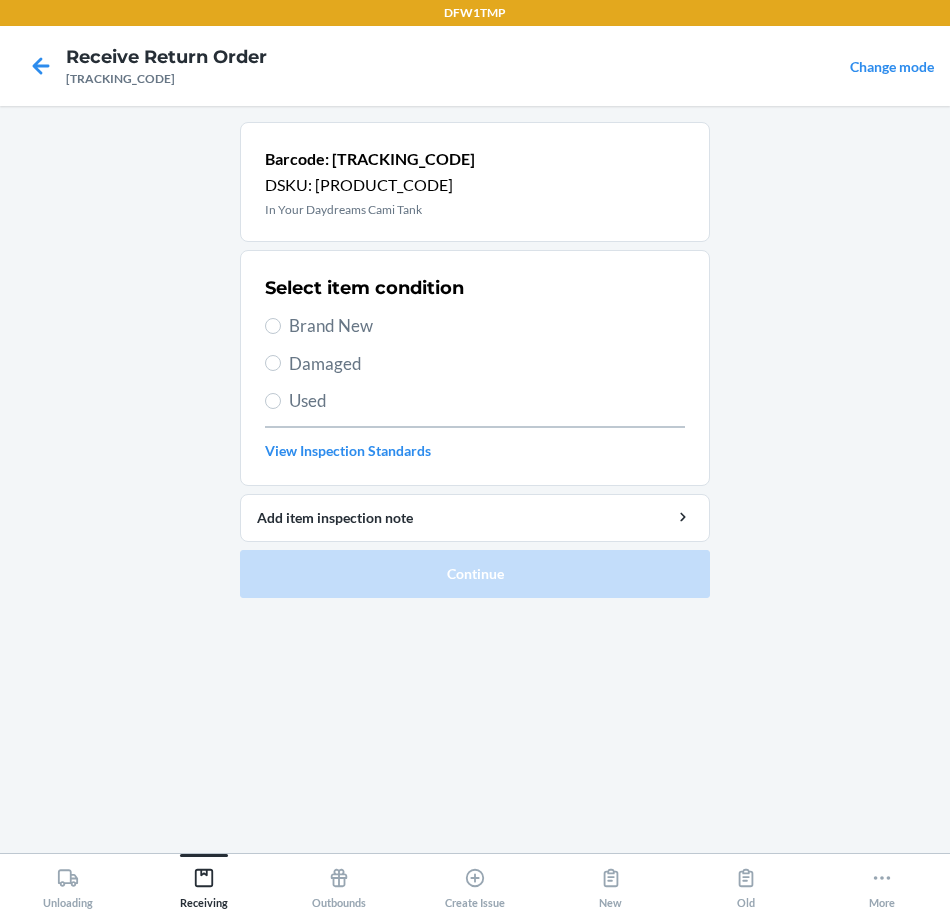click on "Brand New" at bounding box center (487, 326) 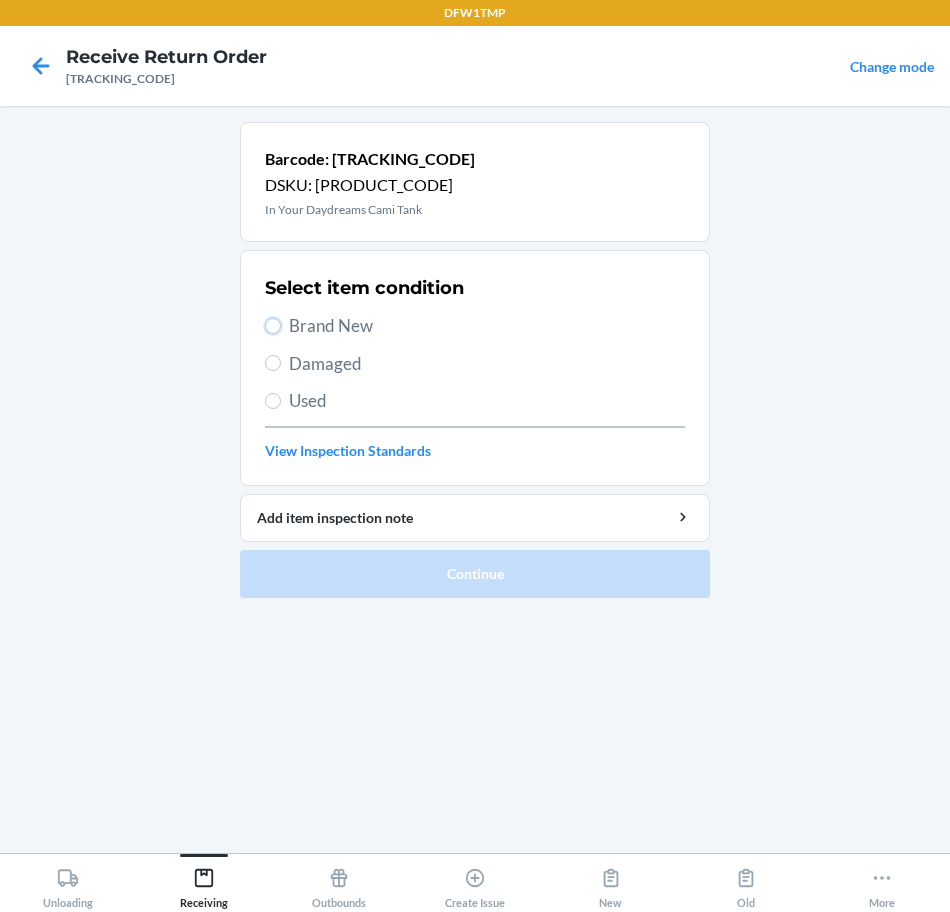 click on "Brand New" at bounding box center [273, 326] 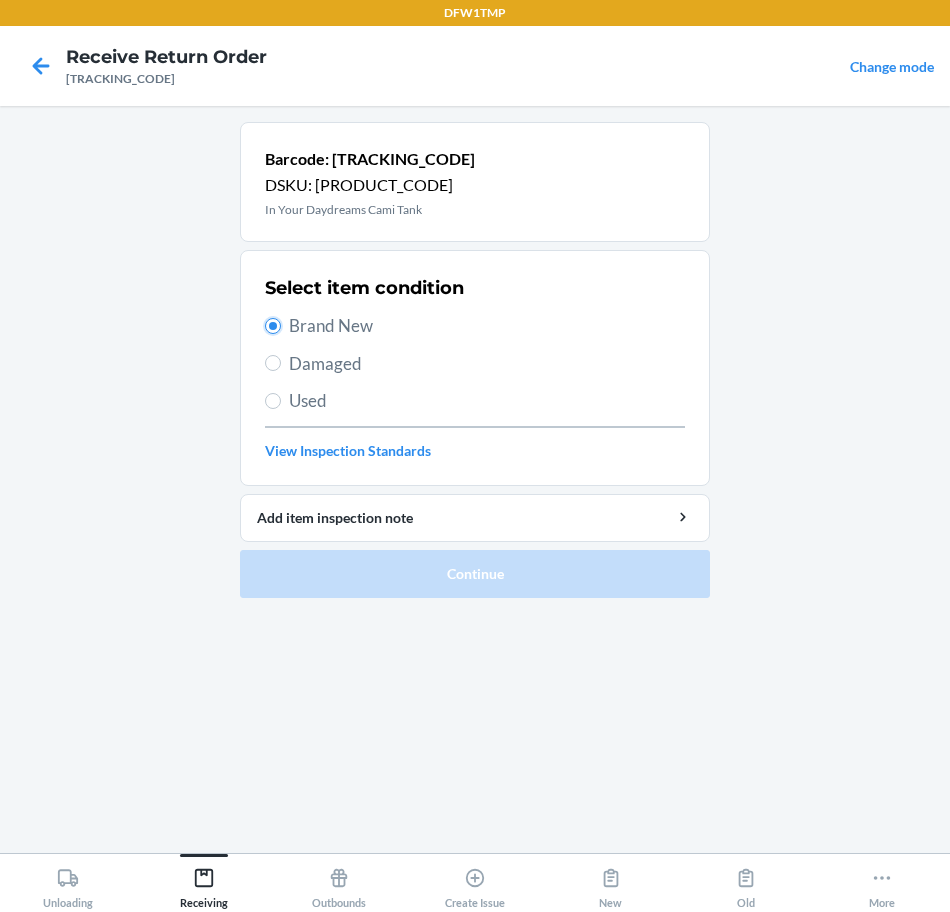 radio on "true" 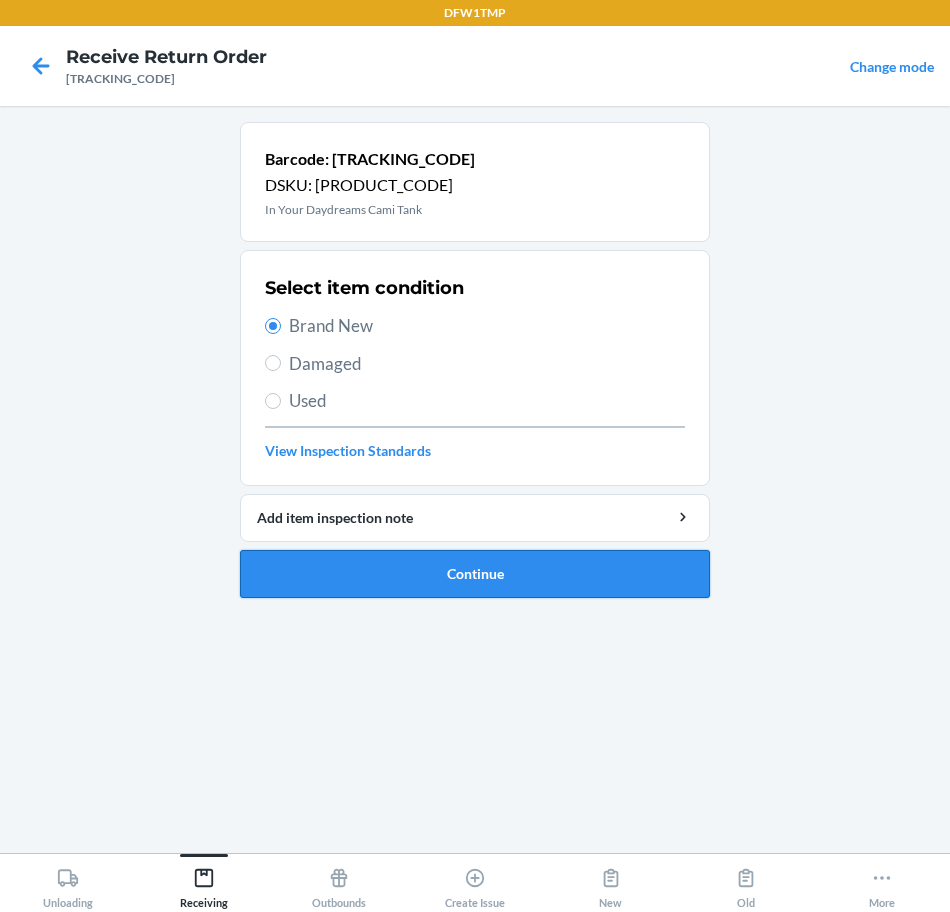 click on "Continue" at bounding box center [475, 574] 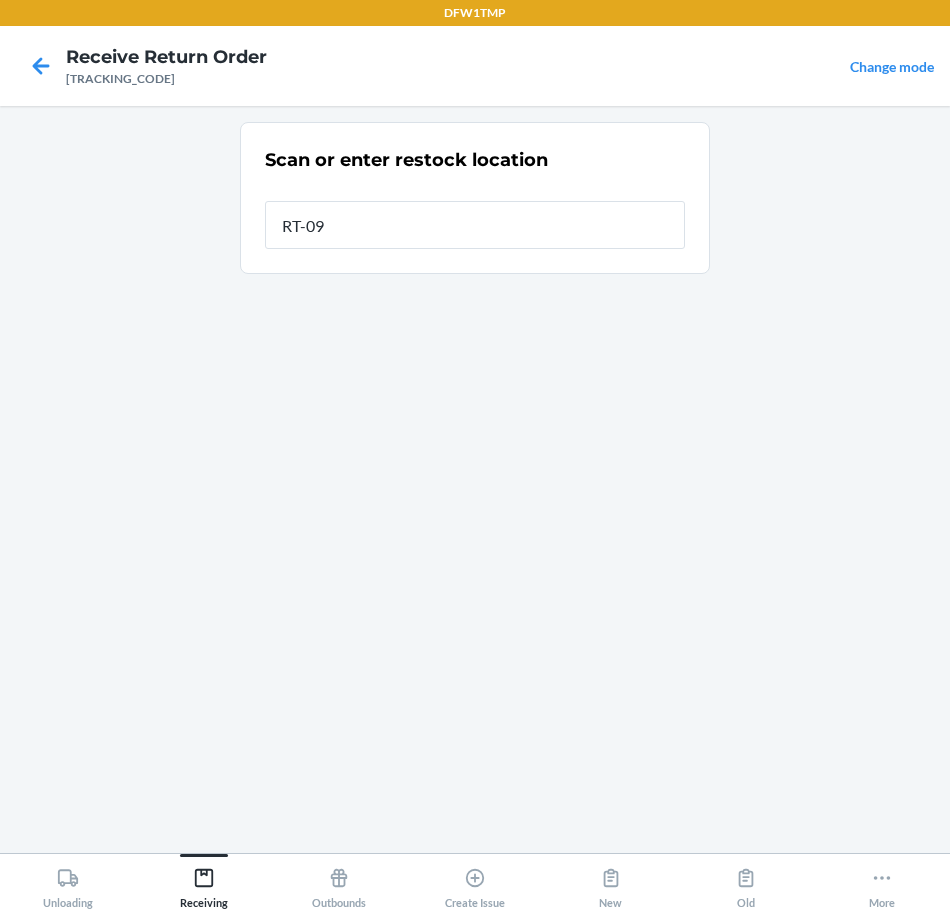 type on "RT-09" 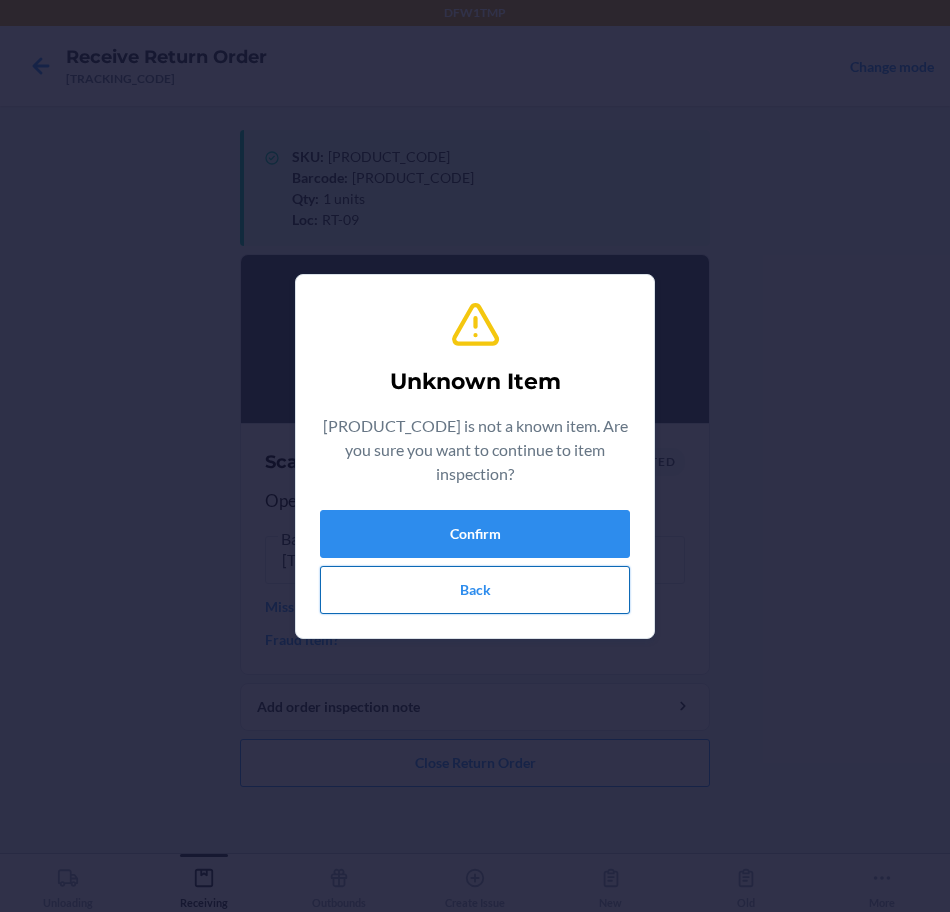 click on "Back" at bounding box center (475, 590) 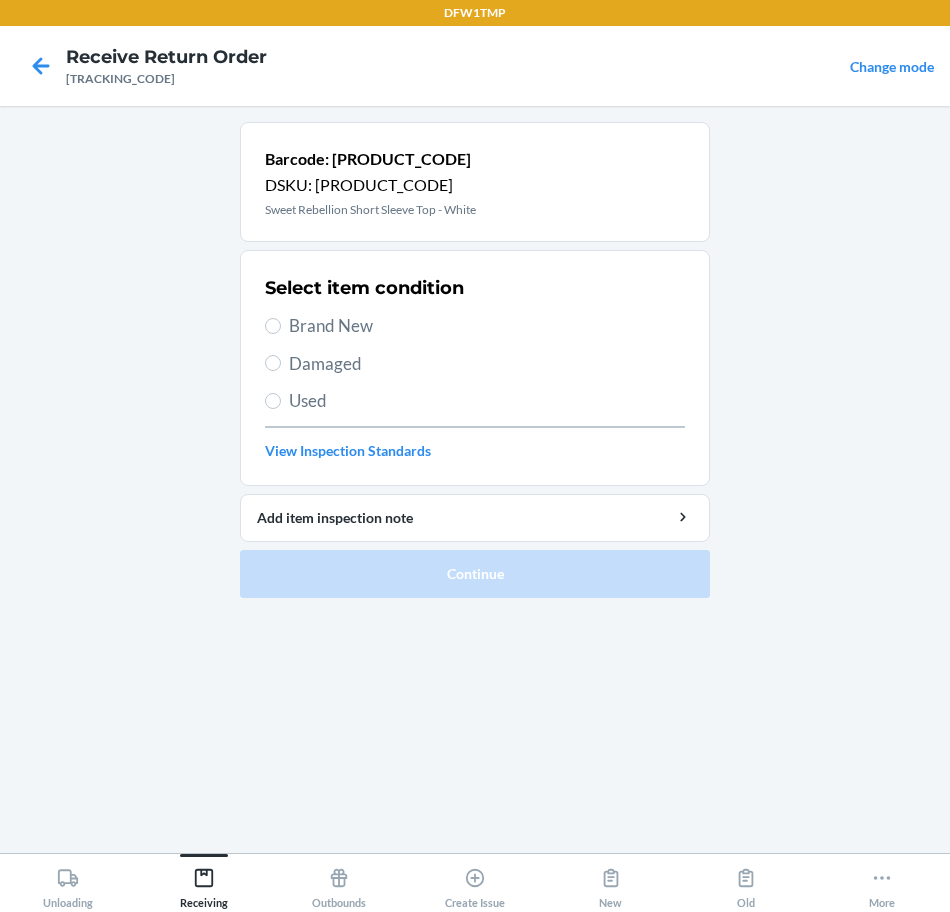 click on "Brand New" at bounding box center (487, 326) 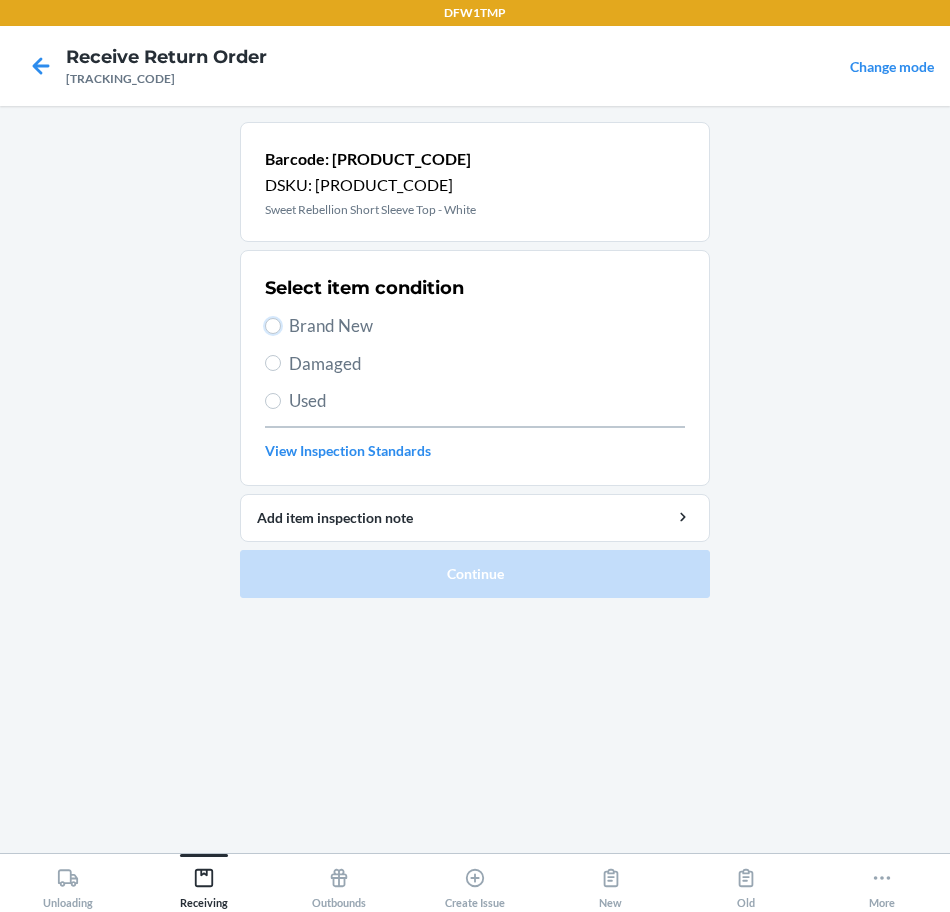 click on "Brand New" at bounding box center [273, 326] 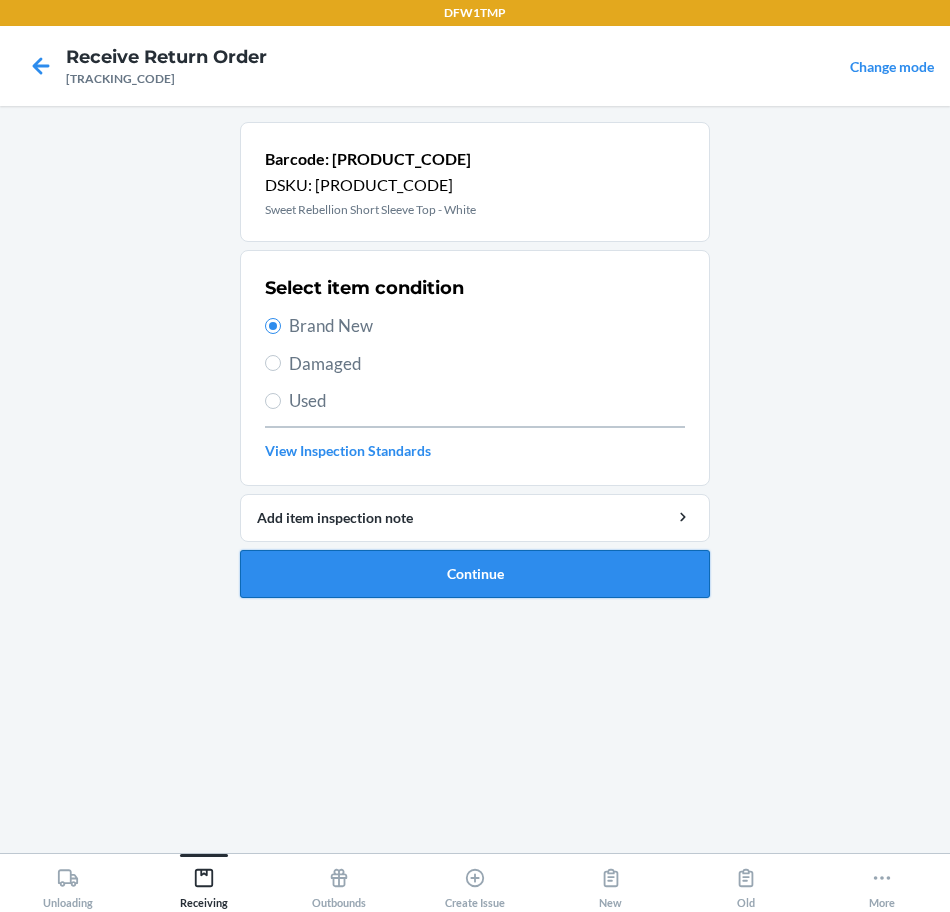 click on "Continue" at bounding box center [475, 574] 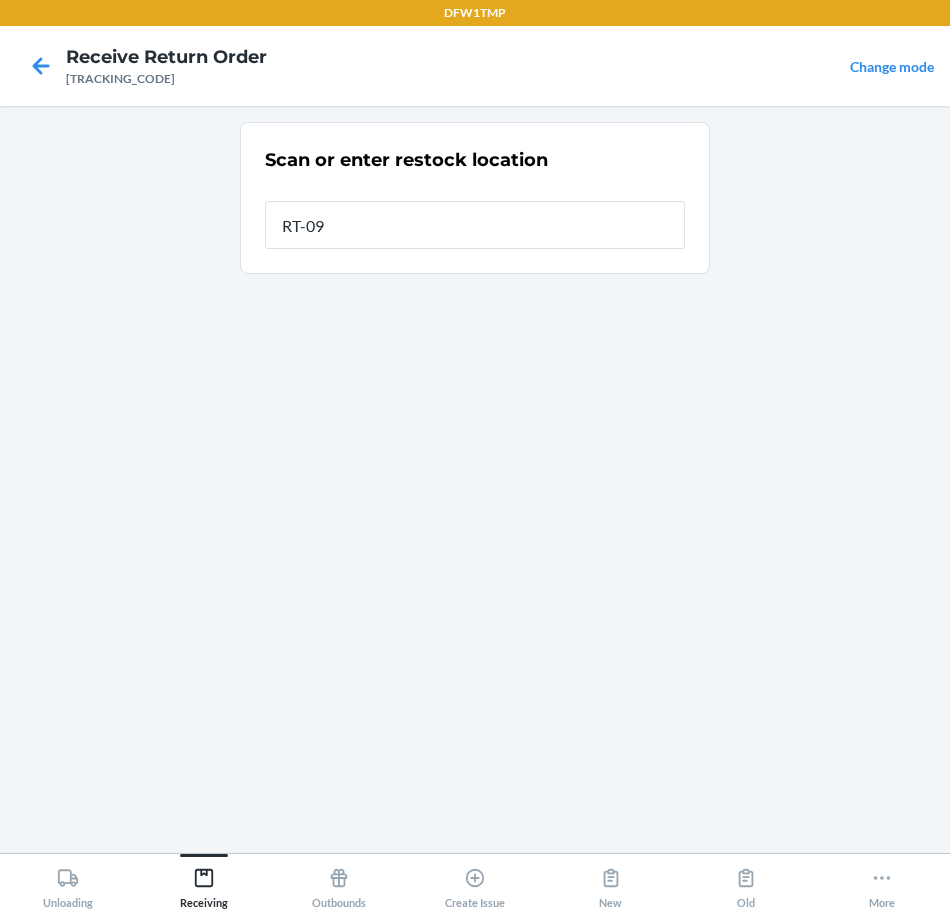 type on "RT-09" 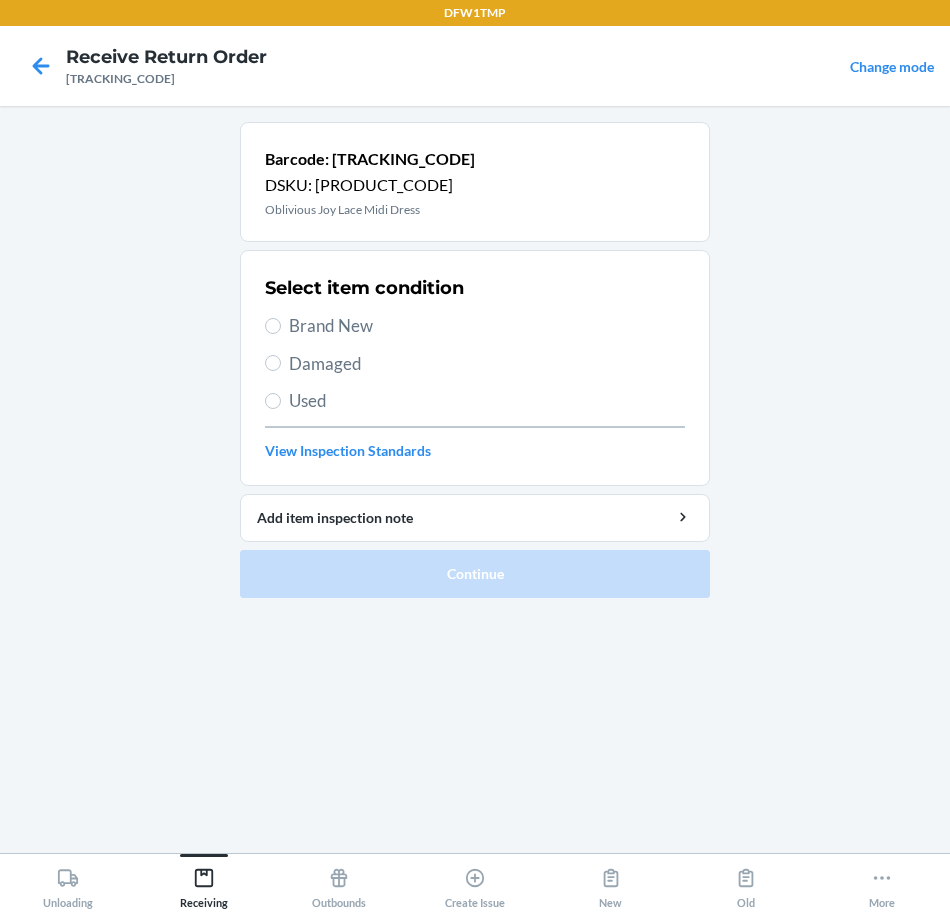 click on "Brand New" at bounding box center (487, 326) 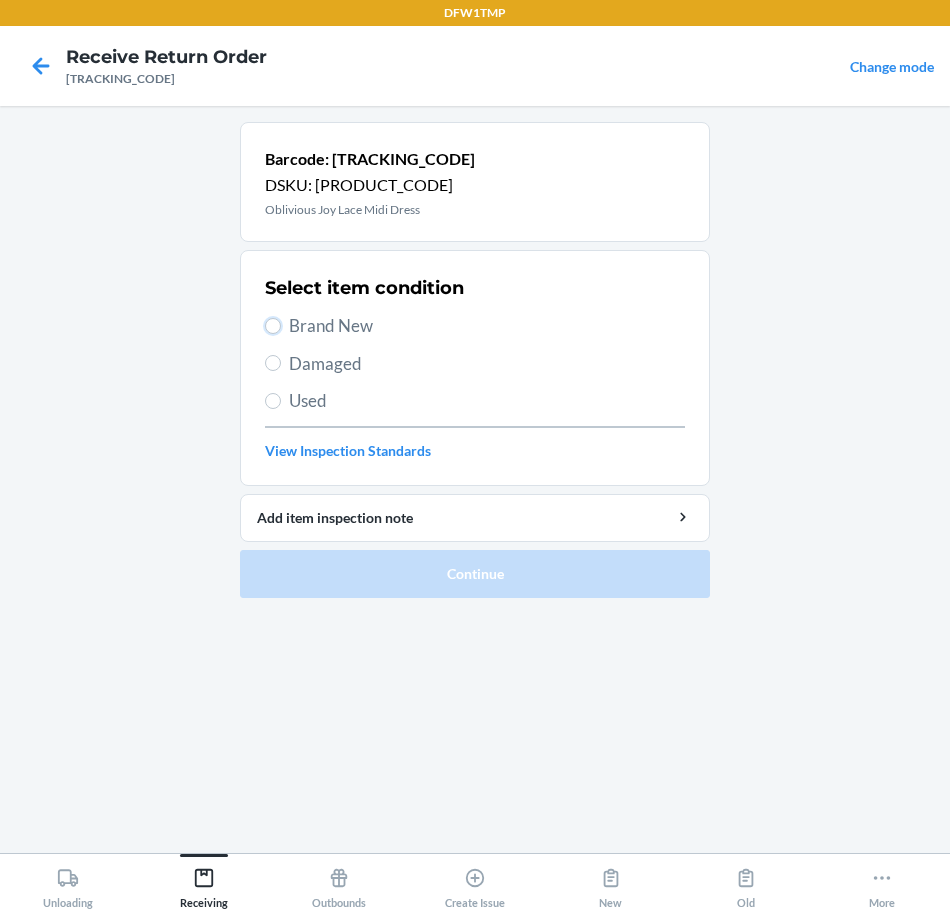 click on "Brand New" at bounding box center (273, 326) 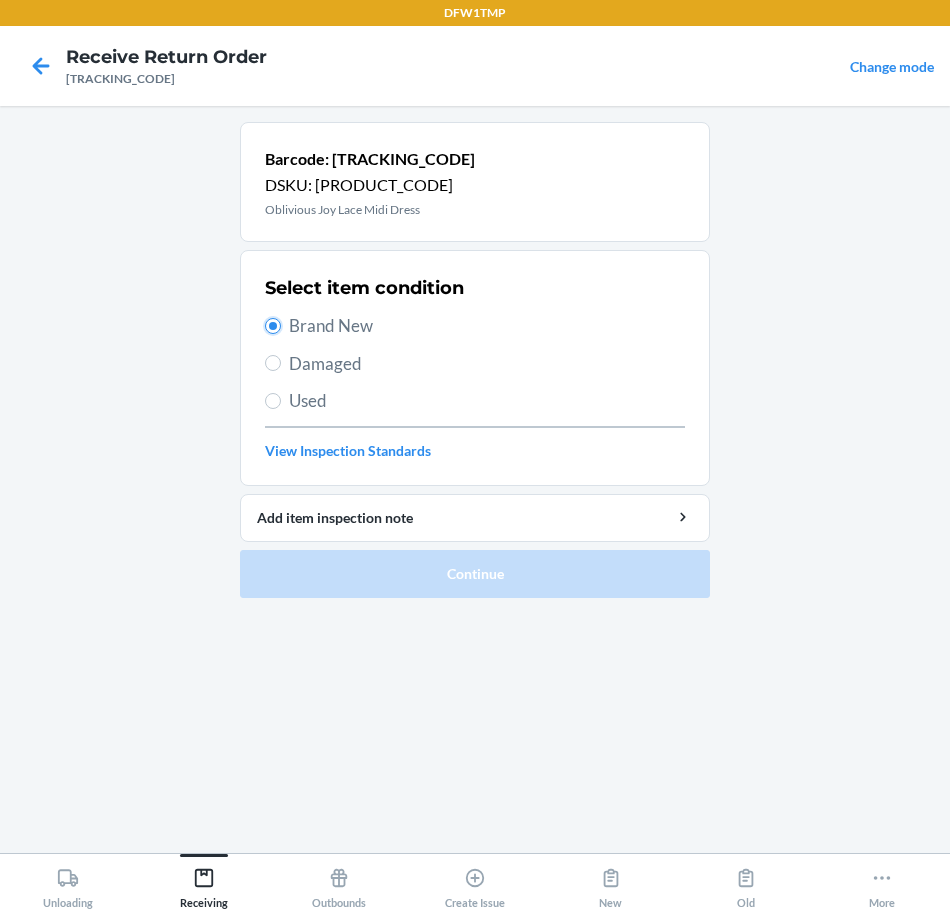 radio on "true" 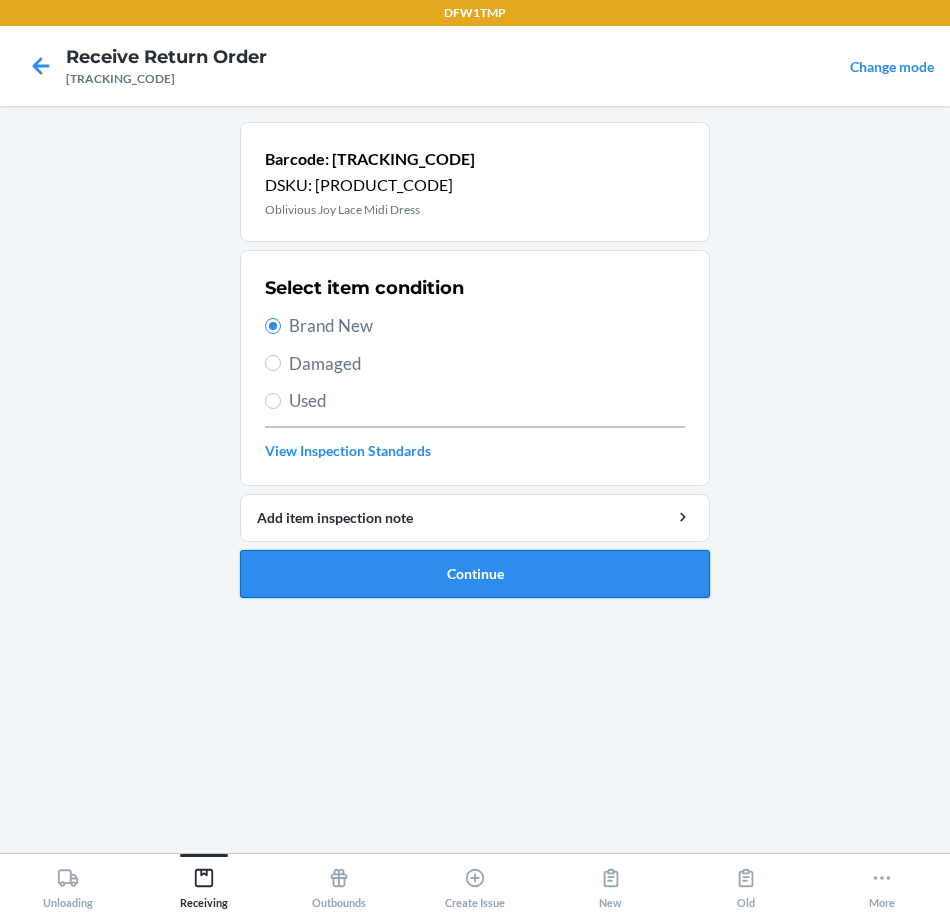 click on "Continue" at bounding box center [475, 574] 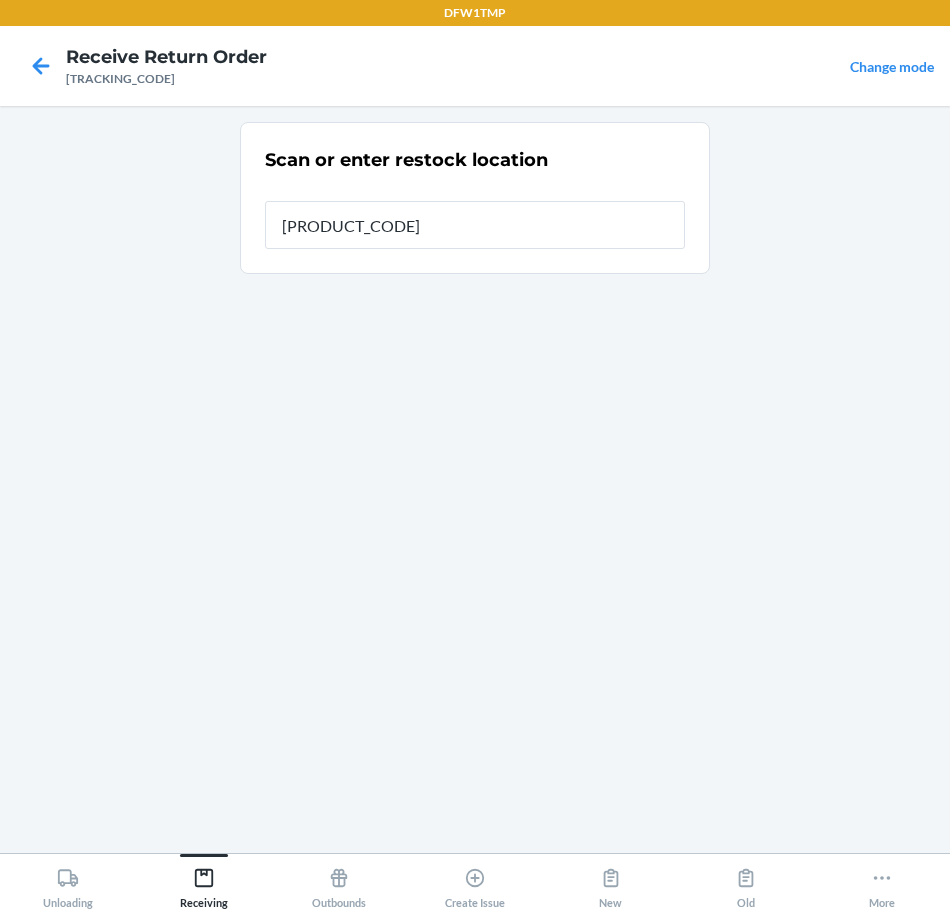 type on "RT-09" 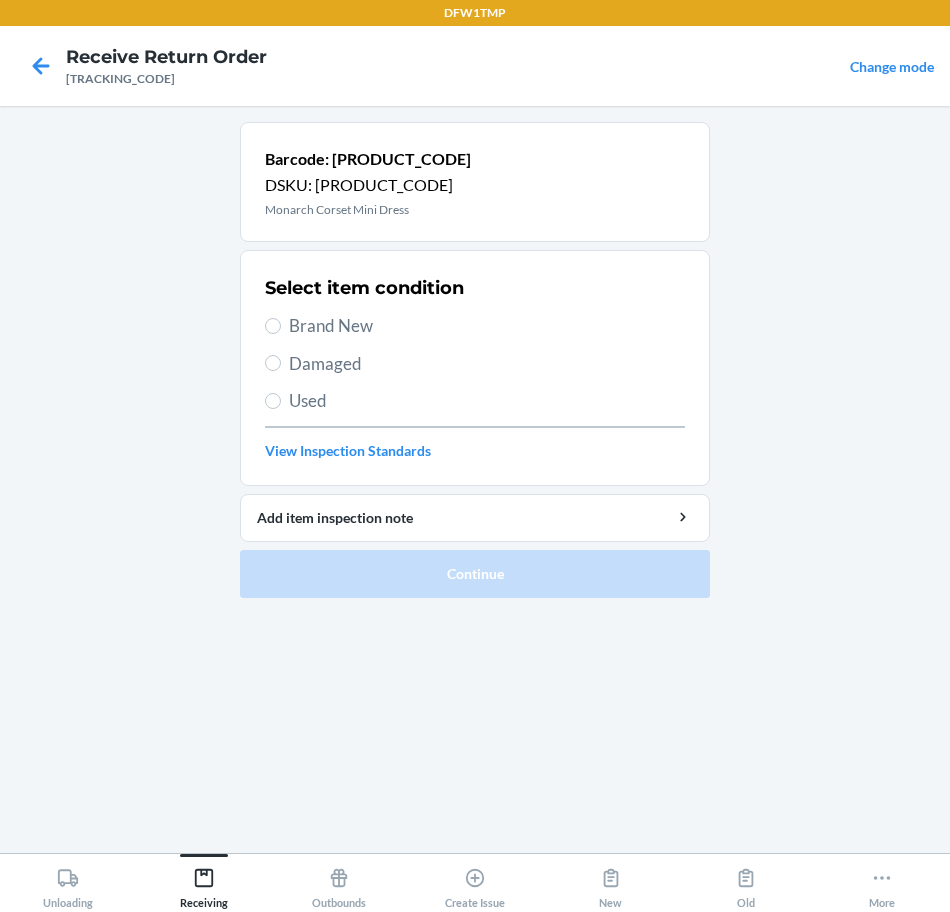 click on "Brand New" at bounding box center [487, 326] 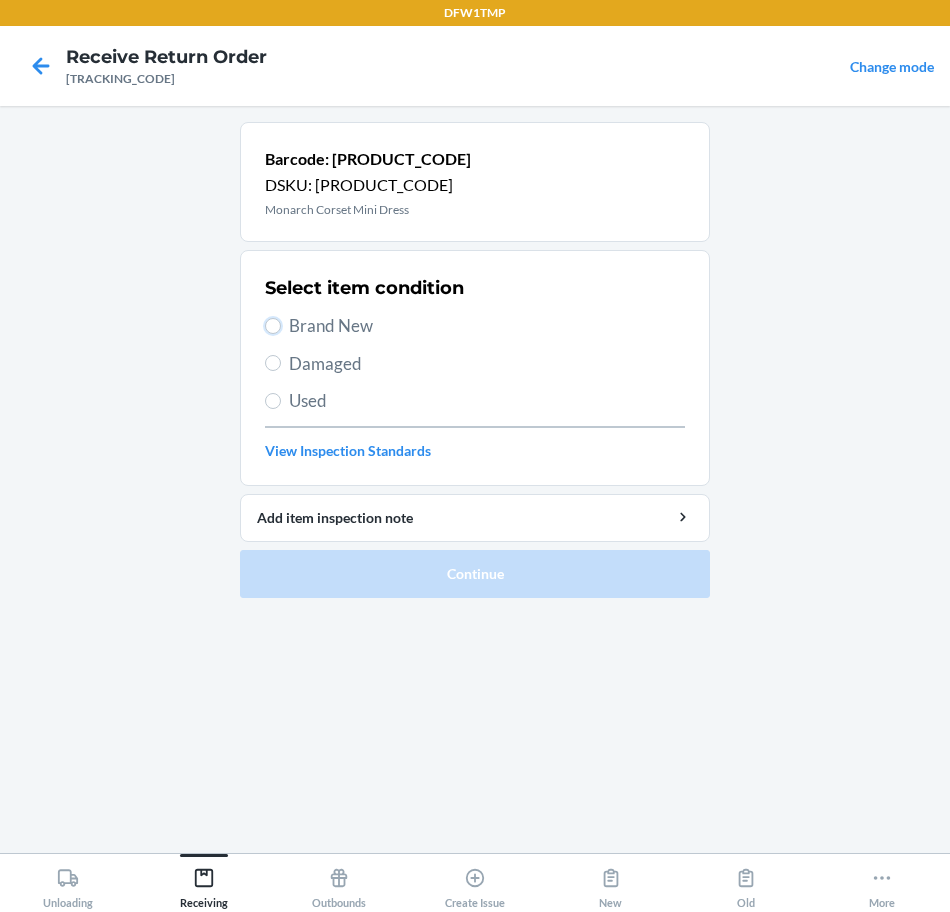 click on "Brand New" at bounding box center (273, 326) 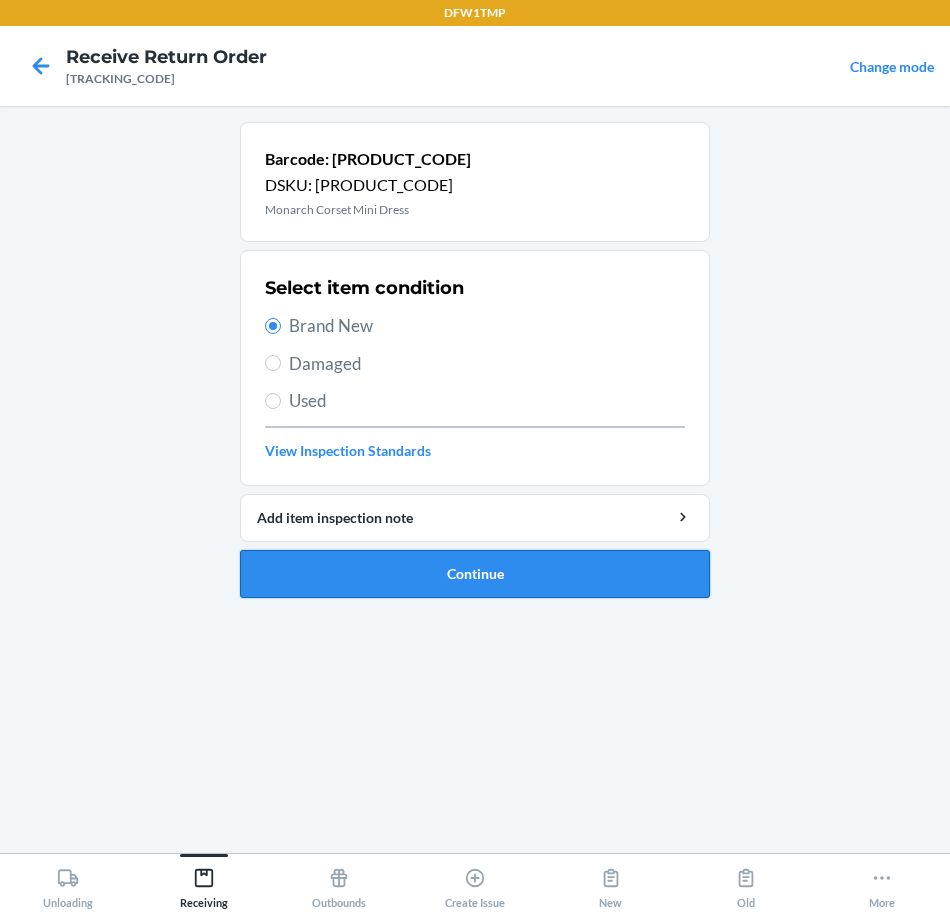 click on "Continue" at bounding box center (475, 574) 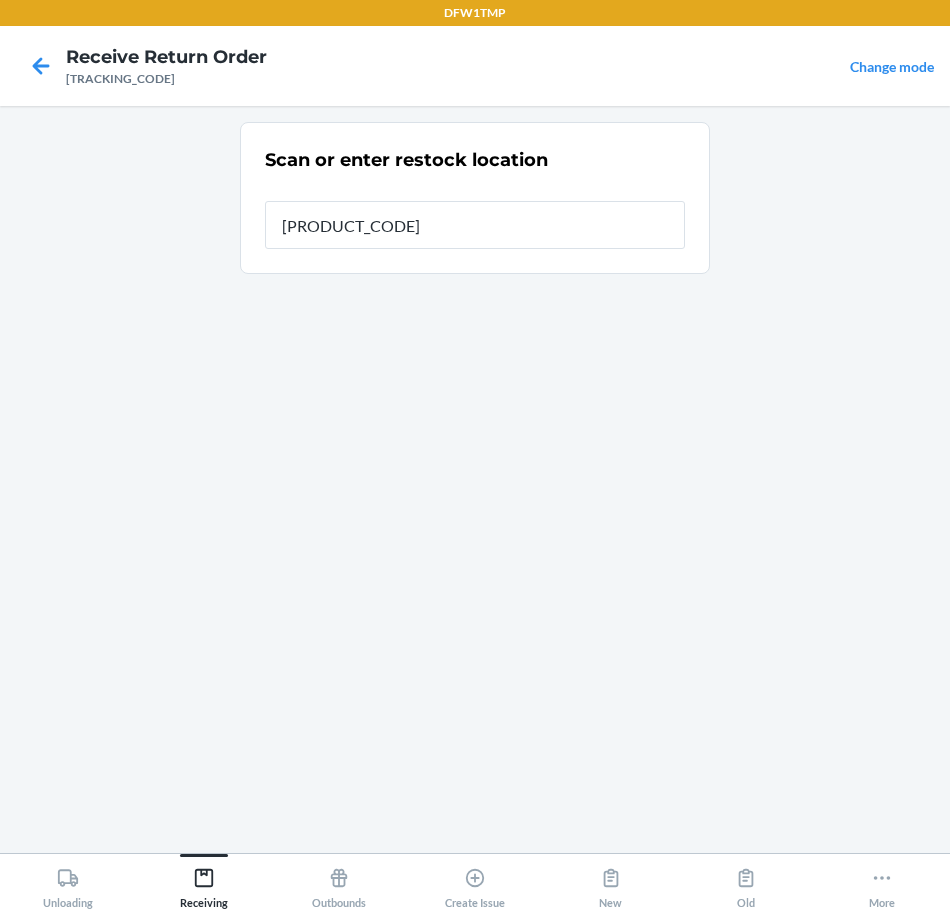 type on "RT-09" 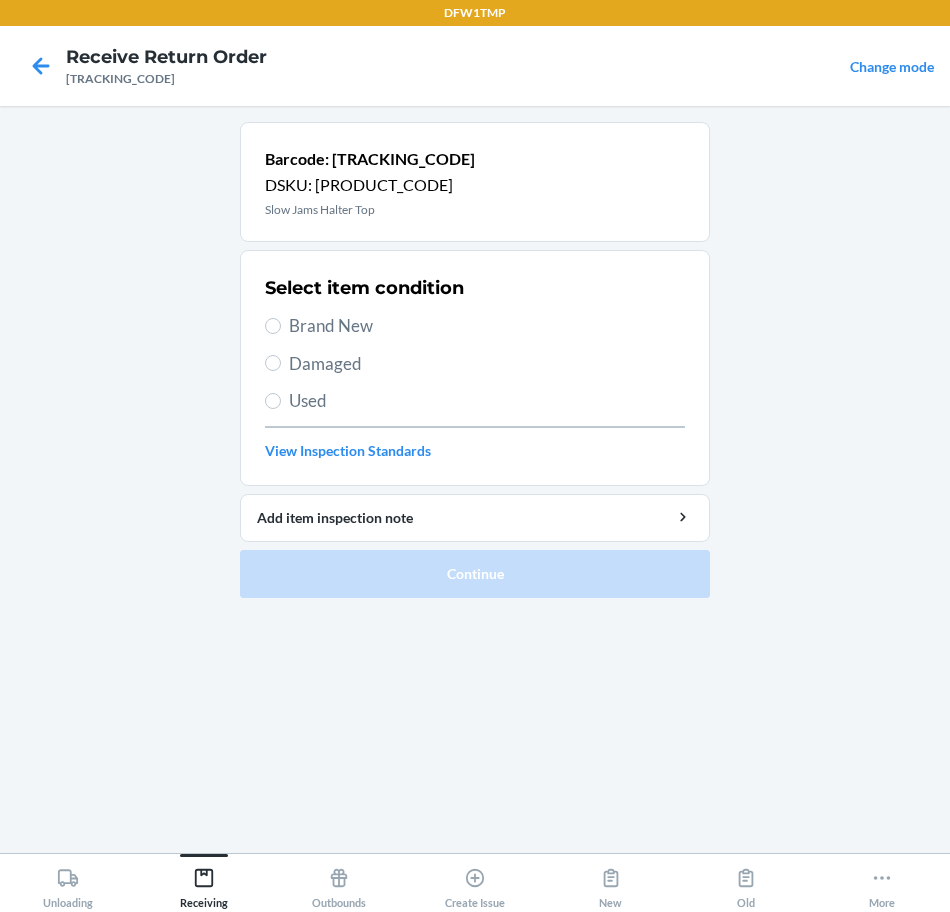 click on "Brand New" at bounding box center (487, 326) 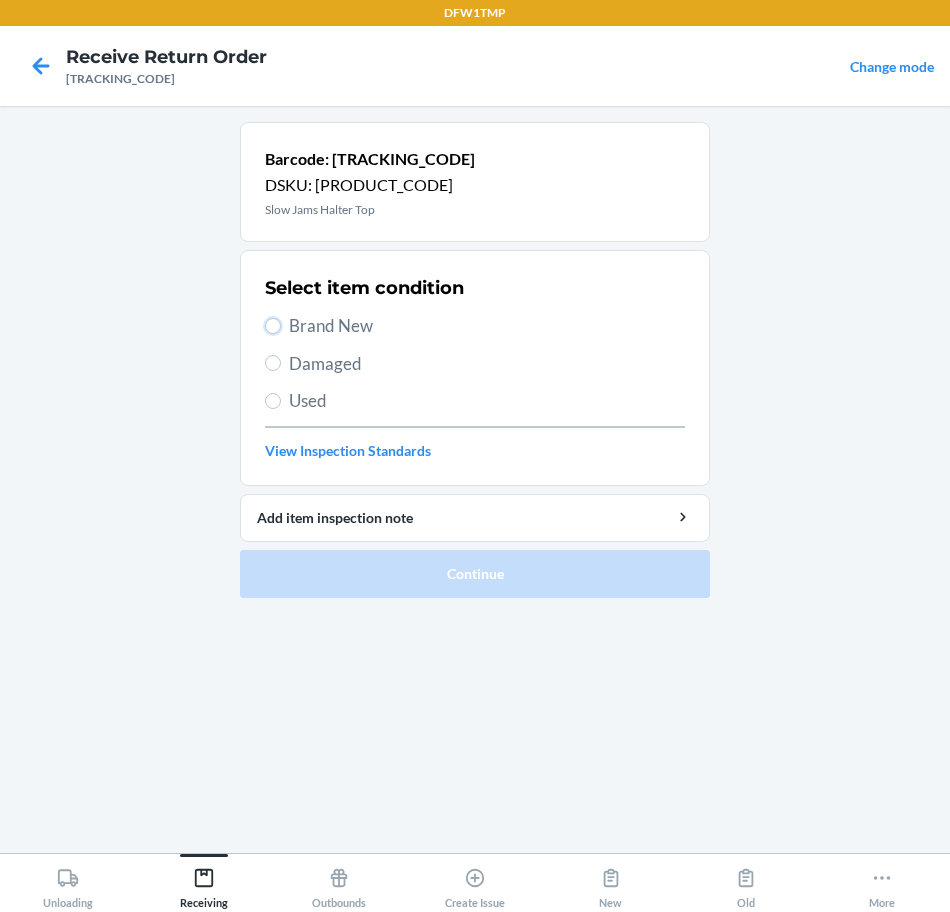 click on "Brand New" at bounding box center [273, 326] 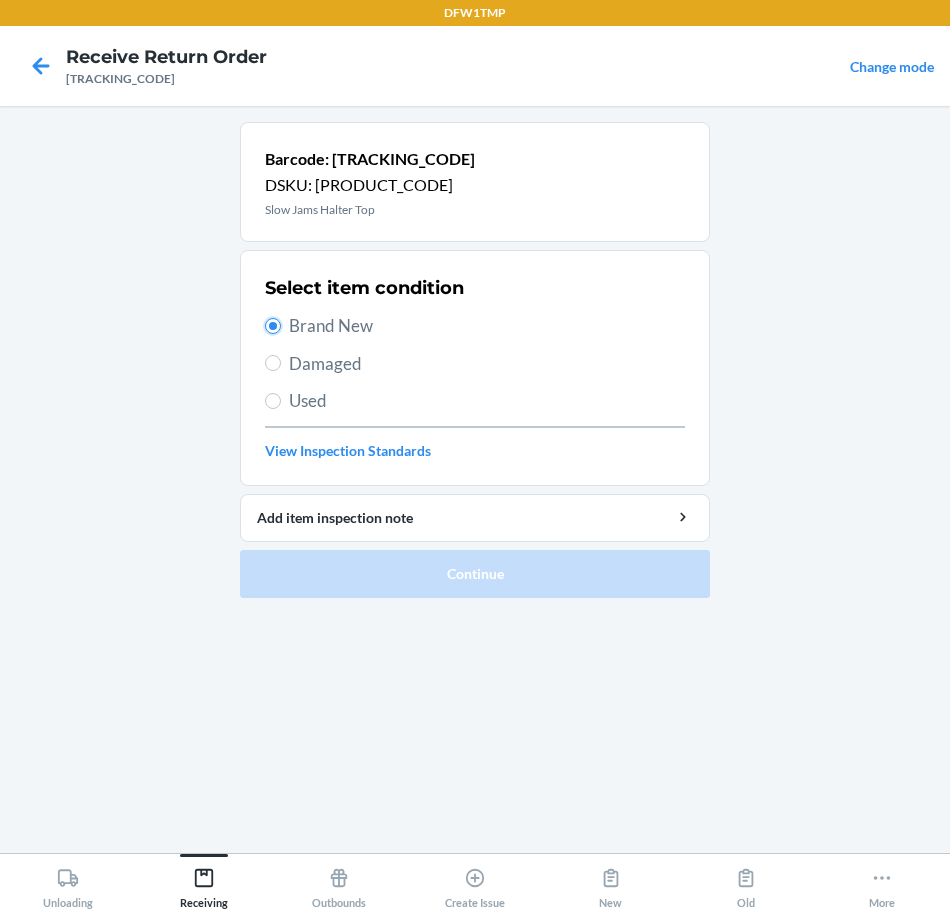 radio on "true" 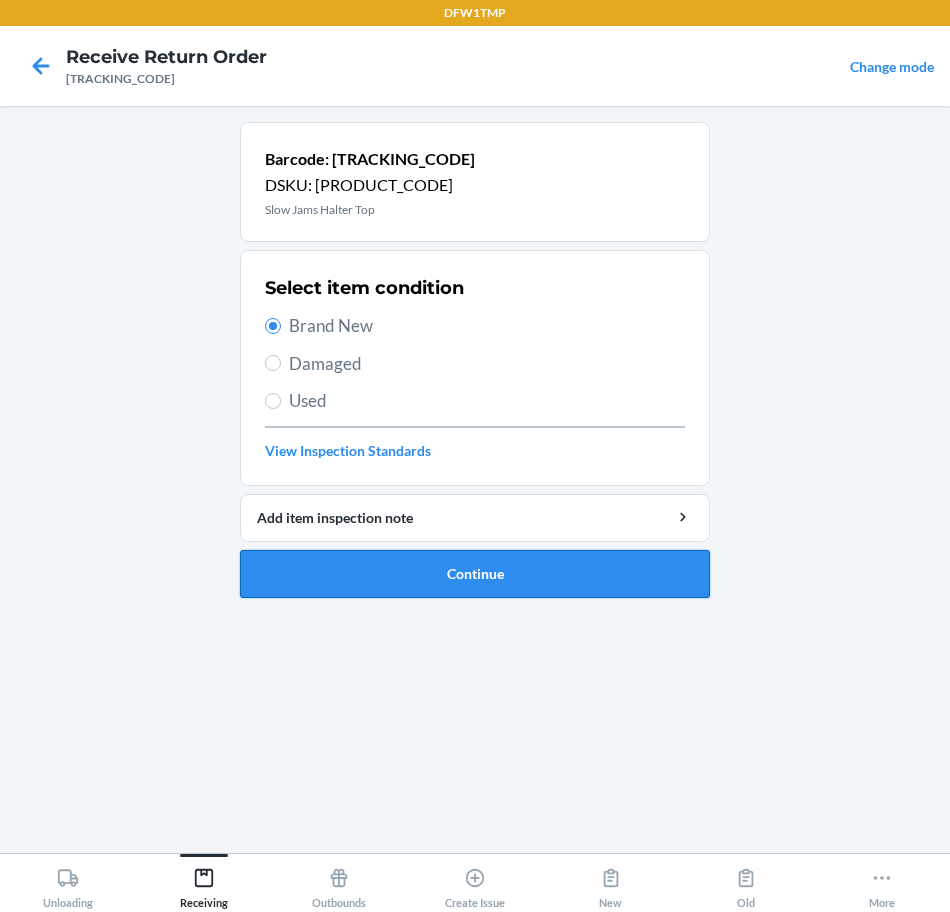 click on "Continue" at bounding box center (475, 574) 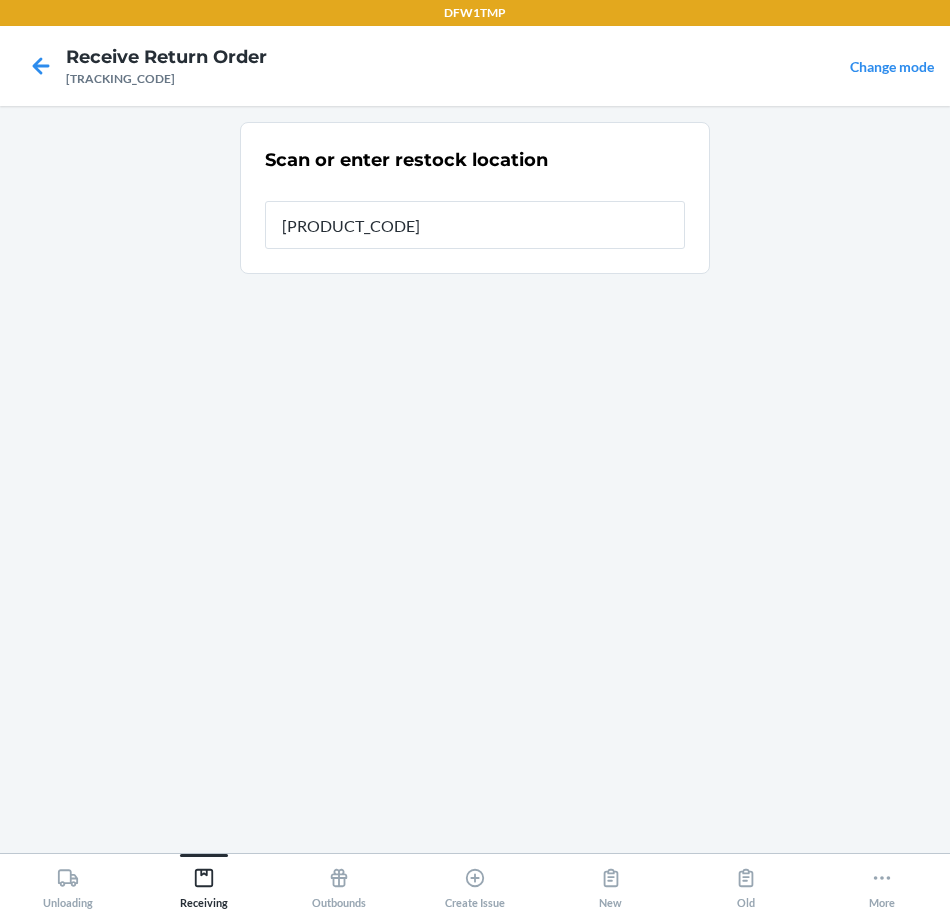 type on "RT-09" 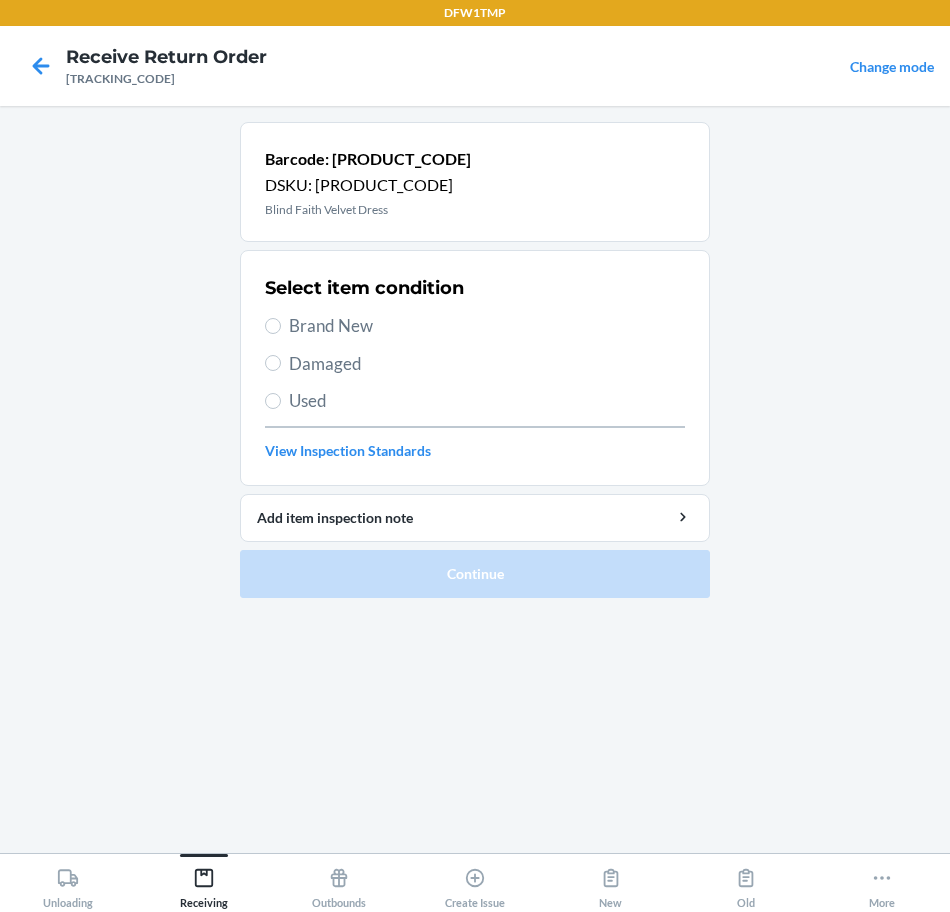 click on "Brand New" at bounding box center [487, 326] 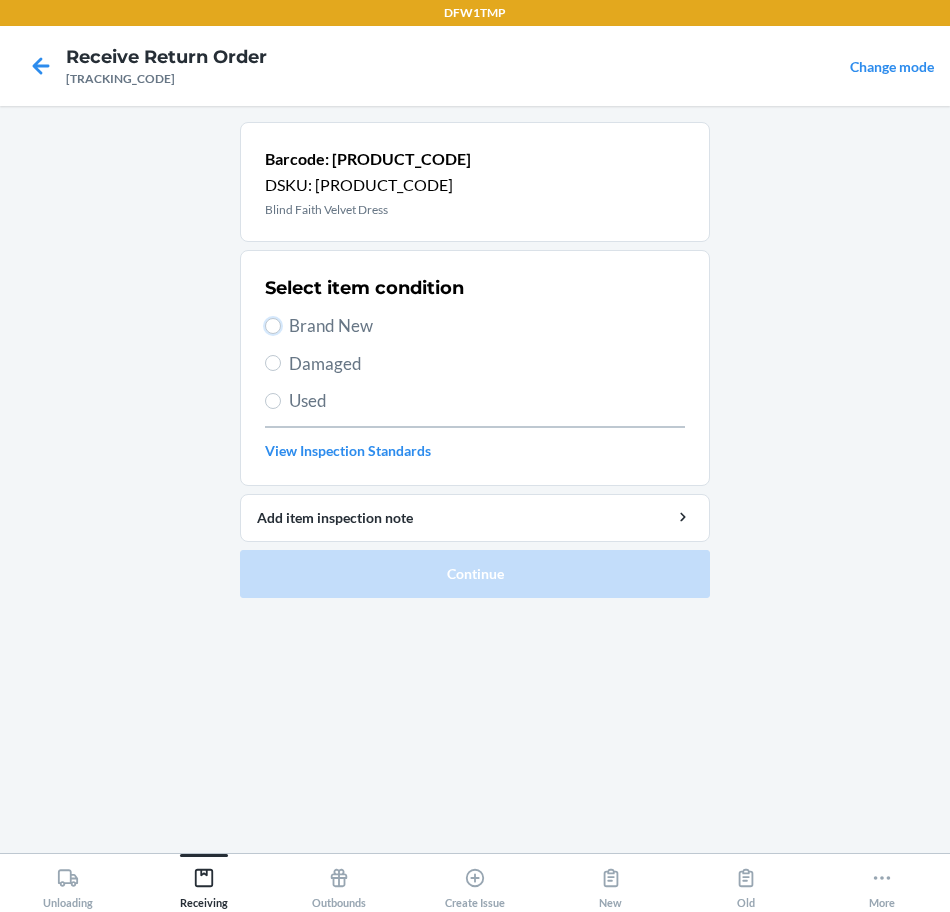click on "Brand New" at bounding box center [273, 326] 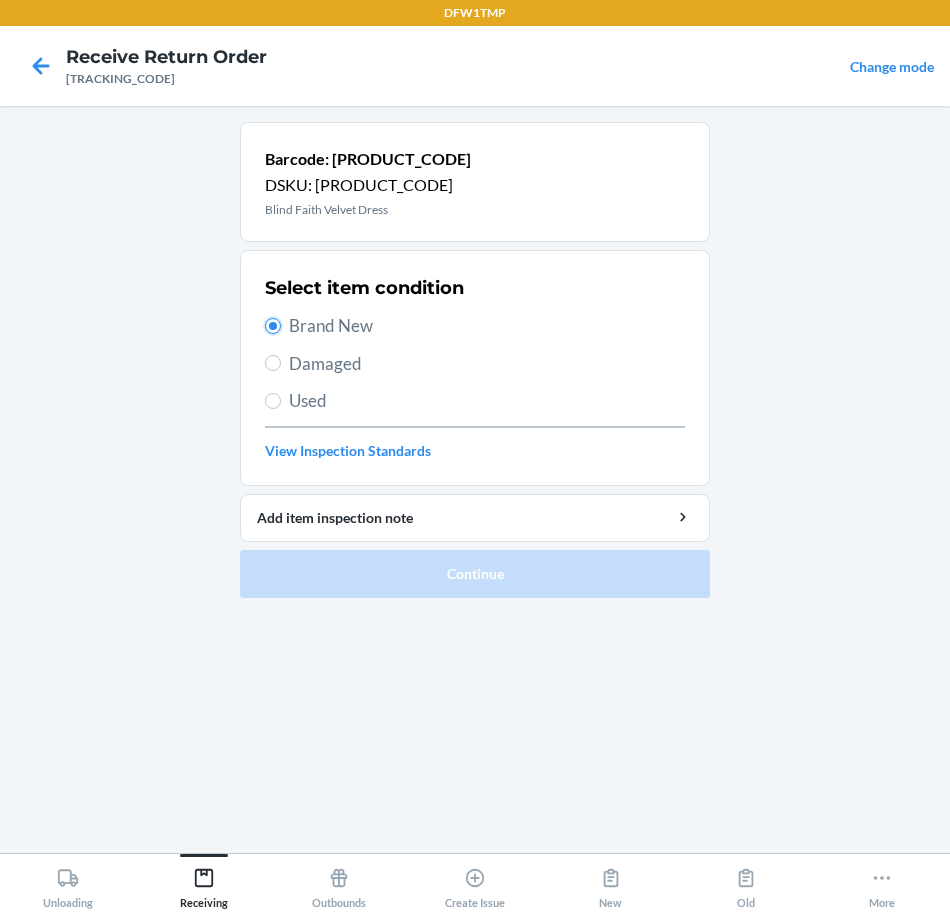 radio on "true" 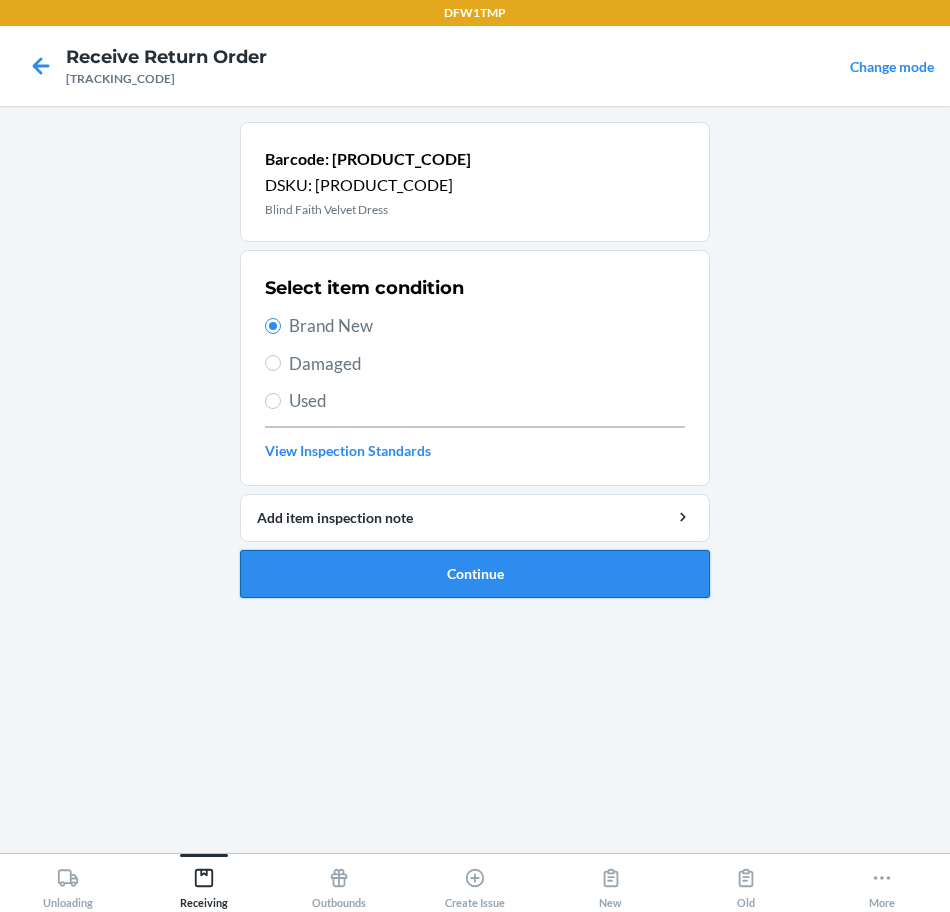 click on "Continue" at bounding box center (475, 574) 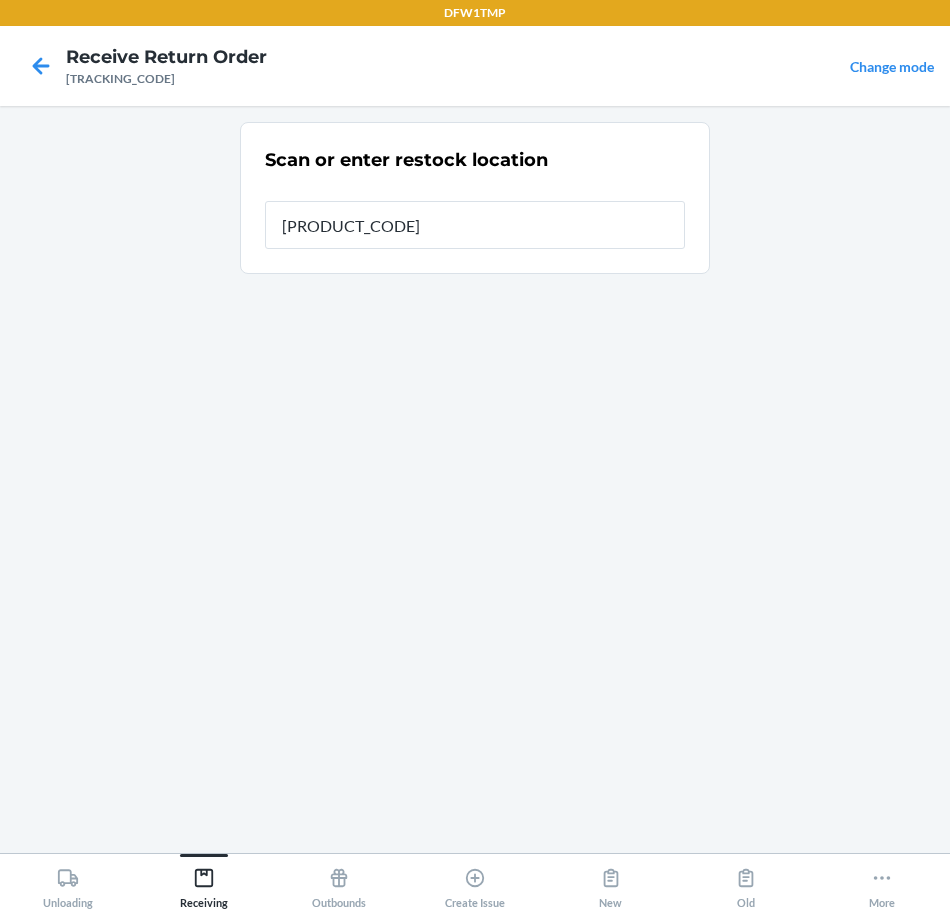 type on "RT-09" 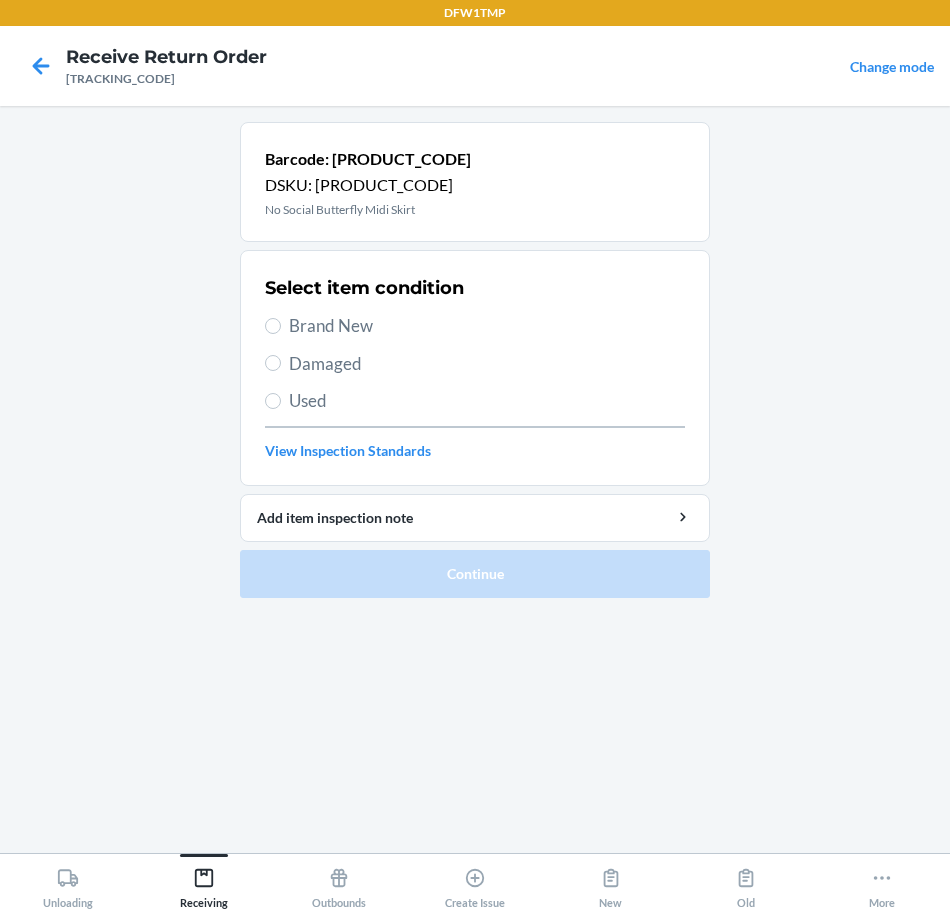 click on "Brand New" at bounding box center [475, 326] 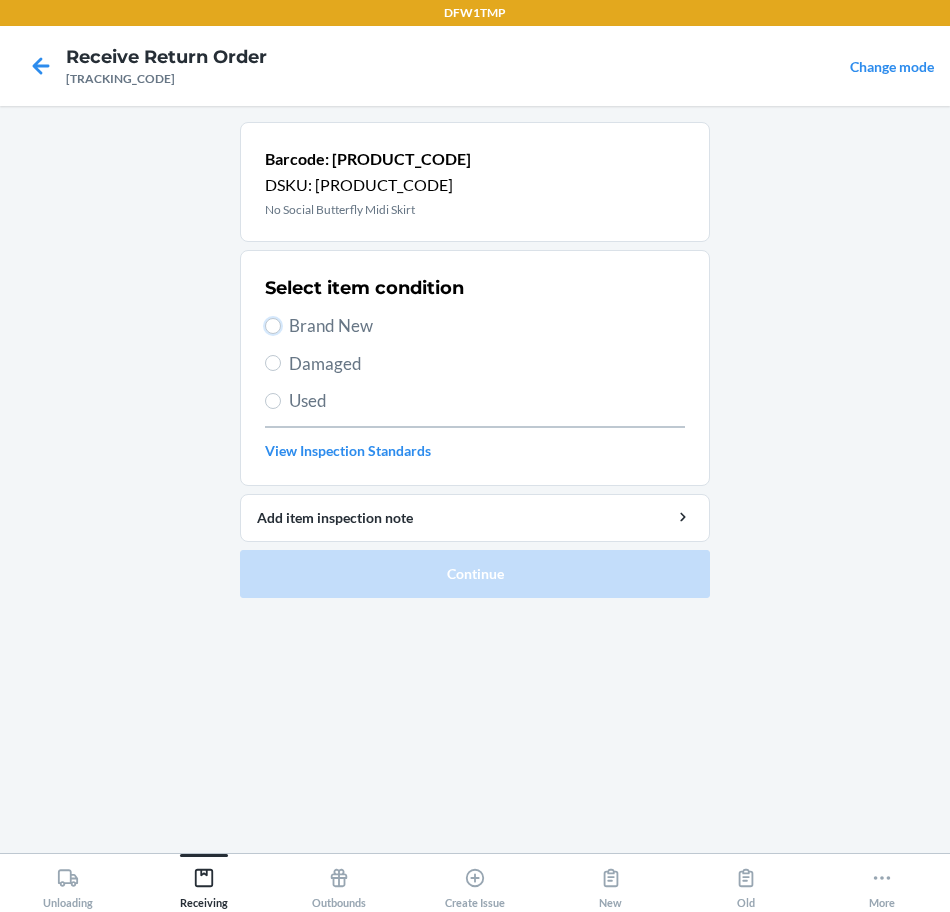 click on "Brand New" at bounding box center (273, 326) 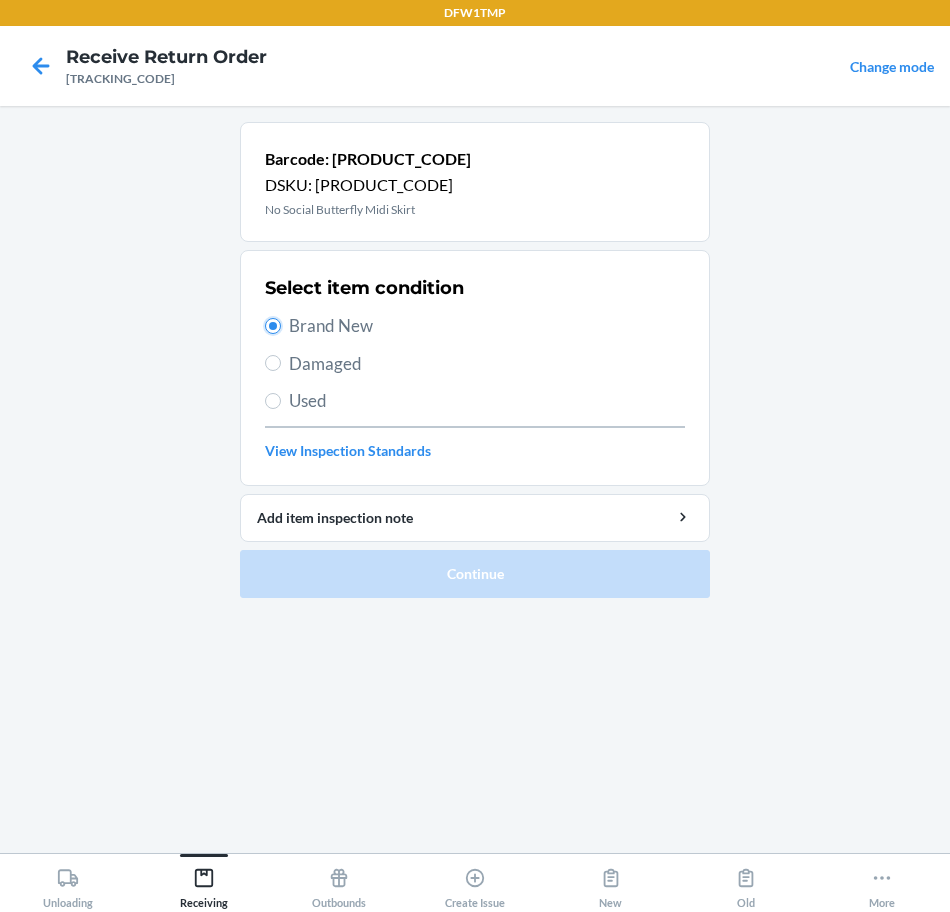 radio on "true" 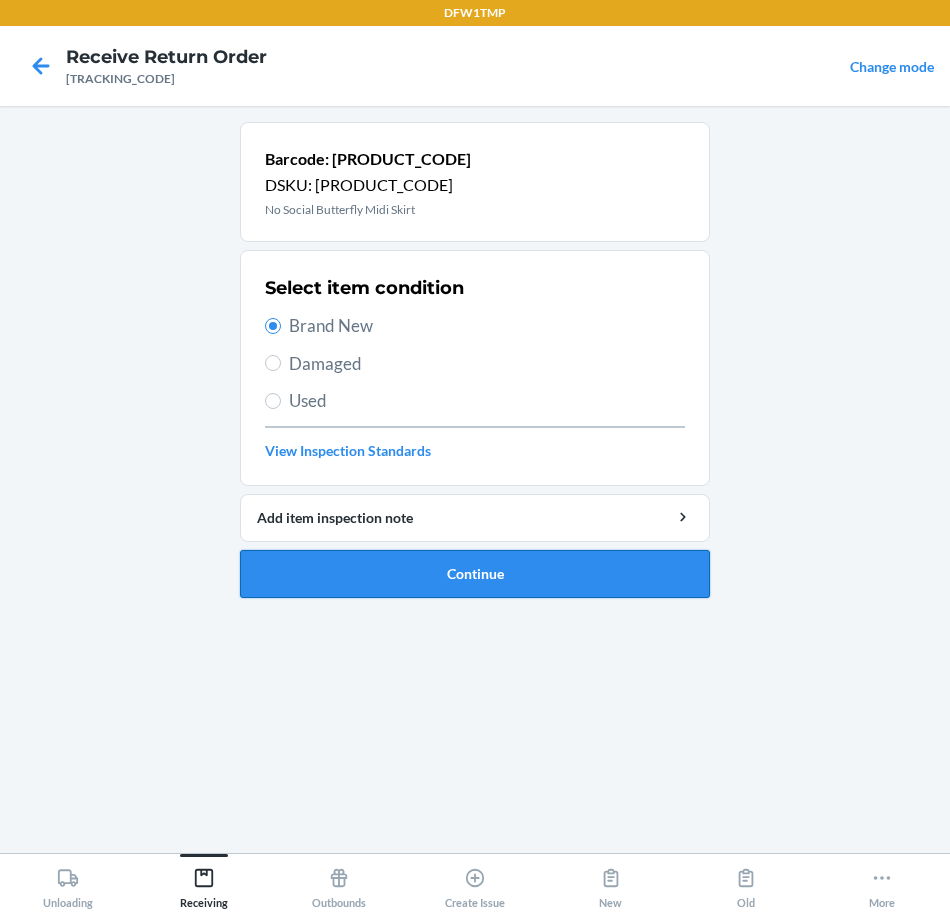 click on "Continue" at bounding box center (475, 574) 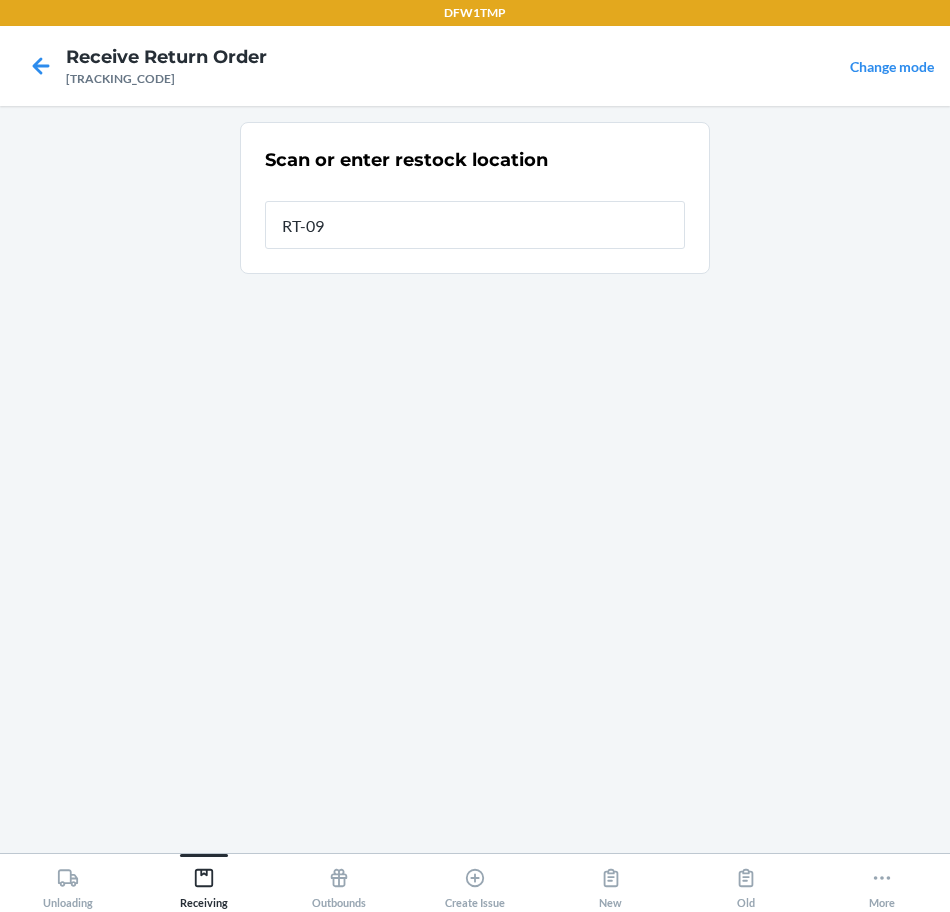 type on "RT-09" 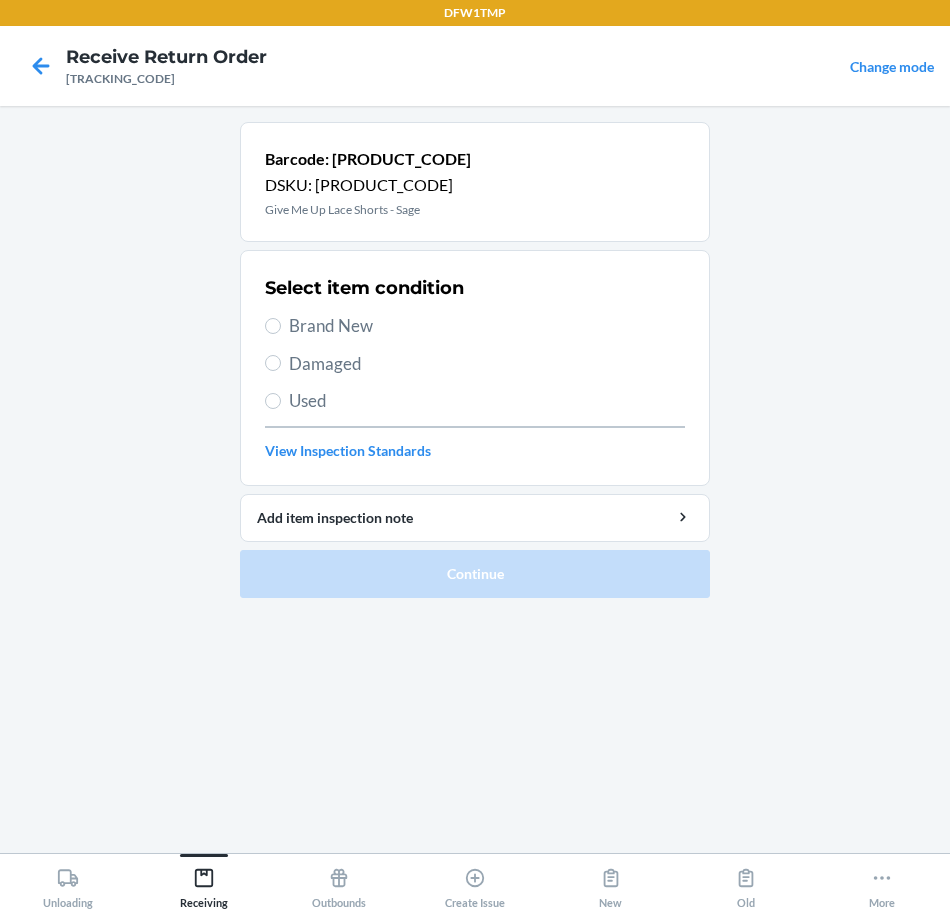 click on "Brand New" at bounding box center [487, 326] 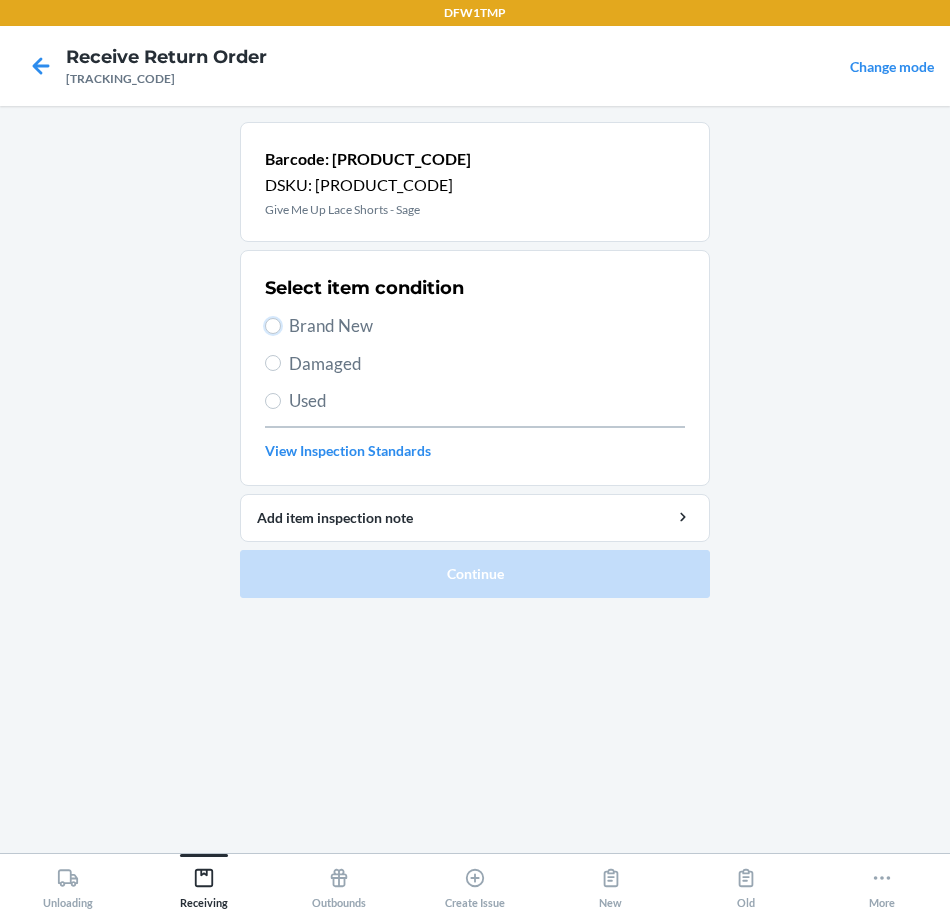 click on "Brand New" at bounding box center [273, 326] 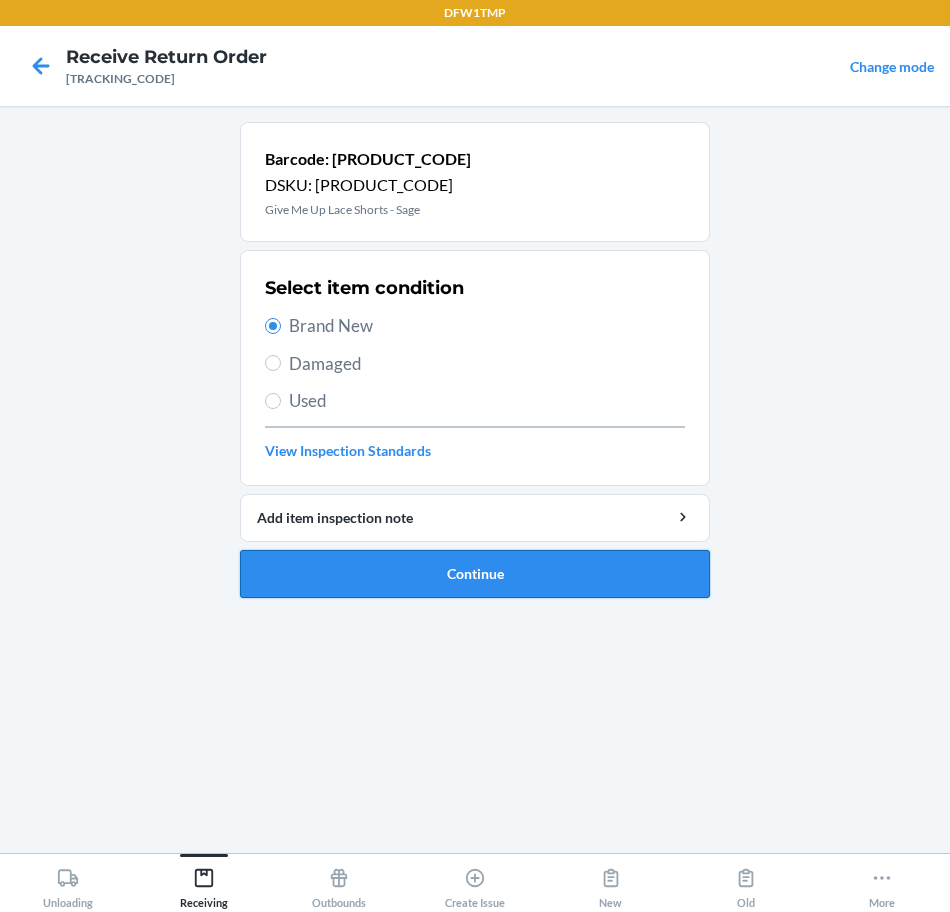 click on "Continue" at bounding box center (475, 574) 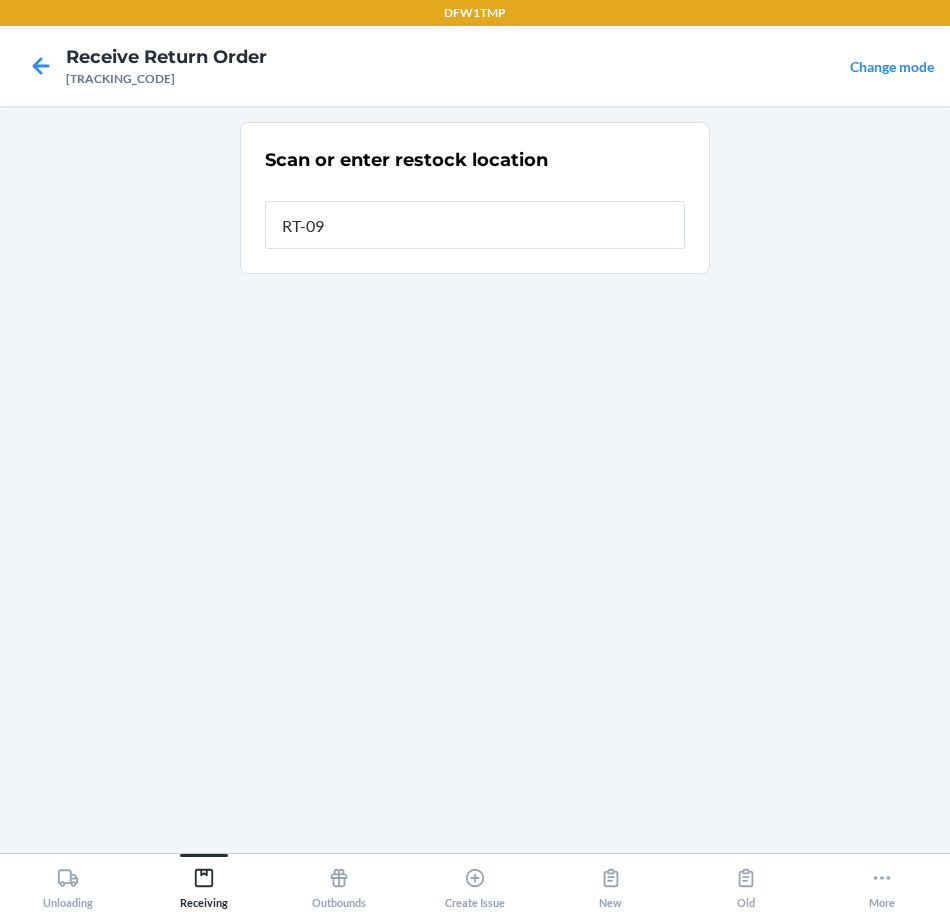 type on "RT-09" 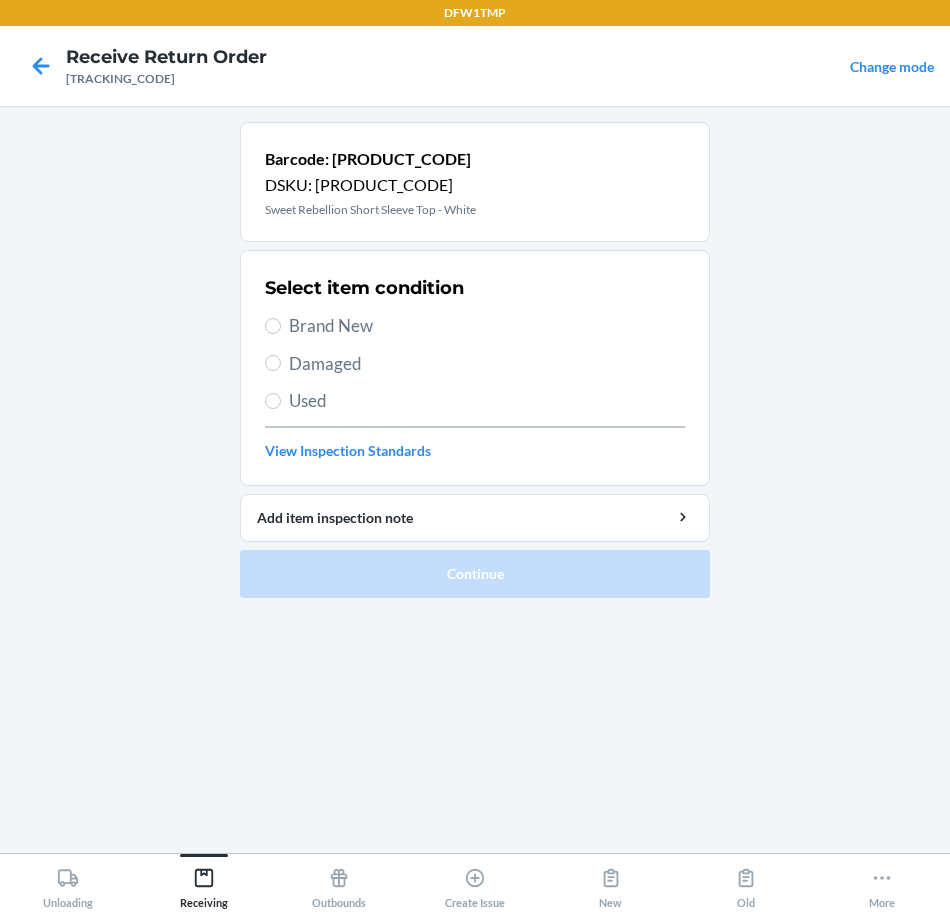 click on "Brand New" at bounding box center (487, 326) 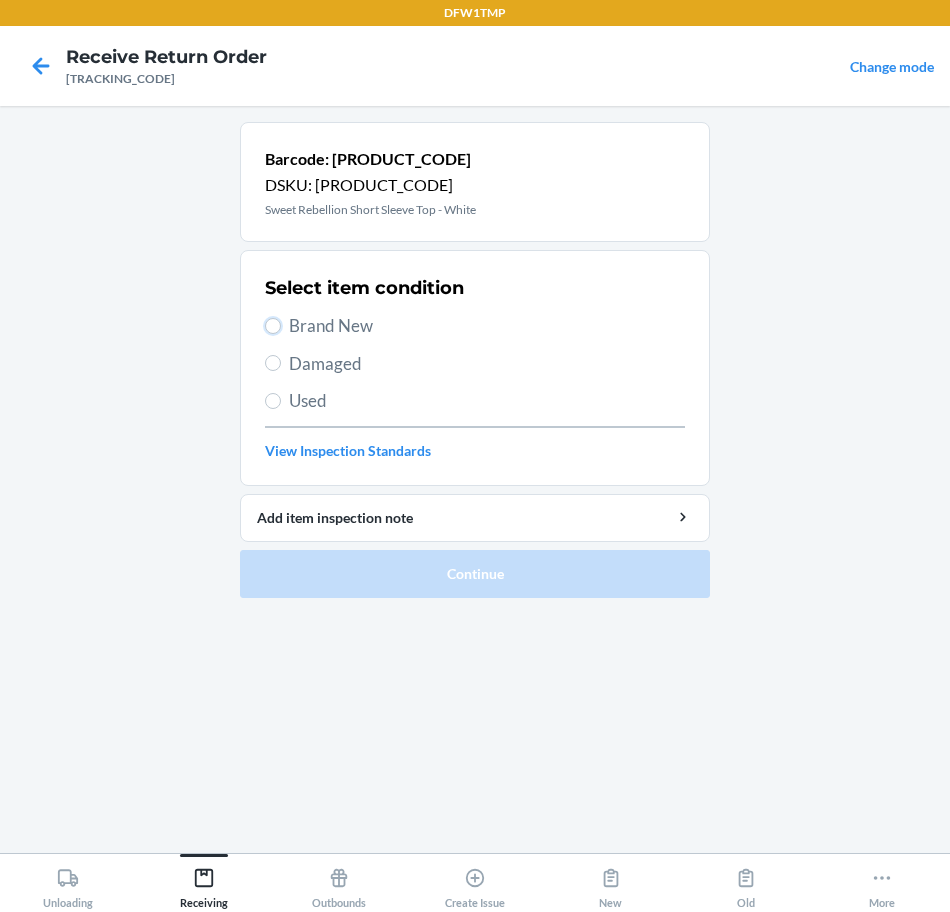 click on "Brand New" at bounding box center (273, 326) 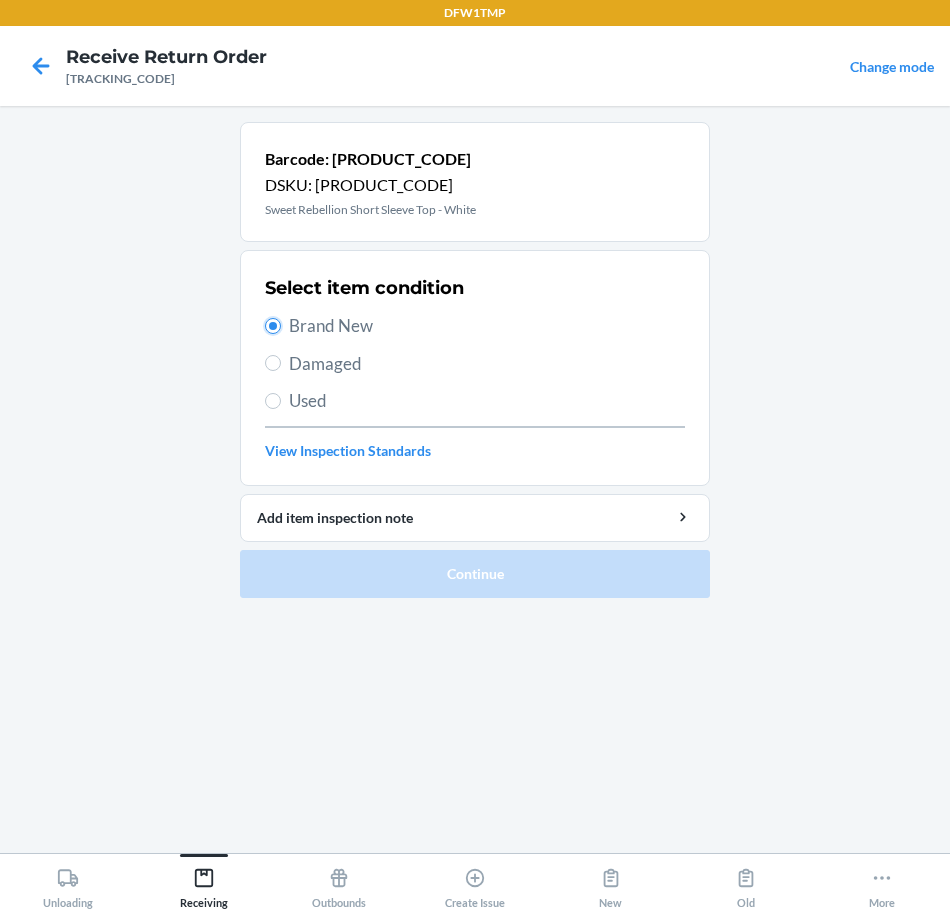 radio on "true" 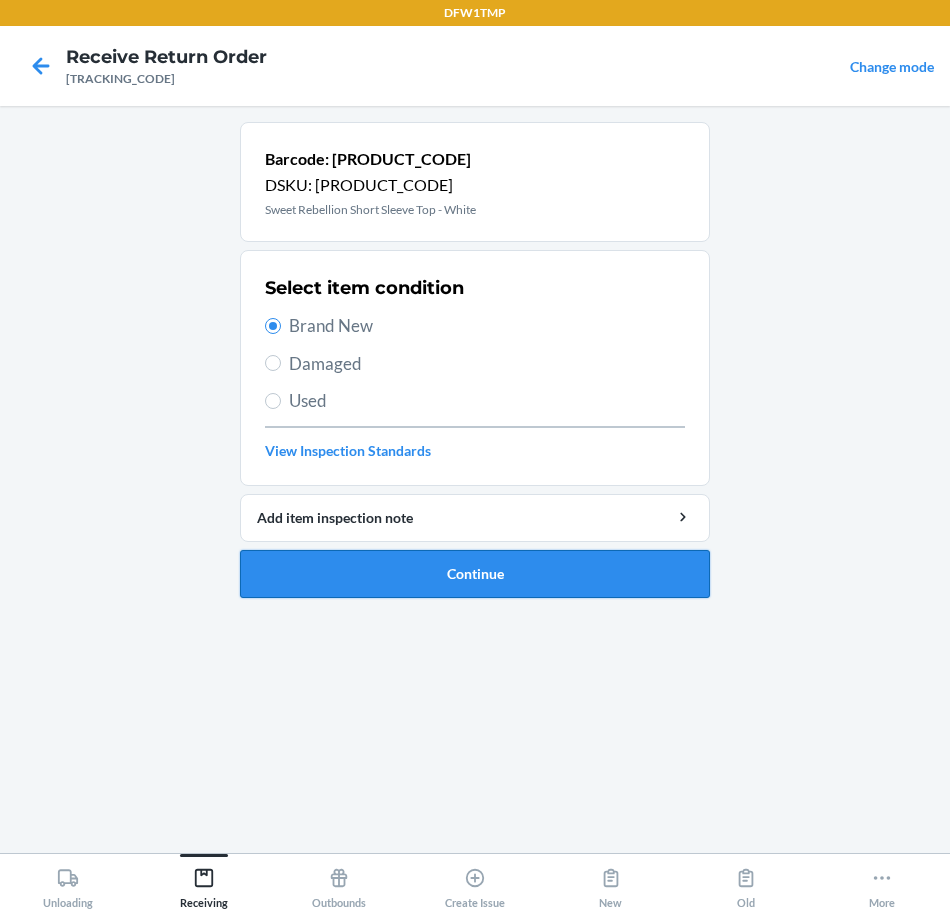 click on "Continue" at bounding box center (475, 574) 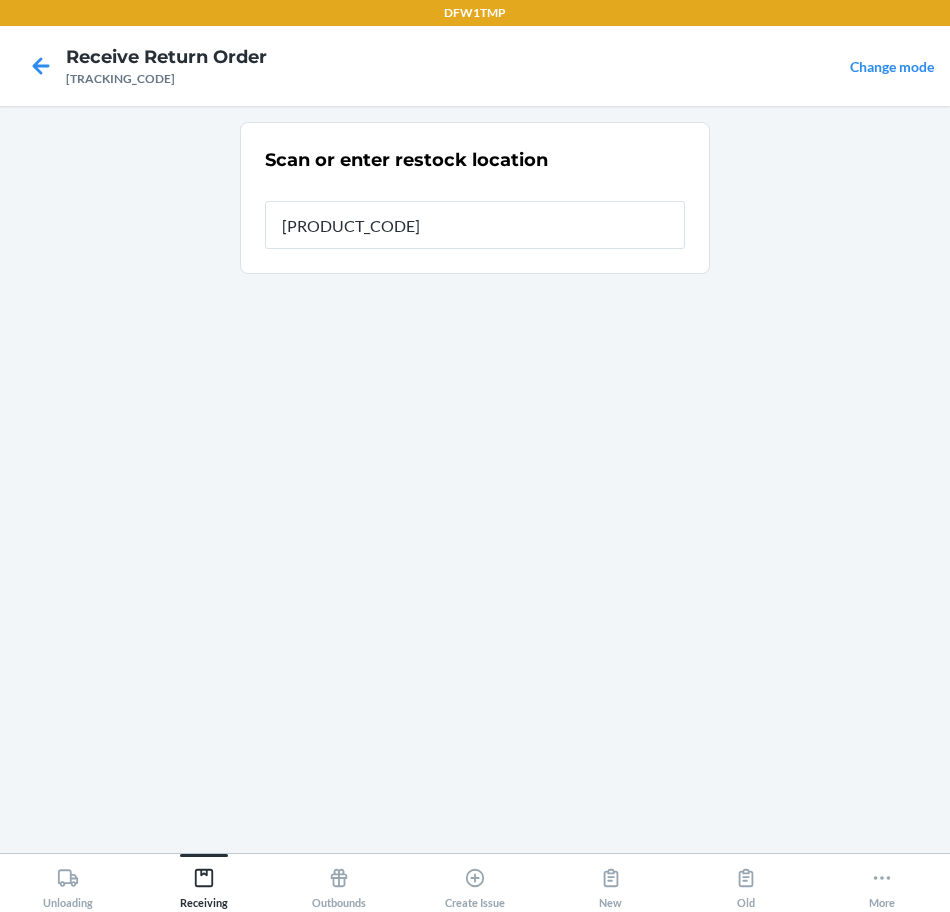 type on "RT-09" 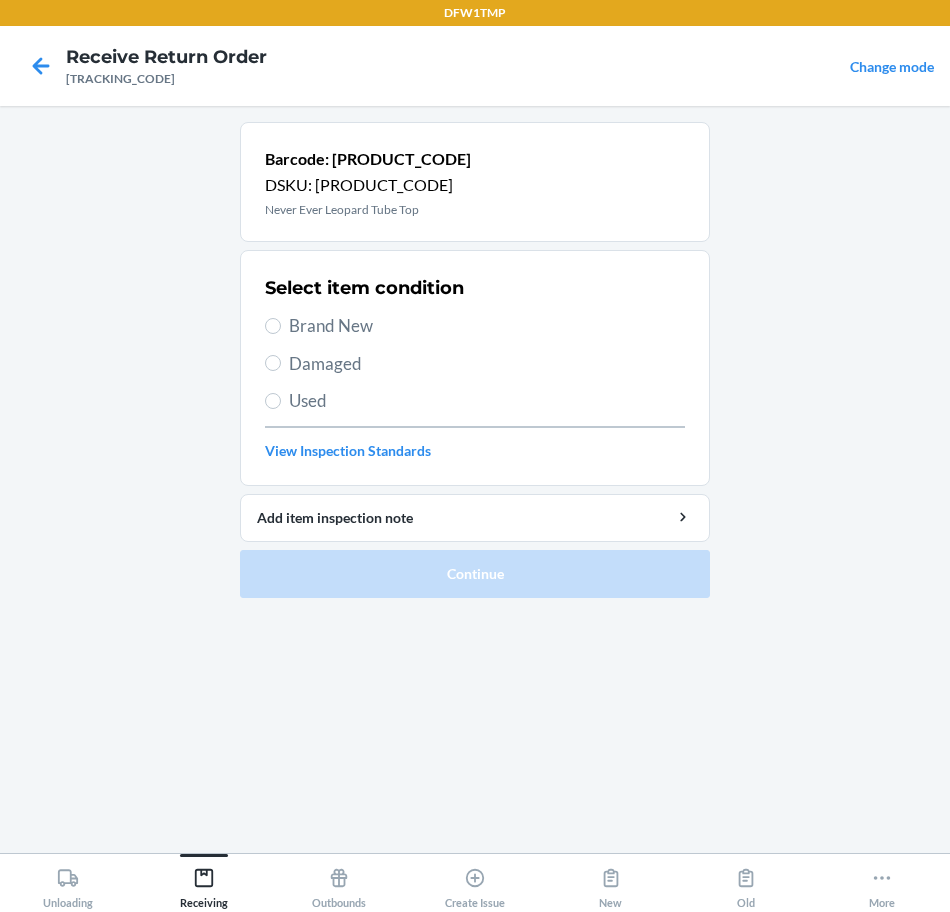 click on "Brand New" at bounding box center (487, 326) 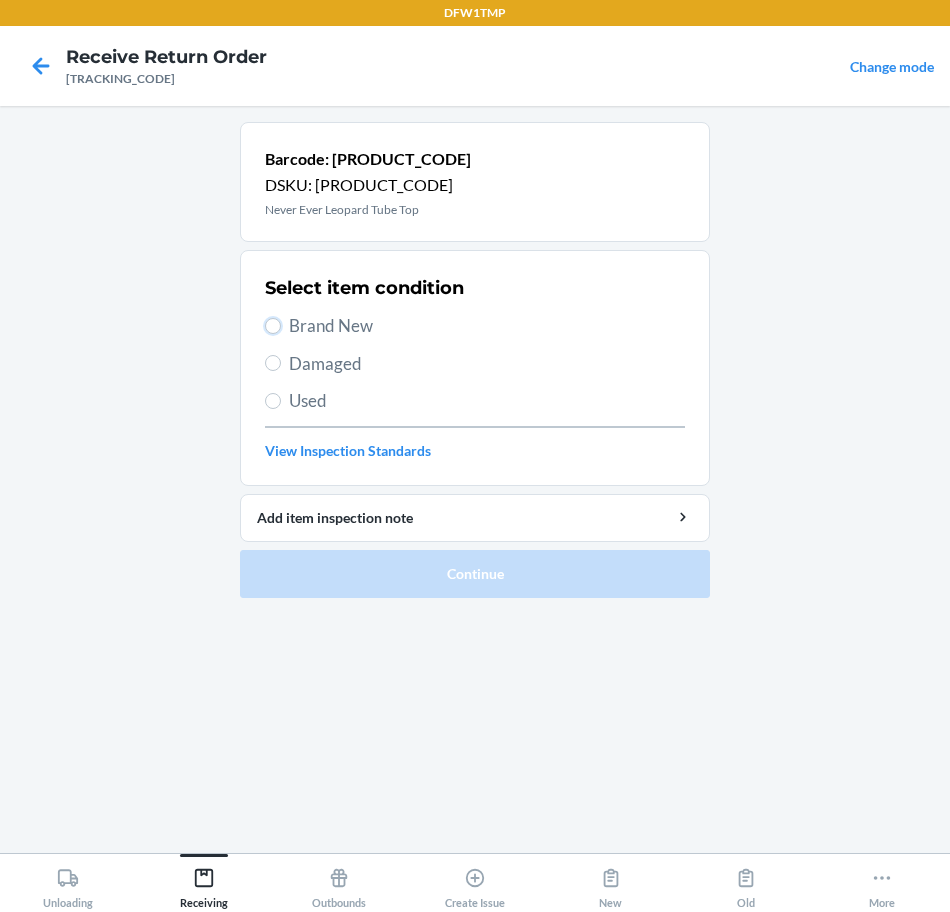 click on "Brand New" at bounding box center [273, 326] 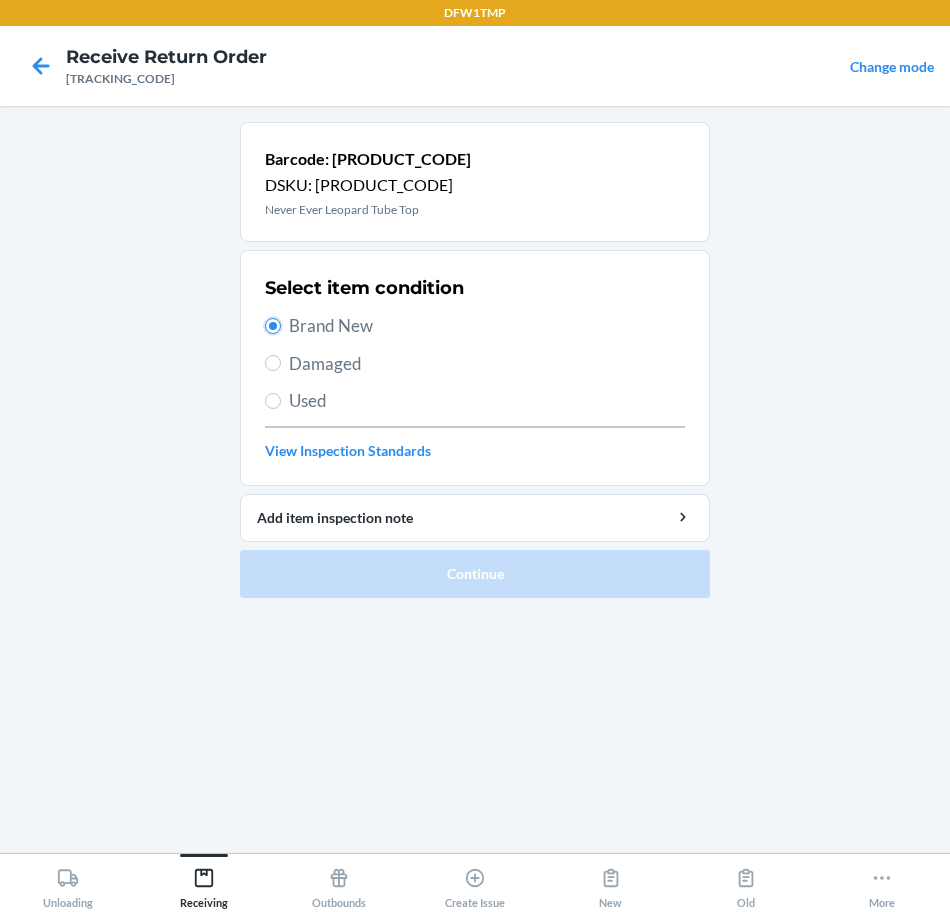 radio on "true" 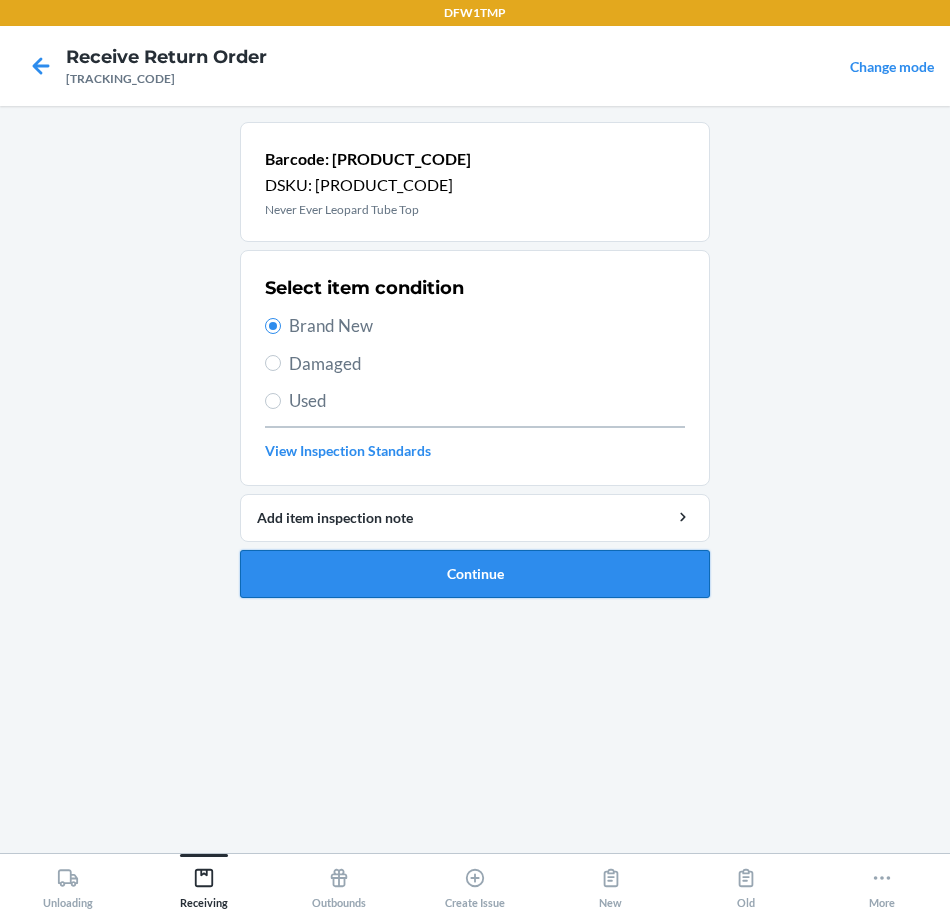 click on "Continue" at bounding box center [475, 574] 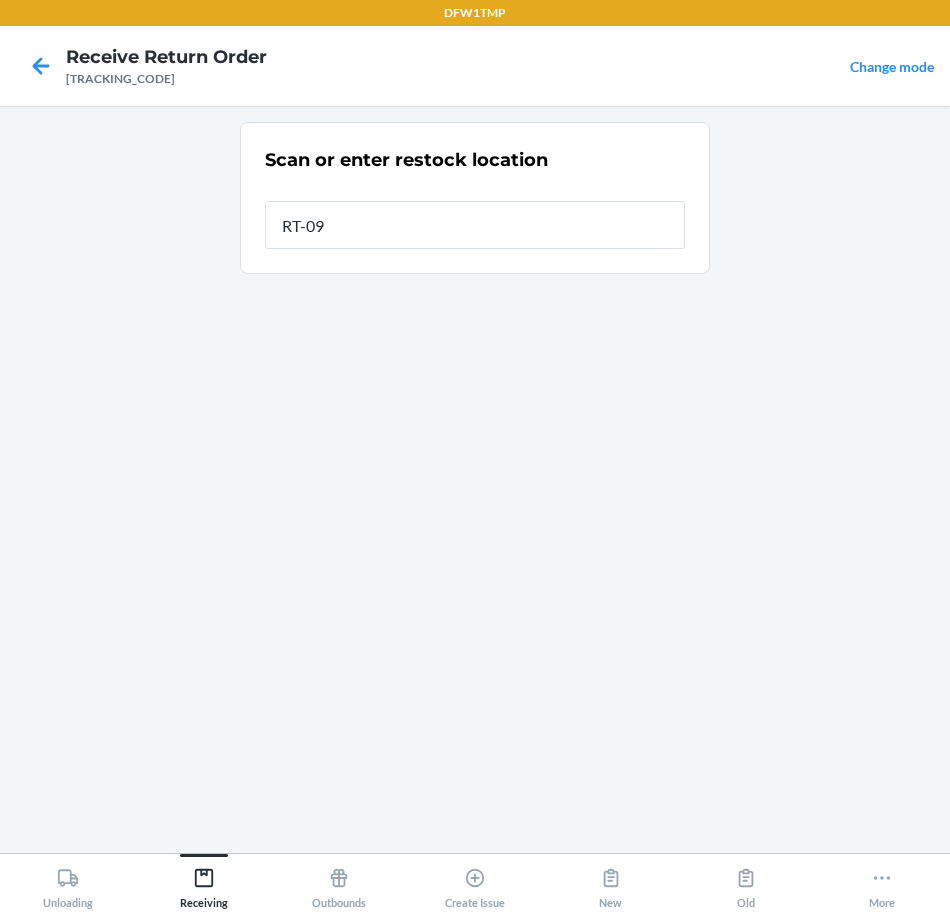 type on "RT-09" 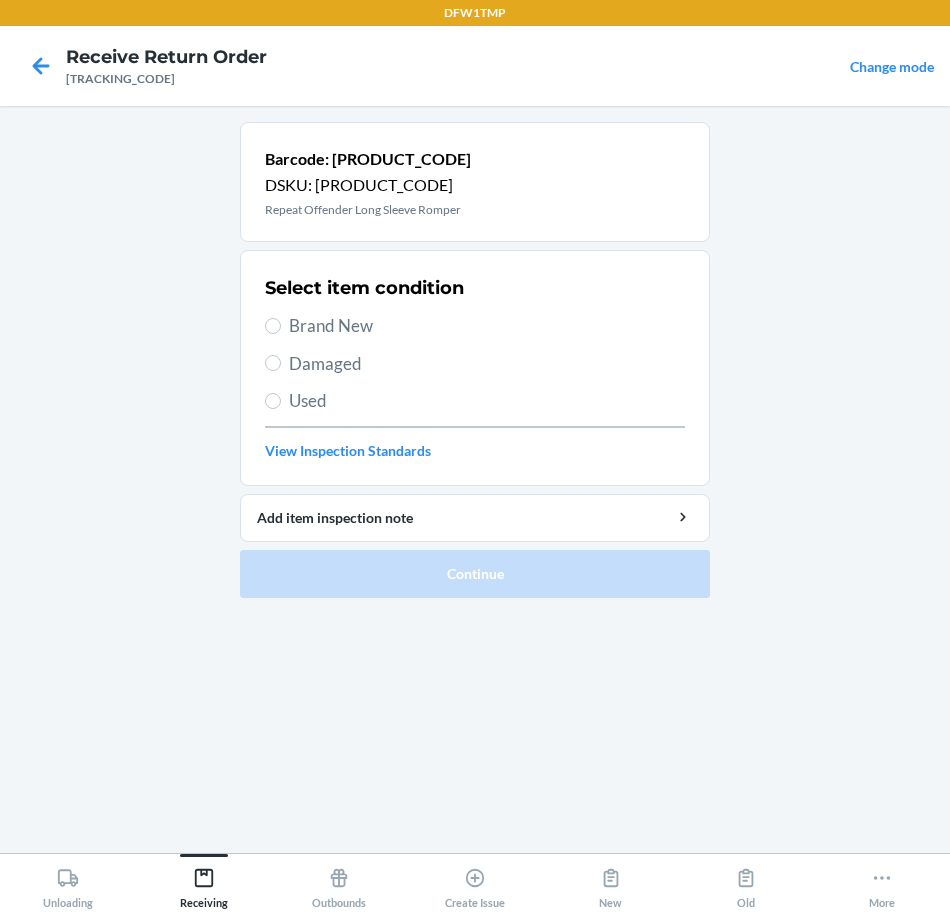 click on "Brand New" at bounding box center (487, 326) 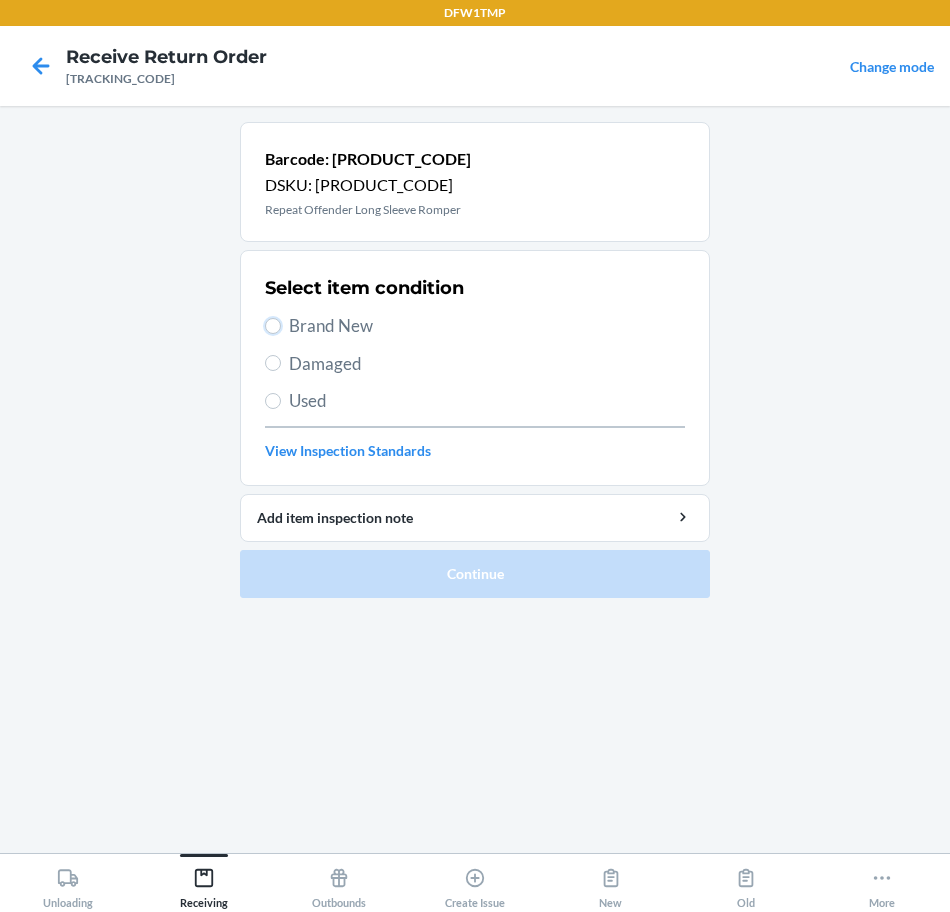 click on "Brand New" at bounding box center (273, 326) 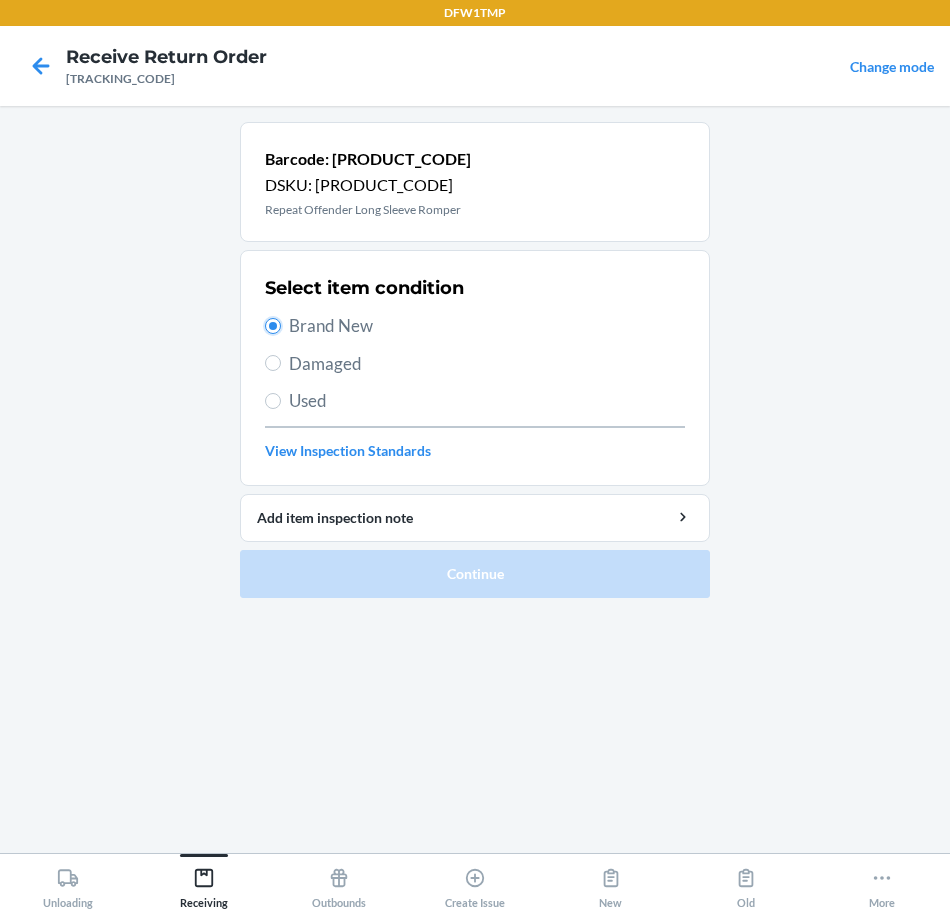 radio on "true" 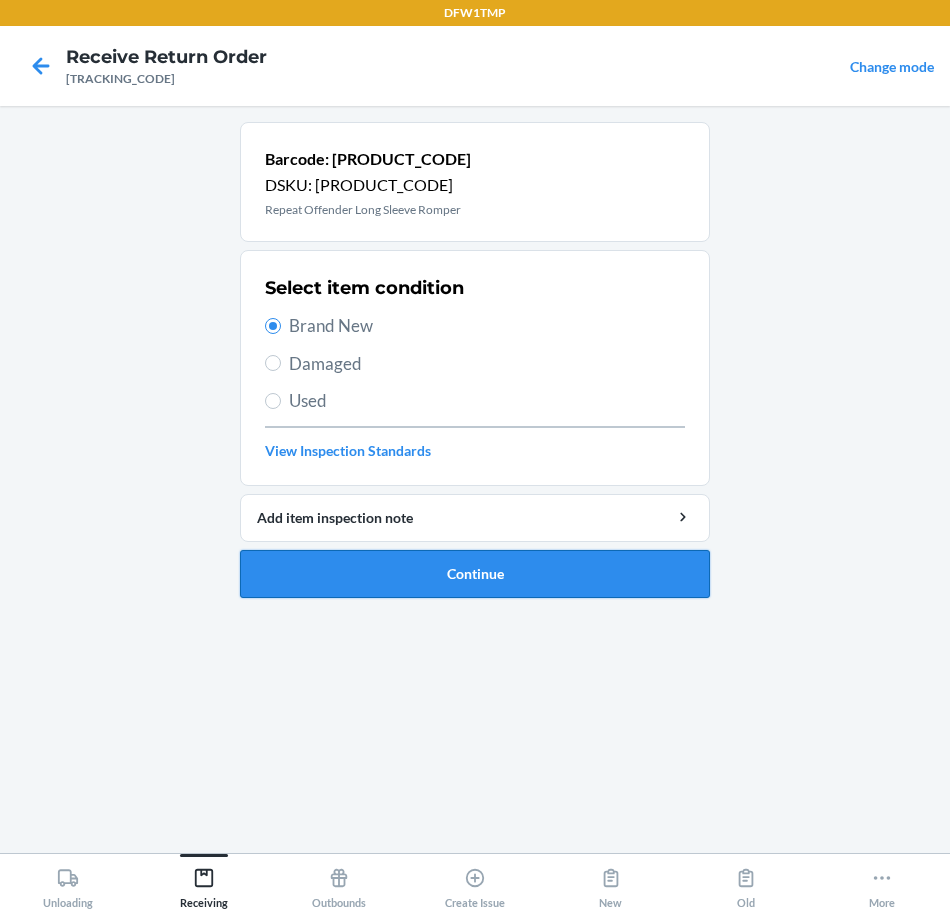 click on "Continue" at bounding box center [475, 574] 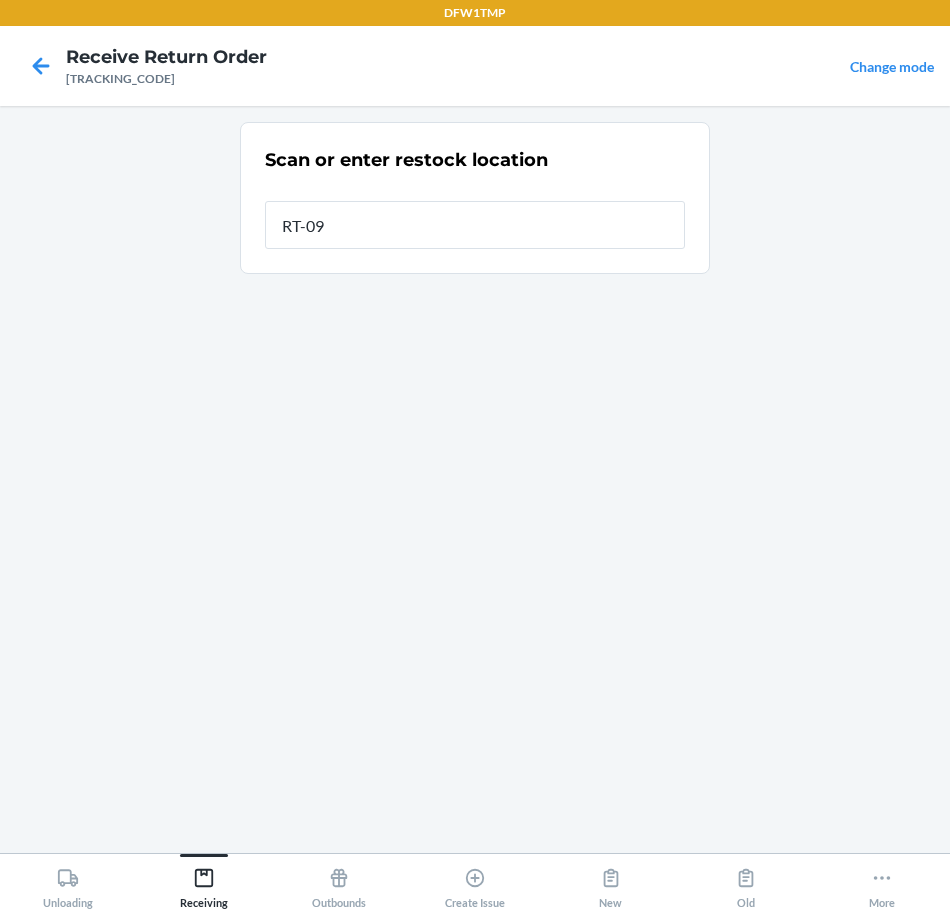 type on "RT-09" 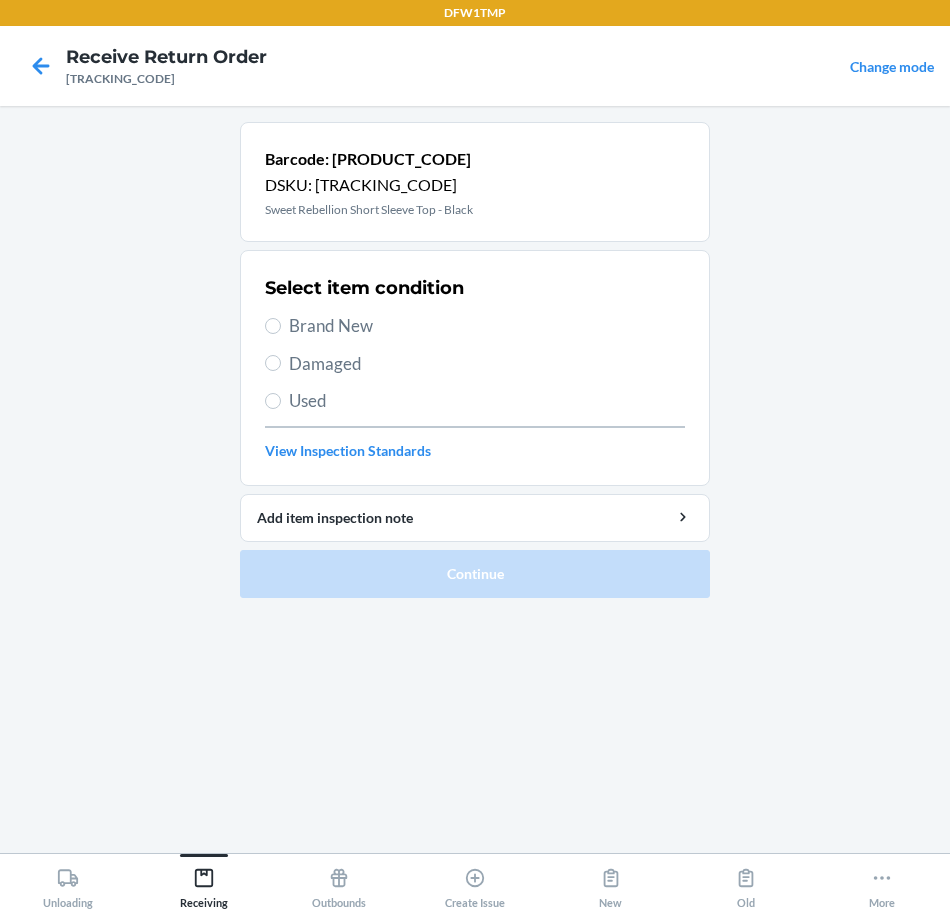 click on "Brand New" at bounding box center [487, 326] 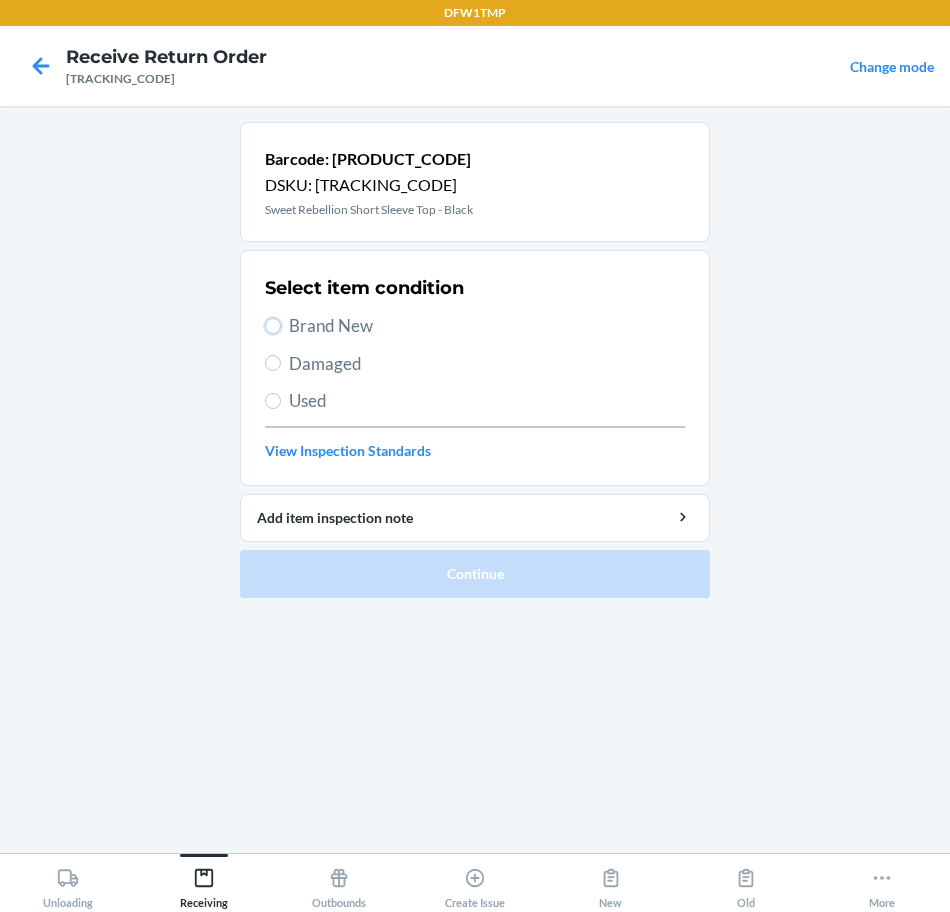 click on "Brand New" at bounding box center [273, 326] 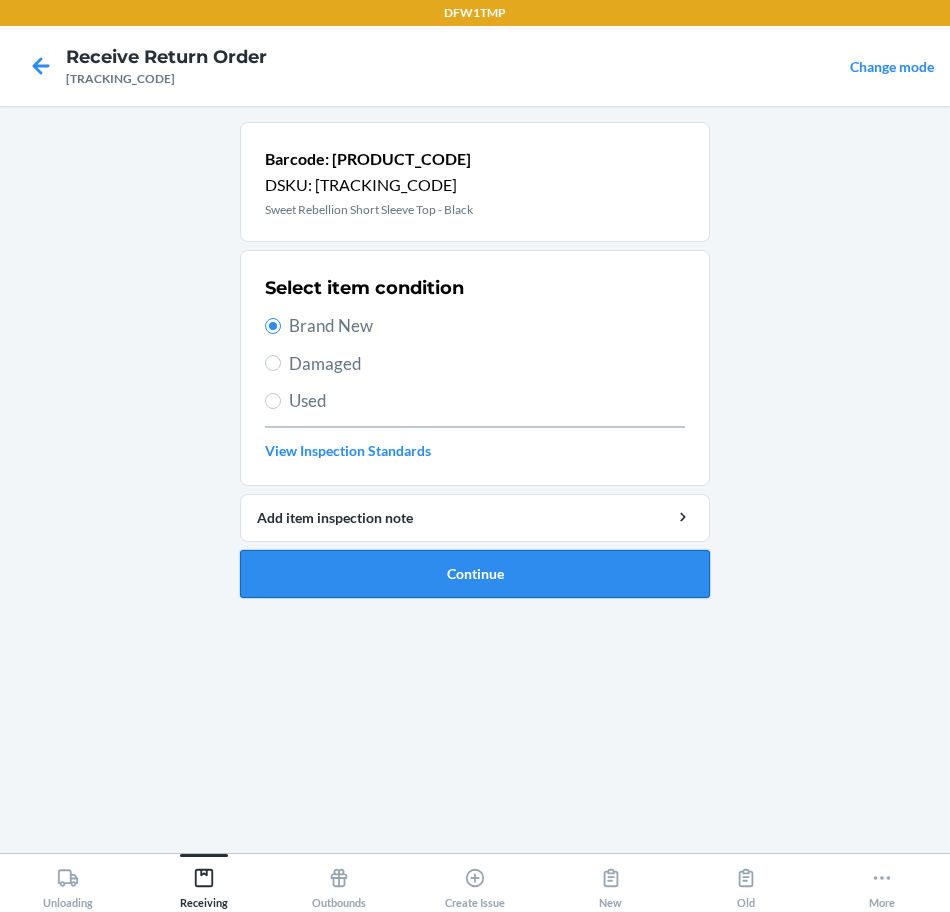 click on "Continue" at bounding box center (475, 574) 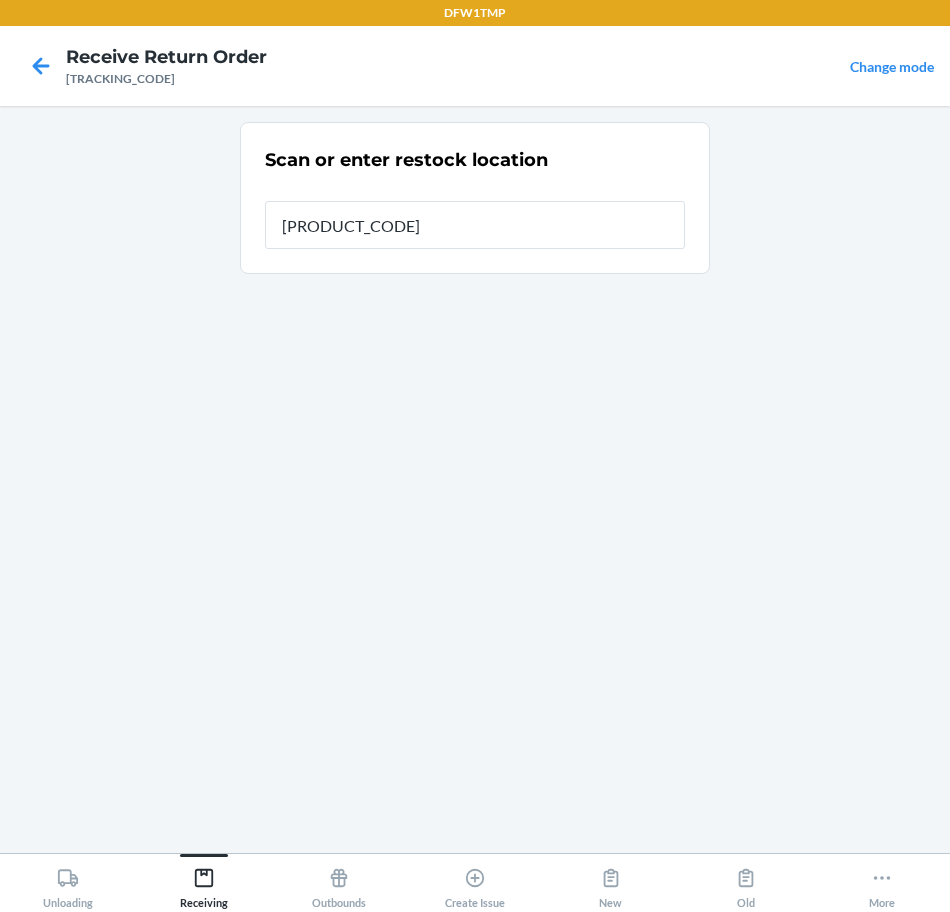 type on "RT-09" 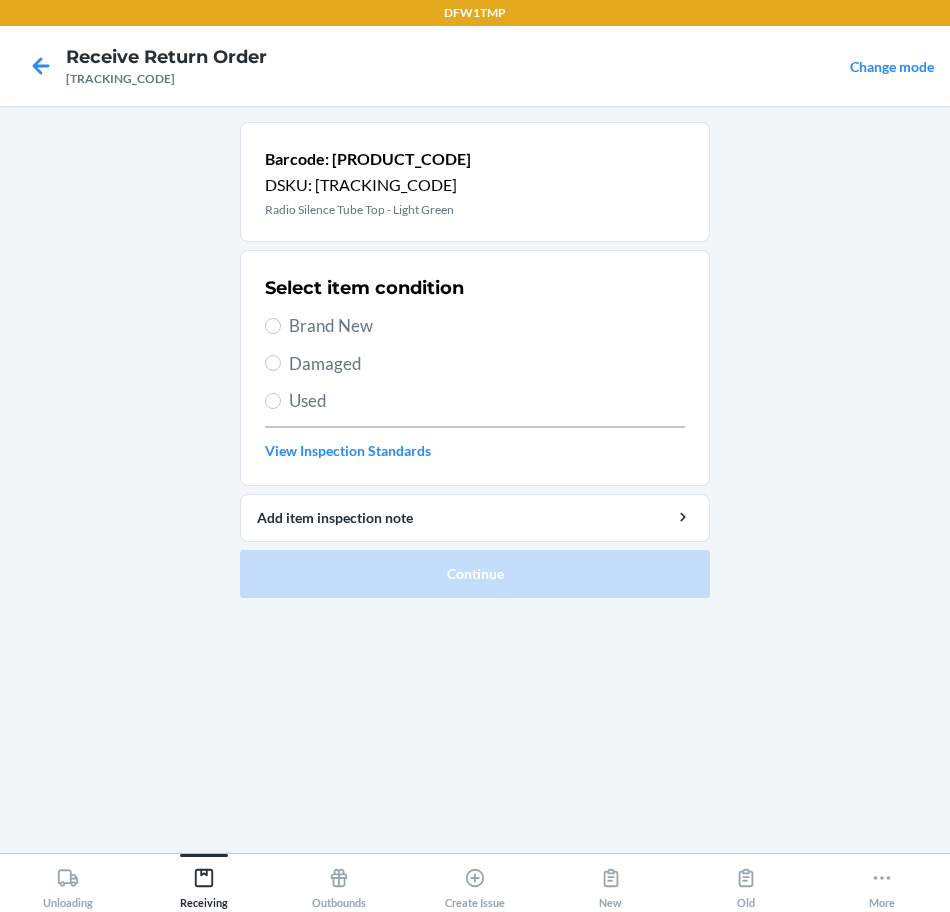 click on "Brand New" at bounding box center (487, 326) 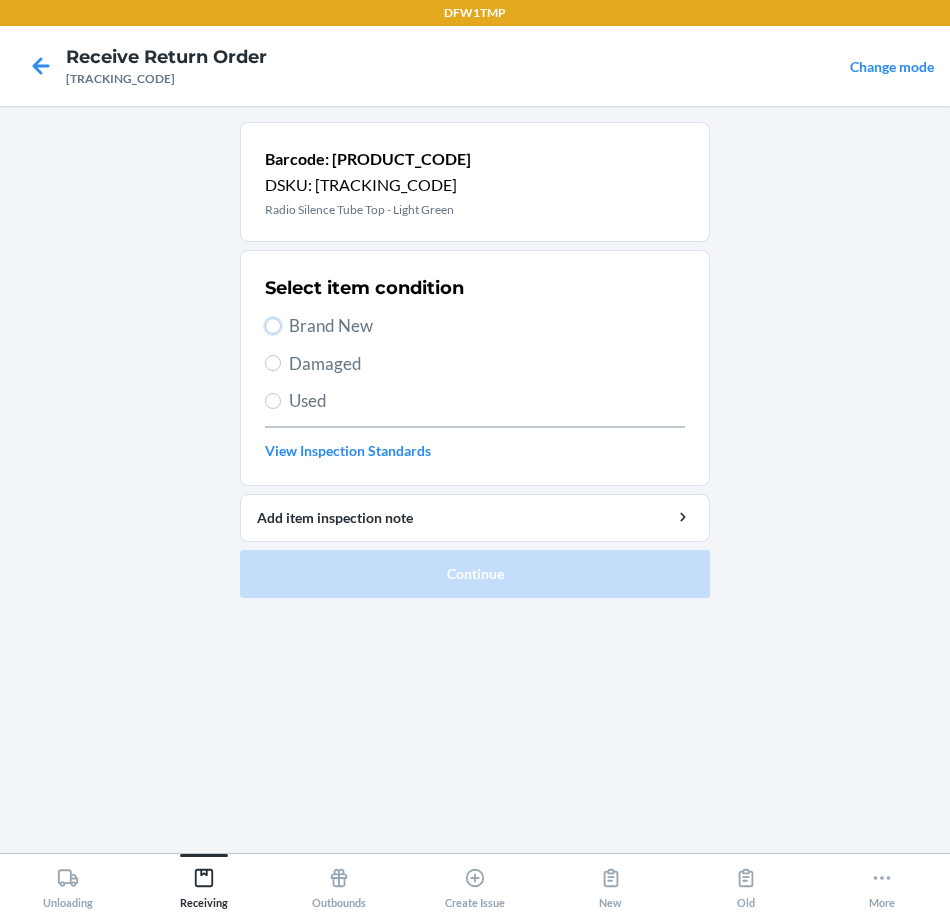 click on "Brand New" at bounding box center [273, 326] 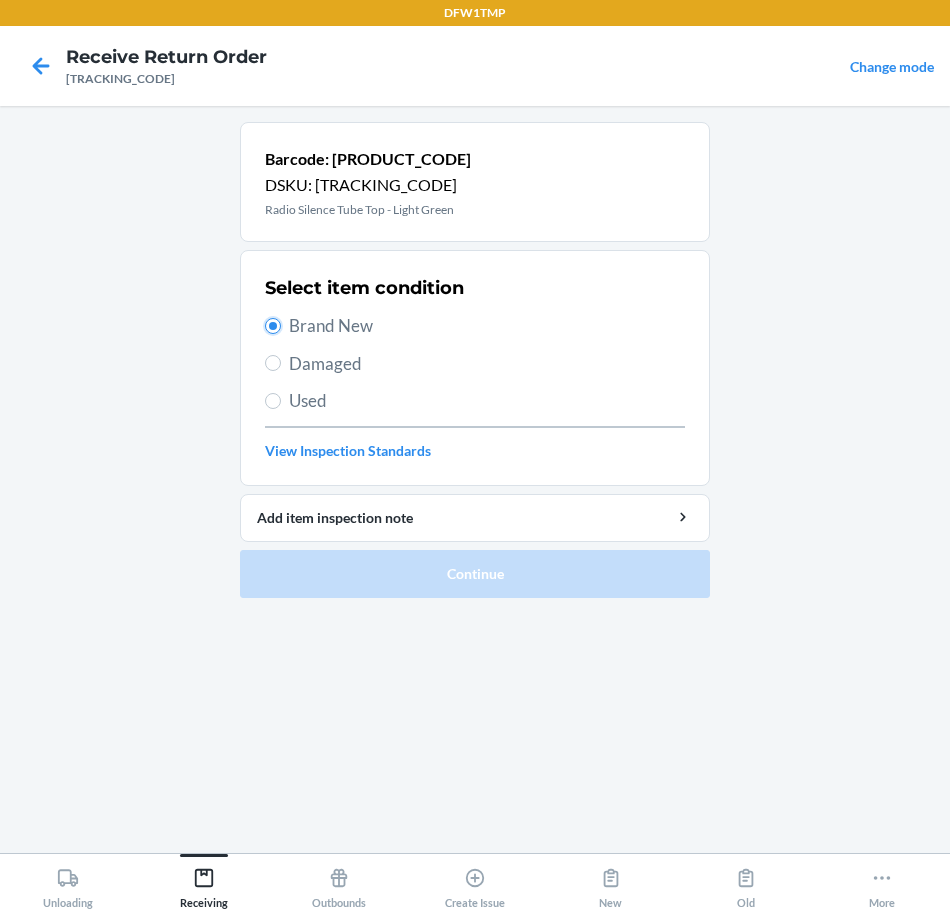 radio on "true" 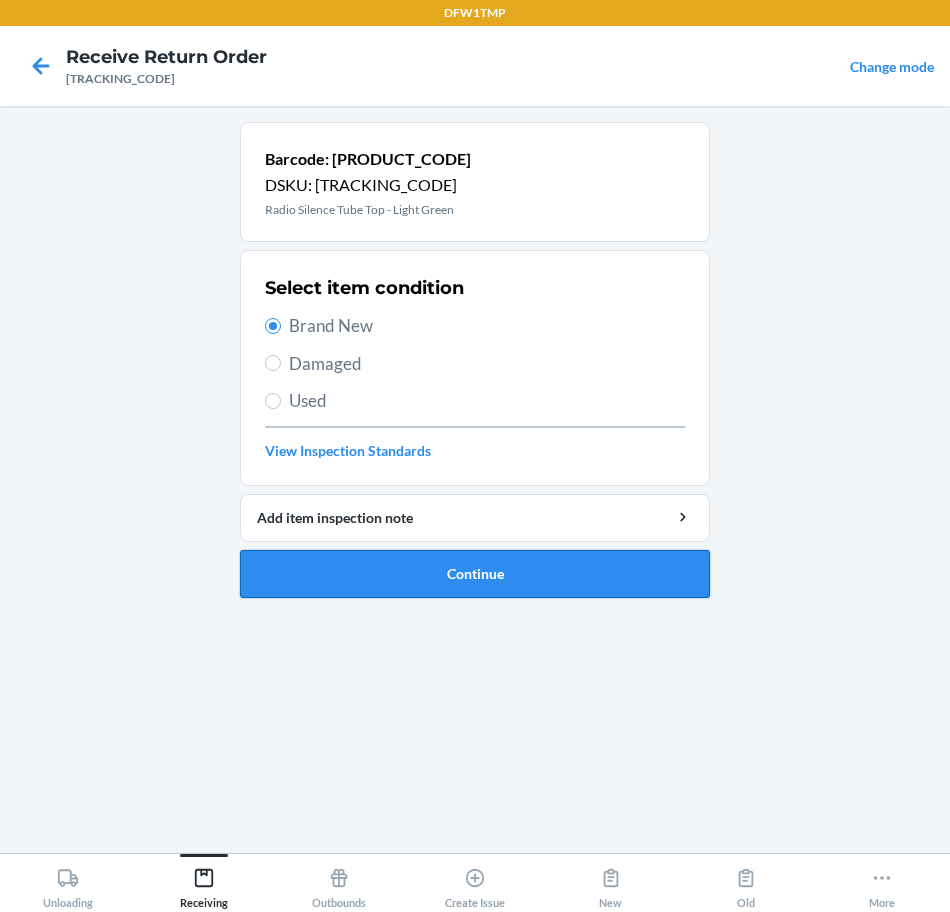 click on "Continue" at bounding box center (475, 574) 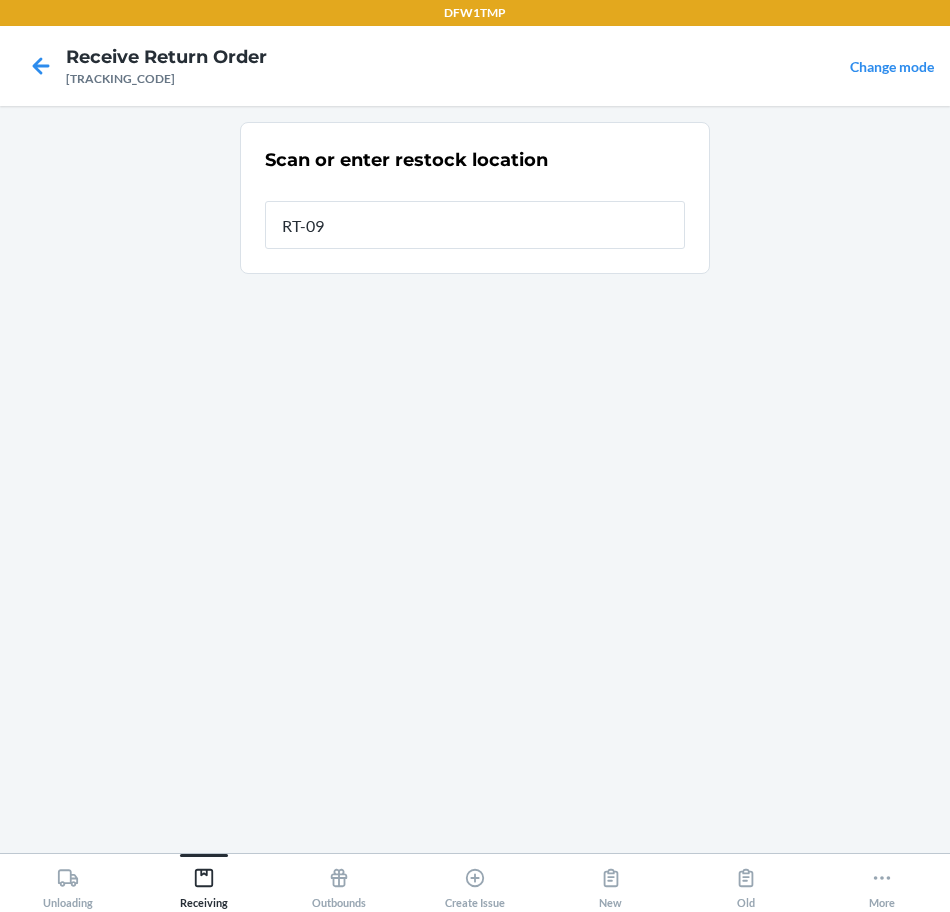 type on "RT-09" 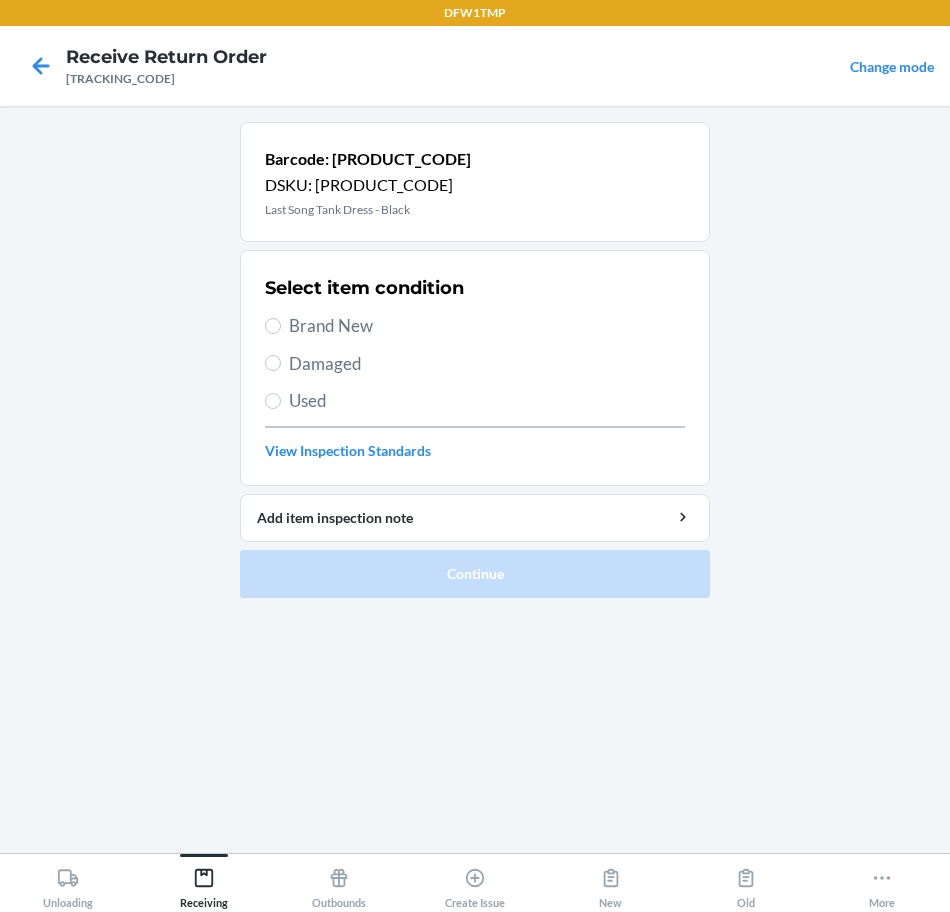 click on "Brand New" at bounding box center (487, 326) 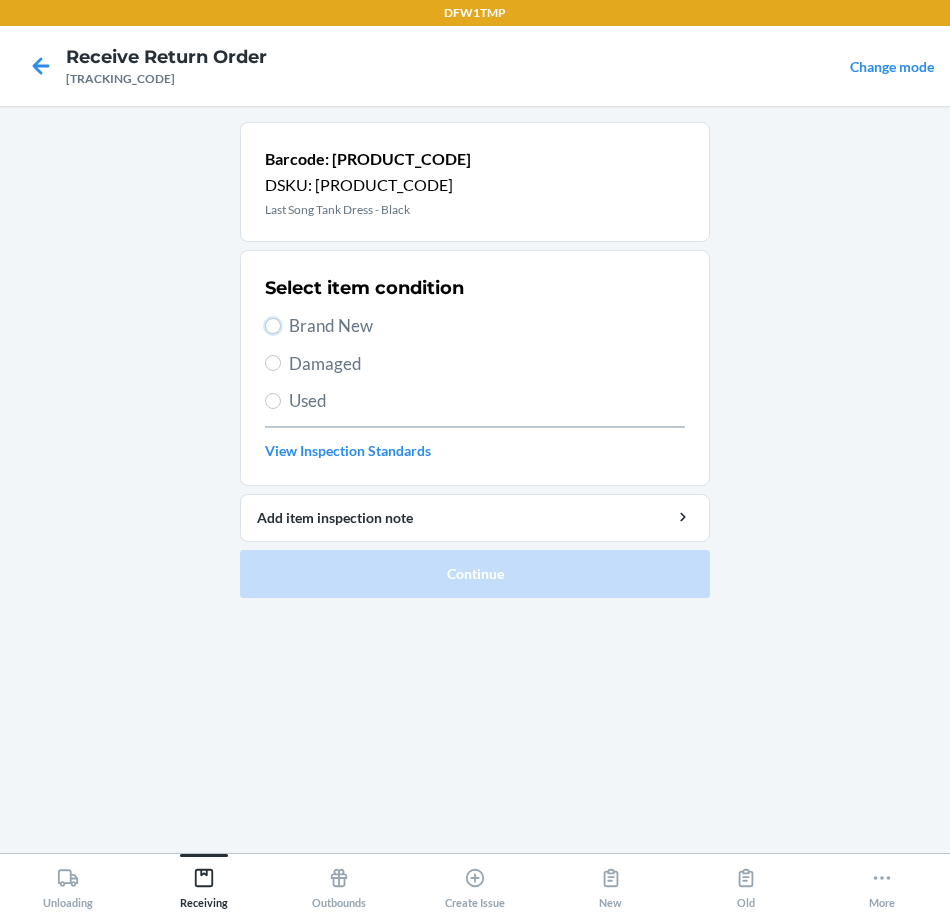click on "Brand New" at bounding box center (273, 326) 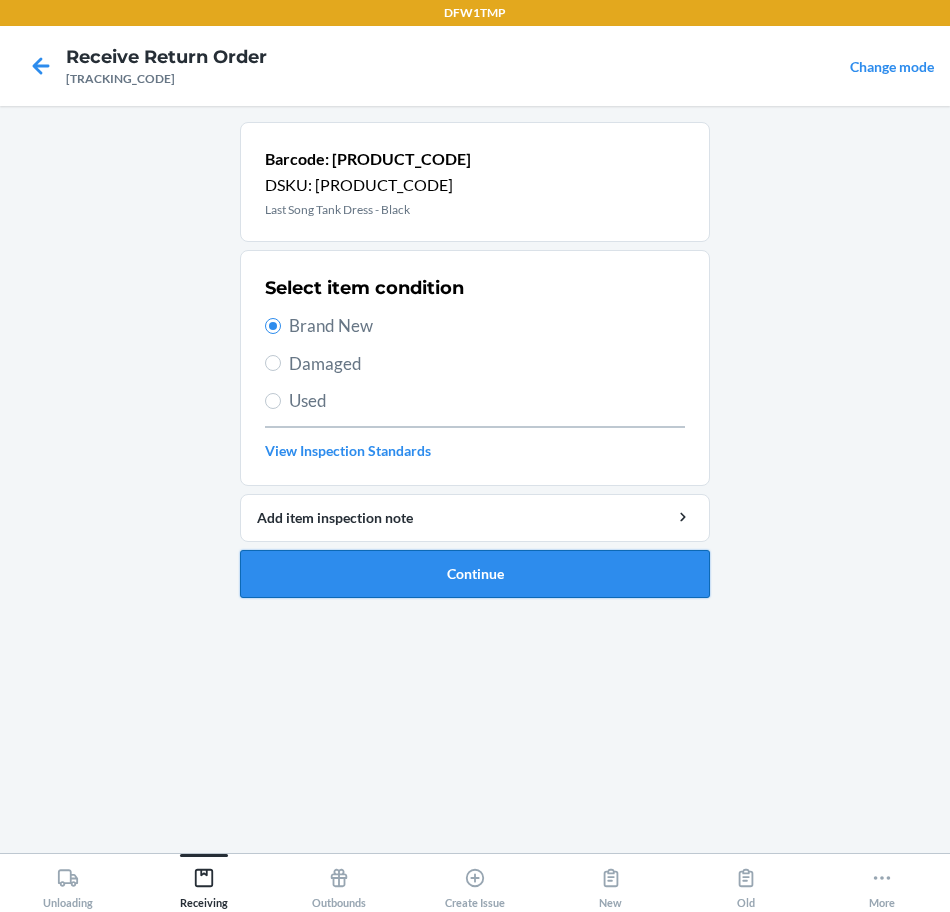 click on "Continue" at bounding box center (475, 574) 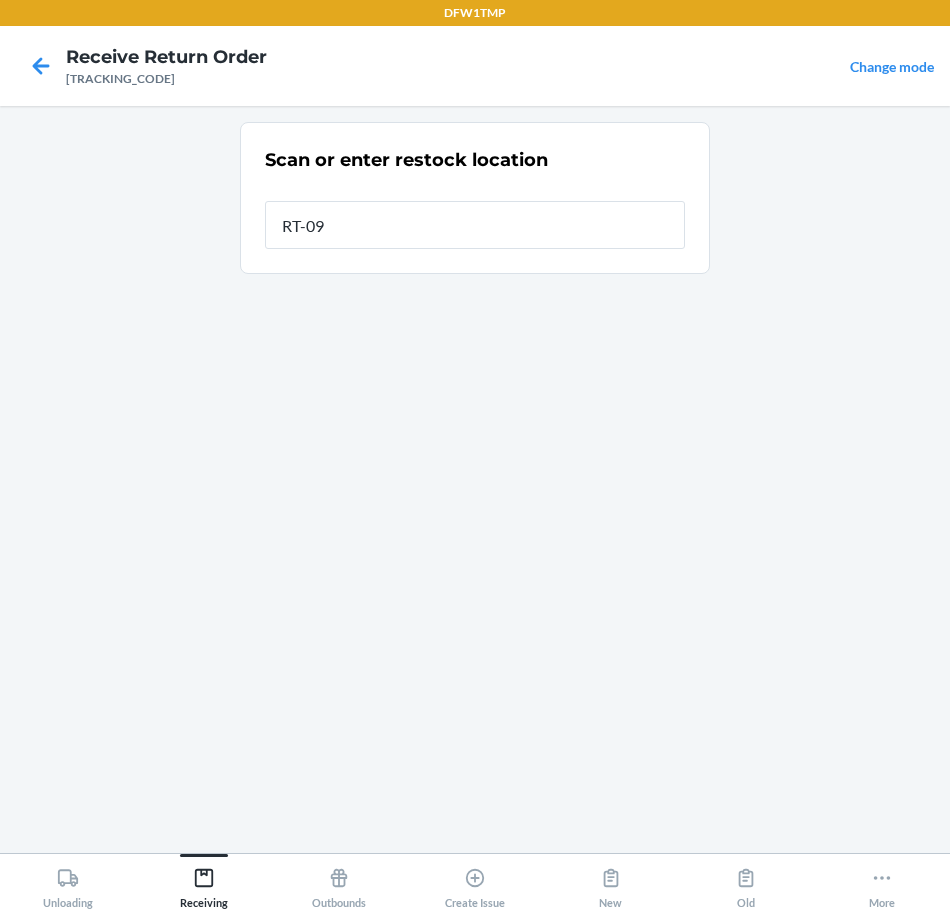 type on "RT-09" 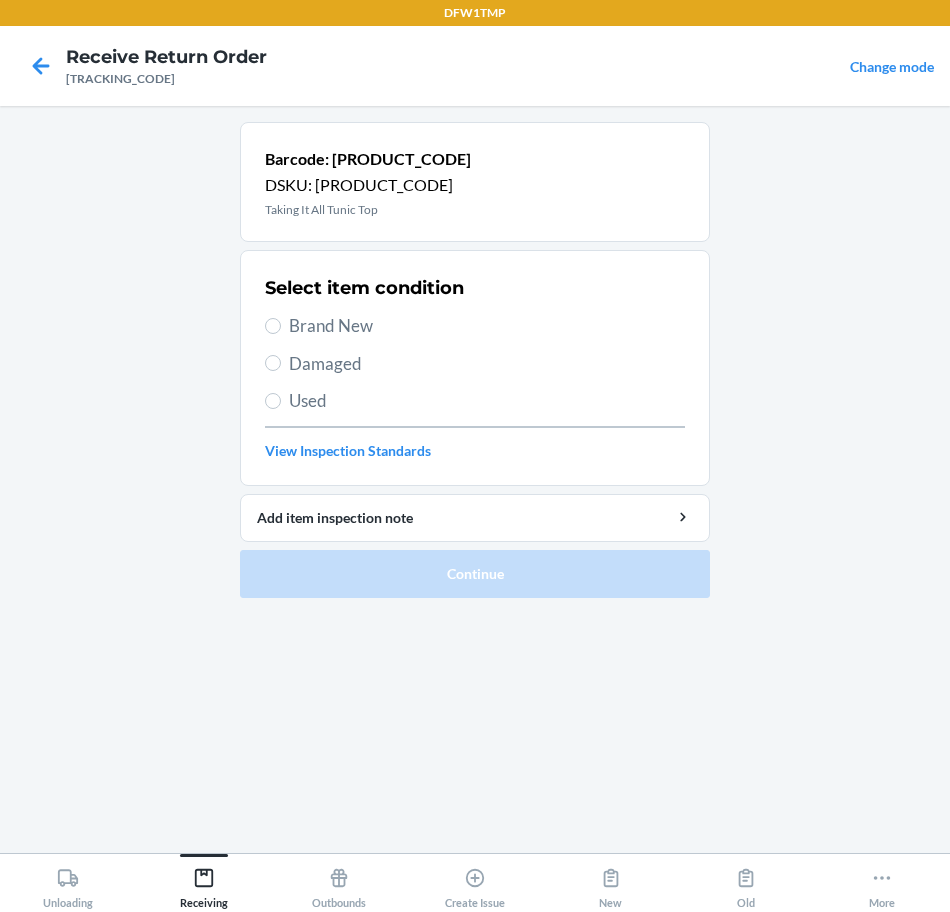 click on "Brand New" at bounding box center [487, 326] 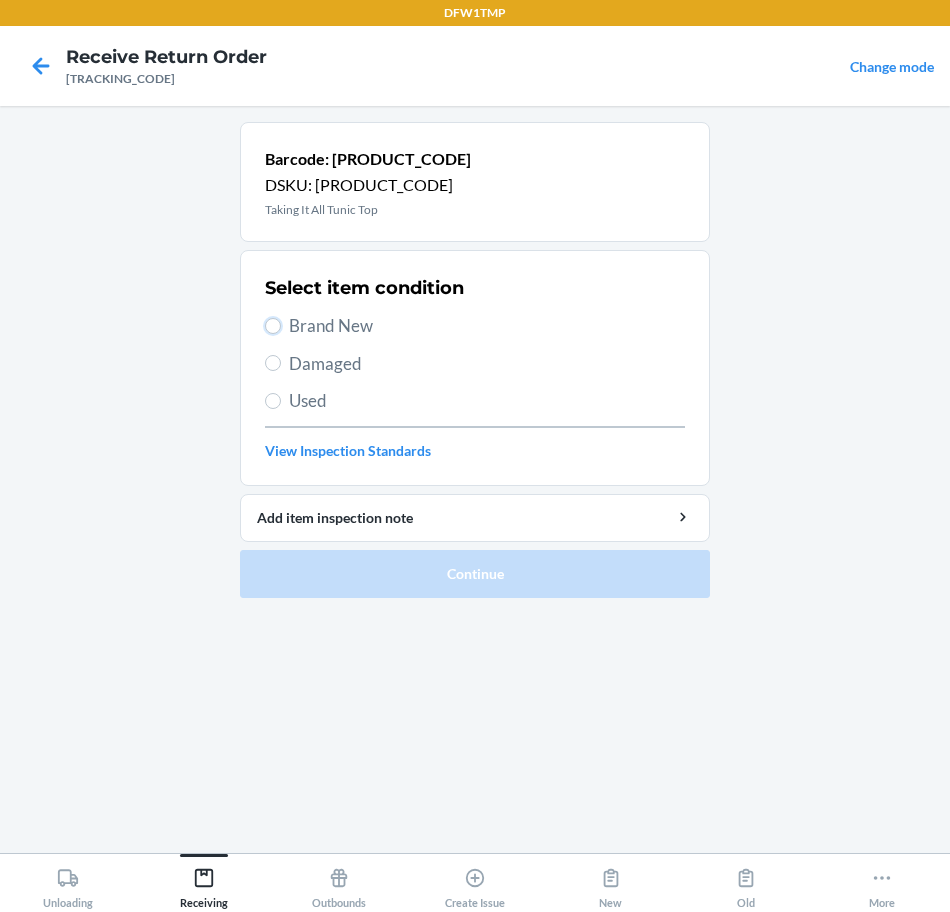 click on "Brand New" at bounding box center [273, 326] 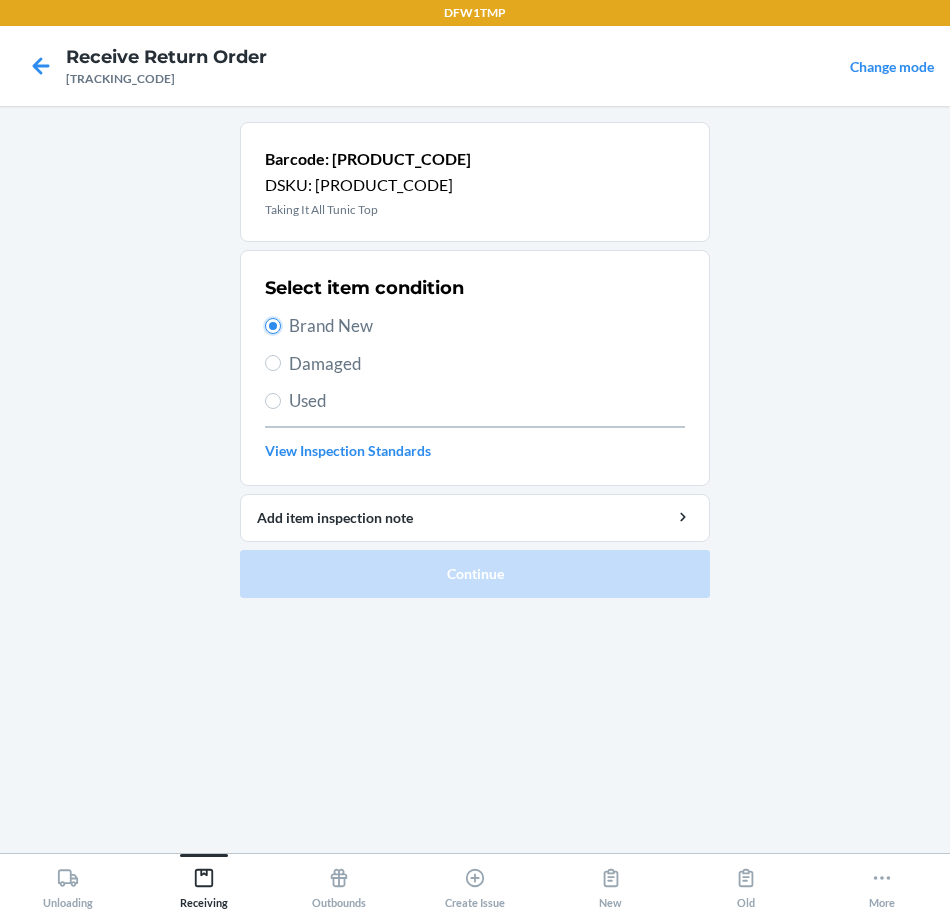 radio on "true" 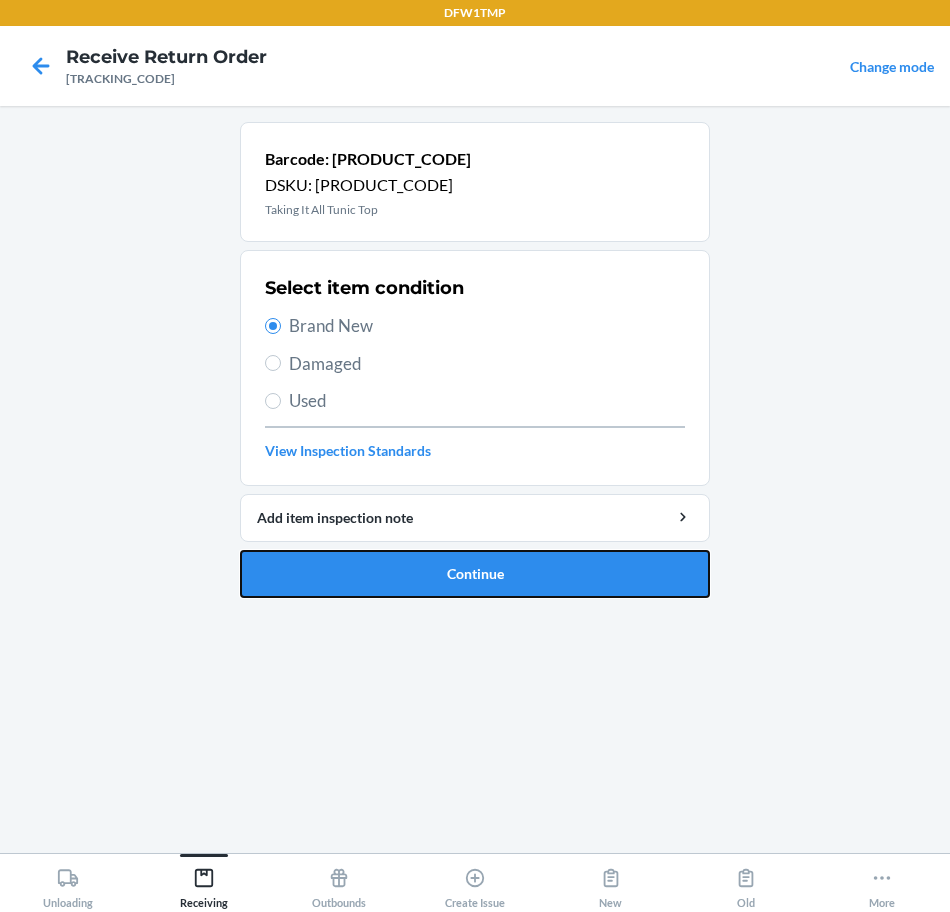 click on "Continue" at bounding box center (475, 574) 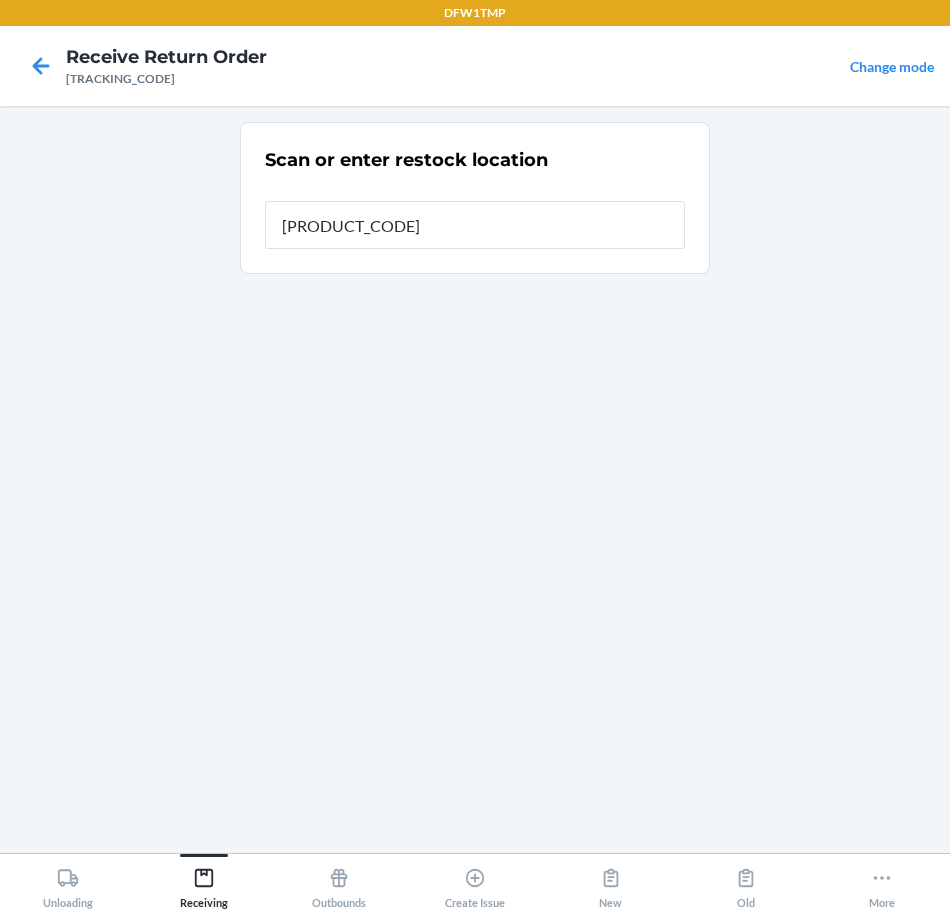 type on "RT-09" 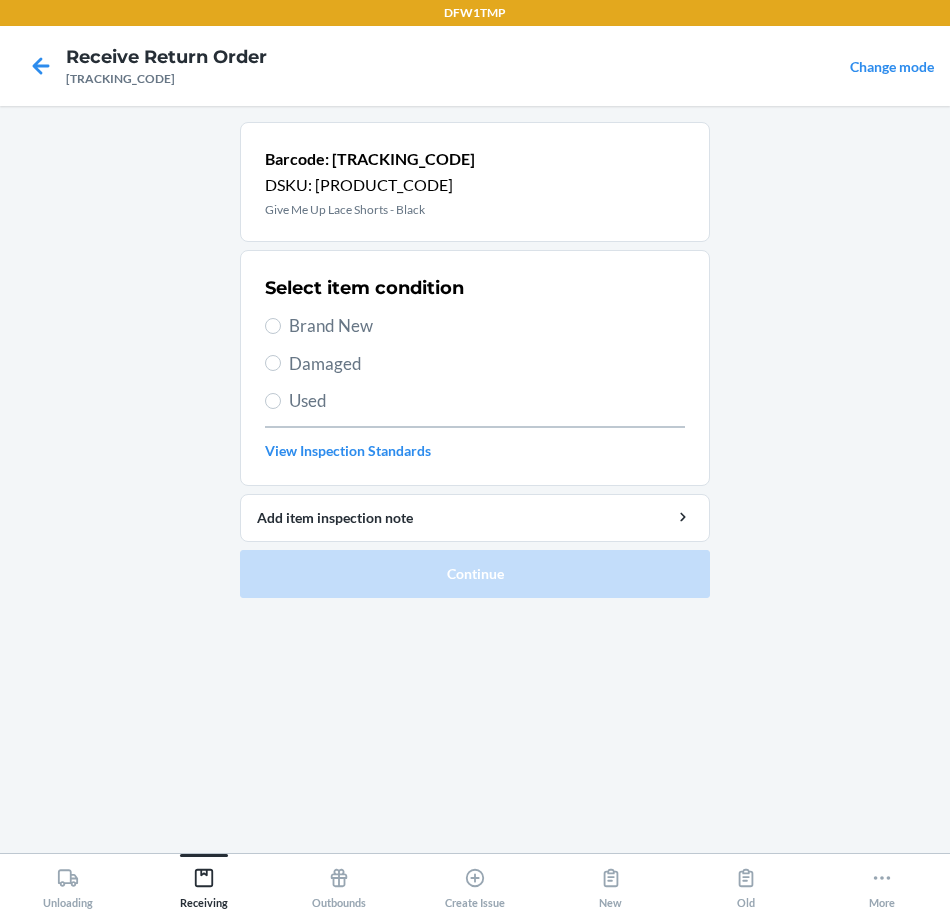 drag, startPoint x: 363, startPoint y: 313, endPoint x: 403, endPoint y: 340, distance: 48.259712 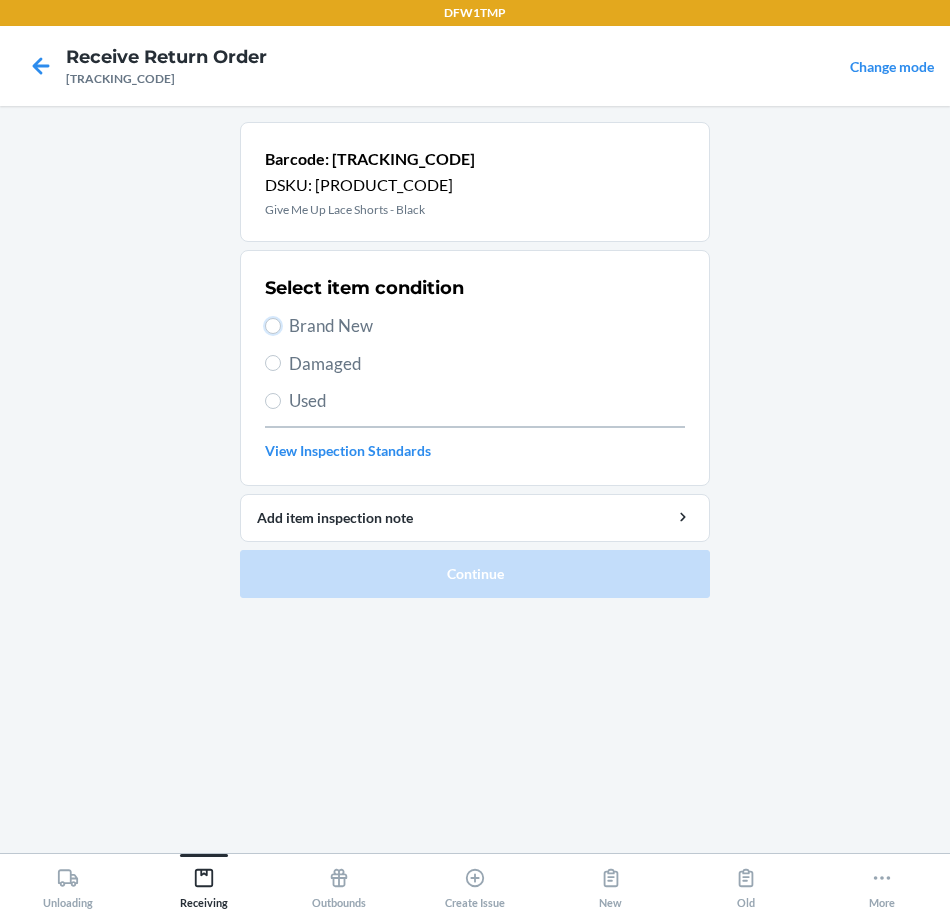 click on "Brand New" at bounding box center [273, 326] 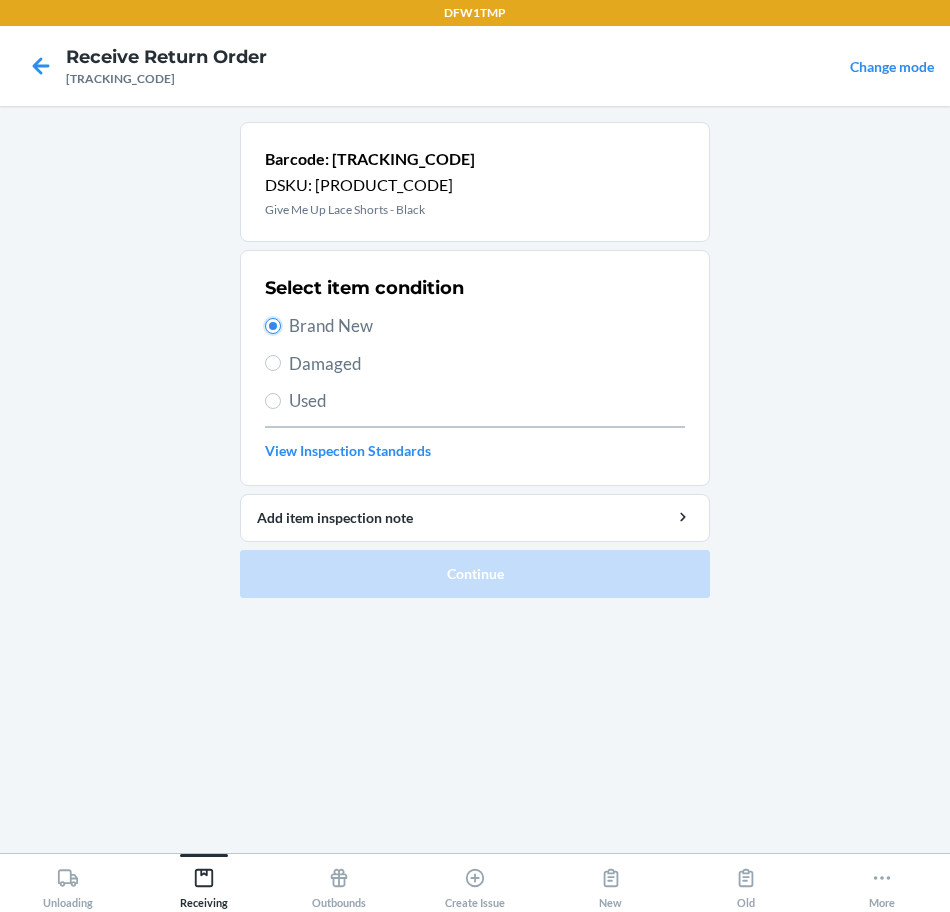 type 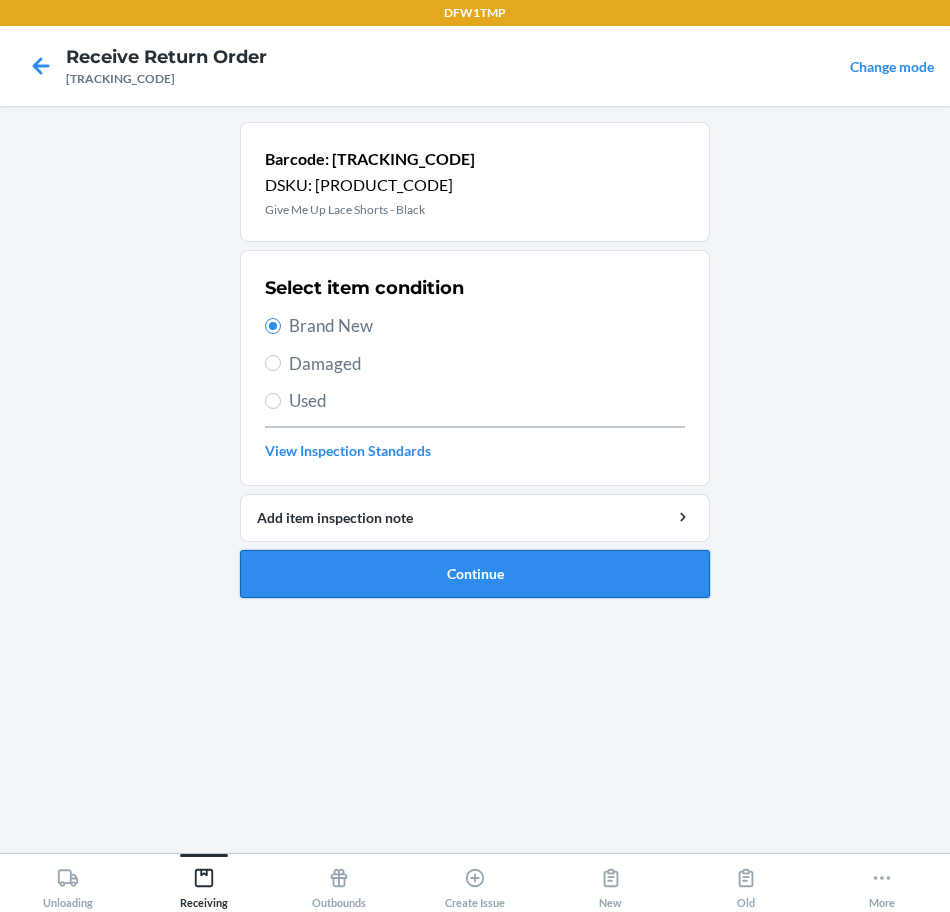 click on "Continue" at bounding box center (475, 574) 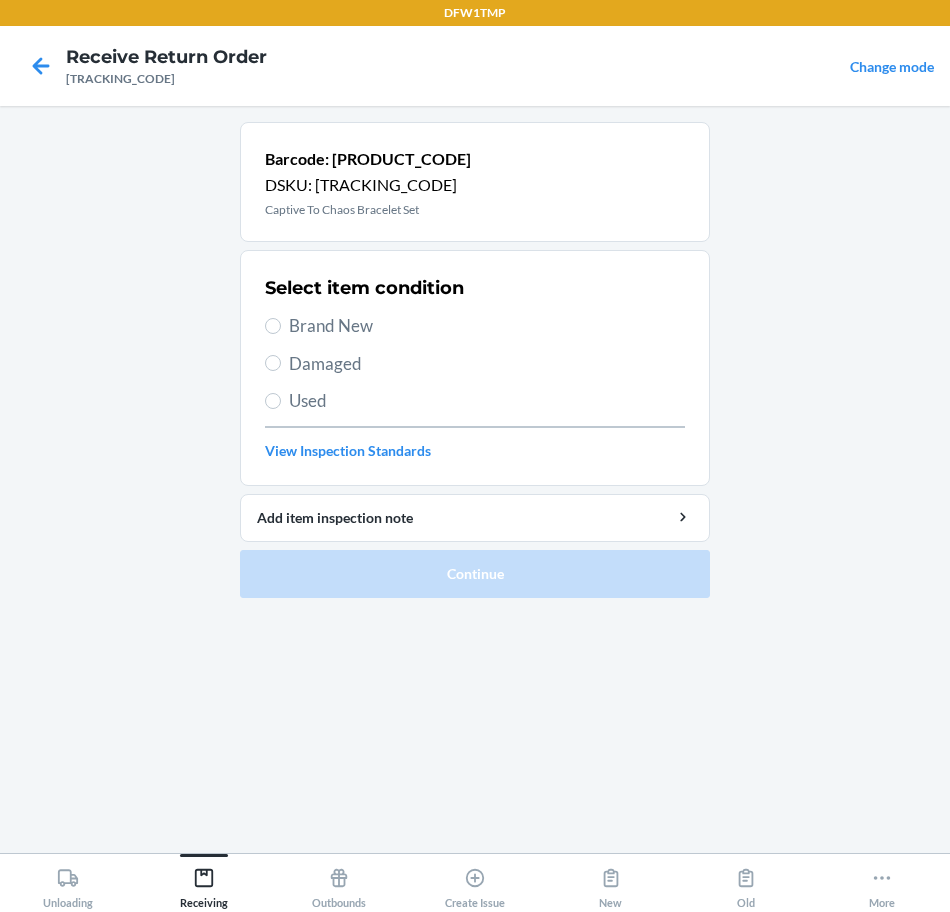 click on "Brand New" at bounding box center [487, 326] 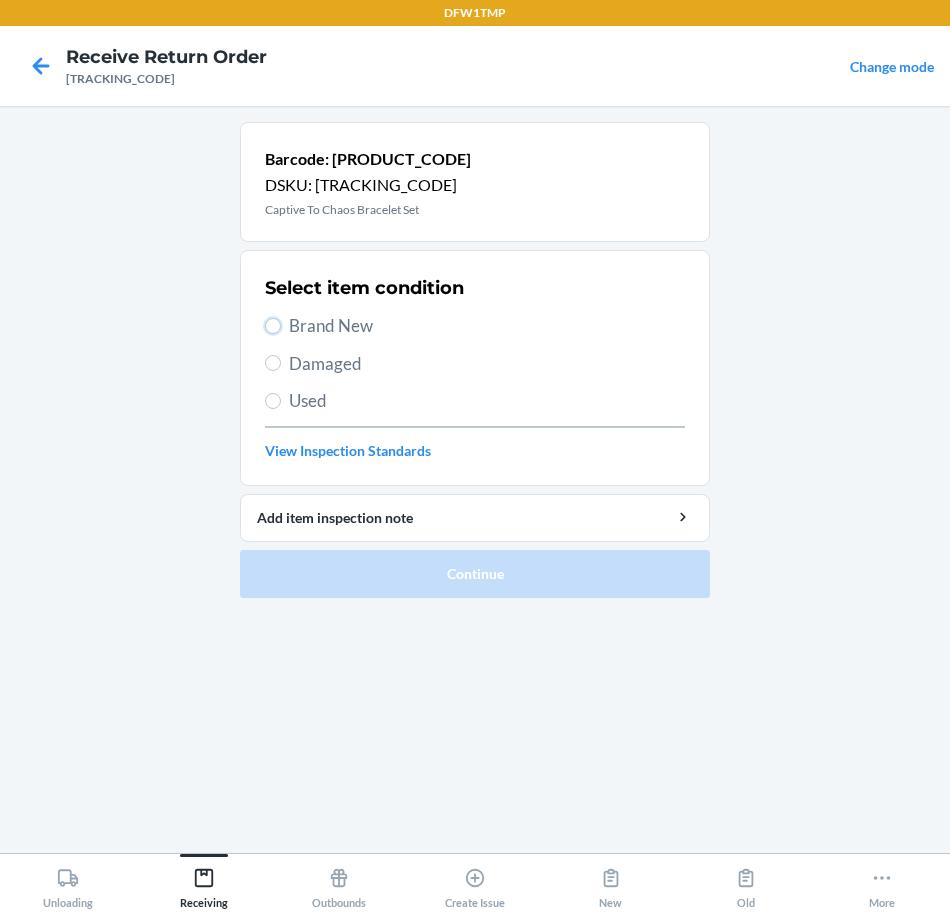 click on "Brand New" at bounding box center (273, 326) 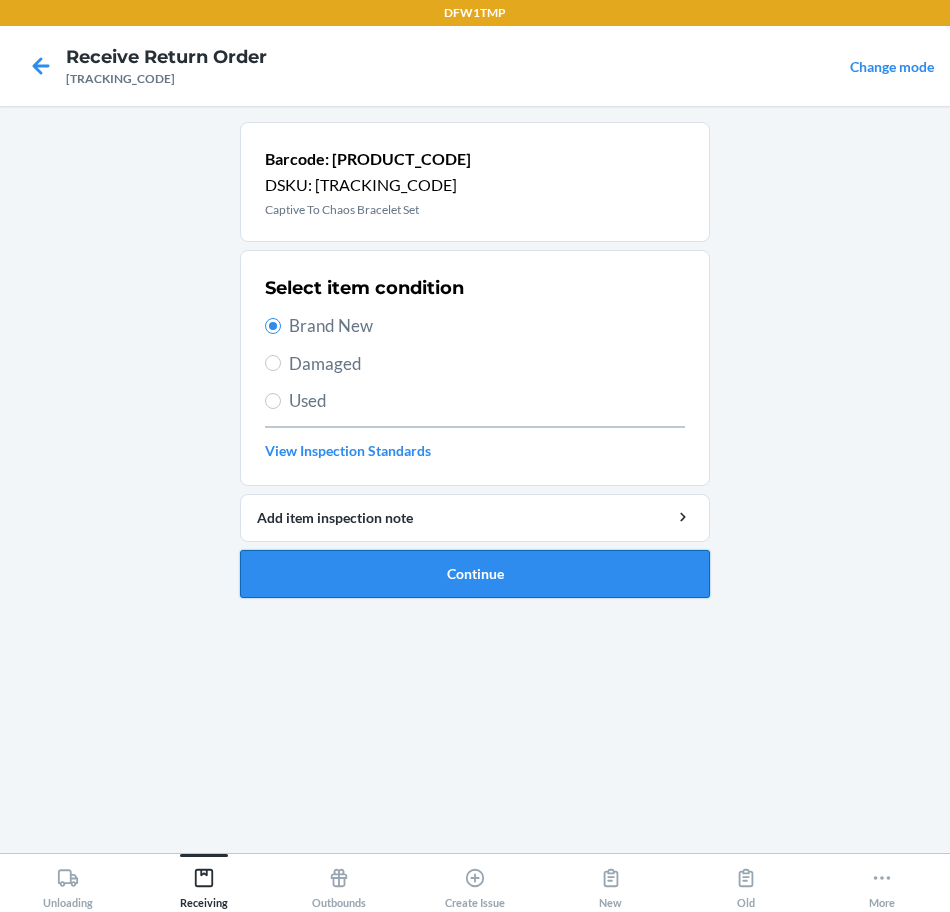 click on "Continue" at bounding box center [475, 574] 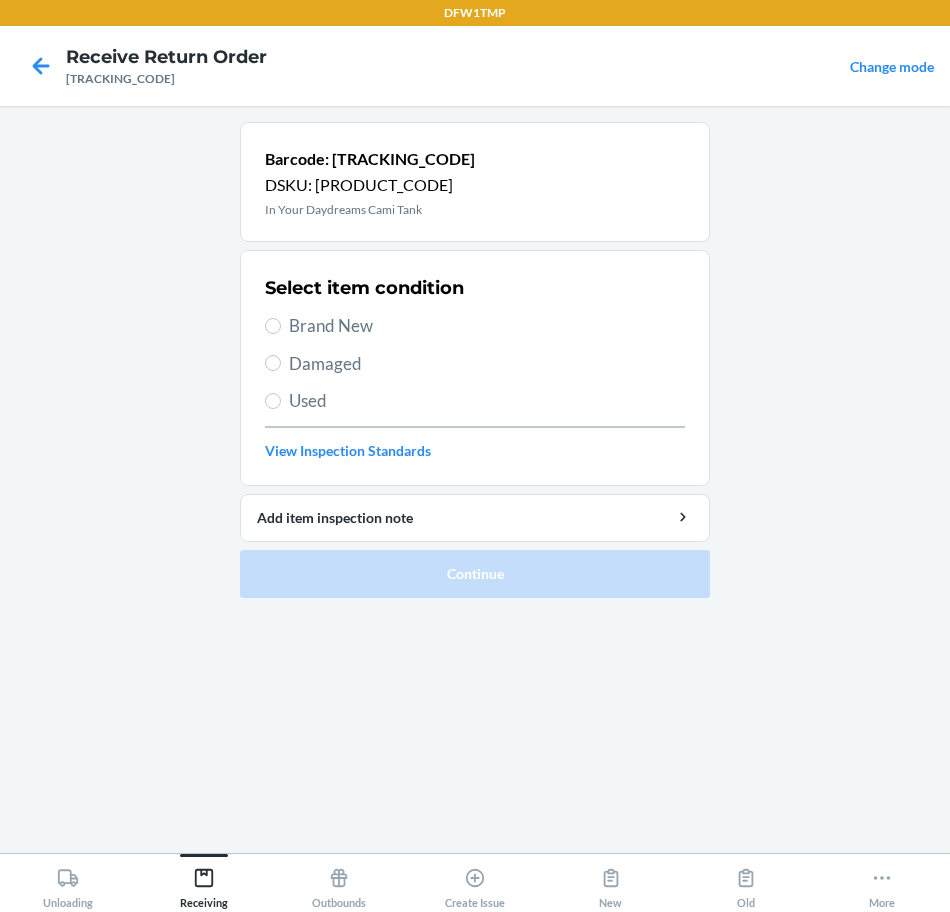 click on "Brand New" at bounding box center [487, 326] 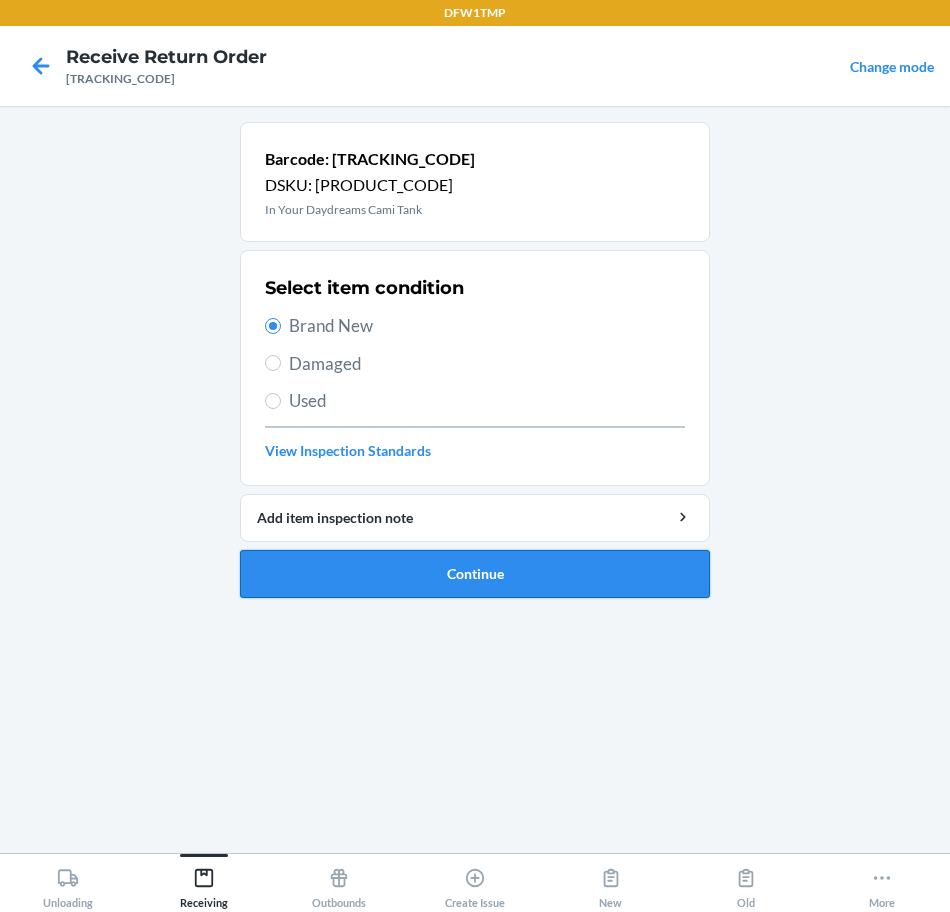 click on "Continue" at bounding box center (475, 574) 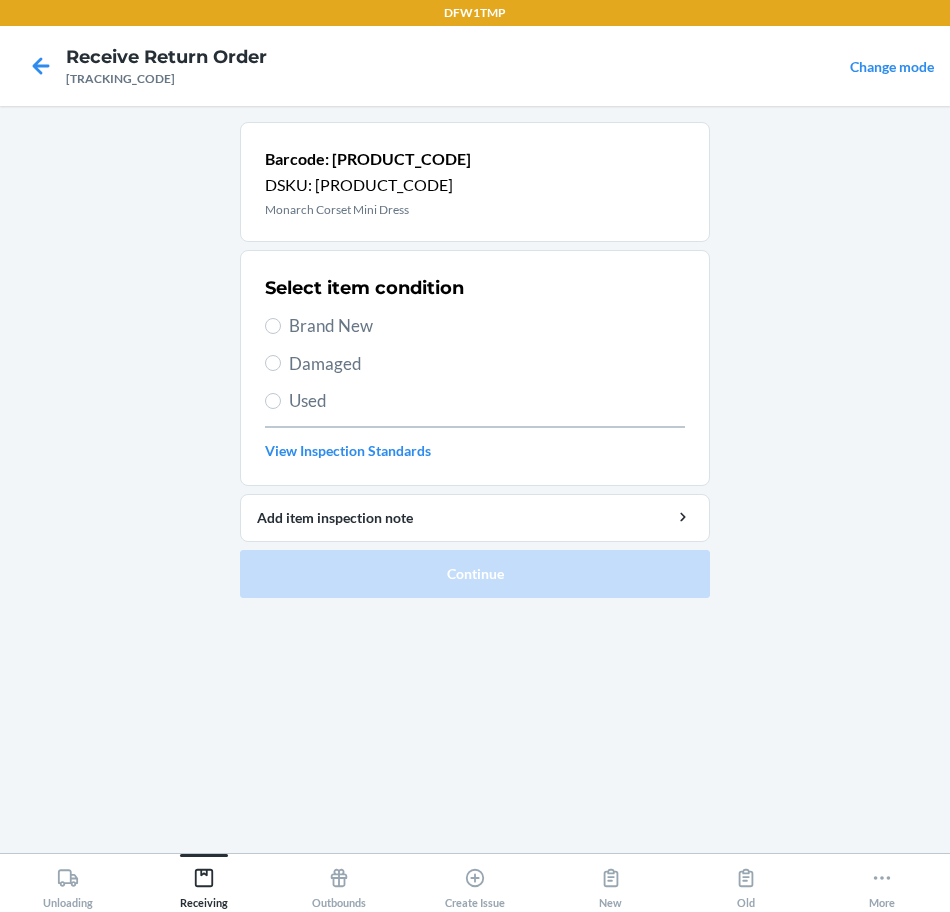 click on "Brand New" at bounding box center [487, 326] 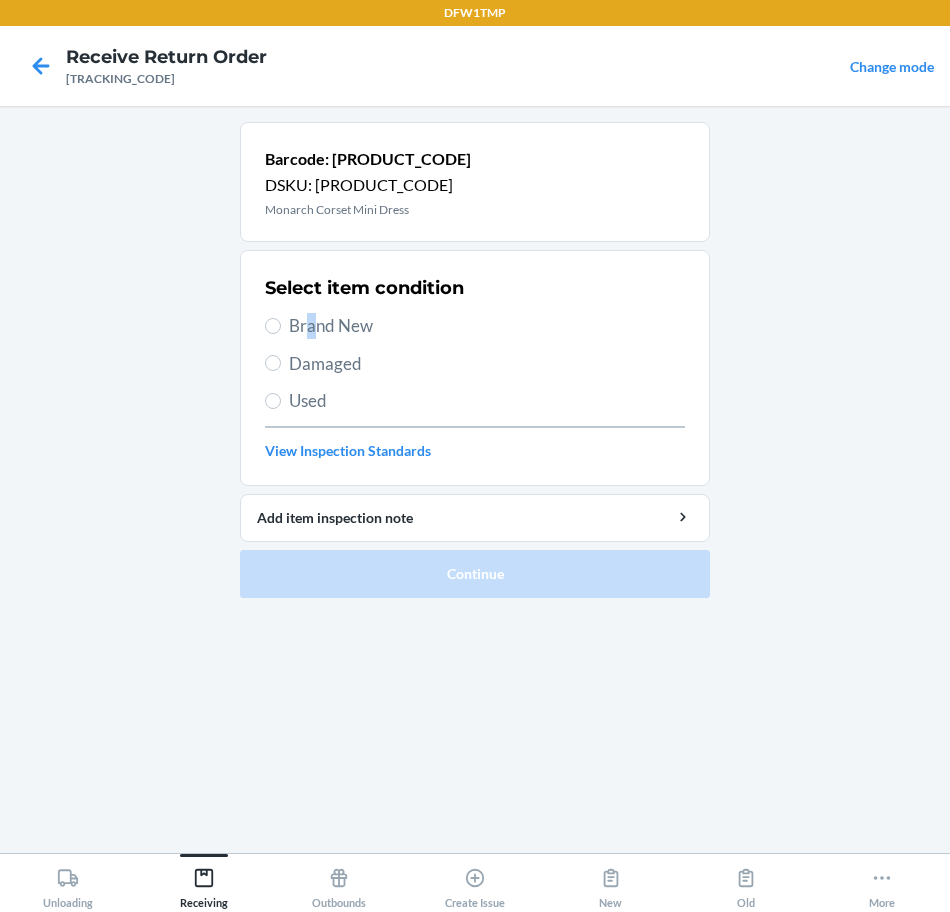 click on "Brand New" at bounding box center (487, 326) 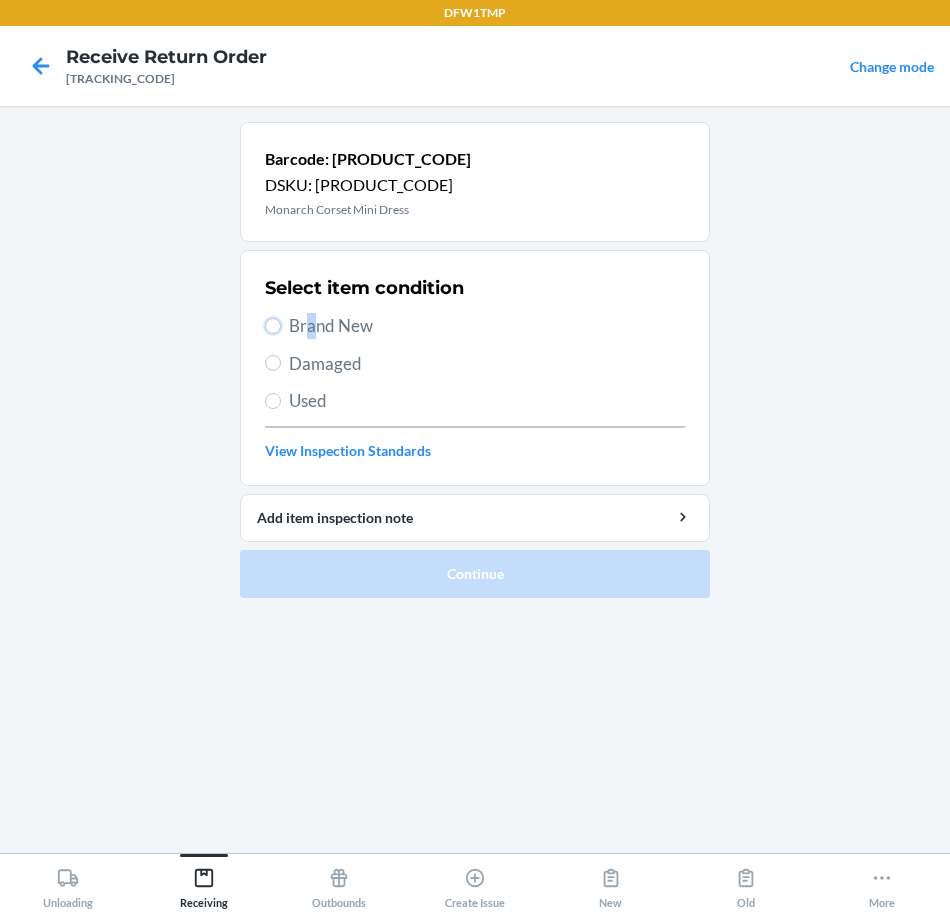 click on "Brand New" at bounding box center (273, 326) 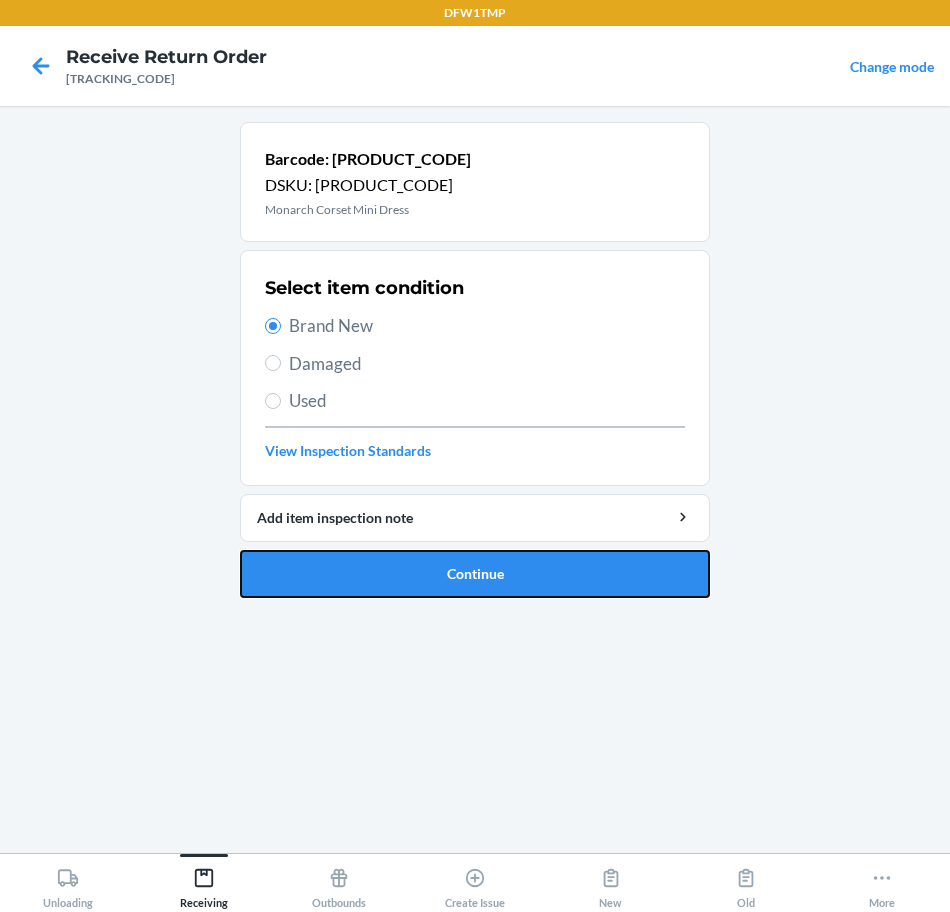 click on "Continue" at bounding box center (475, 574) 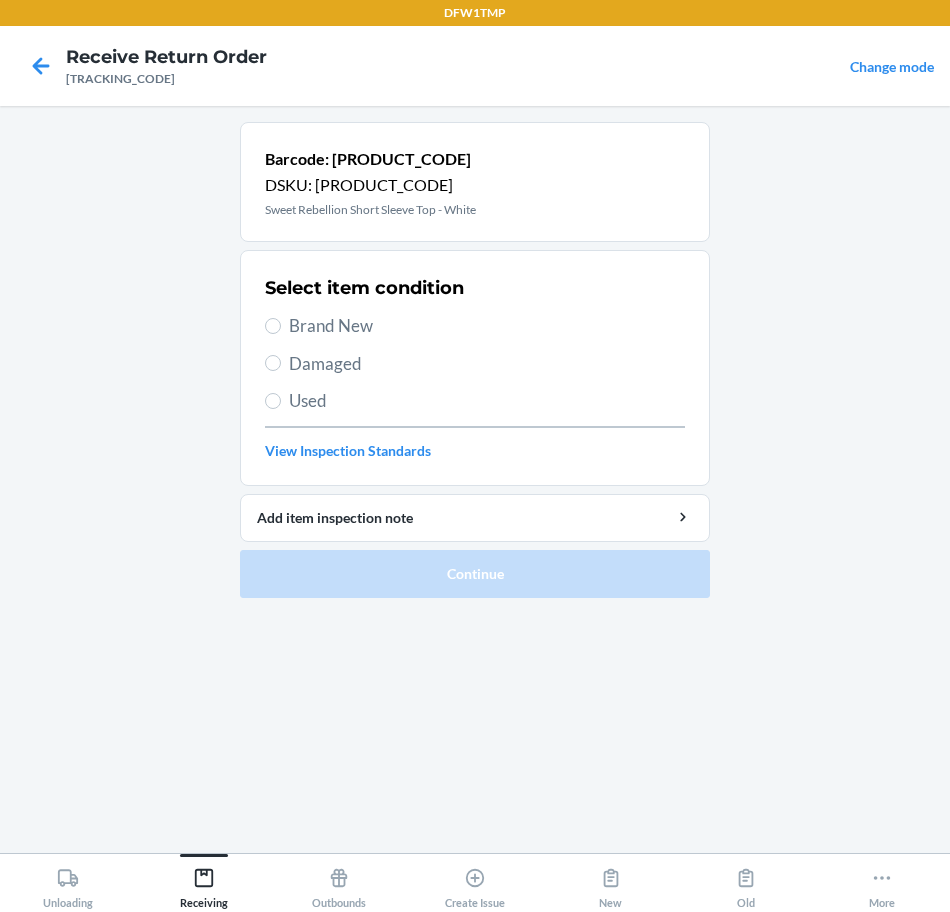 click on "Brand New" at bounding box center [487, 326] 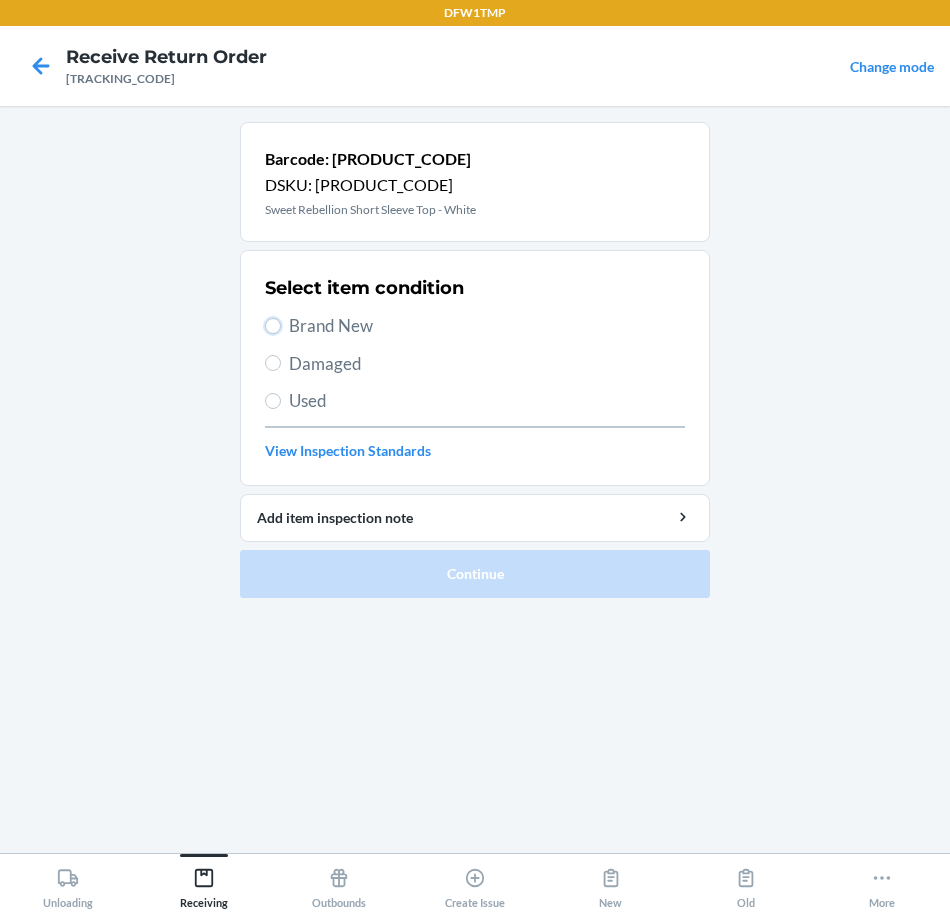 click on "Brand New" at bounding box center (273, 326) 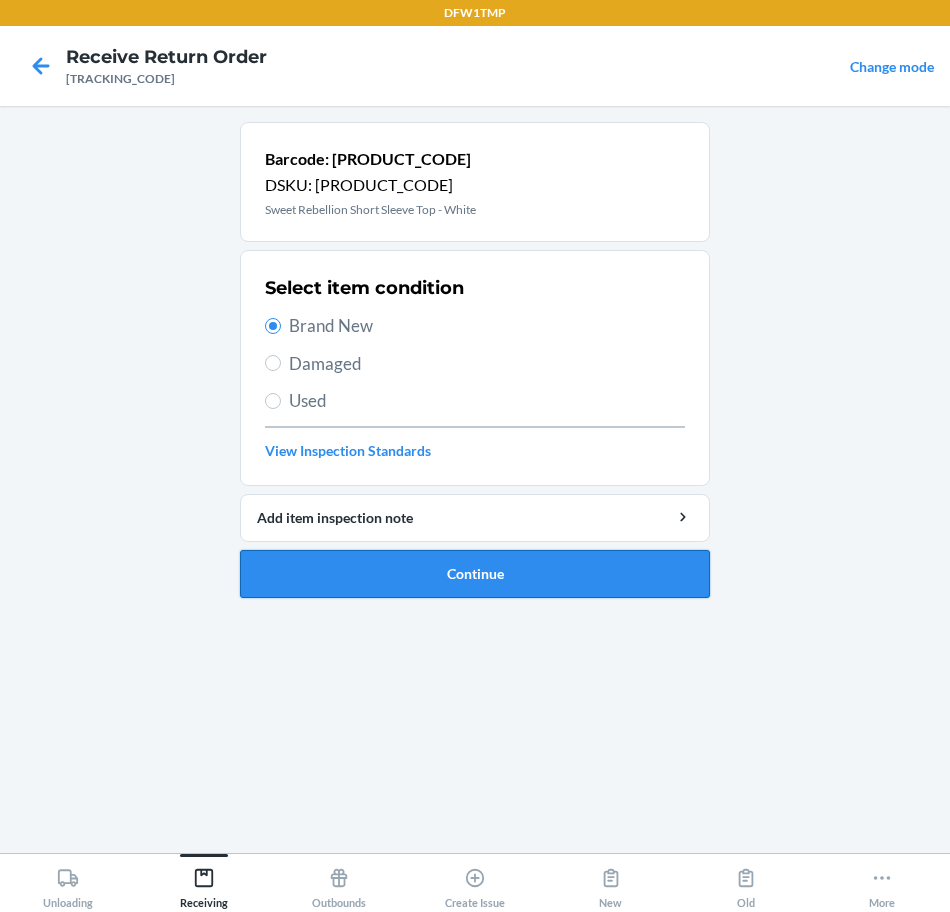 click on "Continue" at bounding box center [475, 574] 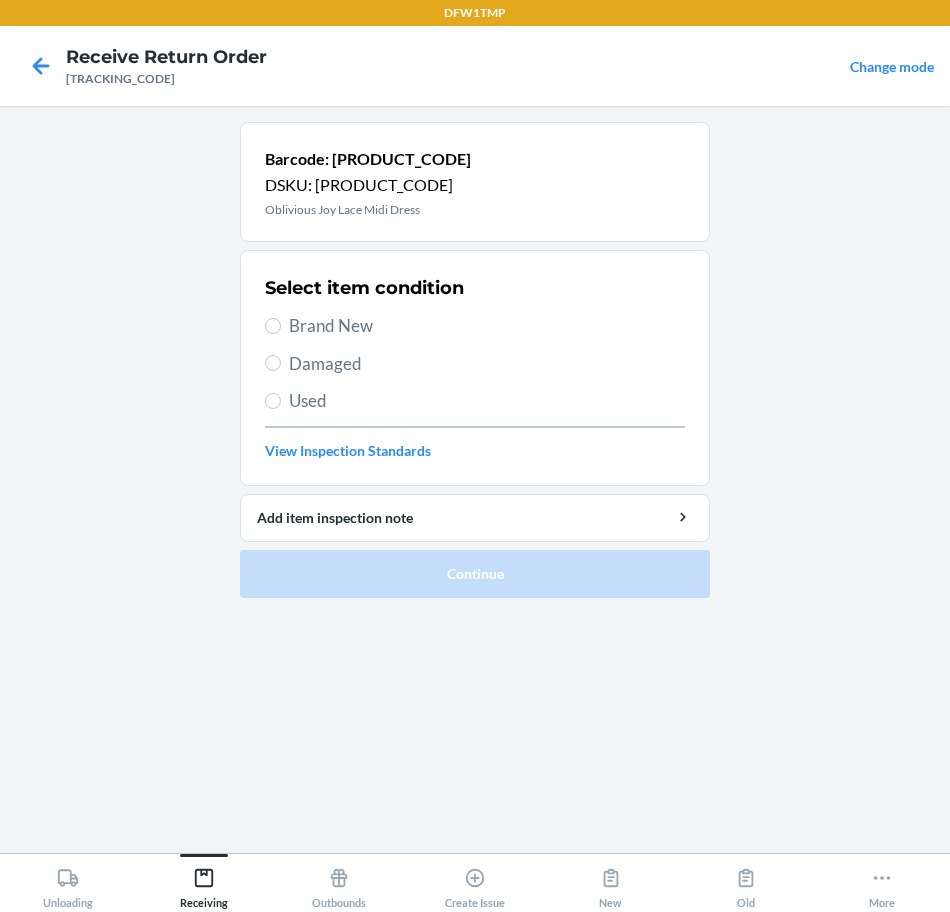 drag, startPoint x: 378, startPoint y: 327, endPoint x: 492, endPoint y: 573, distance: 271.13095 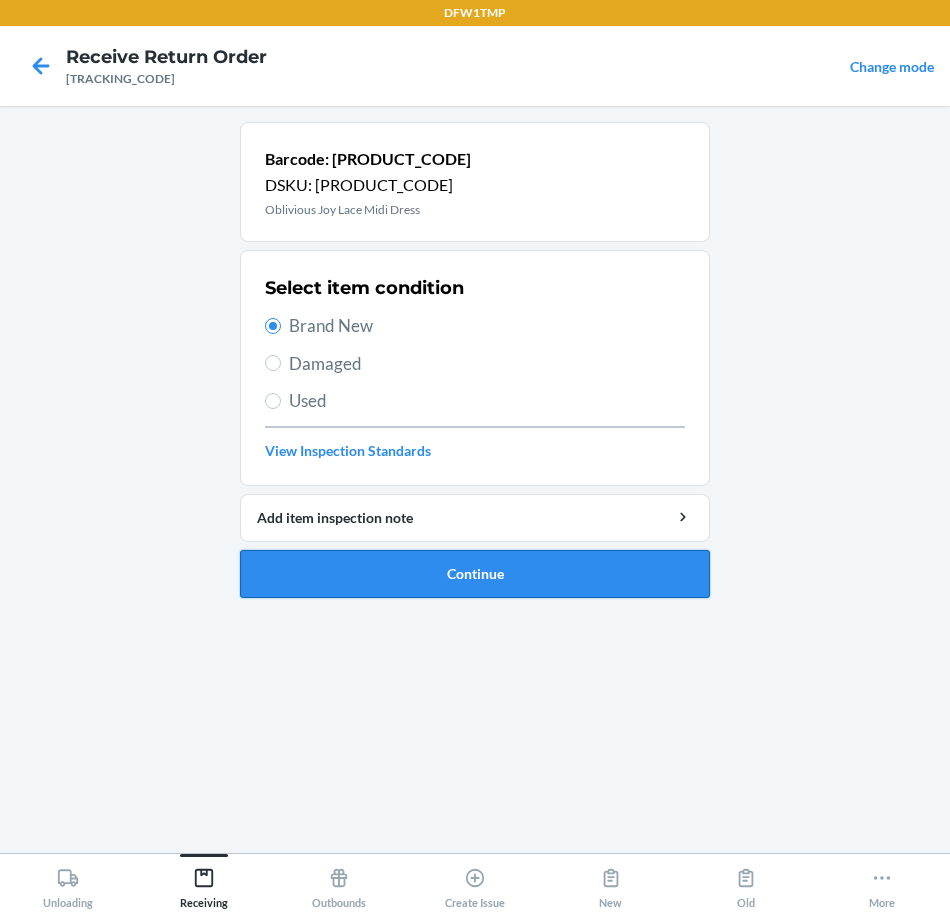 click on "Continue" at bounding box center (475, 574) 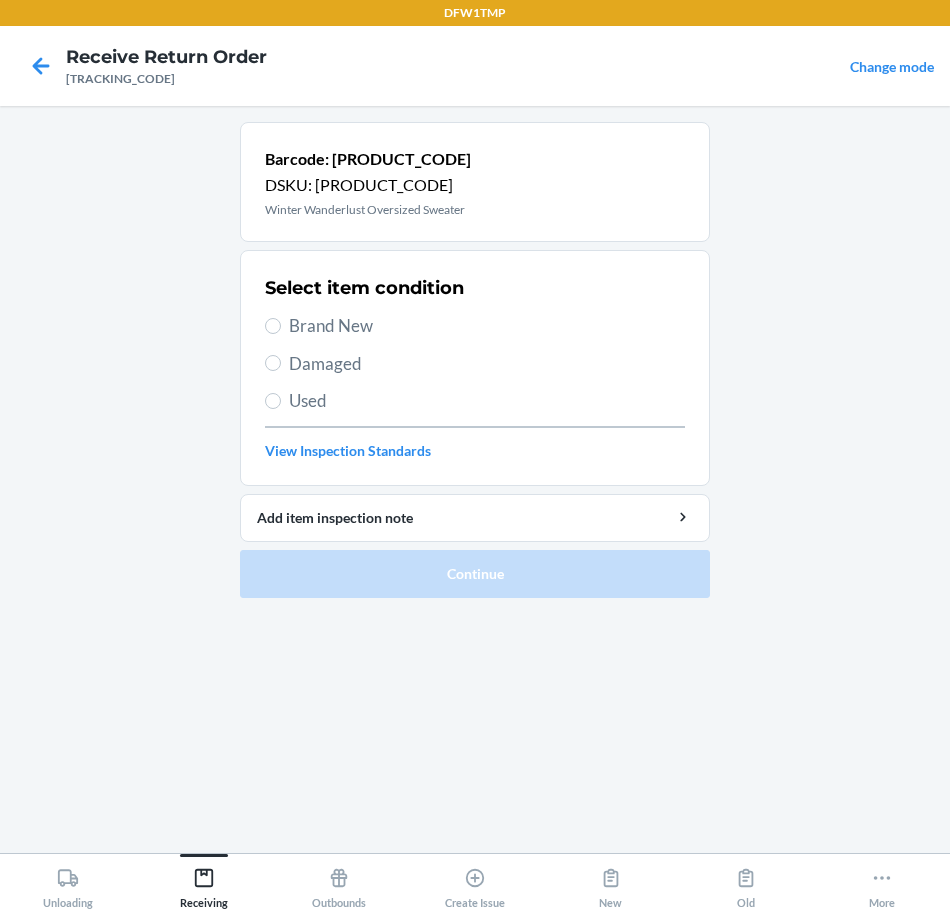 click on "Brand New" at bounding box center [487, 326] 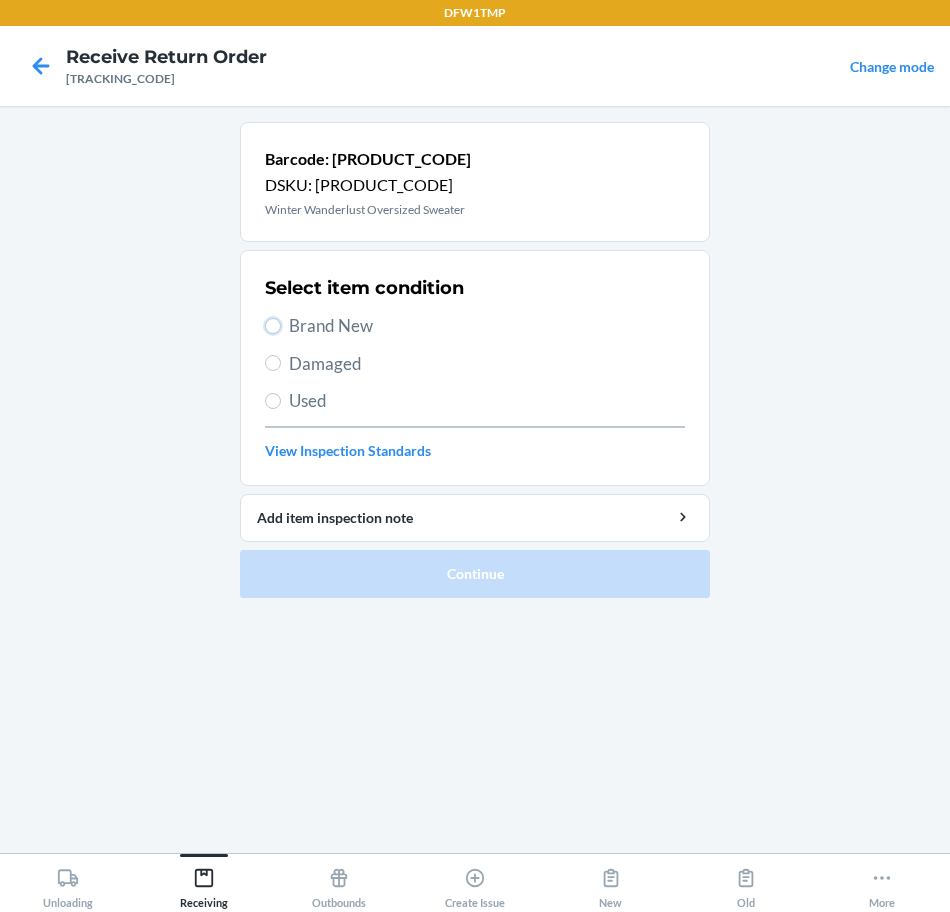 click on "Brand New" at bounding box center (273, 326) 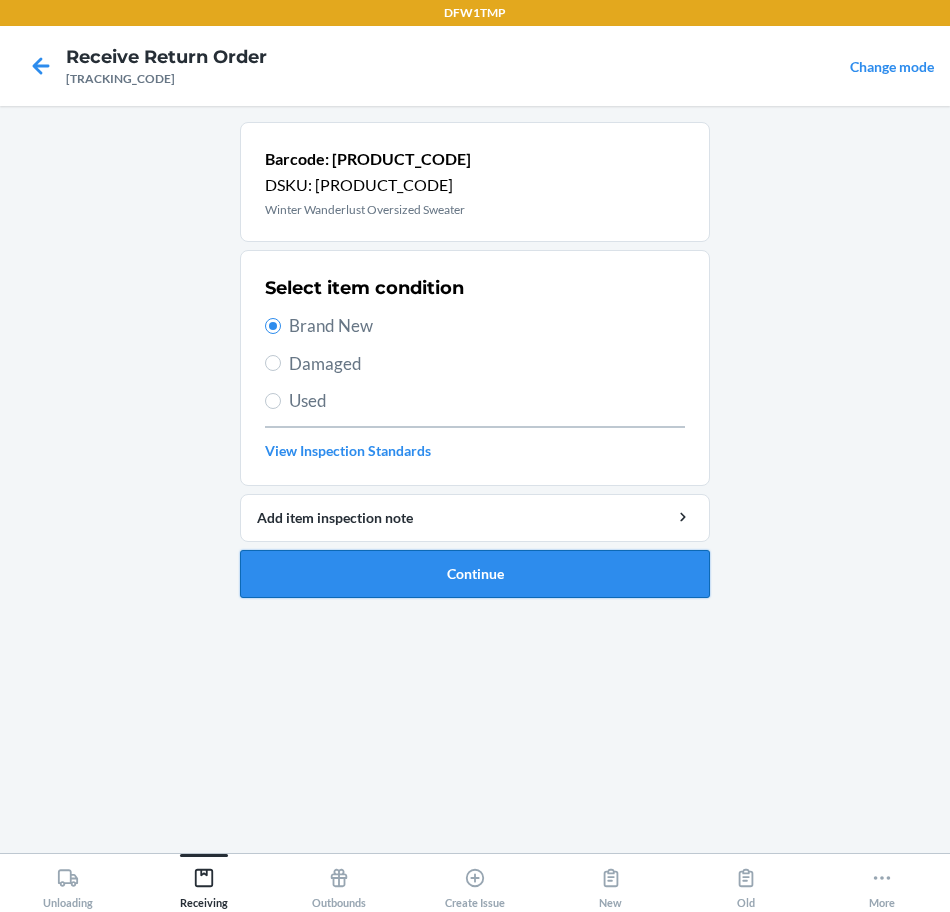 click on "Continue" at bounding box center [475, 574] 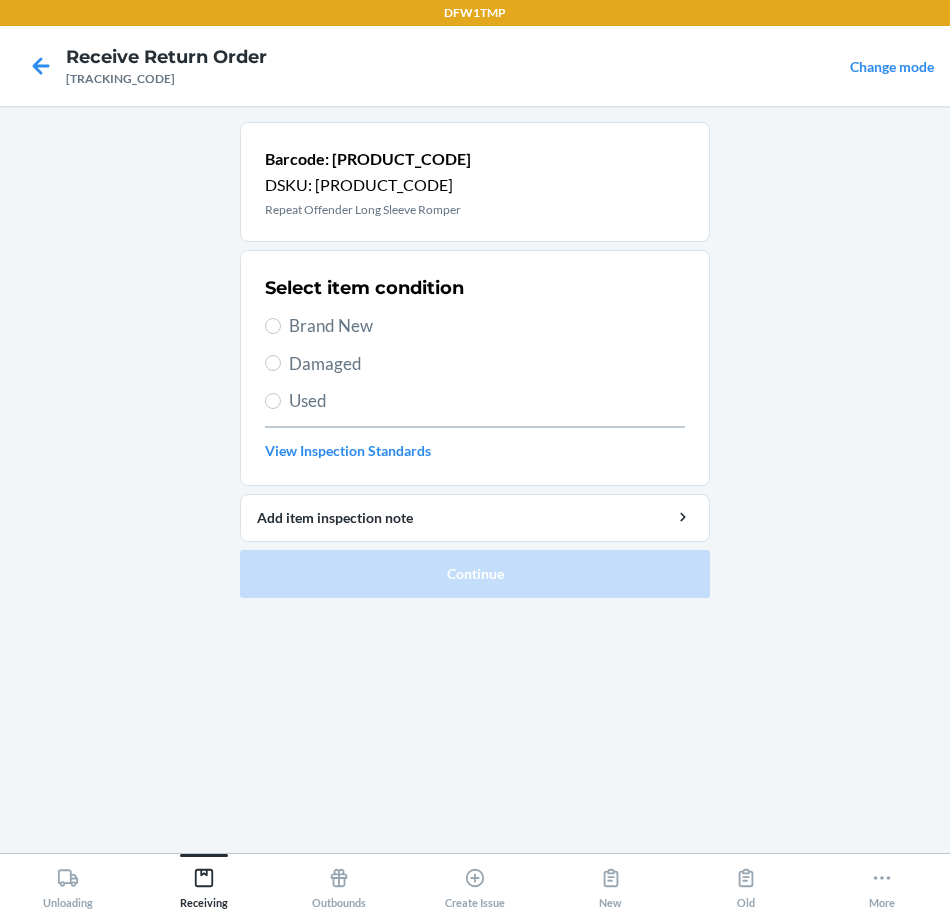 click on "Brand New" at bounding box center [487, 326] 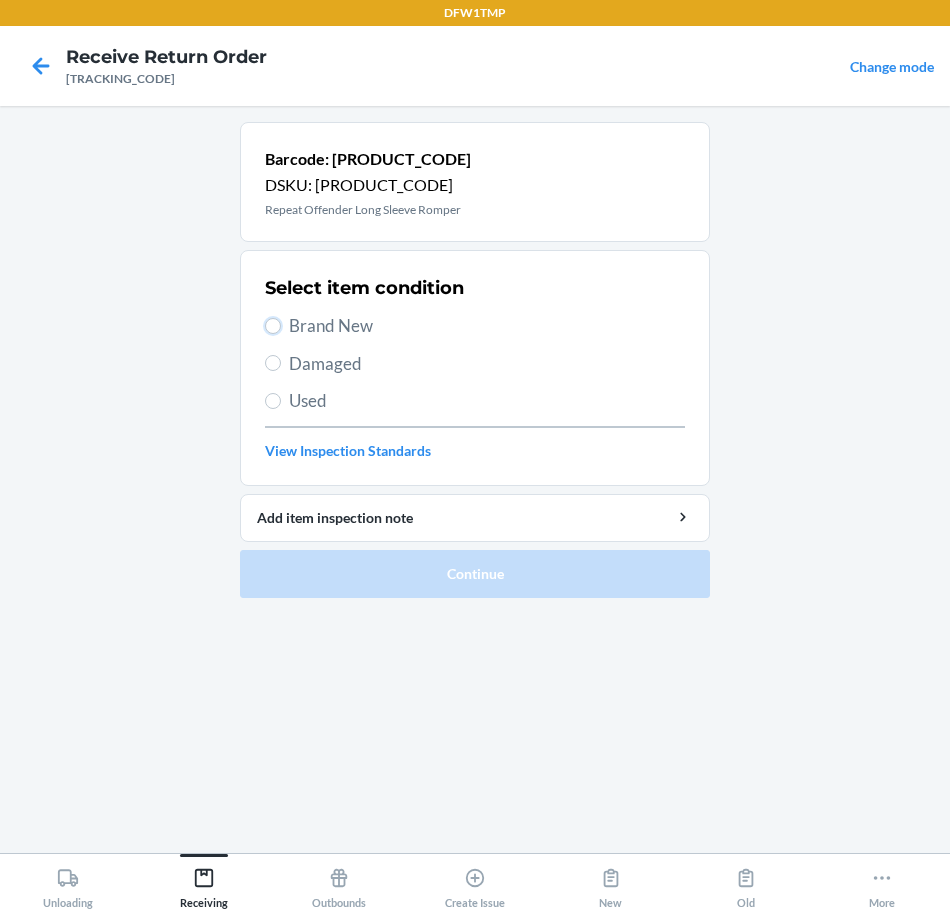 click on "Brand New" at bounding box center (273, 326) 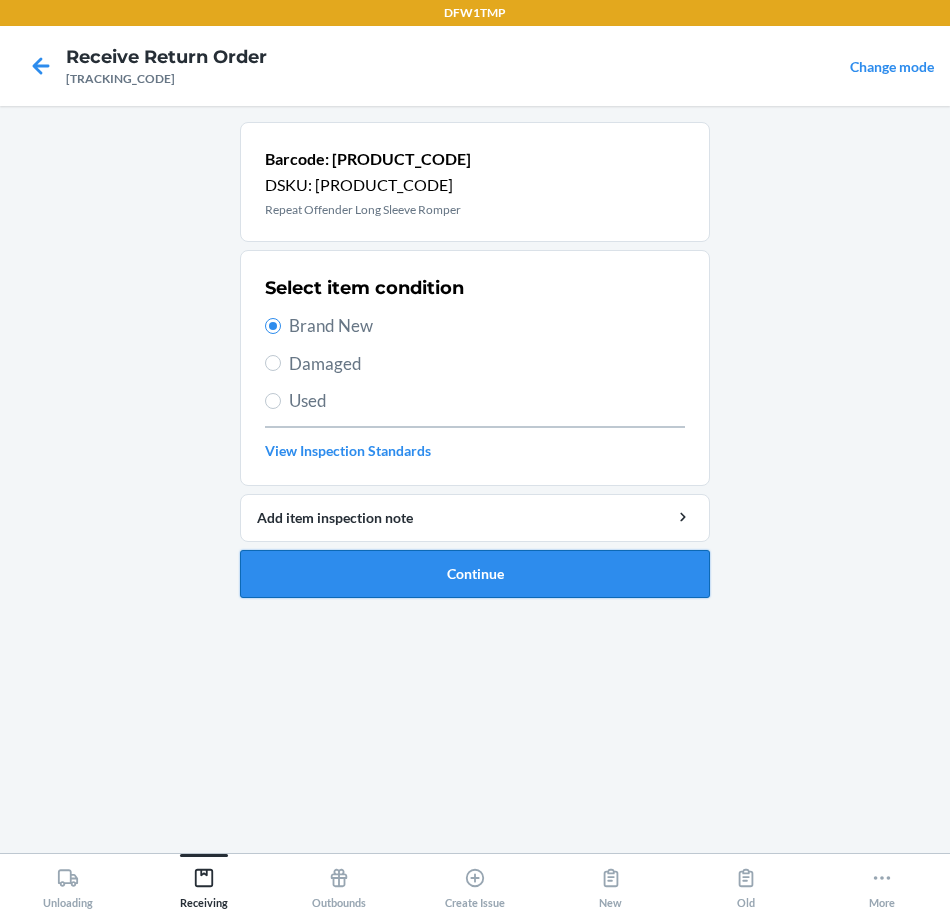 click on "Continue" at bounding box center (475, 574) 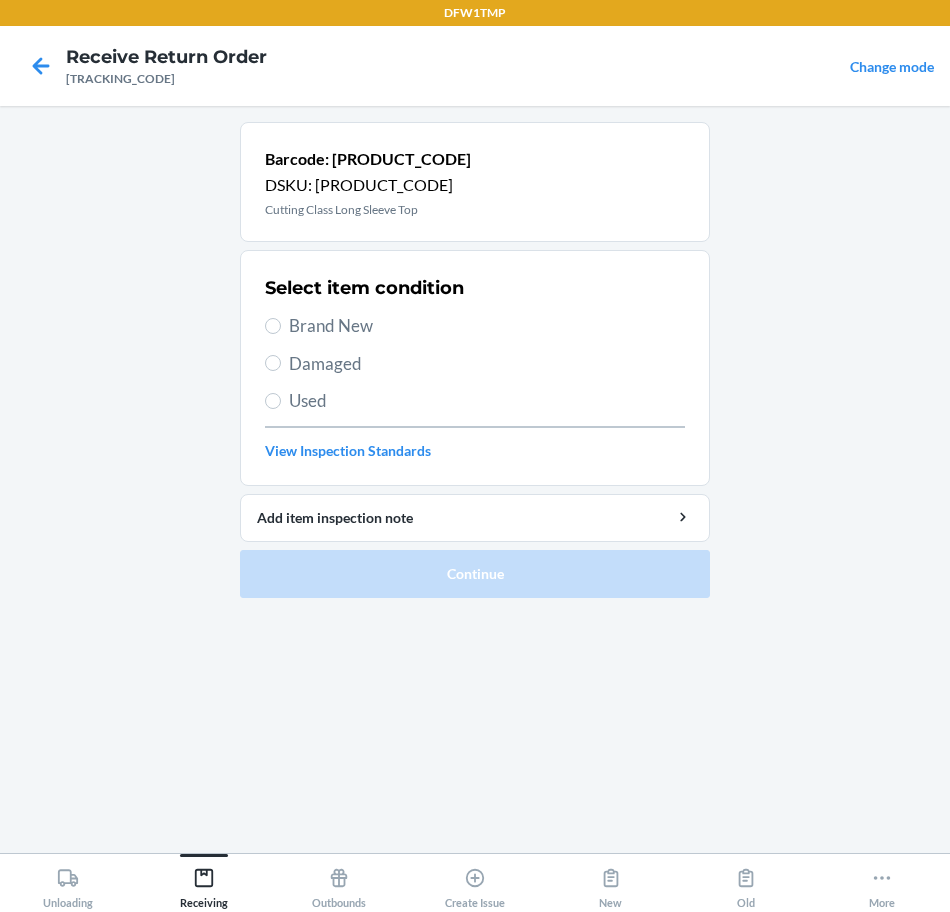 click on "Brand New" at bounding box center [487, 326] 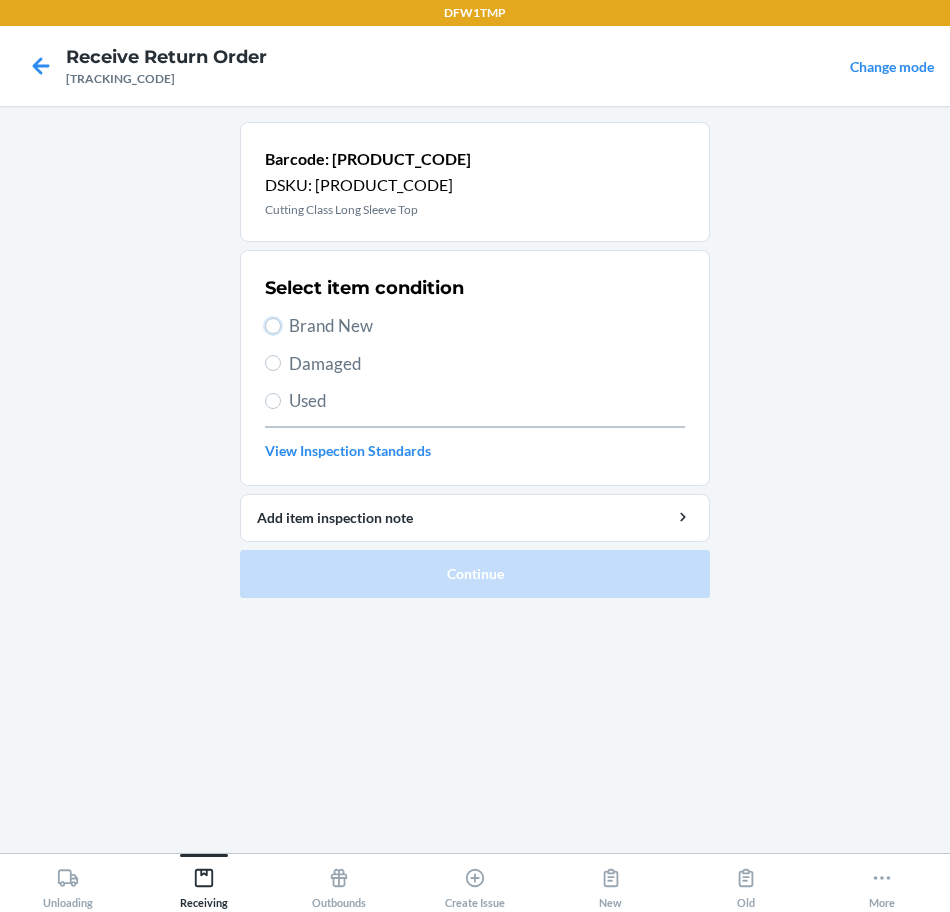 click on "Brand New" at bounding box center [273, 326] 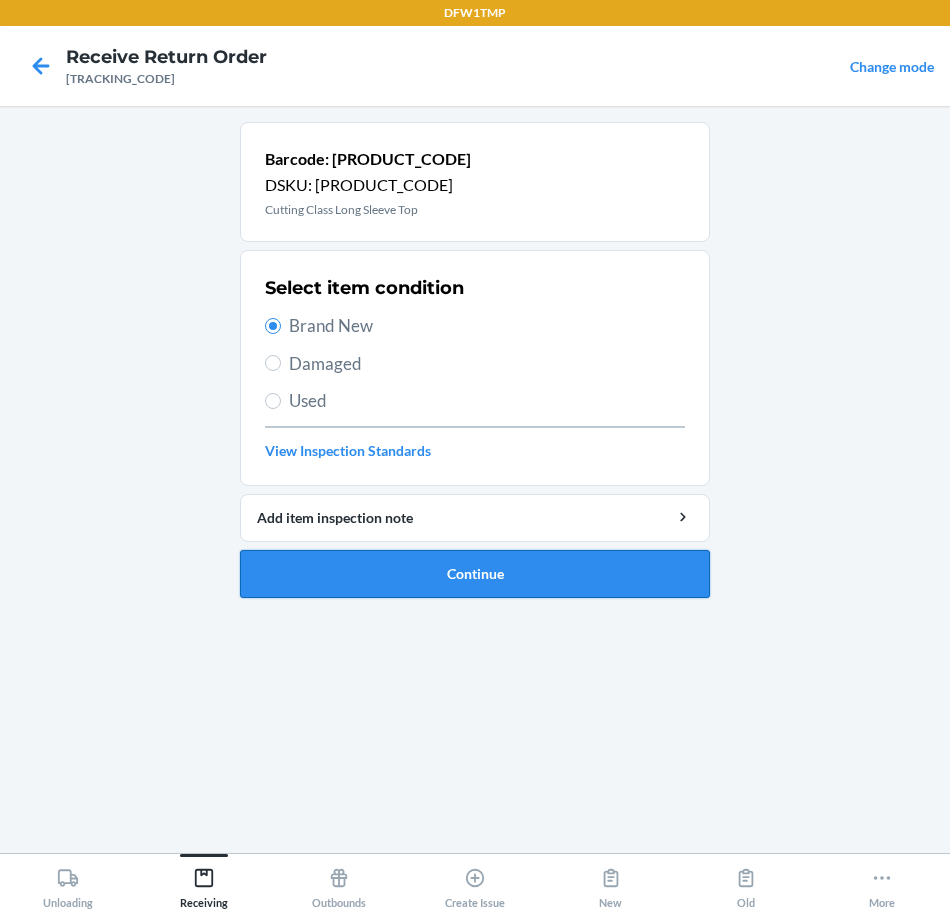 click on "Continue" at bounding box center (475, 574) 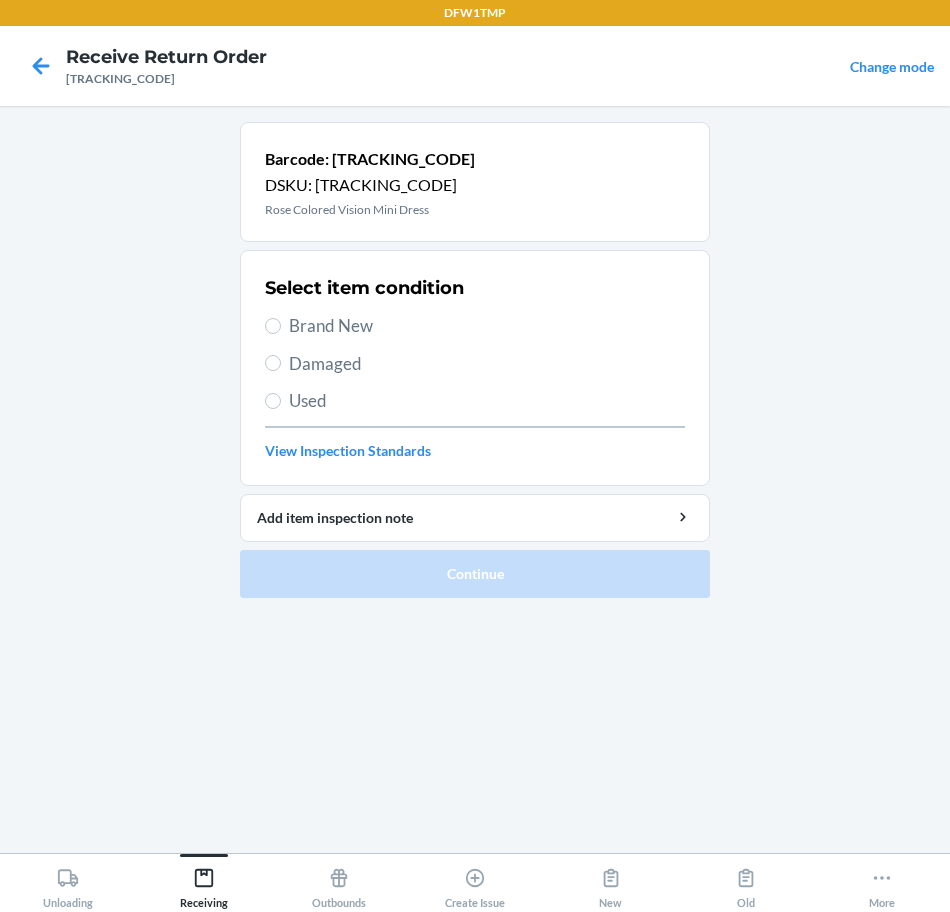 click on "Brand New" at bounding box center (487, 326) 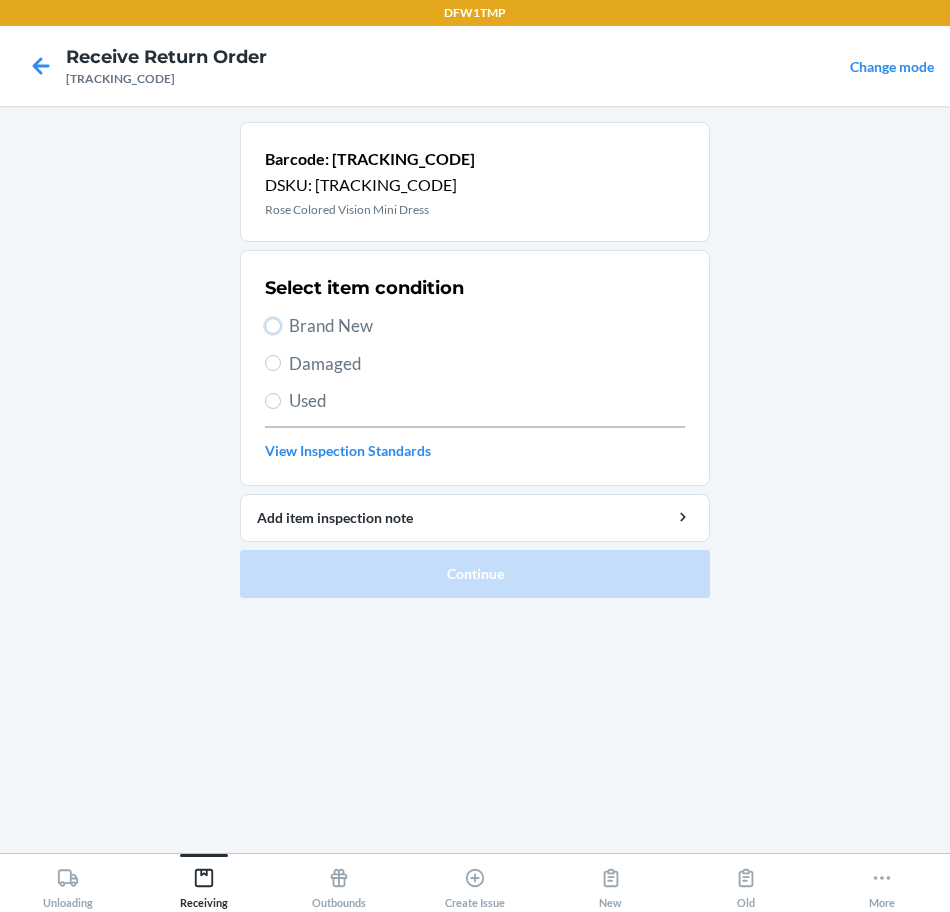 click on "Brand New" at bounding box center (273, 326) 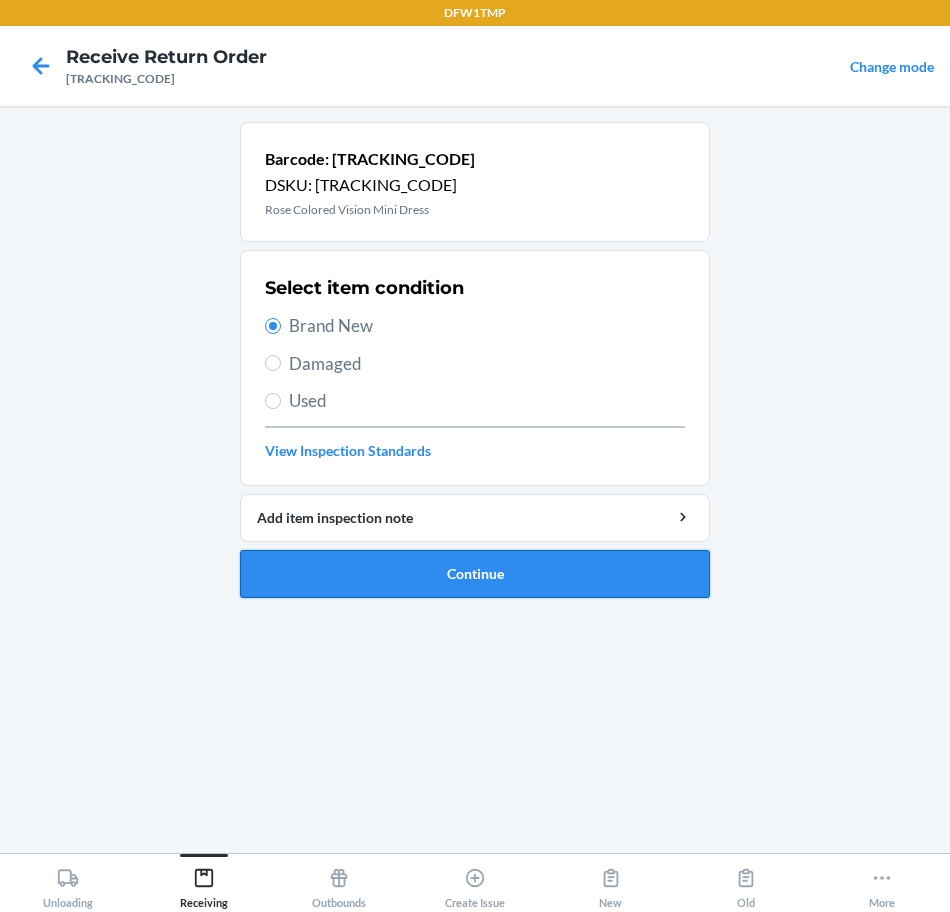 click on "Continue" at bounding box center (475, 574) 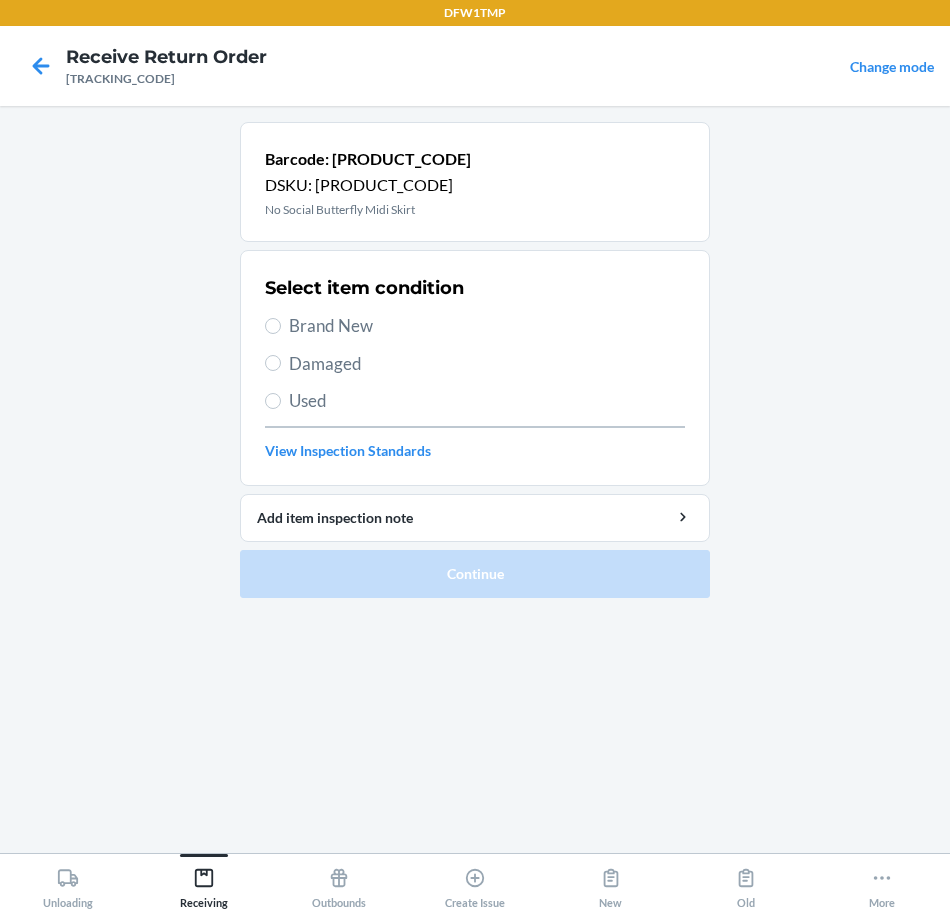 click on "Brand New" at bounding box center (487, 326) 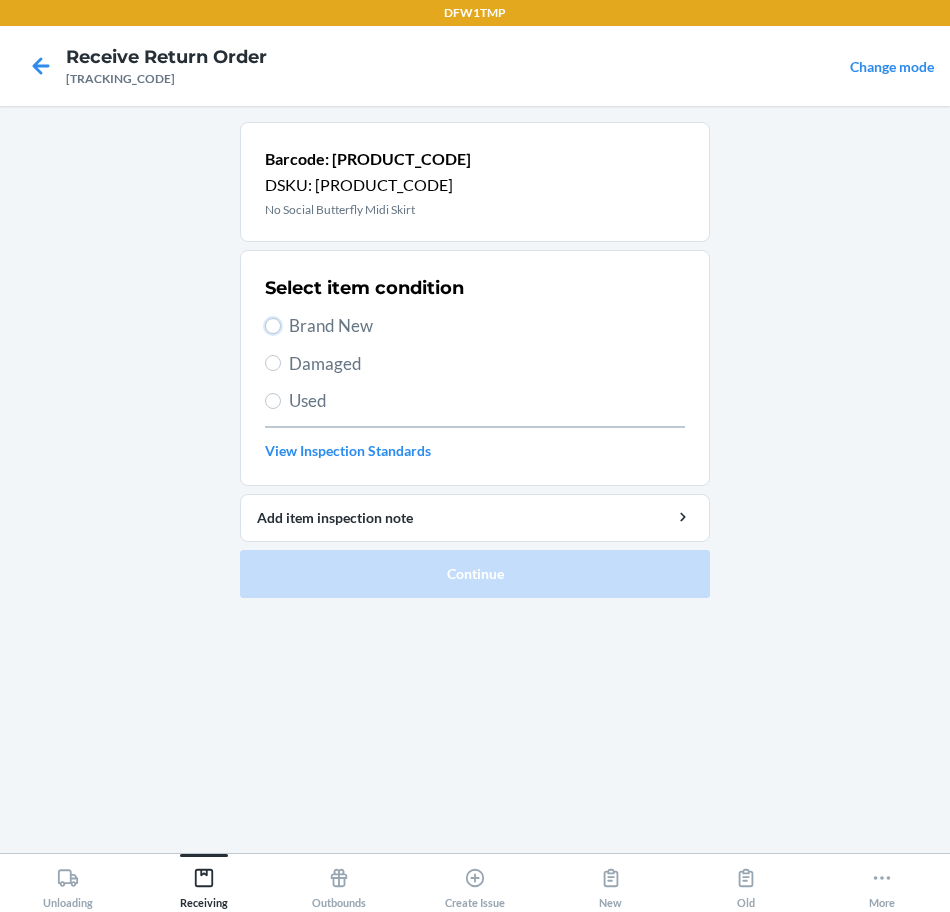 click on "Brand New" at bounding box center [273, 326] 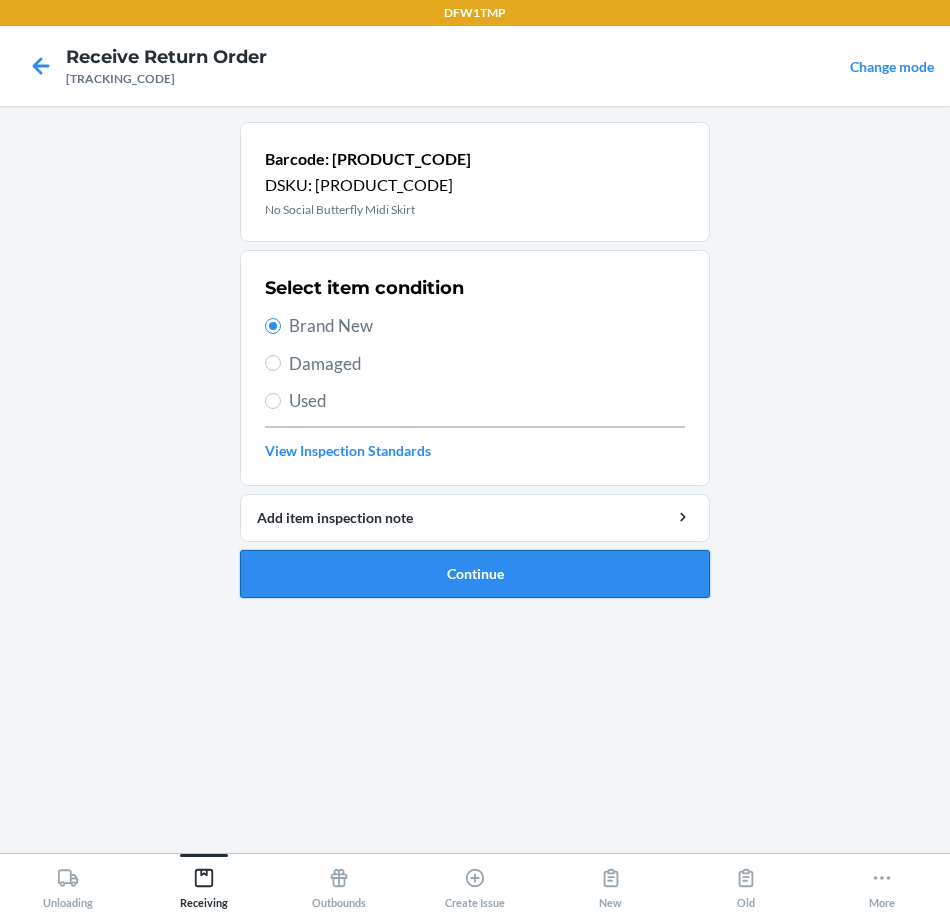 click on "Continue" at bounding box center [475, 574] 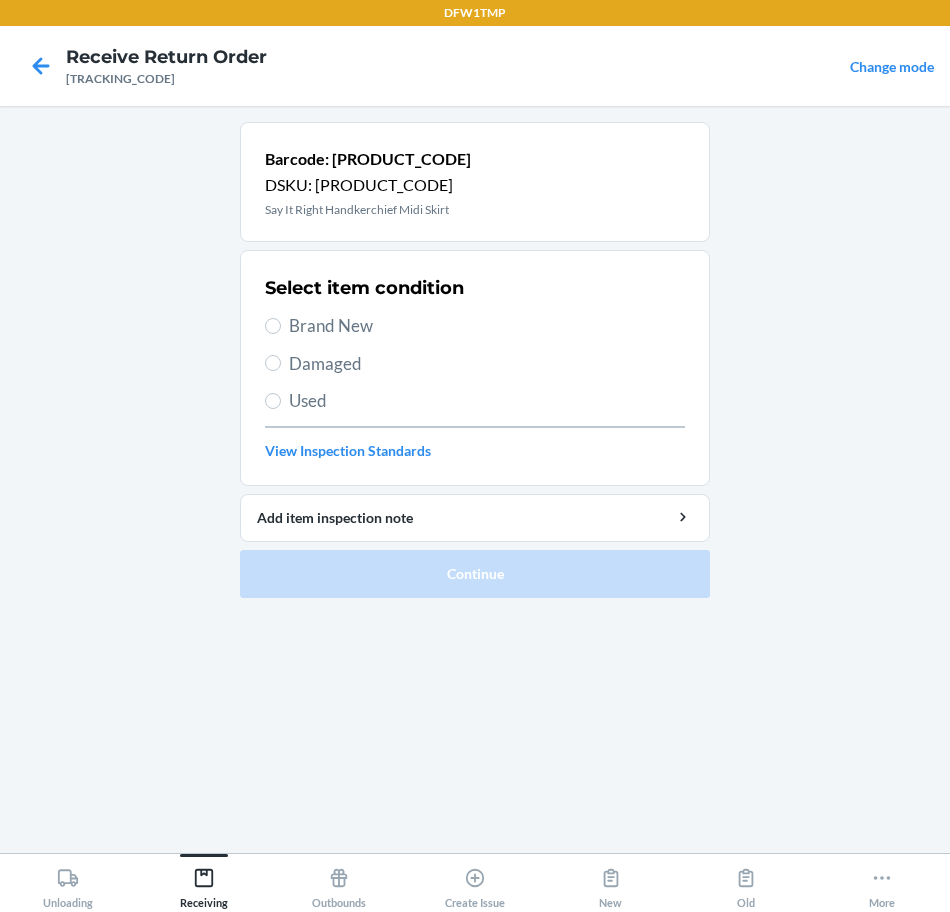 click on "Brand New" at bounding box center [487, 326] 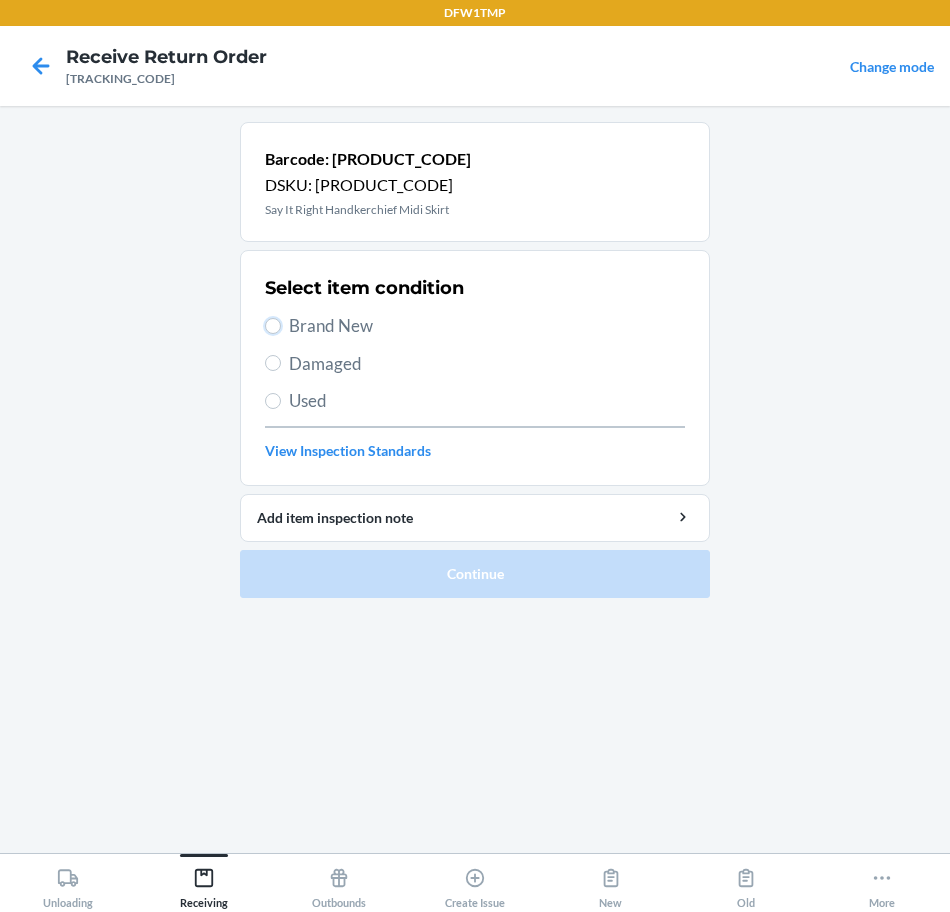 click on "Brand New" at bounding box center [273, 326] 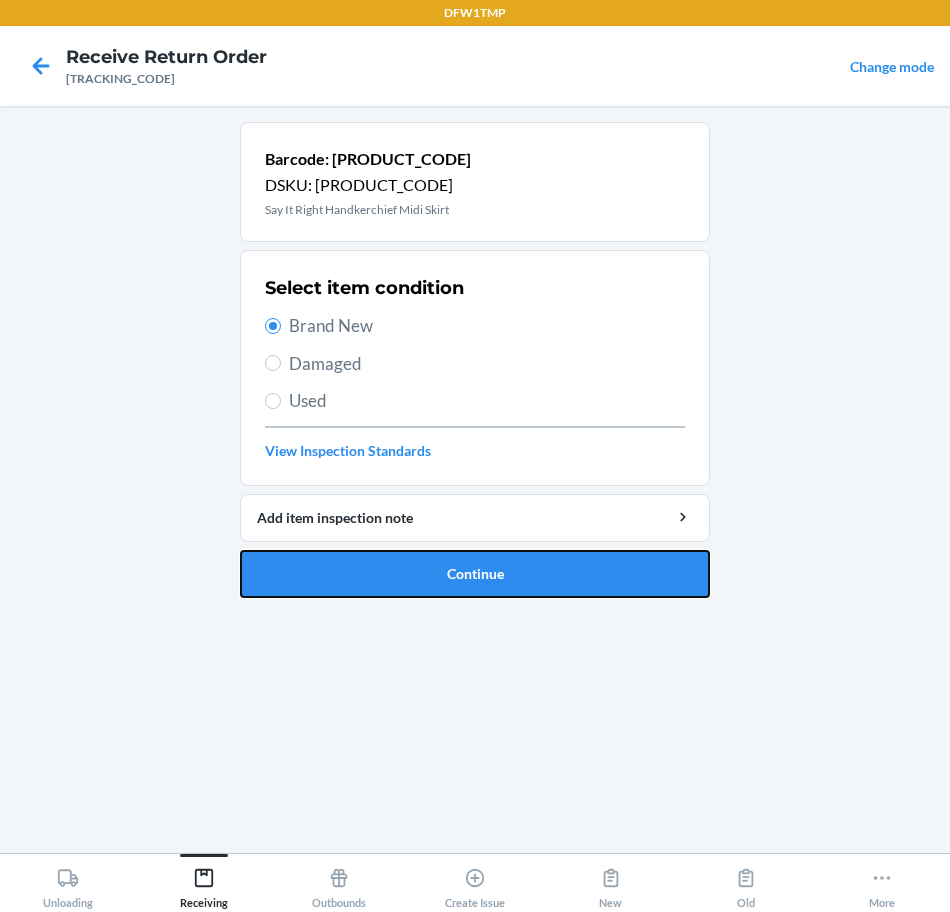 click on "Continue" at bounding box center [475, 574] 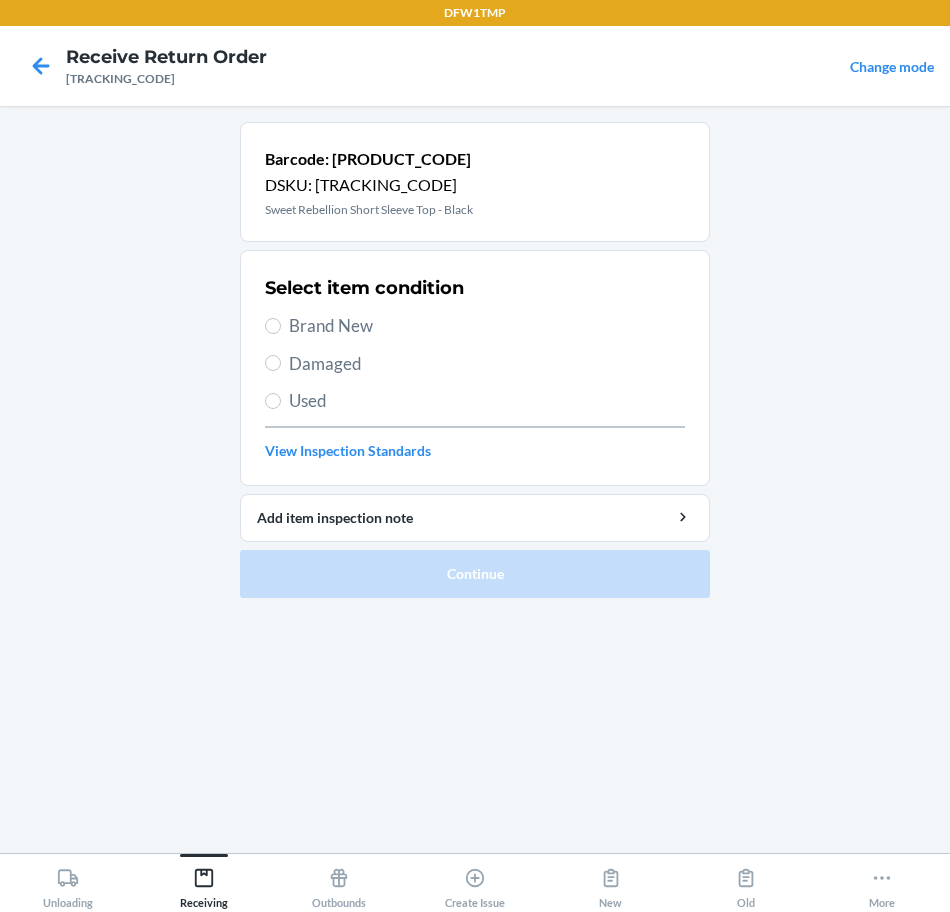 click on "Brand New" at bounding box center [487, 326] 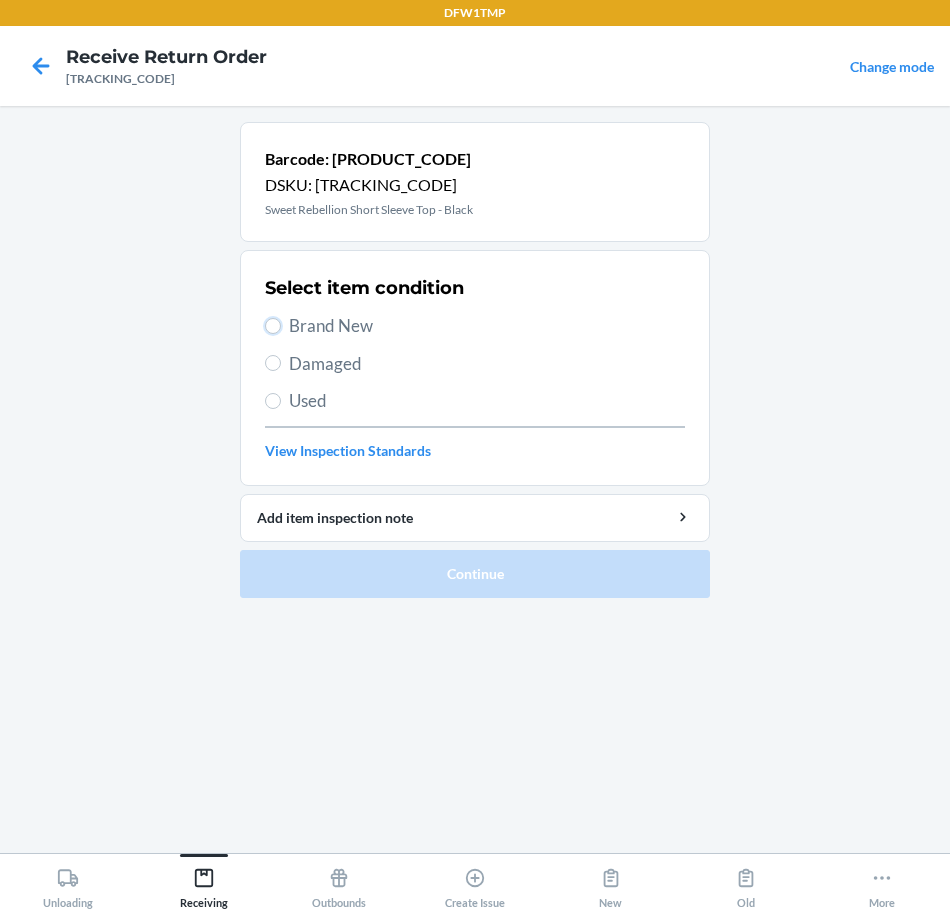 click on "Brand New" at bounding box center [273, 326] 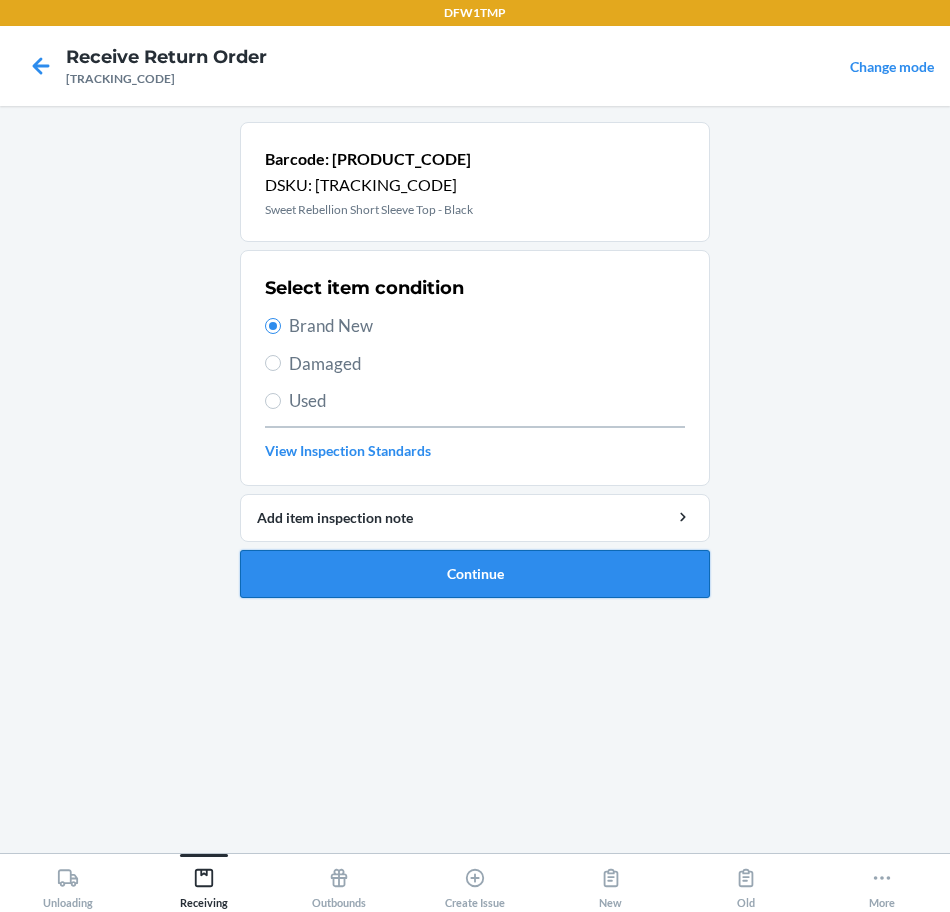 click on "Continue" at bounding box center [475, 574] 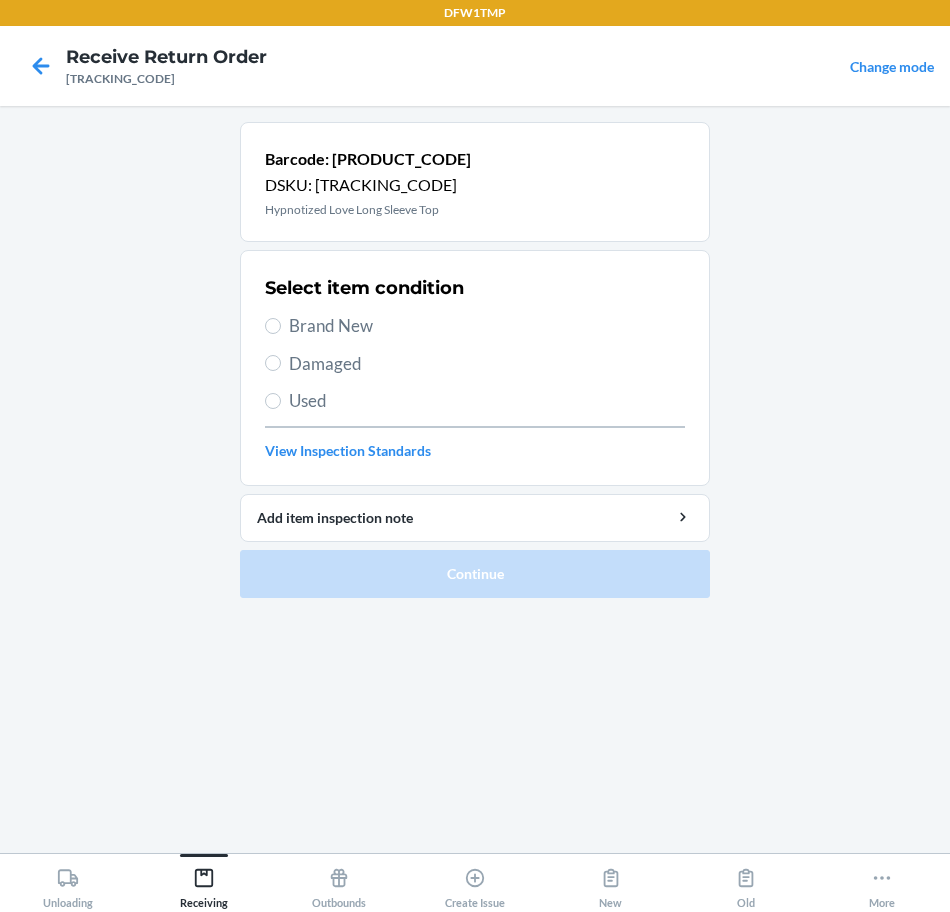 click on "Brand New" at bounding box center [487, 326] 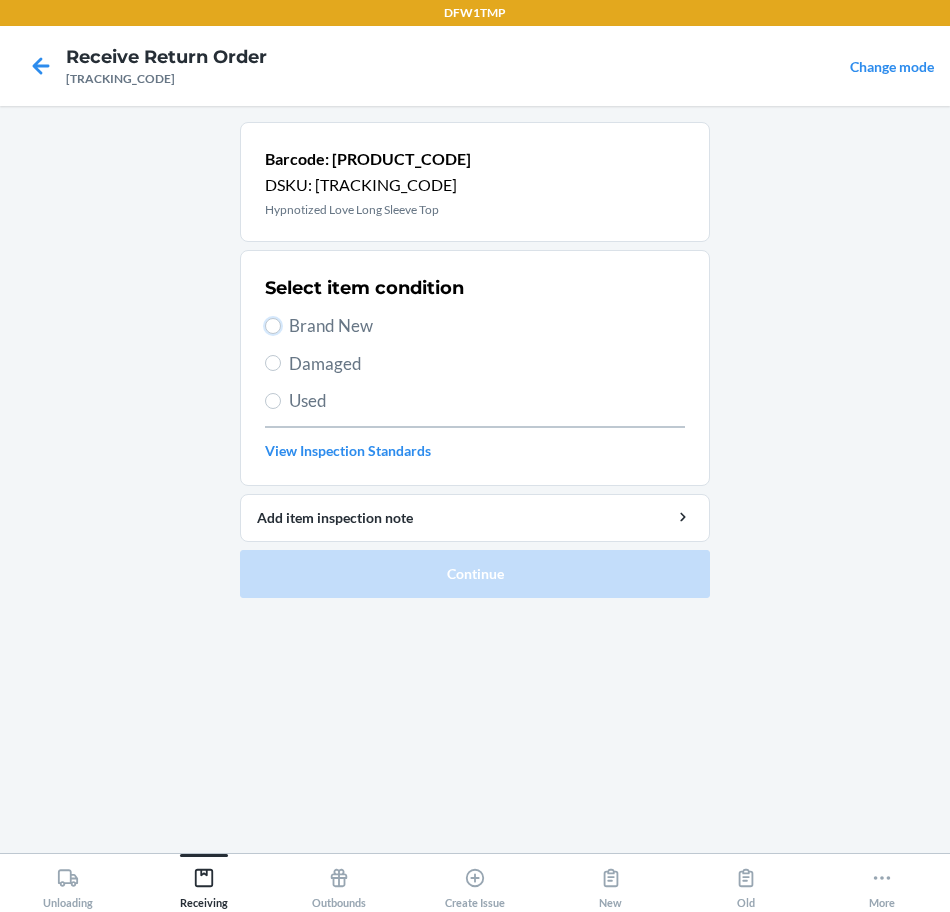 click on "Brand New" at bounding box center [273, 326] 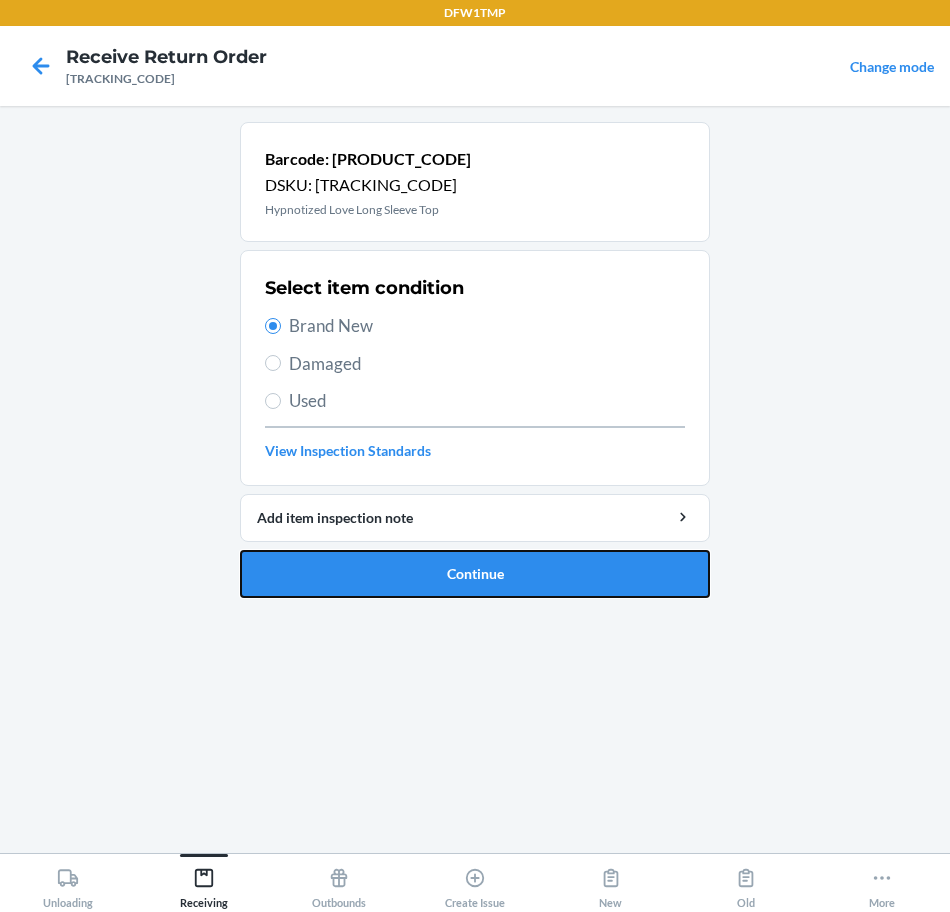 drag, startPoint x: 457, startPoint y: 573, endPoint x: 411, endPoint y: 550, distance: 51.42956 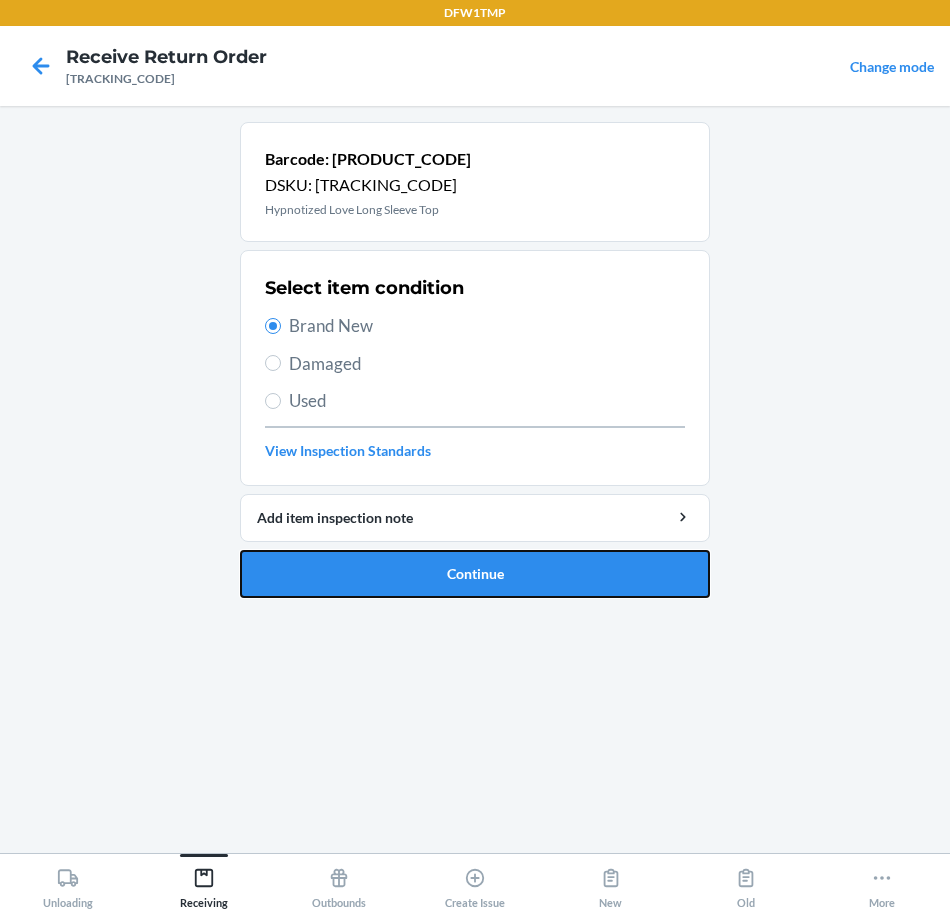 click on "Continue" at bounding box center [475, 574] 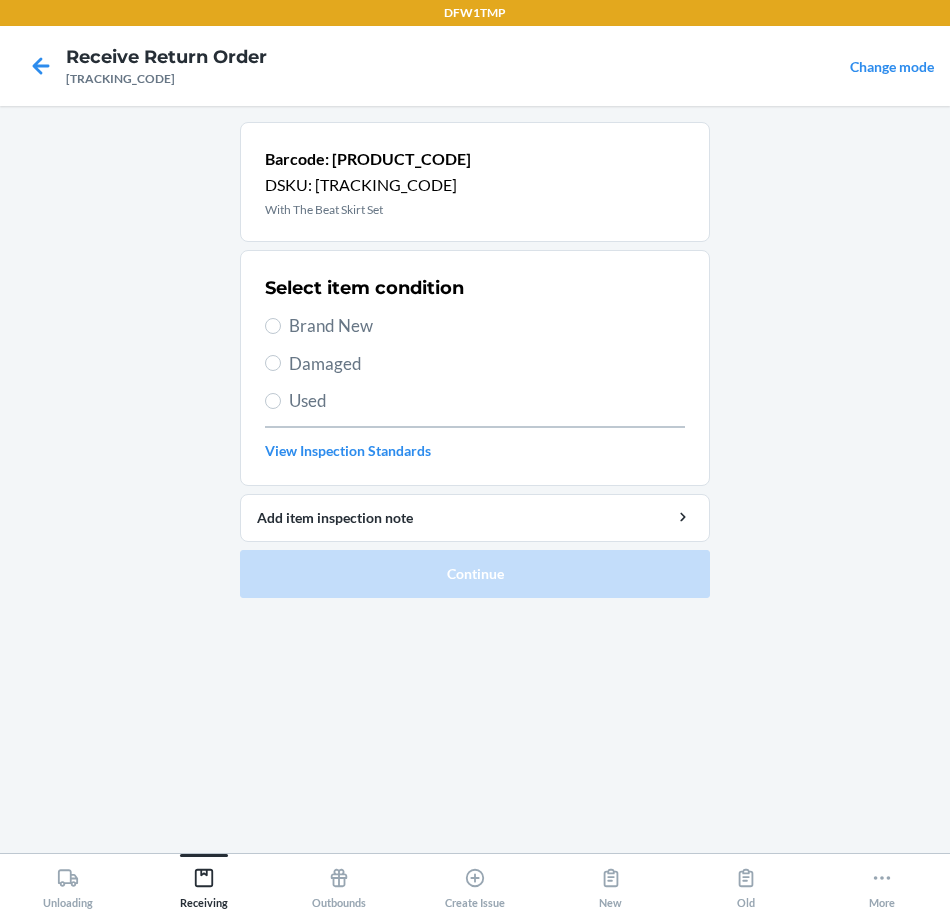 click on "Select item condition Brand New Damaged Used View Inspection Standards" at bounding box center (475, 368) 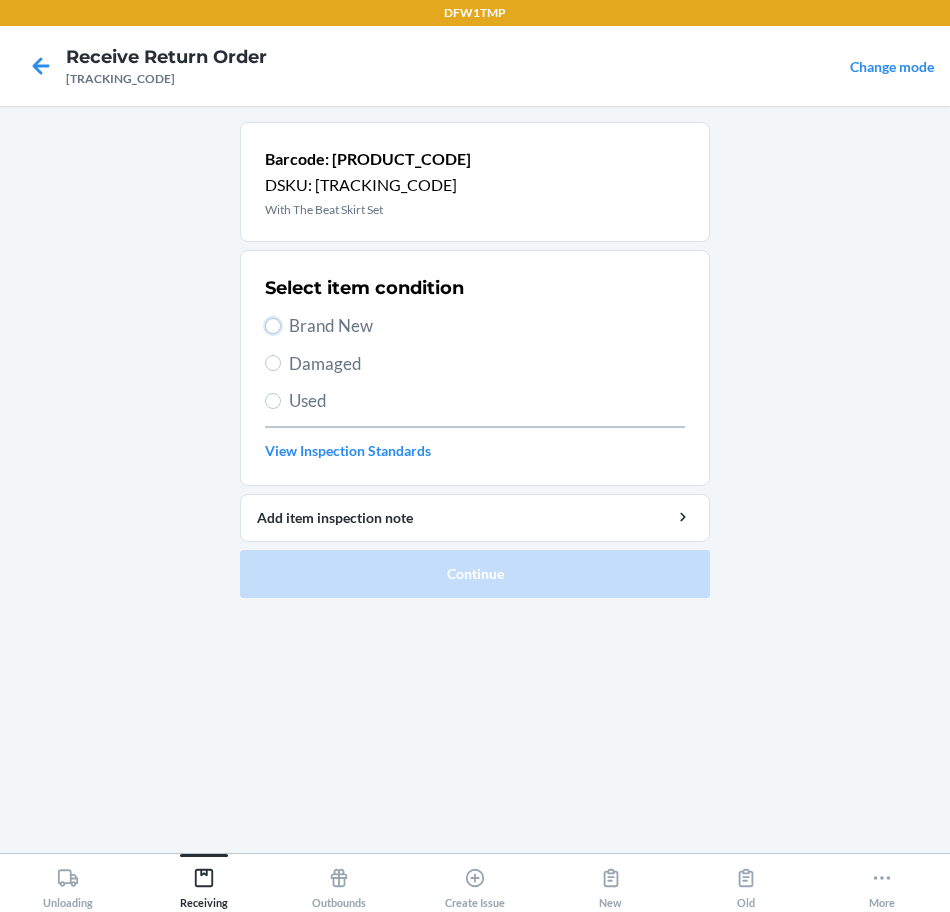 click on "Brand New" at bounding box center (273, 326) 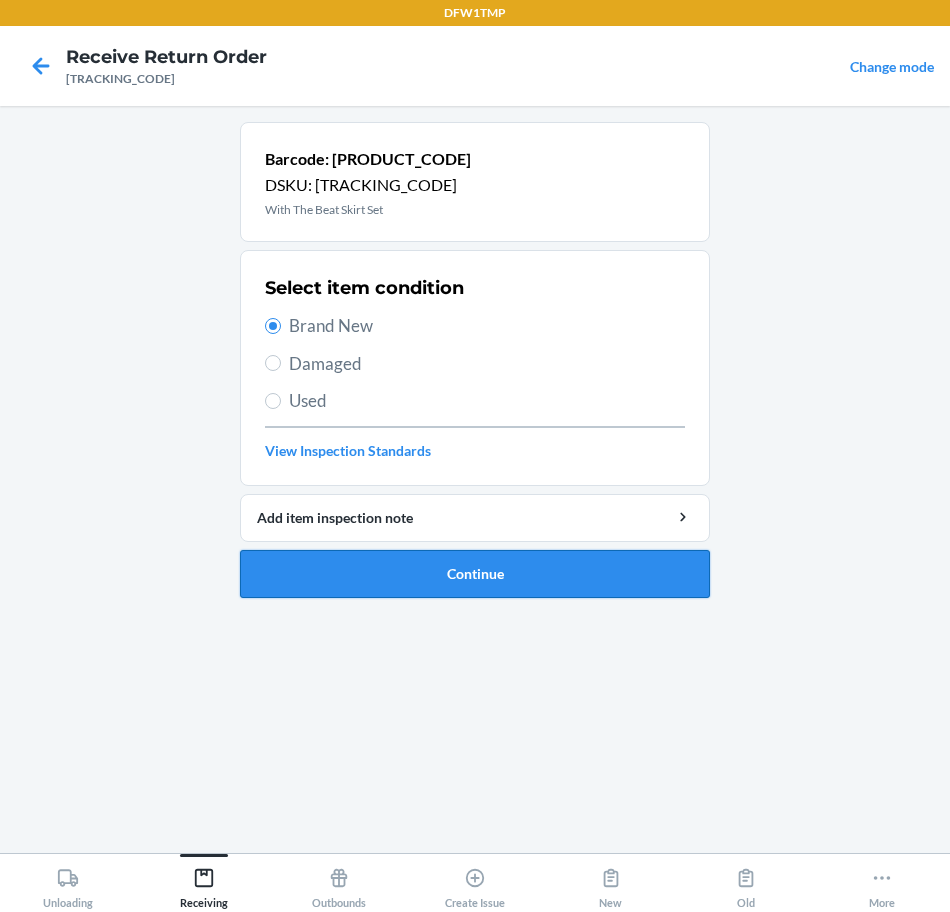 click on "Continue" at bounding box center [475, 574] 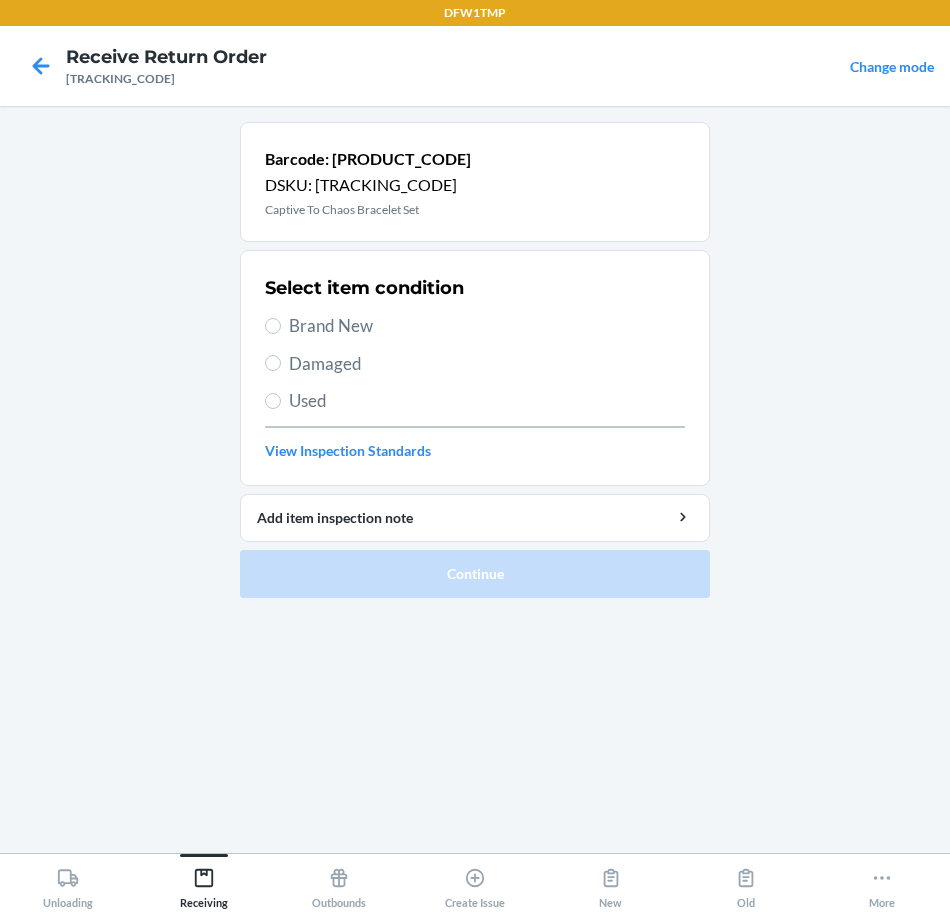 drag, startPoint x: 346, startPoint y: 298, endPoint x: 346, endPoint y: 317, distance: 19 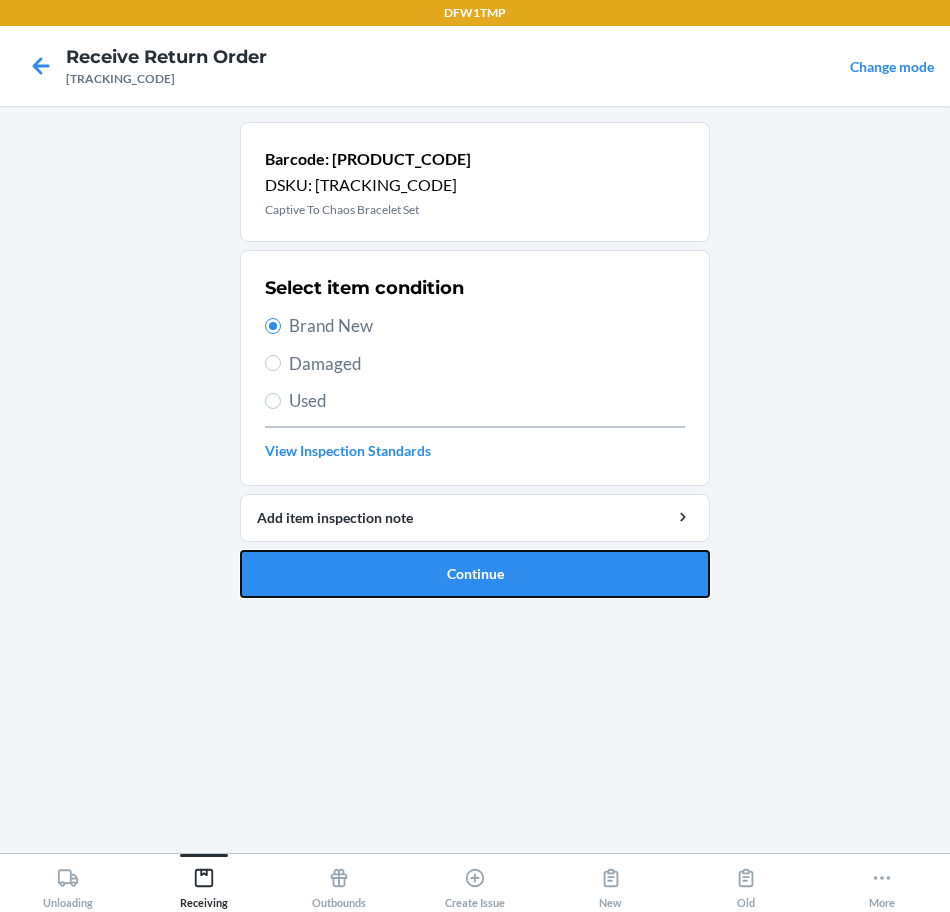 click on "Continue" at bounding box center [475, 574] 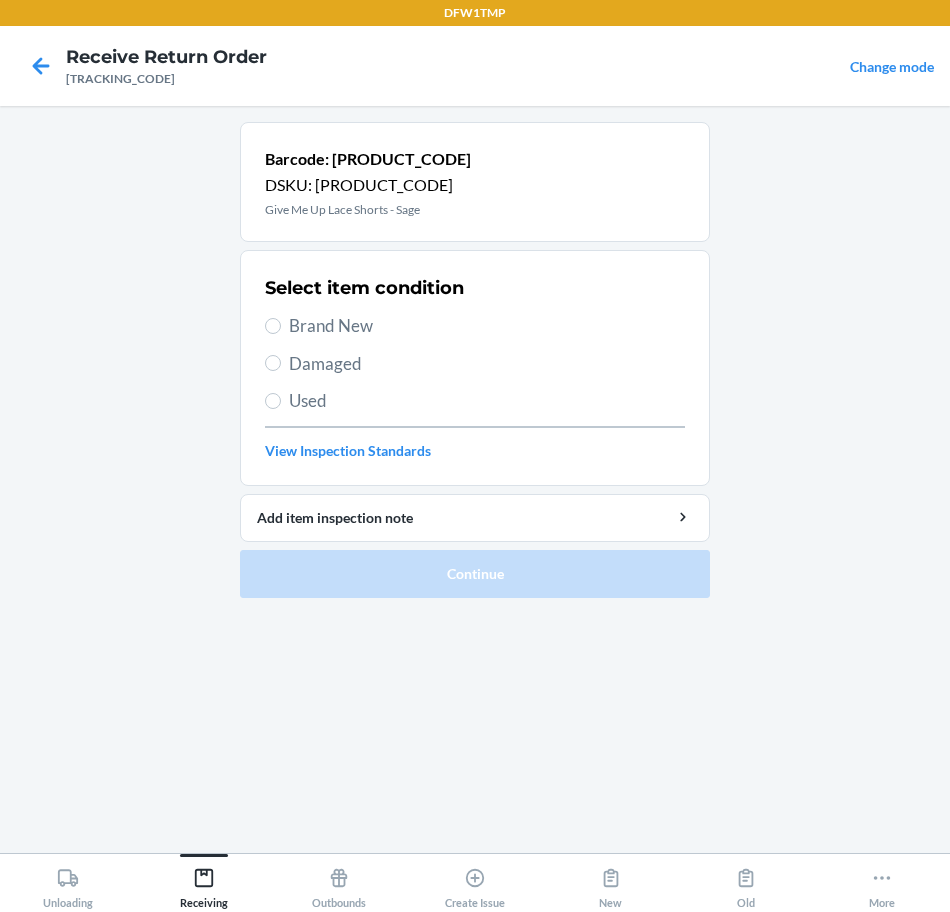 click on "Brand New" at bounding box center [487, 326] 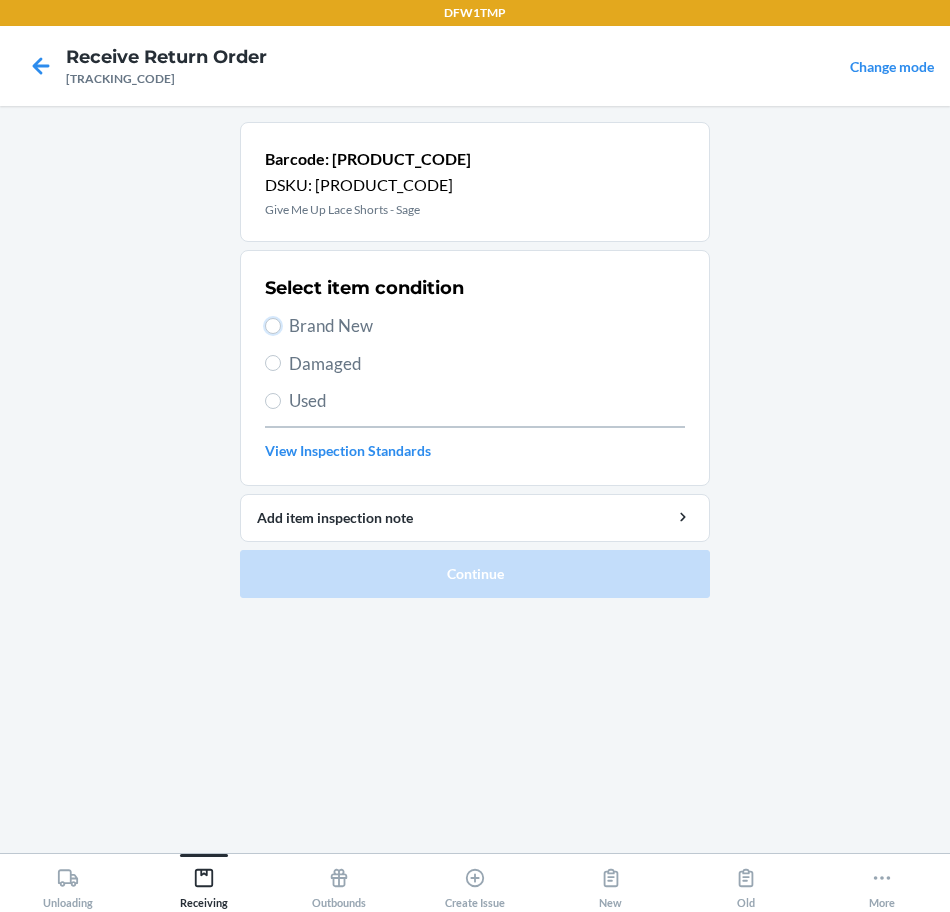 click on "Brand New" at bounding box center (273, 326) 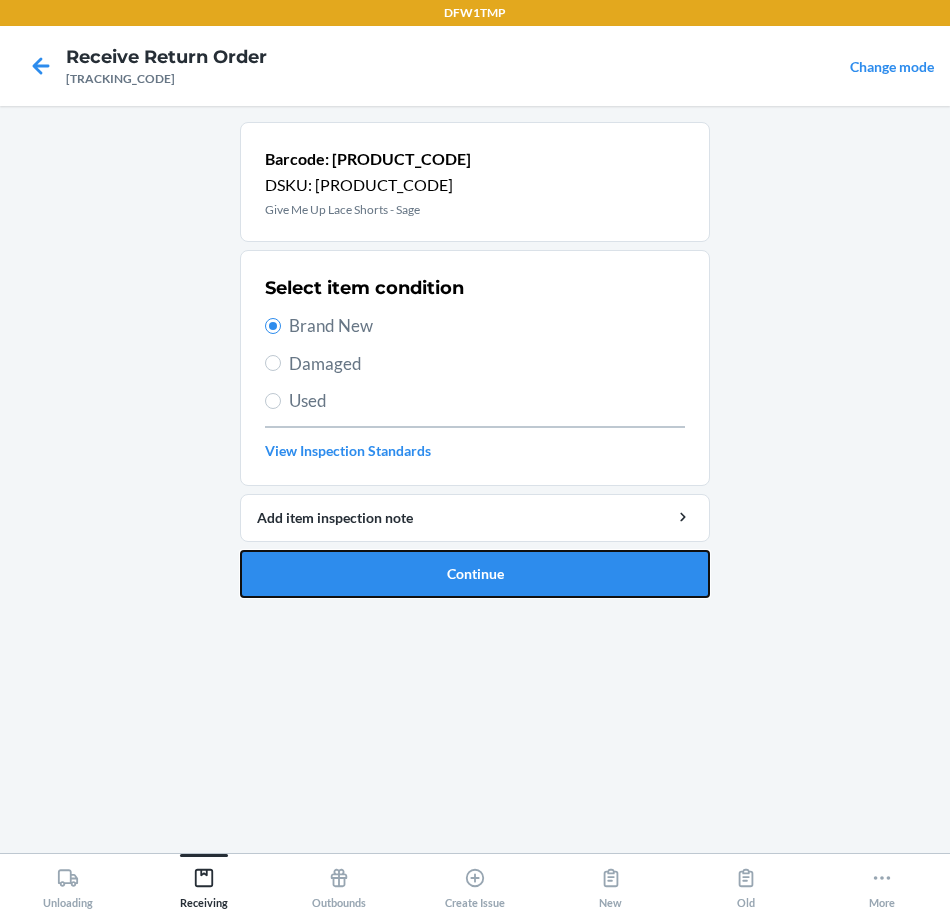 drag, startPoint x: 444, startPoint y: 565, endPoint x: 436, endPoint y: 539, distance: 27.202942 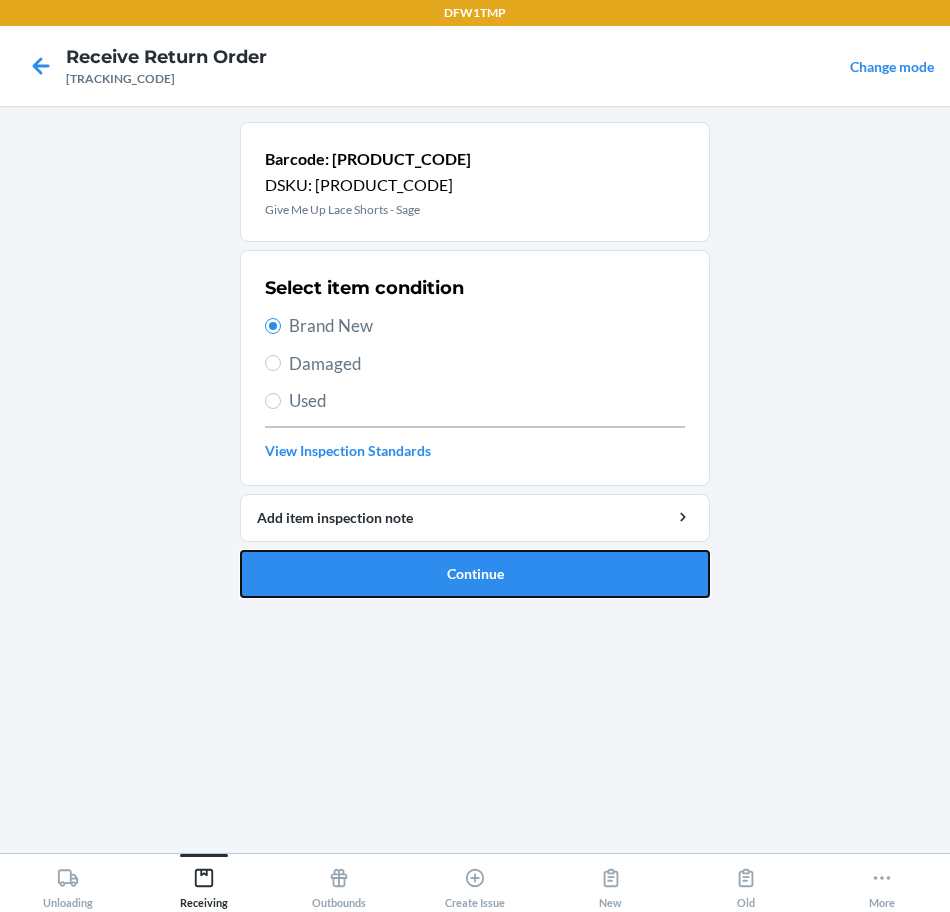 click on "Continue" at bounding box center [475, 574] 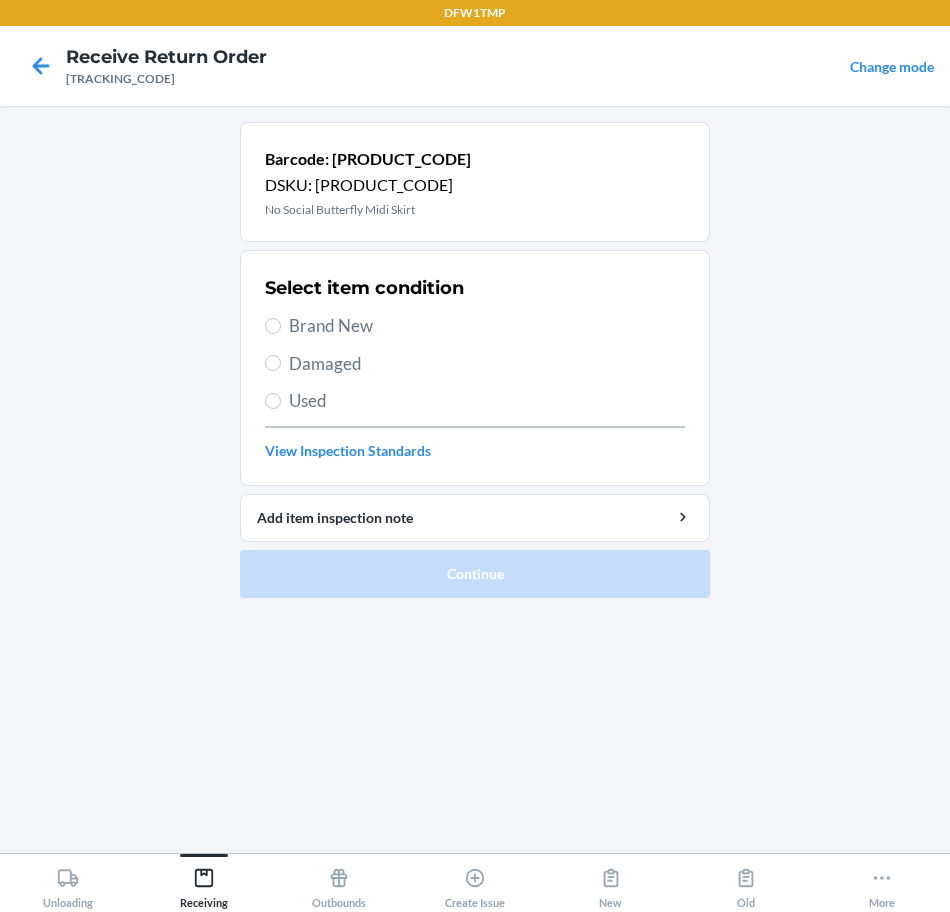 click on "Brand New" at bounding box center (487, 326) 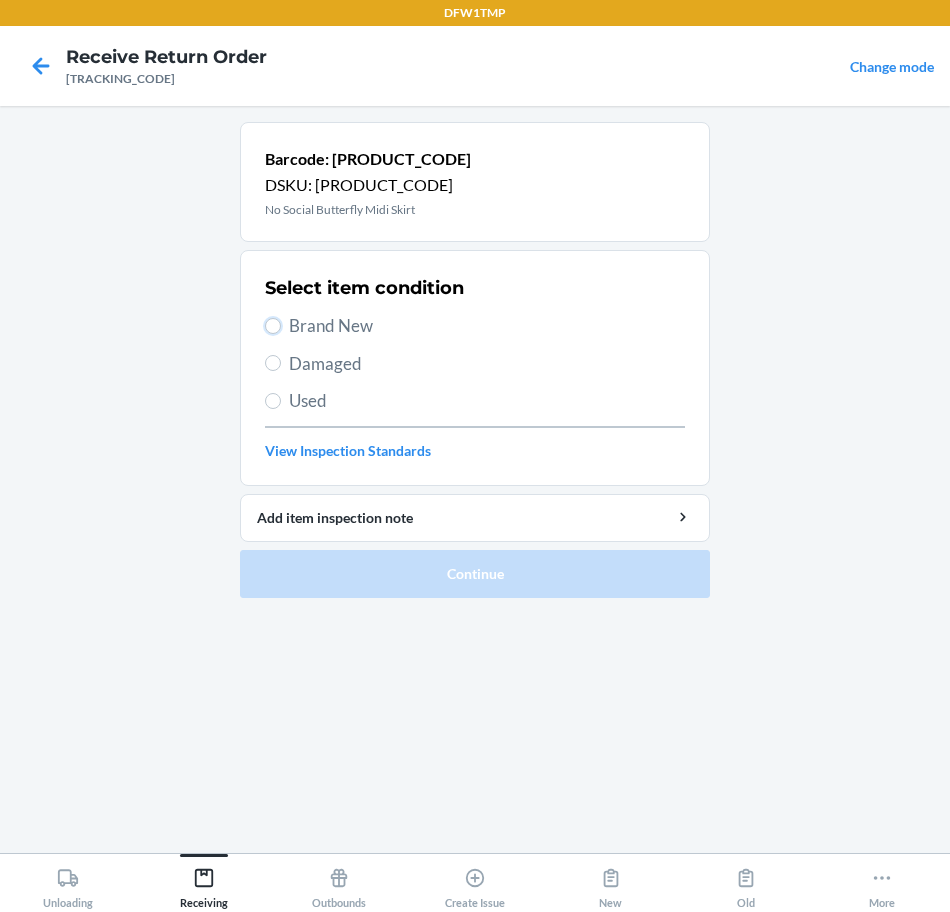 click on "Brand New" at bounding box center (273, 326) 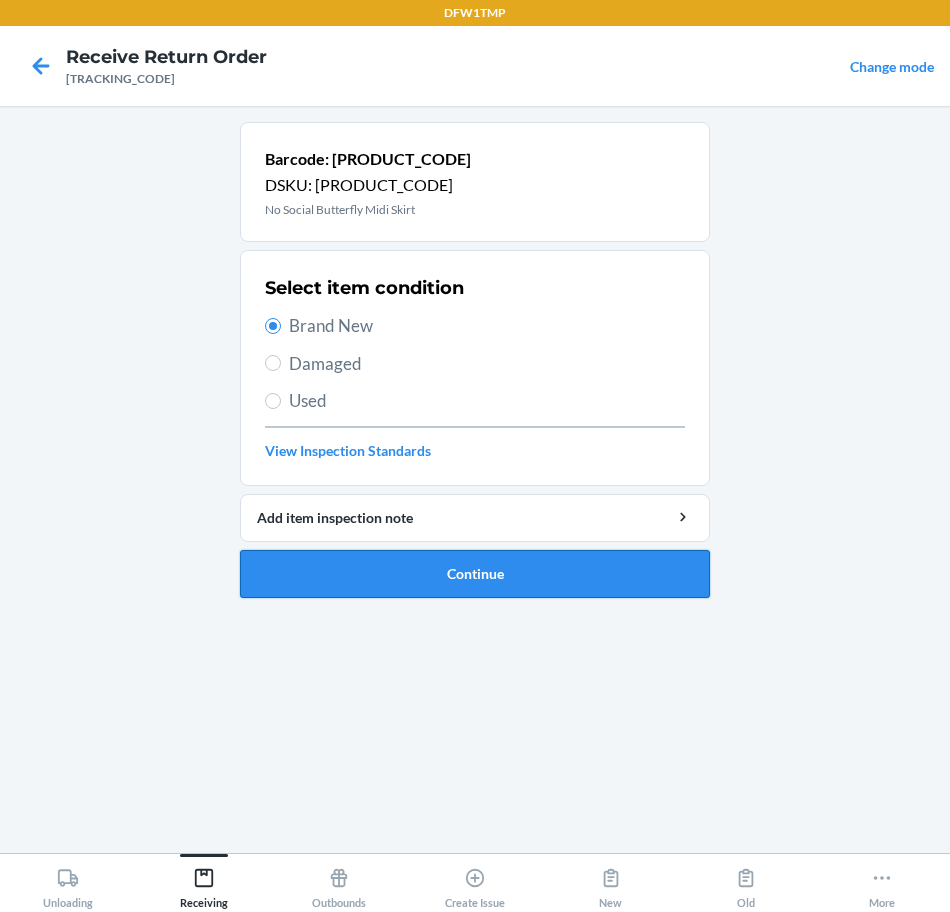 click on "Continue" at bounding box center (475, 574) 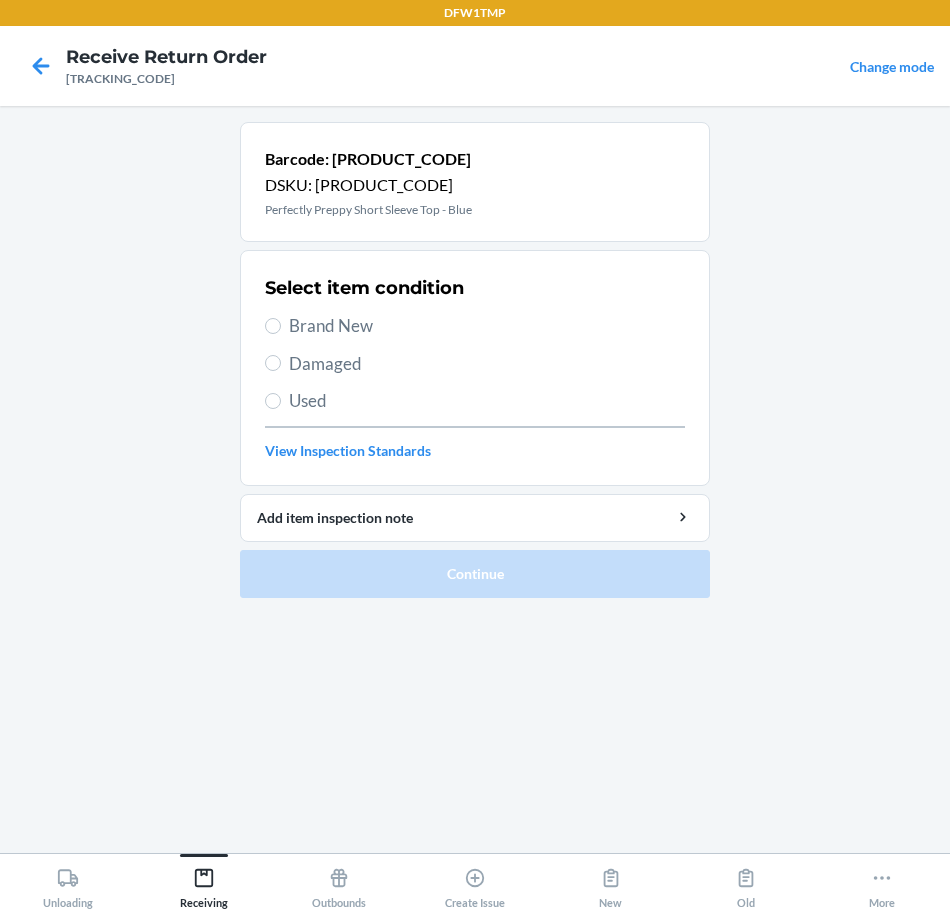 click on "Select item condition" at bounding box center (364, 288) 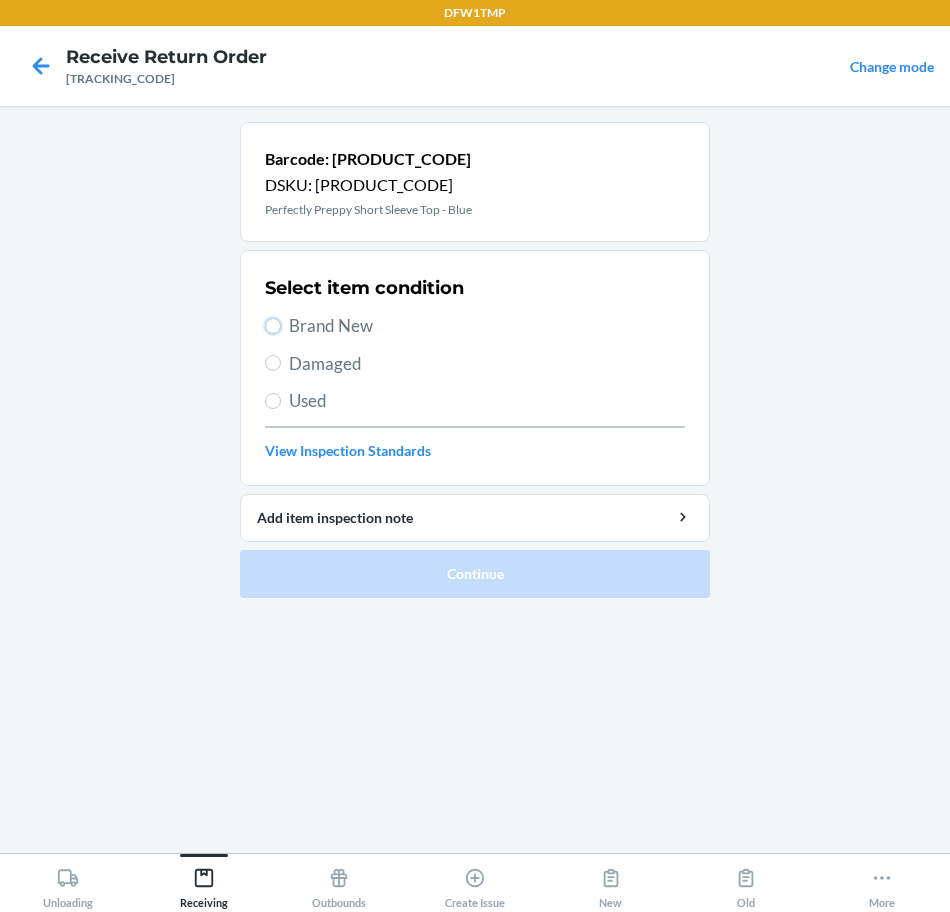 click on "Brand New" at bounding box center [273, 326] 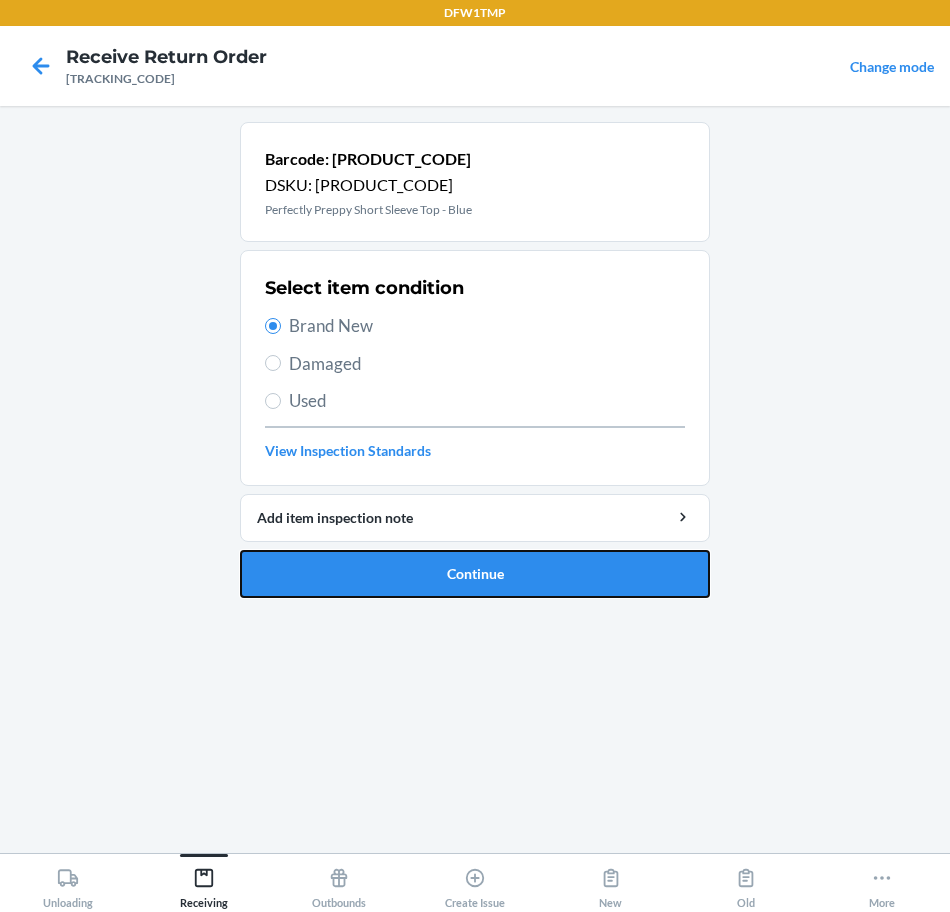click on "Continue" at bounding box center (475, 574) 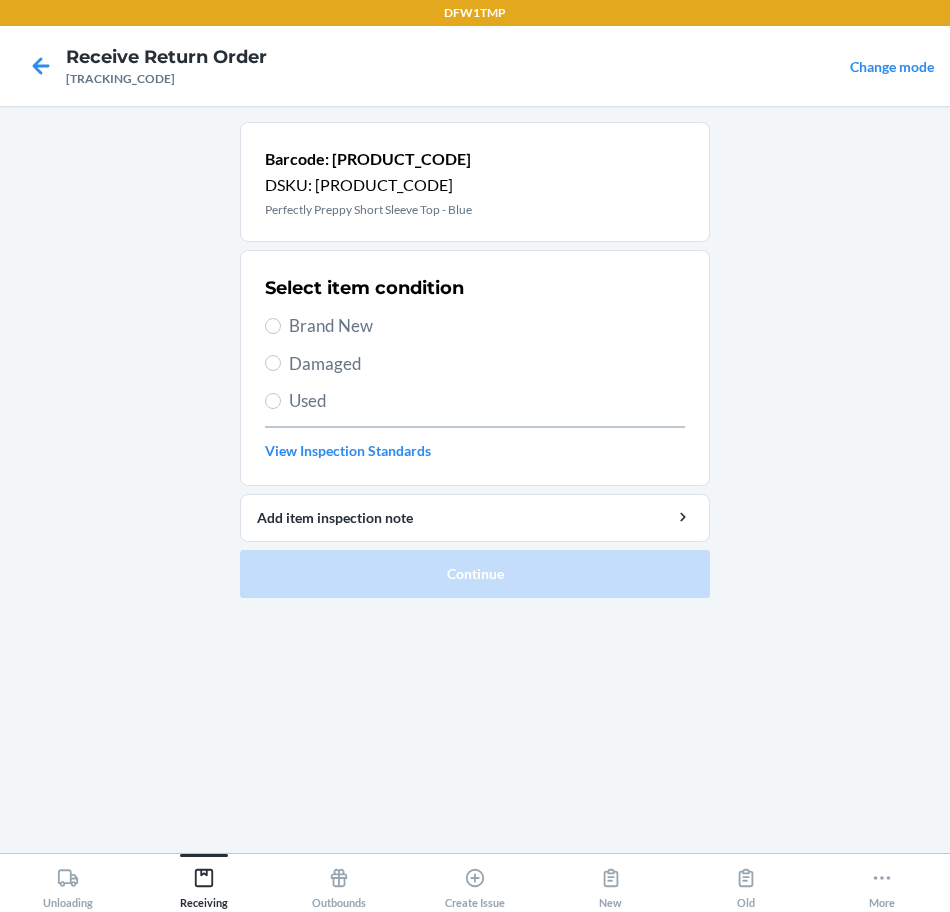 click on "Brand New" at bounding box center (487, 326) 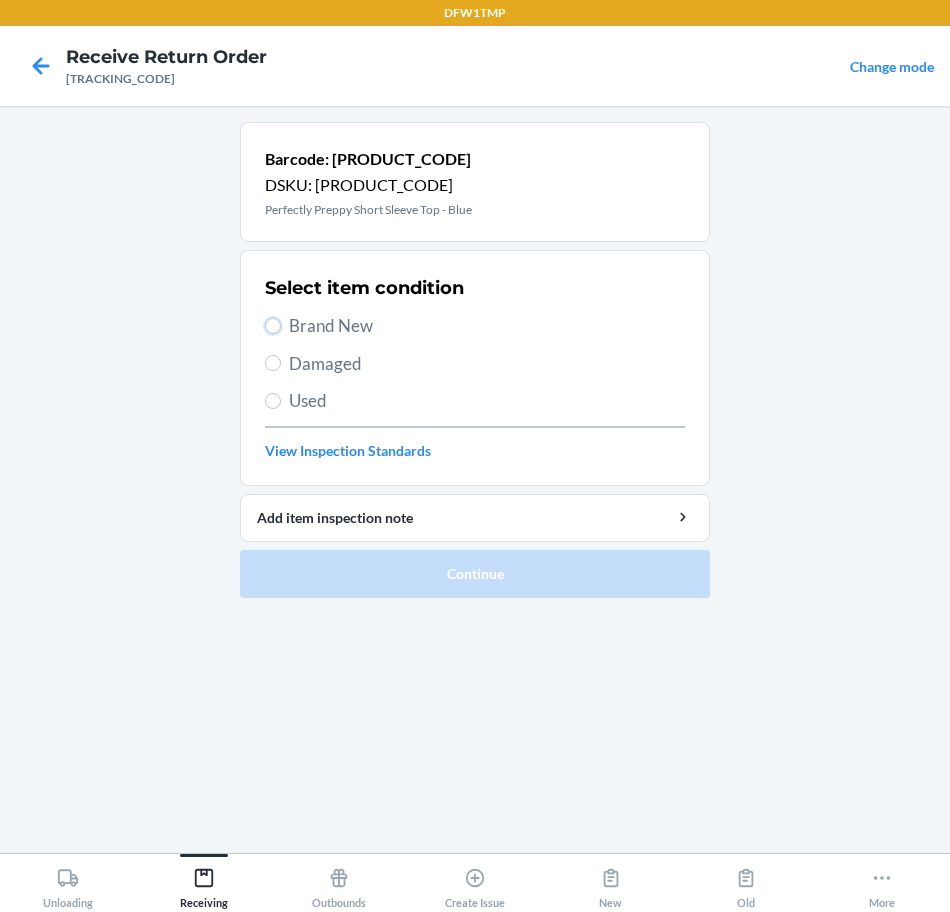click on "Brand New" at bounding box center [273, 326] 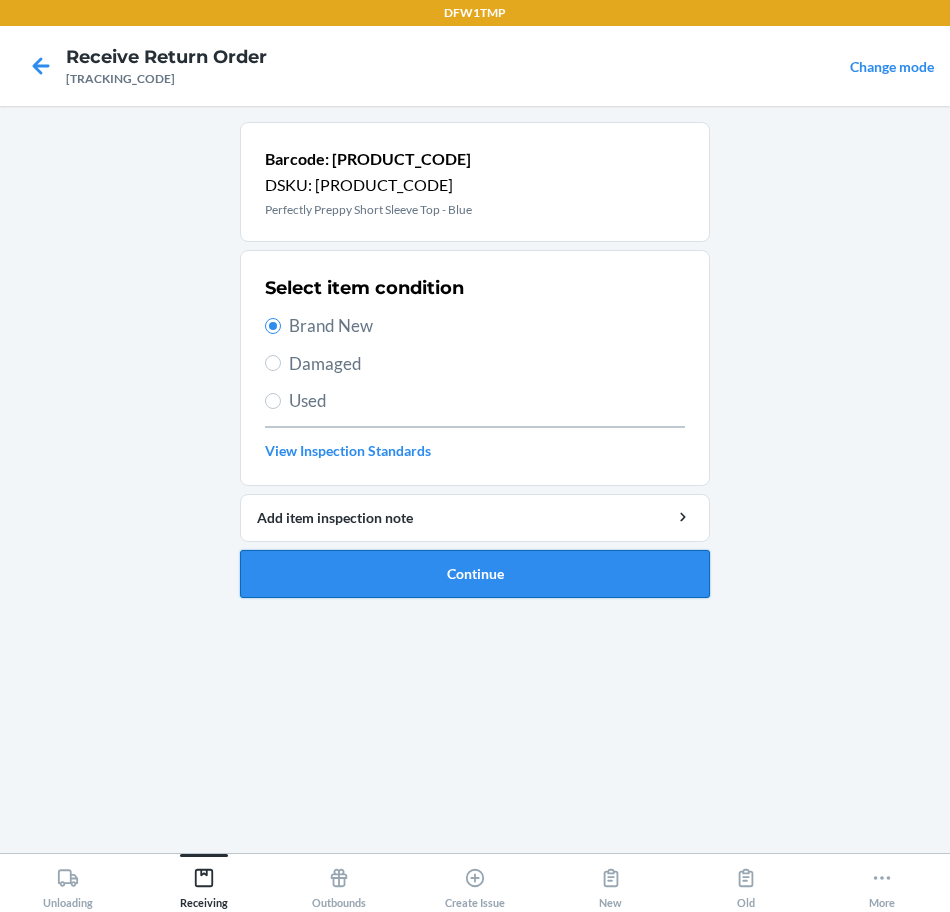 click on "Continue" at bounding box center (475, 574) 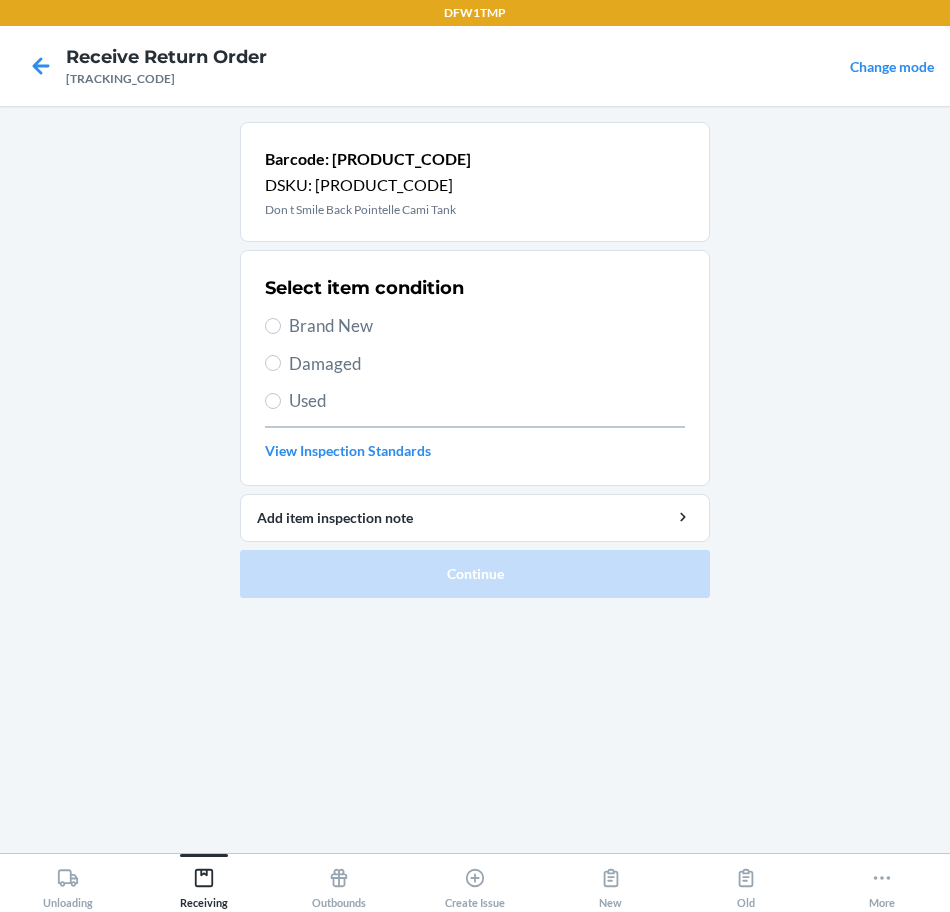 click on "Brand New" at bounding box center [487, 326] 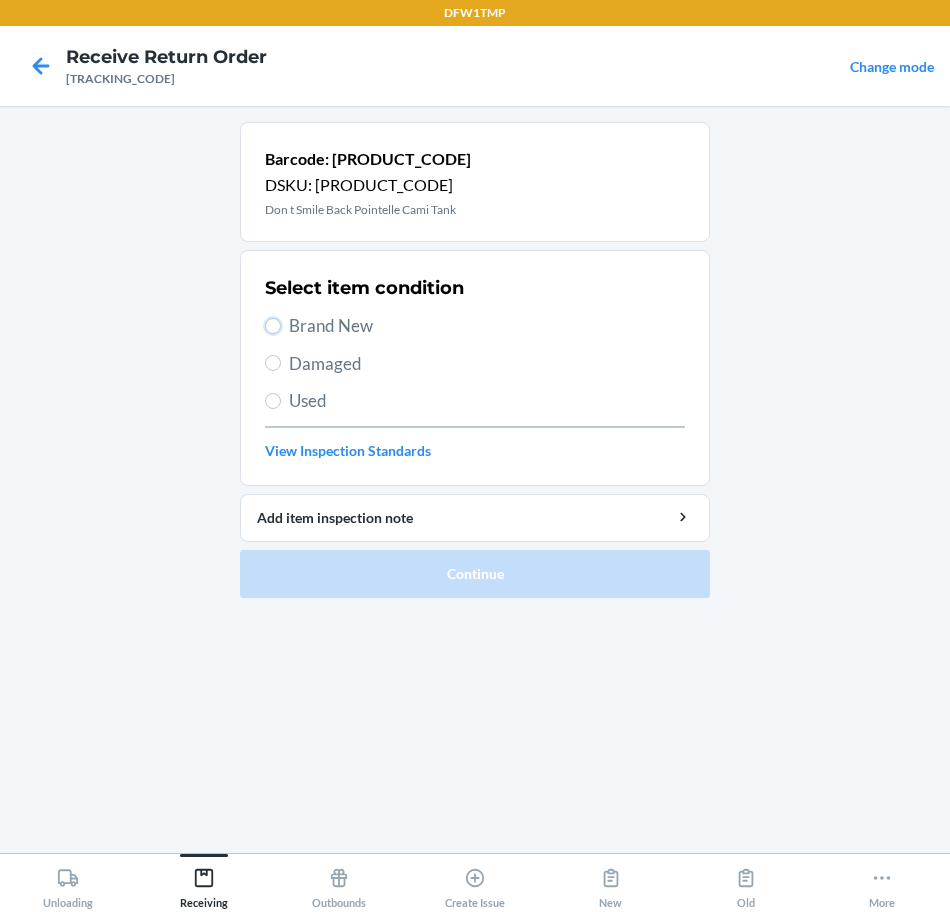 click on "Brand New" at bounding box center [273, 326] 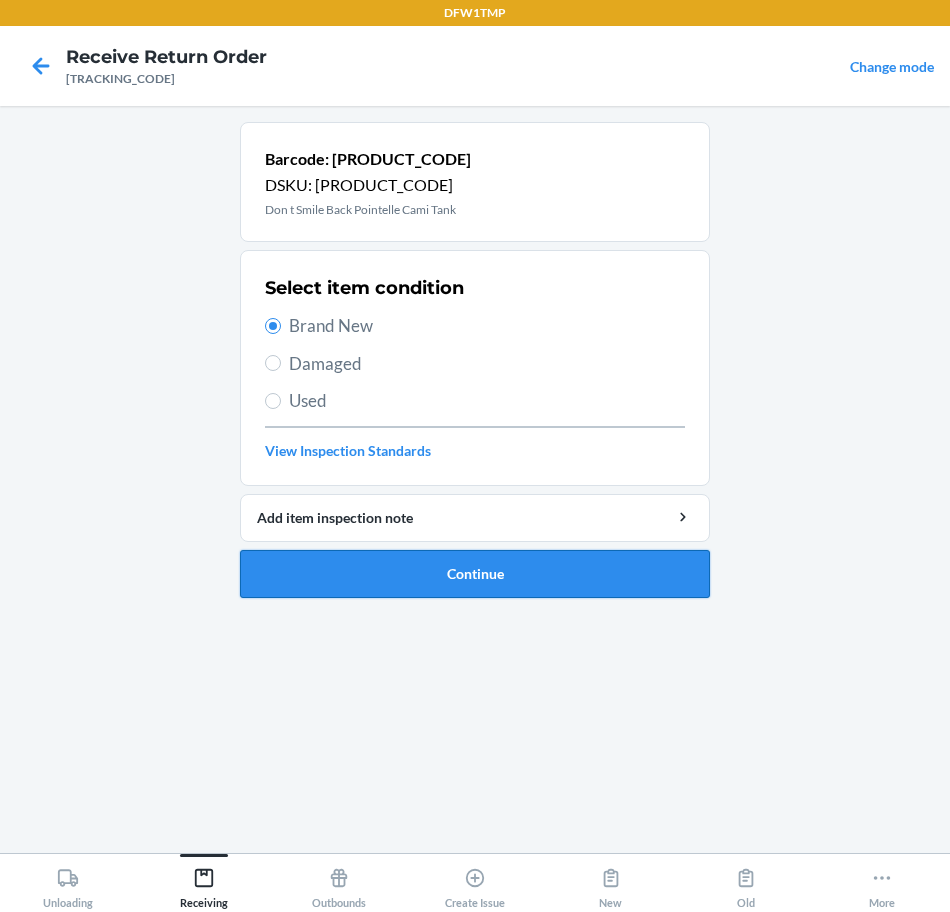 click on "Continue" at bounding box center [475, 574] 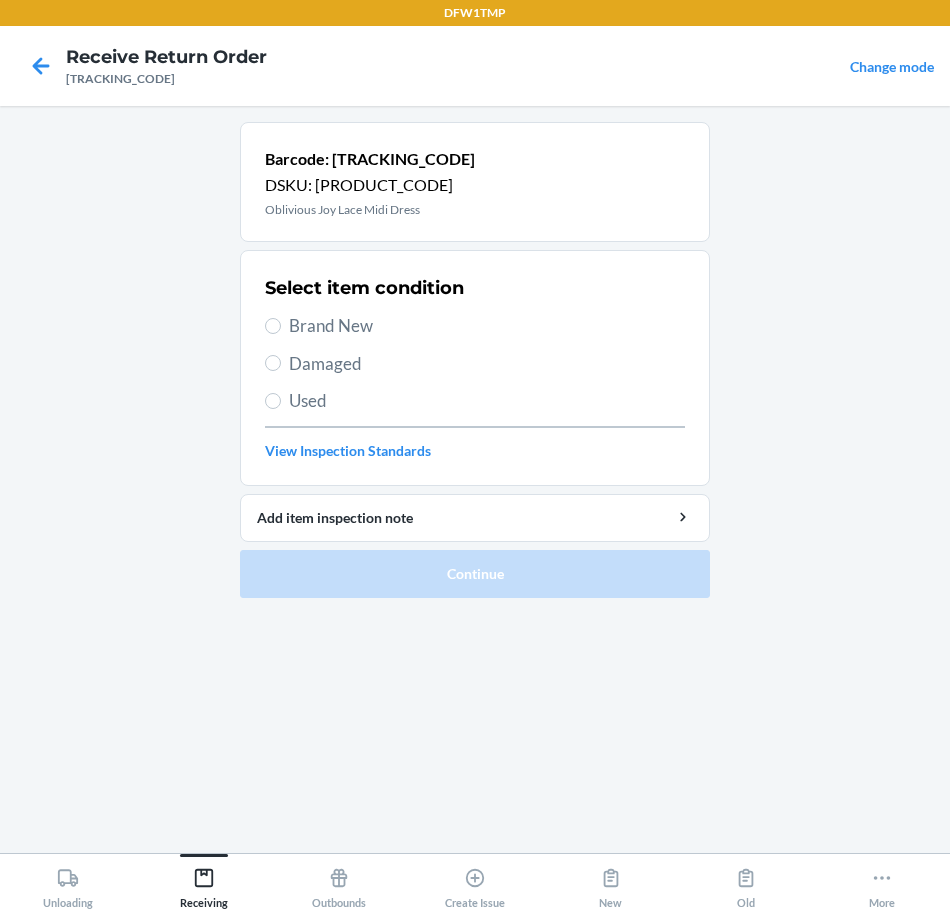 drag, startPoint x: 377, startPoint y: 328, endPoint x: 385, endPoint y: 445, distance: 117.273186 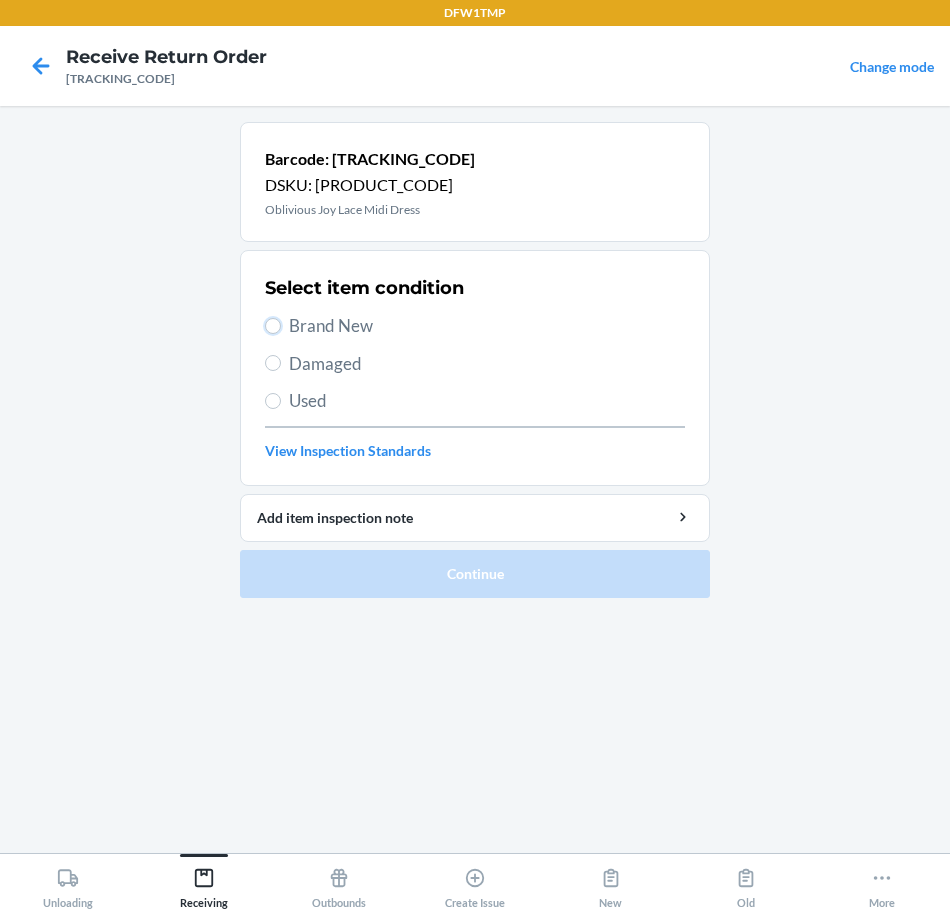 click on "Brand New" at bounding box center [273, 326] 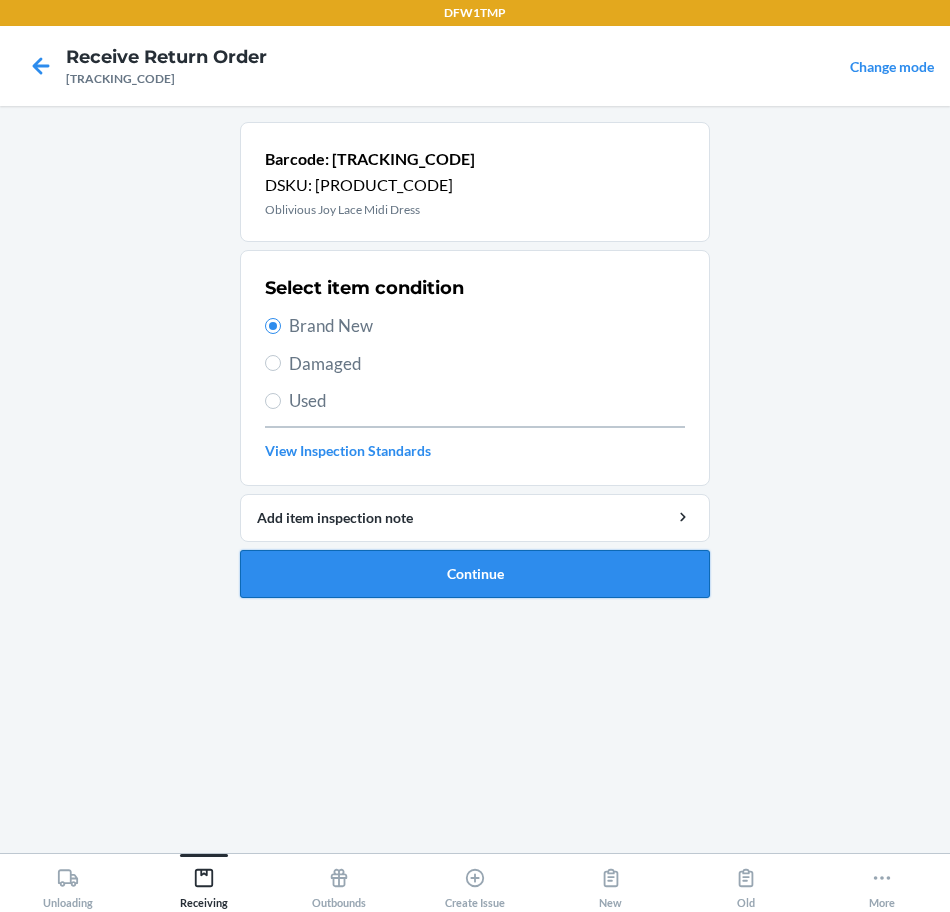 click on "Continue" at bounding box center (475, 574) 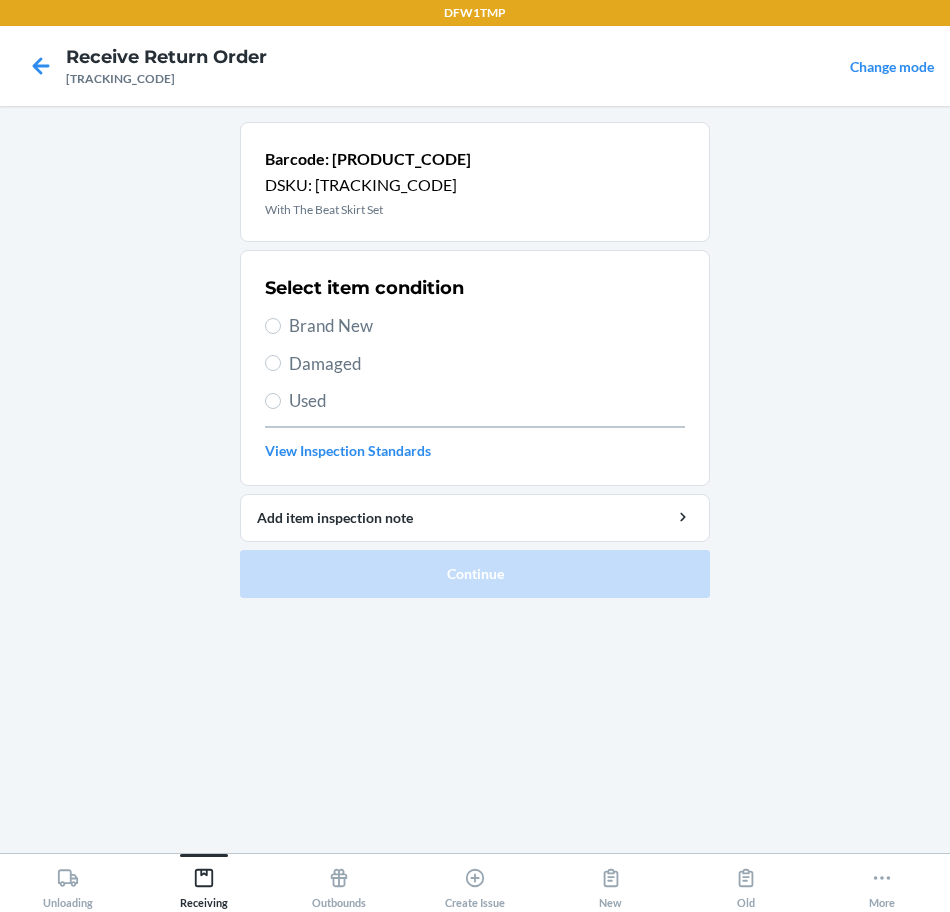 drag, startPoint x: 293, startPoint y: 320, endPoint x: 299, endPoint y: 331, distance: 12.529964 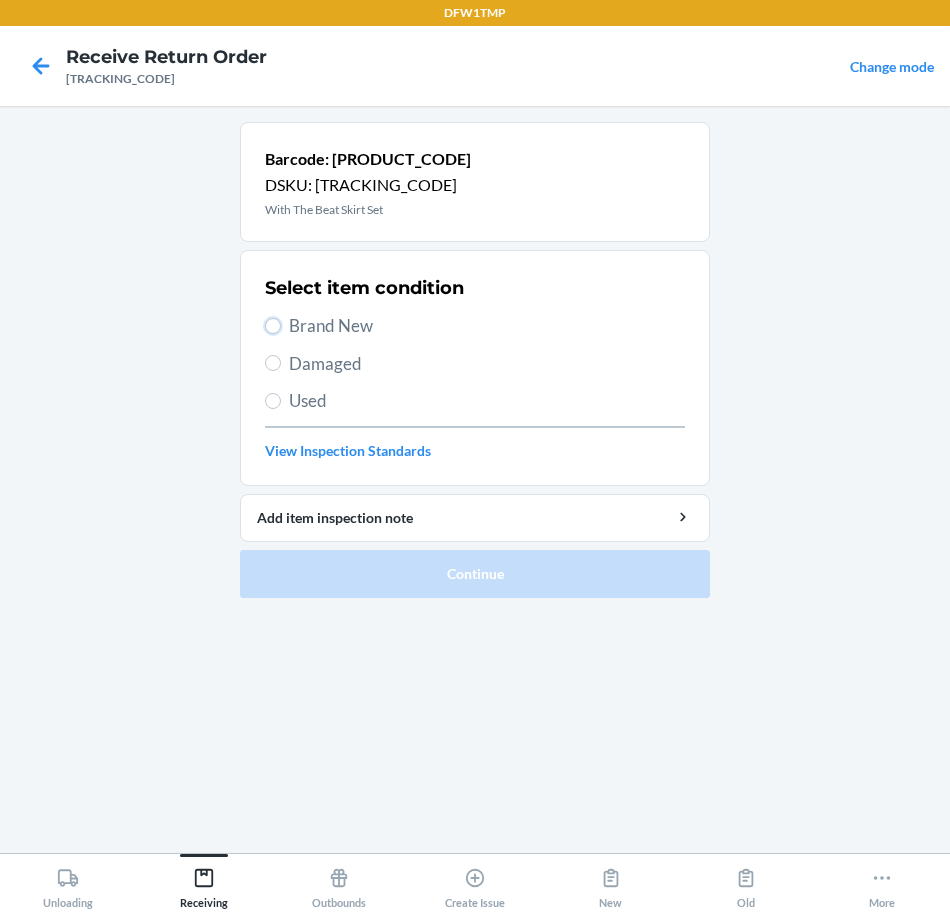 click on "Brand New" at bounding box center (273, 326) 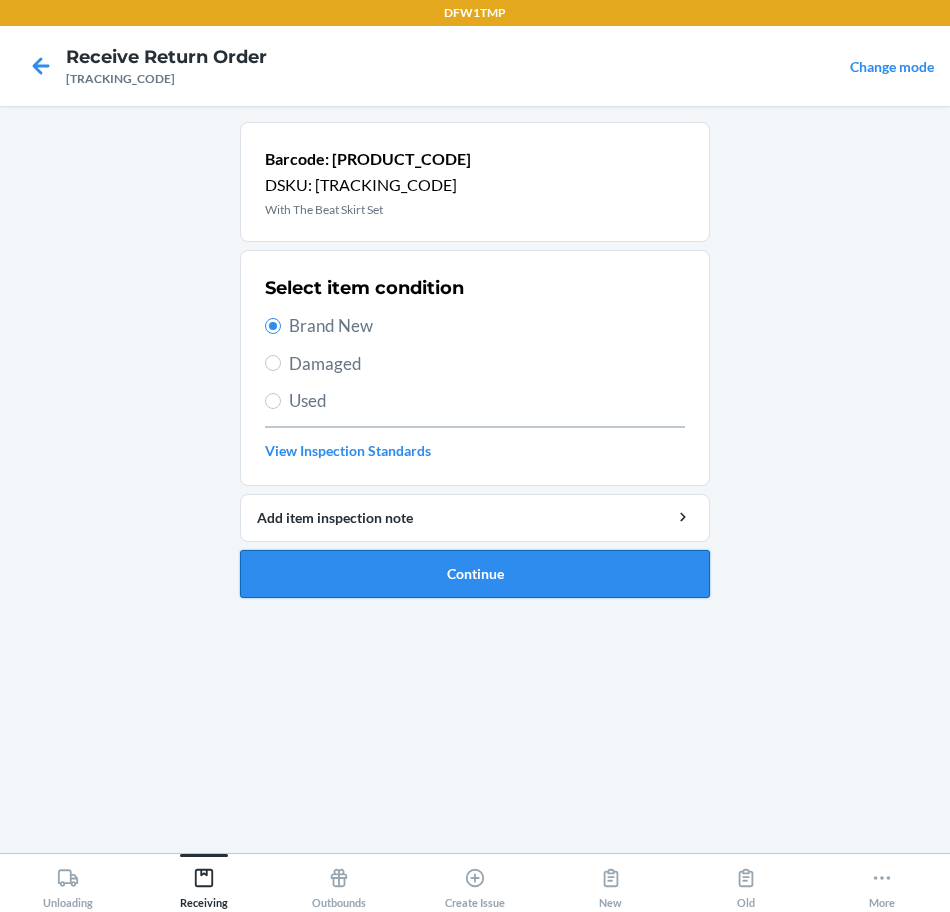click on "Continue" at bounding box center [475, 574] 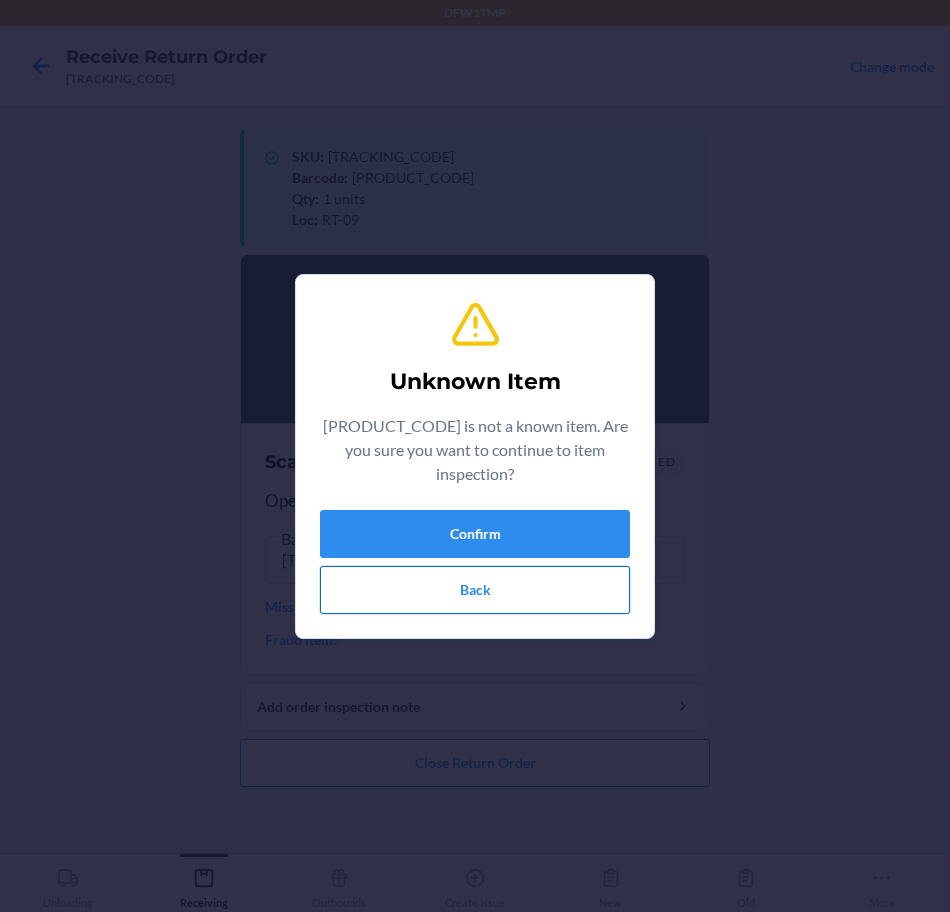 click on "Back" at bounding box center (475, 590) 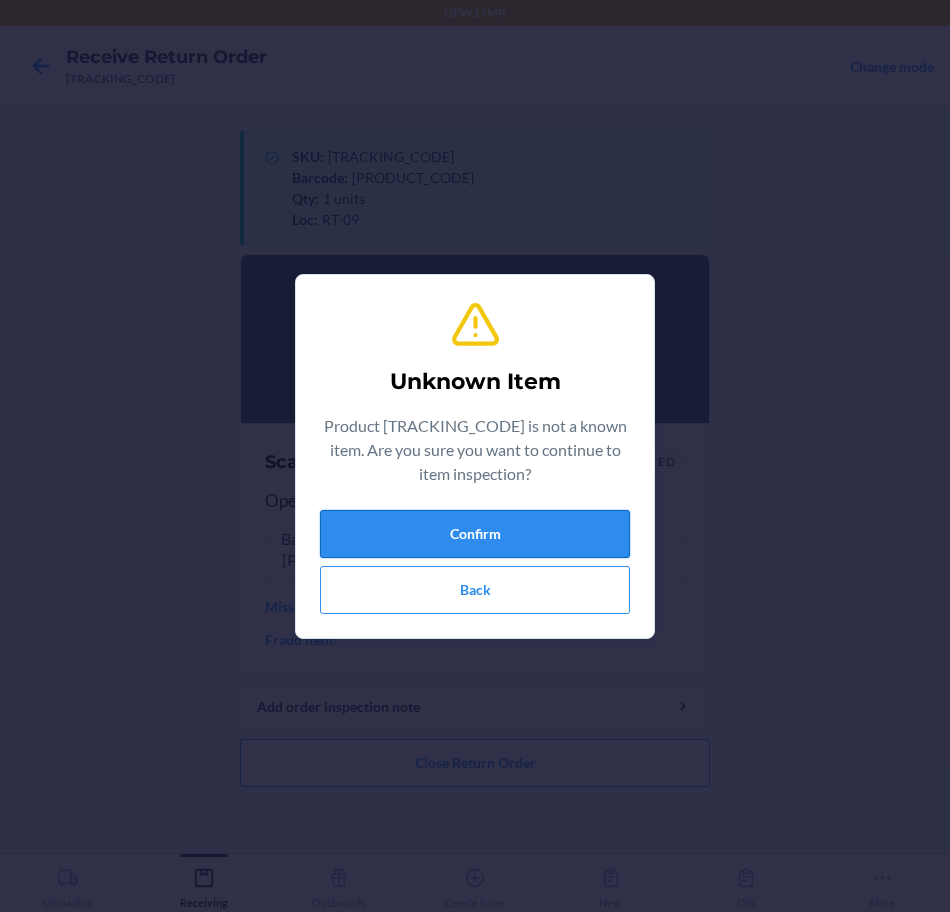 click on "Confirm" at bounding box center (475, 534) 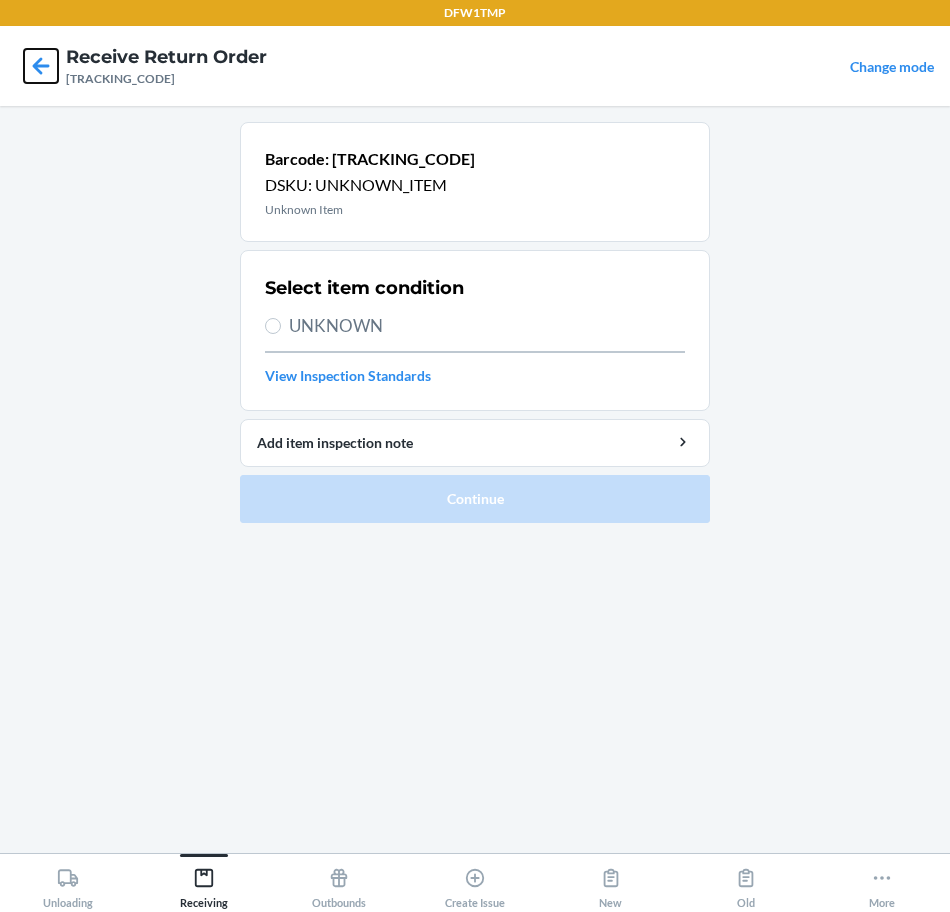 click 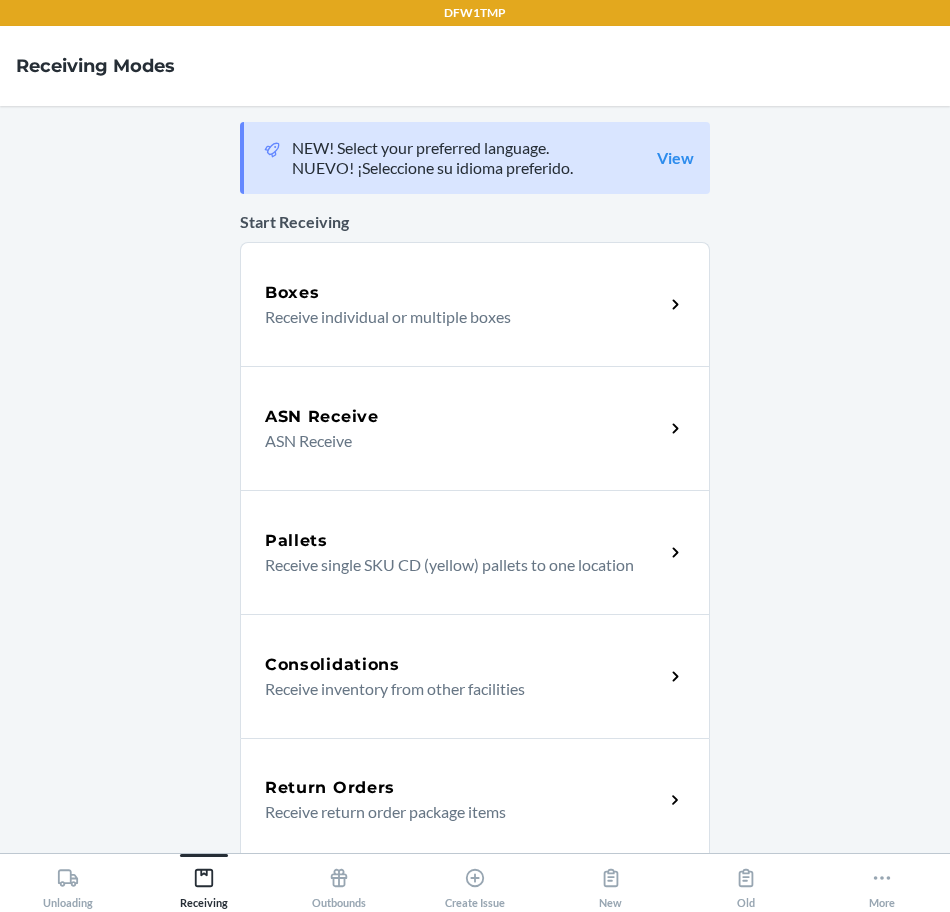 click on "Return Orders" at bounding box center [464, 788] 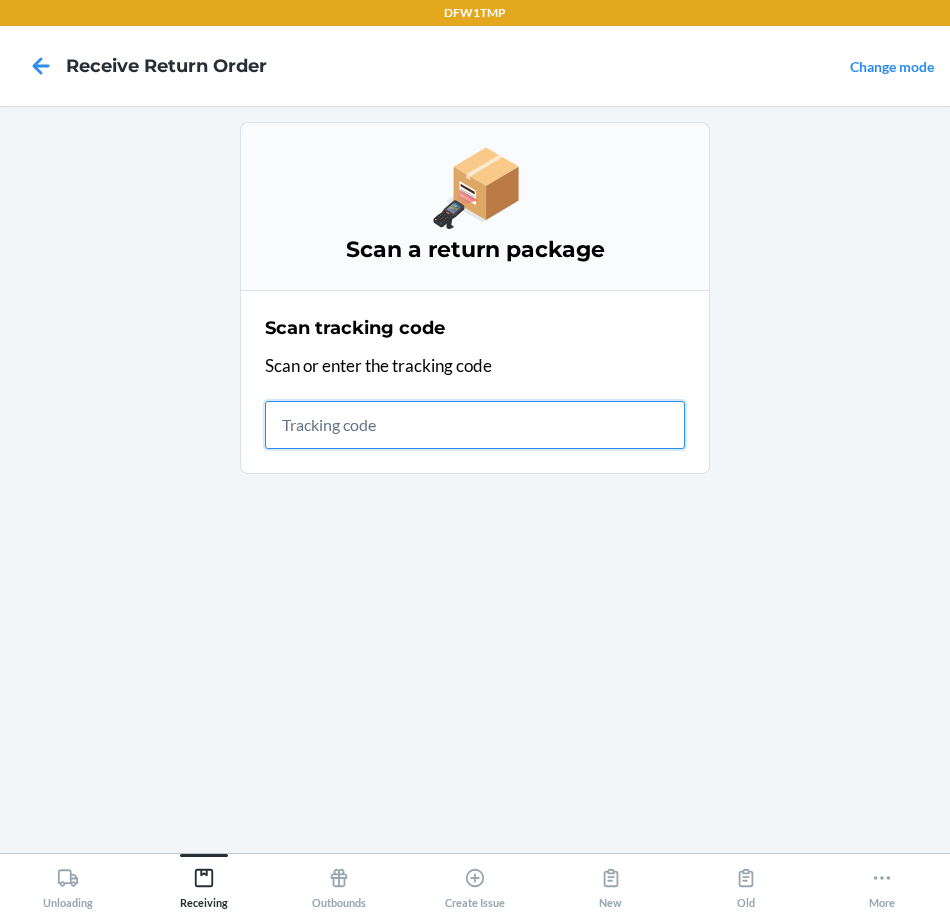 drag, startPoint x: 418, startPoint y: 454, endPoint x: 407, endPoint y: 414, distance: 41.484936 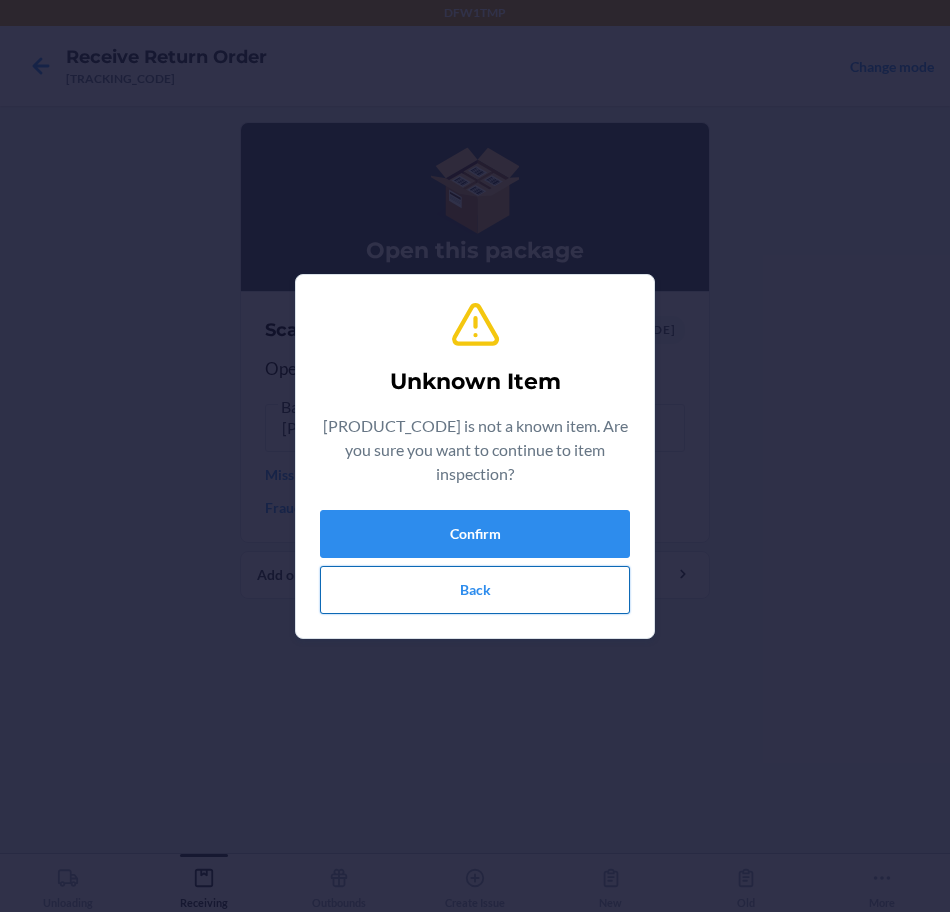 click on "Back" at bounding box center [475, 590] 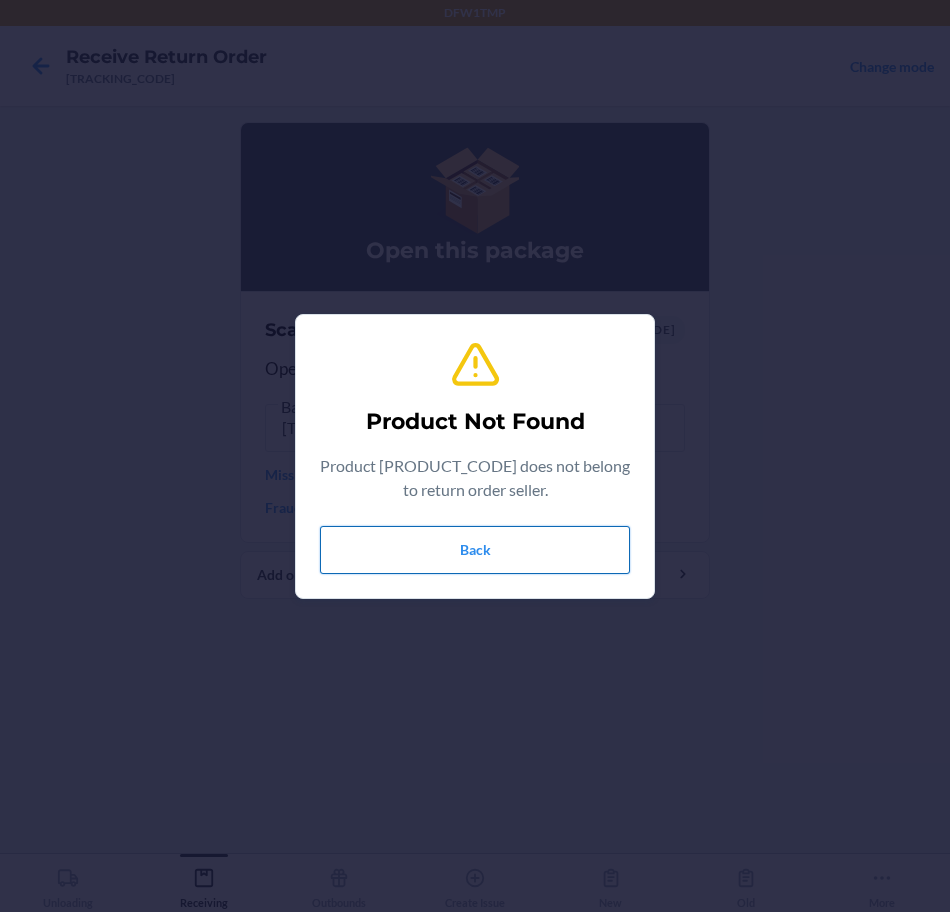 click on "Back" at bounding box center [475, 550] 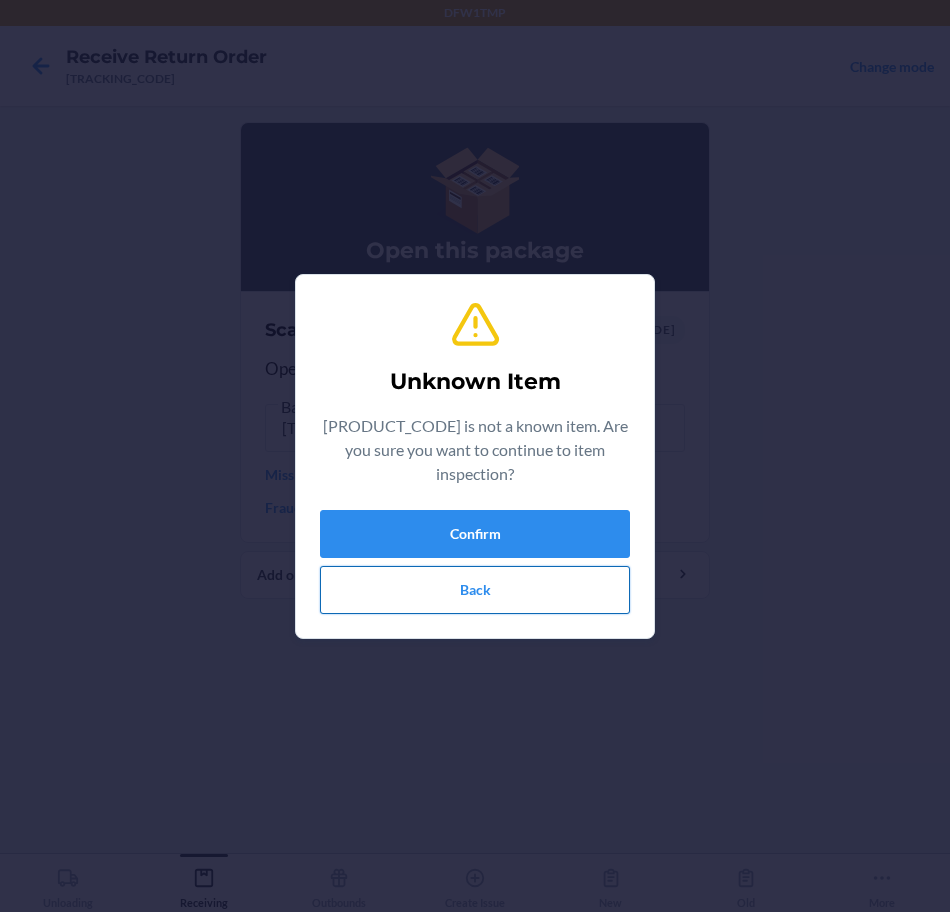click on "Back" at bounding box center (475, 590) 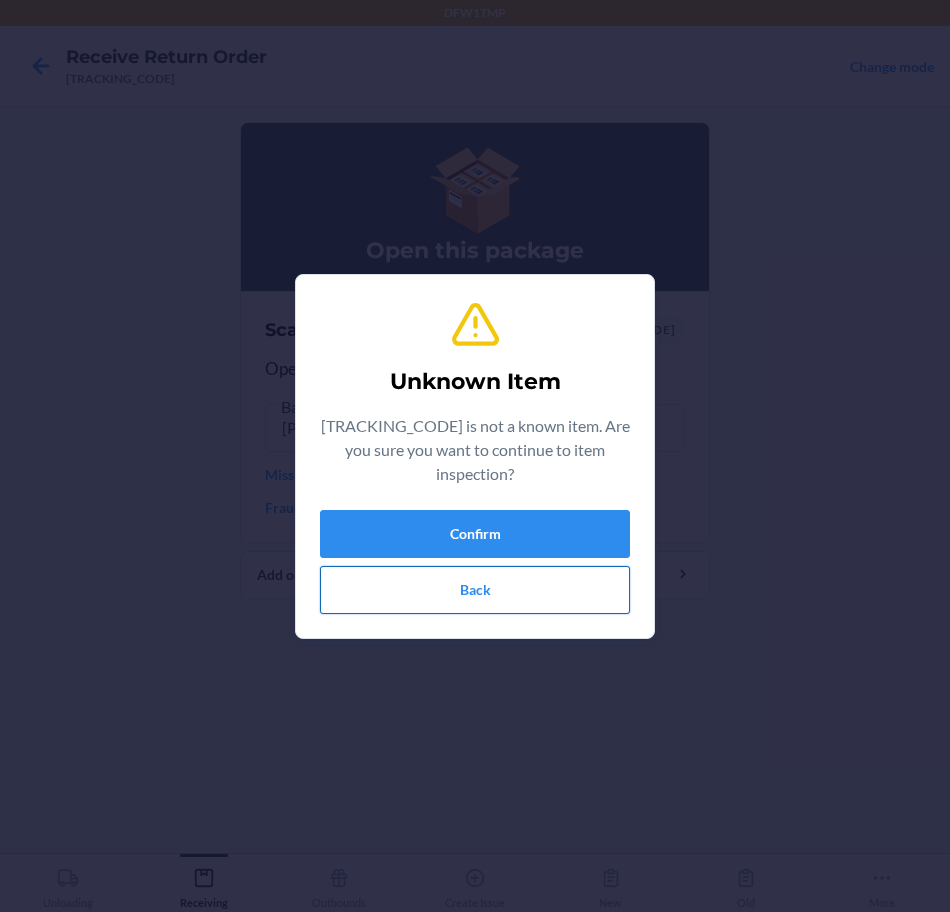 click on "Back" at bounding box center [475, 590] 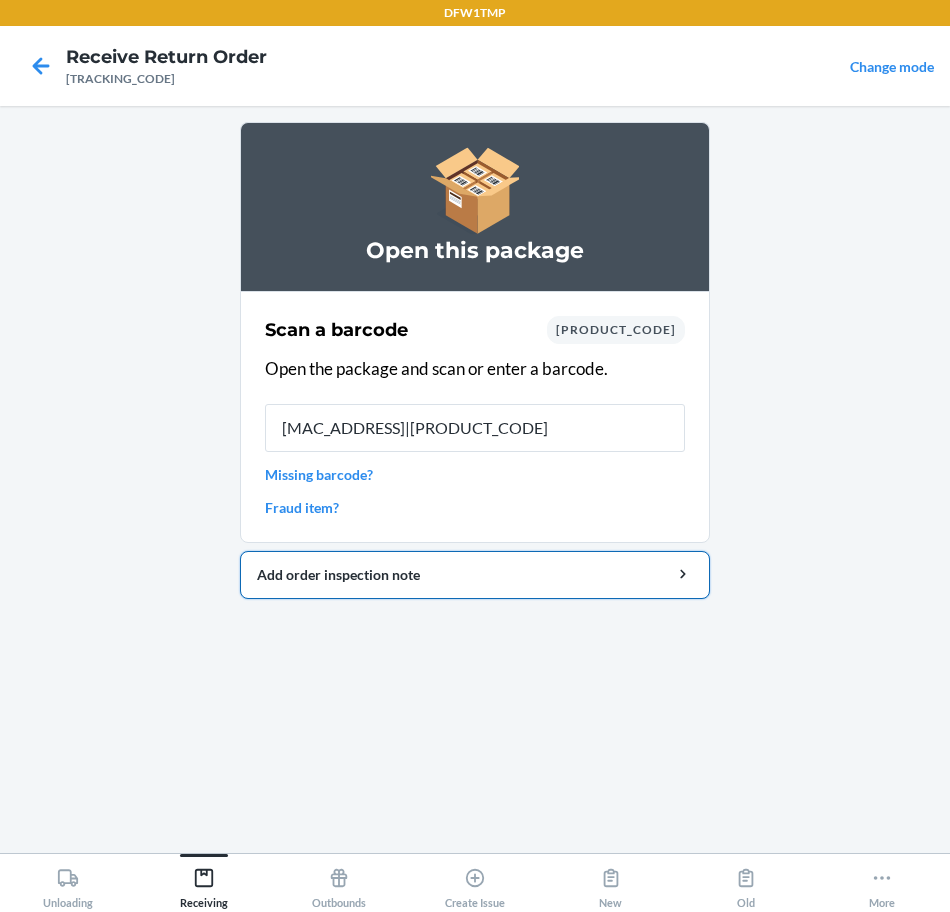 scroll, scrollTop: 0, scrollLeft: 0, axis: both 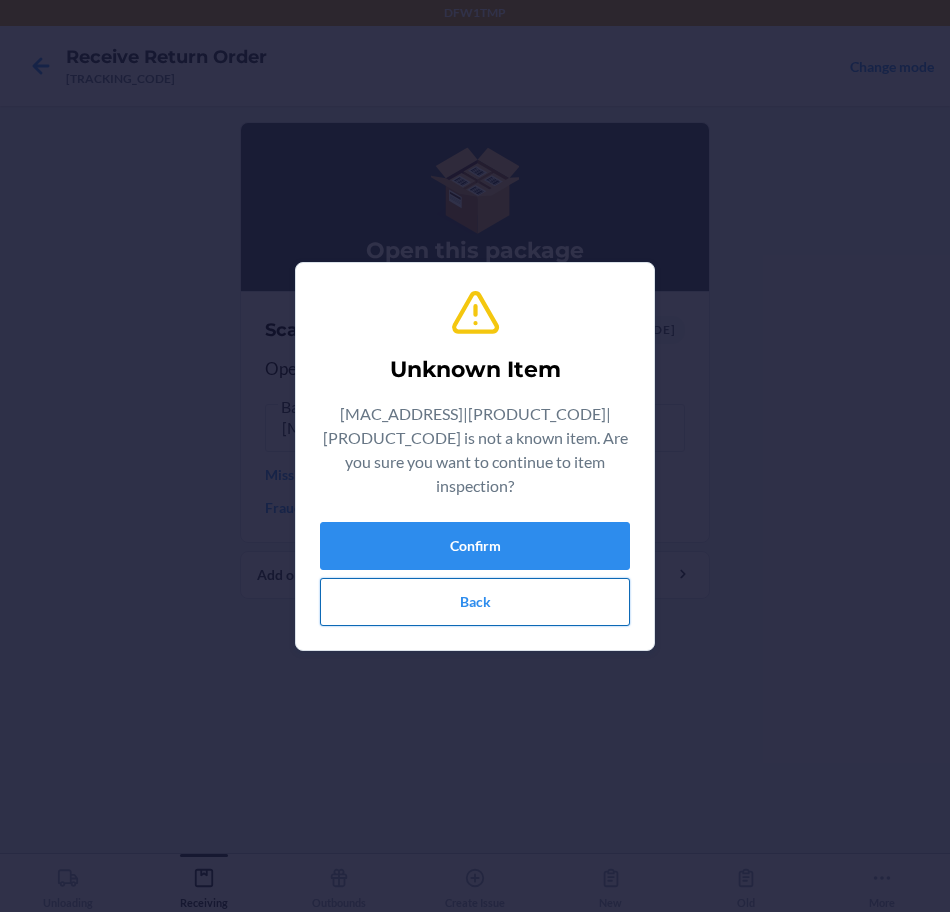 click on "Back" at bounding box center (475, 602) 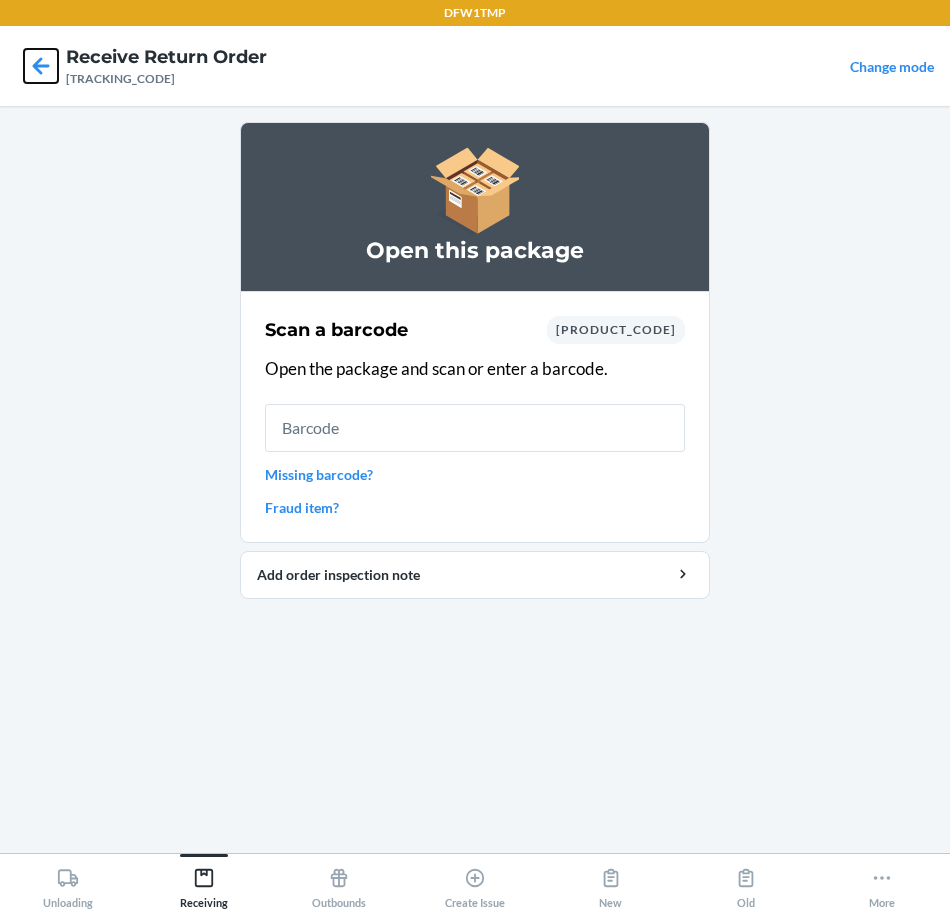 click 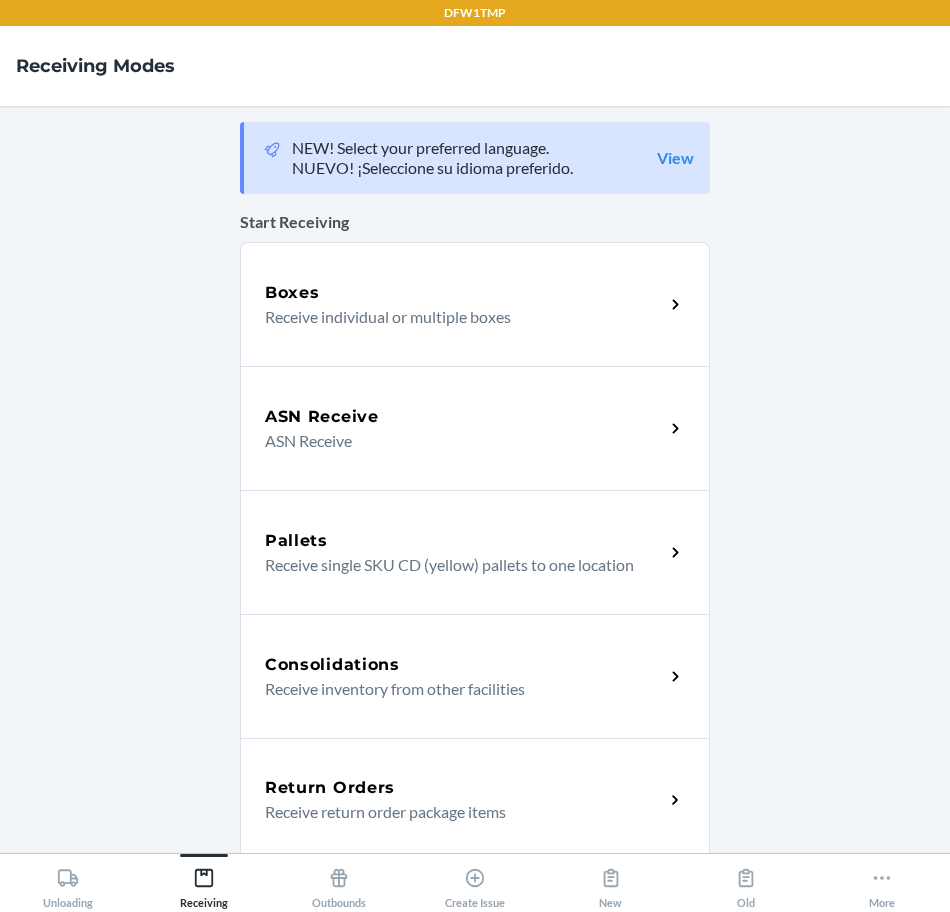 click on "Return Orders" at bounding box center [464, 788] 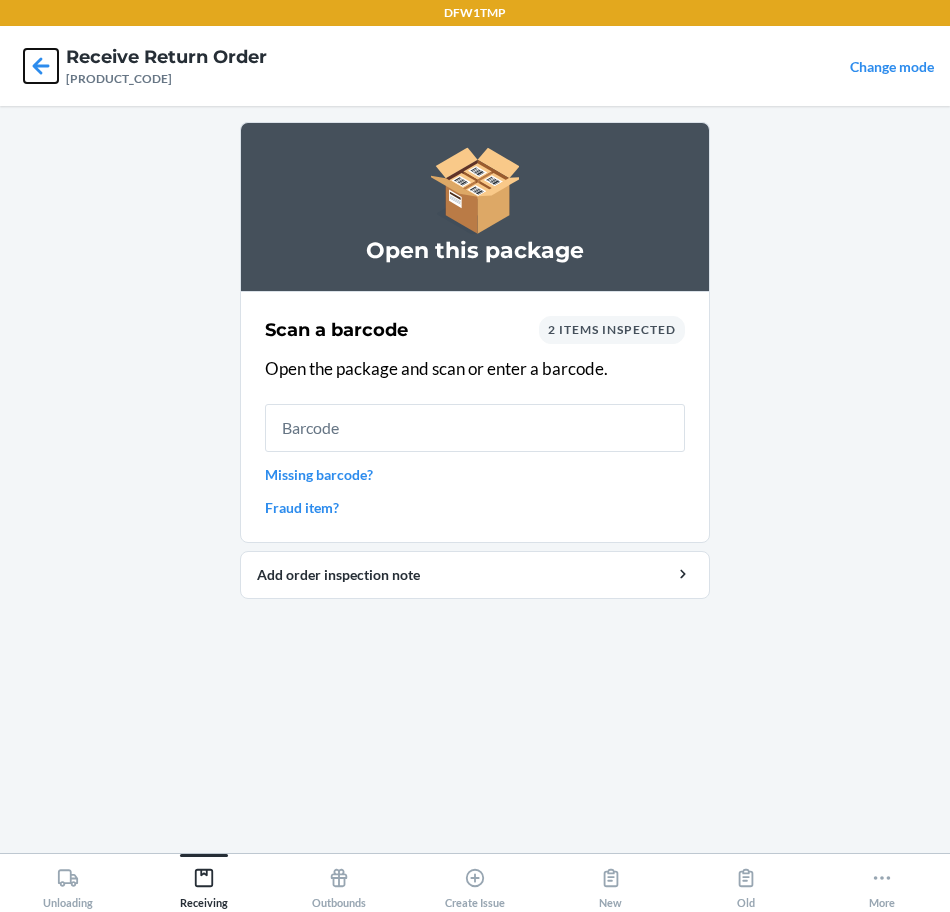 click 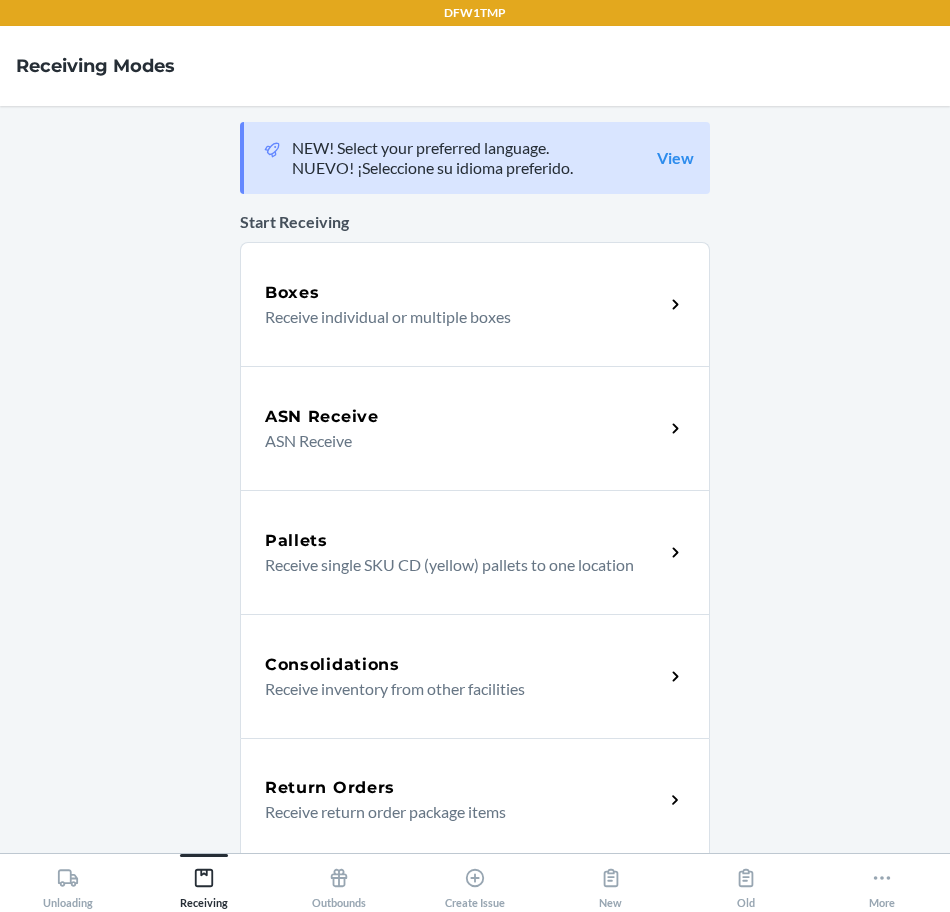 click on "NEW! Select your preferred language. NUEVO! ¡Seleccione su idioma preferido. View Start Receiving Boxes Receive individual or multiple boxes ASN Receive ASN Receive Pallets Receive single SKU CD (yellow) pallets to one location Consolidations Receive inventory from other facilities Return Orders Receive return order package items Default stow Default Location Location" at bounding box center [475, 479] 